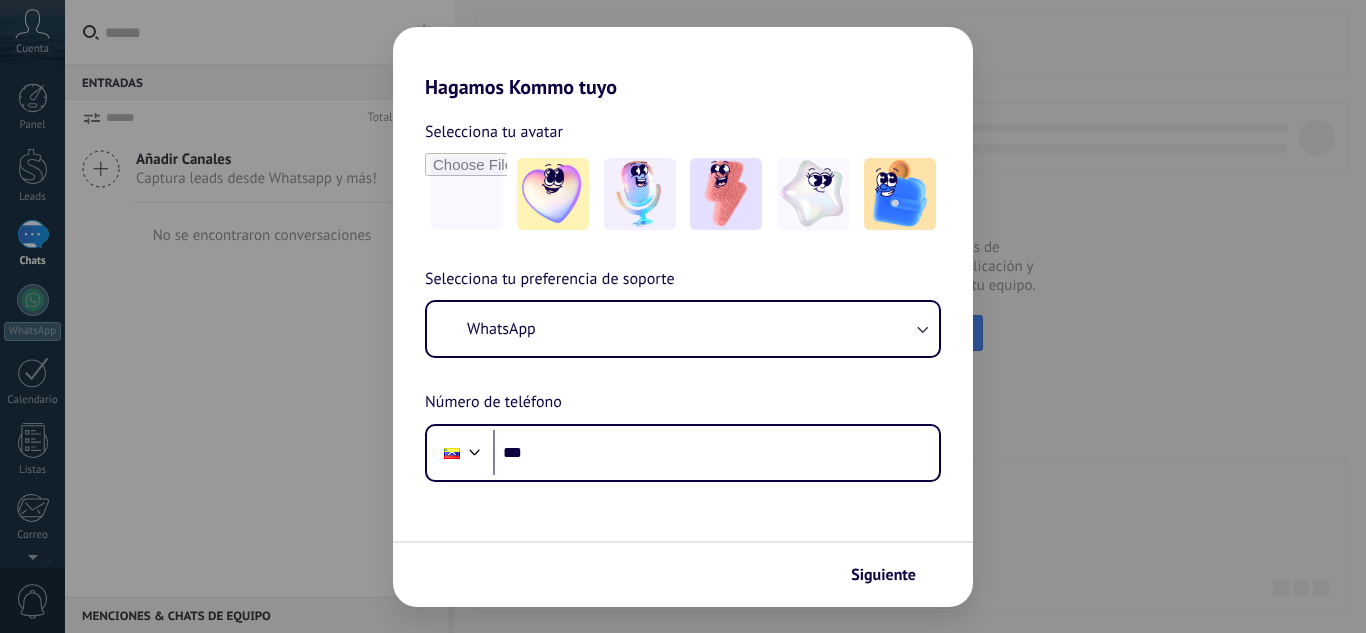 scroll, scrollTop: 0, scrollLeft: 0, axis: both 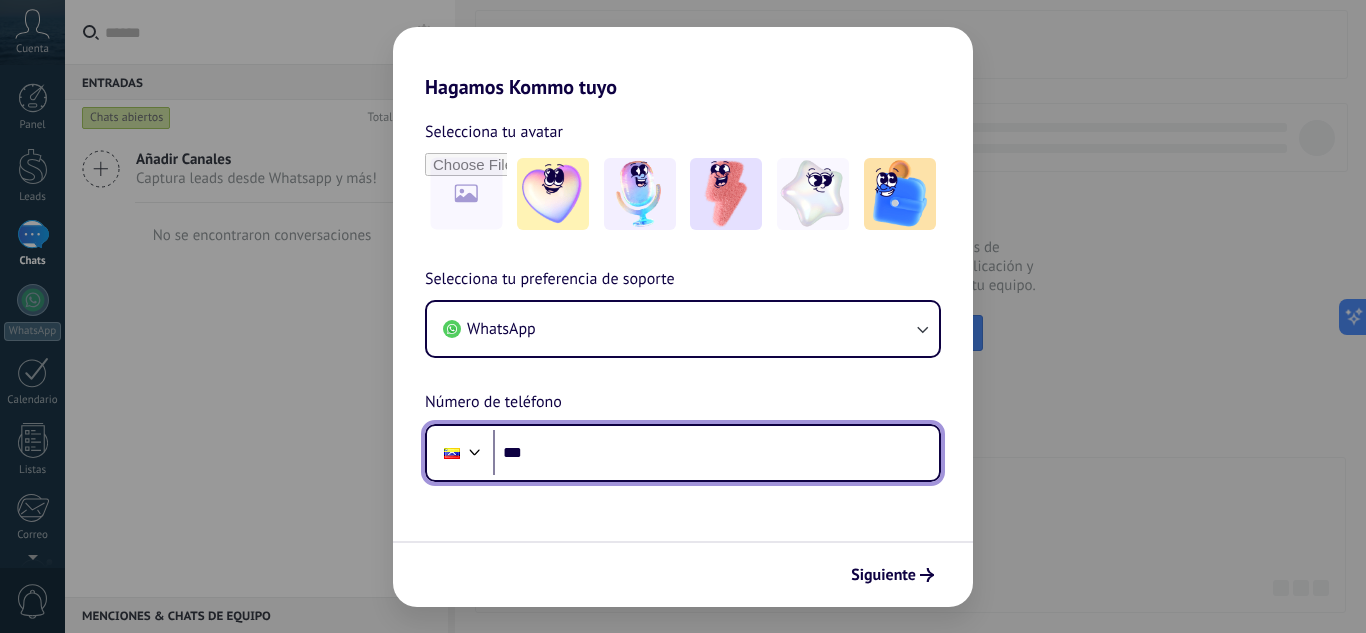 click on "***" at bounding box center (716, 453) 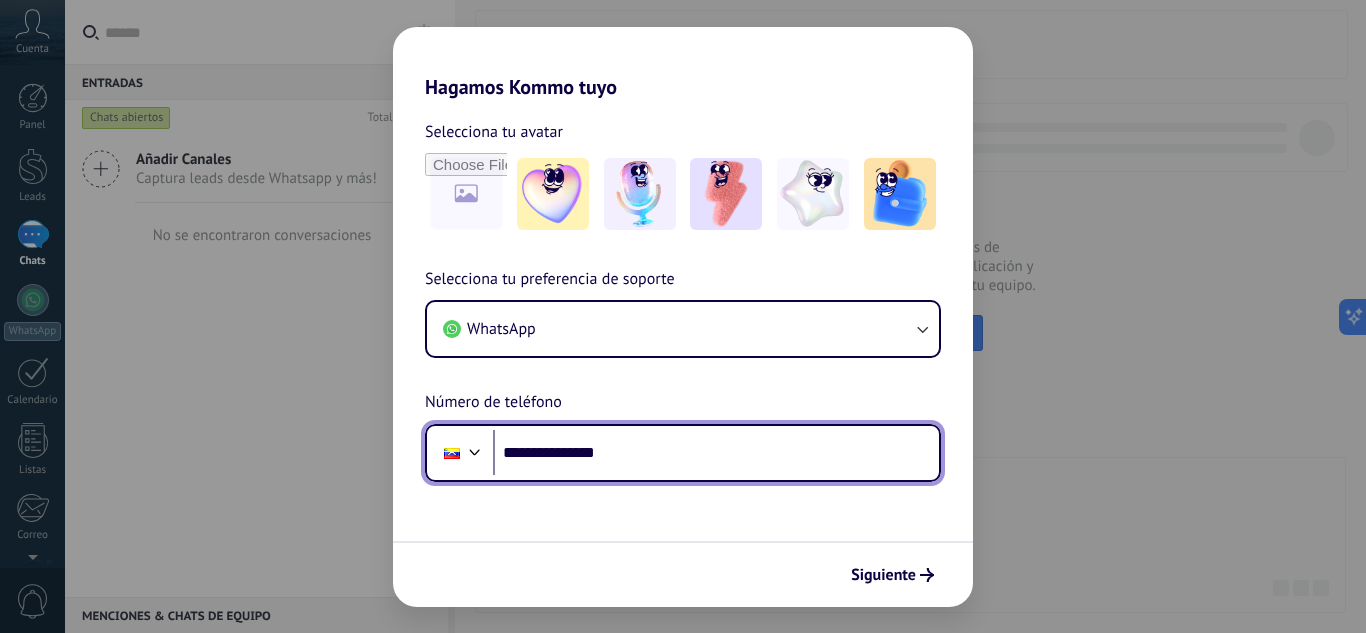 type on "**********" 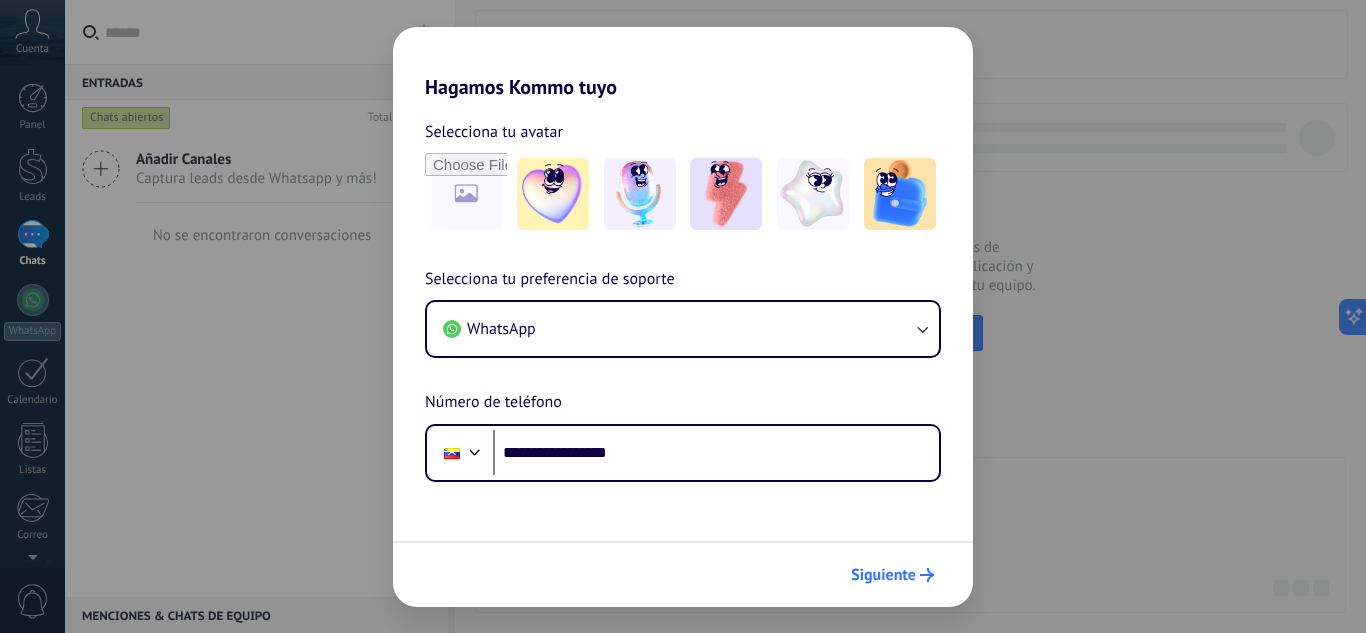 click on "Siguiente" at bounding box center (883, 575) 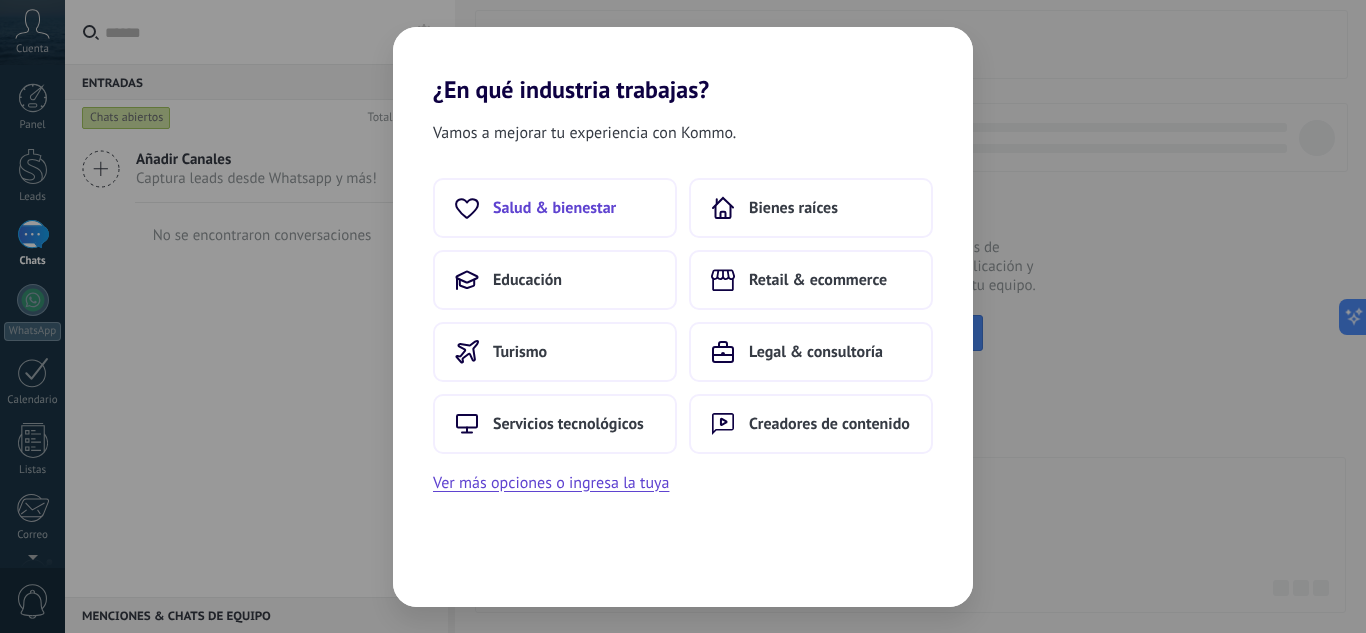 click on "Salud & bienestar" at bounding box center (555, 208) 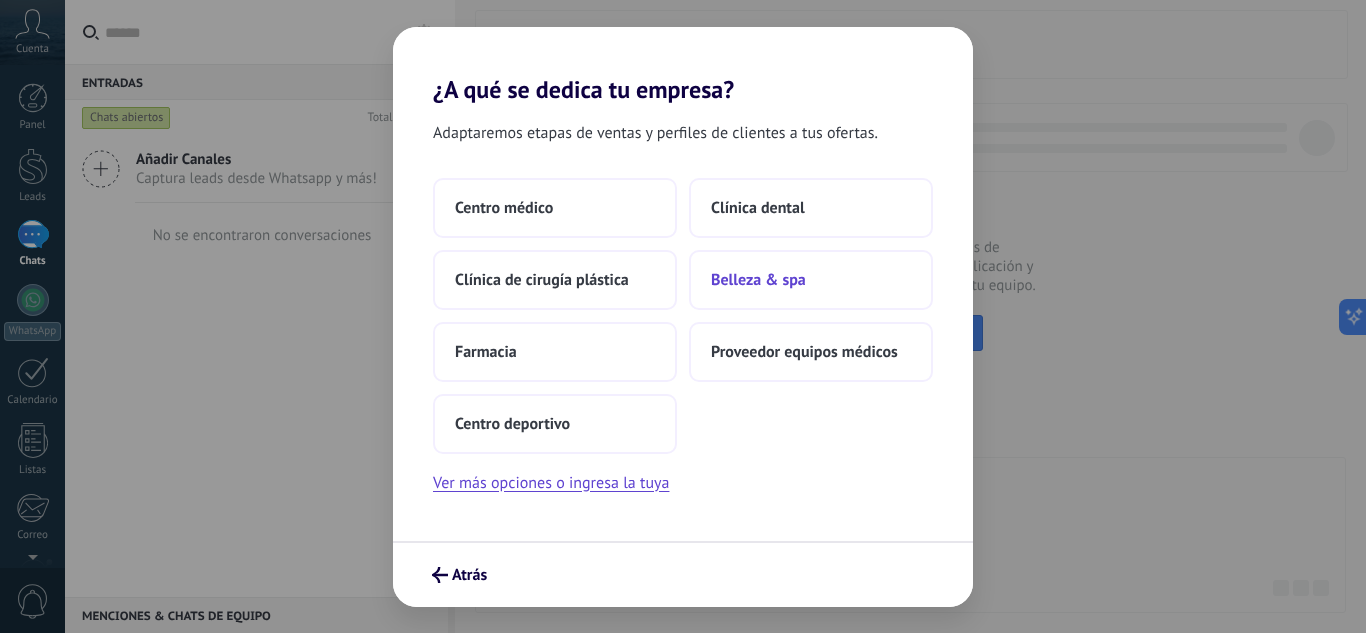 click on "Belleza & spa" at bounding box center [758, 280] 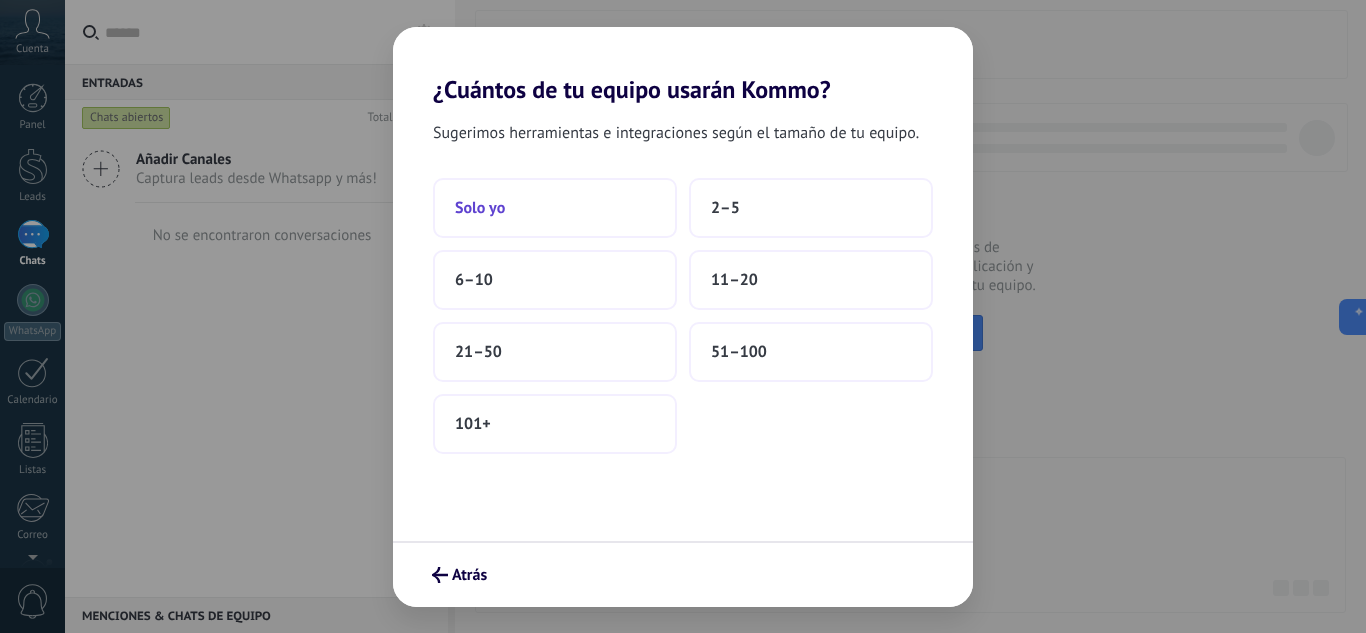 click on "Solo yo" at bounding box center (555, 208) 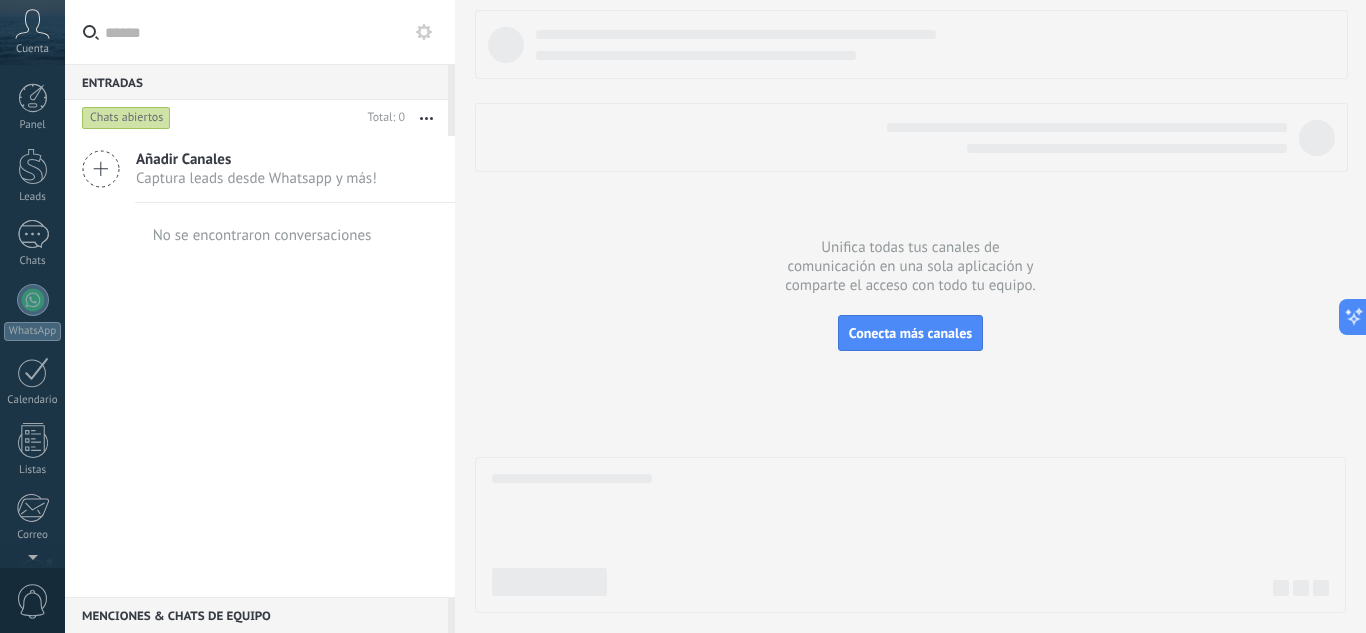 scroll, scrollTop: 199, scrollLeft: 0, axis: vertical 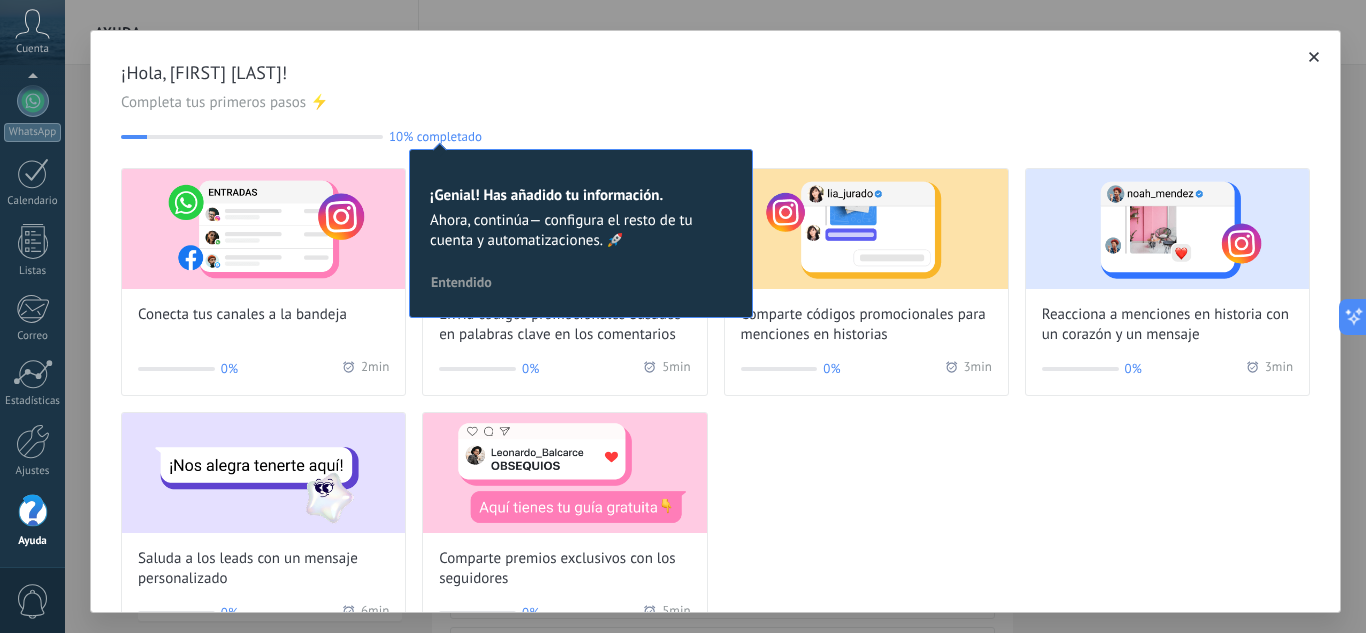 click on "Entendido" at bounding box center [461, 282] 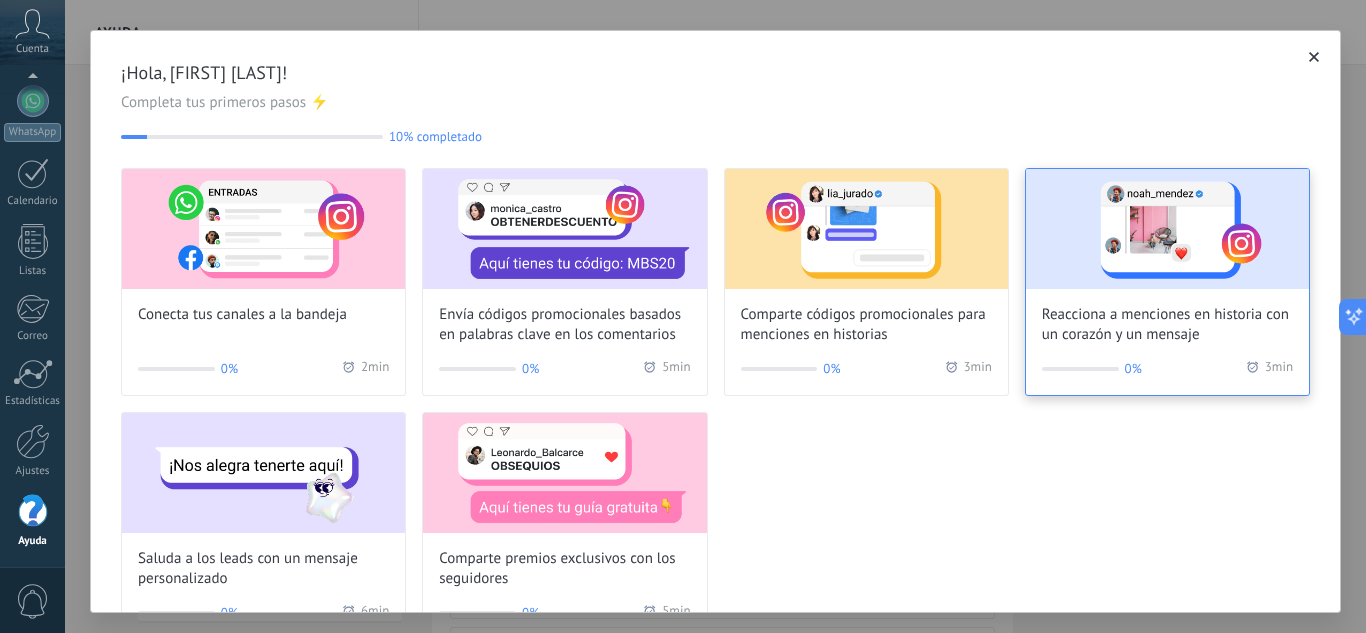 scroll, scrollTop: 58, scrollLeft: 0, axis: vertical 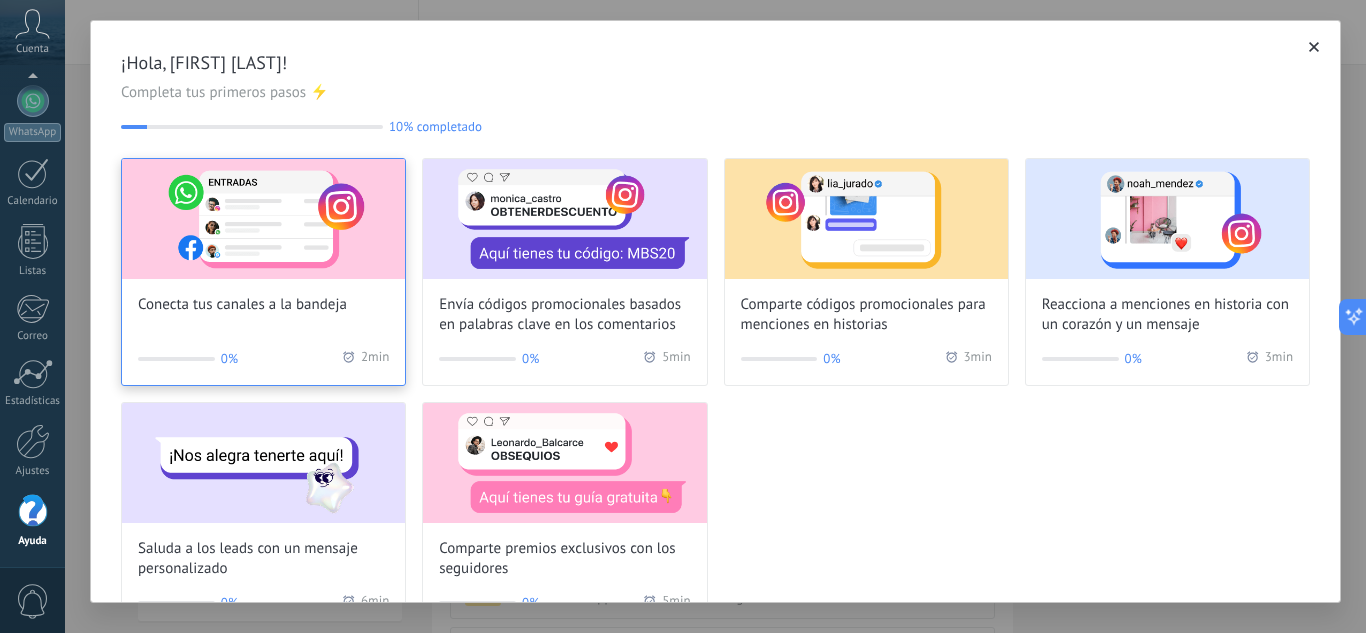 click at bounding box center (263, 219) 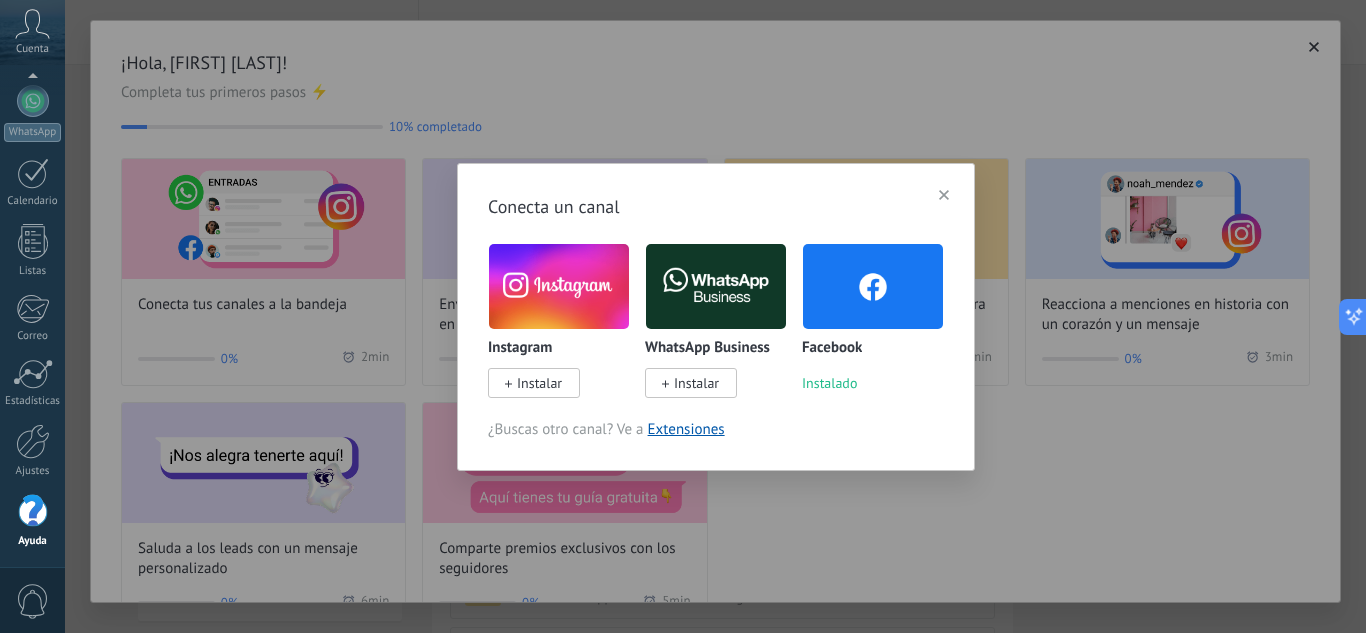 click on "Instalar" at bounding box center [534, 383] 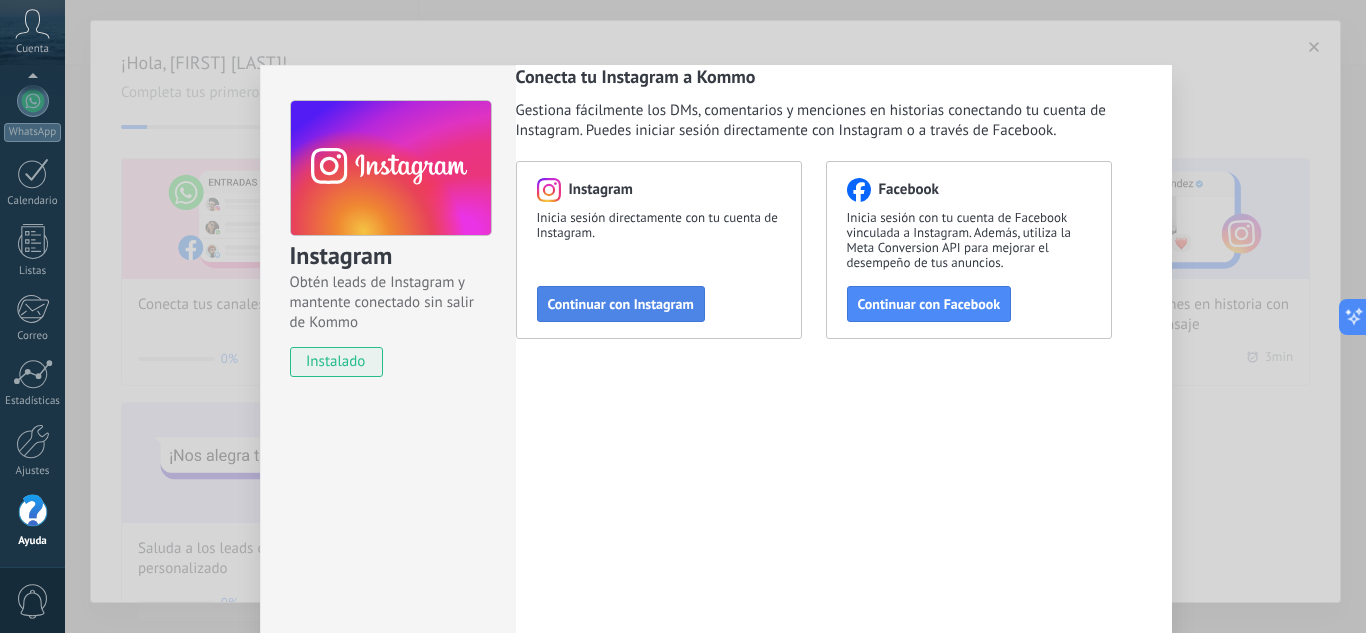click on "Continuar con Instagram" at bounding box center (621, 304) 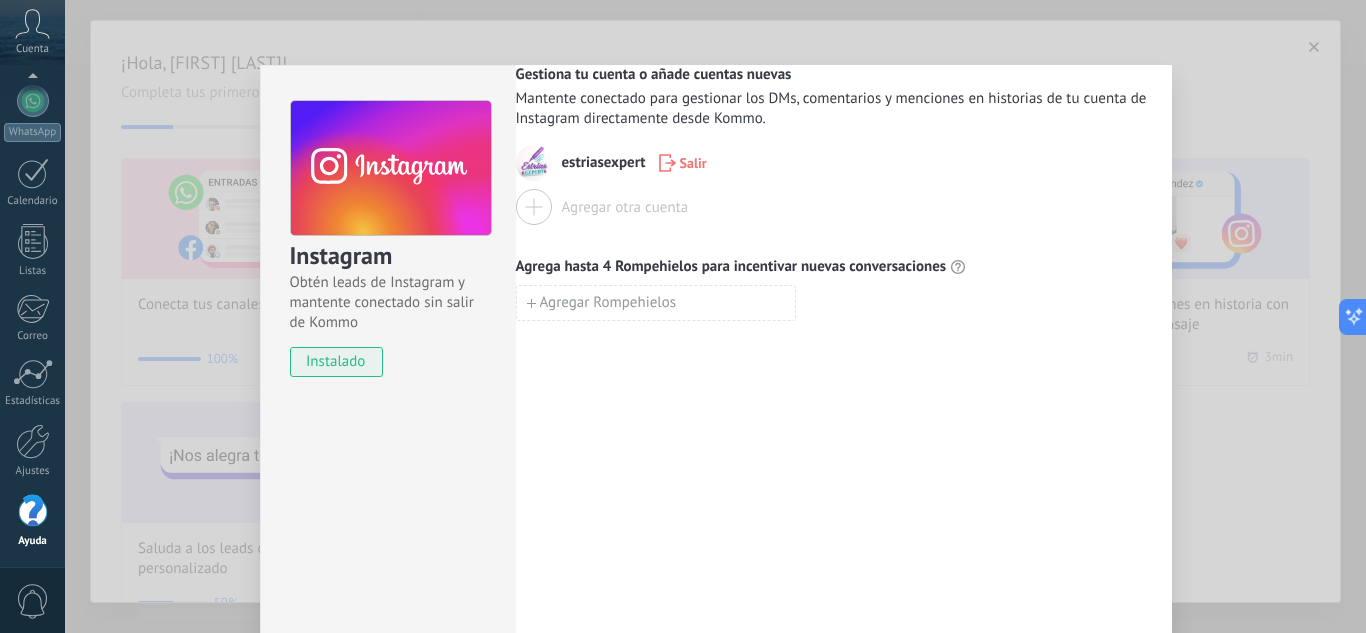 scroll, scrollTop: 100, scrollLeft: 0, axis: vertical 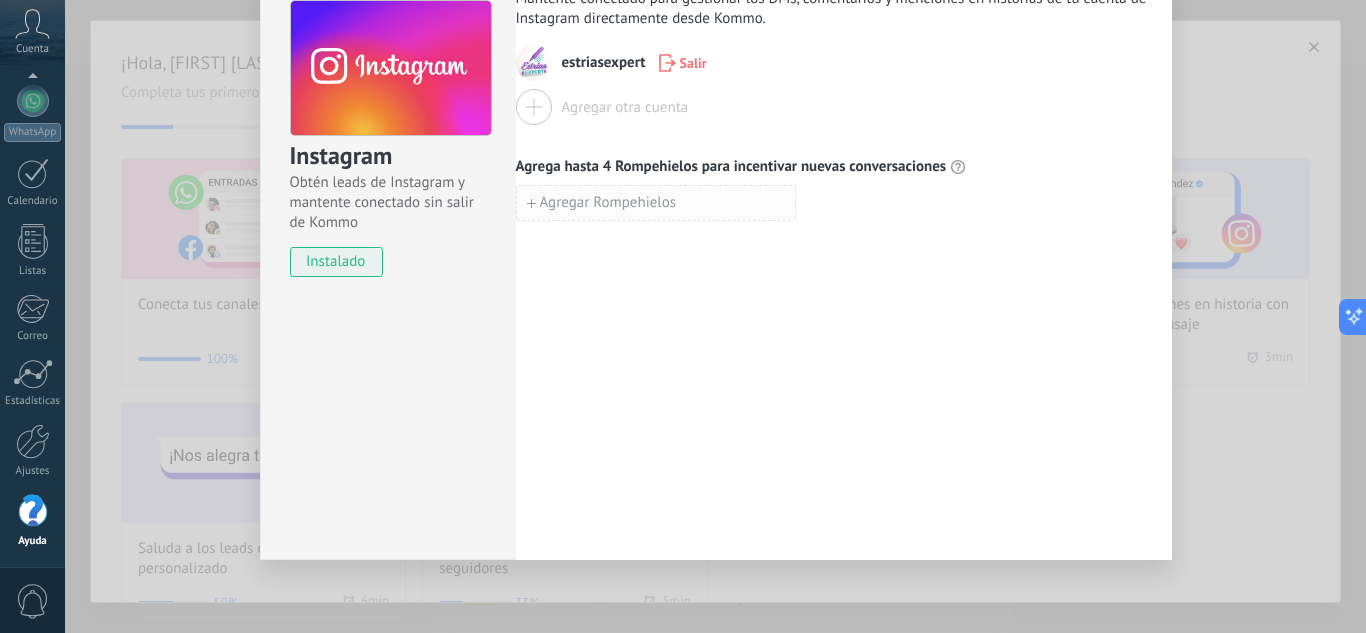 click on "Agregar Rompehielos" at bounding box center (608, 203) 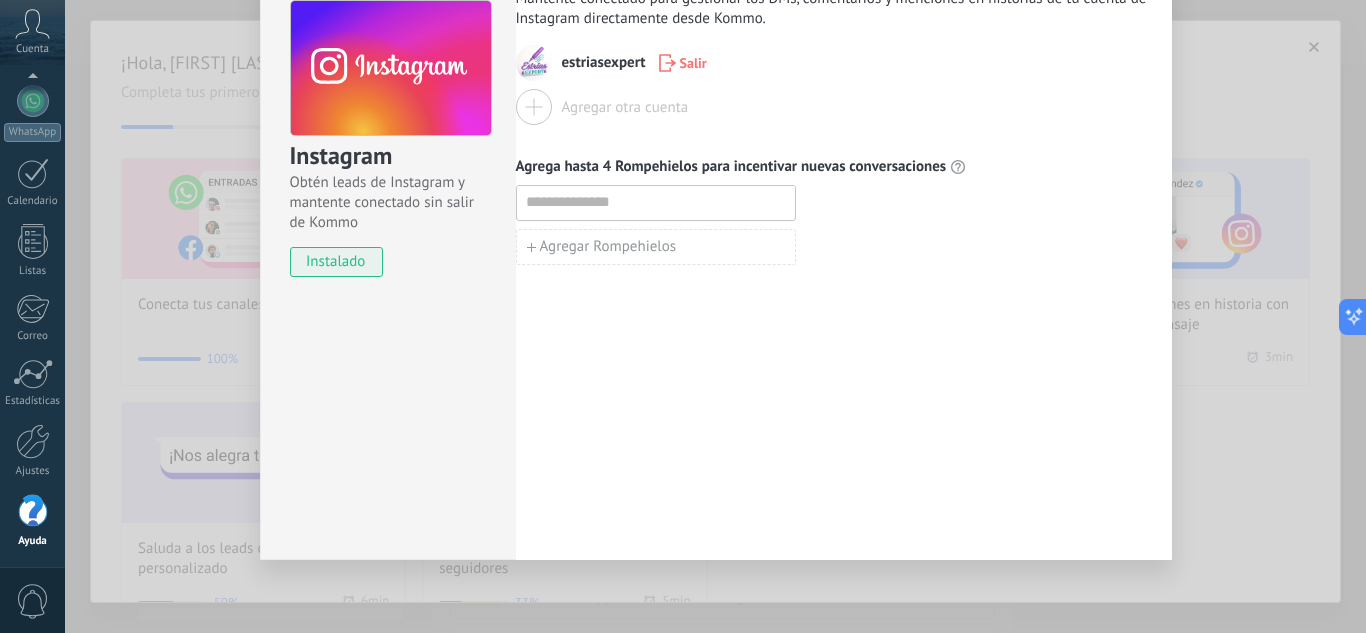 click at bounding box center (534, 107) 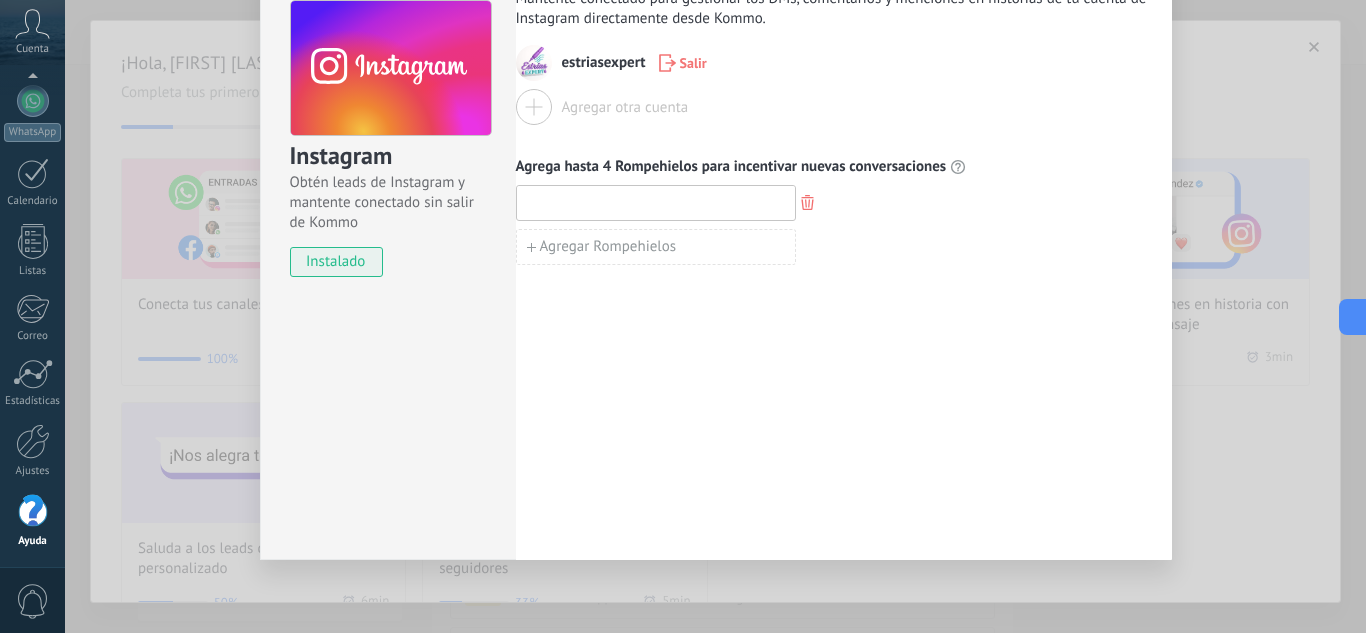 click at bounding box center (656, 202) 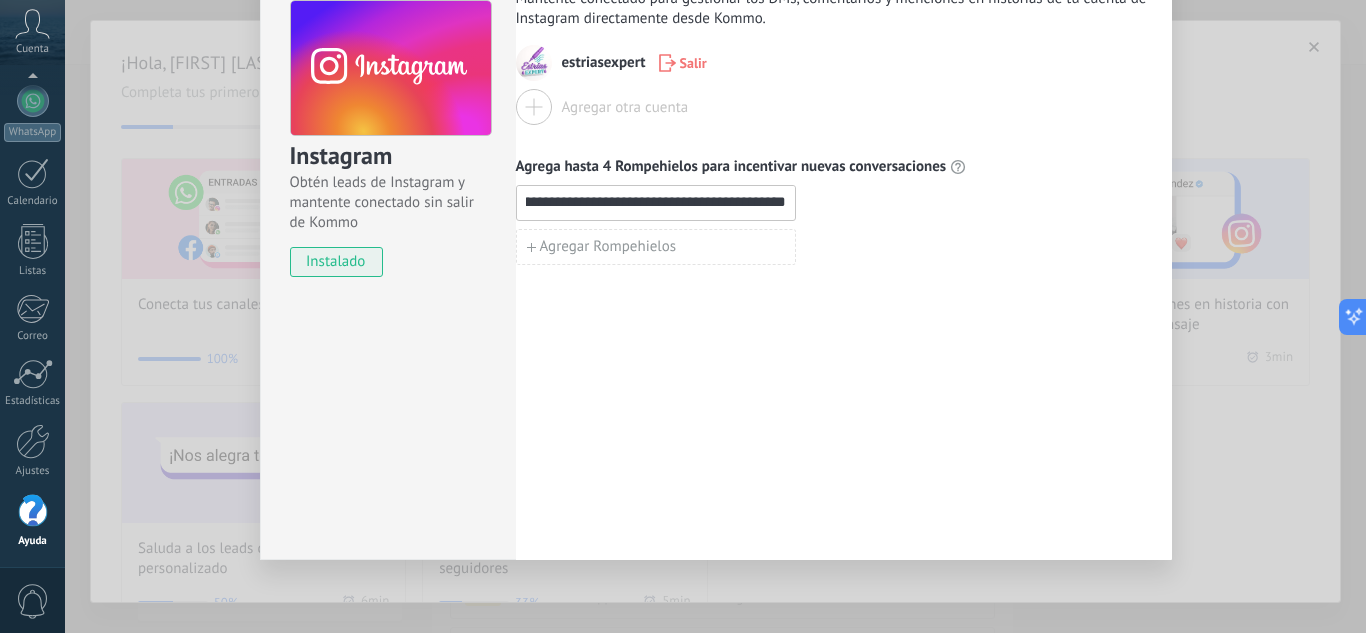 scroll, scrollTop: 0, scrollLeft: 112, axis: horizontal 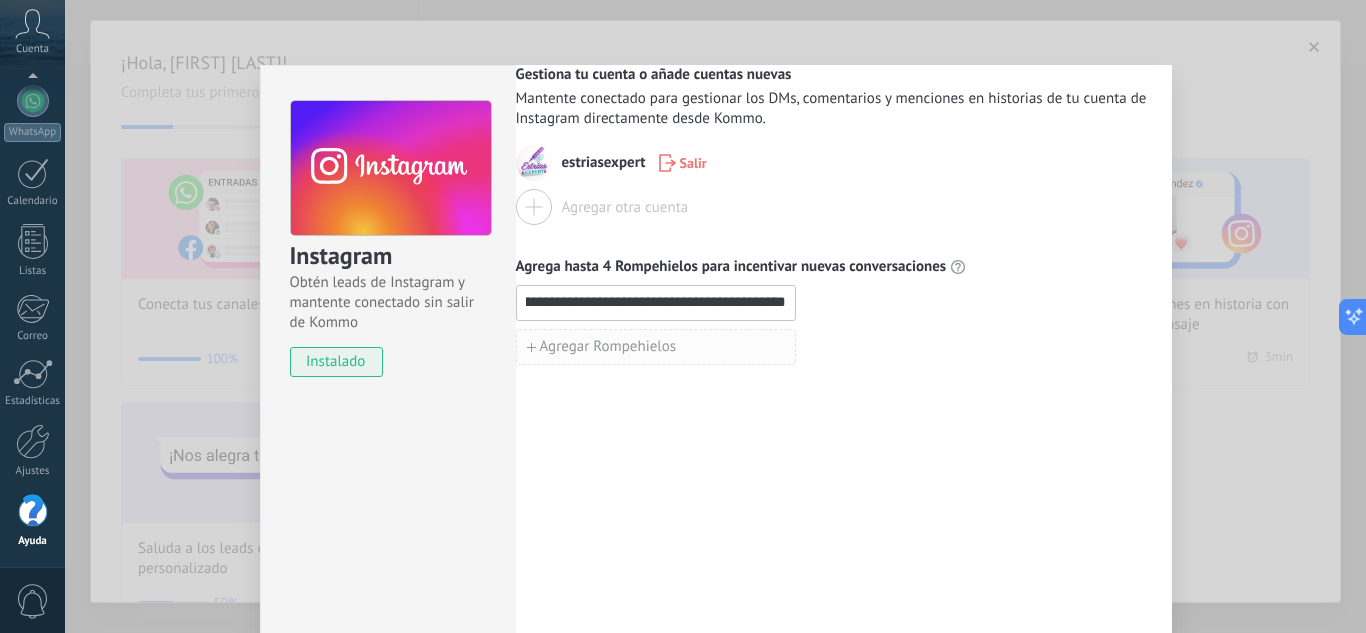 type on "**********" 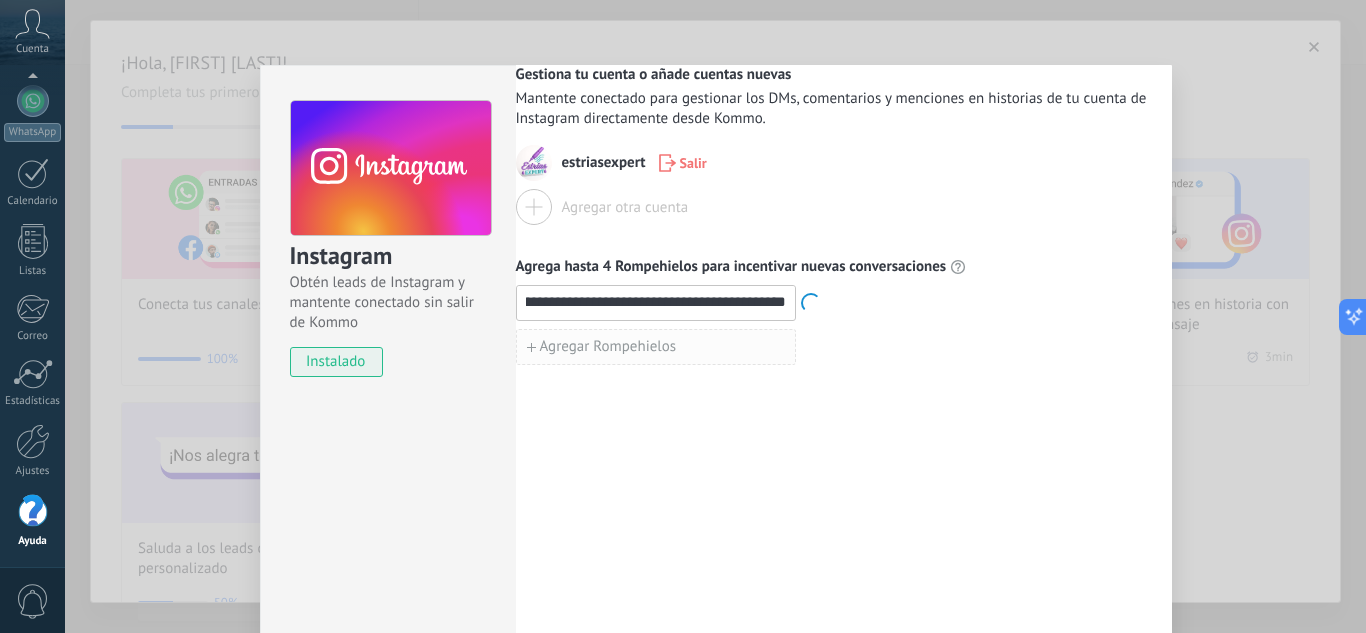 click on "Agregar Rompehielos" at bounding box center [608, 347] 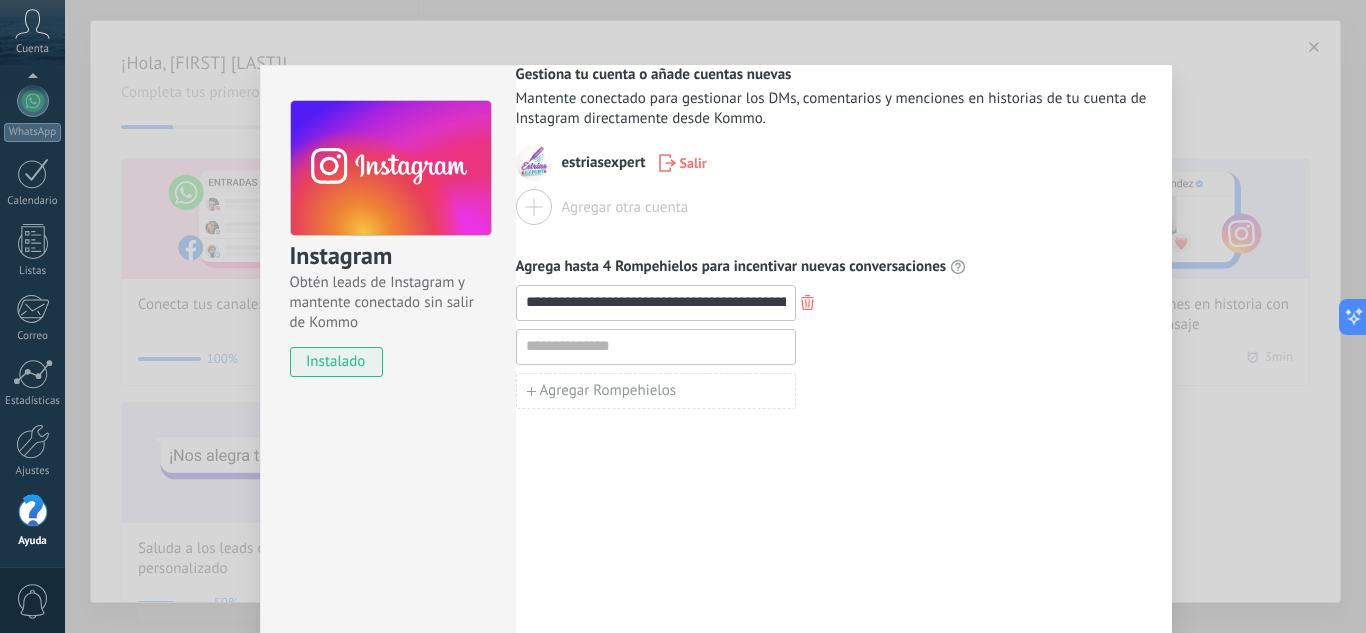 click on "**********" at bounding box center (715, 316) 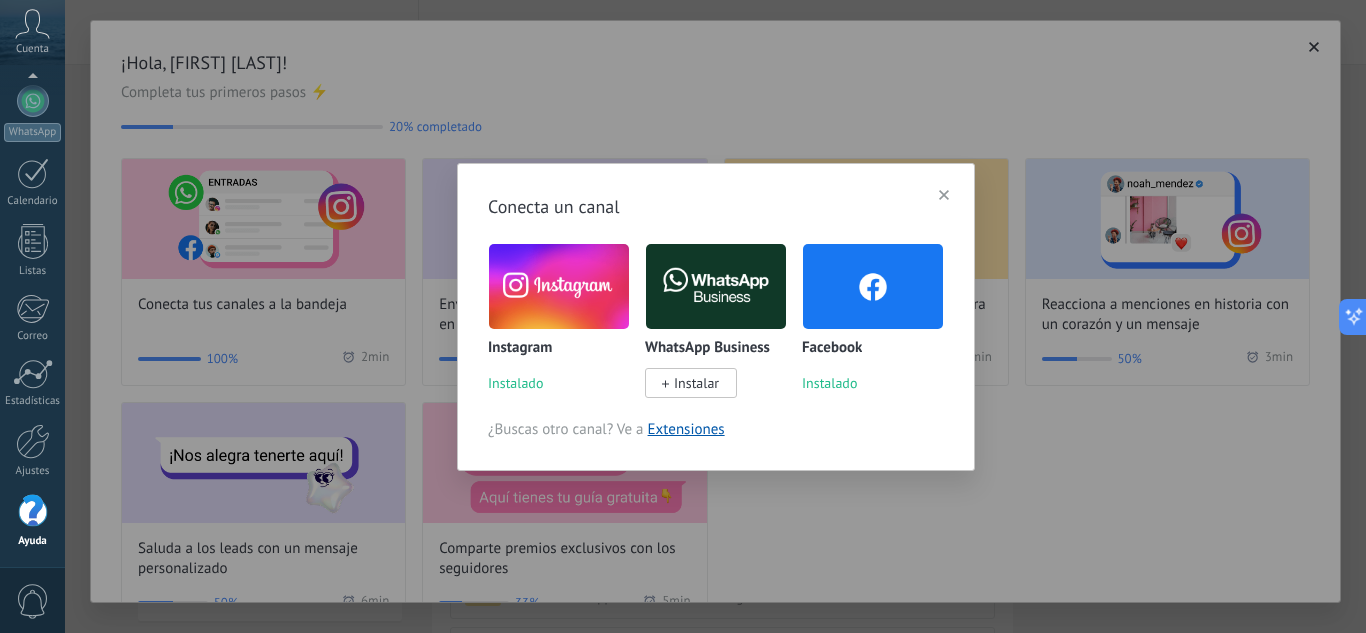 click on "Instalar" at bounding box center (696, 383) 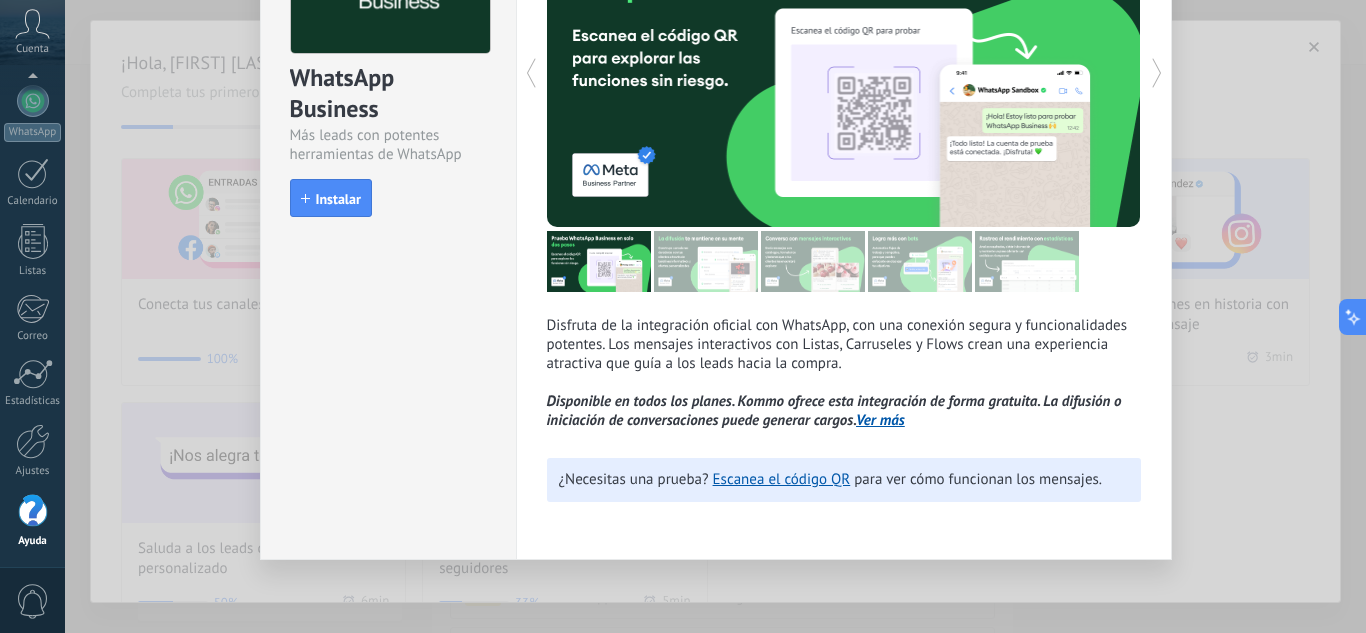 scroll, scrollTop: 184, scrollLeft: 0, axis: vertical 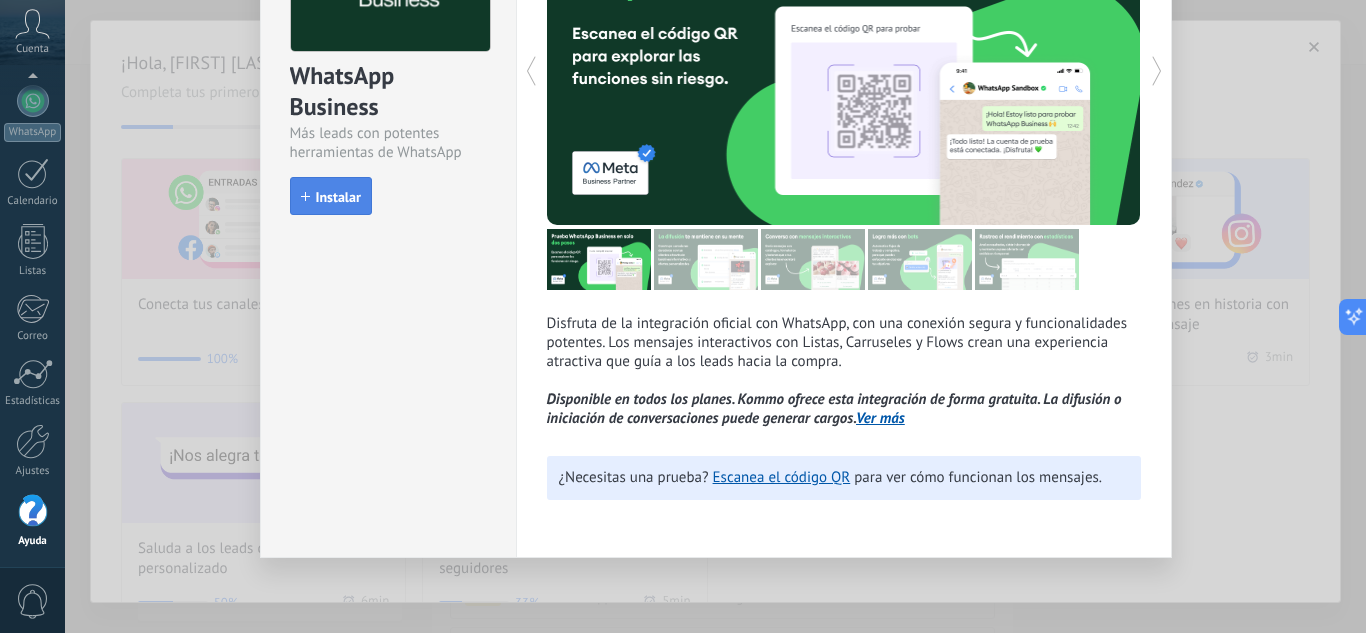 click on "Instalar" at bounding box center [331, 196] 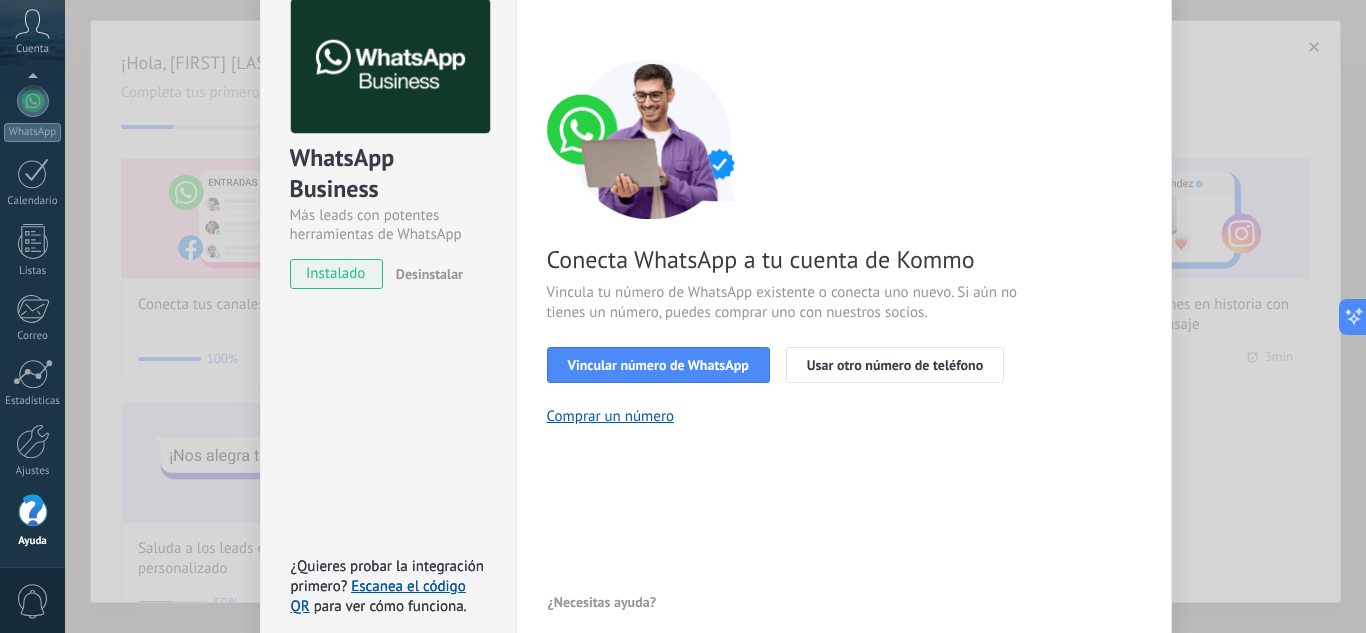 scroll, scrollTop: 184, scrollLeft: 0, axis: vertical 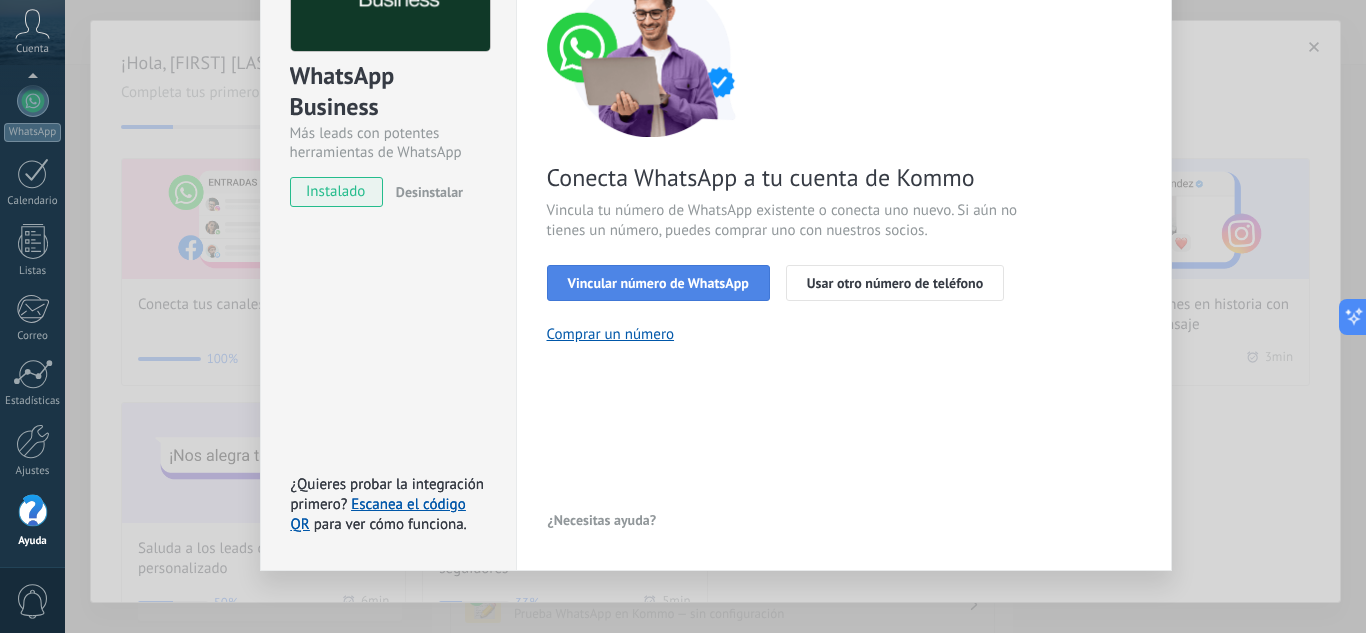 click on "Vincular número de WhatsApp" at bounding box center [658, 283] 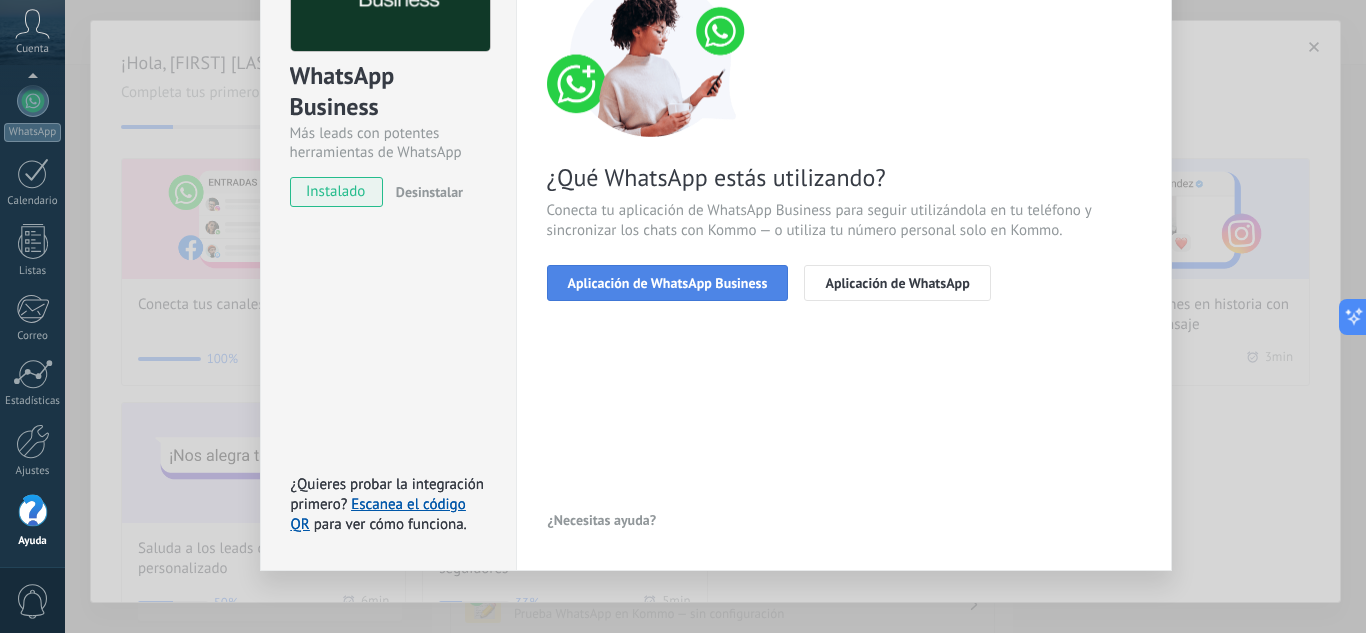 click on "Aplicación de WhatsApp Business" at bounding box center [668, 283] 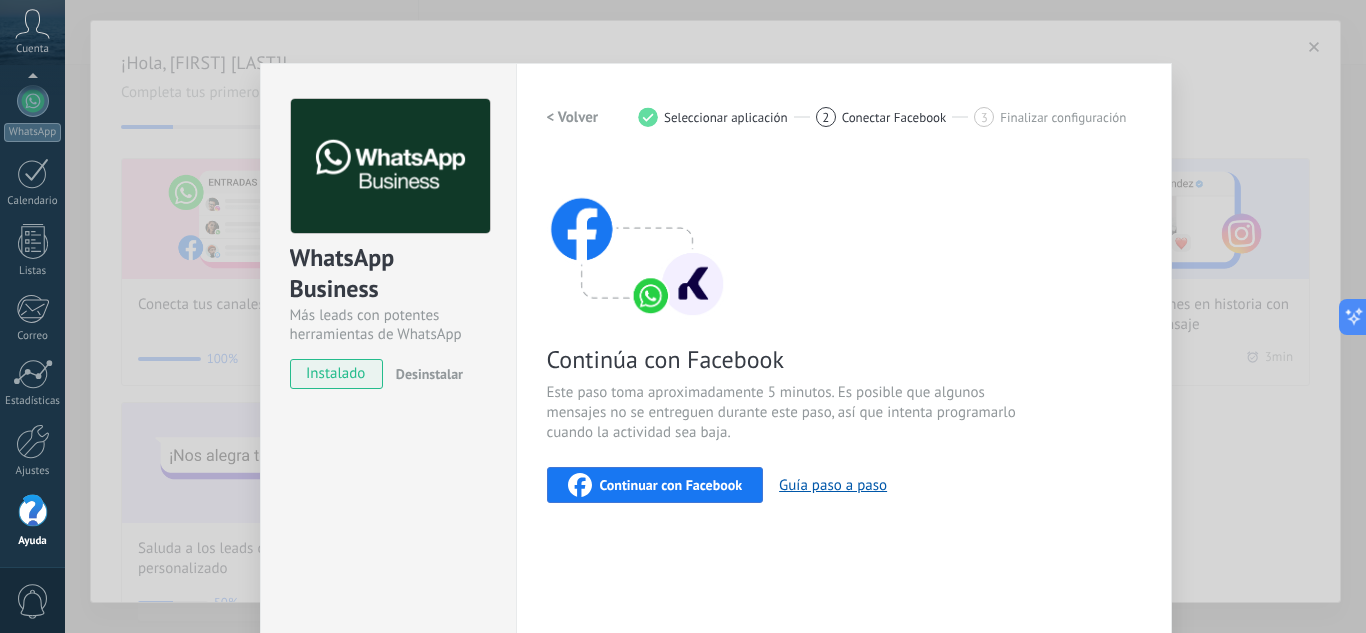 scroll, scrollTop: 0, scrollLeft: 0, axis: both 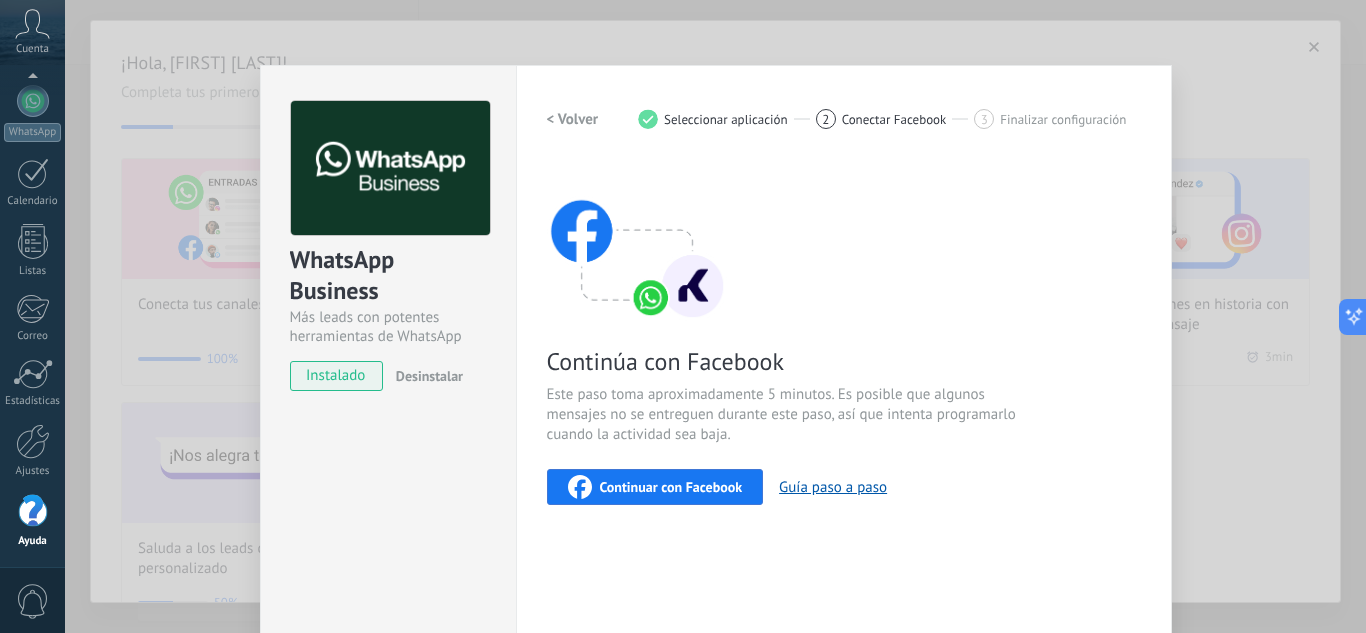 click on "WhatsApp Business Más leads con potentes herramientas de WhatsApp instalado Desinstalar ¿Quieres probar la integración primero?   Escanea el código QR   para ver cómo funciona. ¿Quieres probar la integración primero?   Escanea el código QR   para ver cómo funciona. Configuraciones Autorizaciones This tab logs the users who have granted integration access to this account. If you want to to remove a user's ability to send requests to the account on behalf of this integration, you can revoke access. If access is revoked from all users, the integration will stop working. This app is installed, but no one has given it access yet. WhatsApp Cloud API más _:  Guardar < Volver 1 Seleccionar aplicación 2 Conectar Facebook  3 Finalizar configuración Continúa con Facebook Este paso toma aproximadamente 5 minutos. Es posible que algunos mensajes no se entreguen durante este paso, así que intenta programarlo cuando la actividad sea baja. Continuar con Facebook Guía paso a paso ¿Necesitas ayuda?" at bounding box center (715, 316) 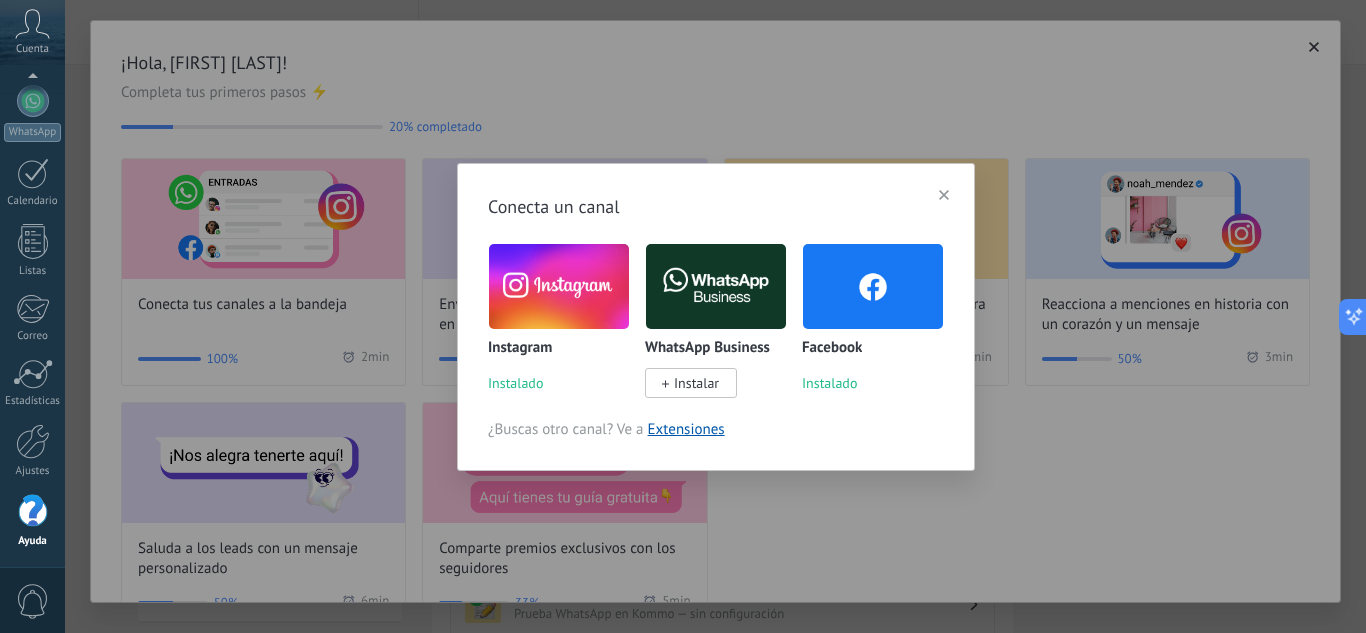click on "Instalar" at bounding box center [696, 383] 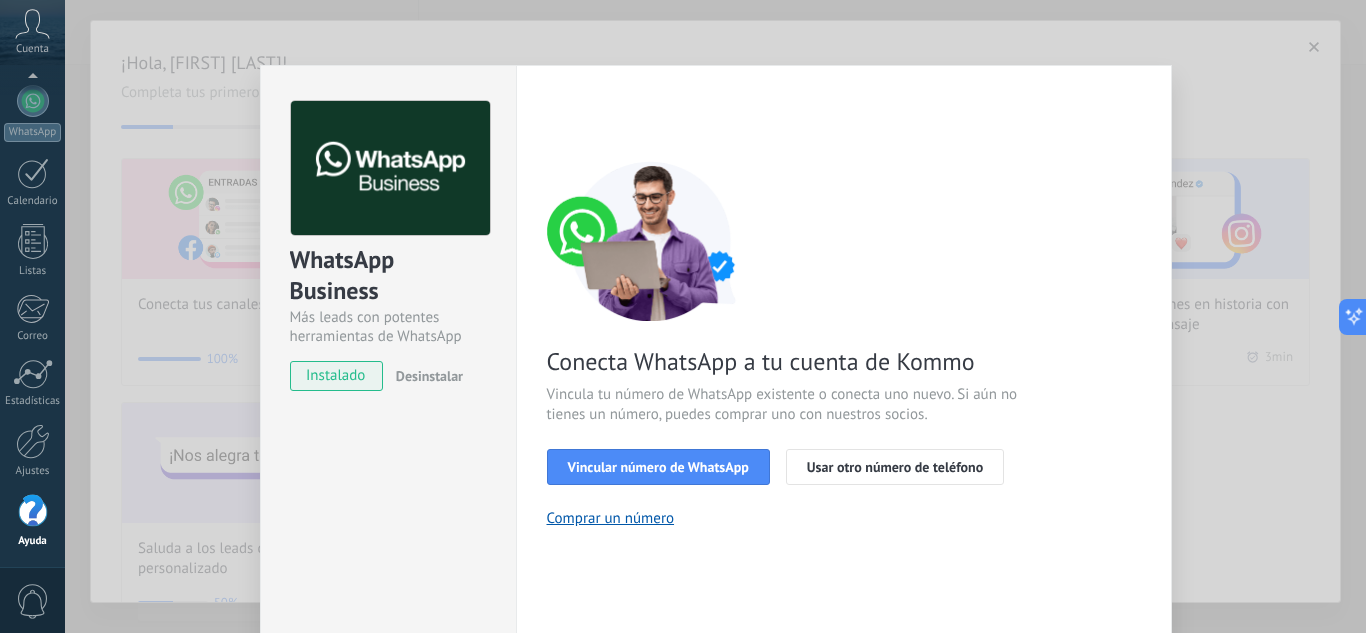 click on "instalado" at bounding box center [336, 376] 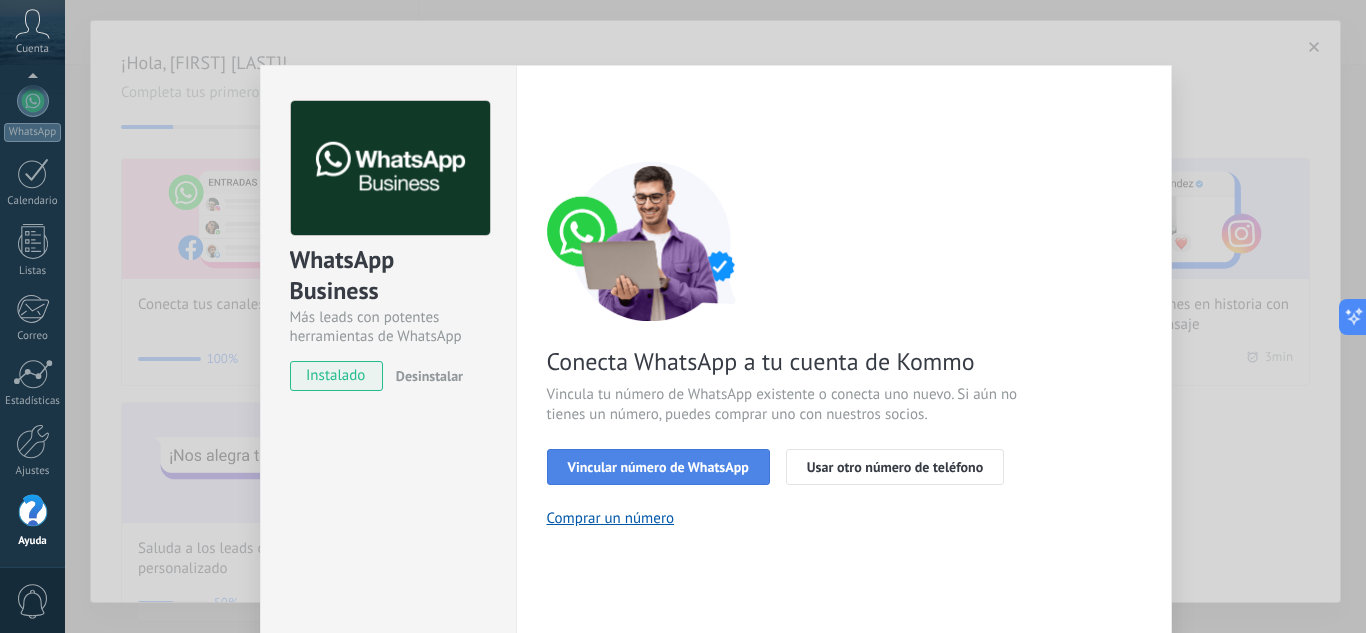 click on "Vincular número de WhatsApp" at bounding box center (658, 467) 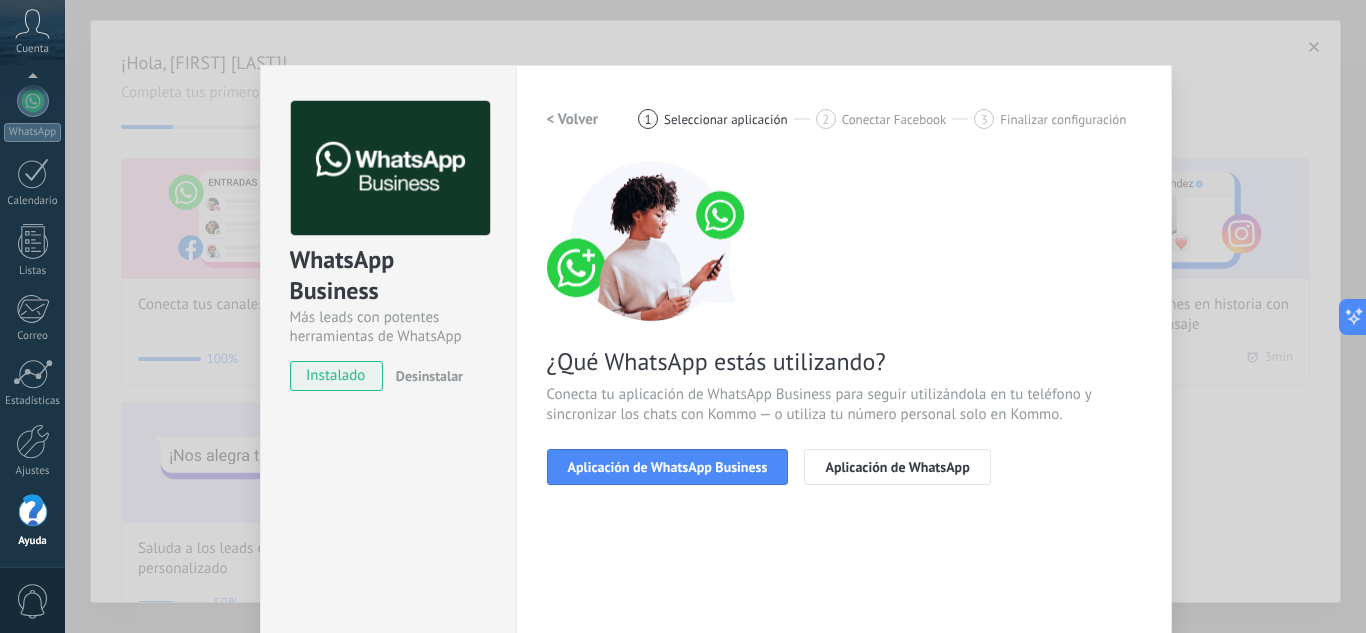 click on "Aplicación de WhatsApp Business" at bounding box center [668, 467] 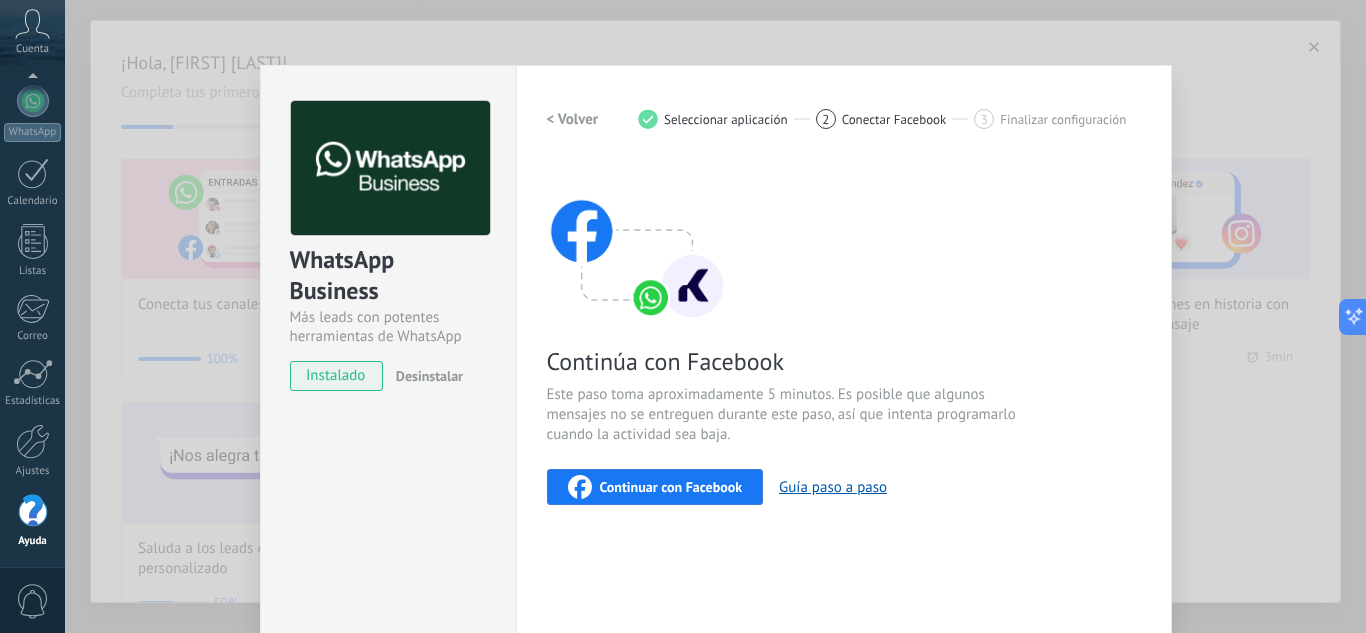 click on "Continuar con Facebook" at bounding box center [671, 487] 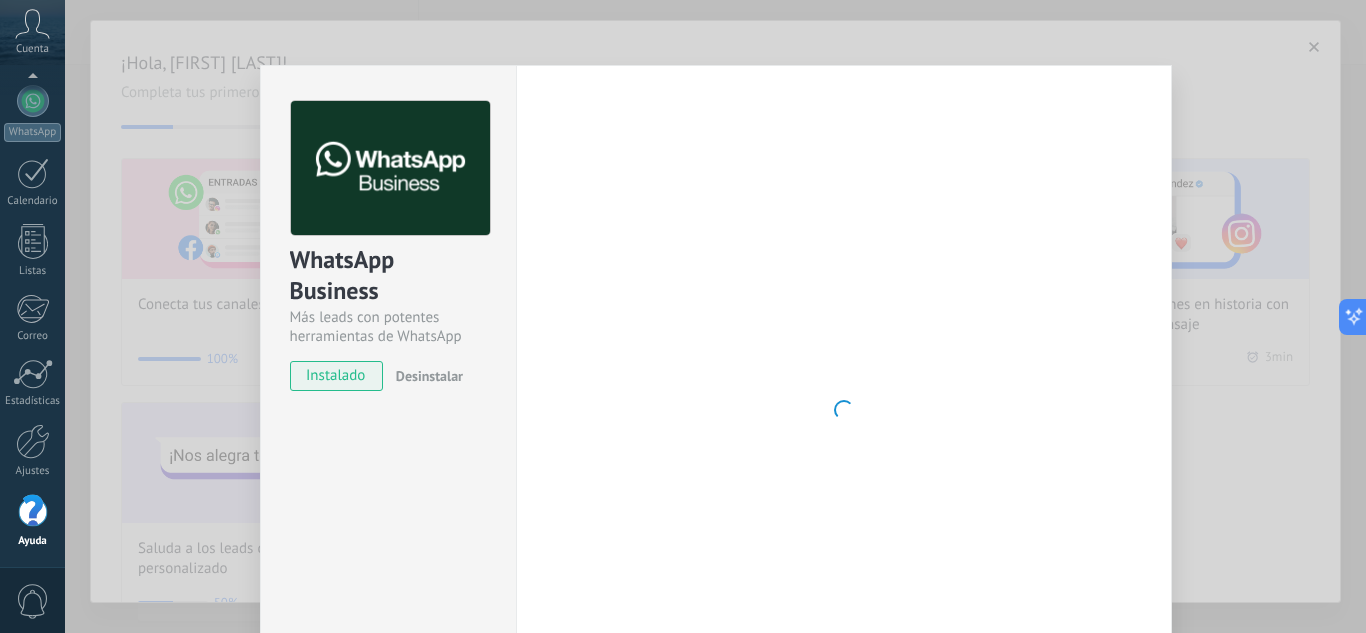 click on "instalado" at bounding box center (336, 376) 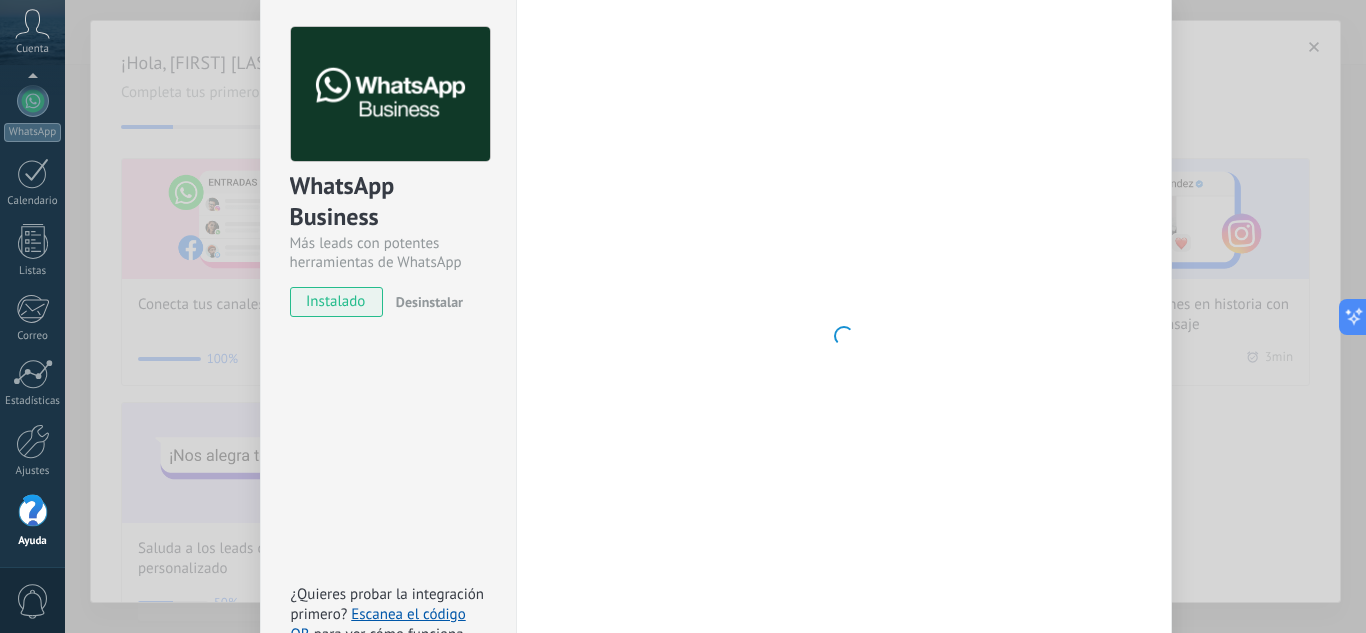 scroll, scrollTop: 0, scrollLeft: 0, axis: both 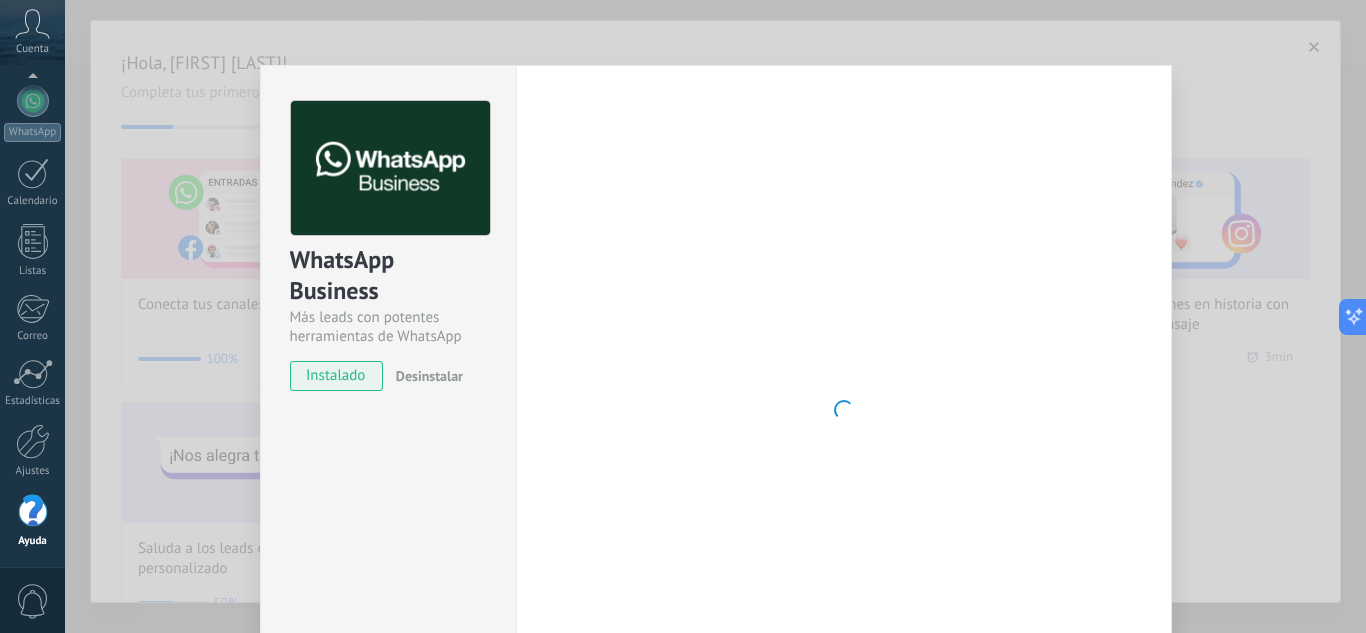 click on "WhatsApp Business Más leads con potentes herramientas de WhatsApp instalado Desinstalar ¿Quieres probar la integración primero?   Escanea el código QR   para ver cómo funciona. Configuraciones Autorizaciones This tab logs the users who have granted integration access to this account. If you want to to remove a user's ability to send requests to the account on behalf of this integration, you can revoke access. If access is revoked from all users, the integration will stop working. This app is installed, but no one has given it access yet. WhatsApp Cloud API más _:  Guardar < Volver 1 Seleccionar aplicación 2 Conectar Facebook  3 Finalizar configuración Continúa con Facebook Este paso toma aproximadamente 5 minutos. Es posible que algunos mensajes no se entreguen durante este paso, así que intenta programarlo cuando la actividad sea baja. Continuar con Facebook Guía paso a paso ¿Necesitas ayuda?" at bounding box center [715, 316] 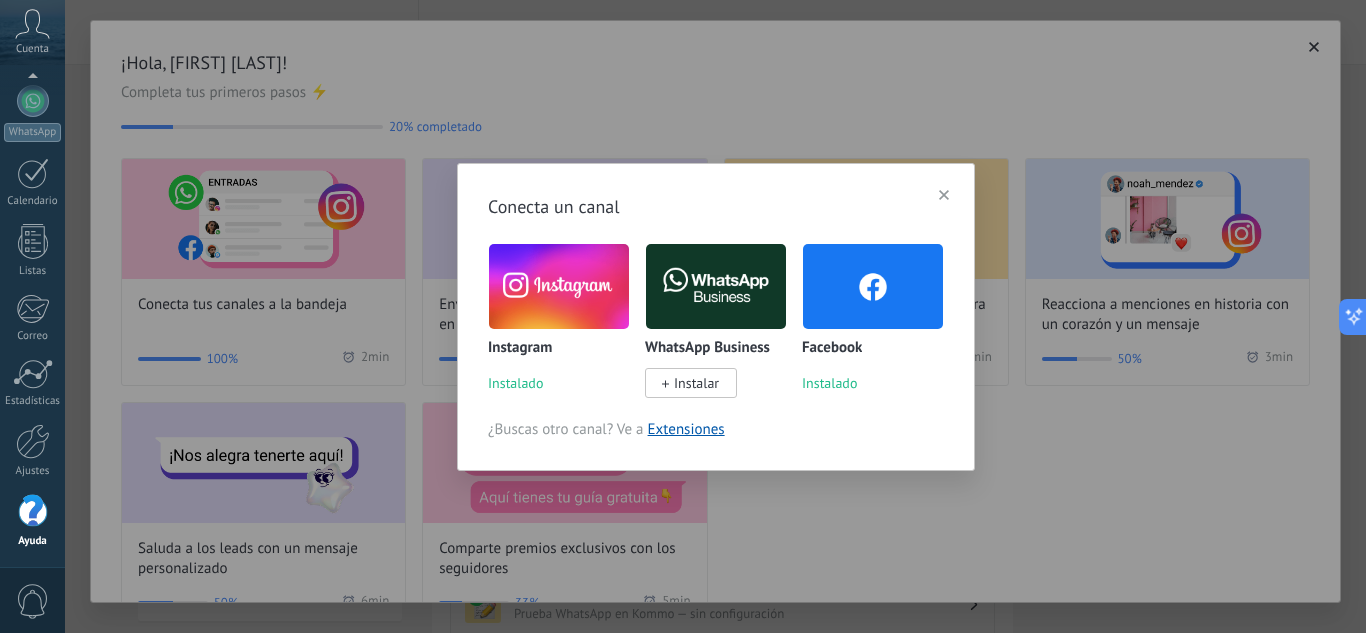 click on "Instalar" at bounding box center (696, 383) 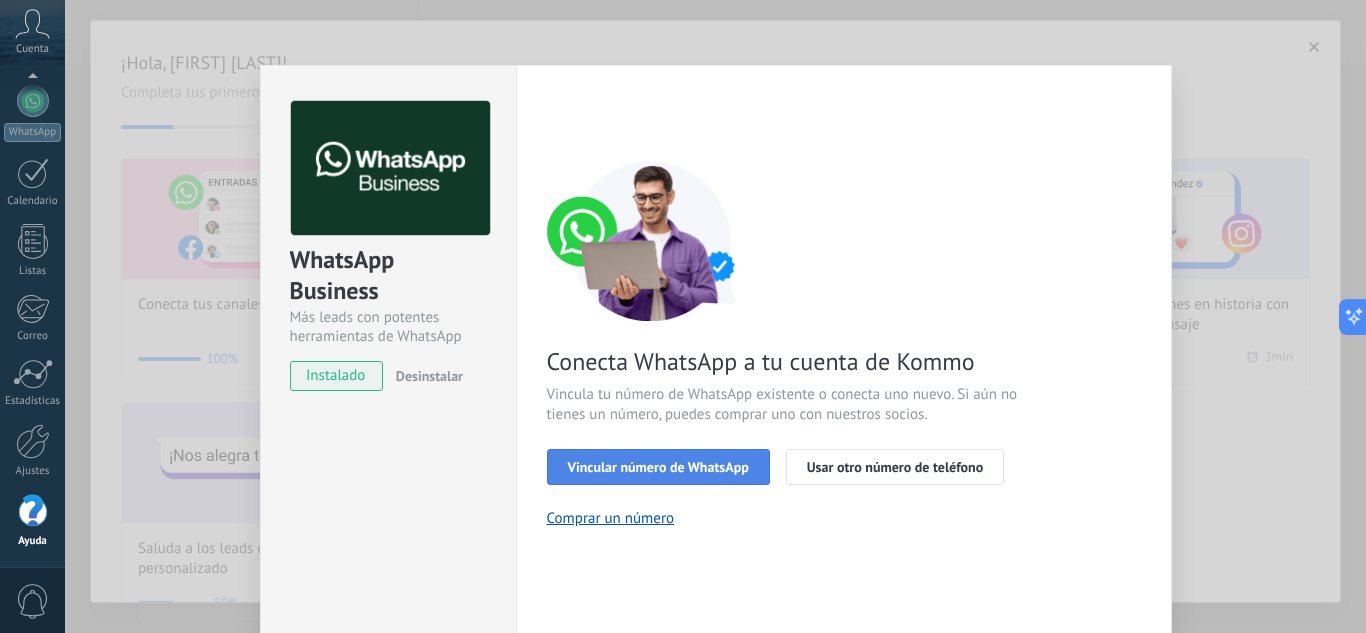 click on "Vincular número de WhatsApp" at bounding box center [658, 467] 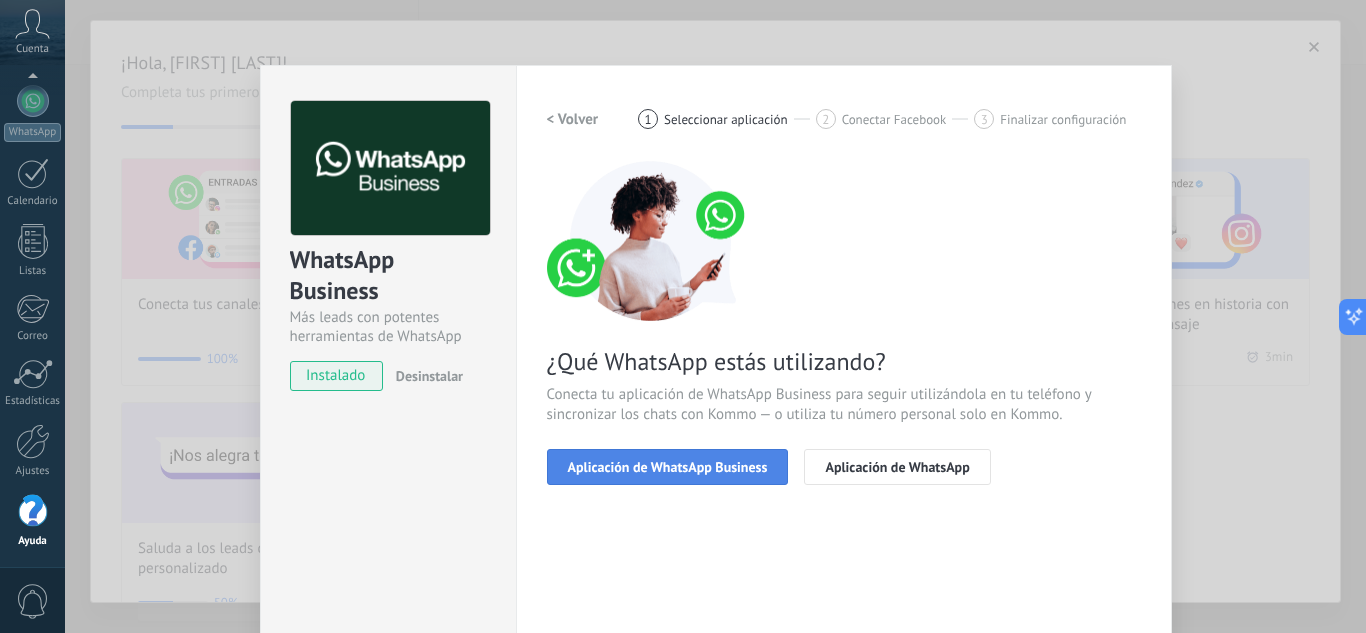 click on "Aplicación de WhatsApp Business" at bounding box center [668, 467] 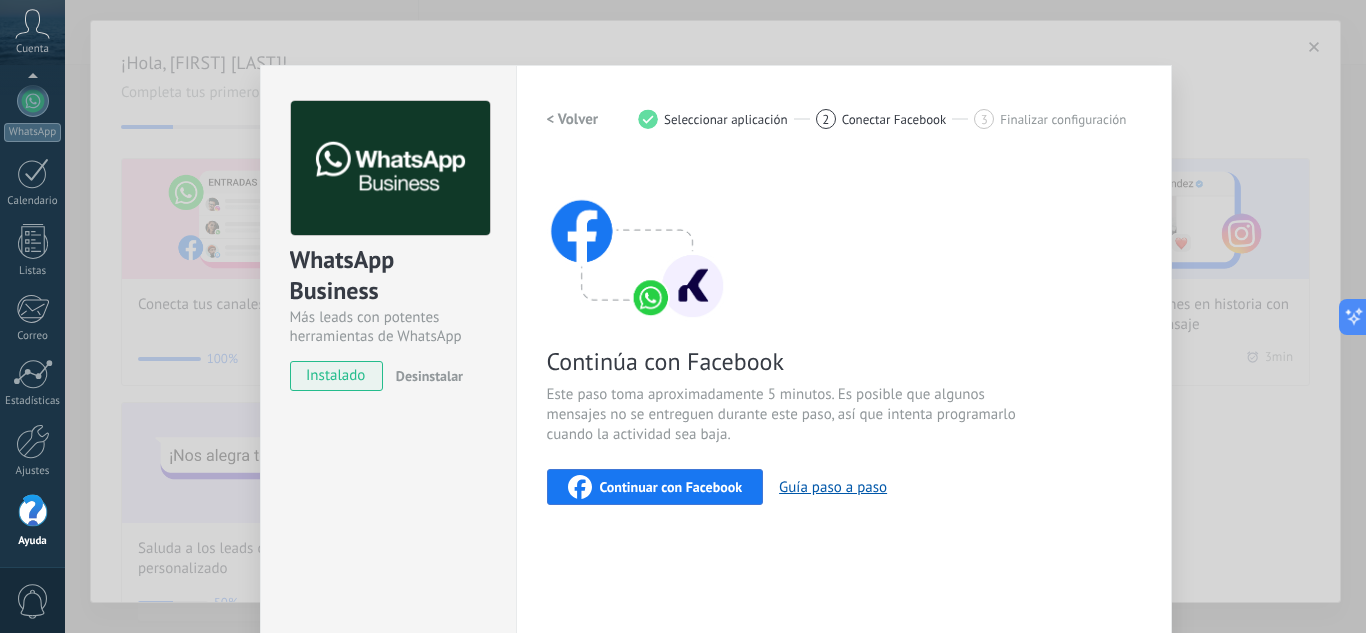 click on "Continuar con Facebook" at bounding box center (671, 487) 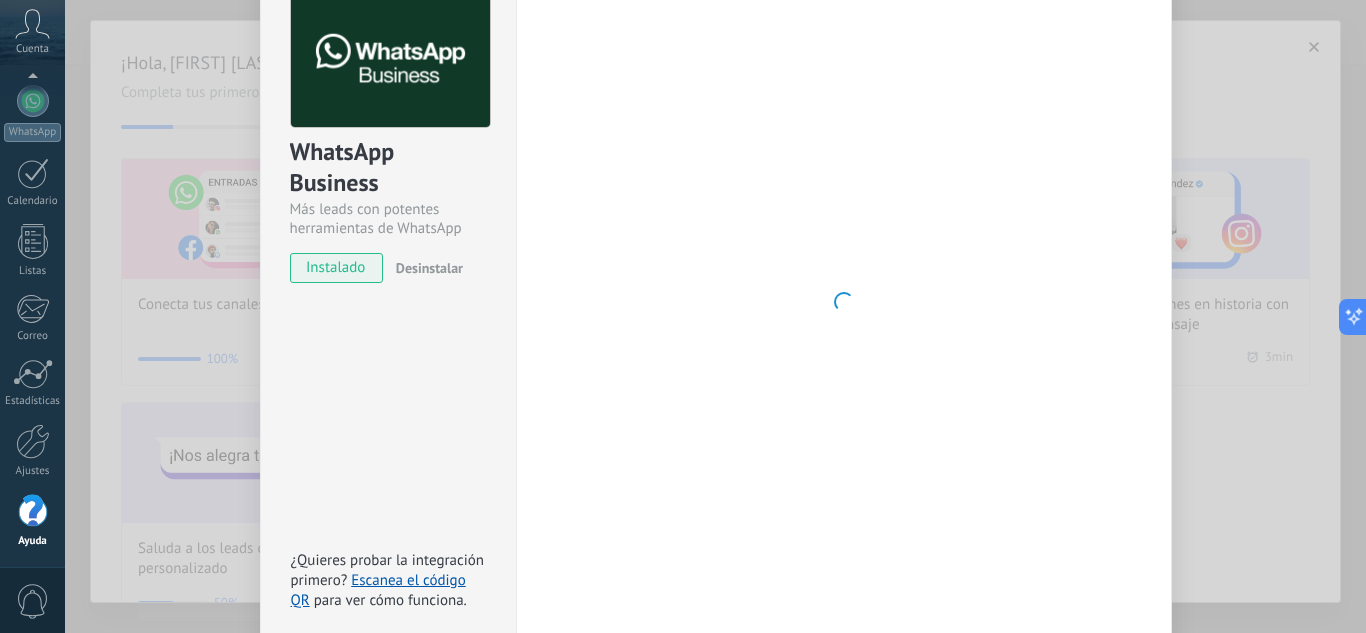 scroll, scrollTop: 0, scrollLeft: 0, axis: both 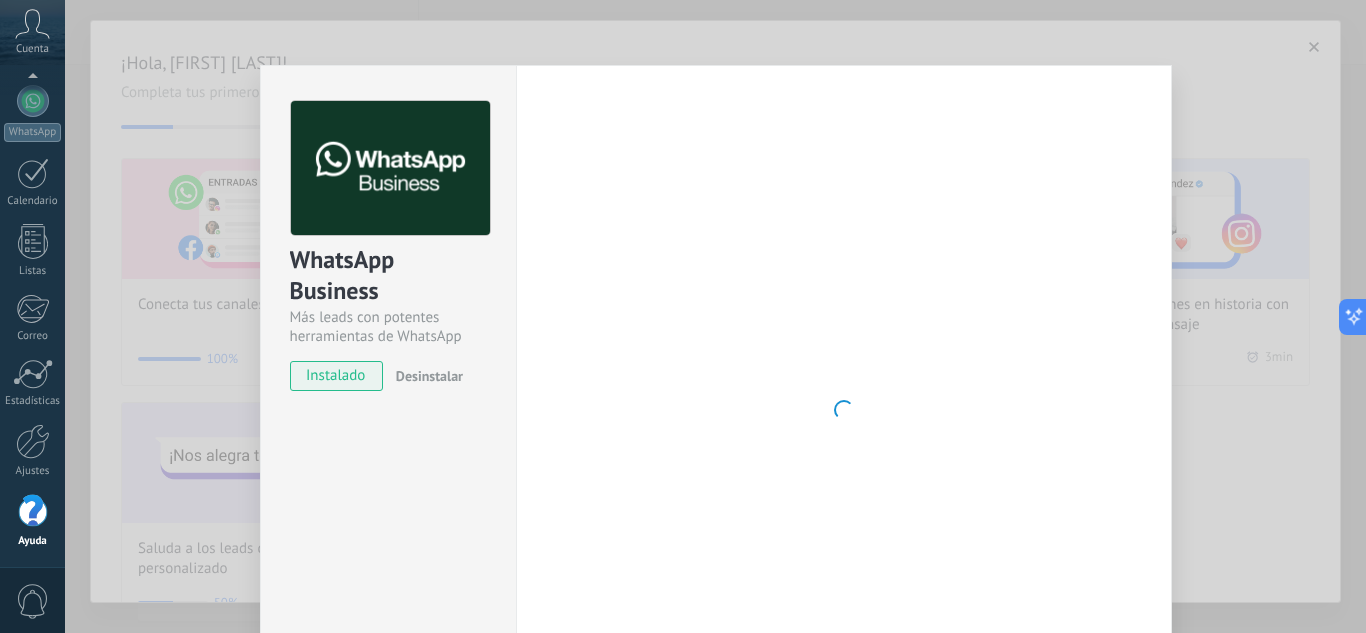 click on "WhatsApp Business Más leads con potentes herramientas de WhatsApp instalado Desinstalar ¿Quieres probar la integración primero?   Escanea el código QR   para ver cómo funciona. Configuraciones Autorizaciones This tab logs the users who have granted integration access to this account. If you want to to remove a user's ability to send requests to the account on behalf of this integration, you can revoke access. If access is revoked from all users, the integration will stop working. This app is installed, but no one has given it access yet. WhatsApp Cloud API más _:  Guardar < Volver 1 Seleccionar aplicación 2 Conectar Facebook  3 Finalizar configuración Continúa con Facebook Este paso toma aproximadamente 5 minutos. Es posible que algunos mensajes no se entreguen durante este paso, así que intenta programarlo cuando la actividad sea baja. Continuar con Facebook Guía paso a paso ¿Necesitas ayuda?" at bounding box center (715, 316) 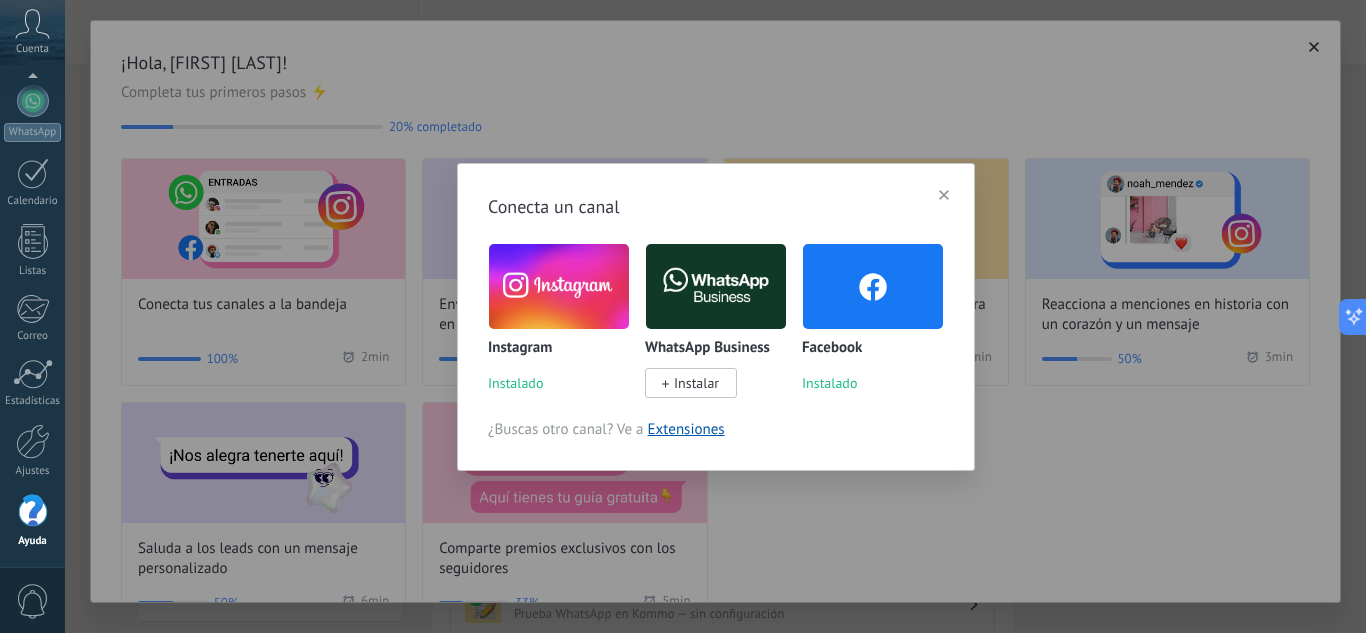 click on "Instalar" at bounding box center [696, 383] 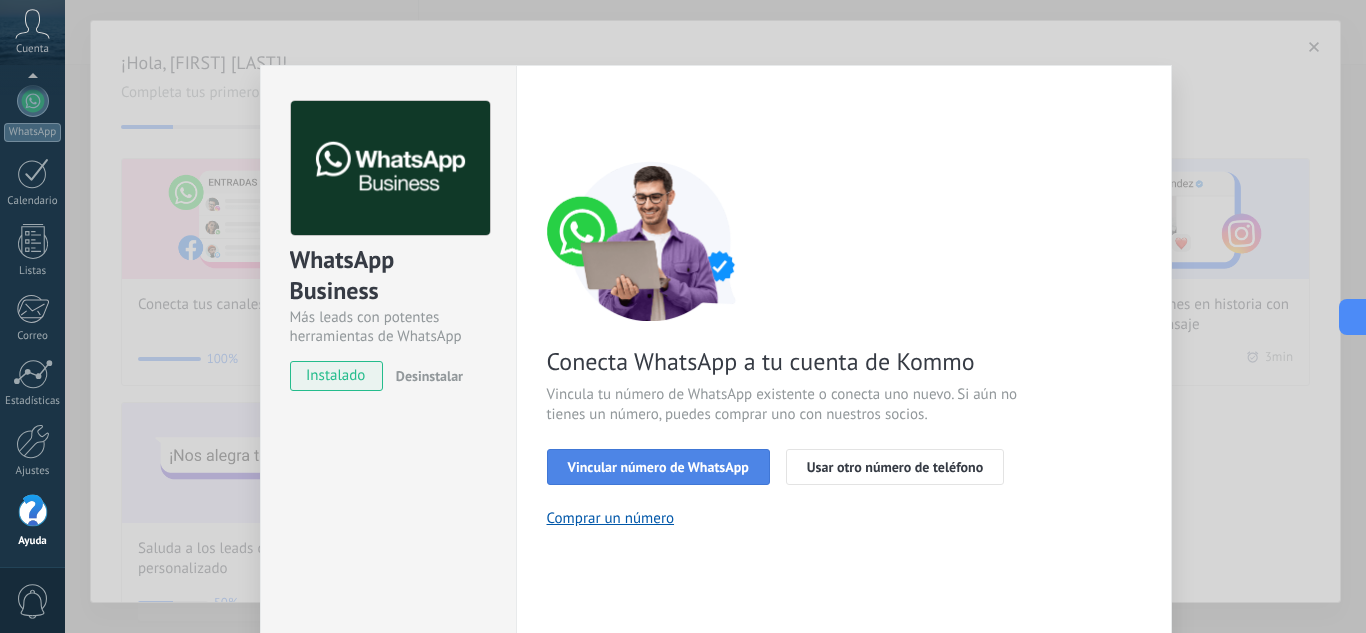 click on "Vincular número de WhatsApp" at bounding box center [658, 467] 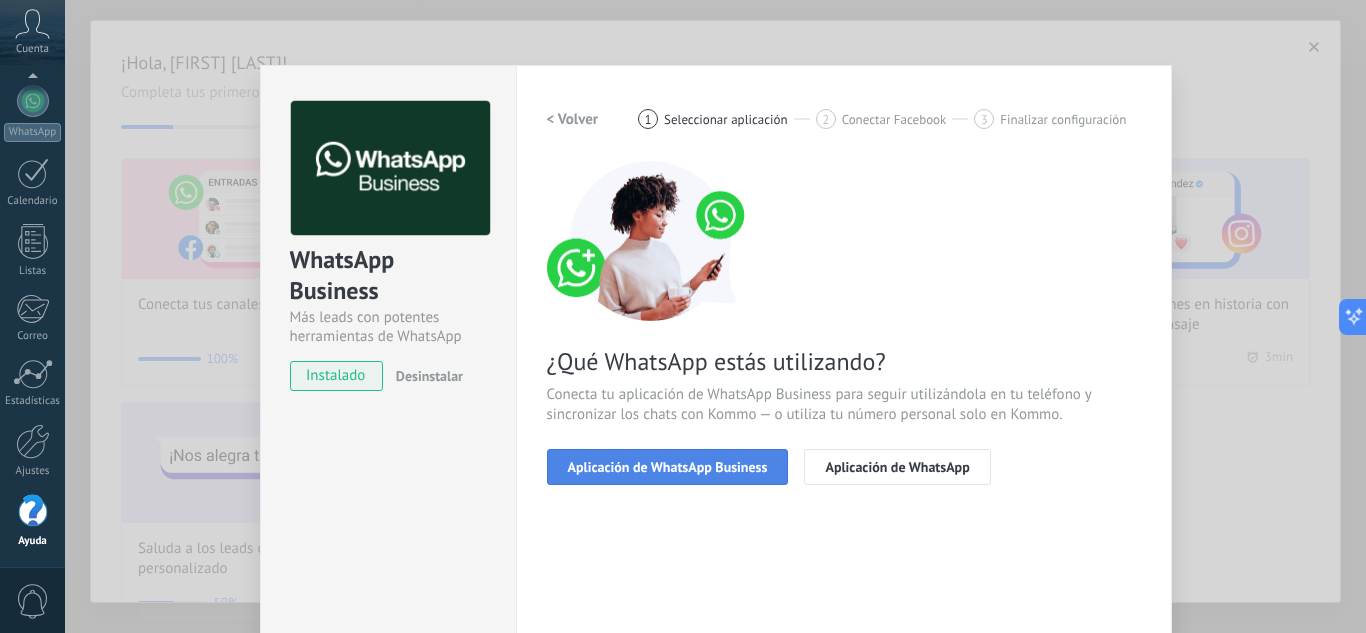 click on "Aplicación de WhatsApp Business" at bounding box center (668, 467) 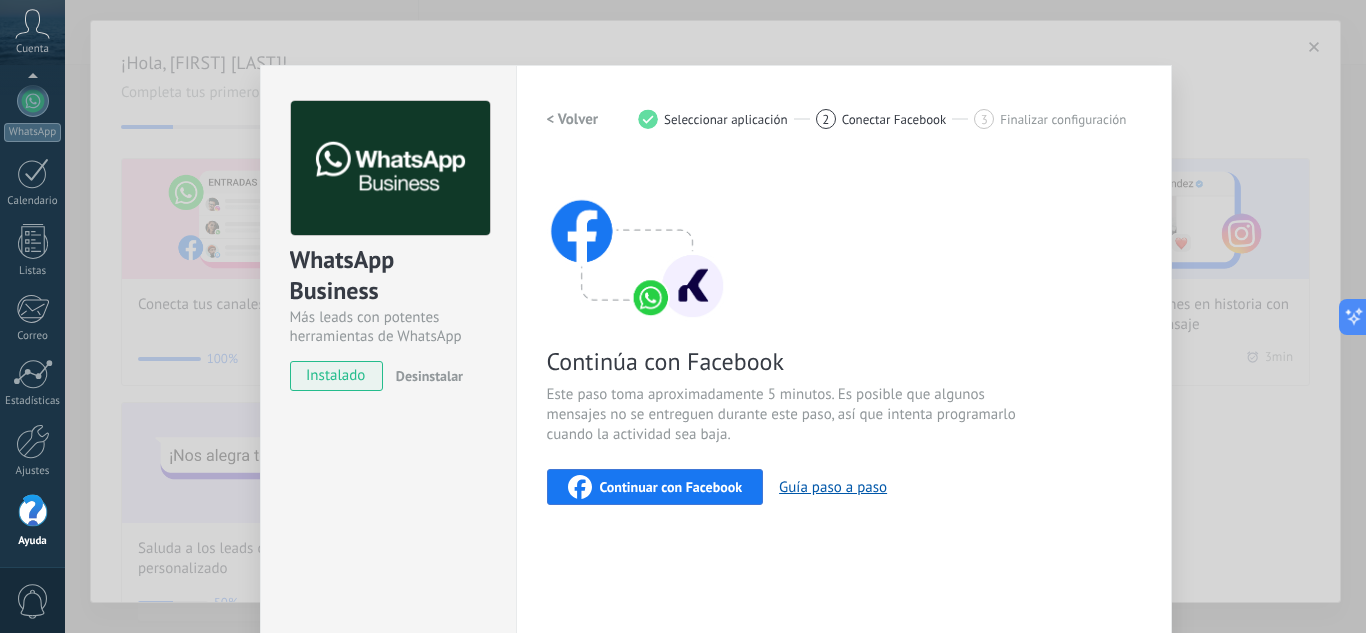 click on "Continuar con Facebook" at bounding box center (671, 487) 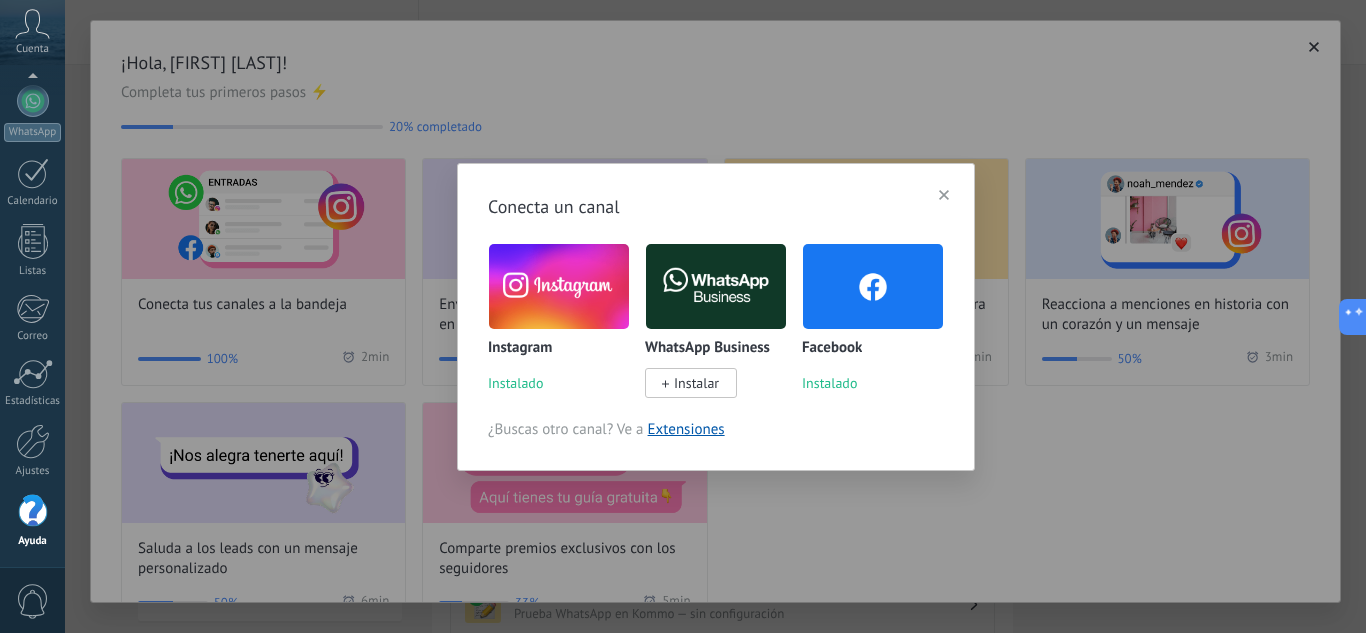 click 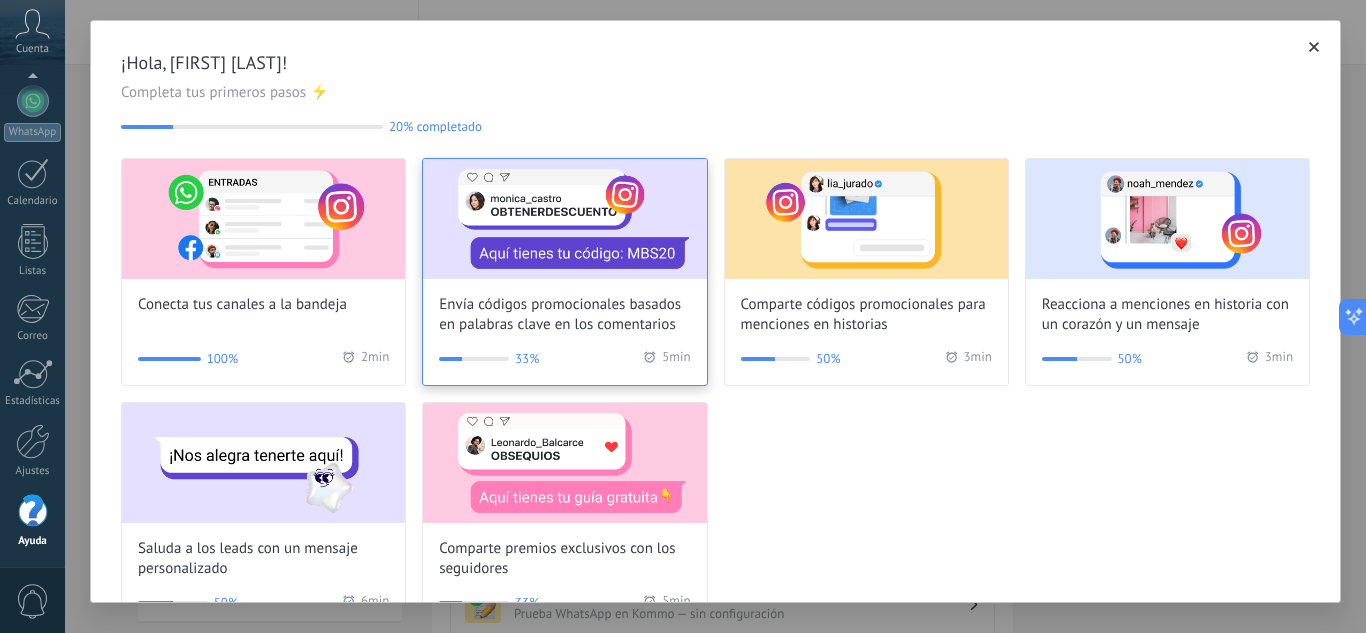 click at bounding box center (564, 219) 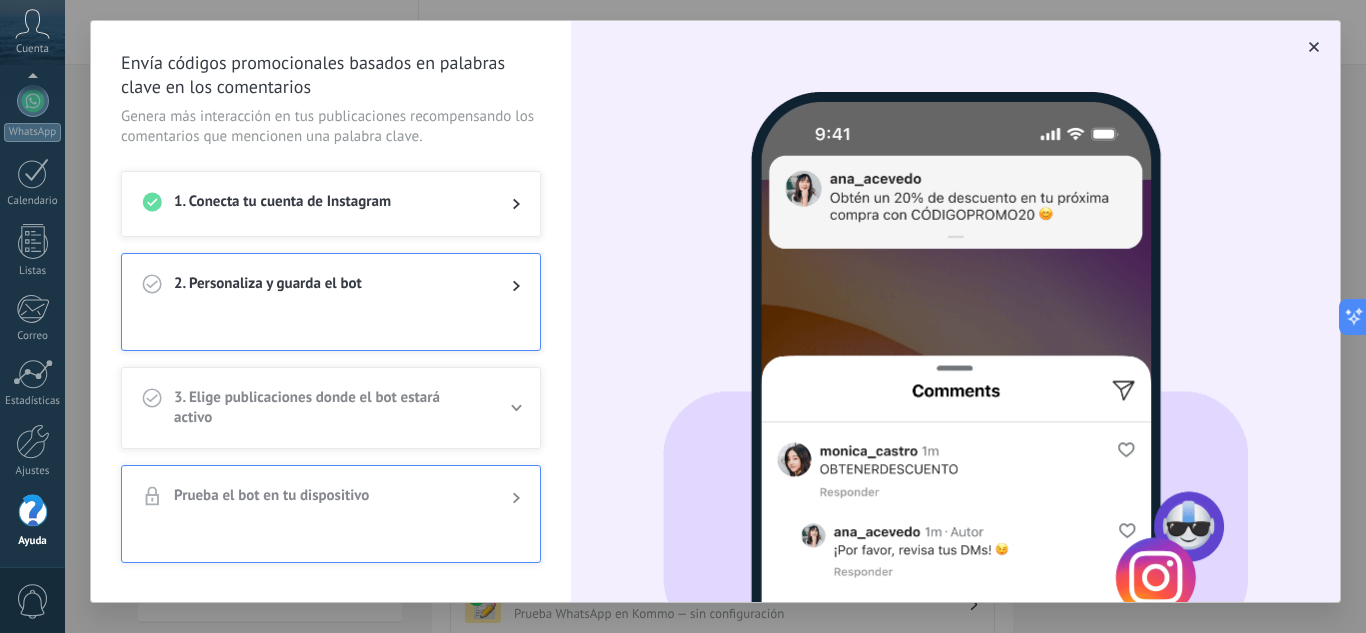 click on "1. Conecta tu cuenta de Instagram" at bounding box center (327, 204) 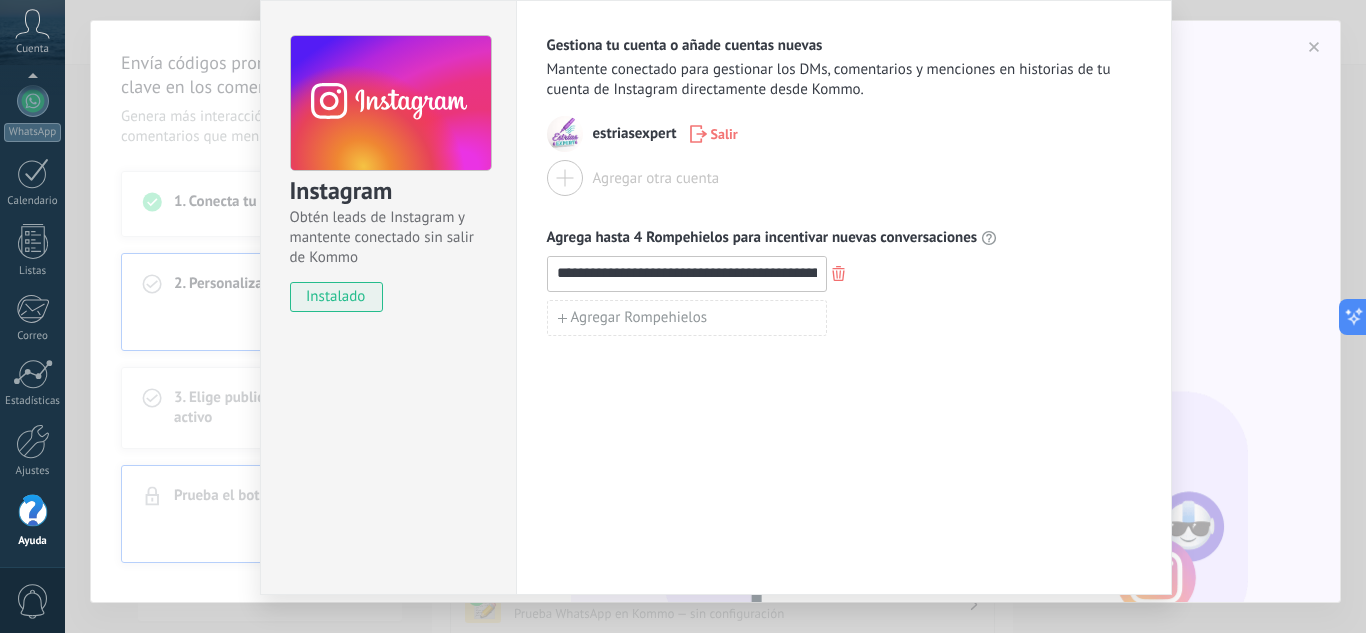 scroll, scrollTop: 102, scrollLeft: 0, axis: vertical 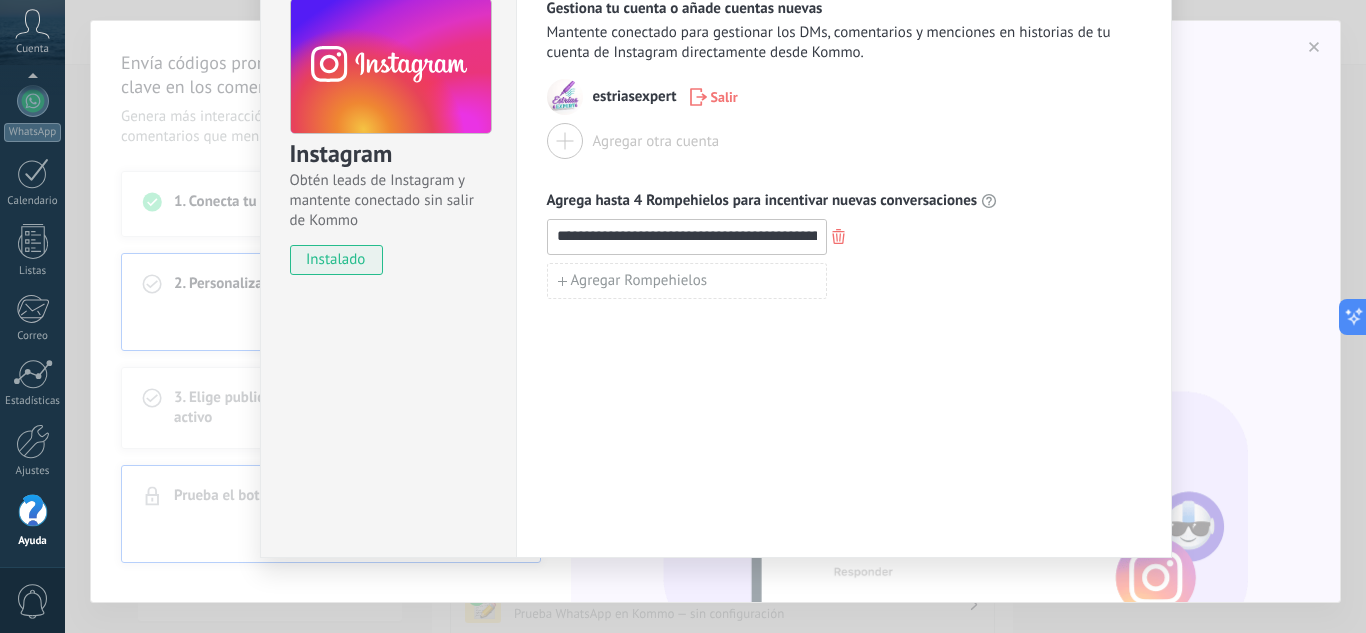 click on "**********" at bounding box center [715, 316] 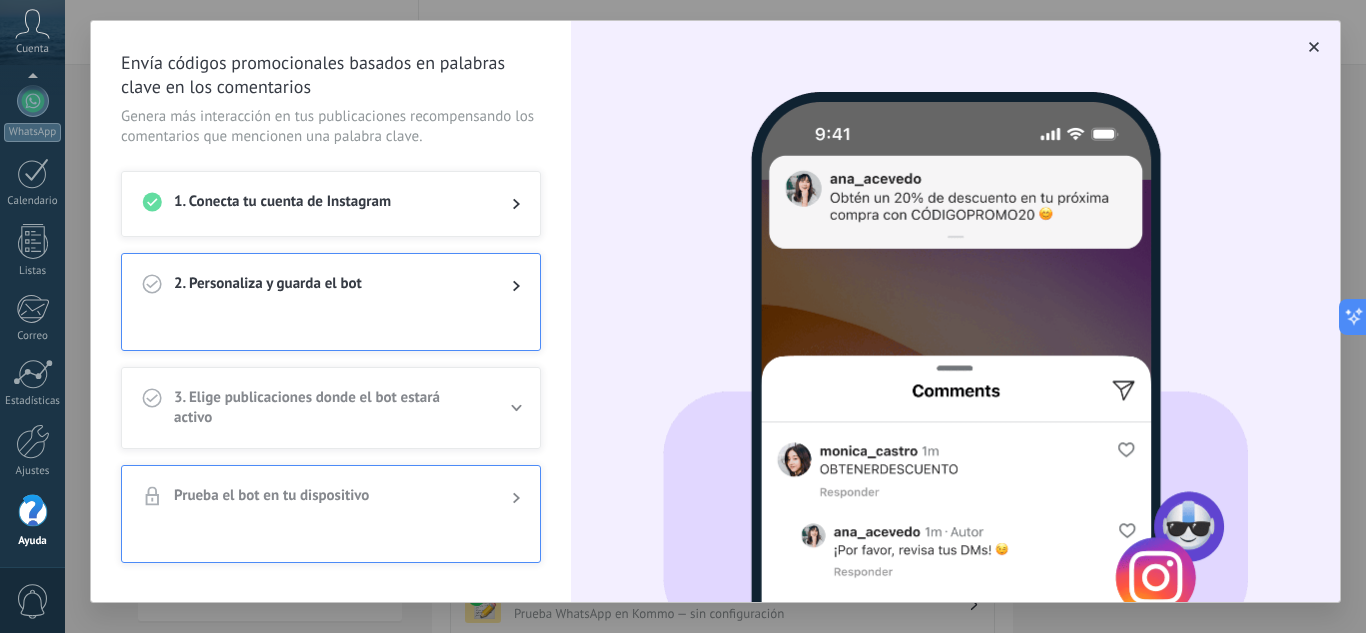 scroll, scrollTop: 0, scrollLeft: 0, axis: both 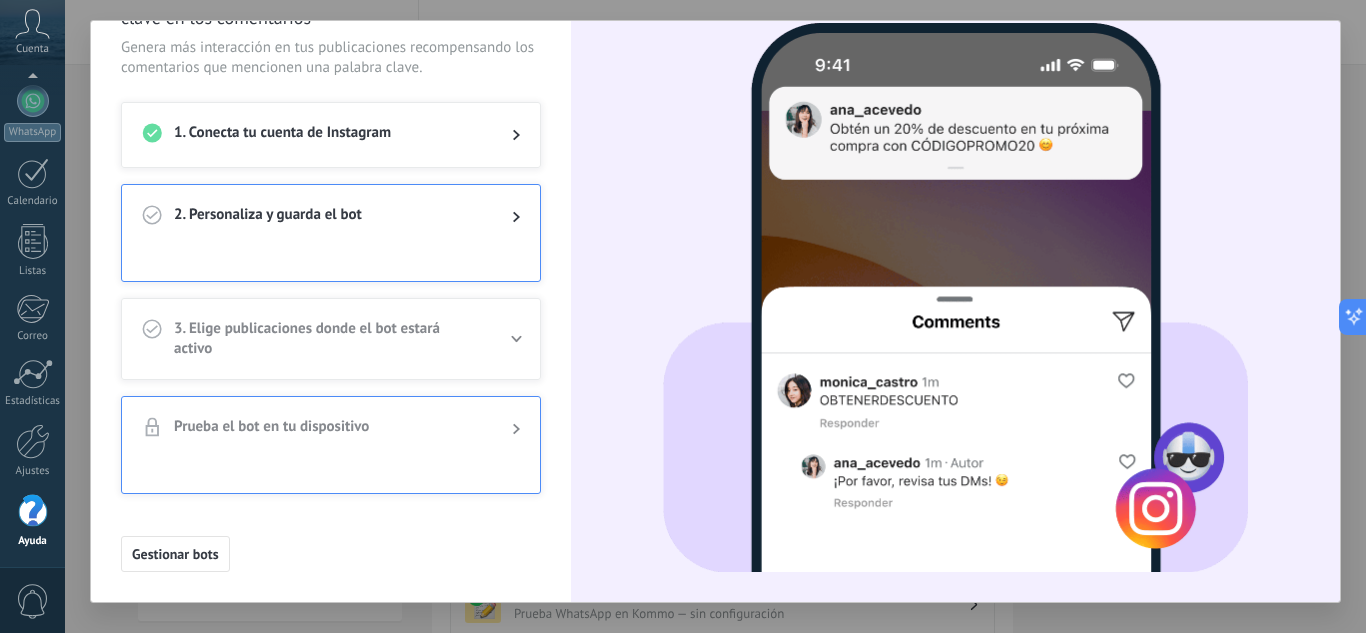 click on "2. Personaliza y guarda el bot" at bounding box center (327, 217) 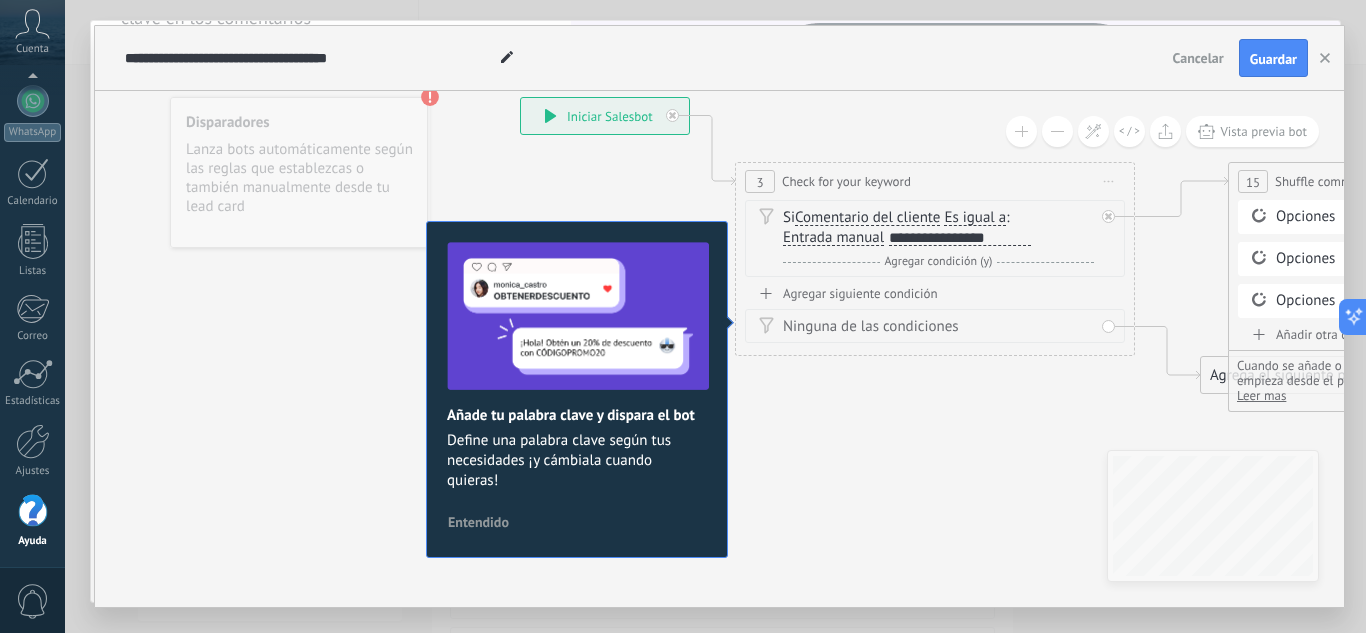 click on "**********" at bounding box center (960, 238) 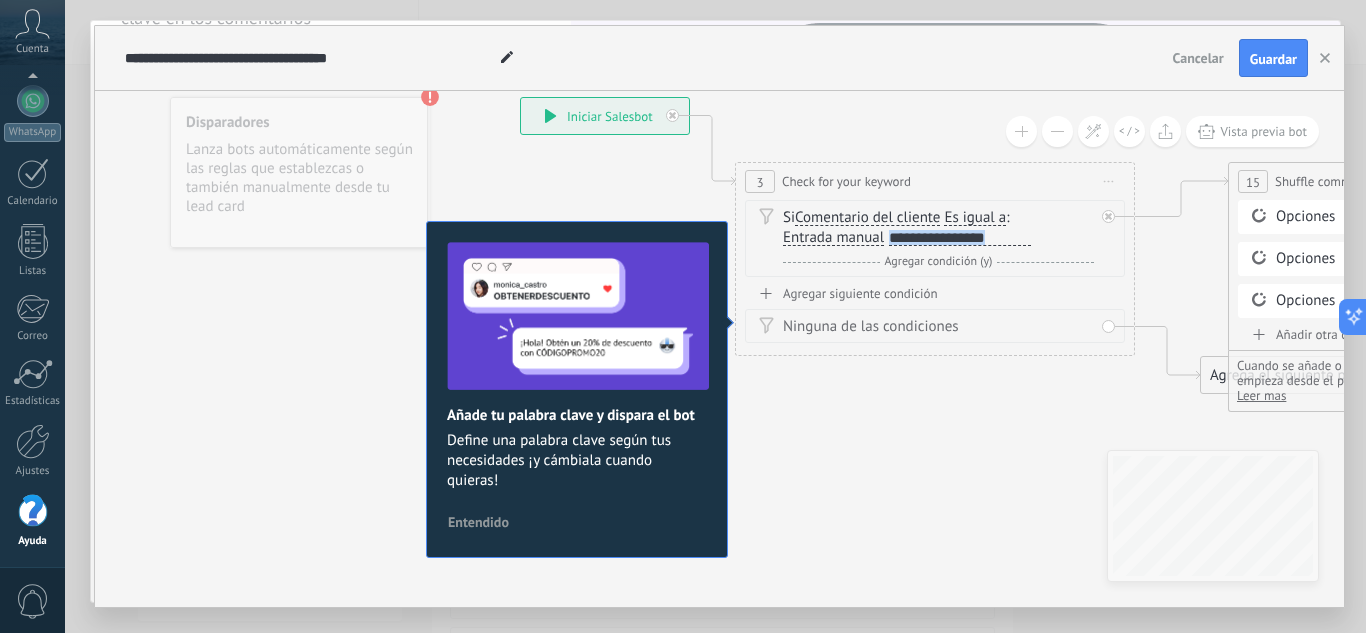 drag, startPoint x: 893, startPoint y: 234, endPoint x: 970, endPoint y: 239, distance: 77.16217 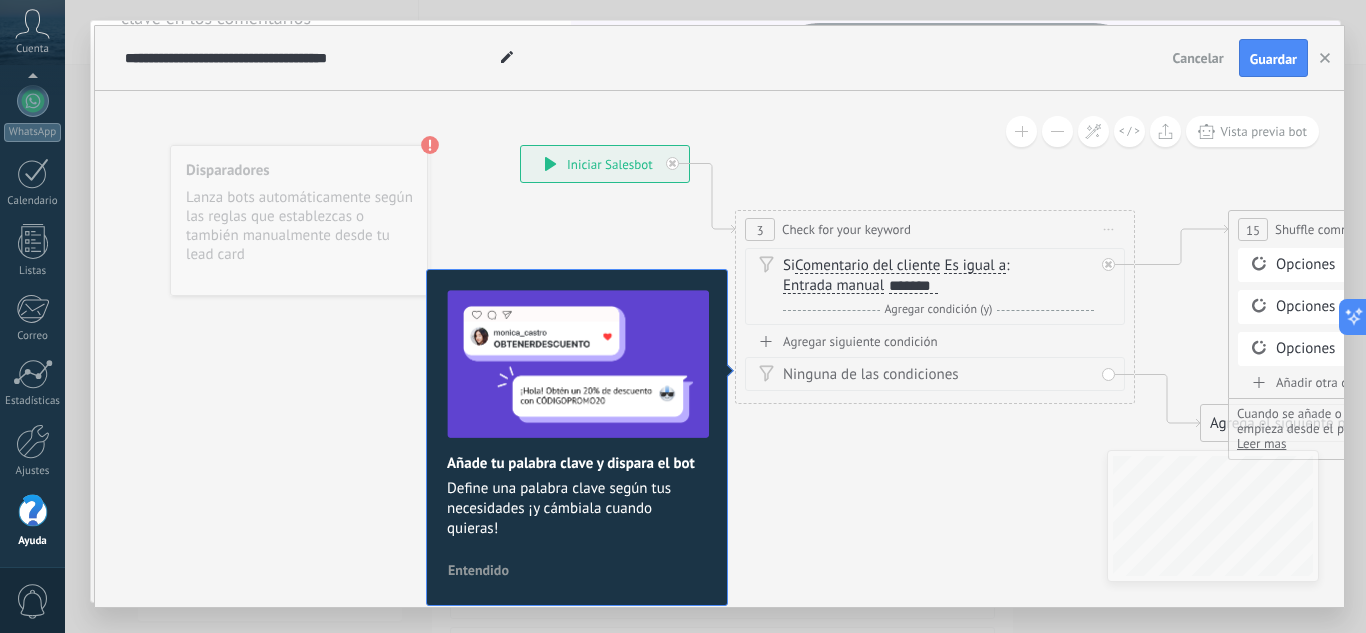 click on "**********" at bounding box center [605, 164] 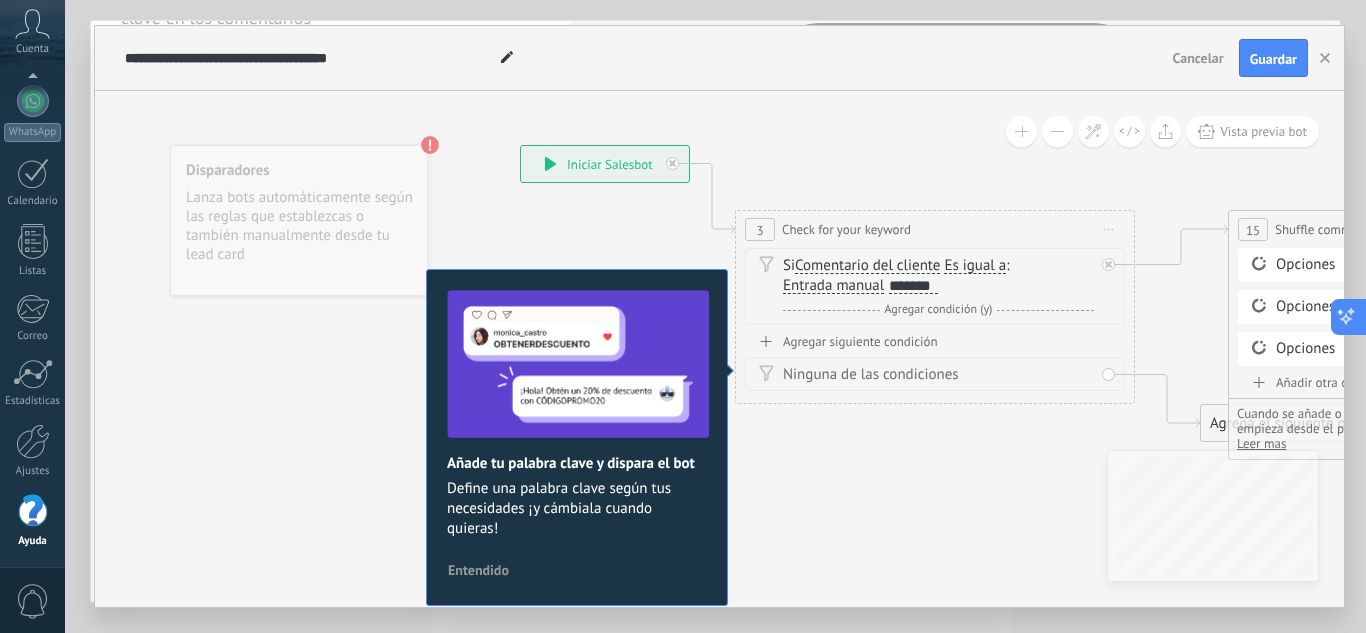 click 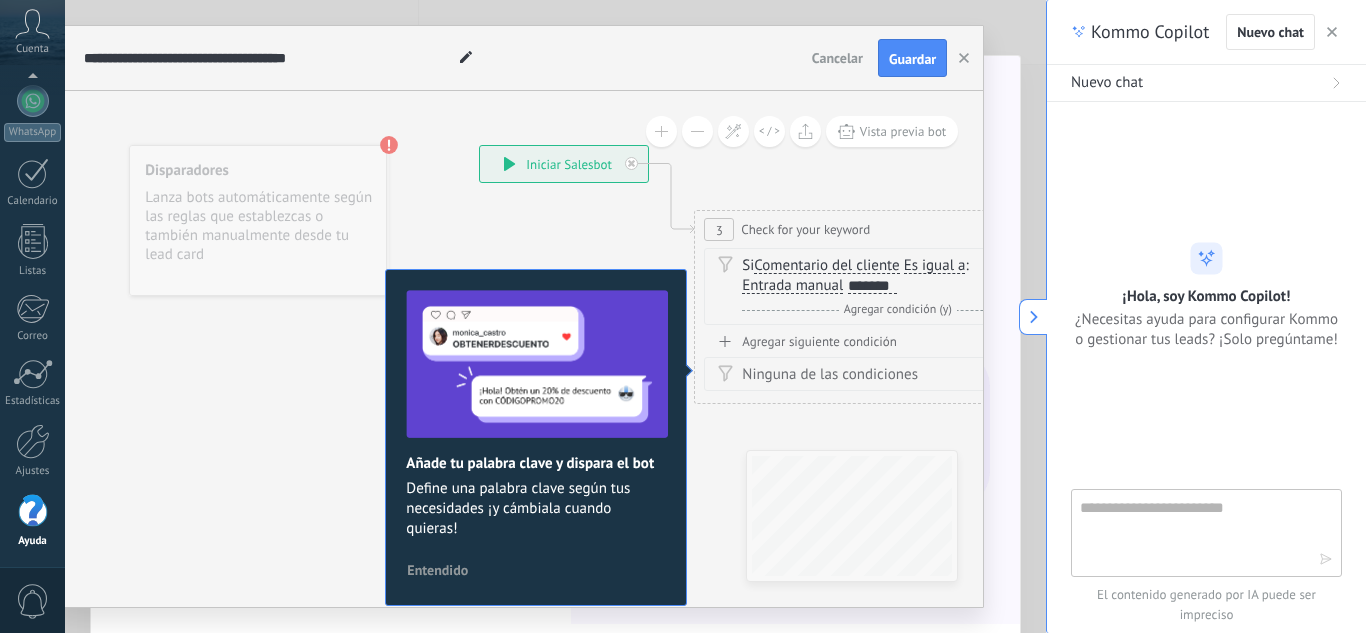 scroll, scrollTop: 56, scrollLeft: 0, axis: vertical 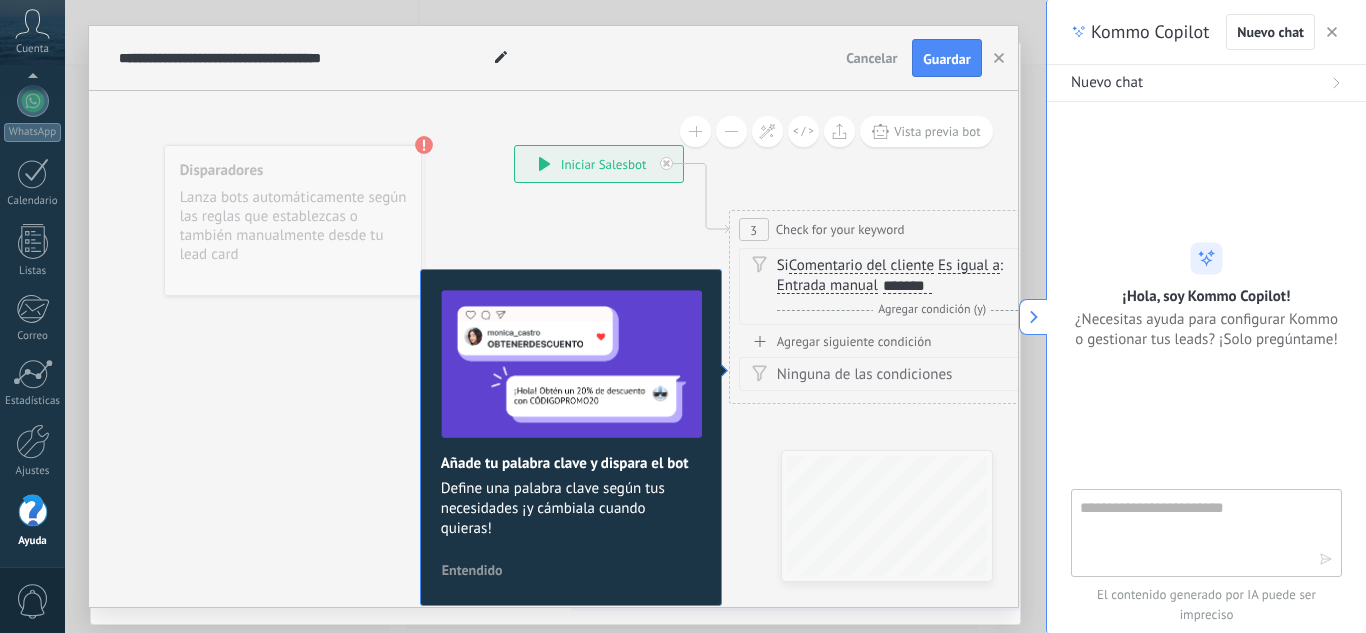 click 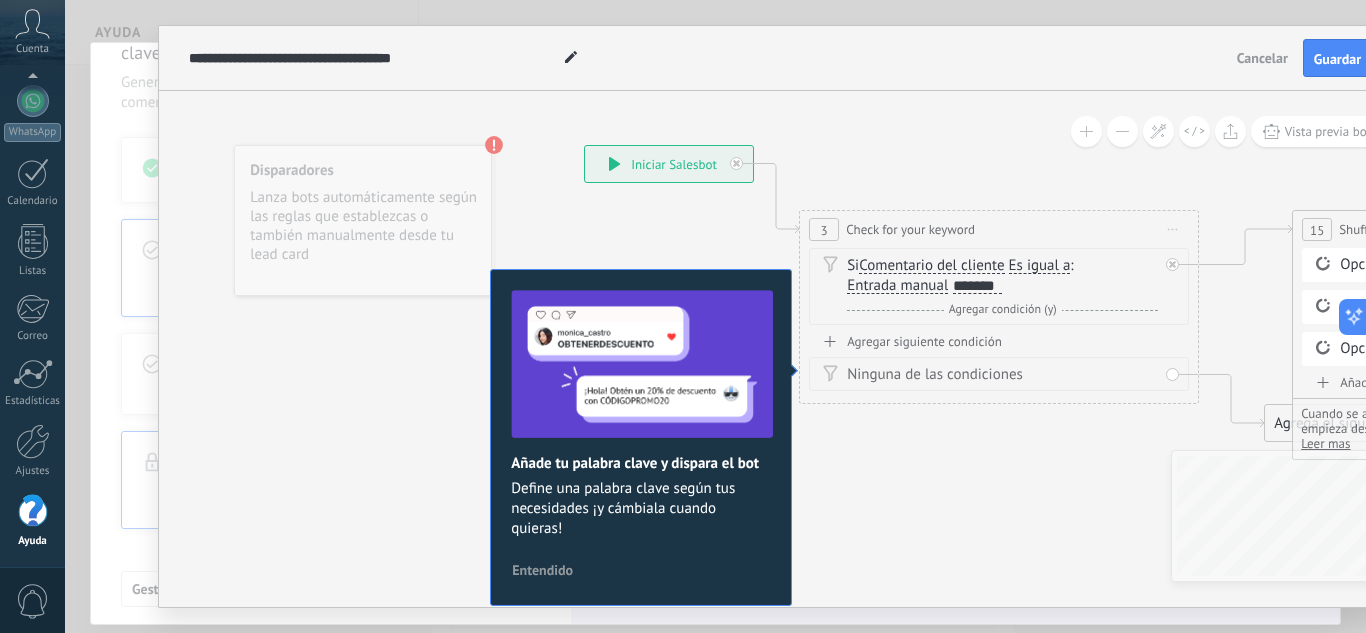 scroll, scrollTop: 69, scrollLeft: 0, axis: vertical 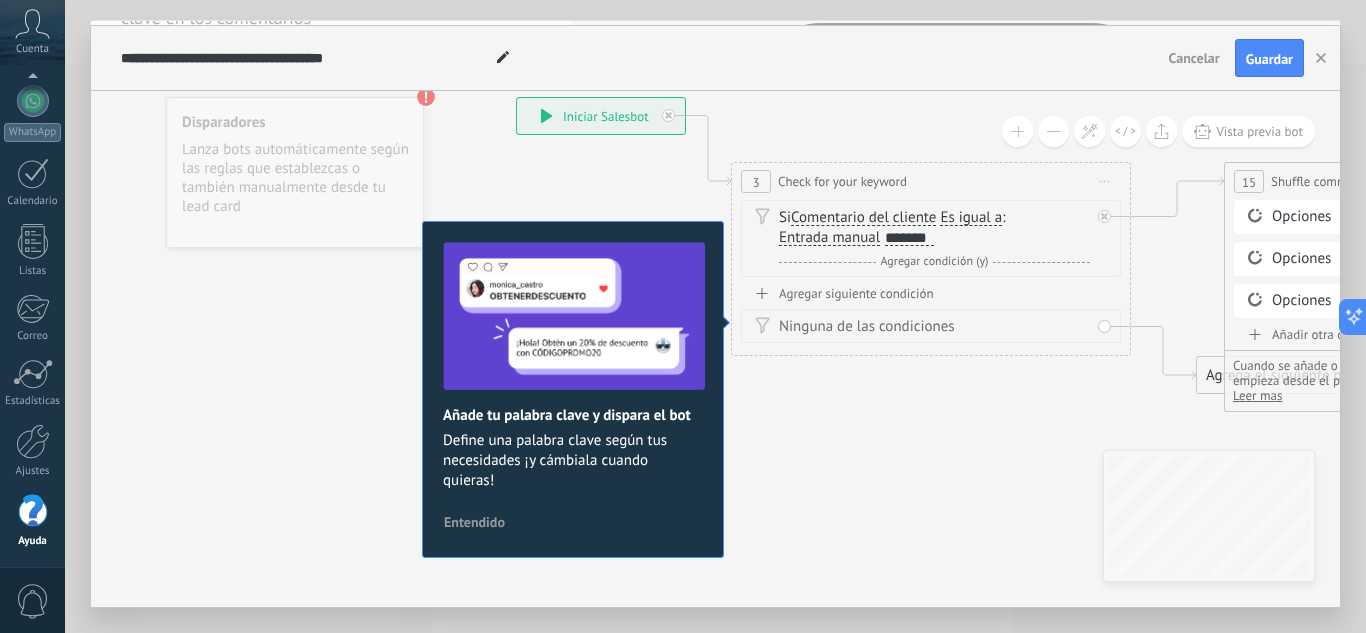 click on "Opciones" at bounding box center (1427, 217) 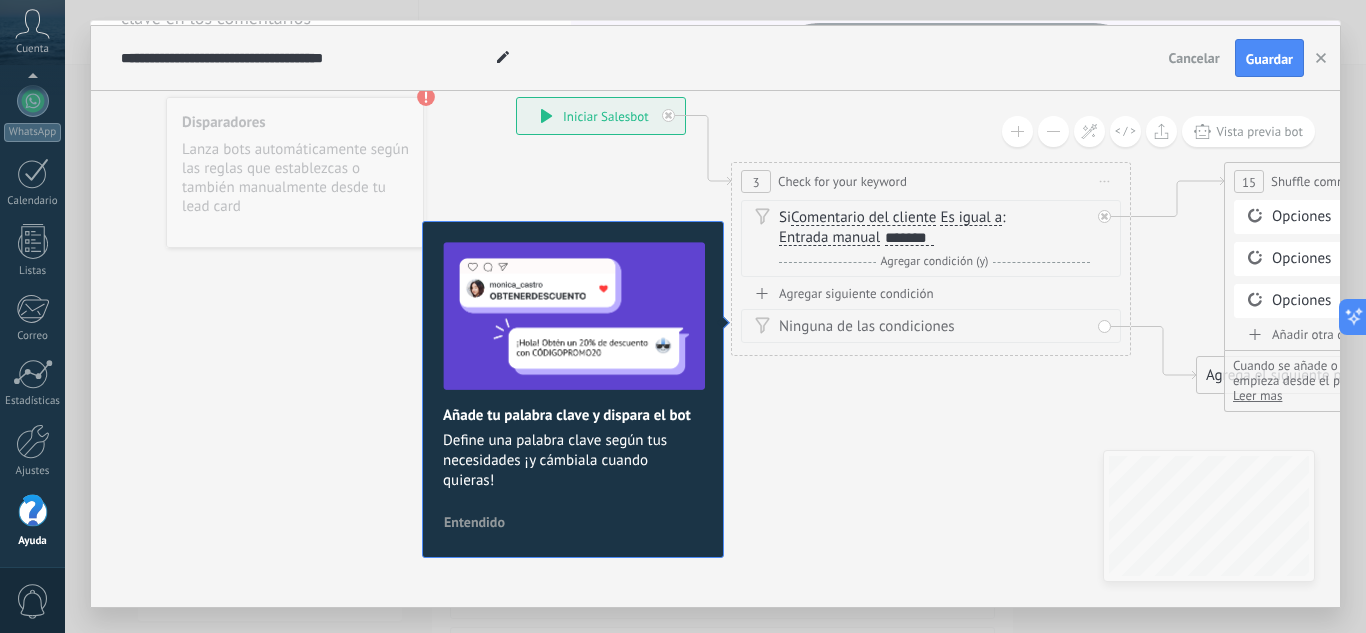 click on "Shuffle comment responses" at bounding box center (1347, 181) 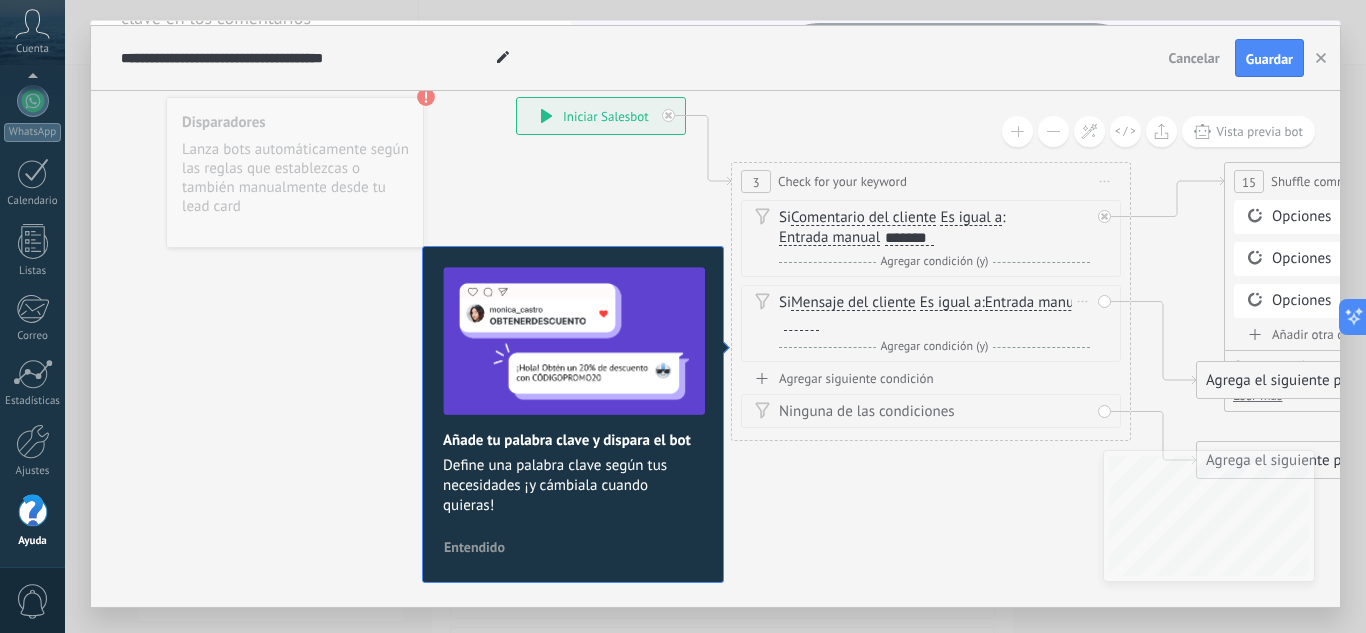 click at bounding box center [801, 323] 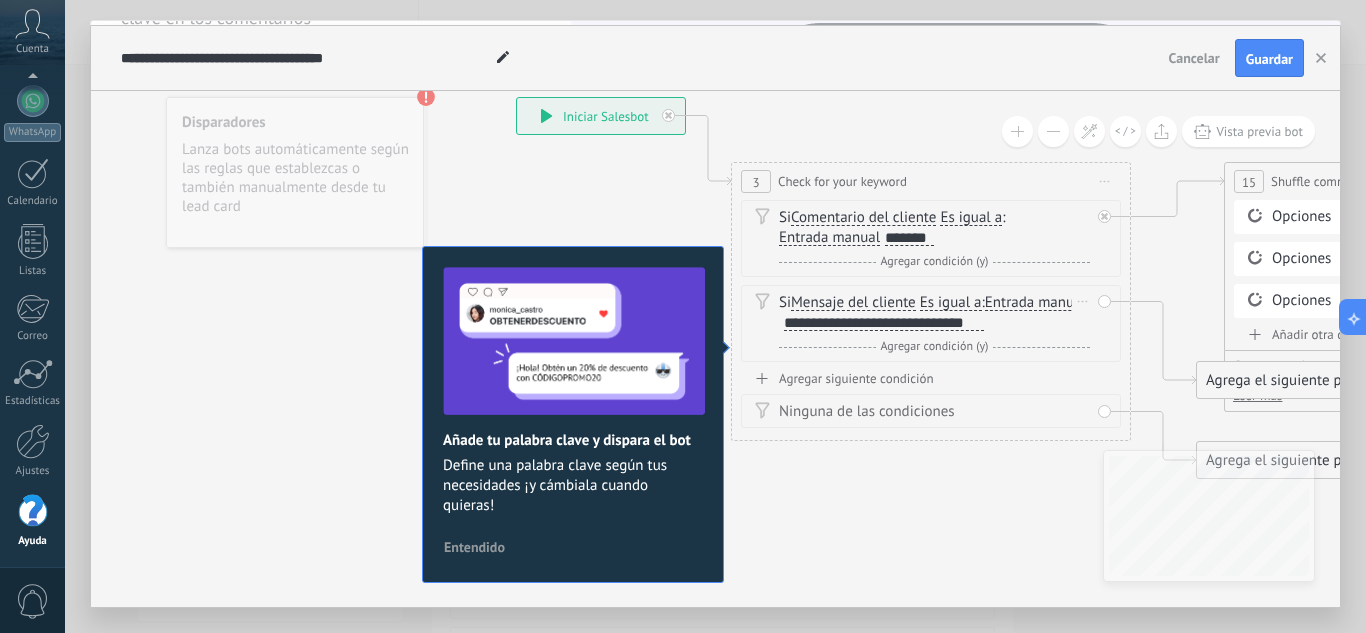 click on "**********" at bounding box center (884, 323) 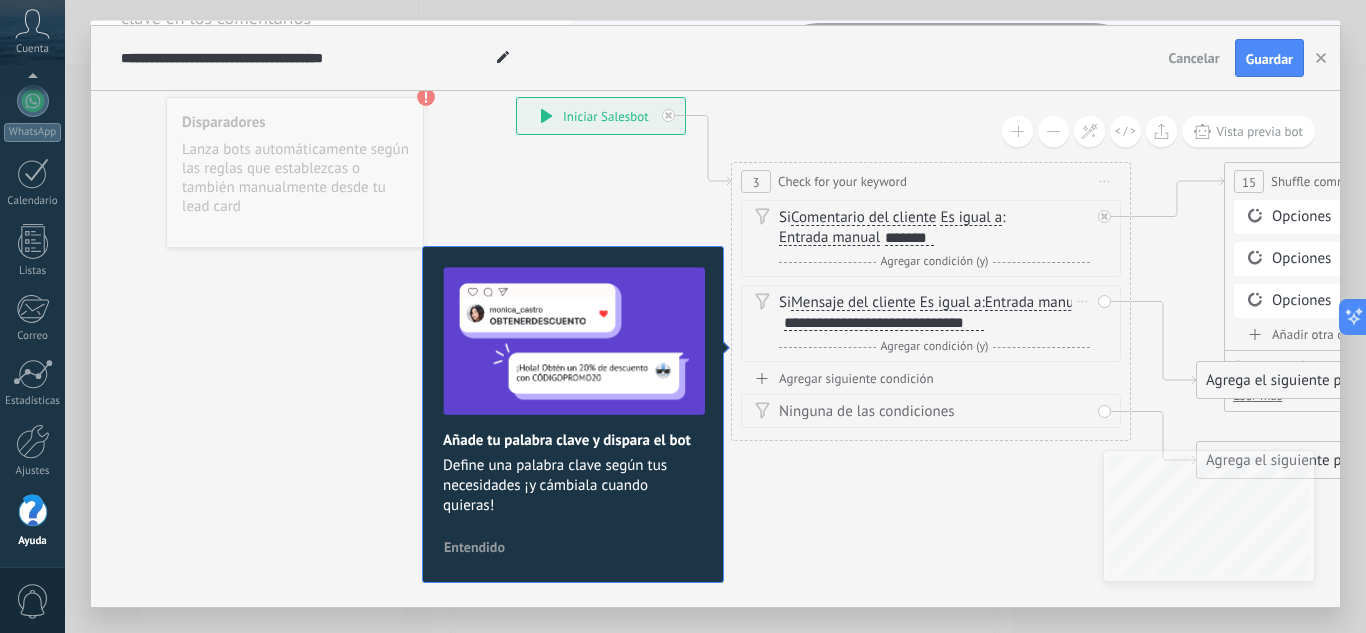 click on "**********" at bounding box center [884, 323] 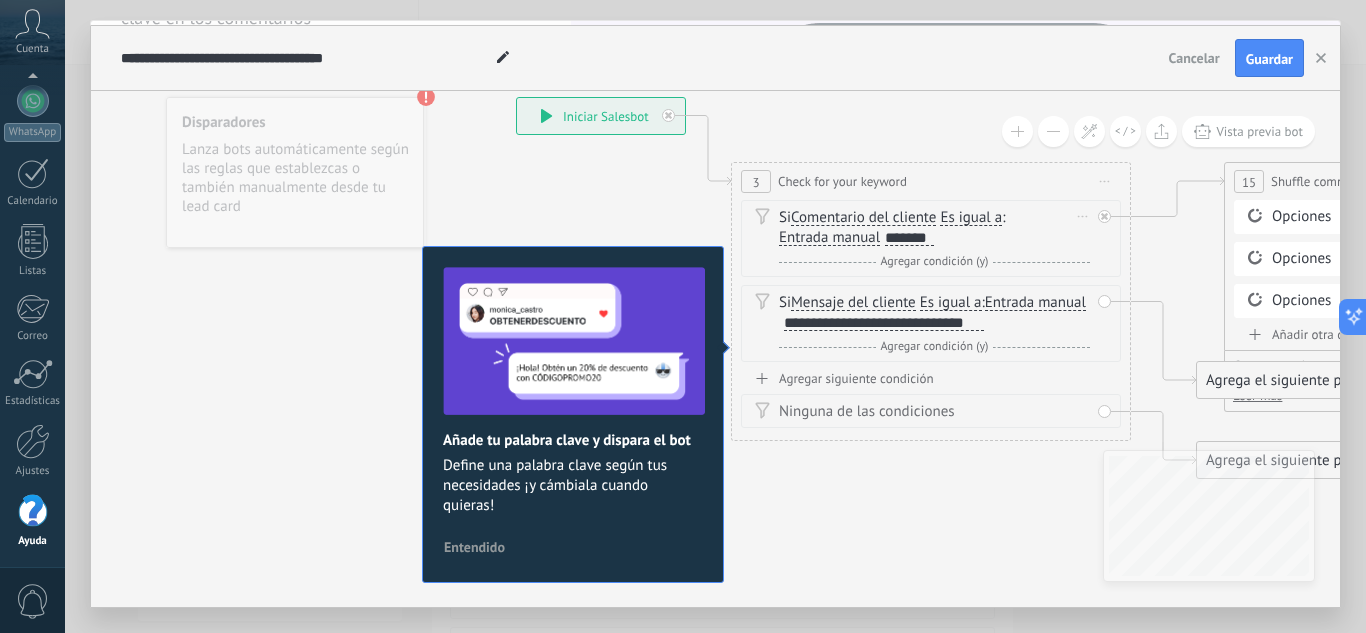 click at bounding box center (1109, 211) 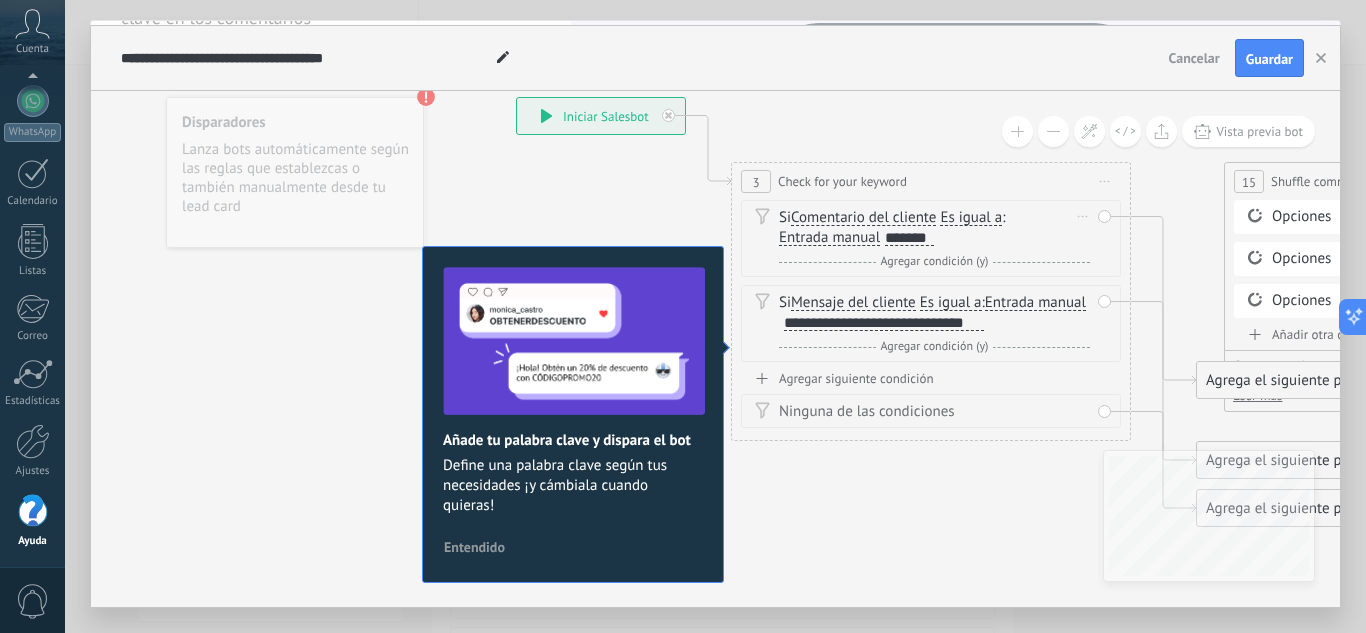 click on "Si
Comentario del cliente
Mensaje del cliente
Emoción de la conversación
Comentario del cliente
El cliente
Código de chat activo
Mensajero de chat activo
Fuente de cliente potencial
Estado de la conversación
Y" at bounding box center (931, 238) 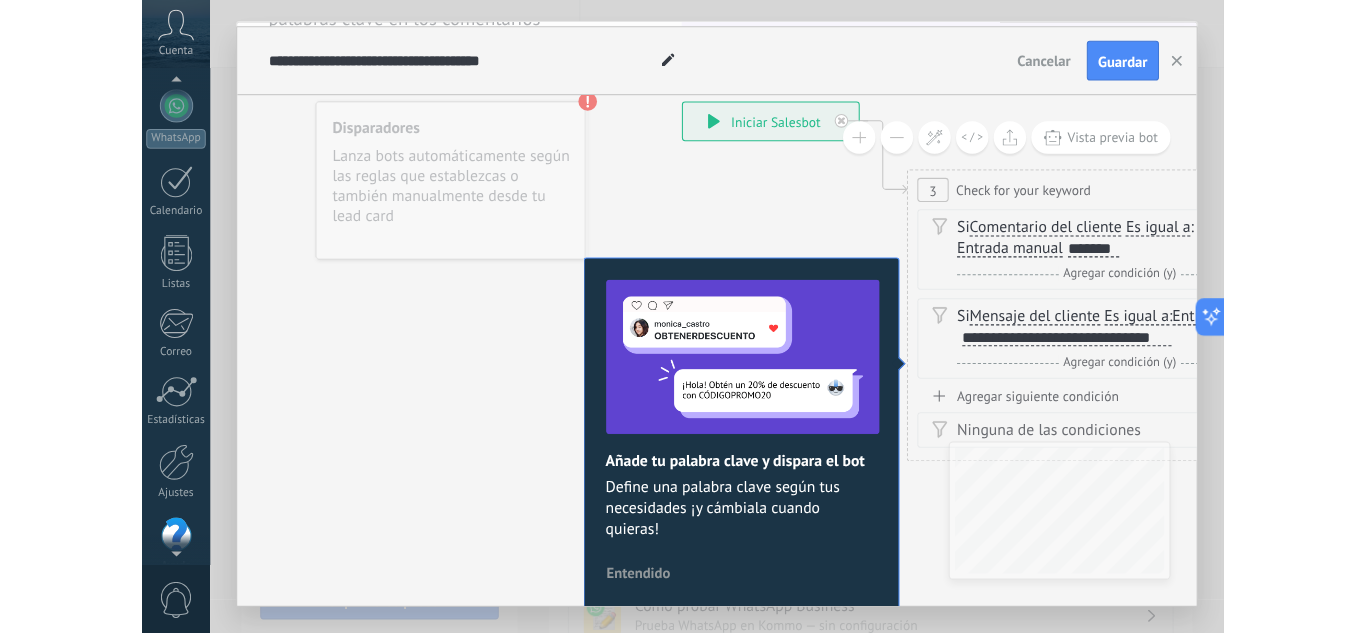 scroll, scrollTop: 227, scrollLeft: 0, axis: vertical 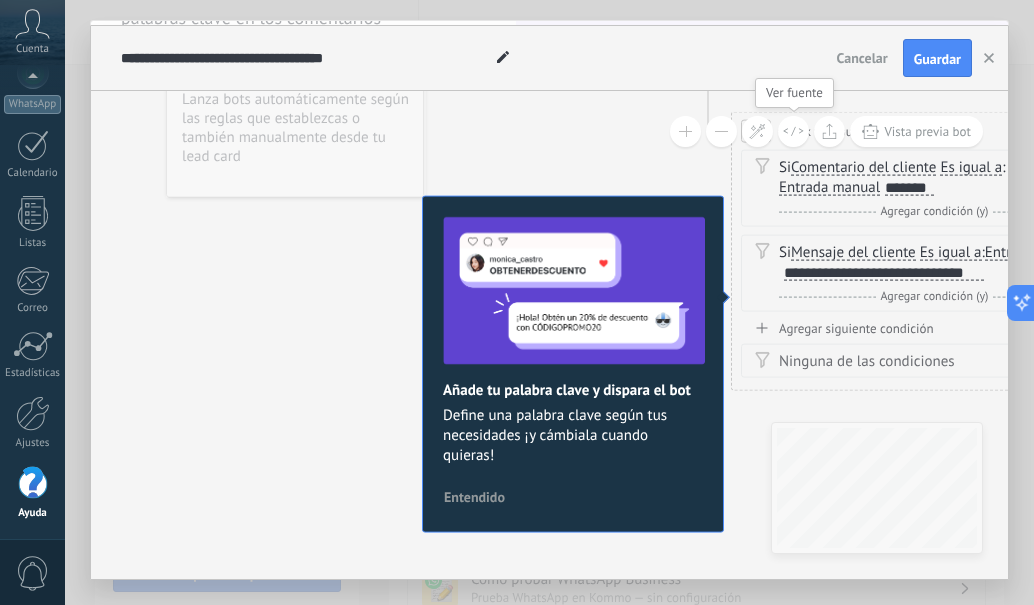 click 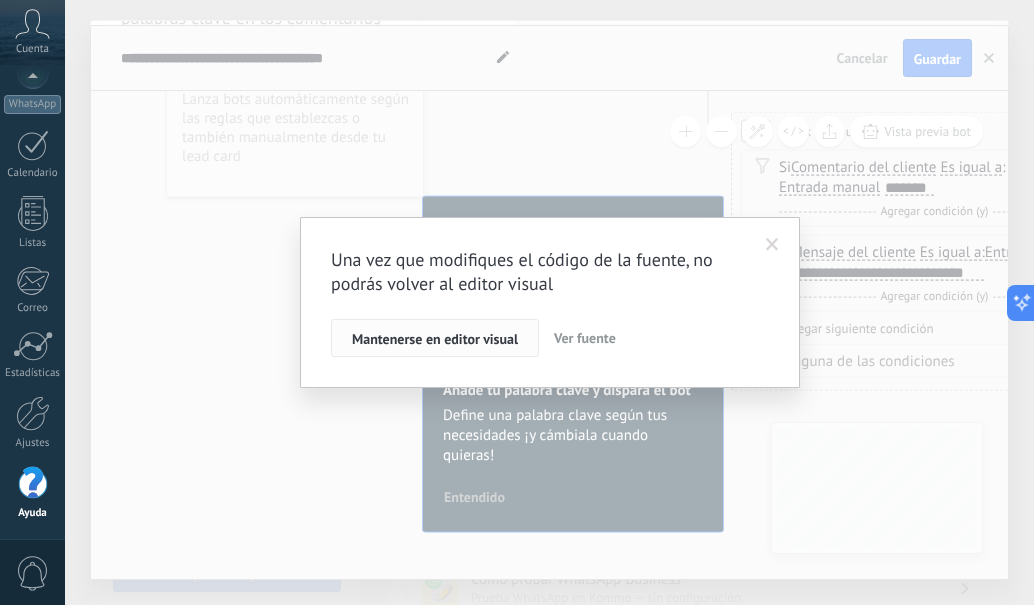 click on "Mantenerse en editor visual" at bounding box center (435, 339) 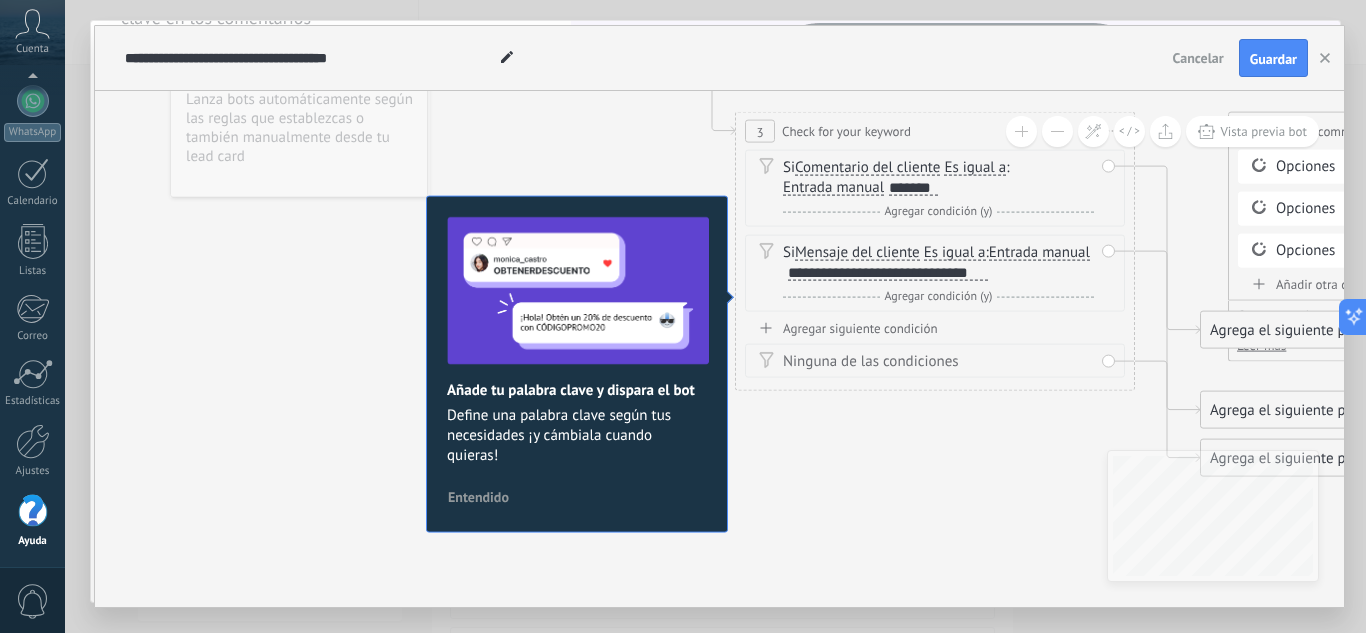 scroll, scrollTop: 199, scrollLeft: 0, axis: vertical 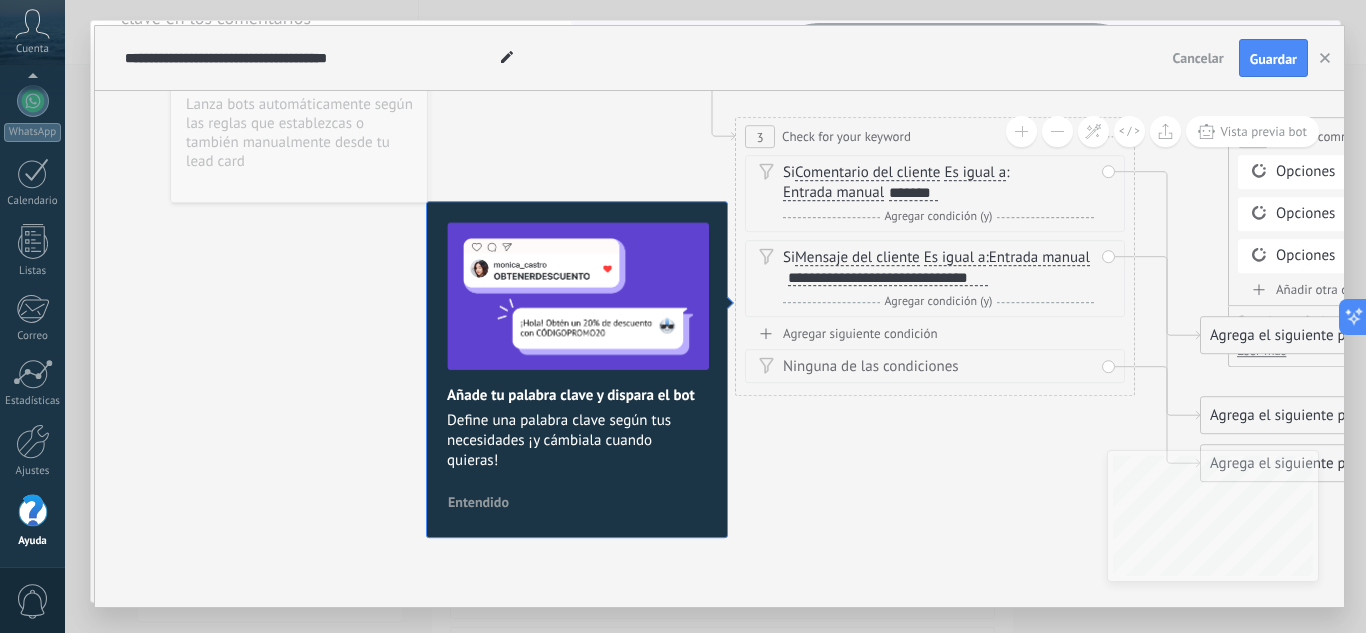 click 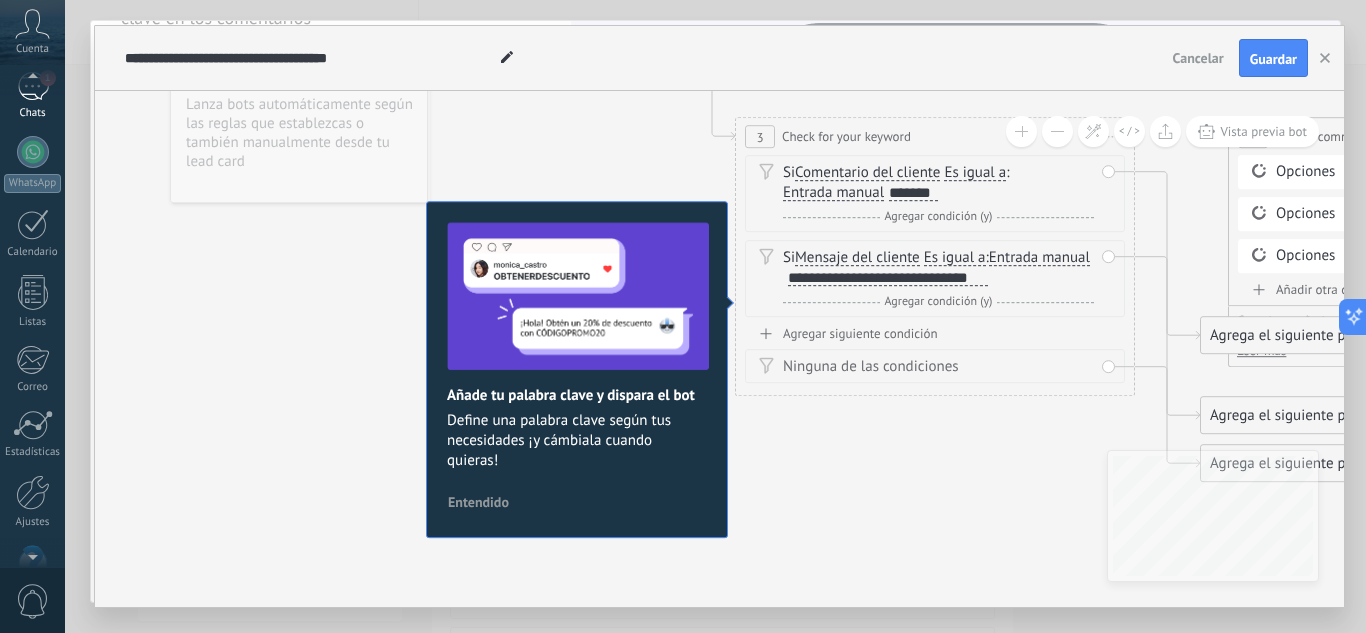 scroll, scrollTop: 136, scrollLeft: 0, axis: vertical 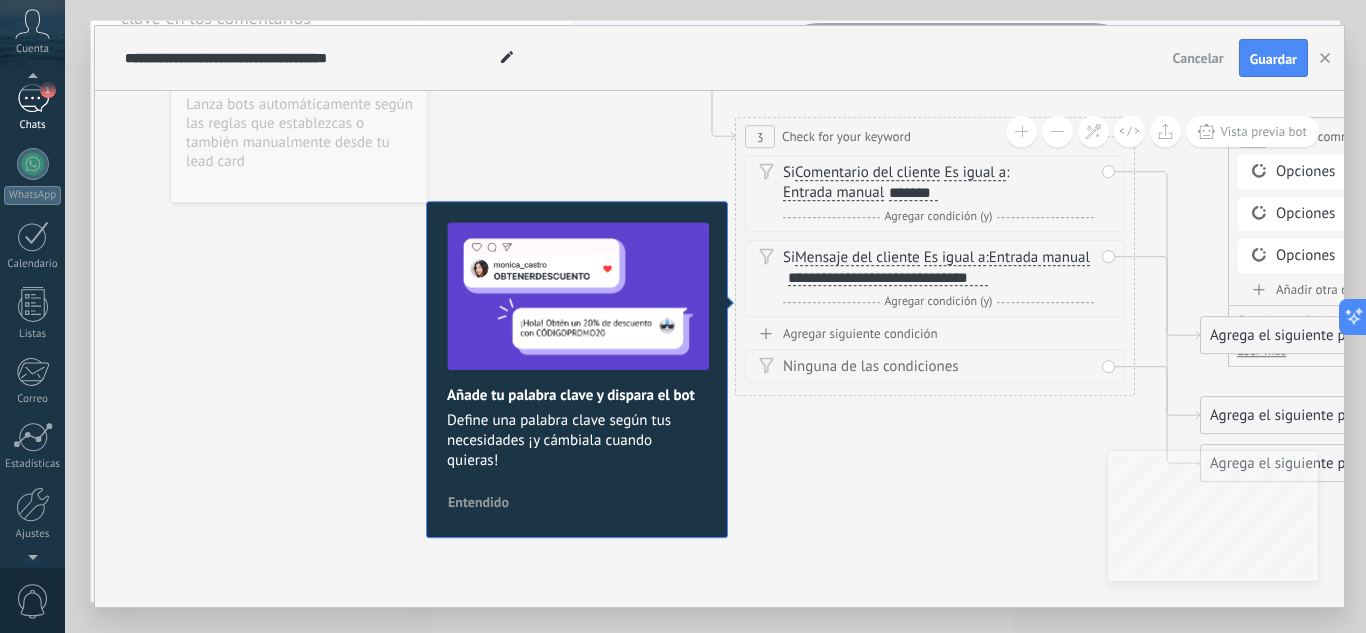 click on "1" at bounding box center [33, 98] 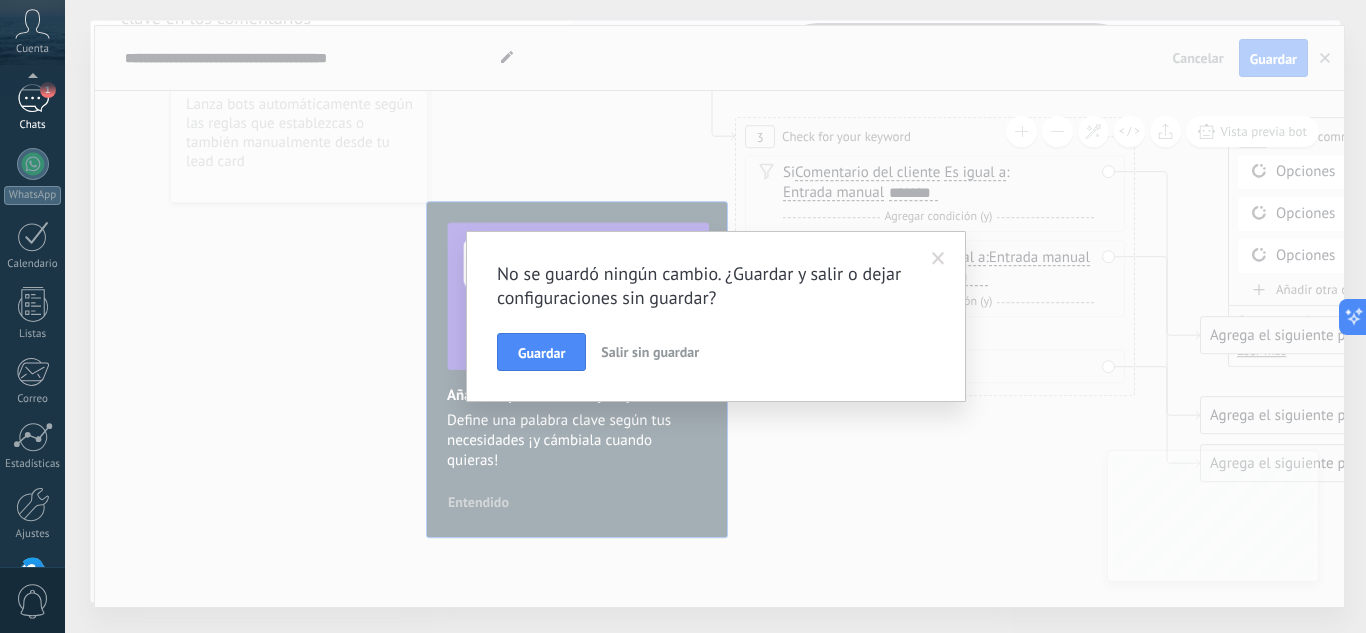 scroll, scrollTop: 199, scrollLeft: 0, axis: vertical 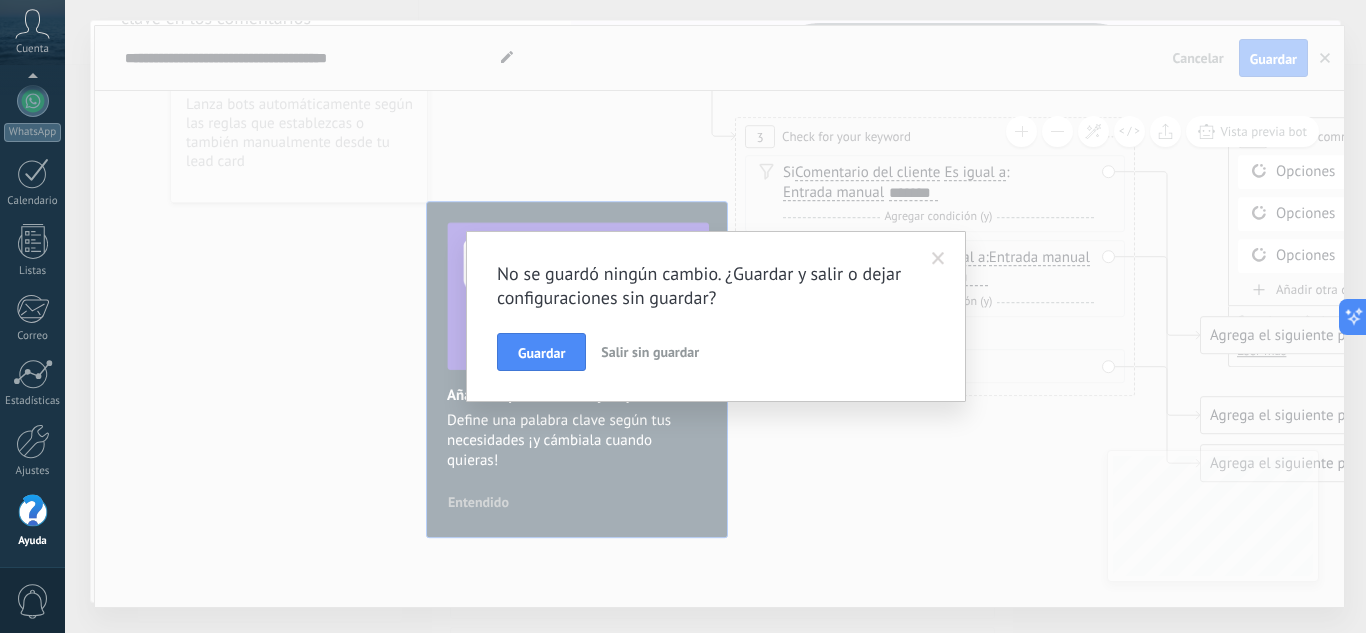 click at bounding box center [938, 259] 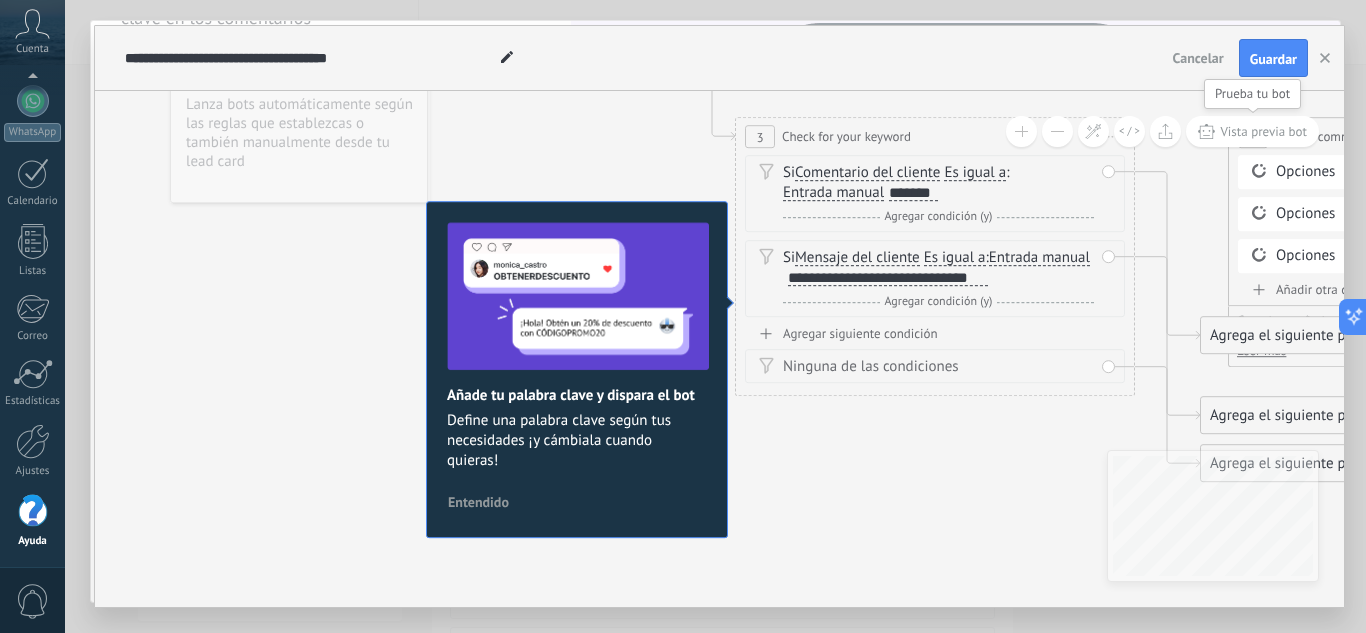 click on "Vista previa bot" at bounding box center (1263, 131) 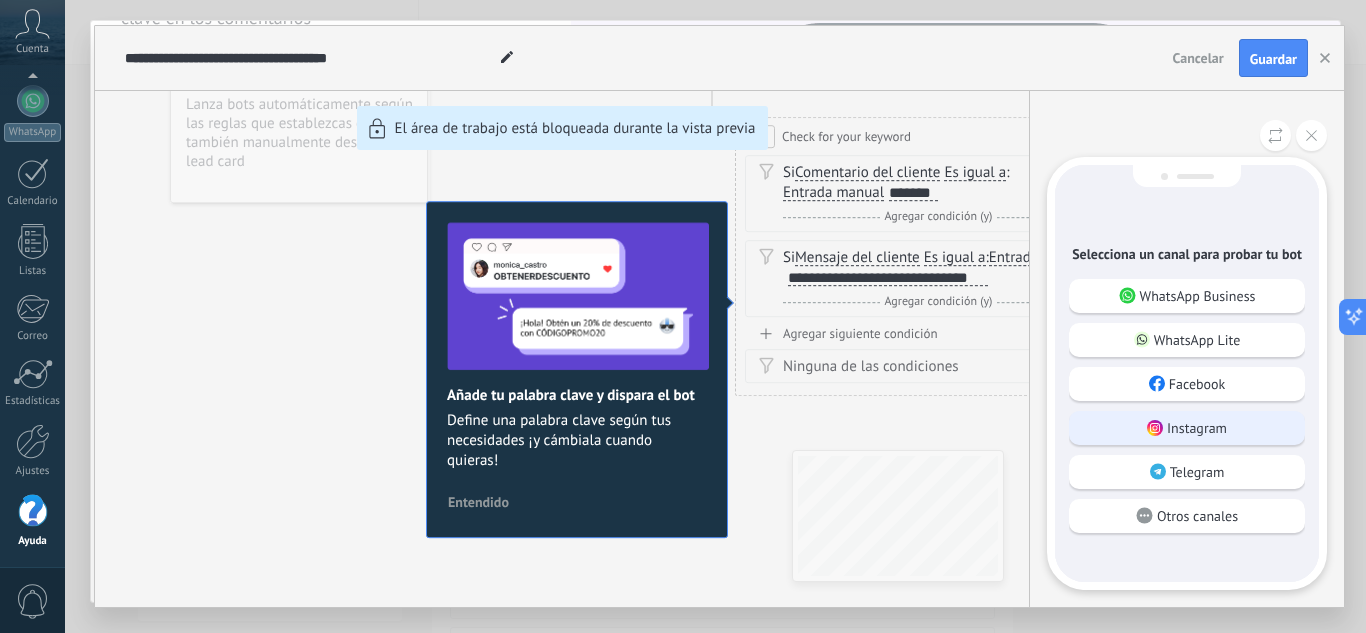 click on "Instagram" at bounding box center [1197, 428] 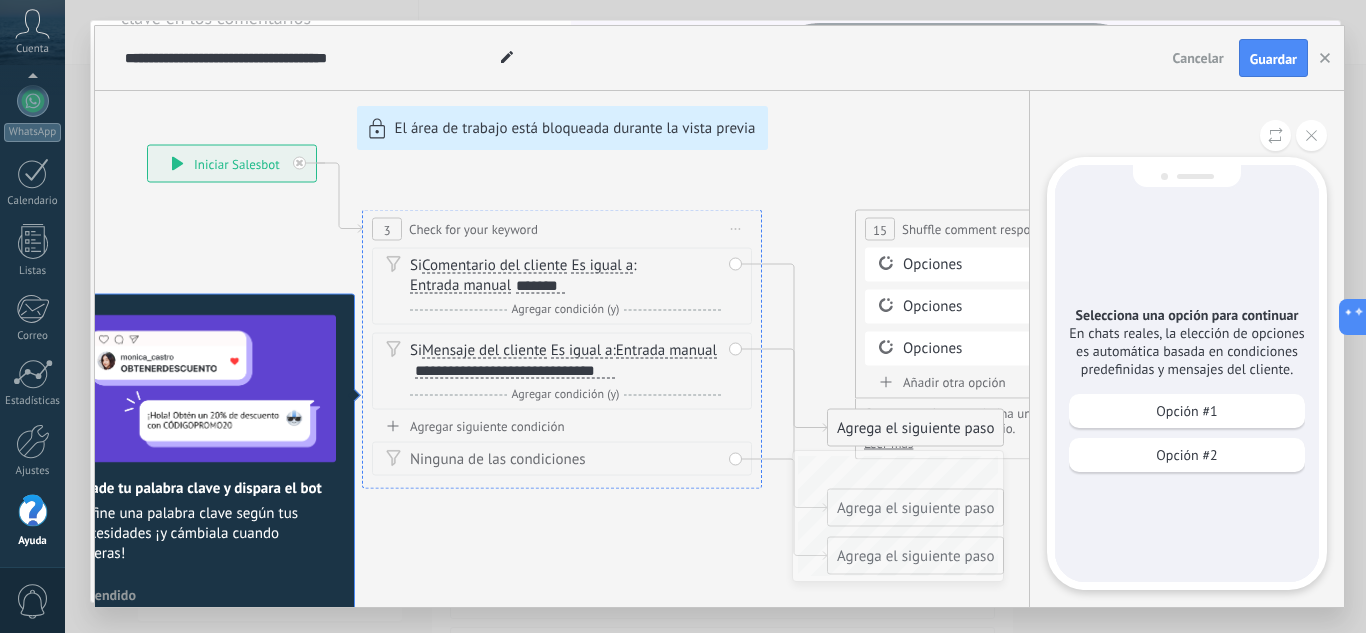 click on "**********" at bounding box center [719, 316] 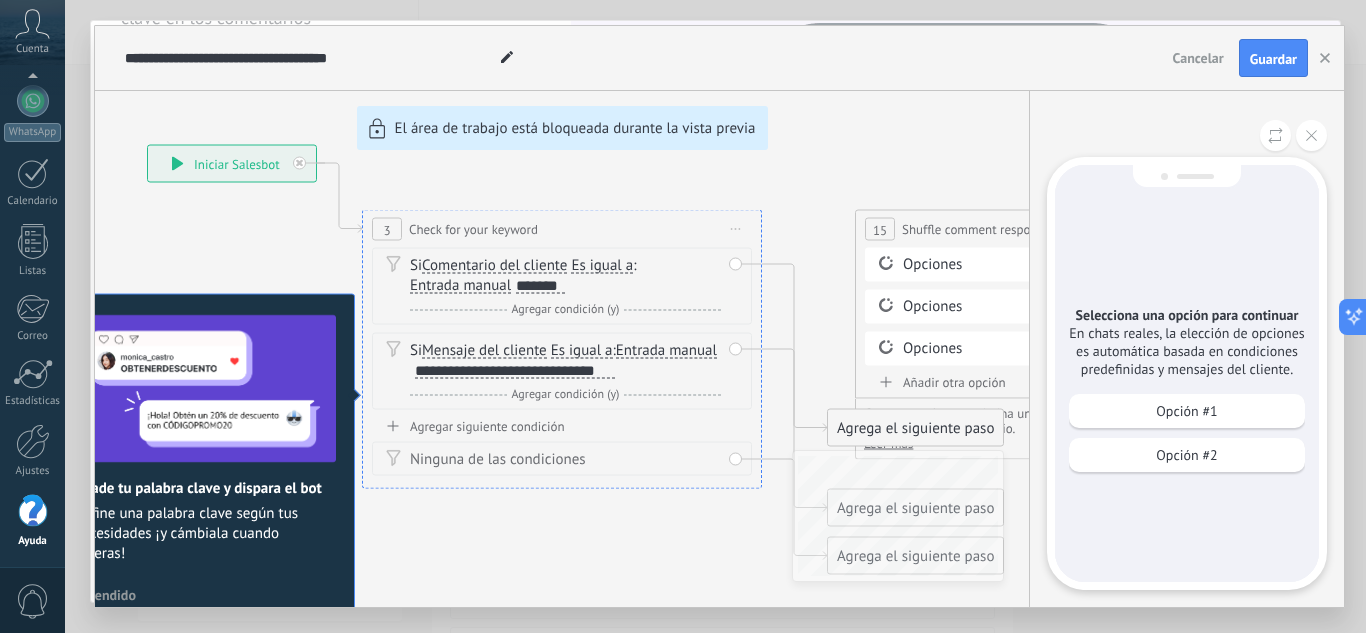 click on "**********" at bounding box center [719, 316] 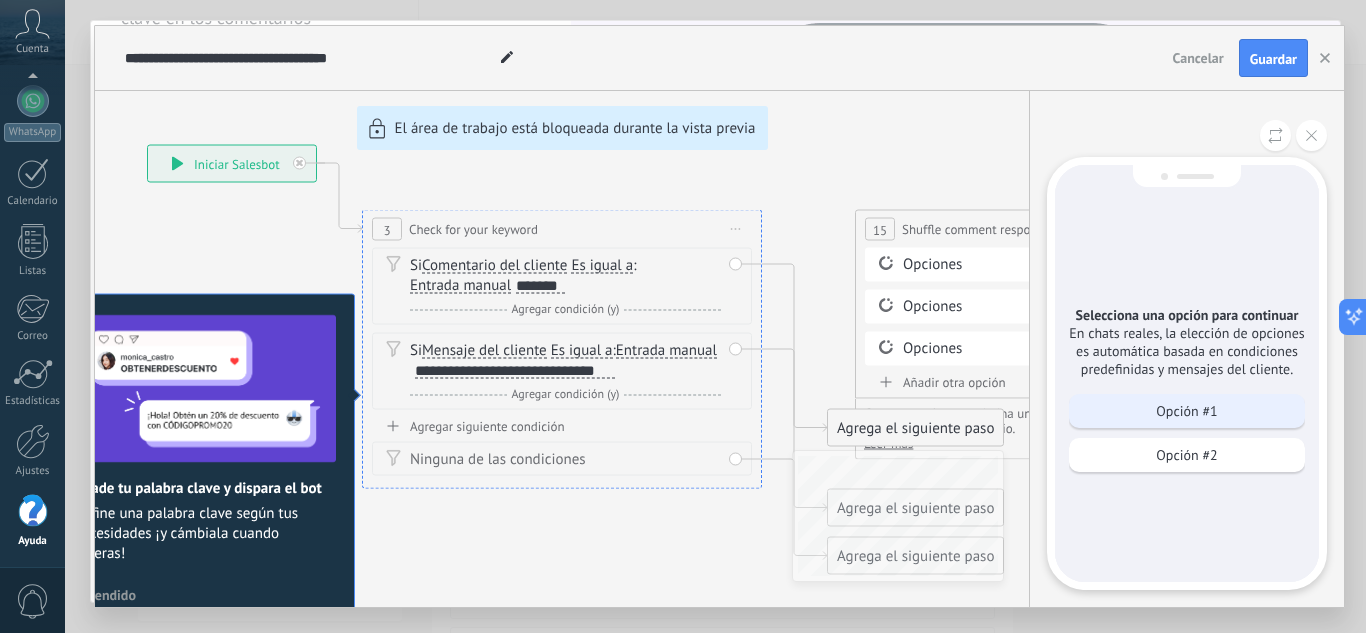click on "Opción #1" at bounding box center (1186, 411) 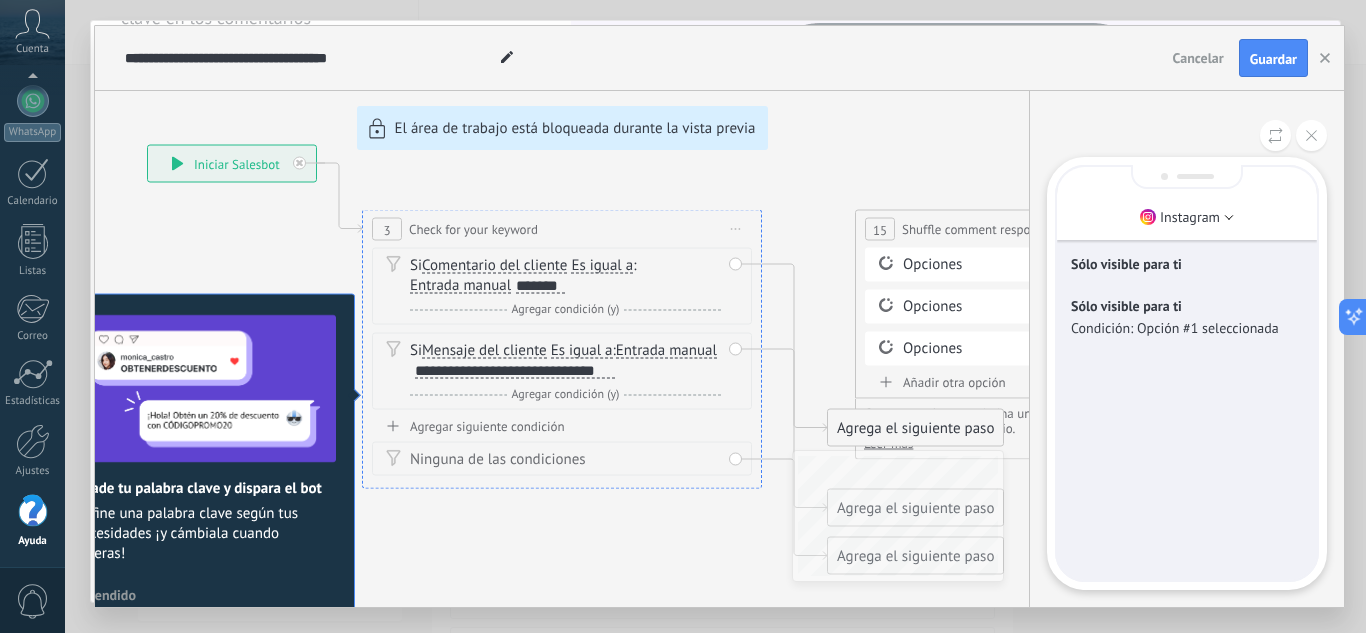 click on "**********" at bounding box center [719, 316] 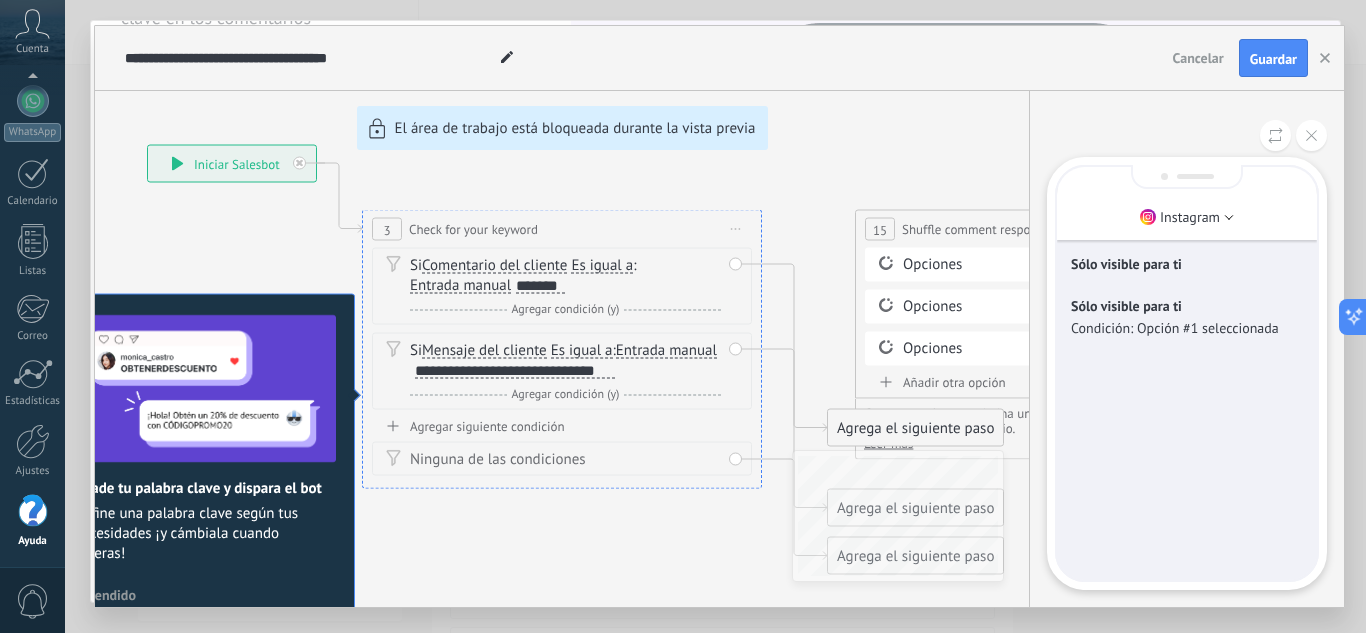 click on "**********" at bounding box center (719, 316) 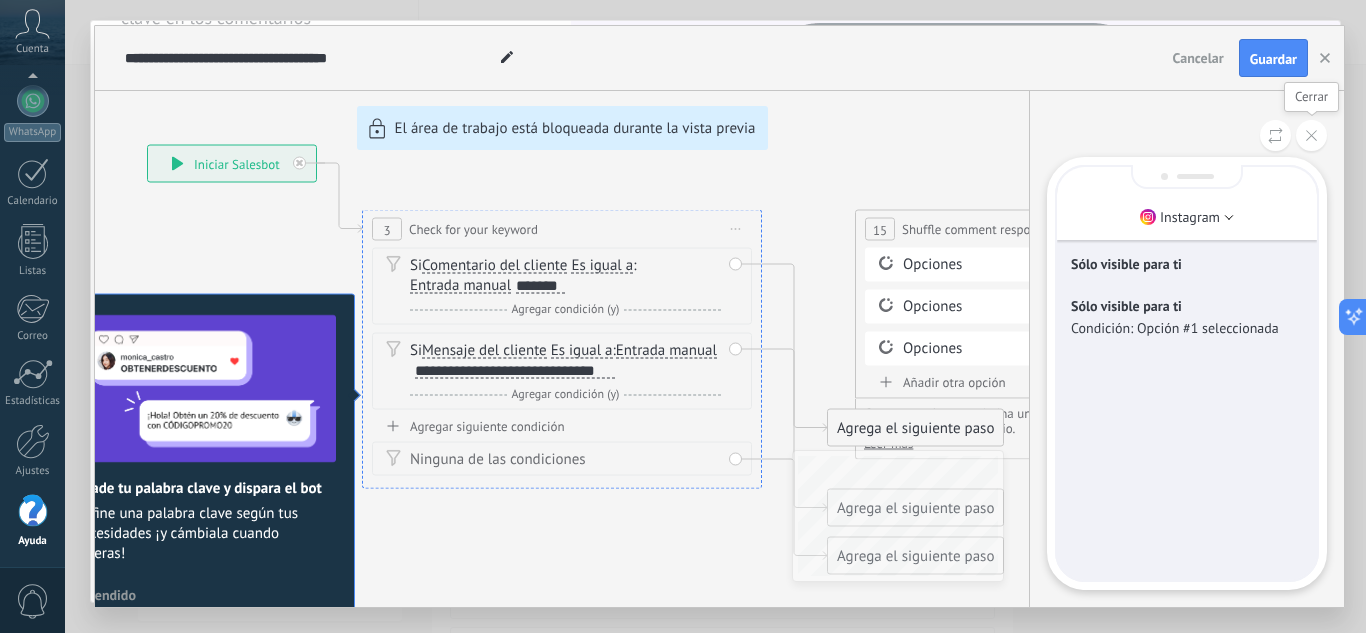 click at bounding box center [1311, 135] 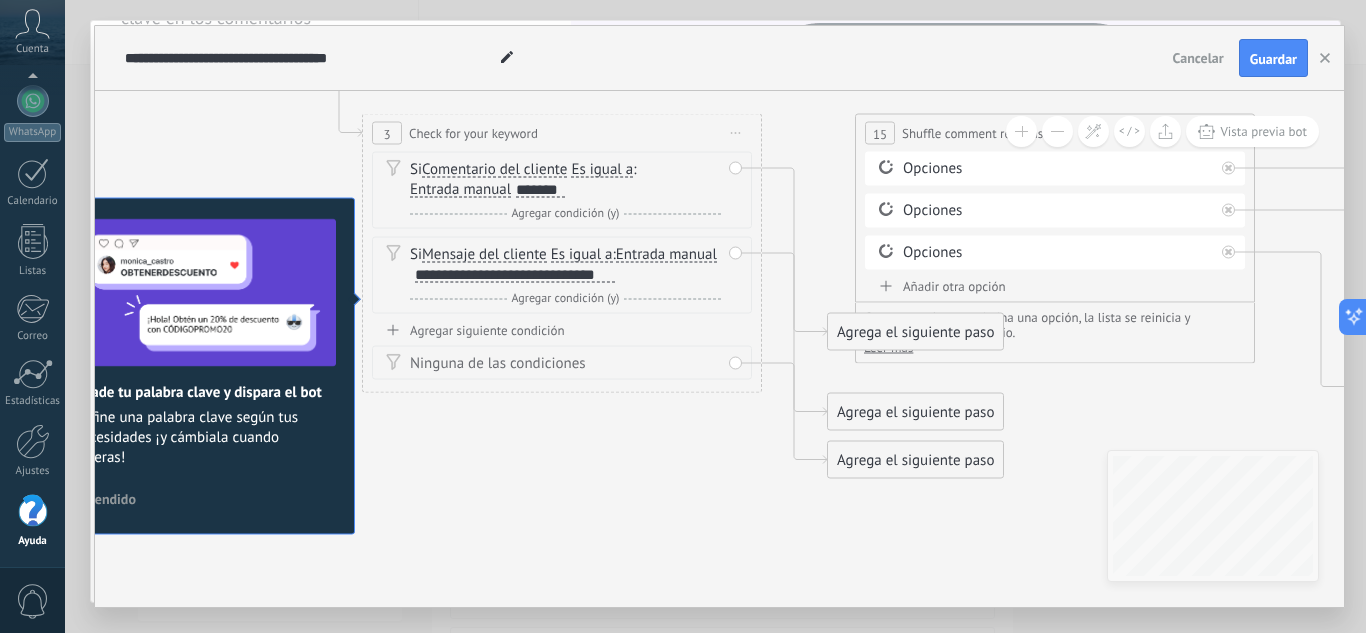 click on "Agrega el siguiente paso" at bounding box center (915, 332) 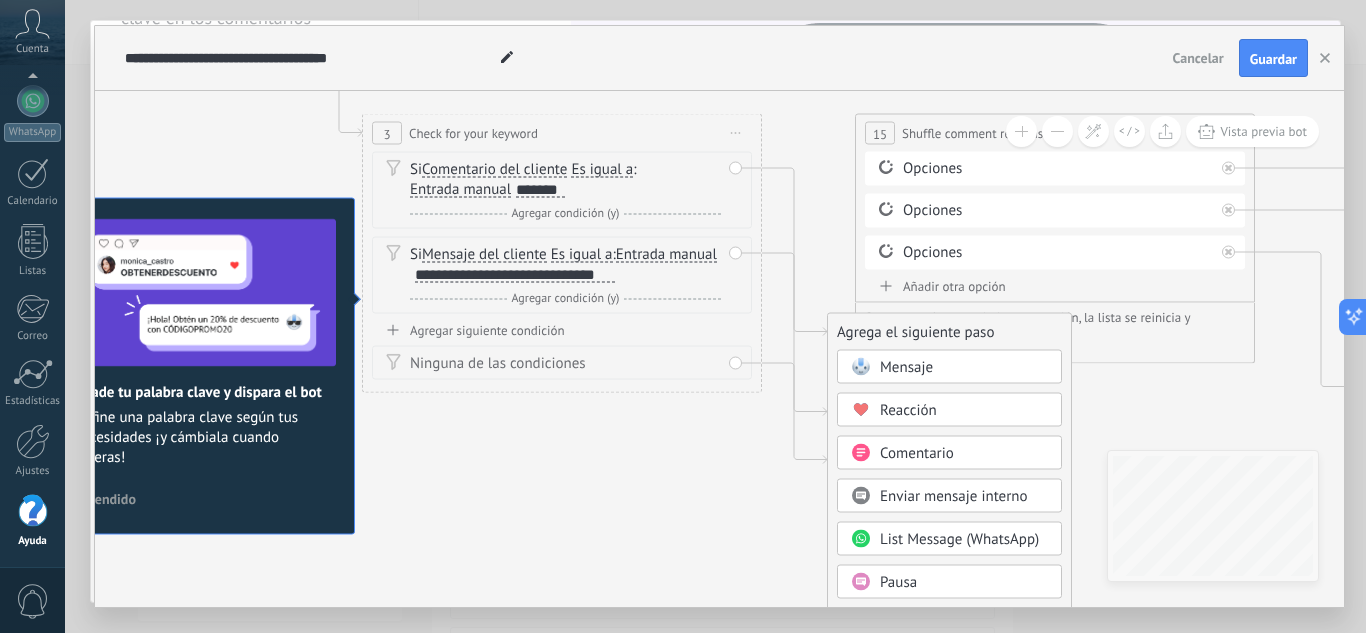 click on "Mensaje" at bounding box center [906, 367] 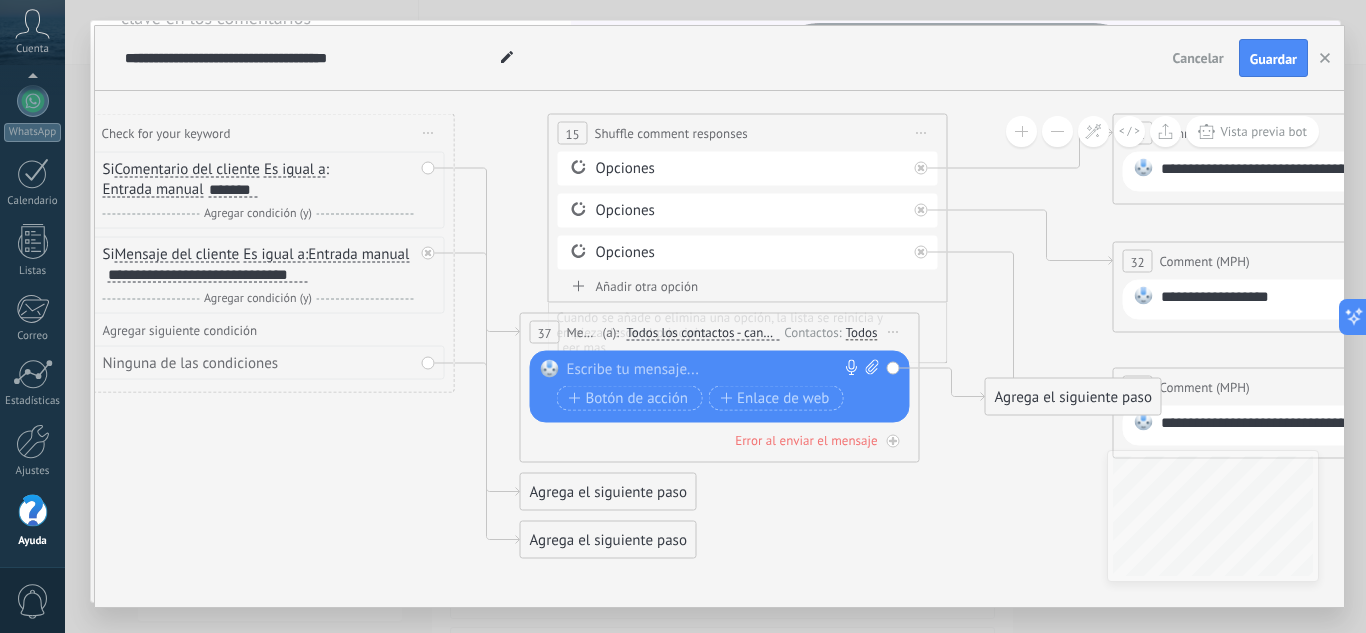 click on "**********" at bounding box center (1316, 172) 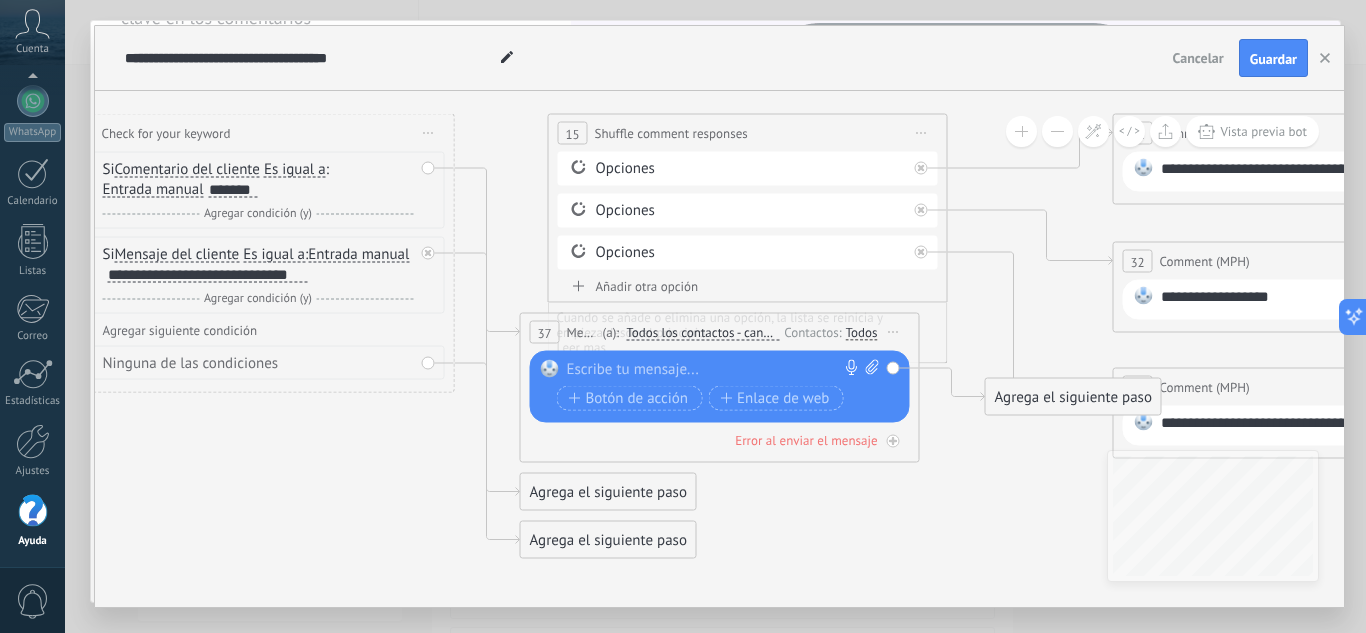 click at bounding box center (715, 370) 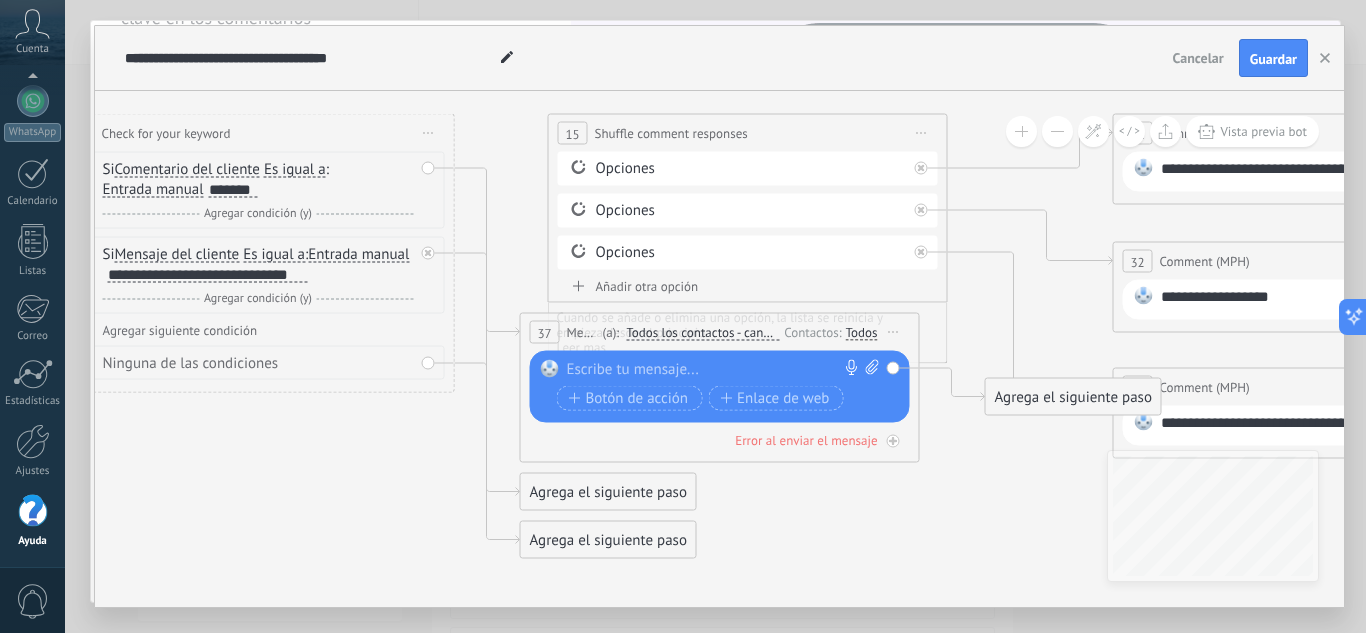 paste 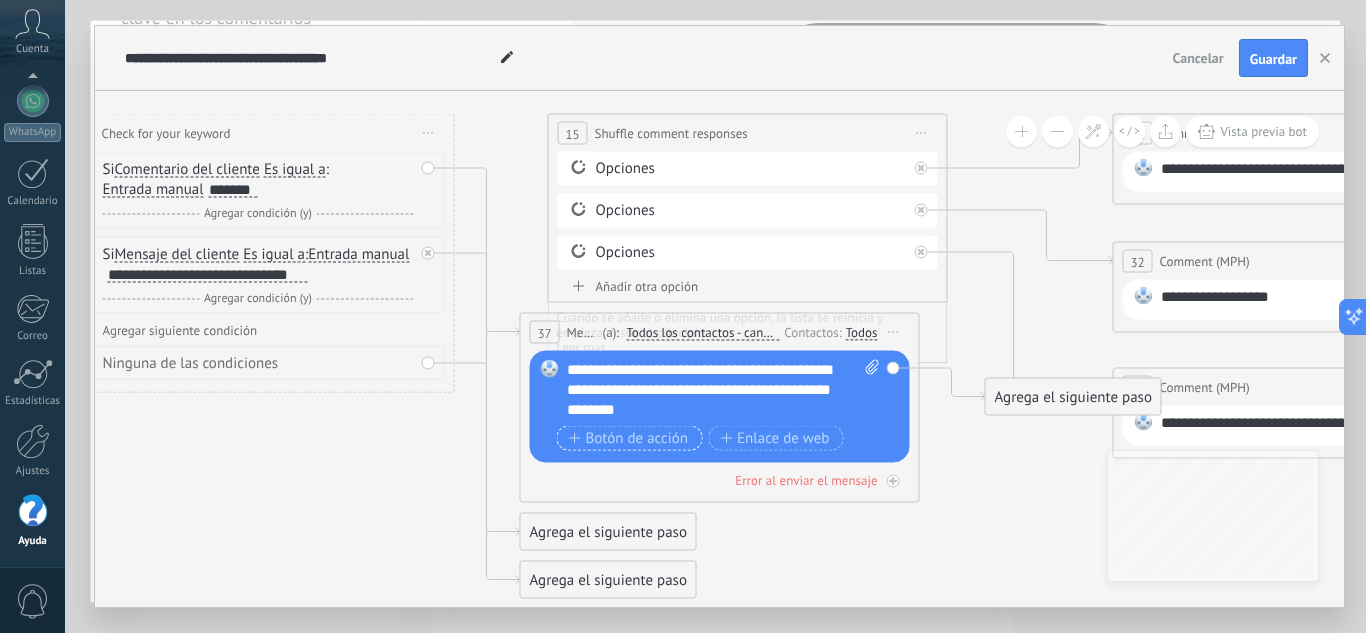 click on "Botón de acción" at bounding box center [629, 438] 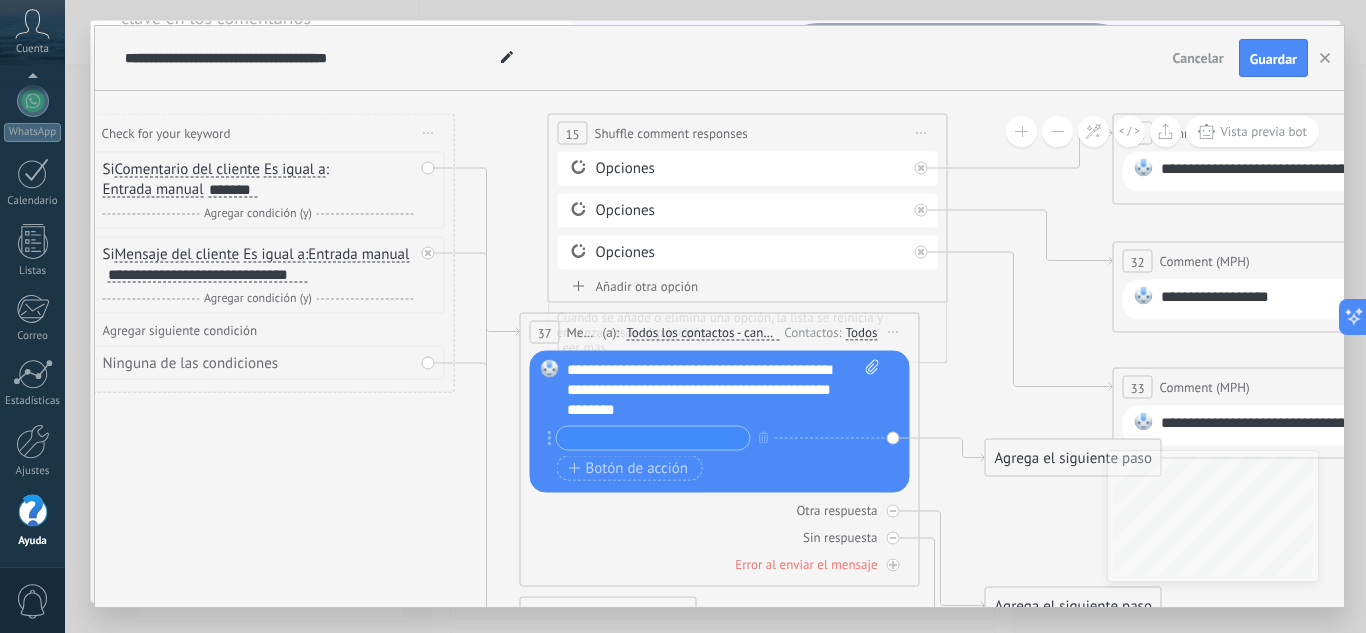 click on "Agrega el siguiente paso" at bounding box center (1073, 458) 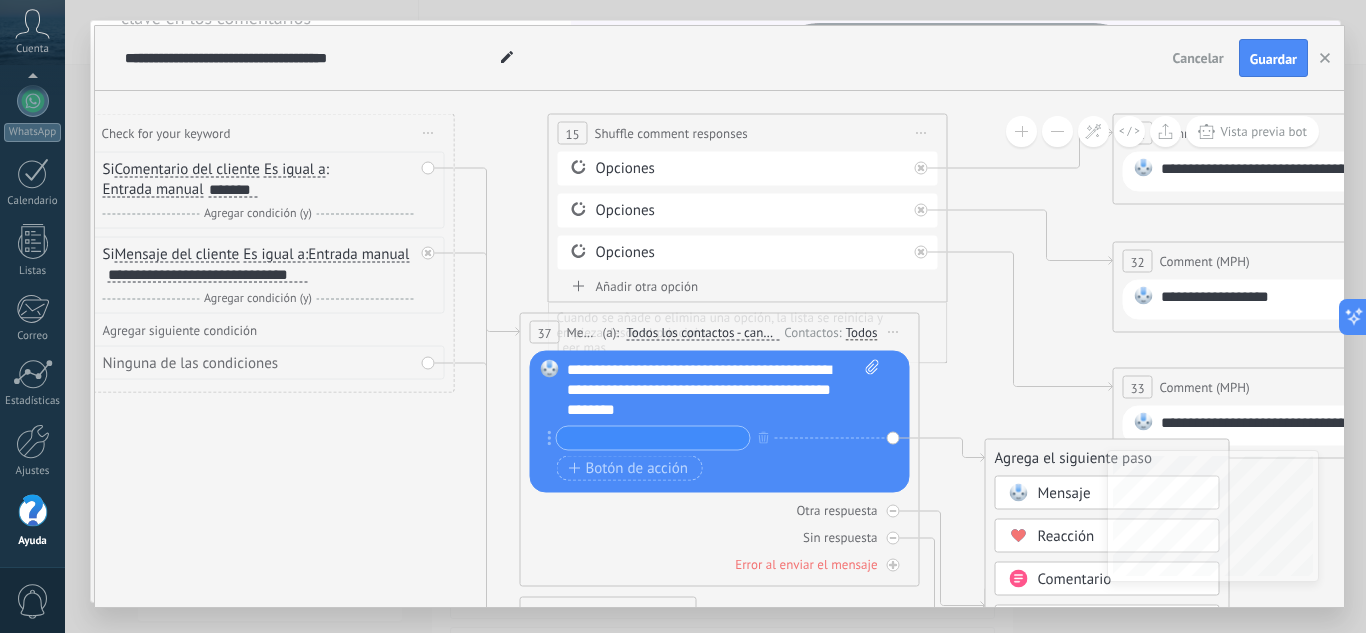 click 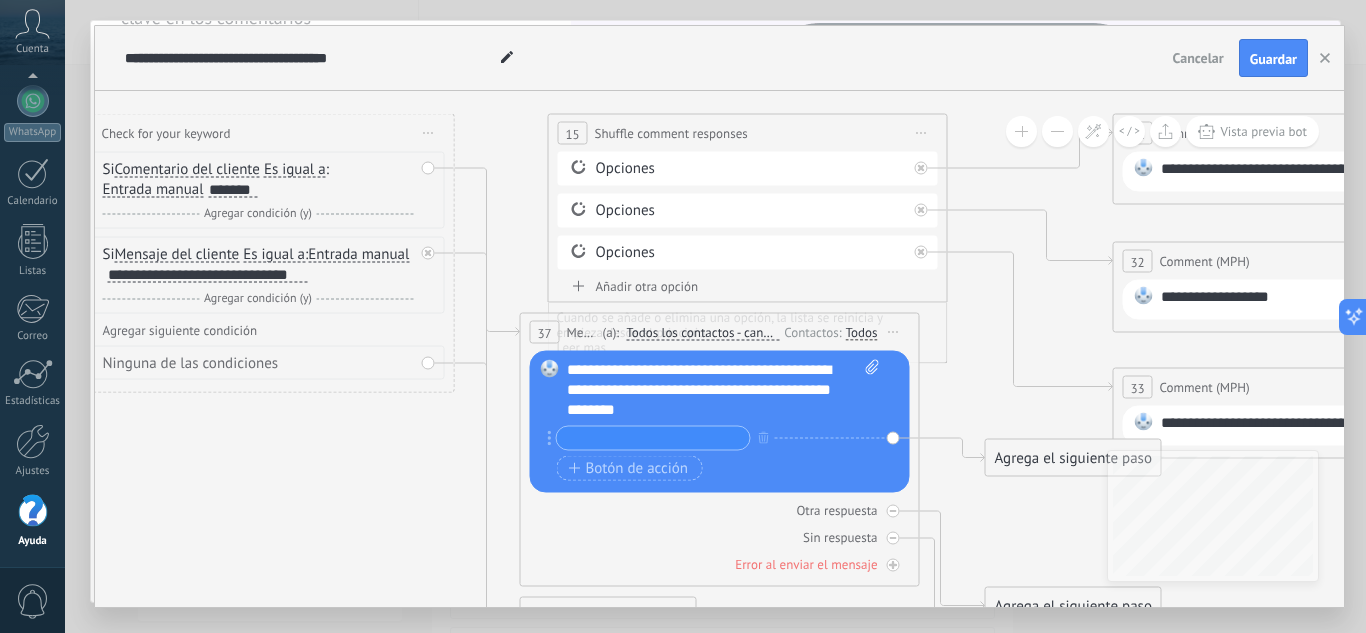 click 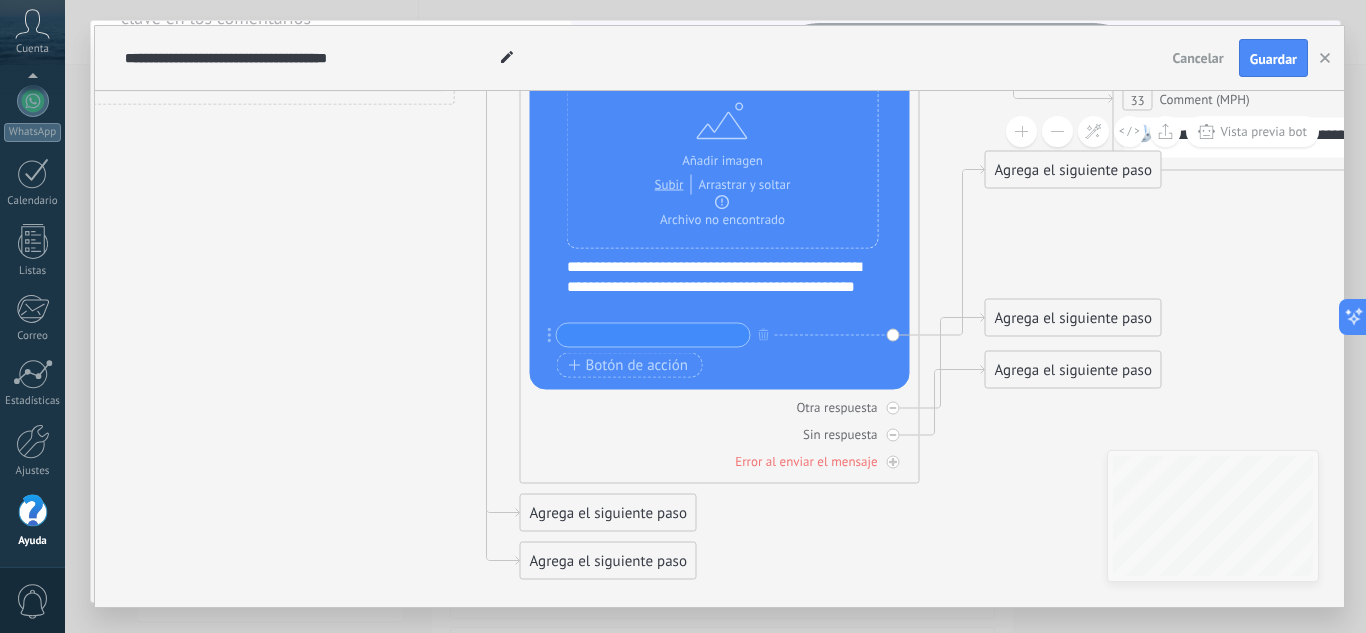 click on "Agrega el siguiente paso" at bounding box center [1073, 318] 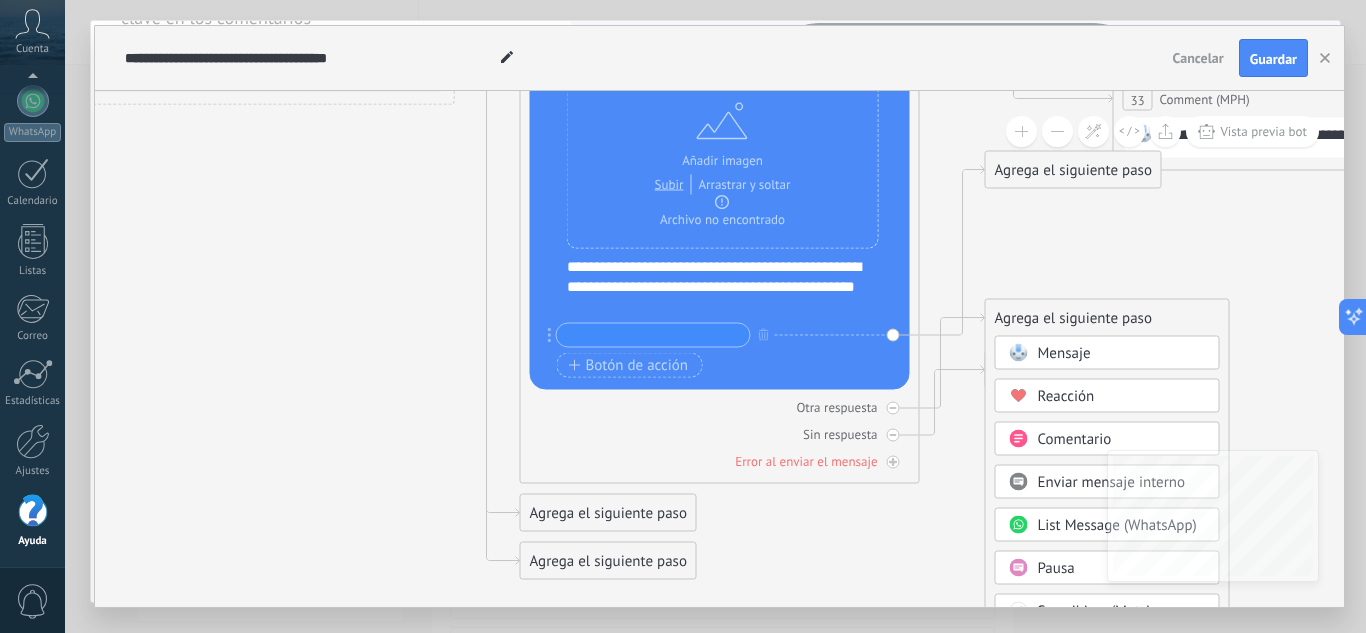 click on "Mensaje" at bounding box center [1122, 354] 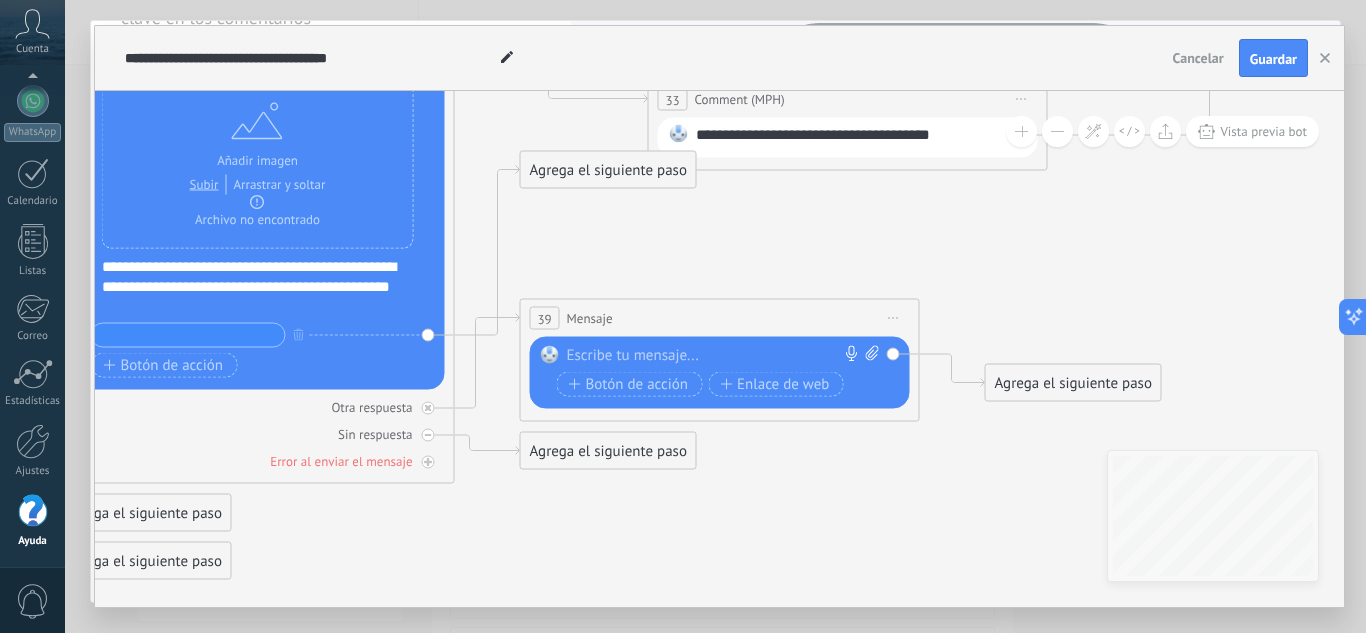 click at bounding box center (715, 356) 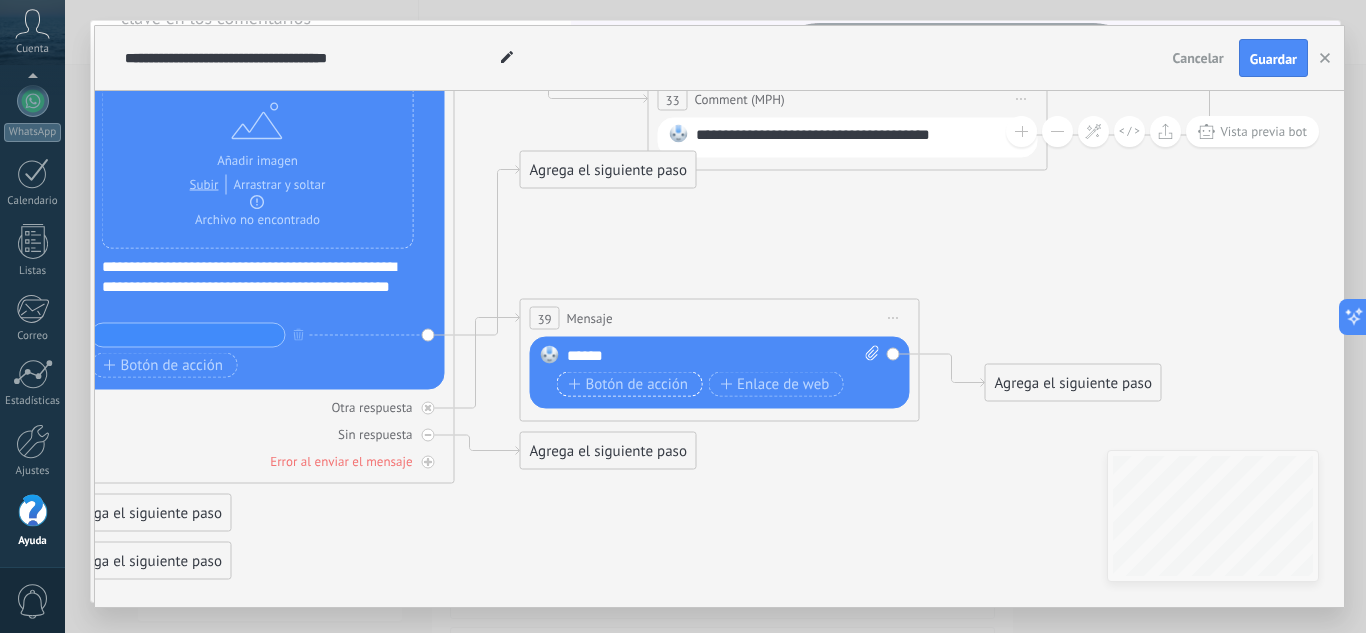 click on "Botón de acción" at bounding box center [629, 384] 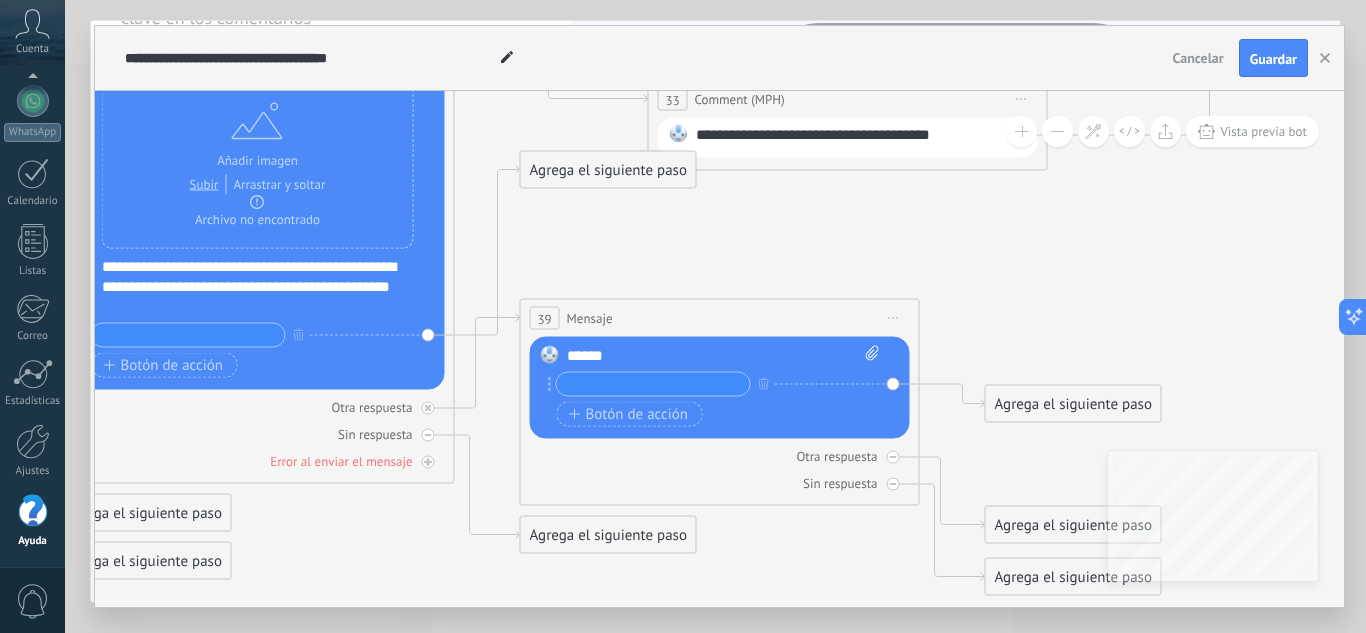 click 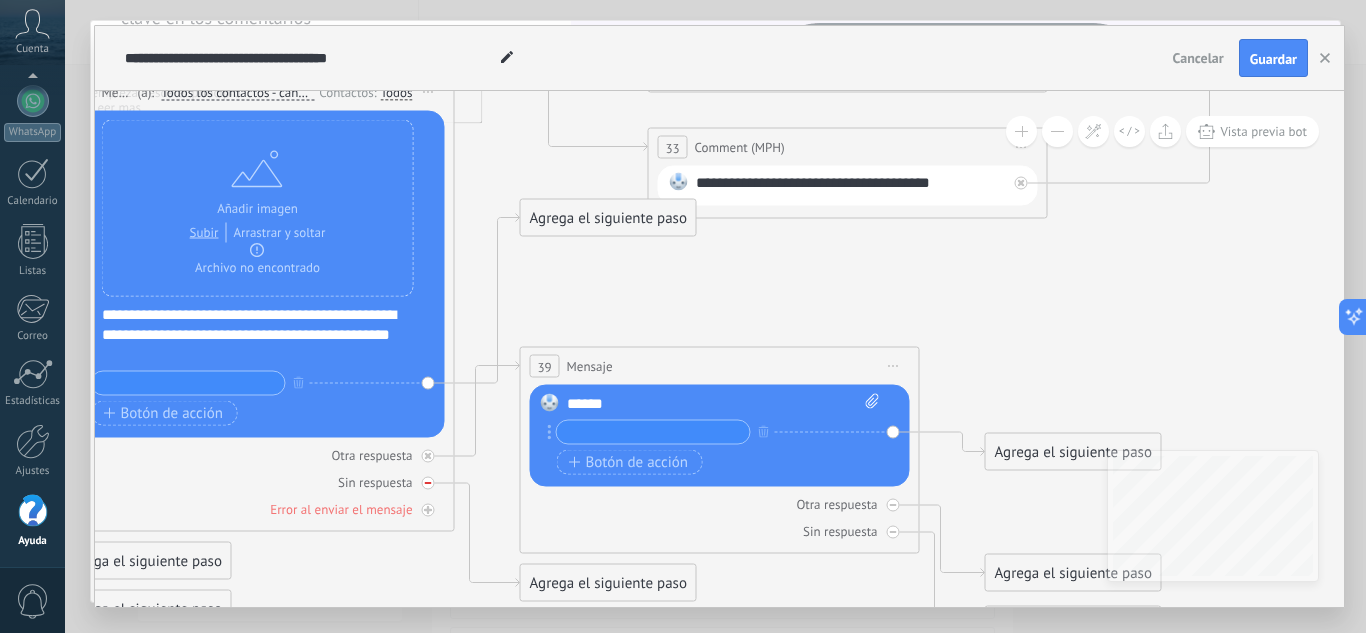 click 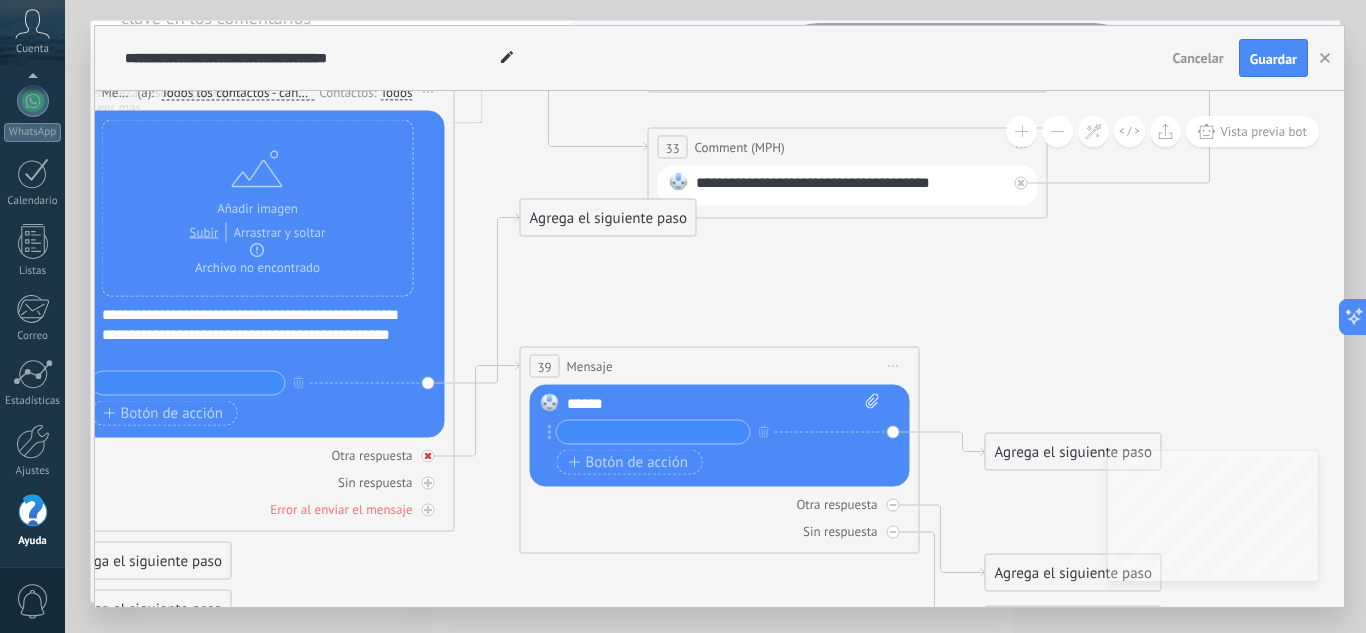 click at bounding box center [428, 456] 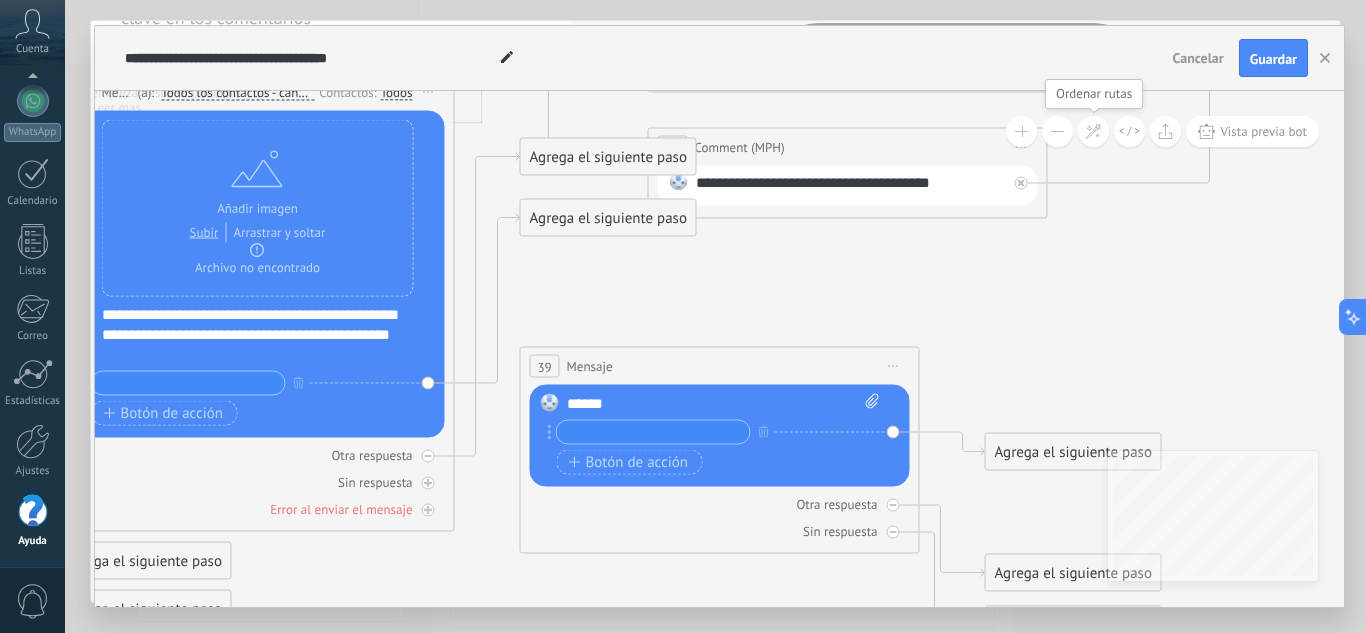 click 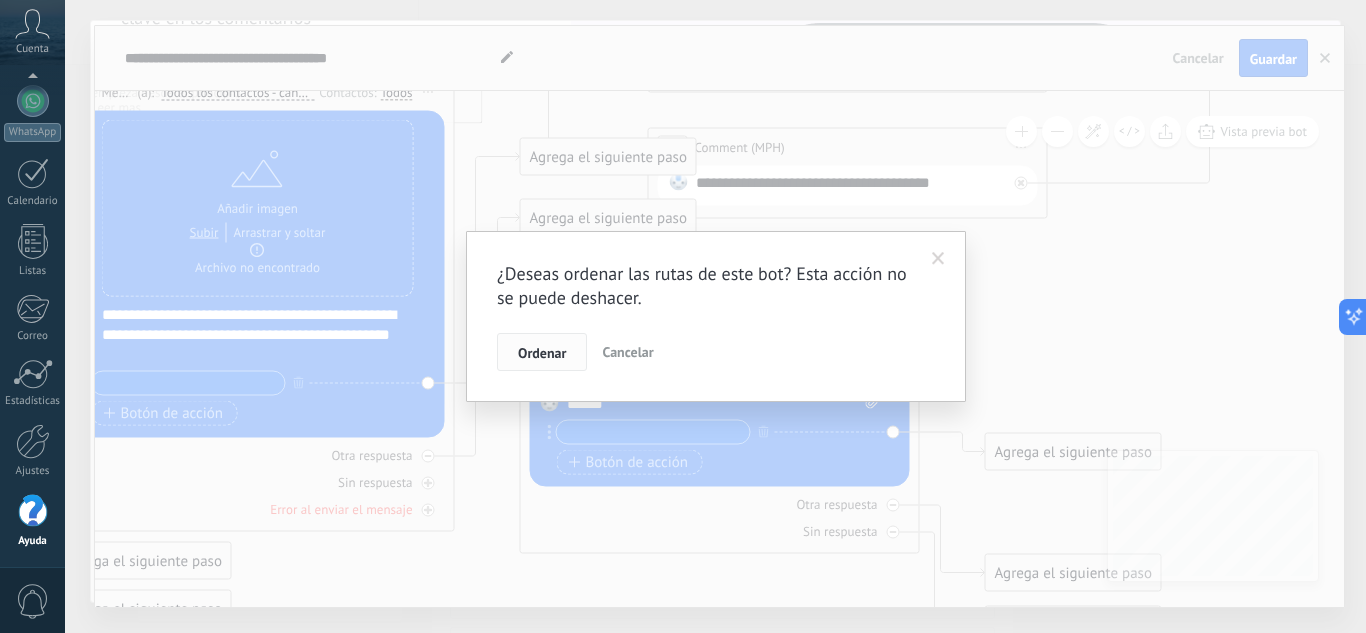 click on "Ordenar" at bounding box center [542, 353] 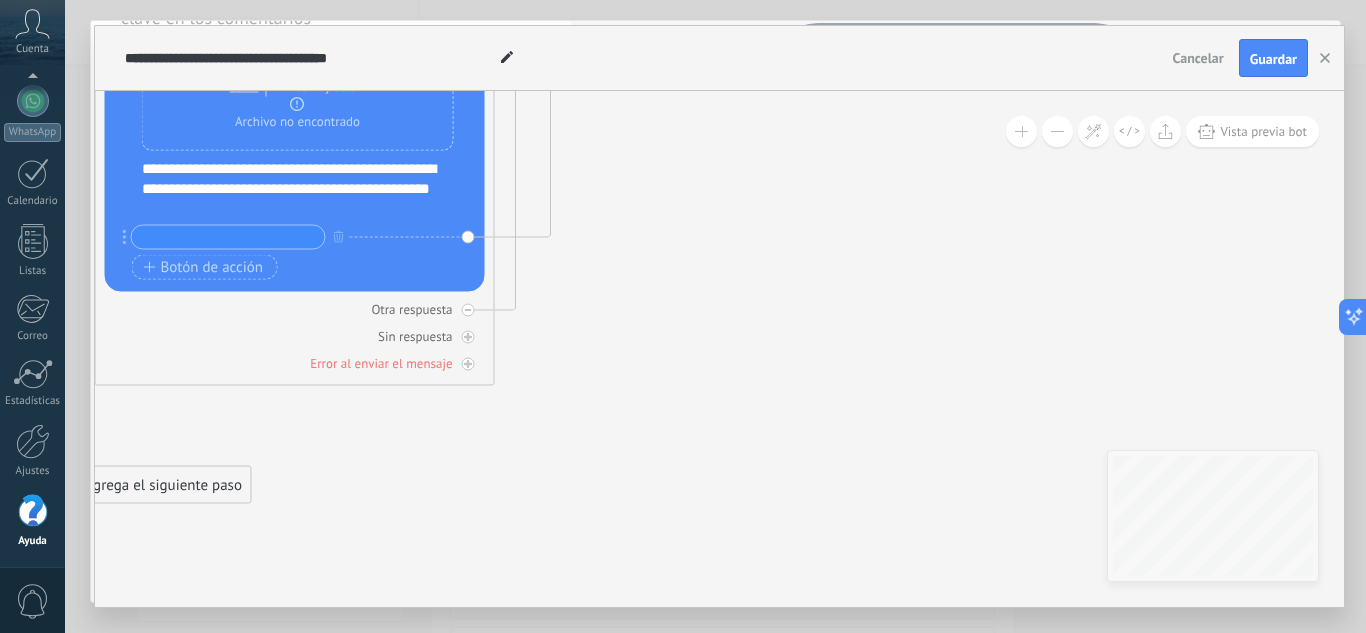 click at bounding box center (228, 237) 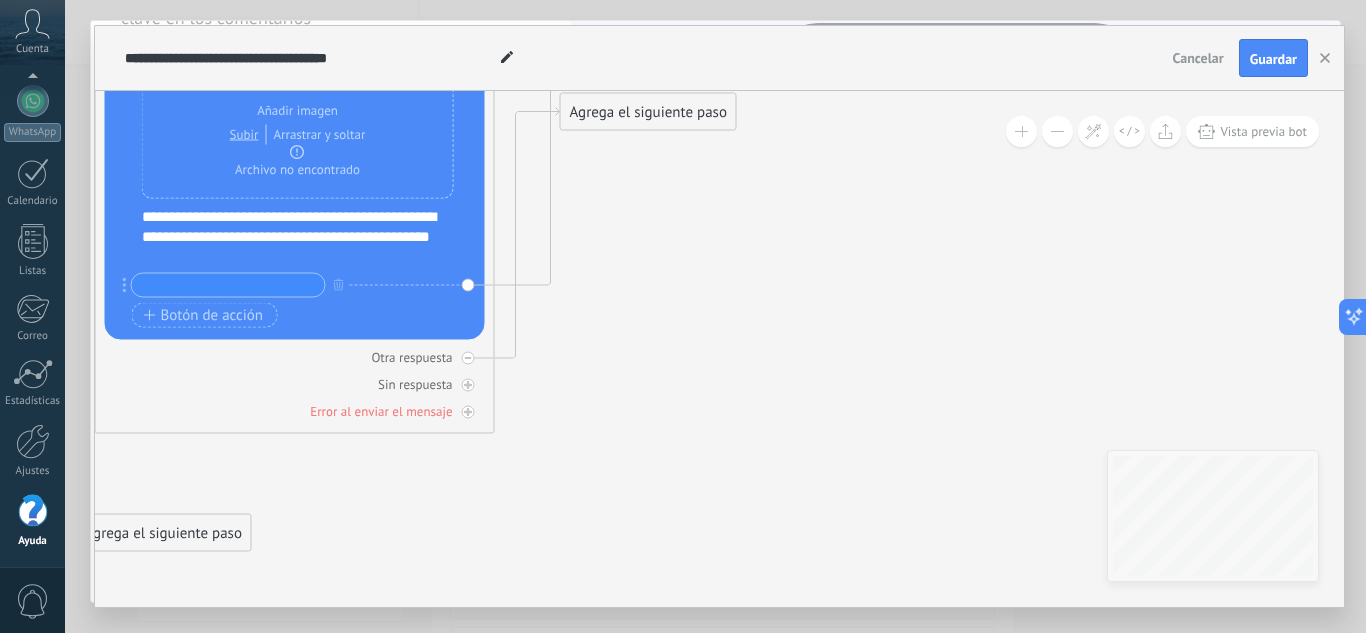 paste on "**********" 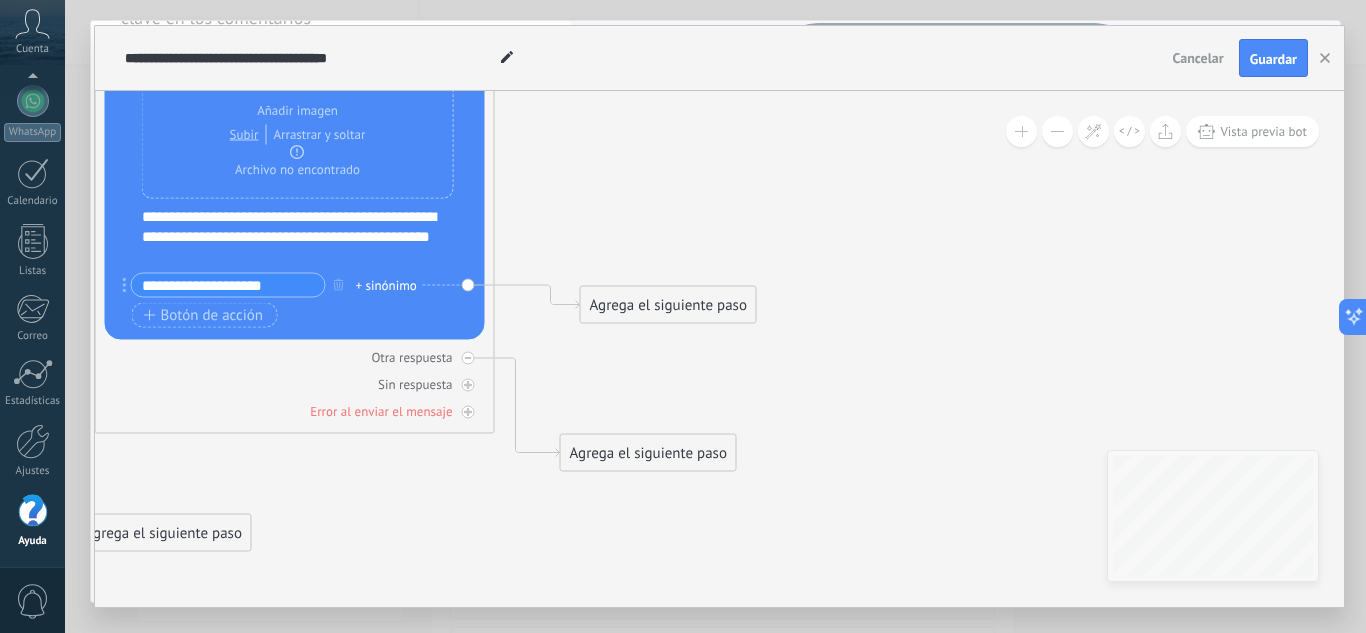 click on "**********" at bounding box center [228, 285] 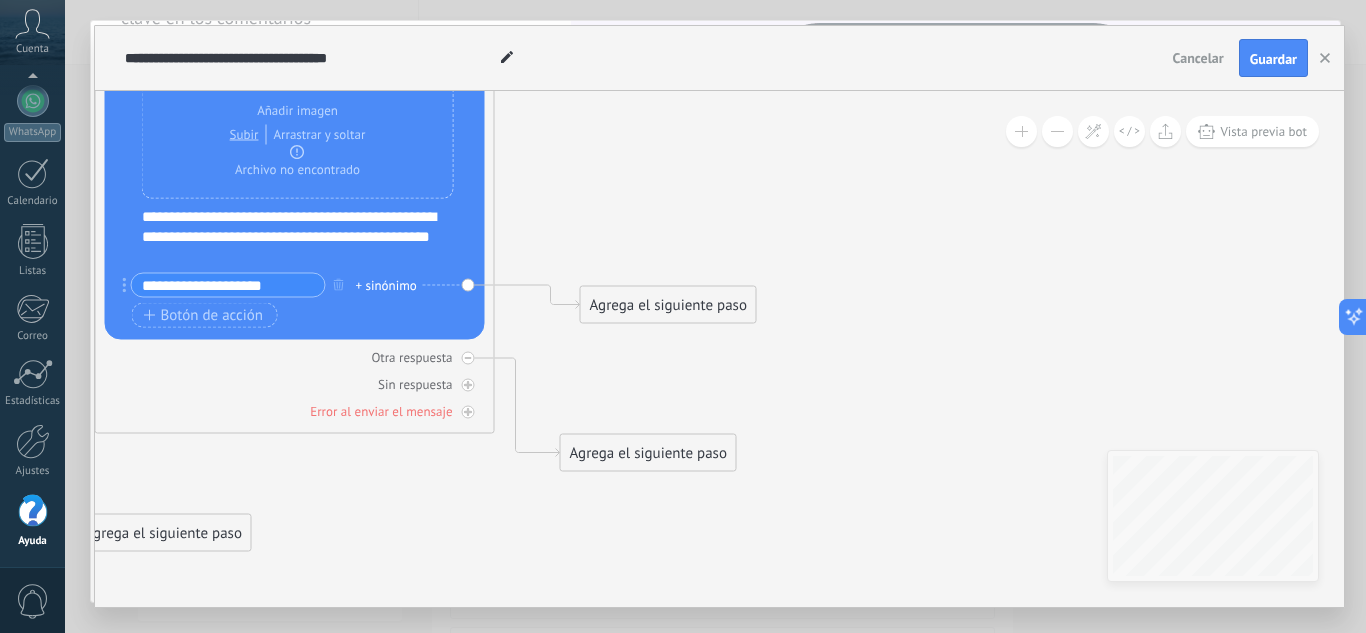 type on "**********" 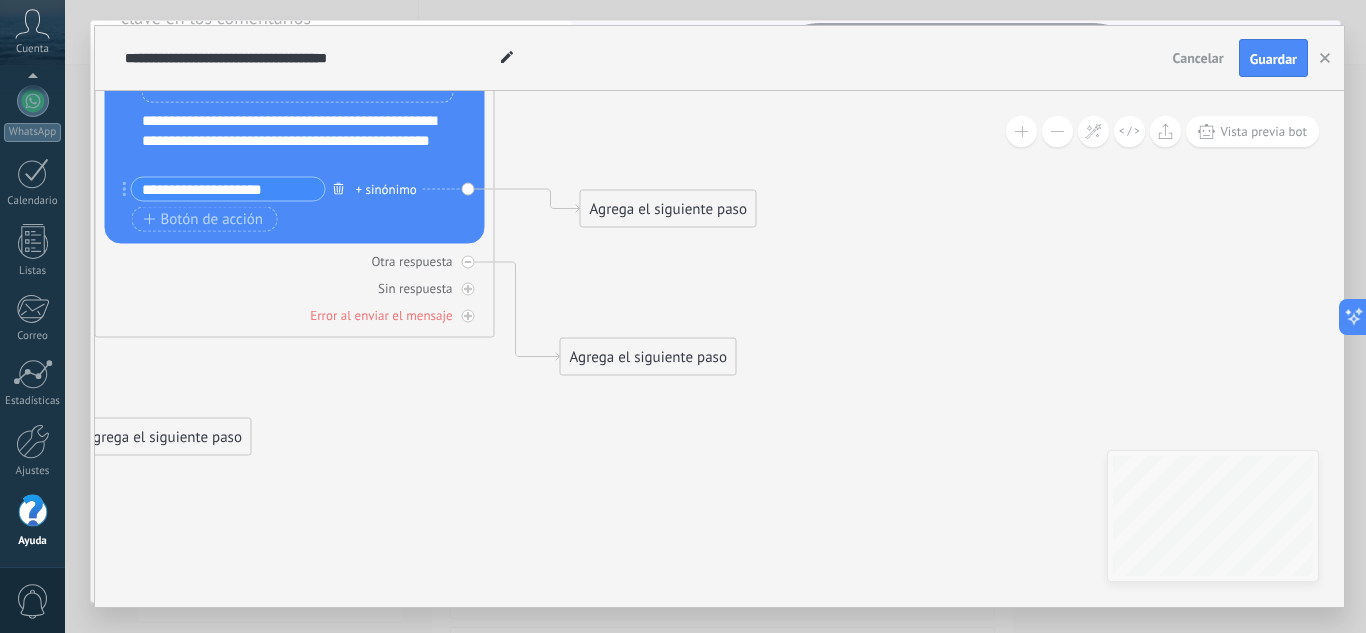 click at bounding box center (339, 188) 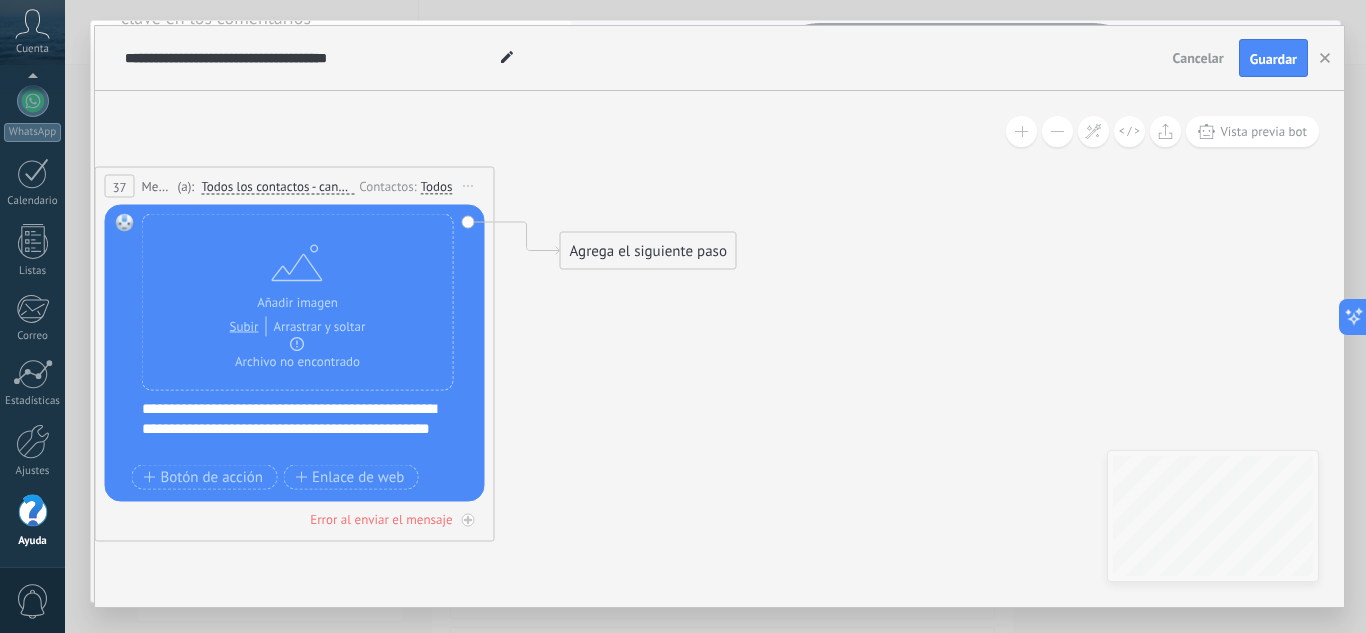 click on "Agrega el siguiente paso" at bounding box center [648, 251] 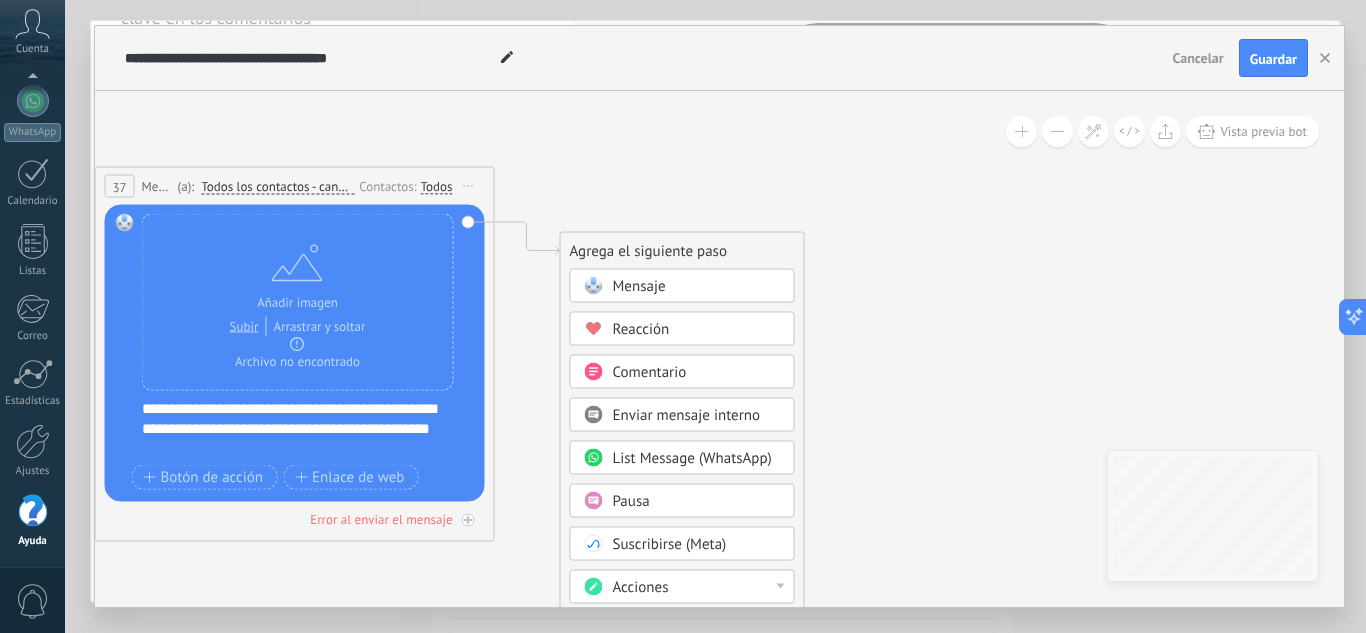 click on "Enviar mensaje interno" at bounding box center [687, 415] 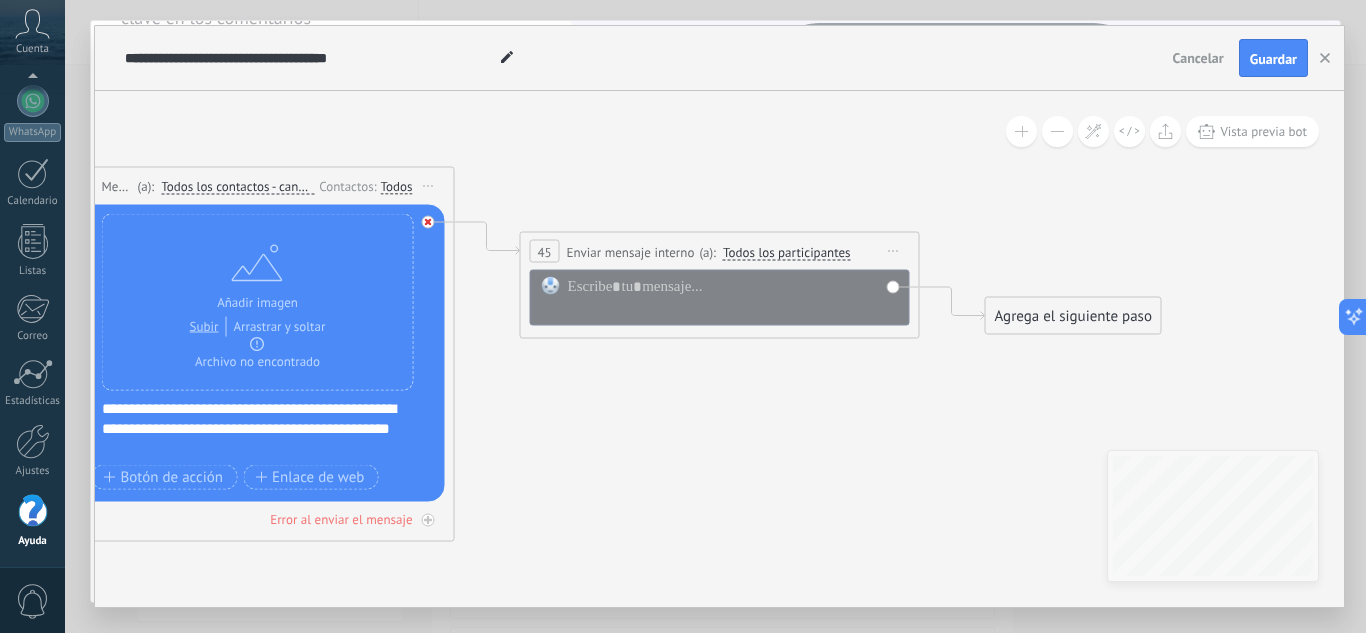 click 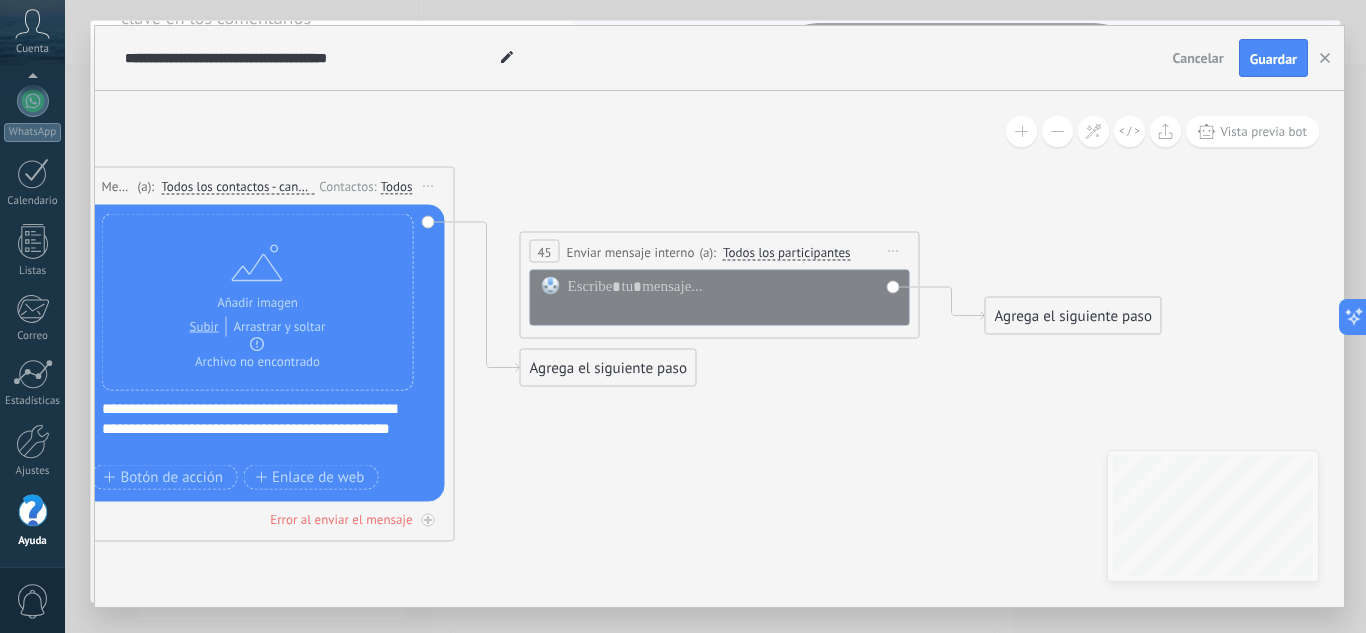 click on "Reemplazar
Quitar
Convertir a mensaje de voz
Arrastre la imagen aquí para adjuntarla.
Añadir imagen
Subir
Arrastrar y soltar
Archivo no encontrado
Escribe tu mensaje..." at bounding box center (255, 353) 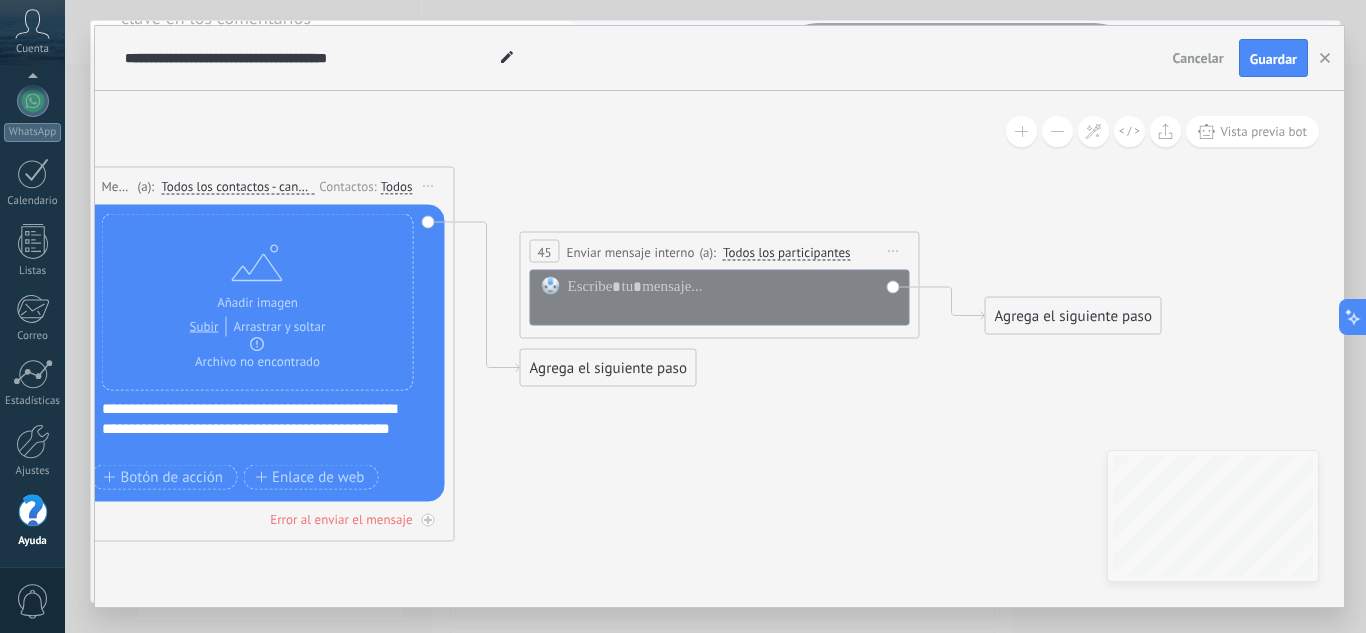 click on "Enviar mensaje interno" at bounding box center [631, 251] 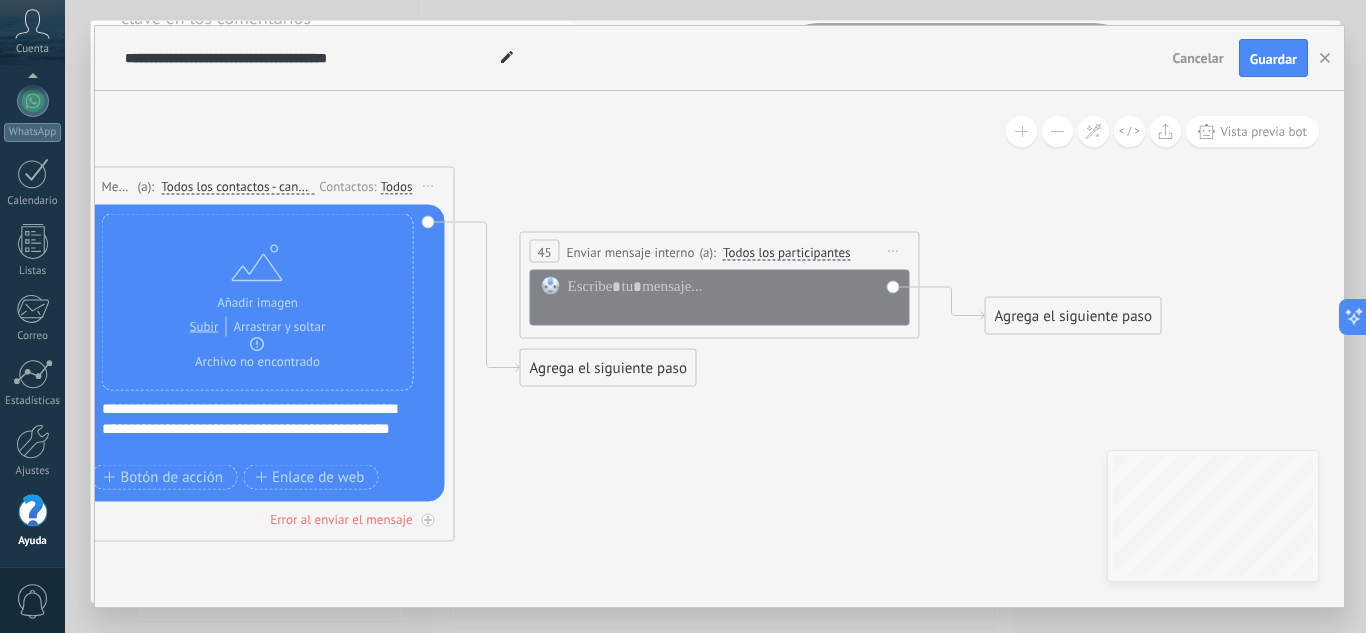 click on "Todos los participantes" at bounding box center (787, 252) 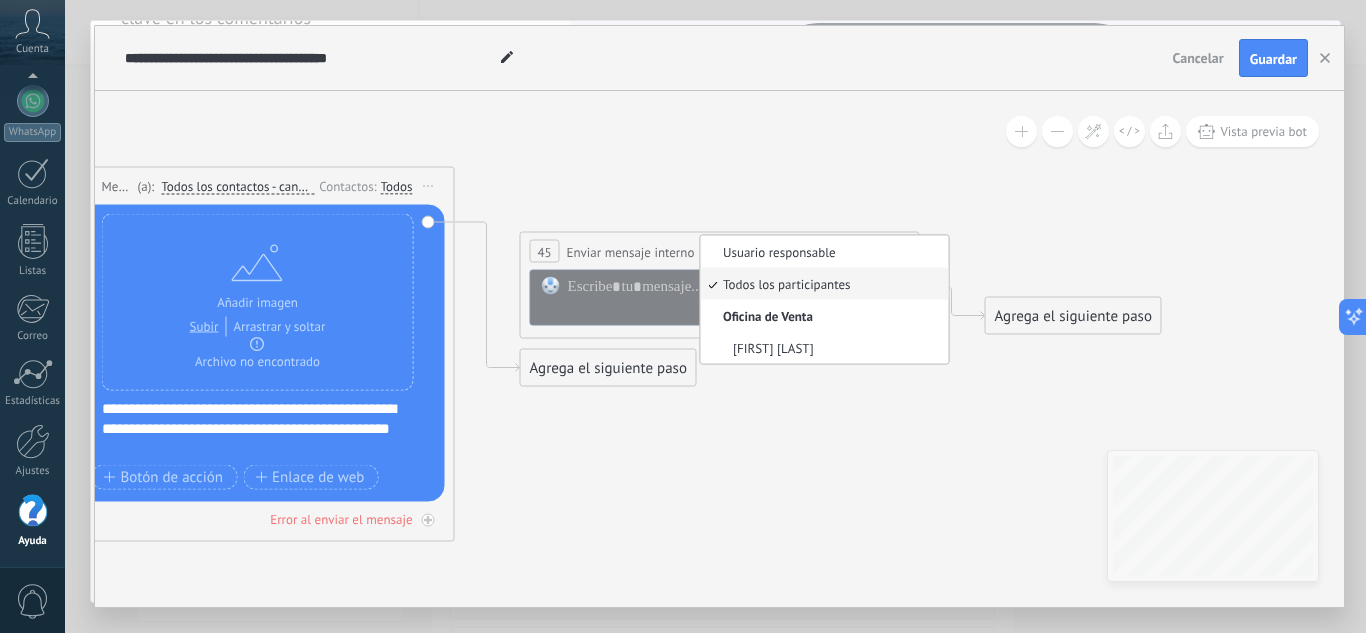 click 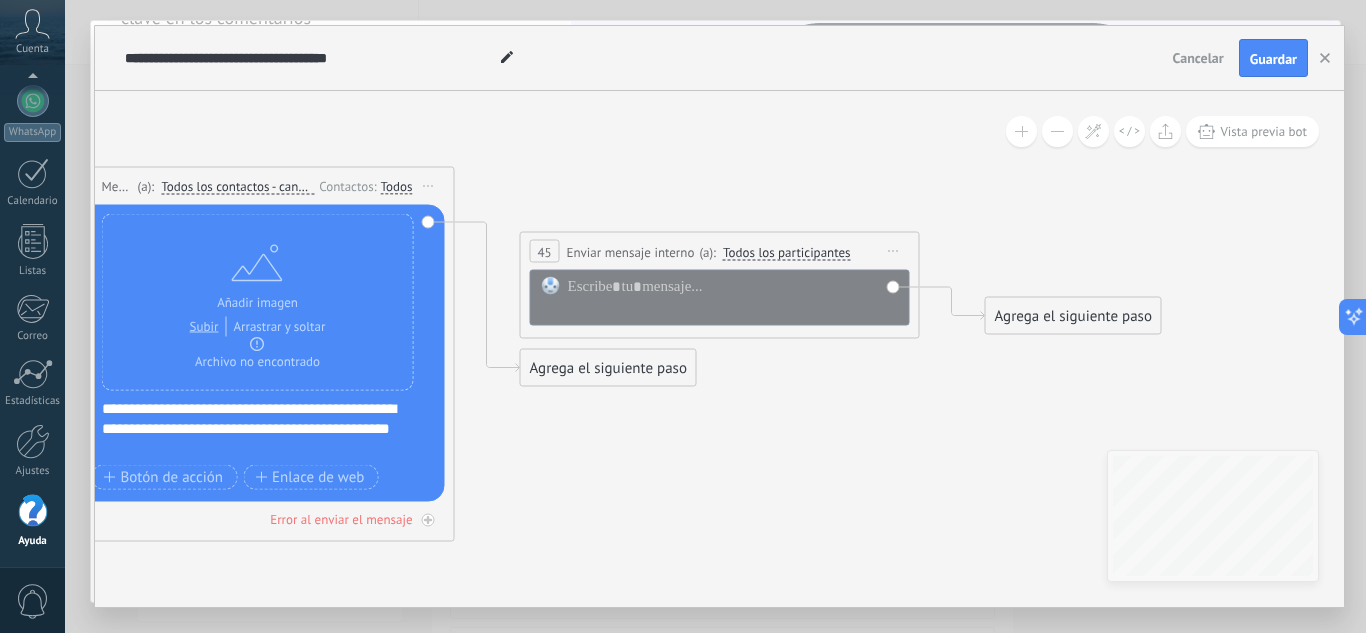 click at bounding box center (720, 298) 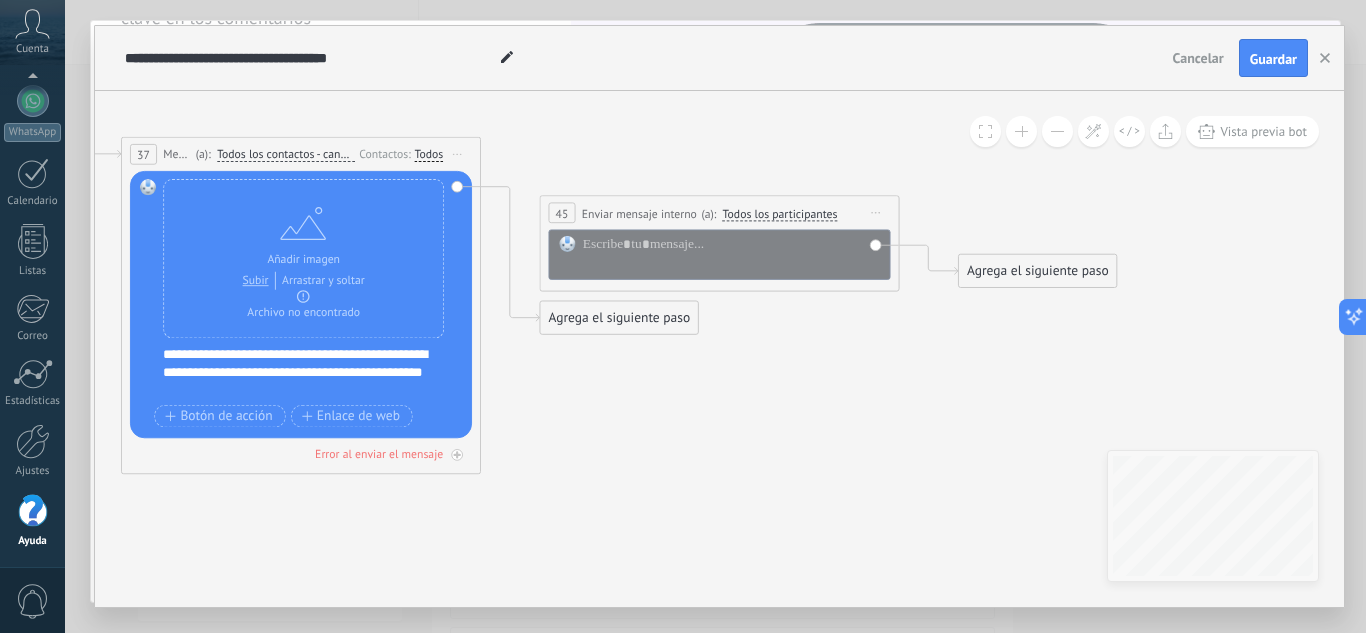 click at bounding box center (985, 131) 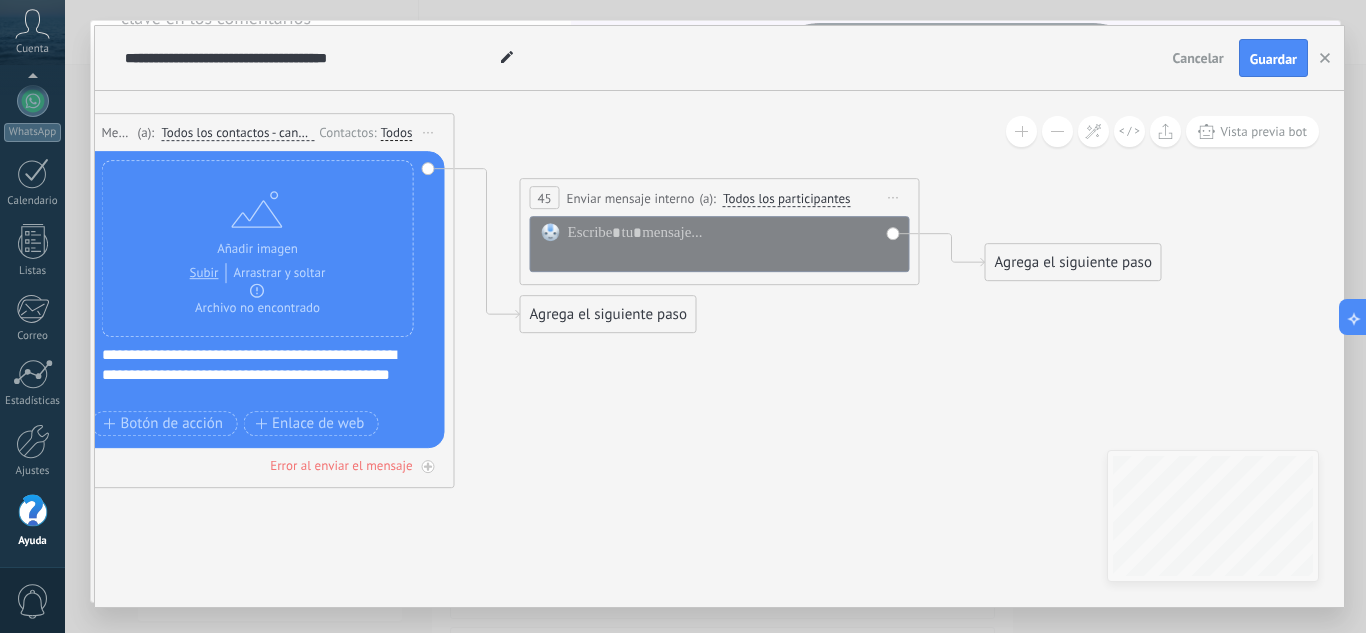 click at bounding box center (1057, 131) 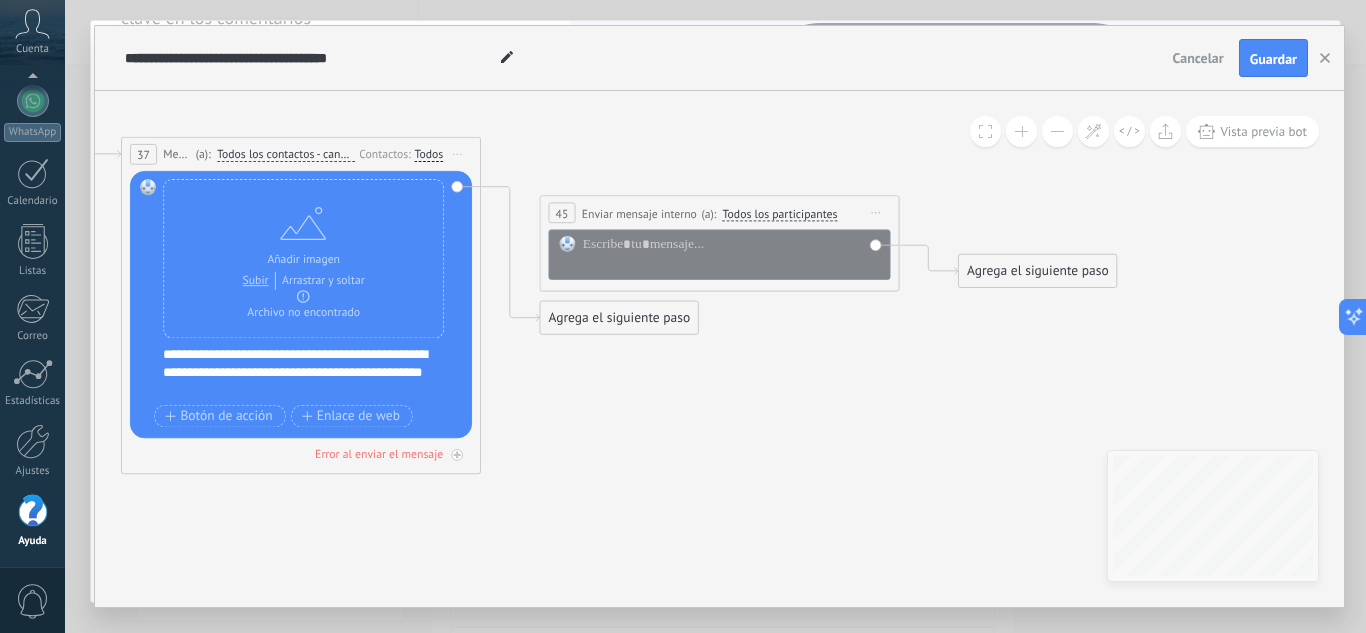click at bounding box center (1057, 131) 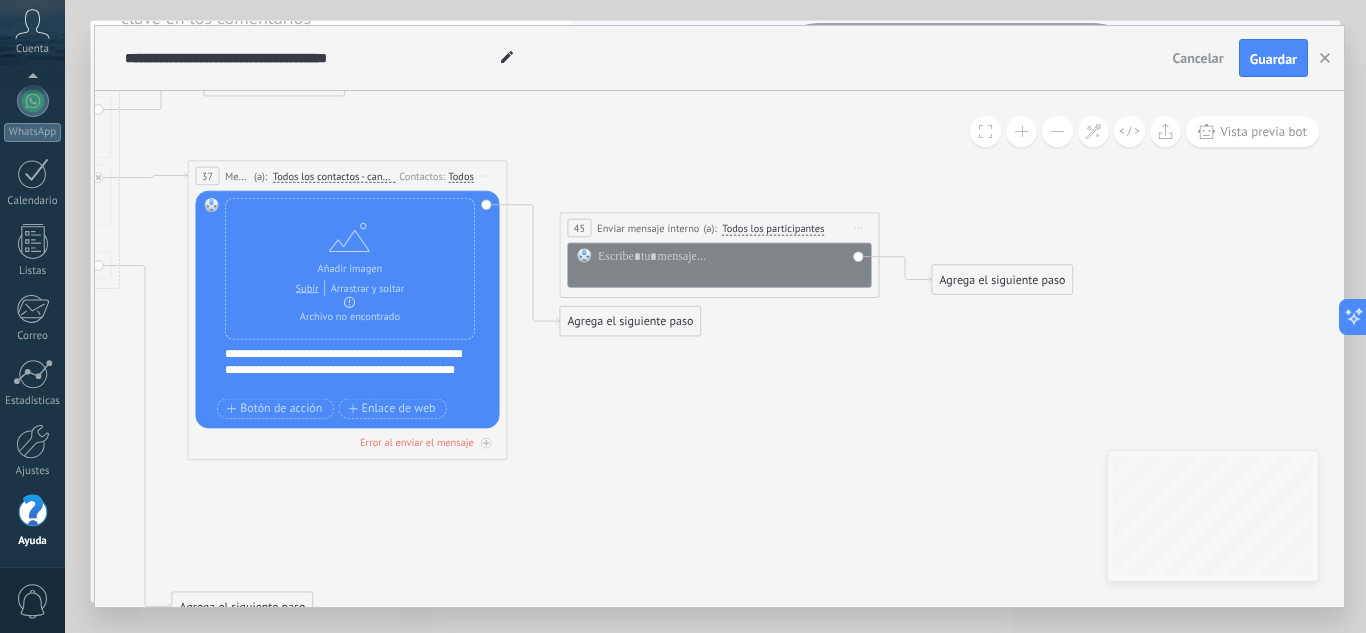 click at bounding box center [1021, 131] 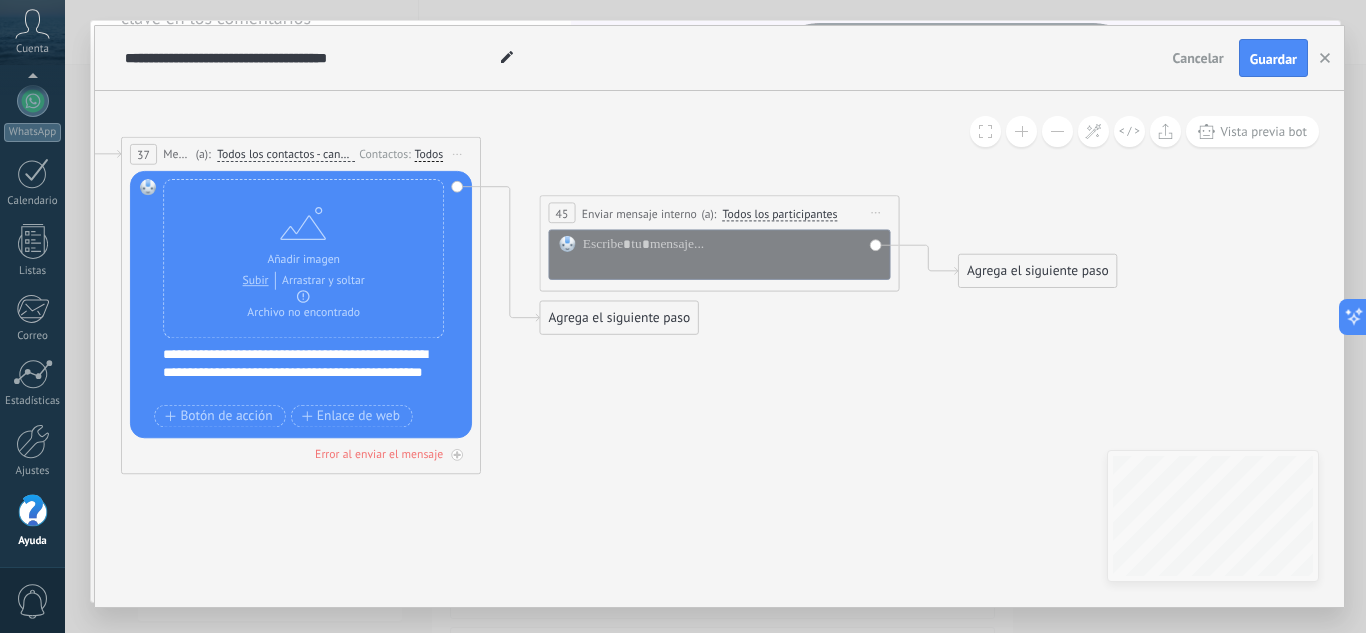 click on "Todos los contactos - canales seleccionados" at bounding box center (286, 155) 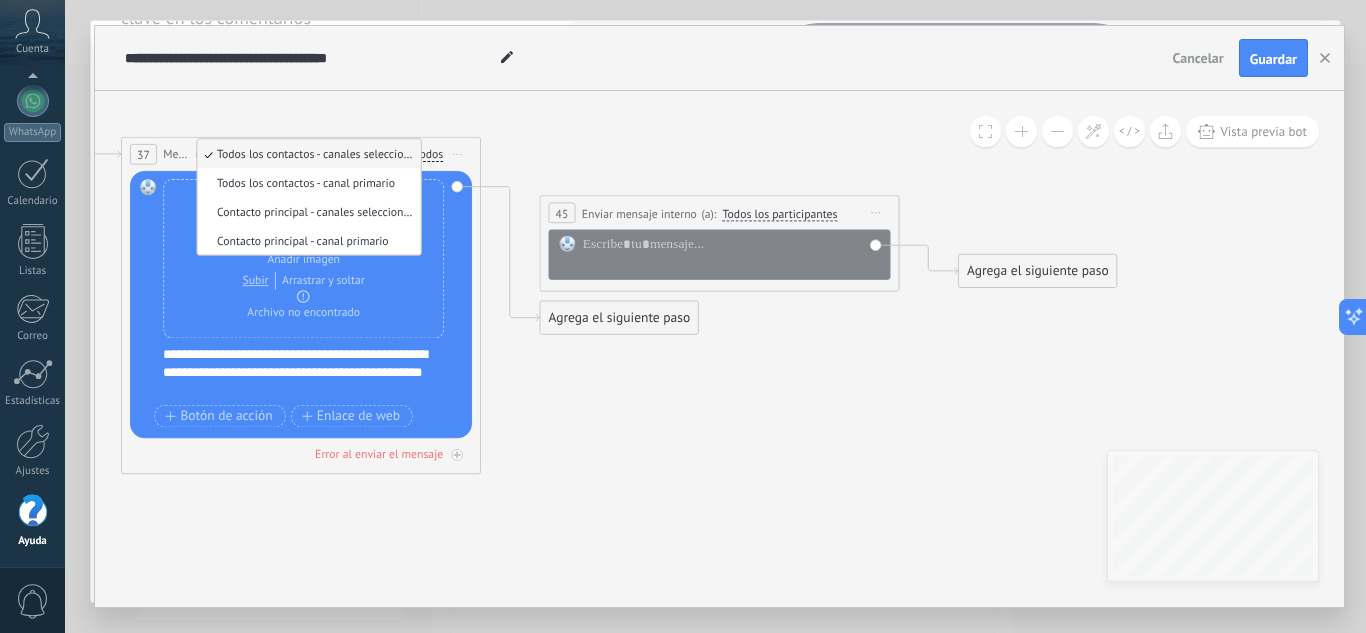 click 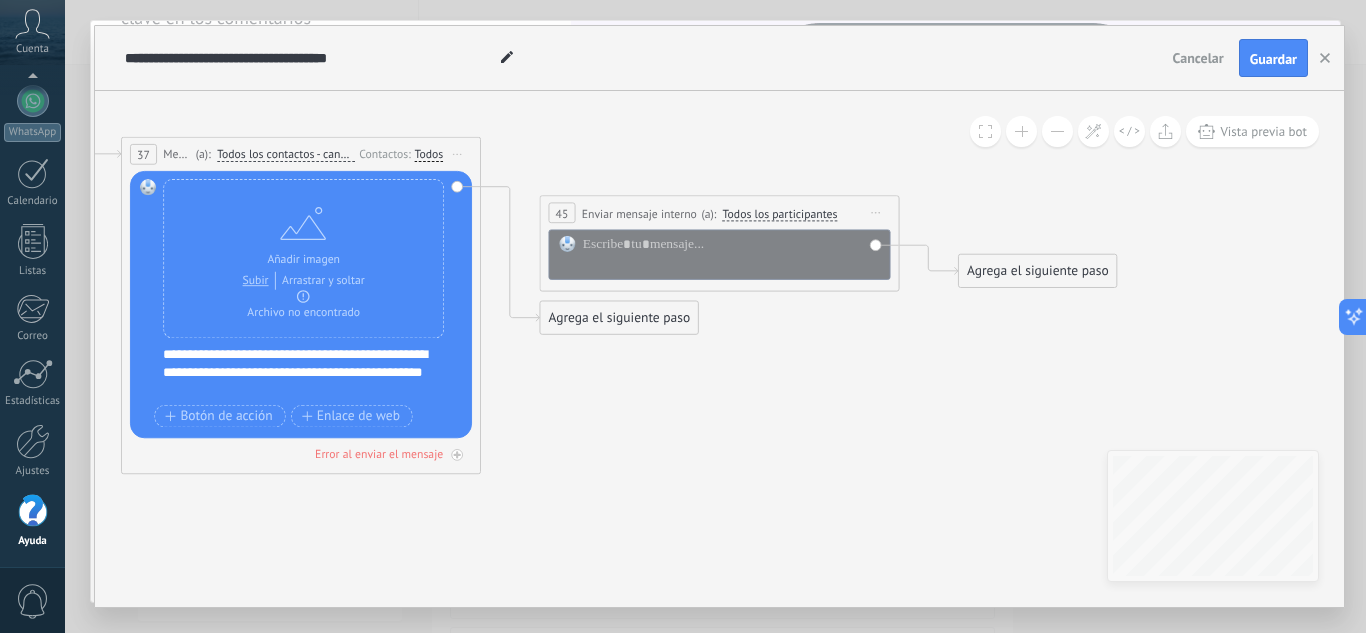 click on "Enviar mensaje interno" at bounding box center (639, 213) 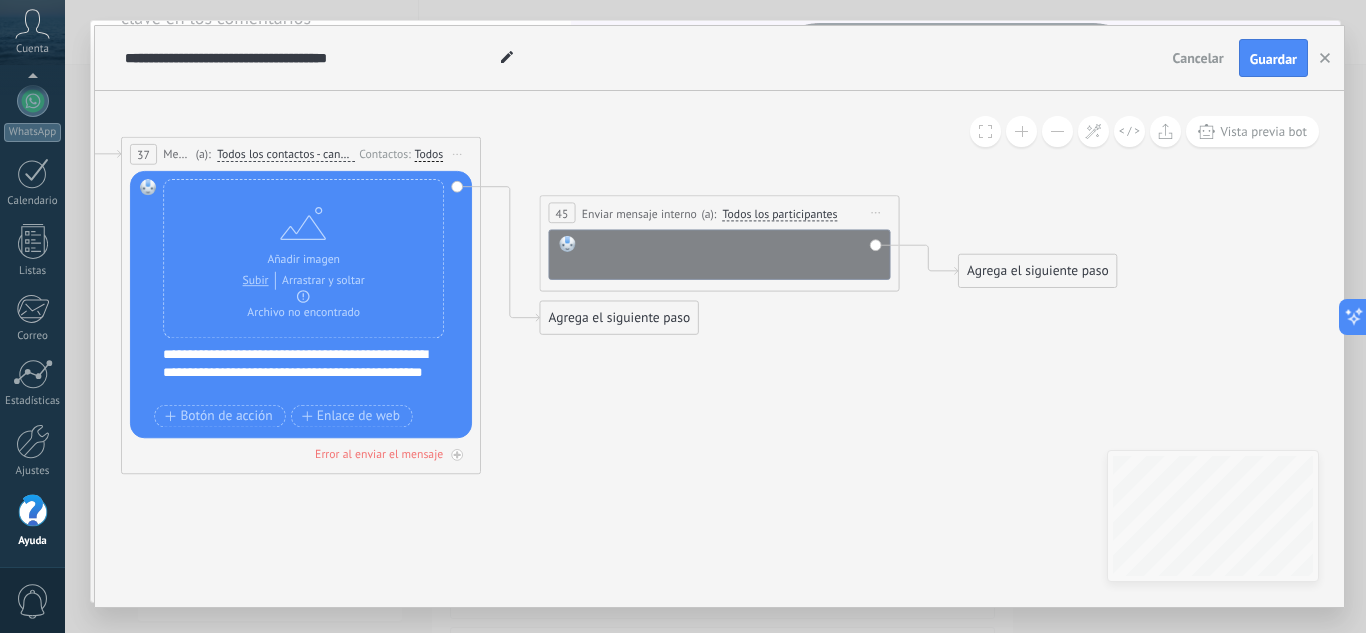 click at bounding box center [732, 254] 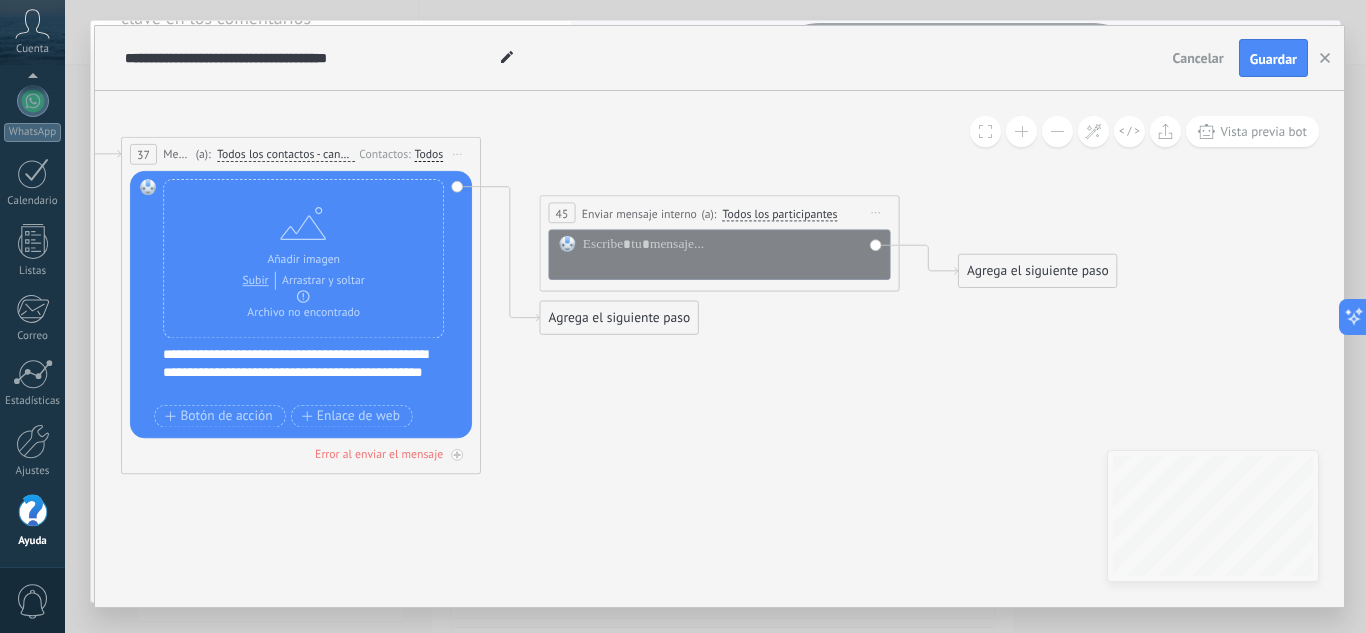 click at bounding box center [720, 254] 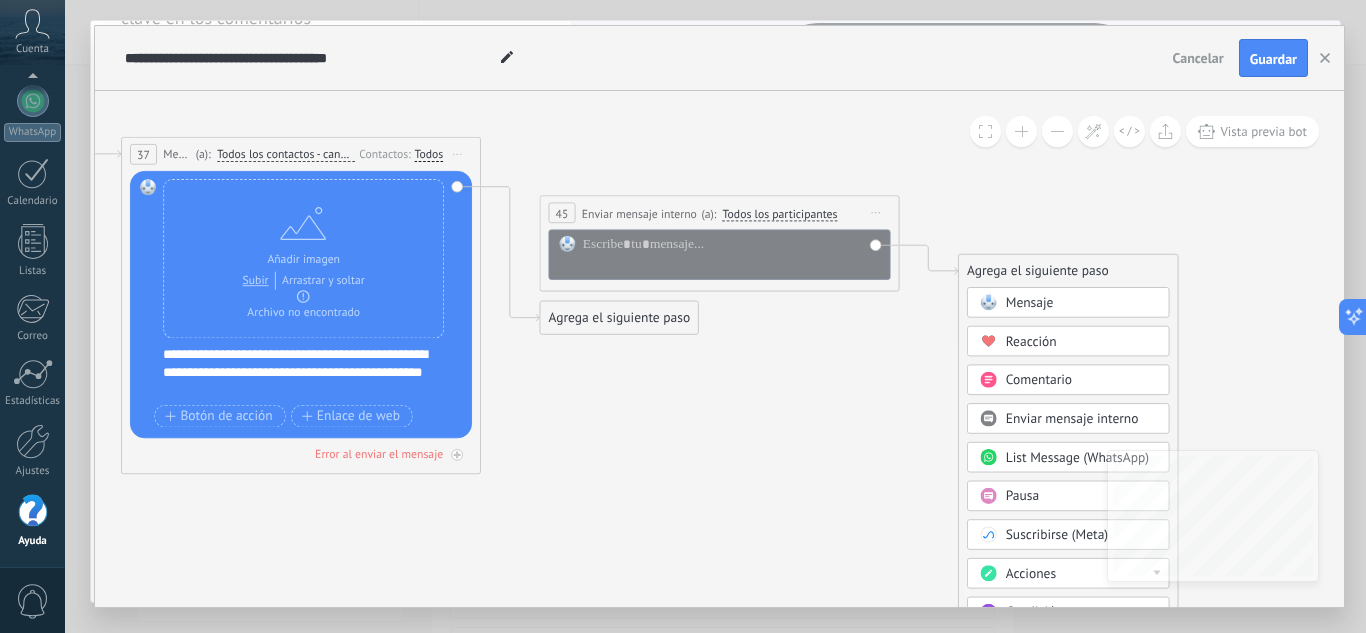 click 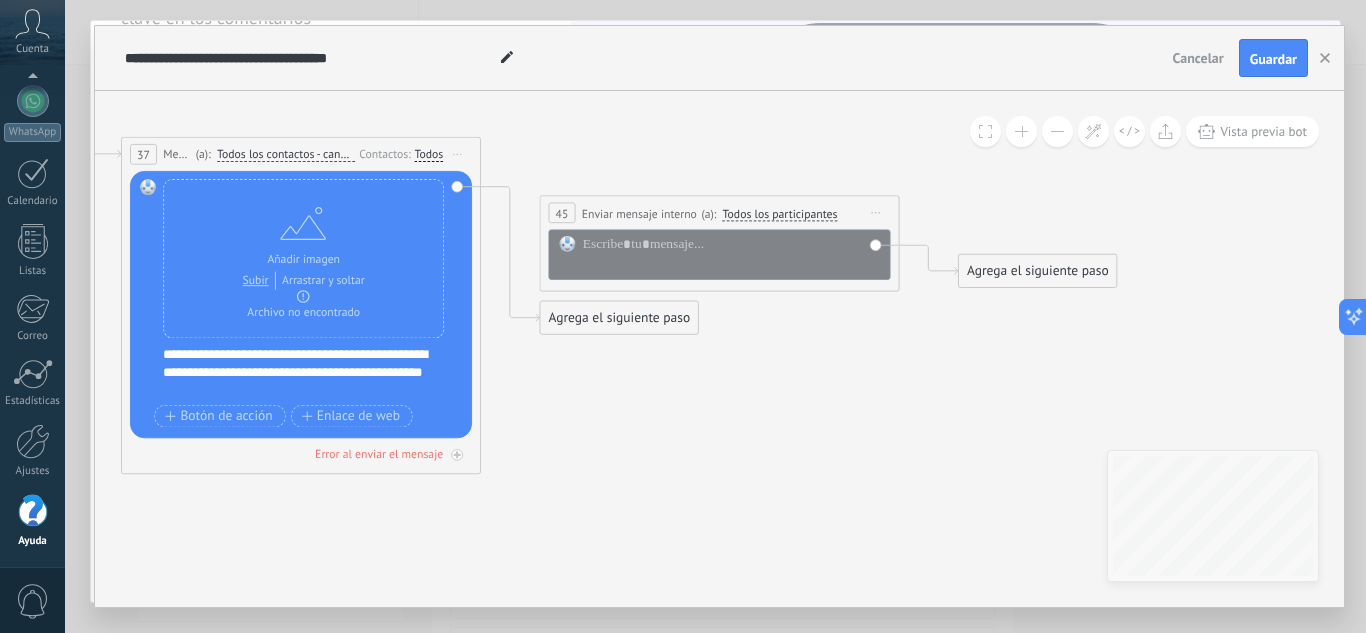 click on "45" at bounding box center [562, 212] 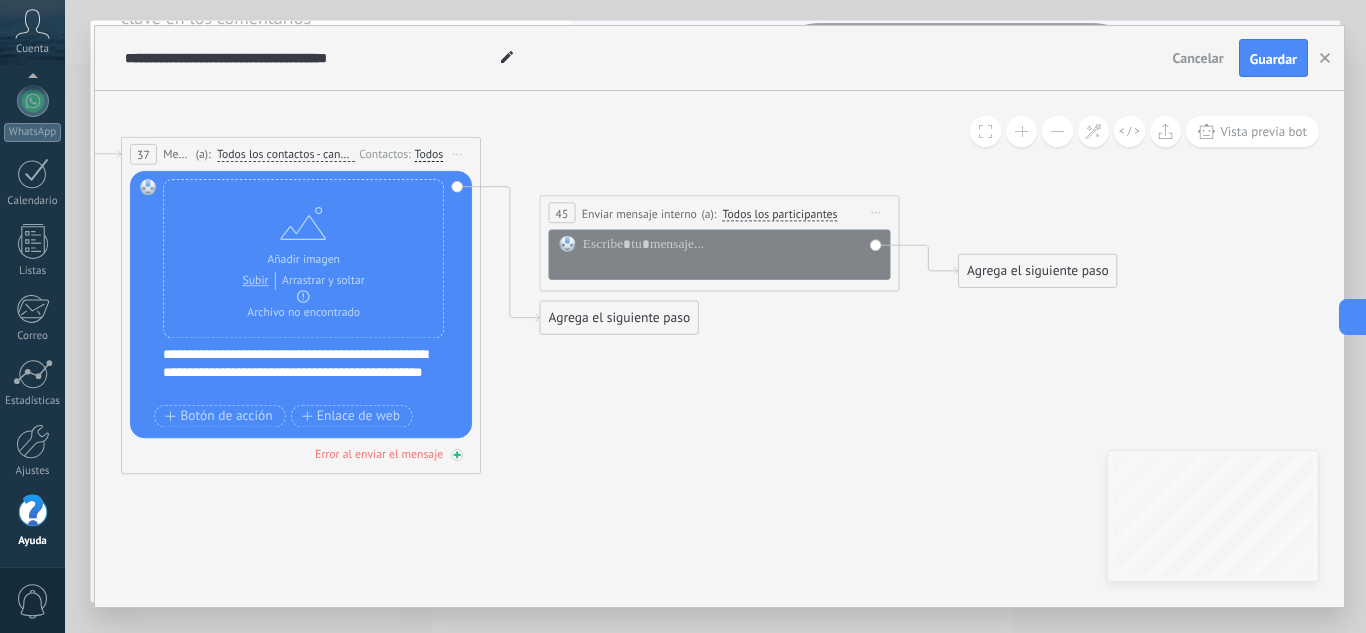 click 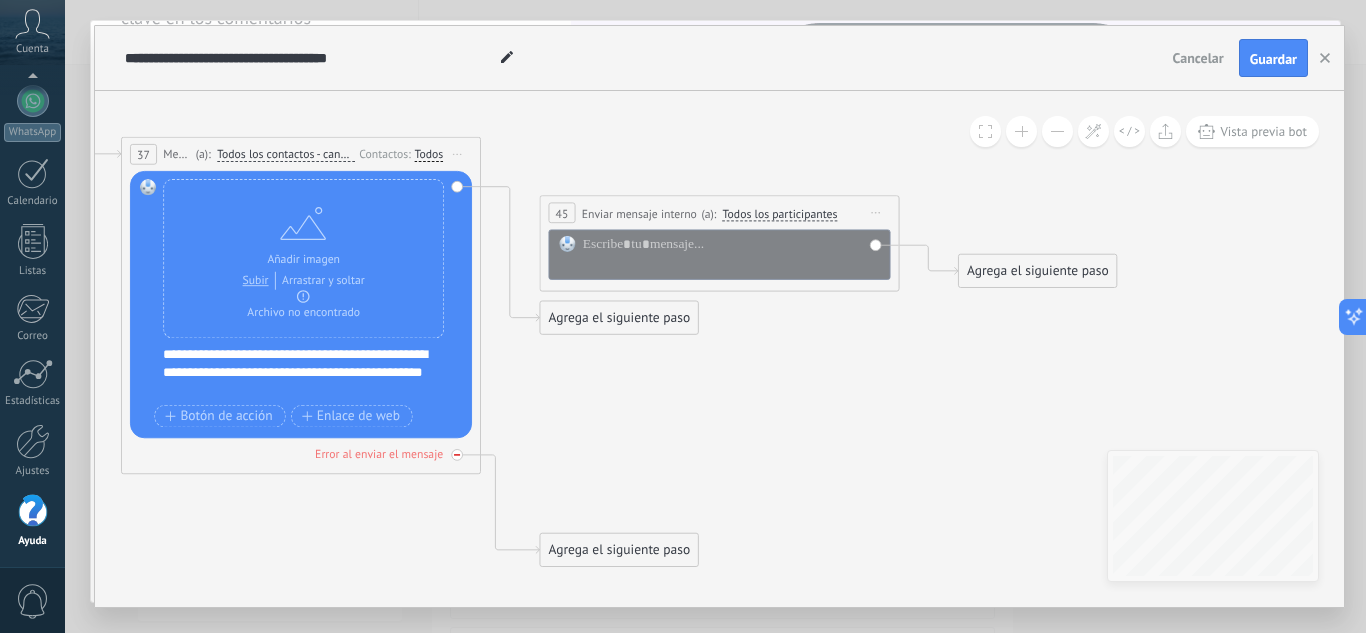 click 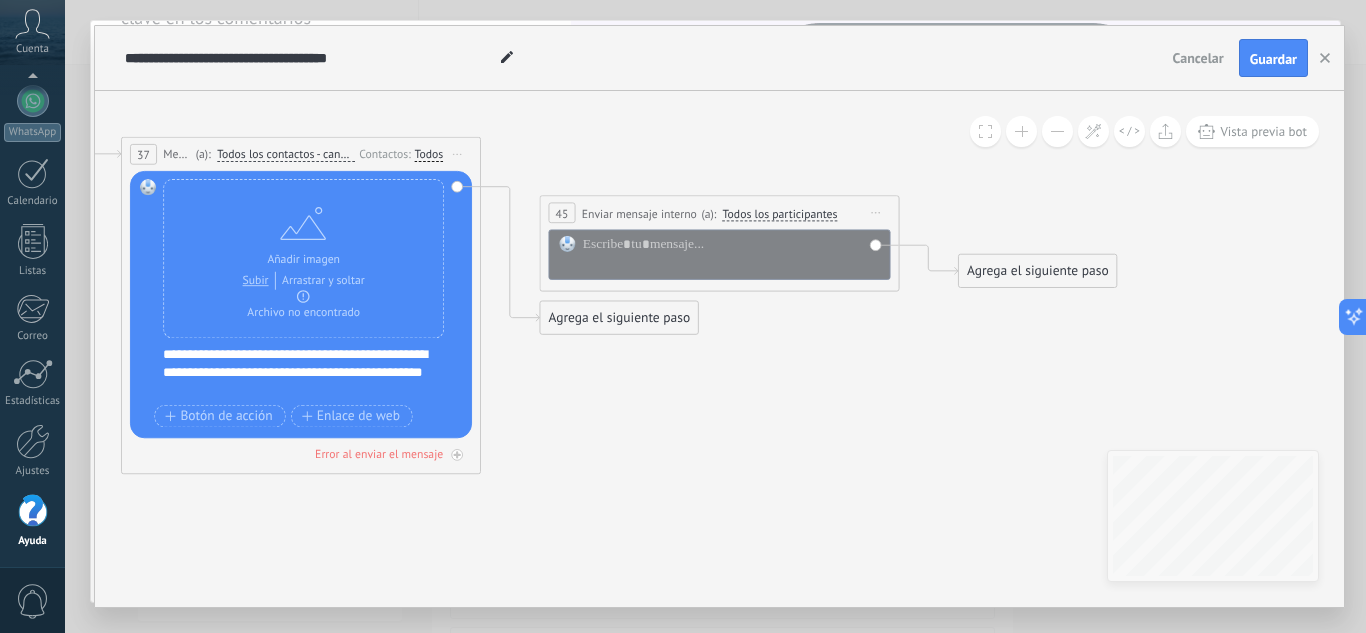 click on "Reemplazar
Quitar
Convertir a mensaje de voz
Arrastre la imagen aquí para adjuntarla.
Añadir imagen
Subir
Arrastrar y soltar
Archivo no encontrado
Escribe tu mensaje..." at bounding box center (301, 304) 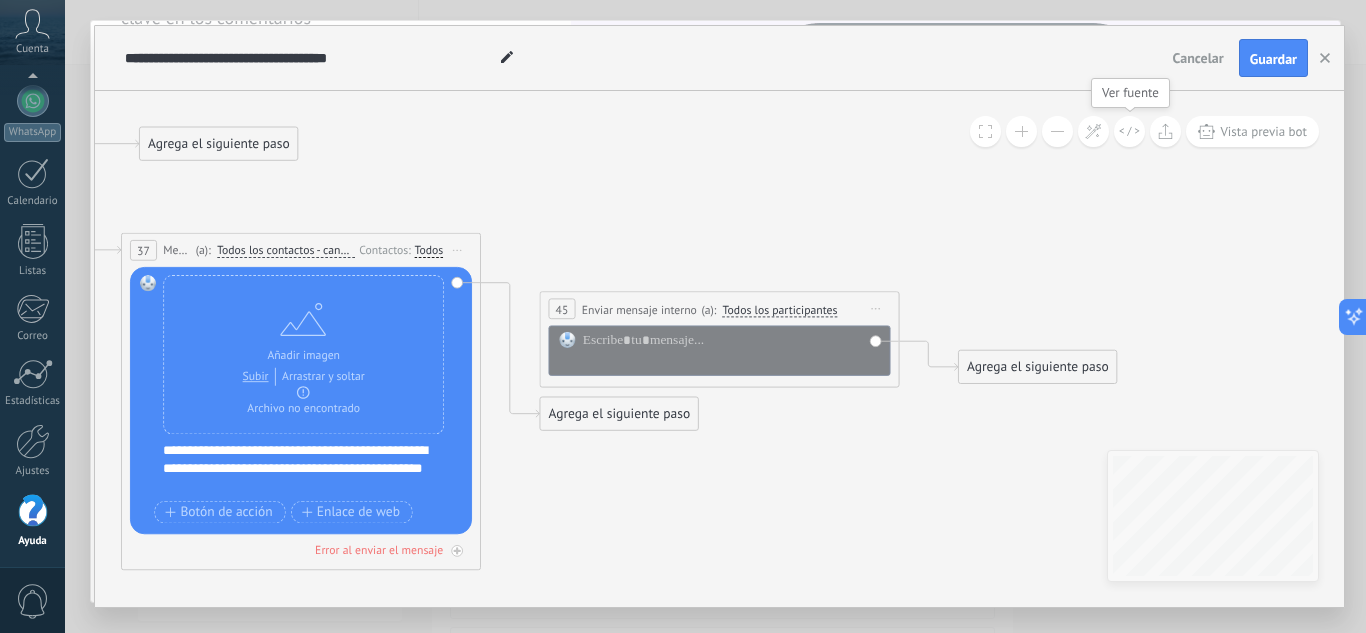 click 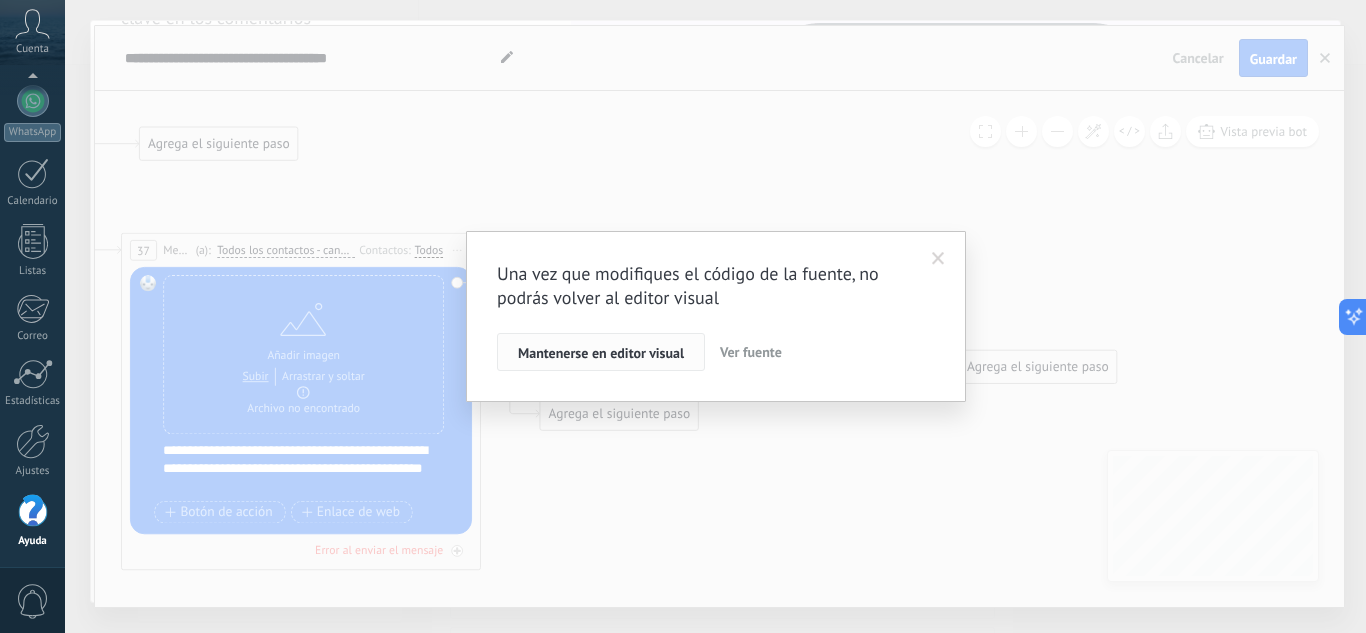 click on "Mantenerse en editor visual" at bounding box center [601, 353] 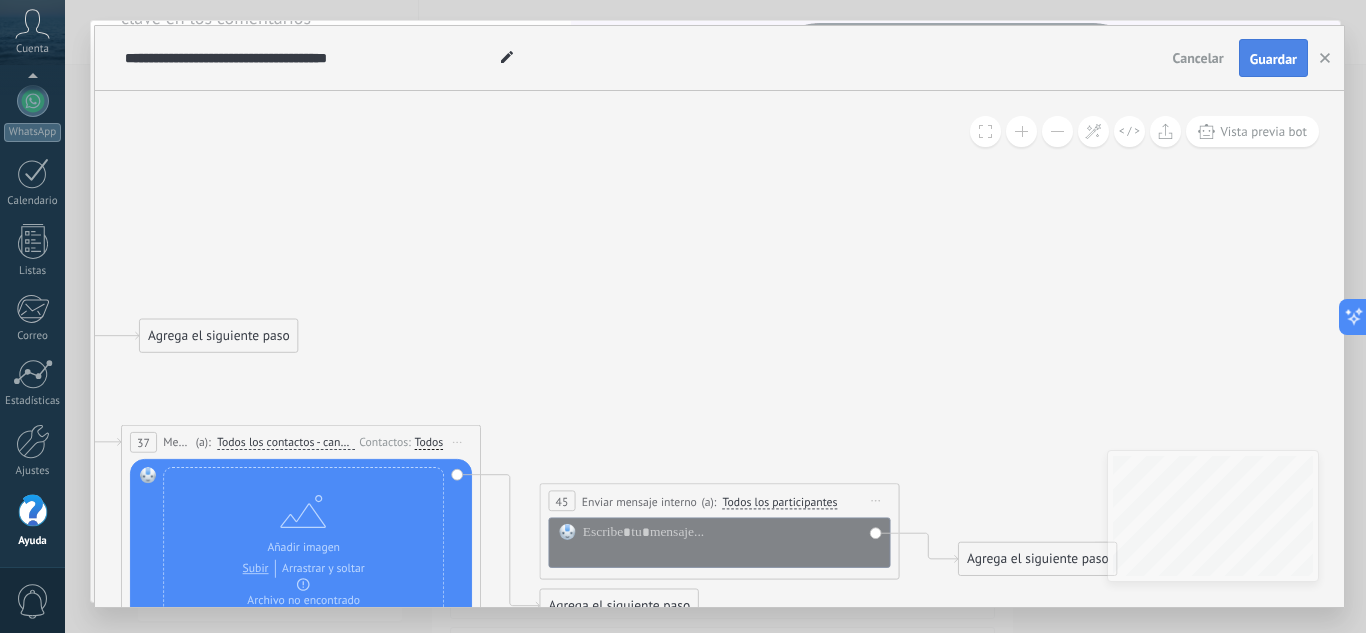 click on "Guardar" at bounding box center [1273, 58] 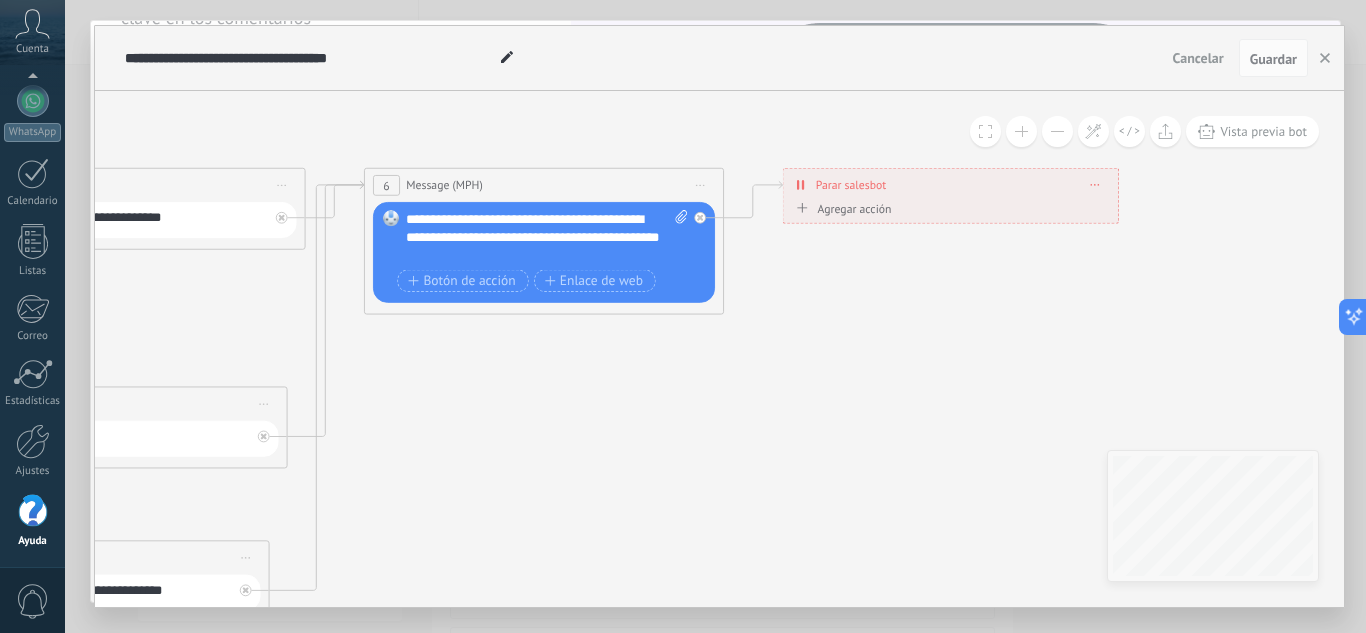 click at bounding box center (1057, 131) 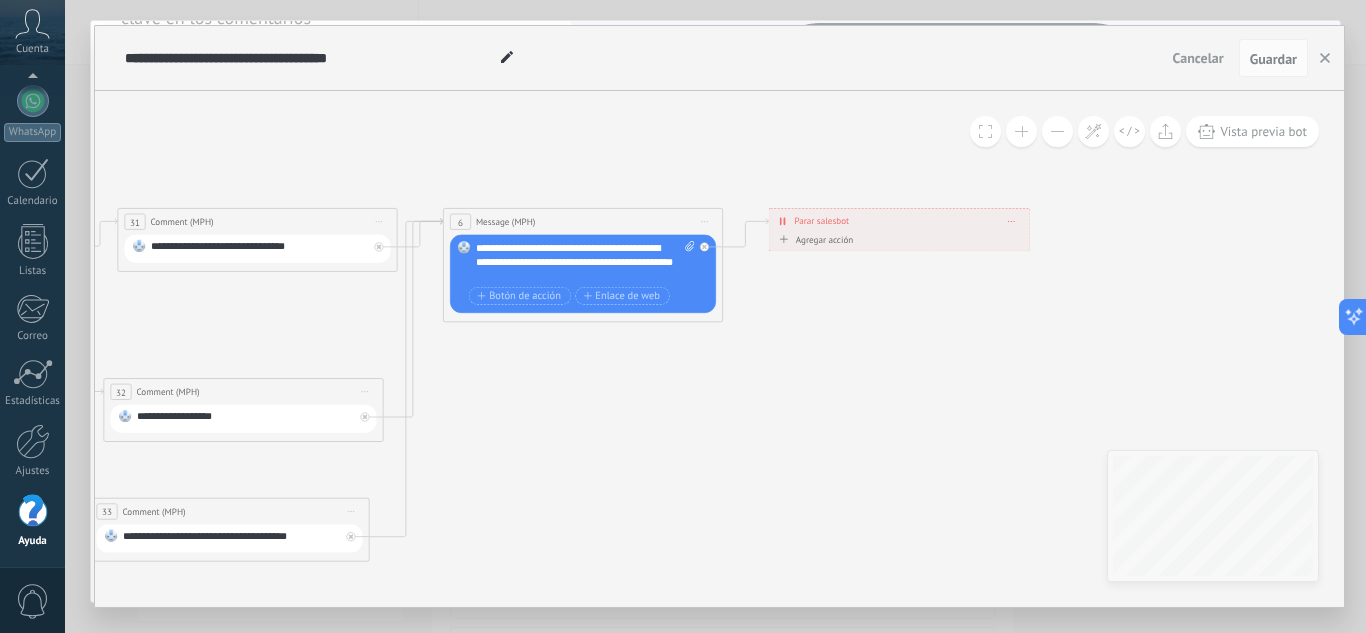 click at bounding box center [1057, 131] 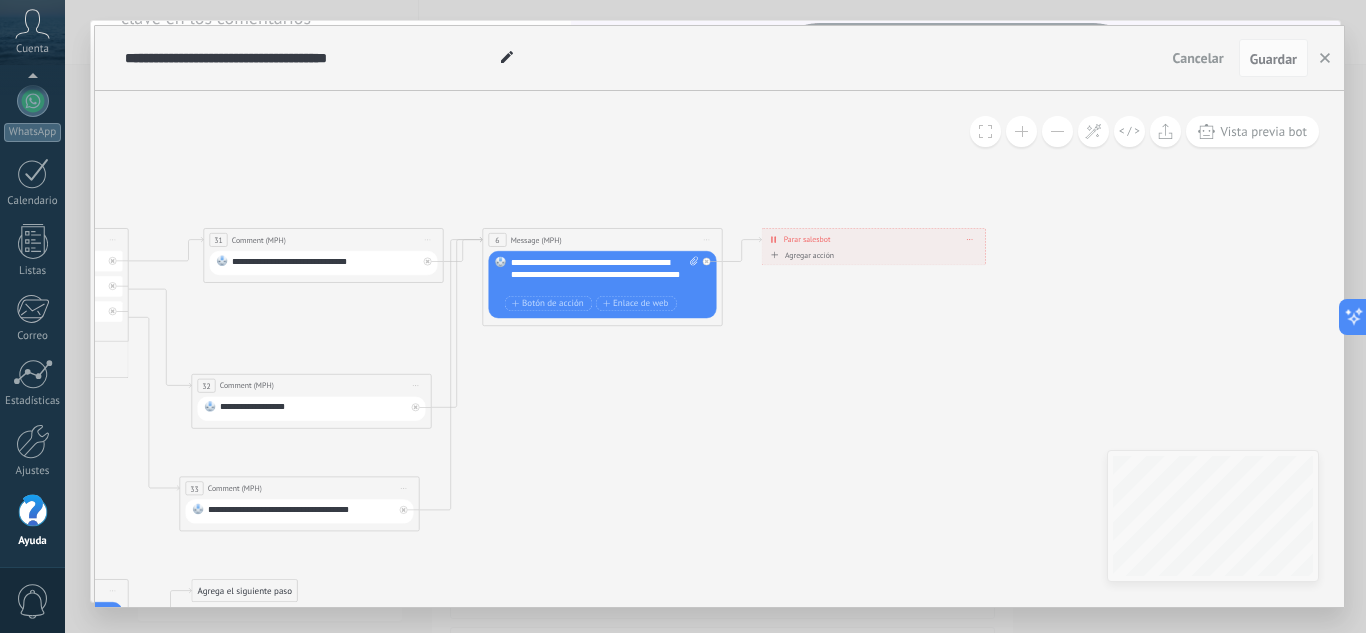 click at bounding box center [1057, 131] 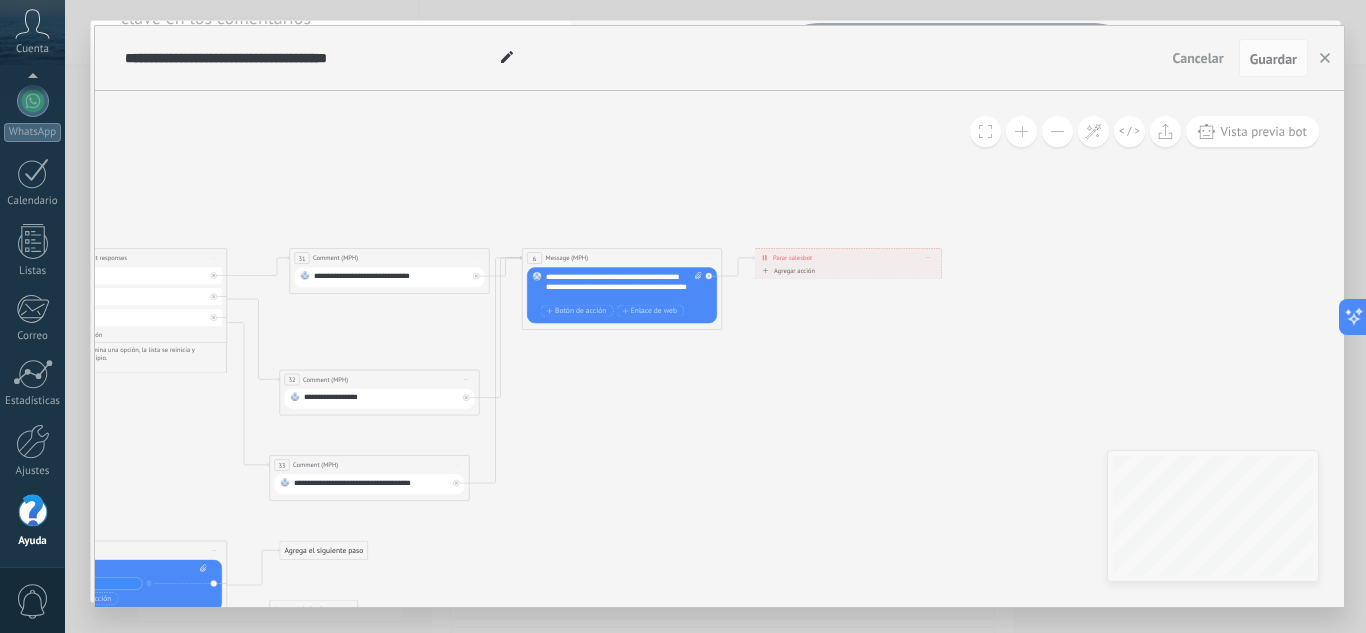 click at bounding box center [1057, 131] 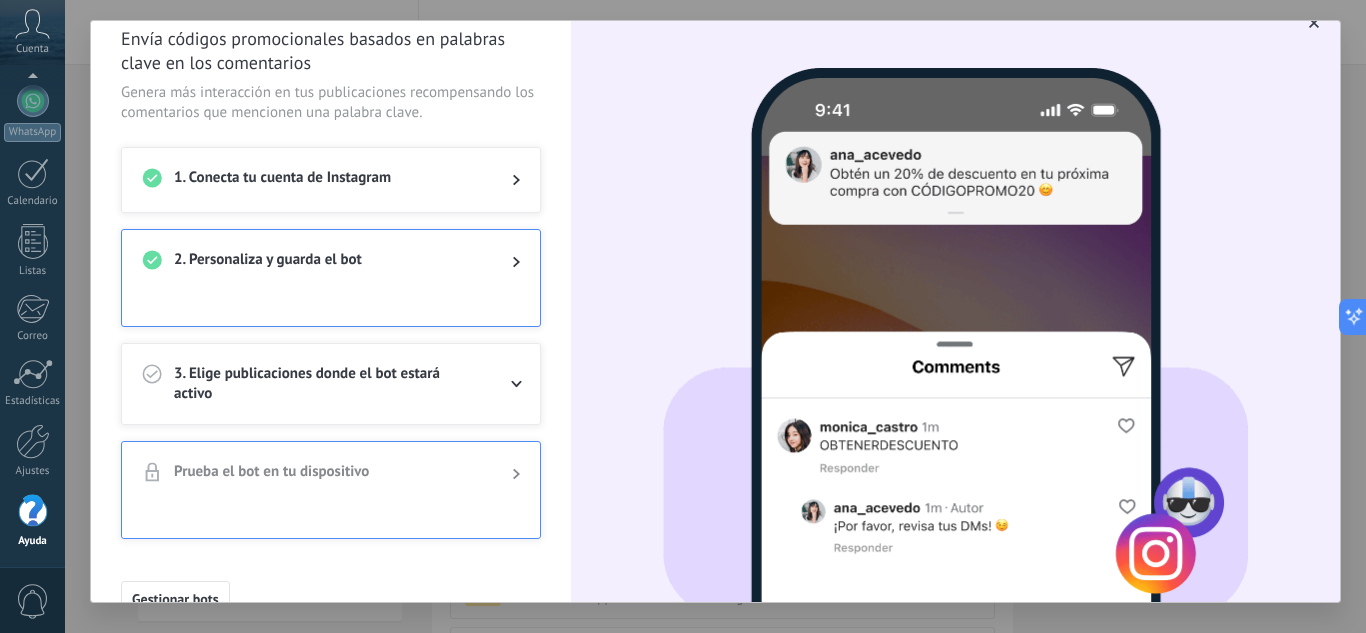 scroll, scrollTop: 0, scrollLeft: 0, axis: both 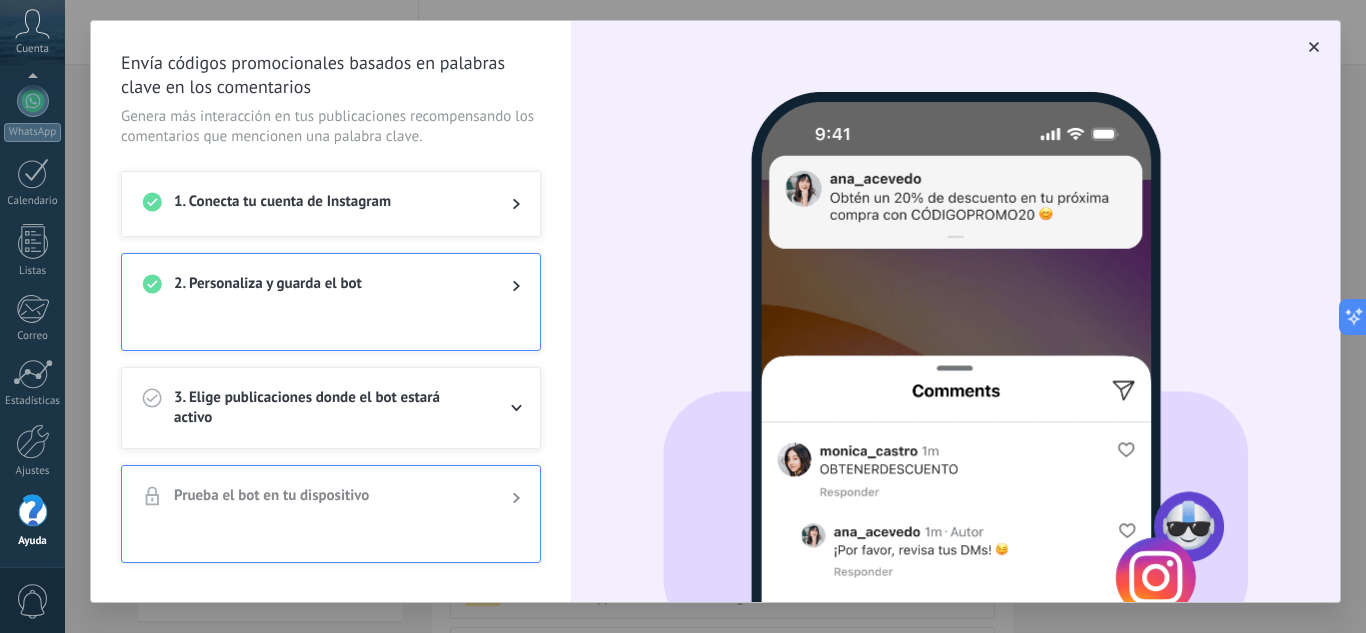 click on "3. Elige publicaciones donde el bot estará activo" at bounding box center (327, 408) 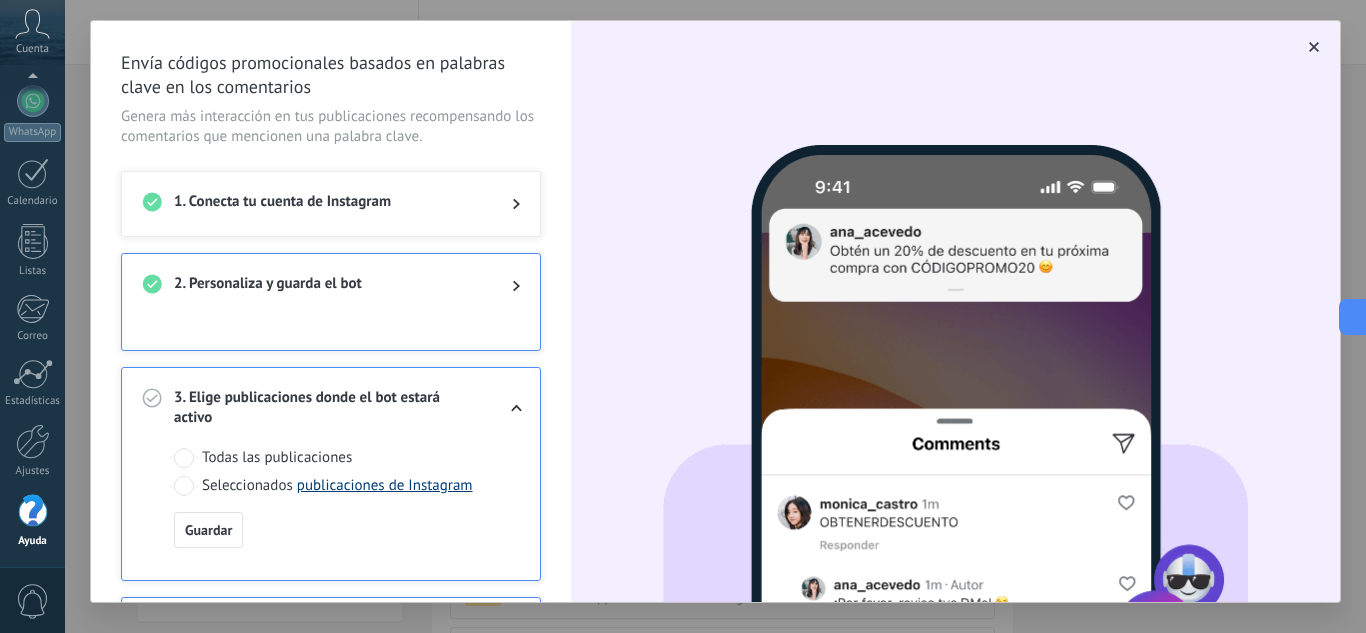 click on "publicaciones de Instagram" at bounding box center (385, 485) 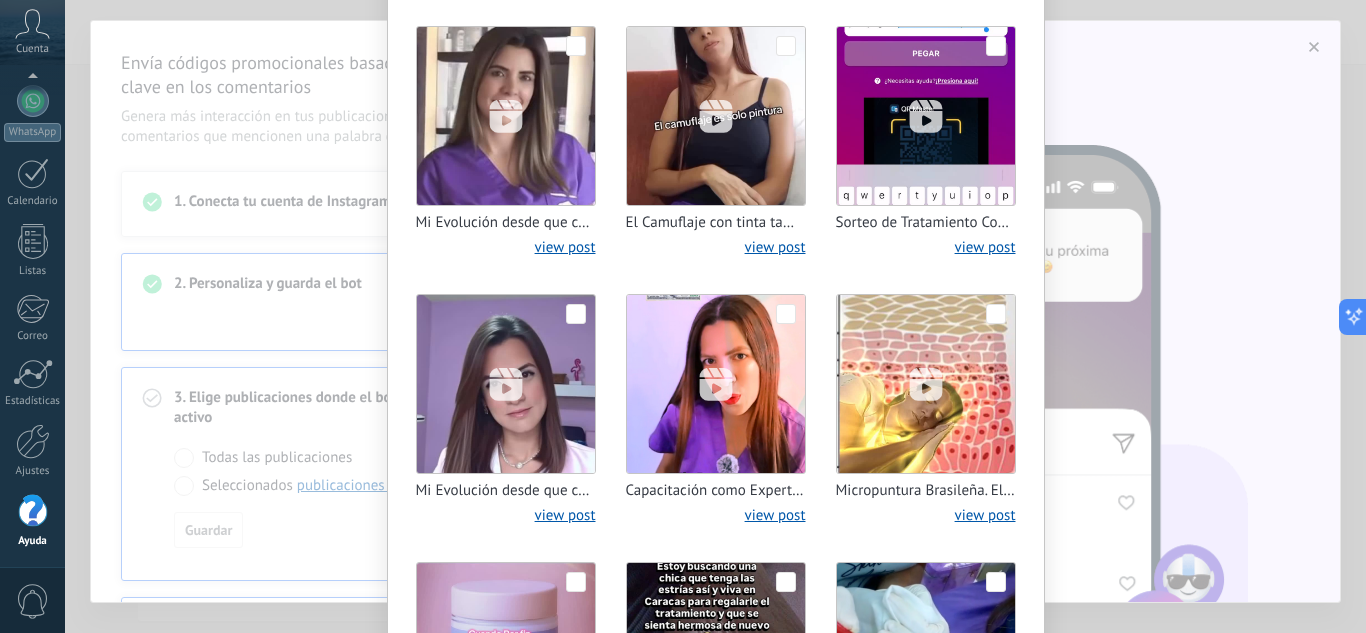 scroll, scrollTop: 400, scrollLeft: 0, axis: vertical 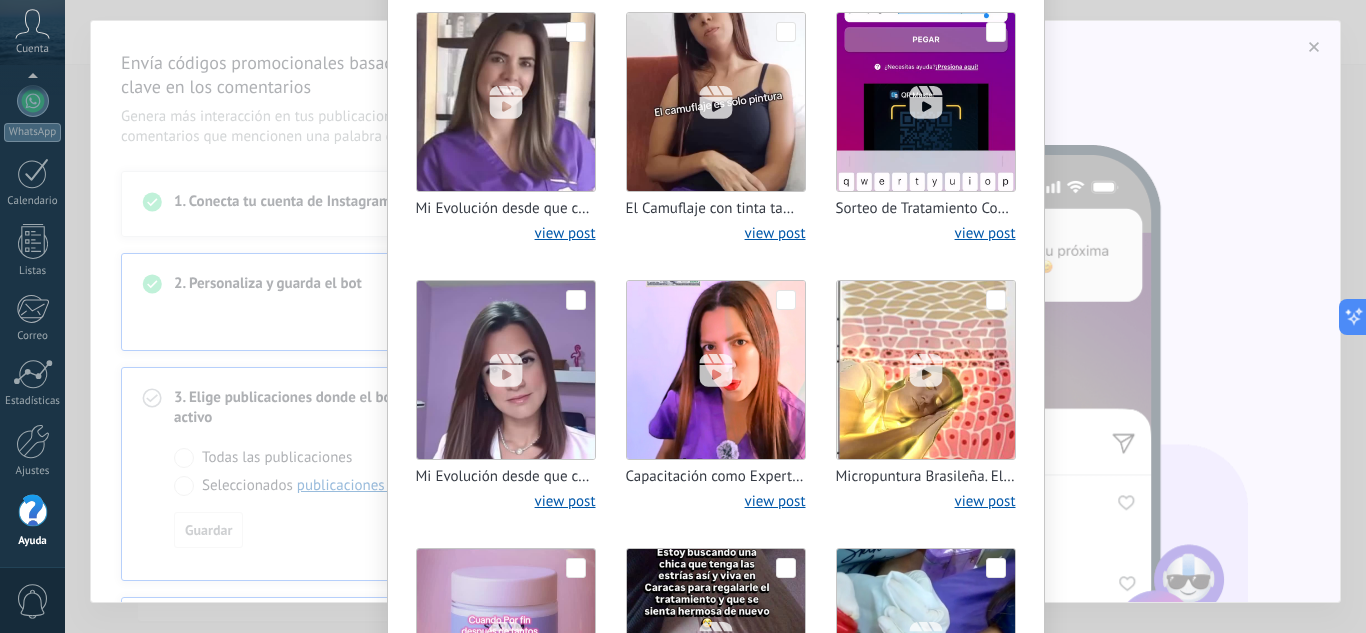 click at bounding box center (716, 370) 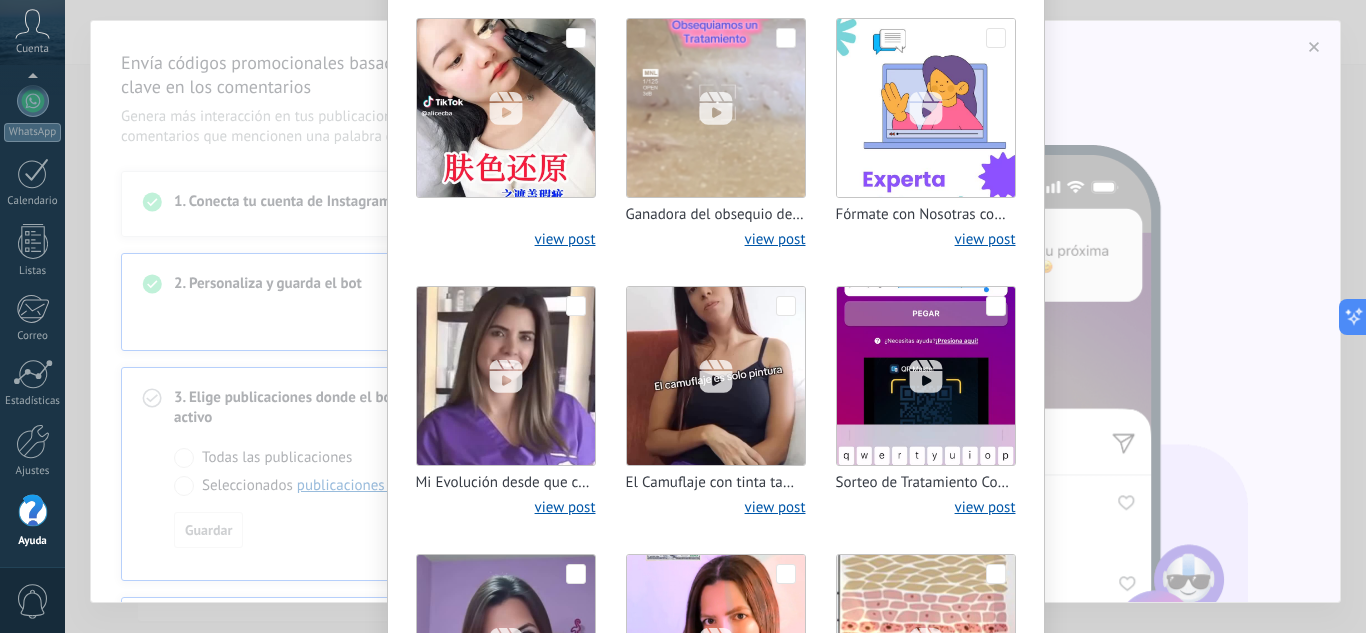 scroll, scrollTop: 0, scrollLeft: 0, axis: both 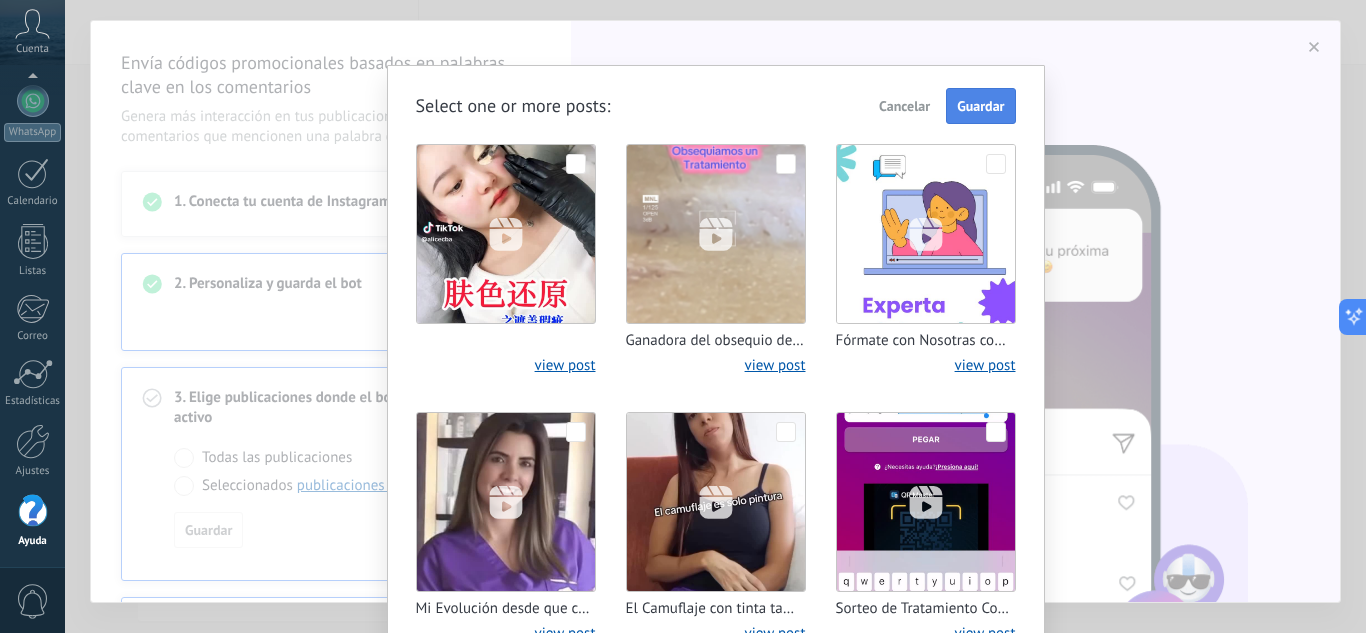 click on "Guardar" at bounding box center [980, 106] 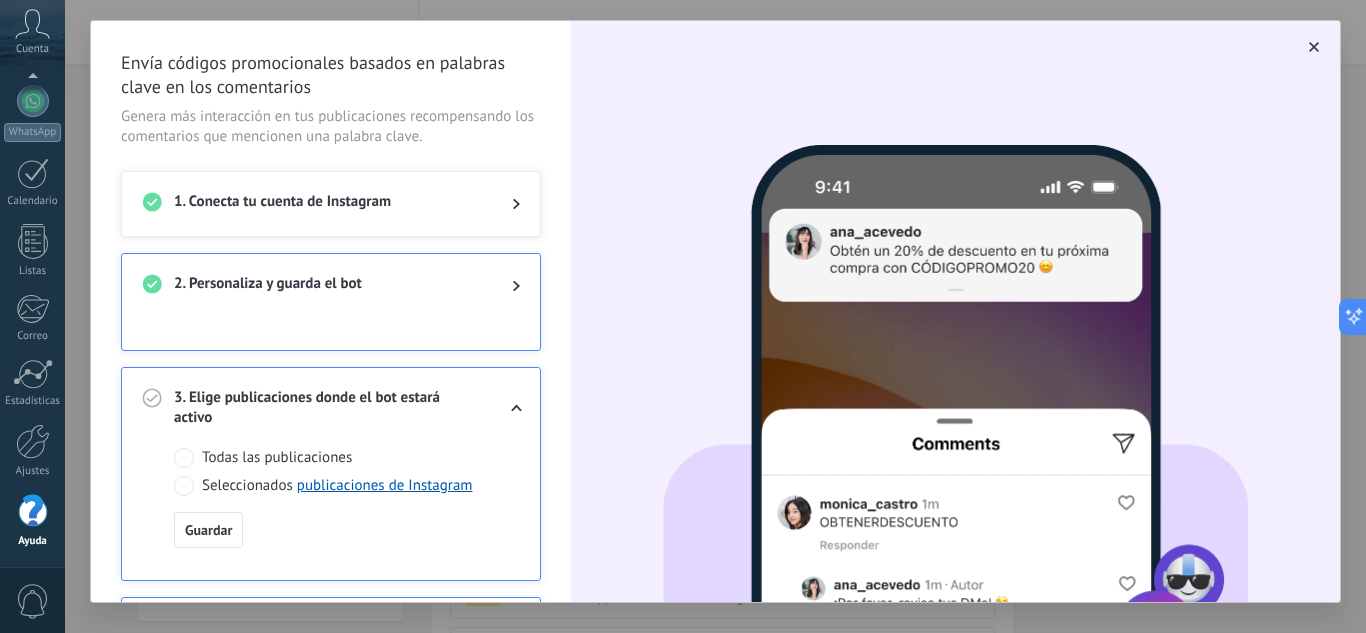 click on "2. Personaliza y guarda el bot" at bounding box center (327, 286) 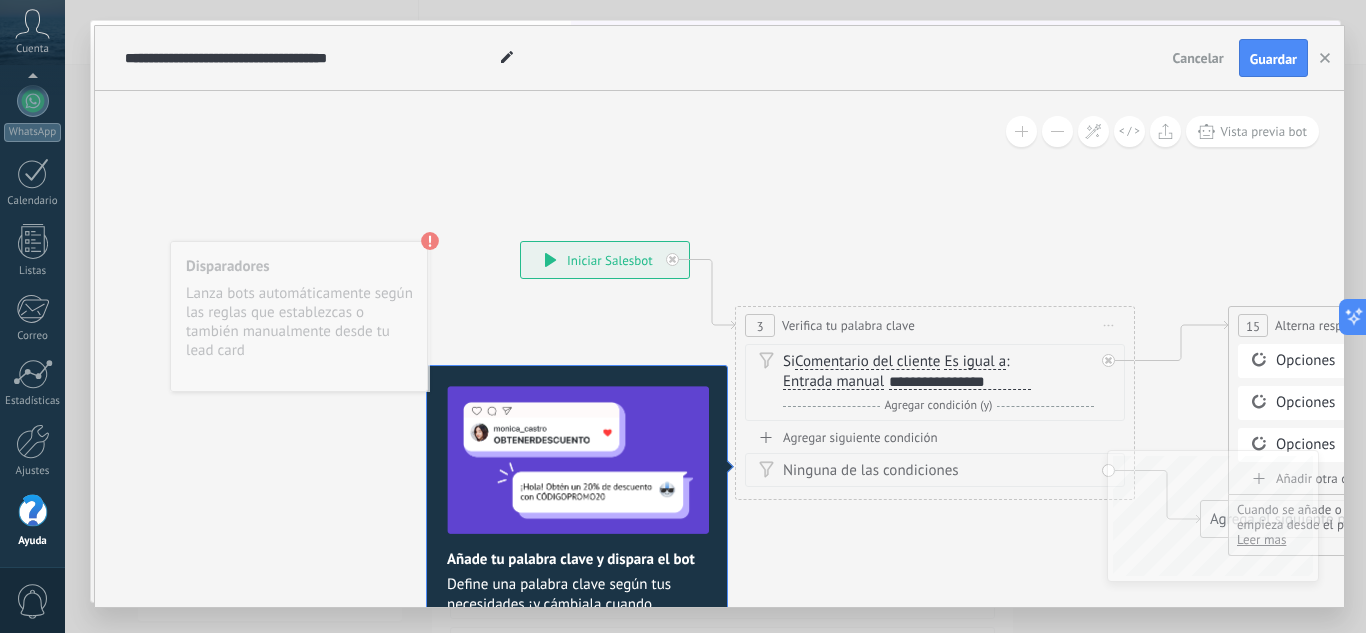 click at bounding box center [1057, 131] 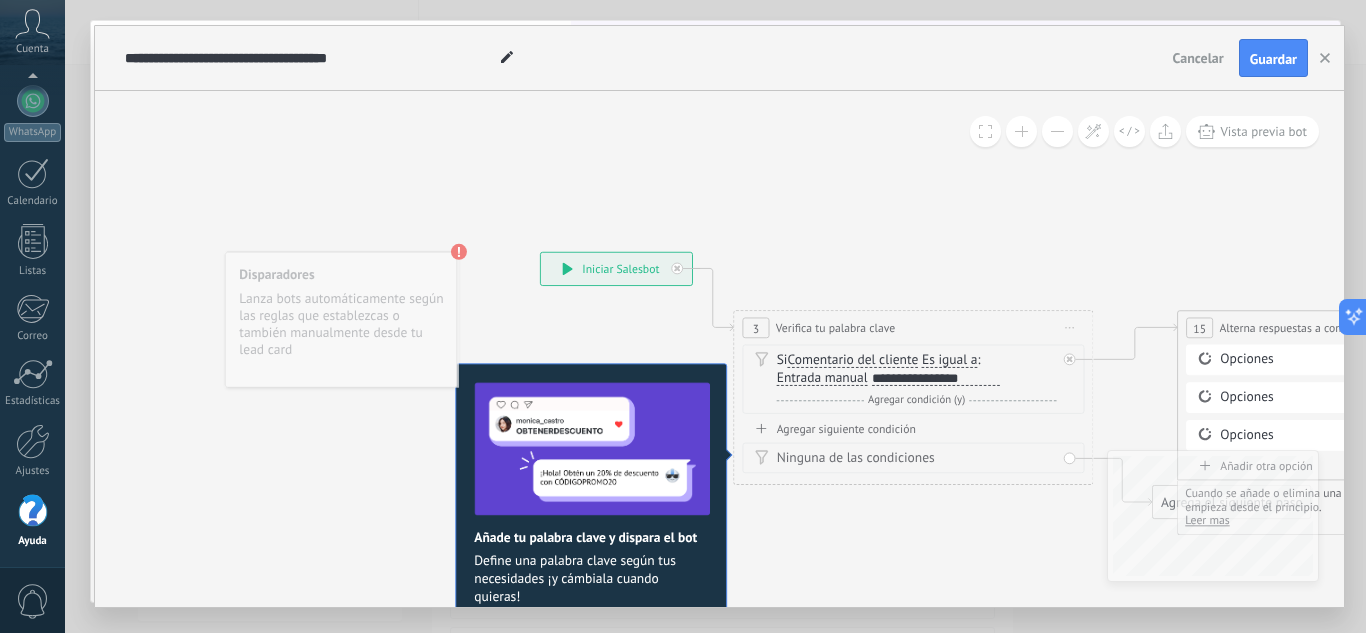 click at bounding box center [1057, 131] 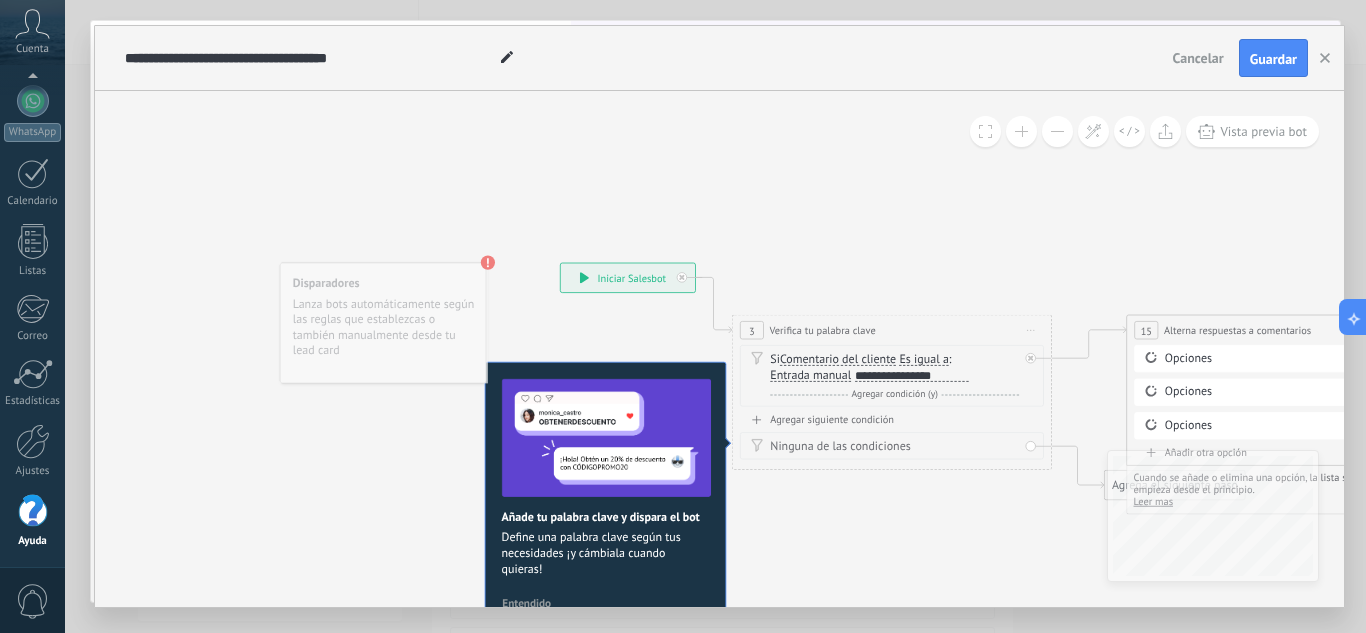 click at bounding box center (1057, 131) 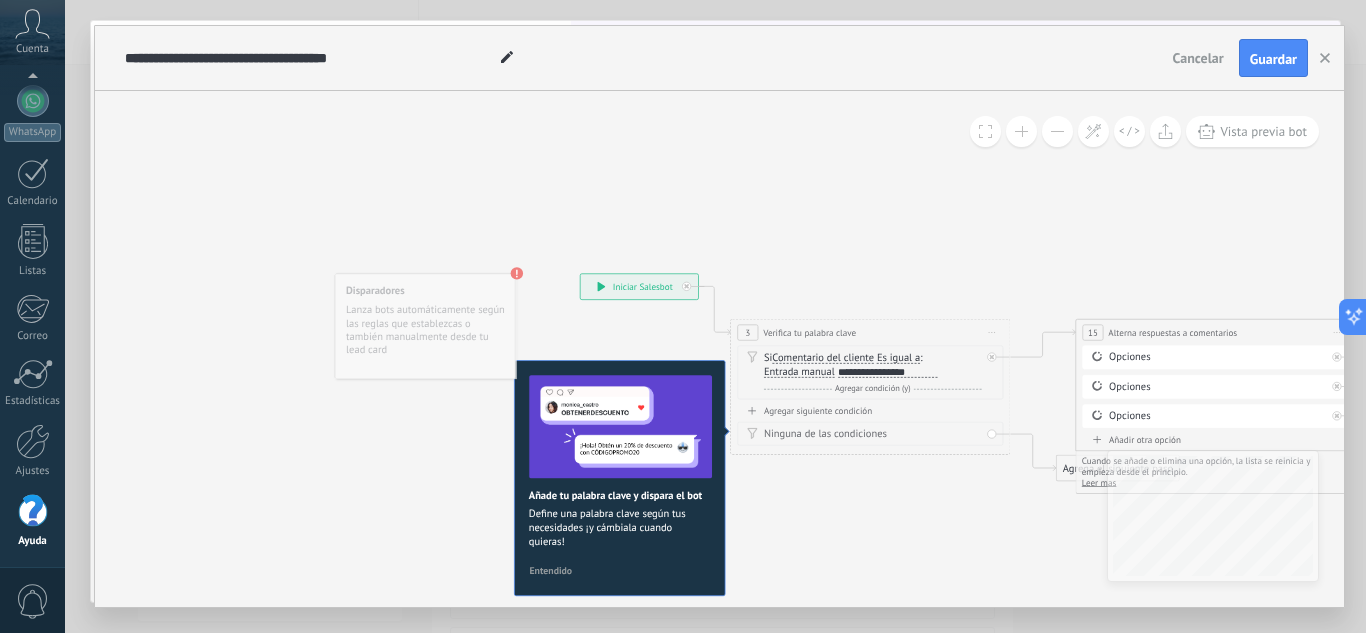 click at bounding box center [1057, 131] 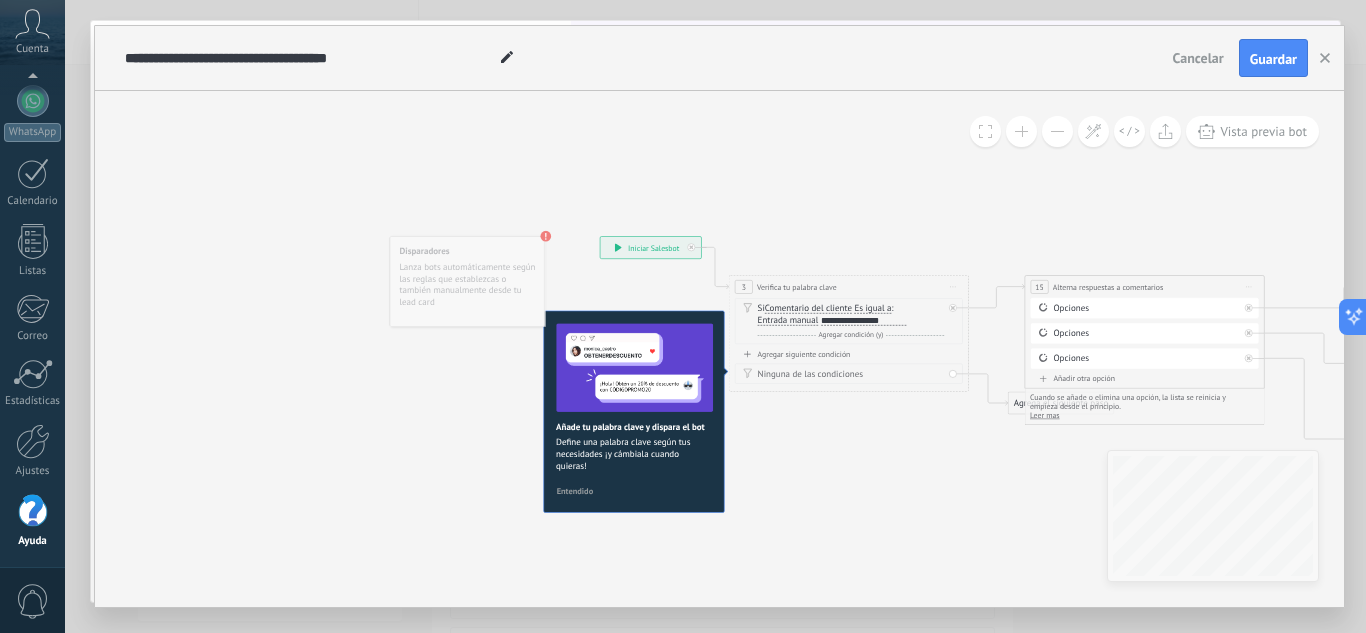 click on "Disparadores Lanza bots automáticamente según las reglas que establezcas o también manualmente desde tu lead card" at bounding box center (467, 281) 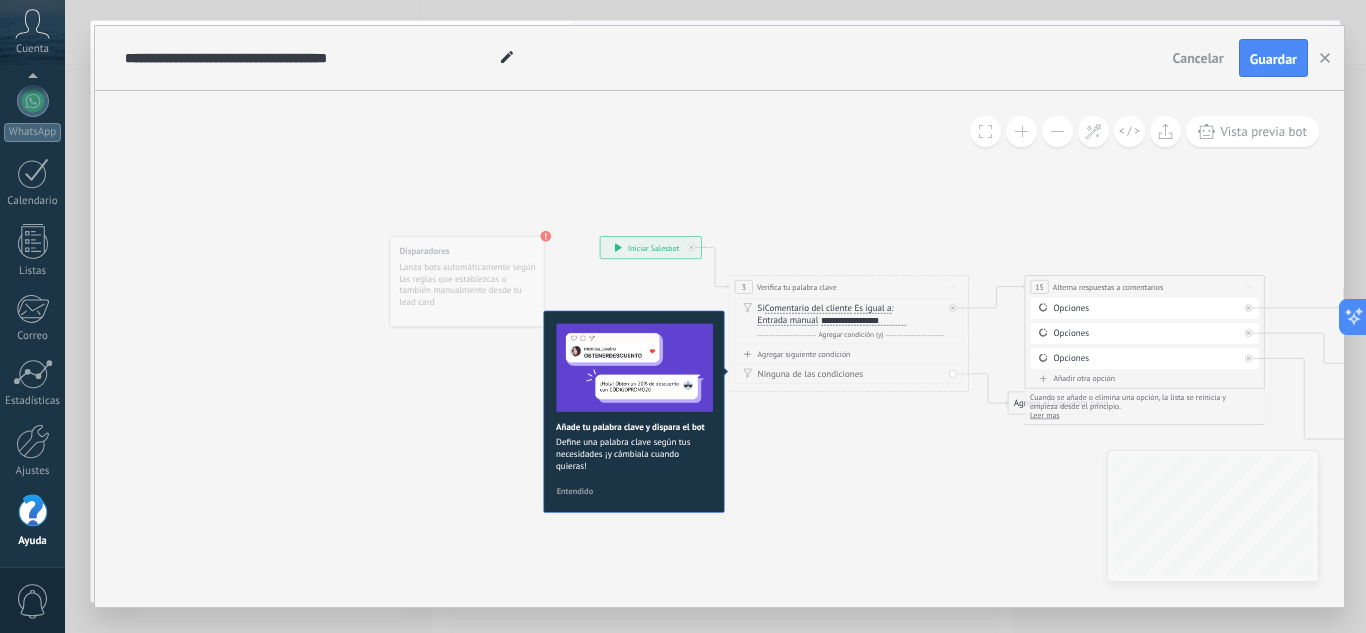 click on "**********" at bounding box center [862, 321] 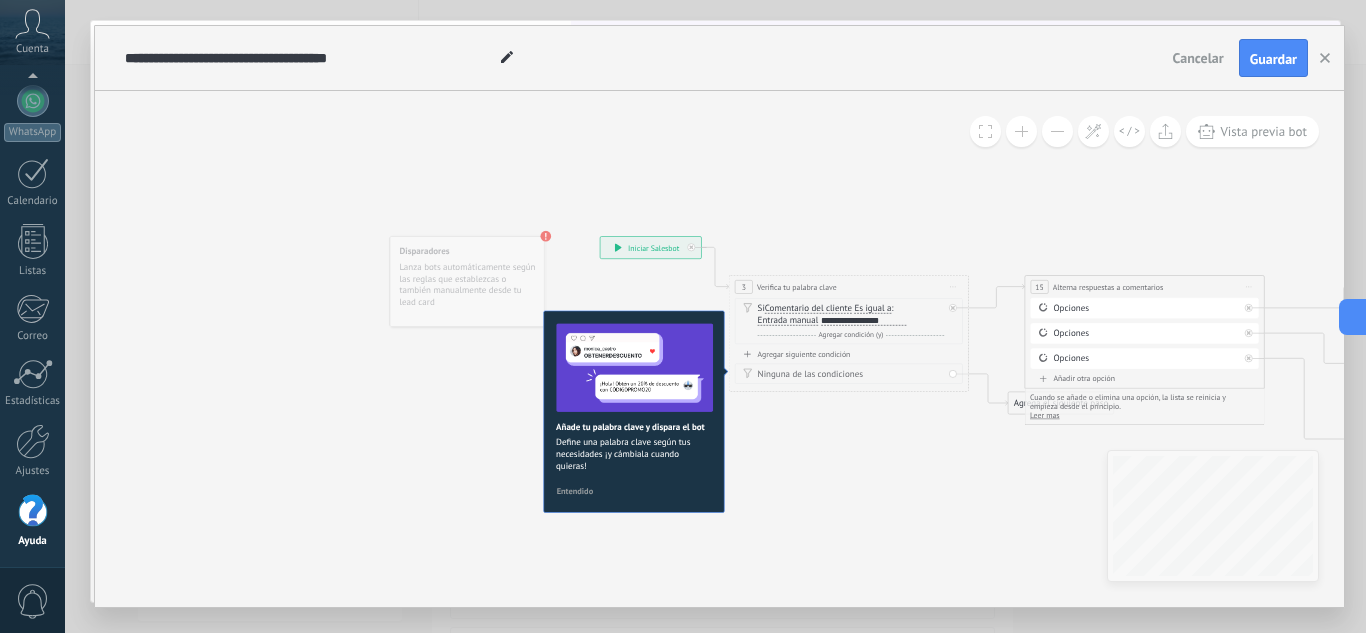 click on "**********" at bounding box center [863, 321] 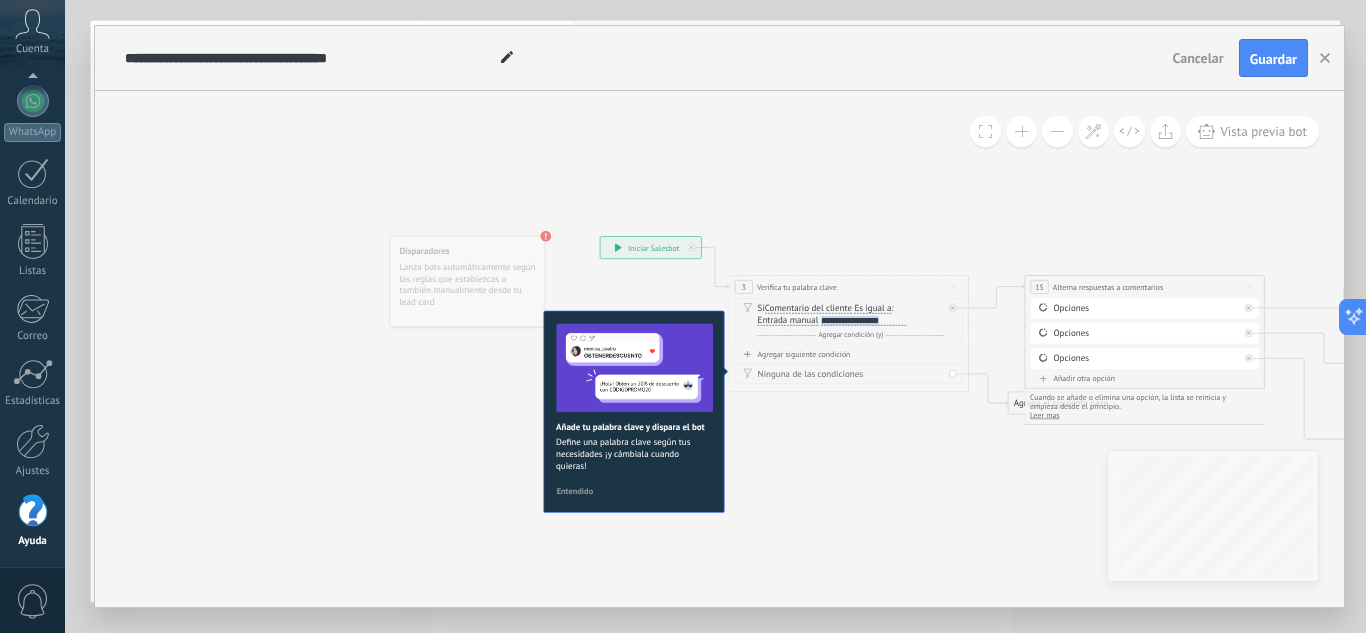 drag, startPoint x: 905, startPoint y: 320, endPoint x: 820, endPoint y: 323, distance: 85.052925 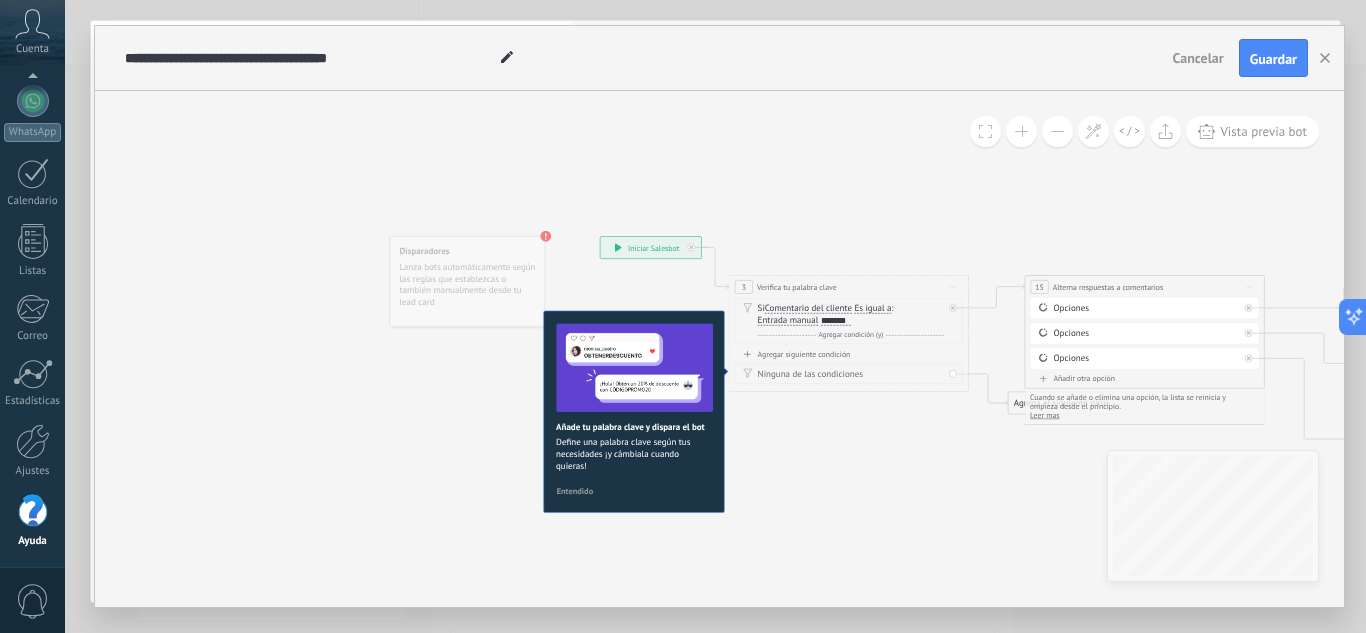 click at bounding box center (1021, 131) 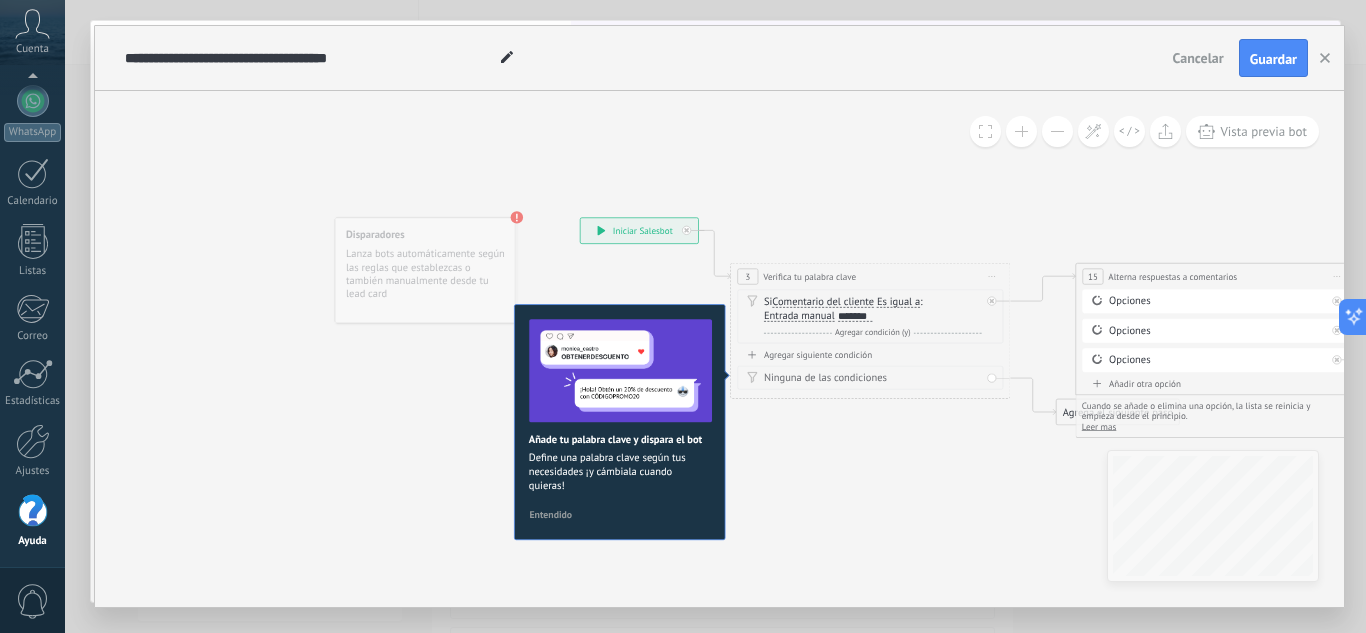 click at bounding box center (1021, 131) 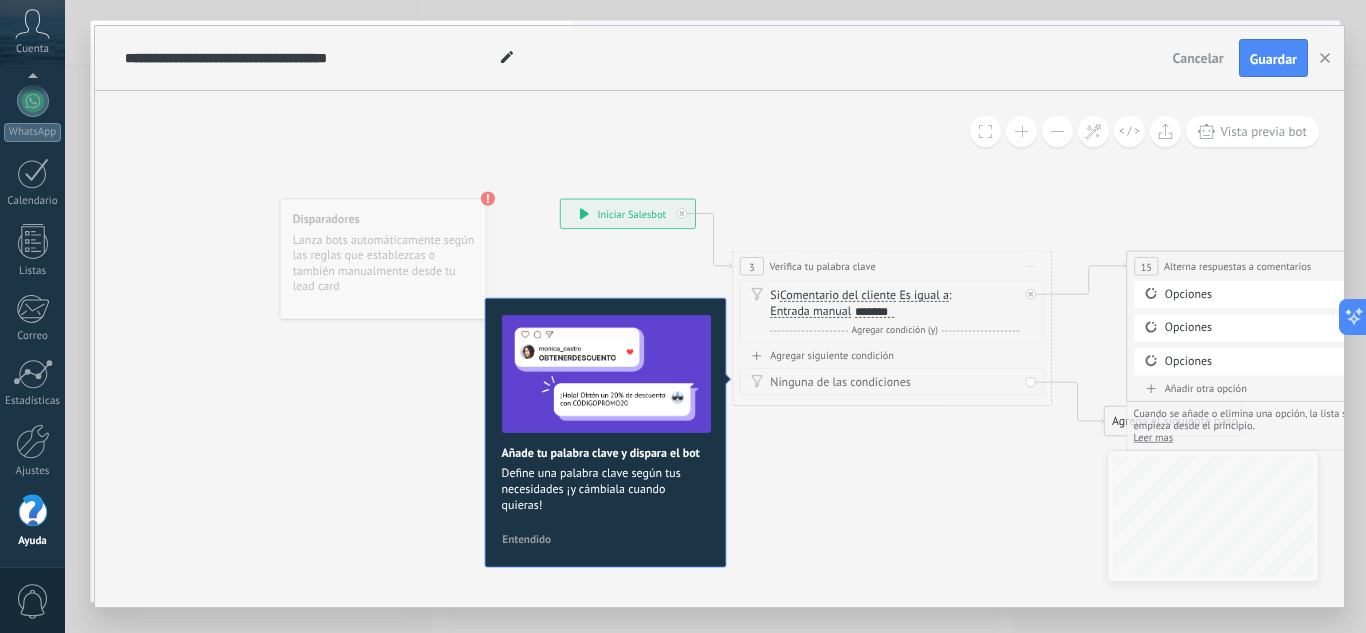 click on "Alterna respuestas a comentarios" at bounding box center (1237, 266) 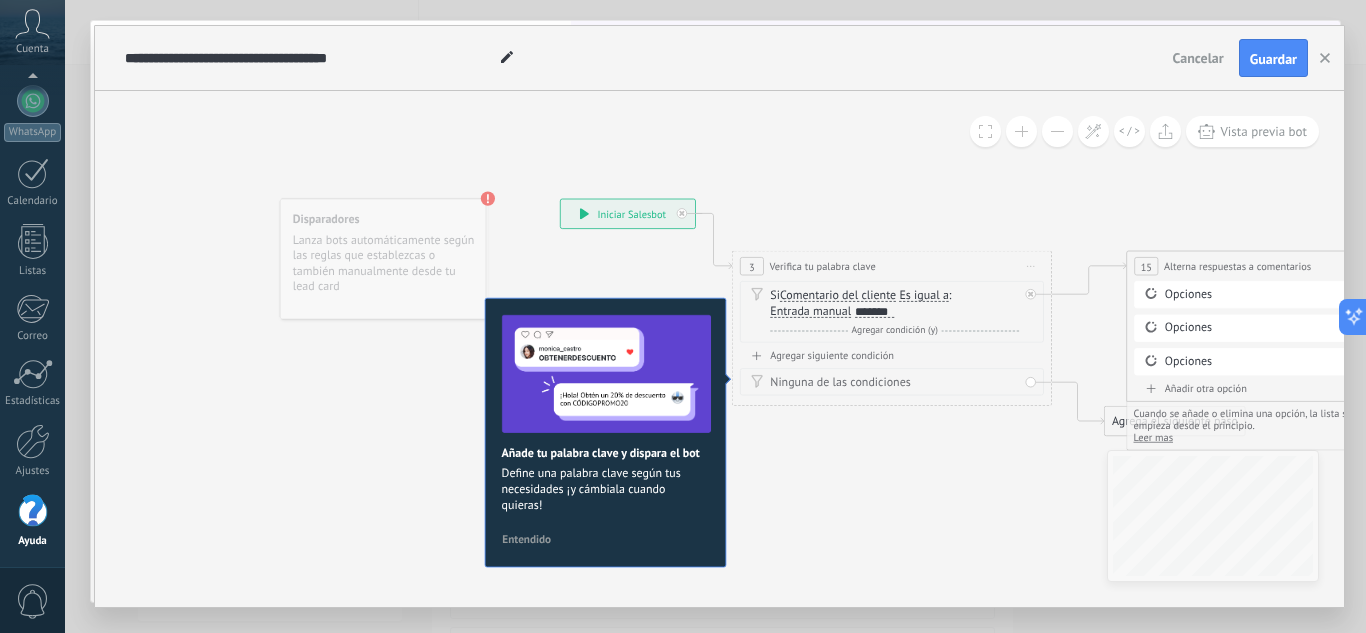 click on "Opciones" at bounding box center [1289, 295] 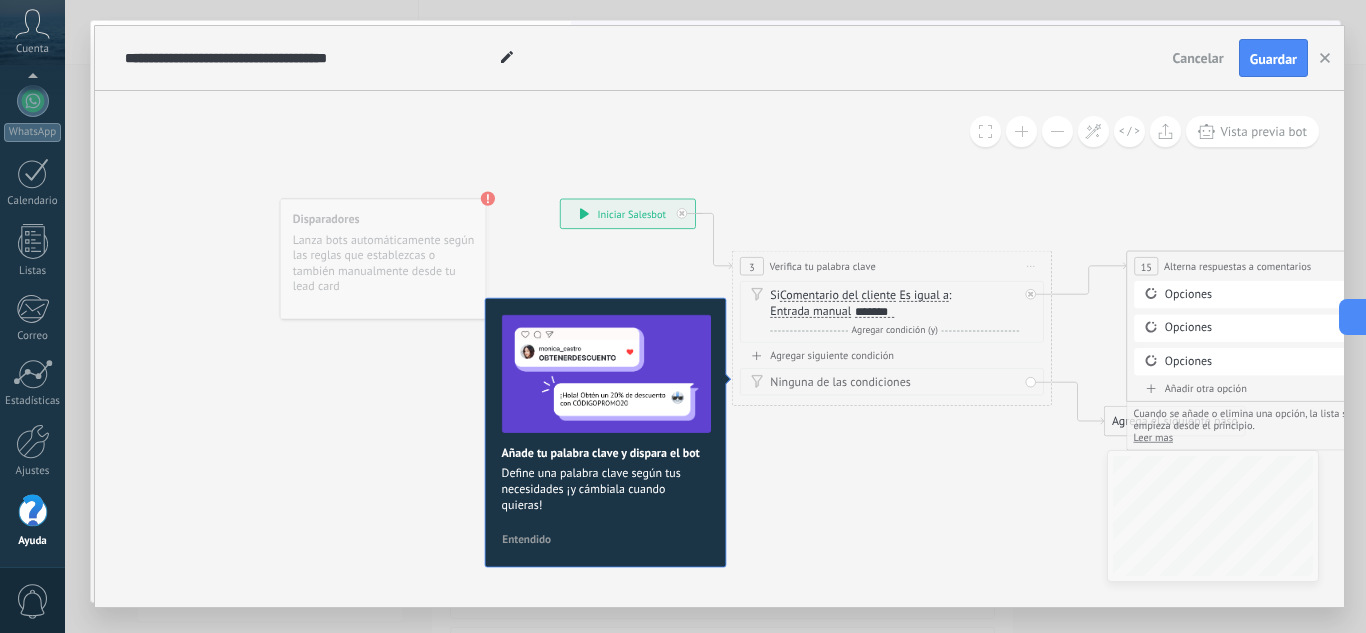 click on "Opciones" at bounding box center [1289, 328] 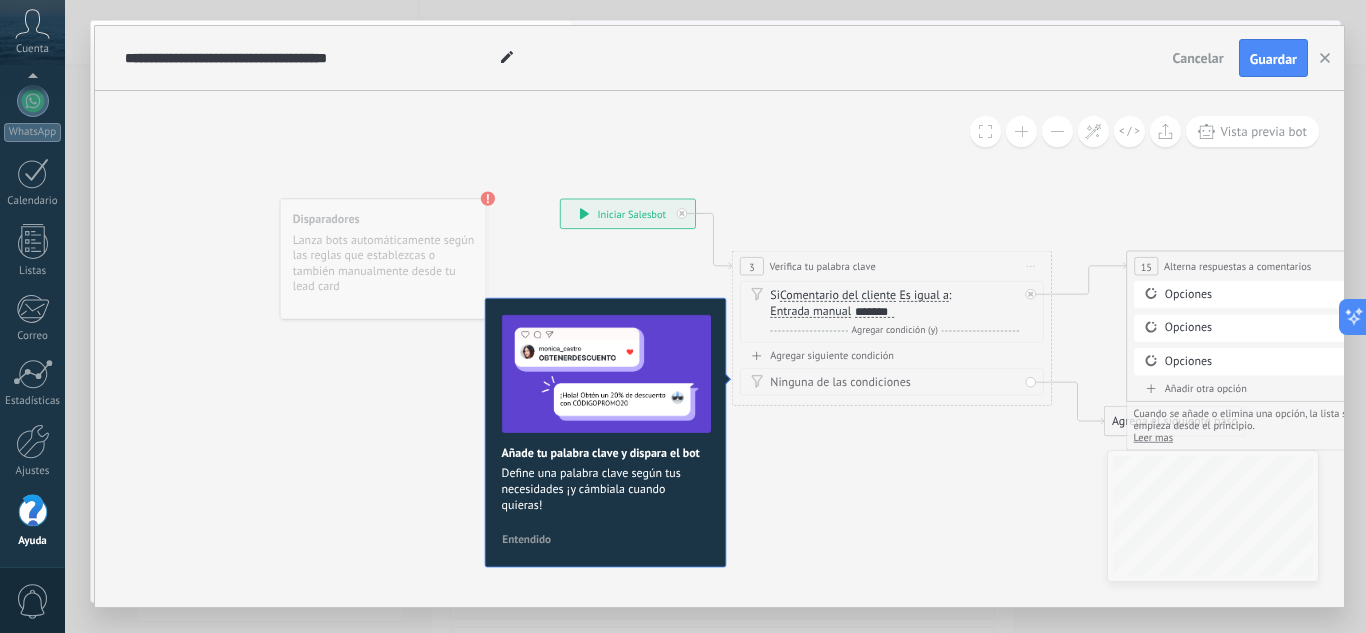 click on "Opciones" at bounding box center [1289, 362] 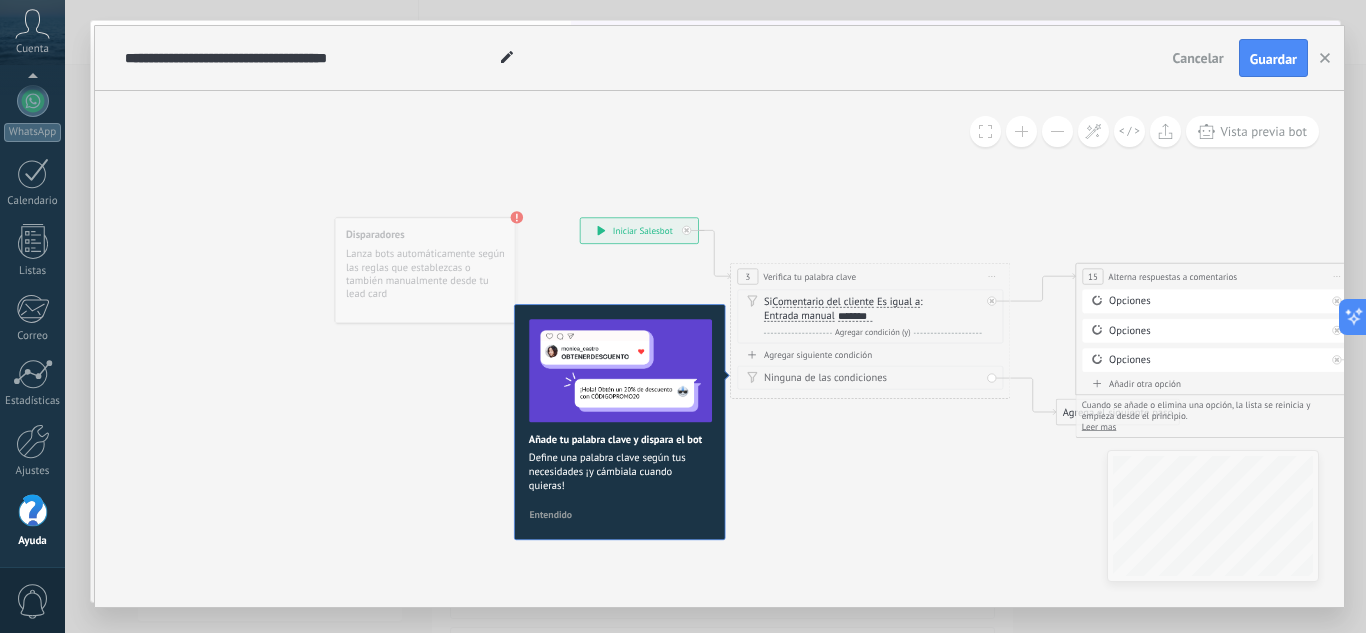 click at bounding box center [1057, 131] 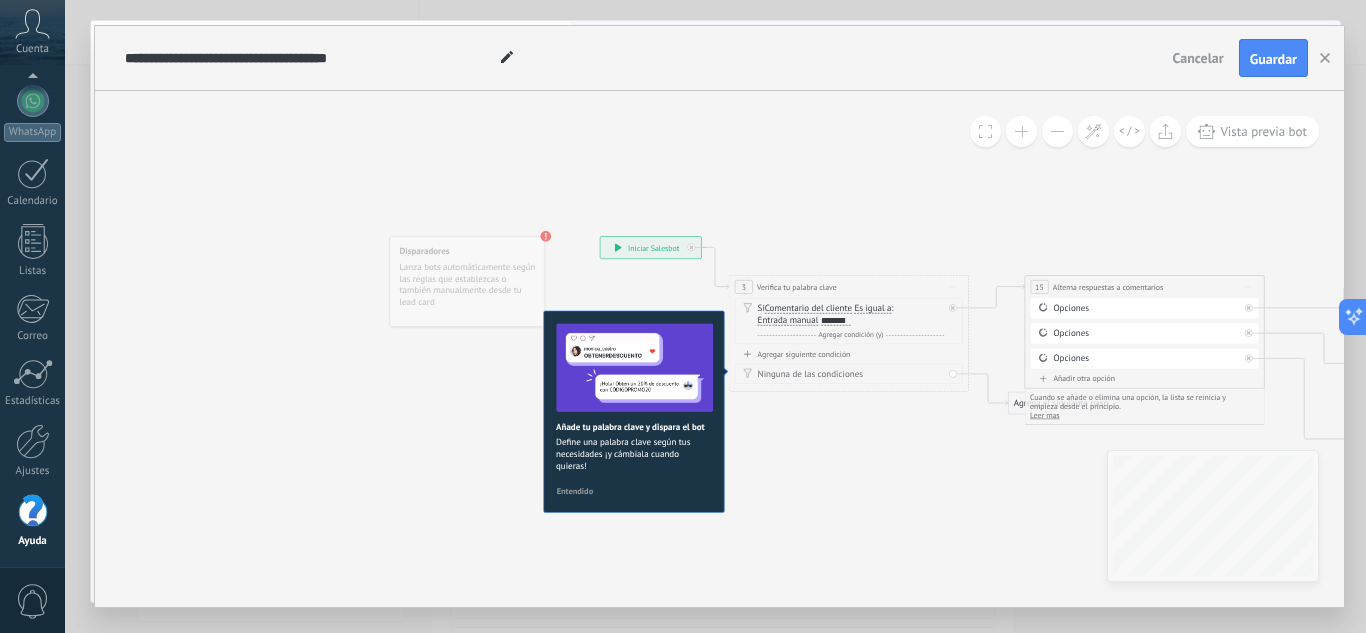 click at bounding box center [1057, 131] 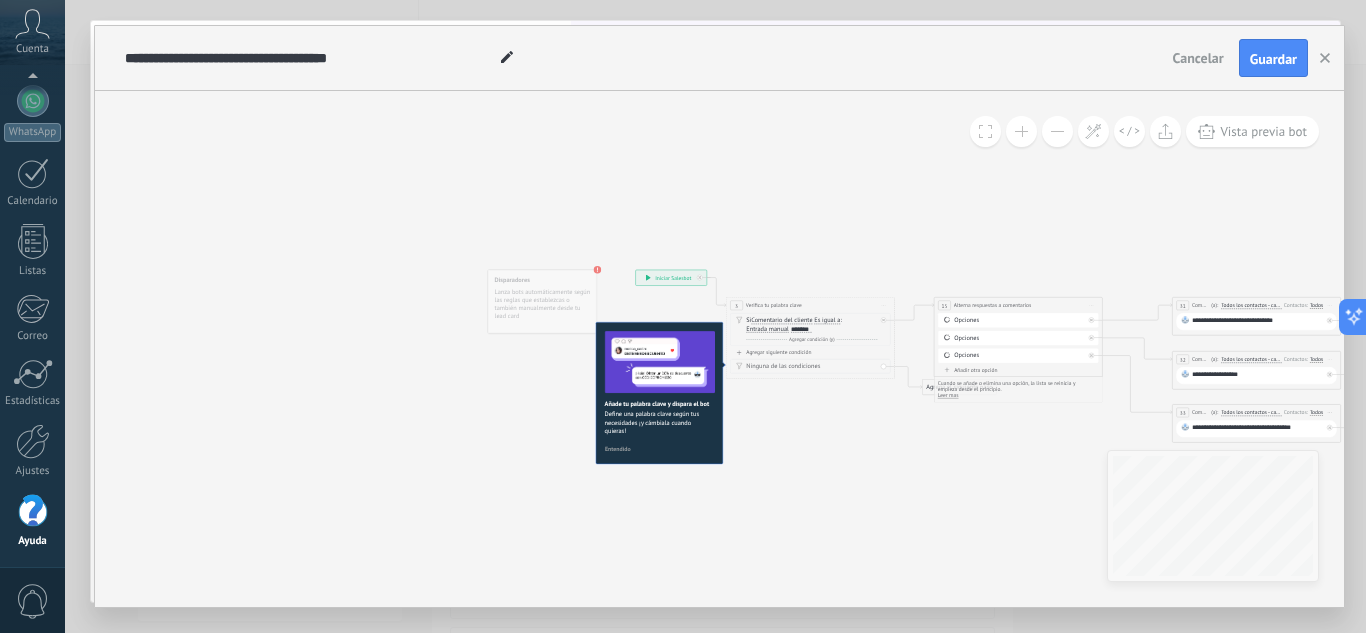click at bounding box center (1057, 131) 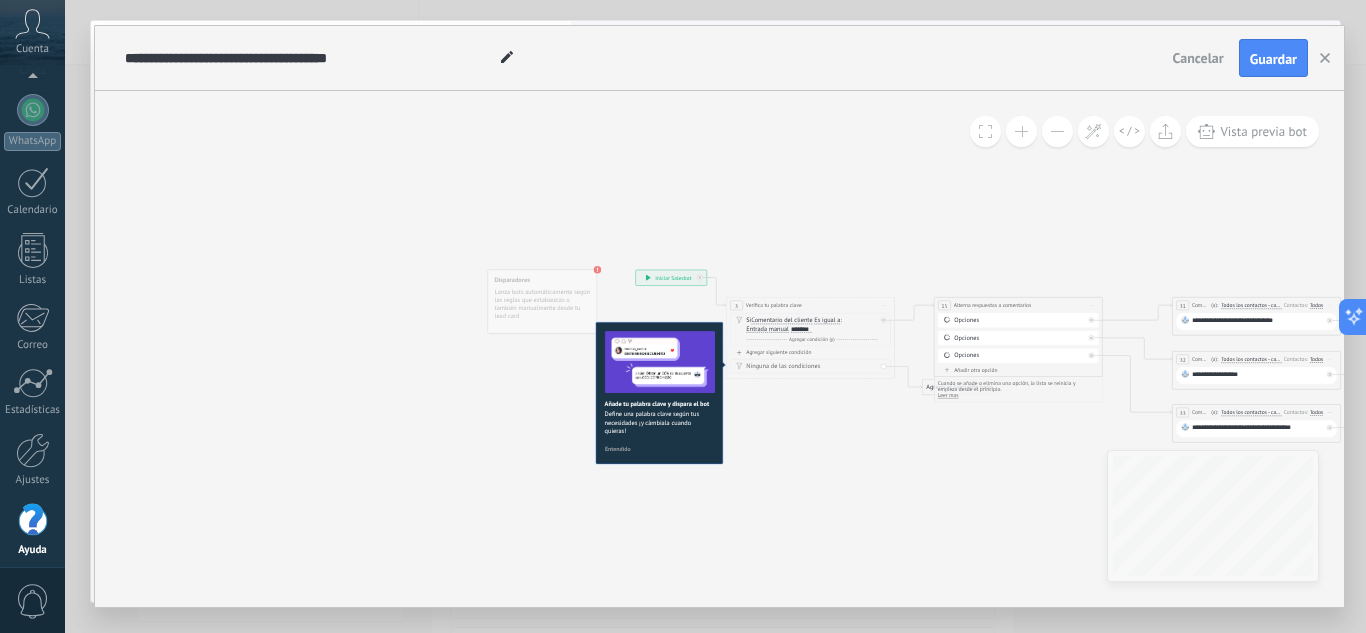 scroll, scrollTop: 199, scrollLeft: 0, axis: vertical 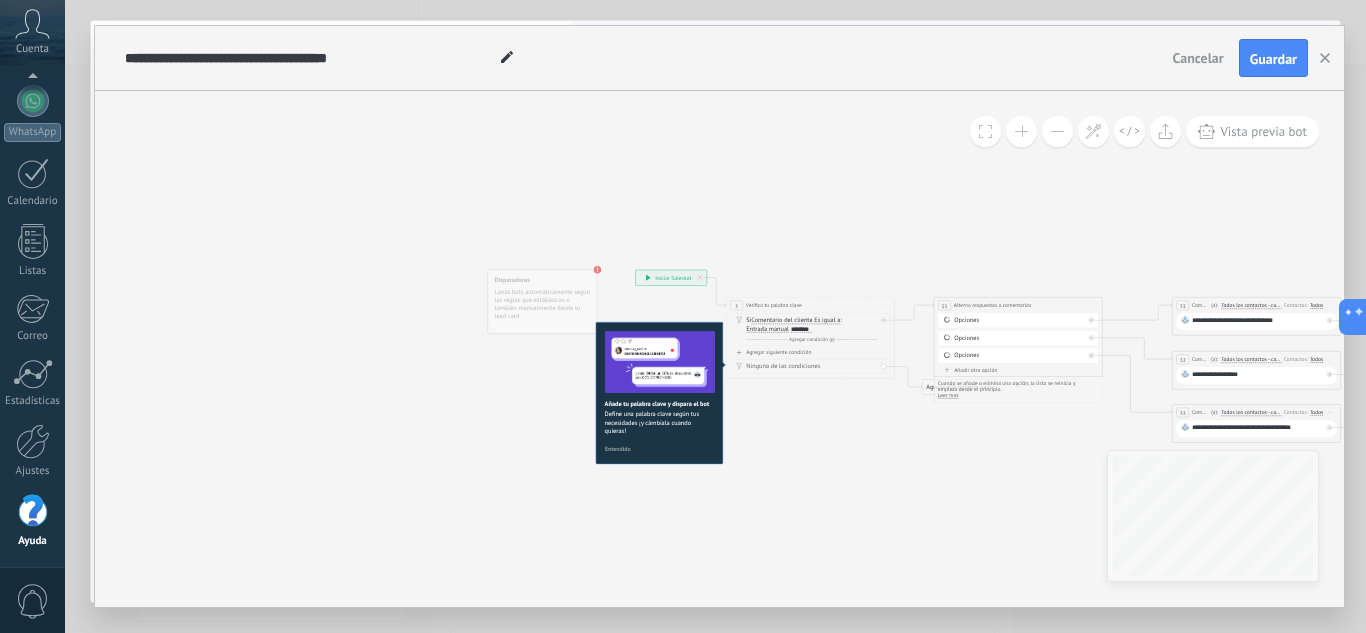 click on "**********" at bounding box center (1257, 306) 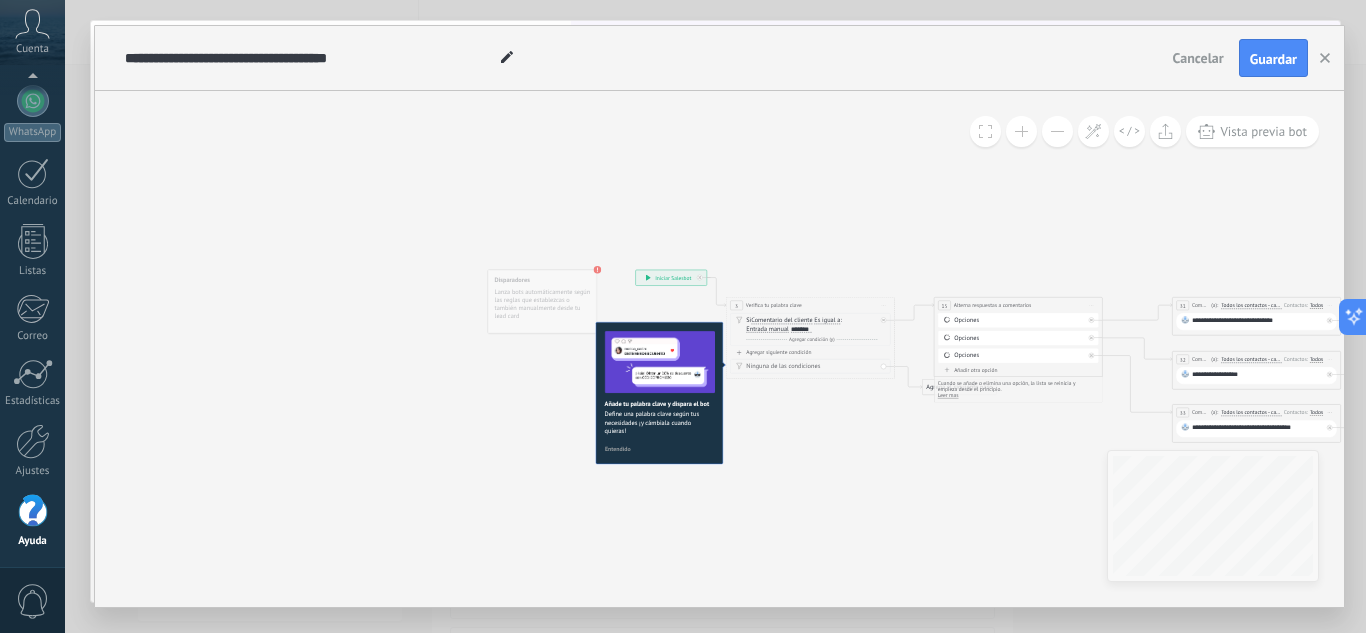 click on "**********" at bounding box center (1257, 321) 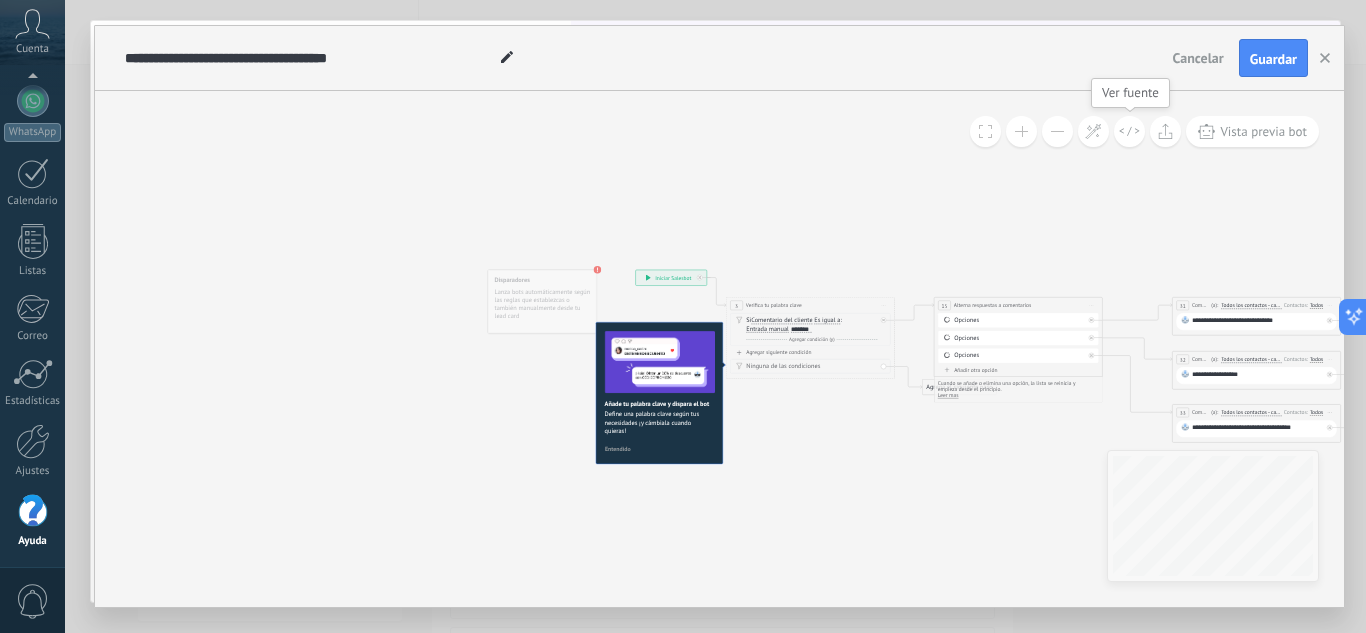 click 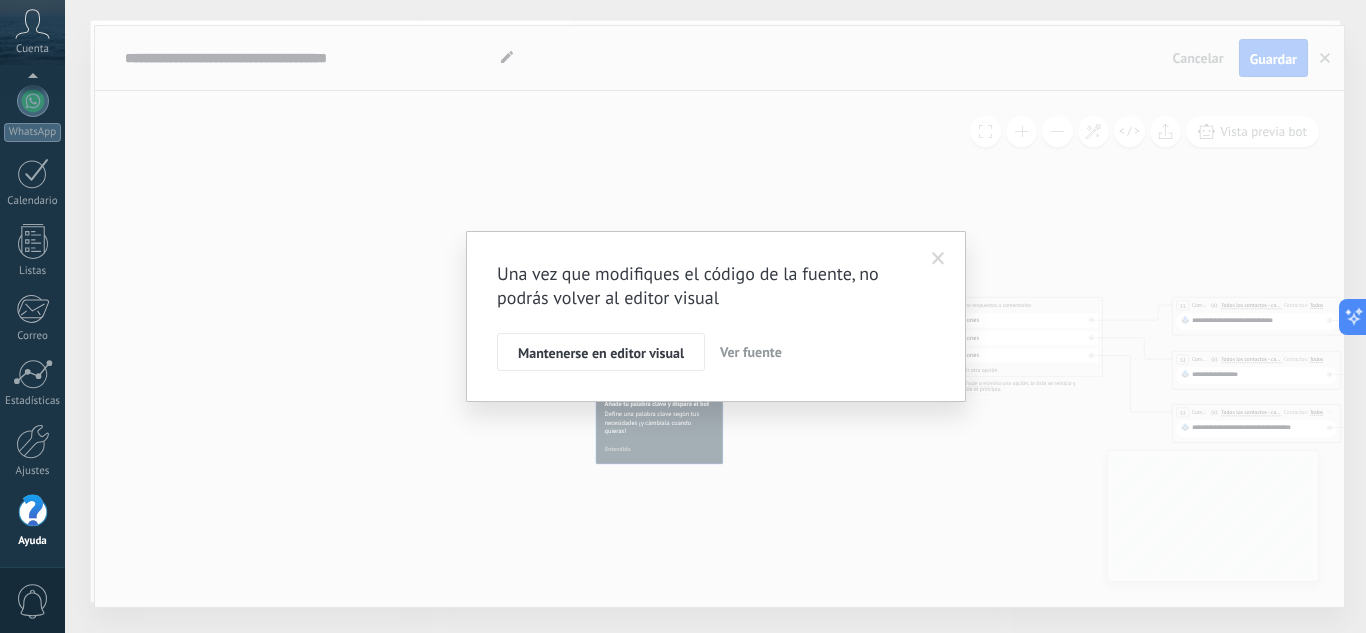 click on "Ver fuente" at bounding box center [751, 352] 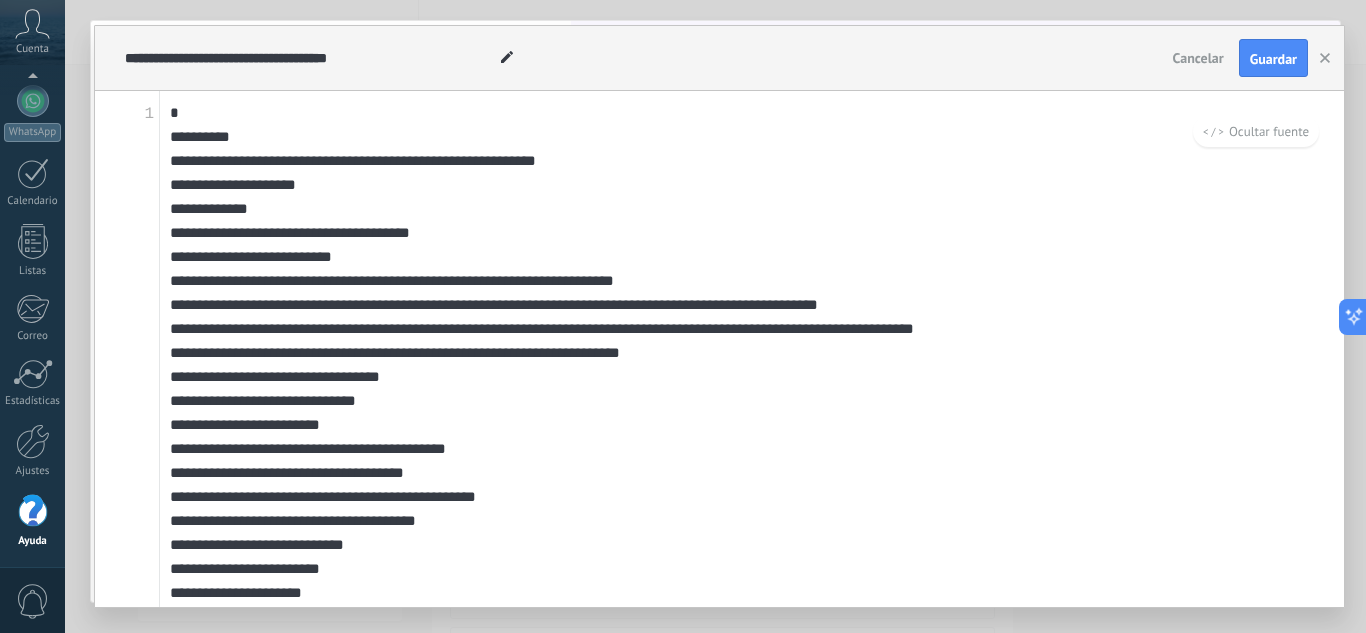 click on "Cancelar" at bounding box center (1198, 58) 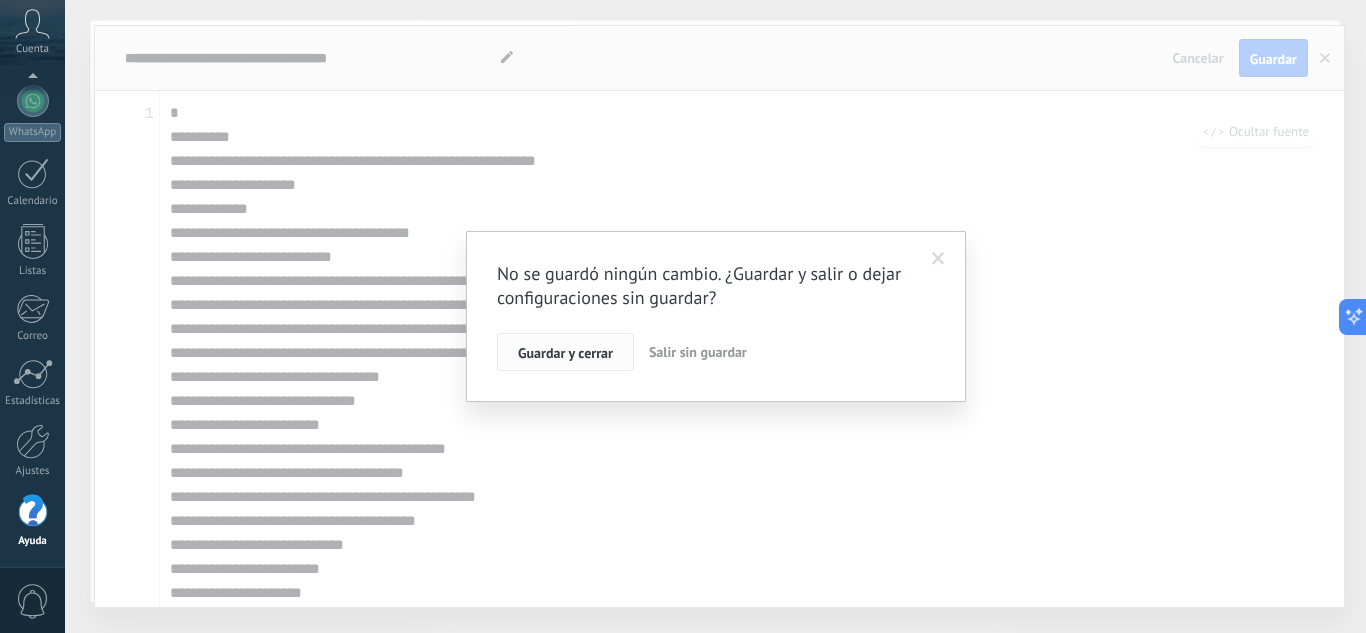 click on "Guardar y cerrar" at bounding box center (565, 353) 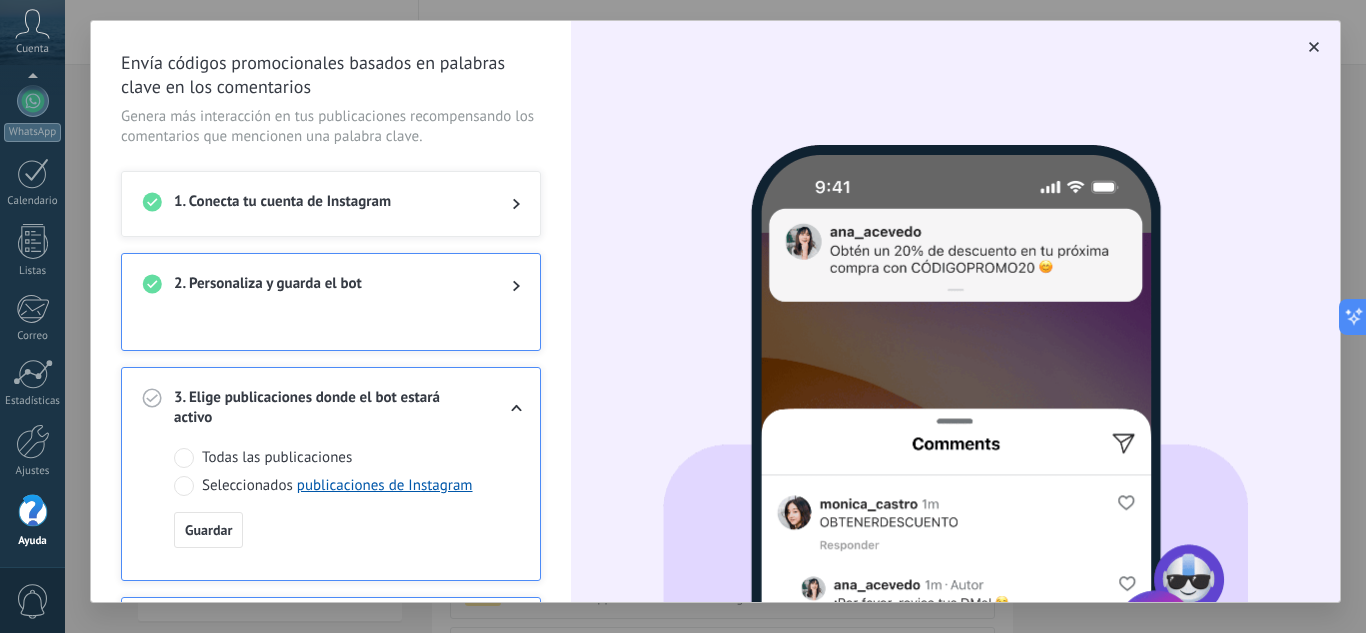 click on "2. Personaliza y guarda el bot" at bounding box center (327, 286) 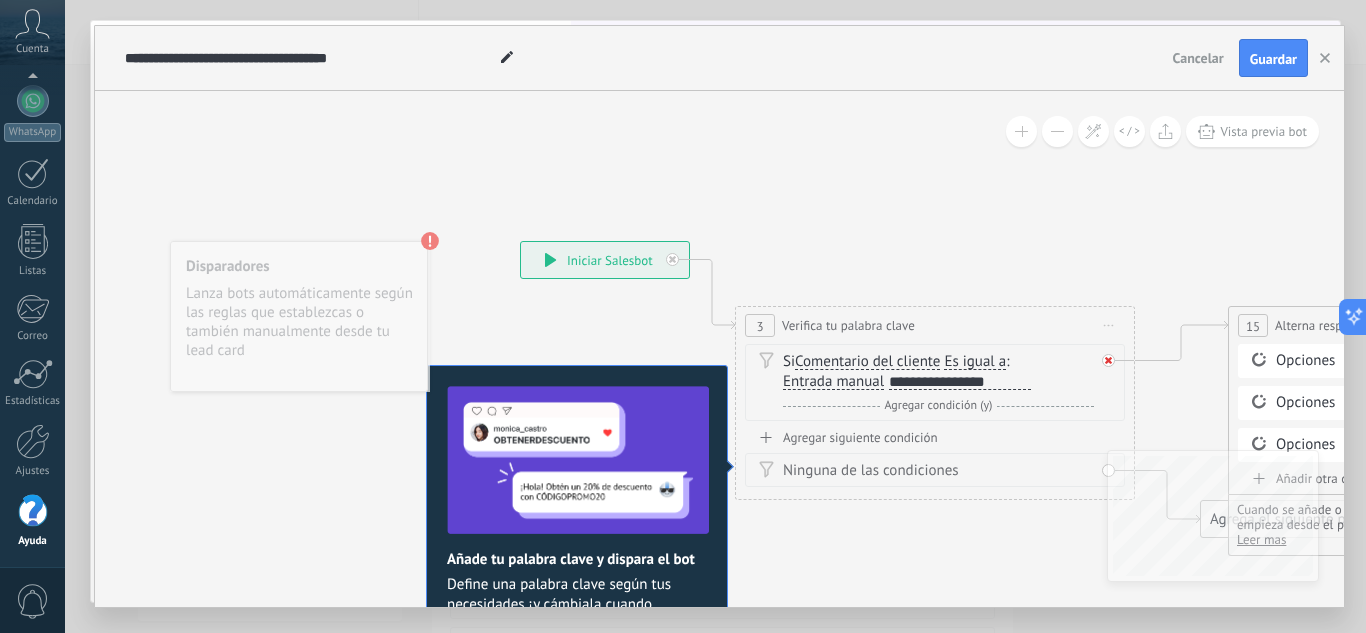 click at bounding box center [1108, 360] 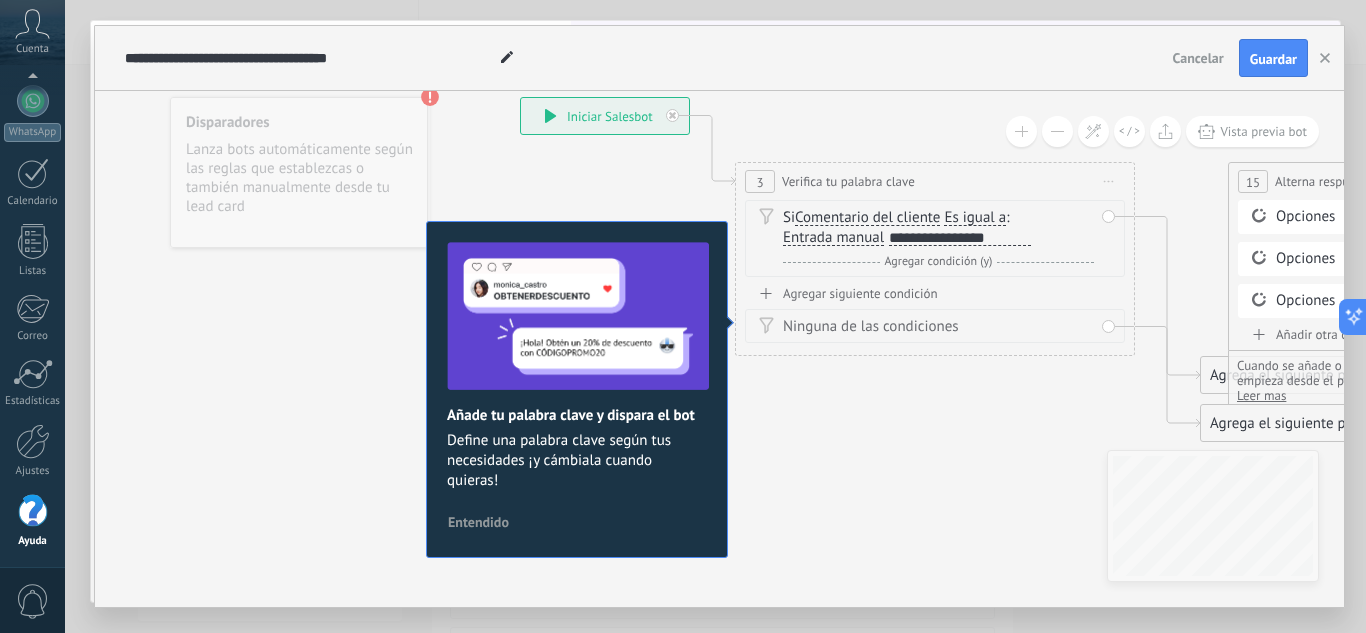 click at bounding box center [1057, 131] 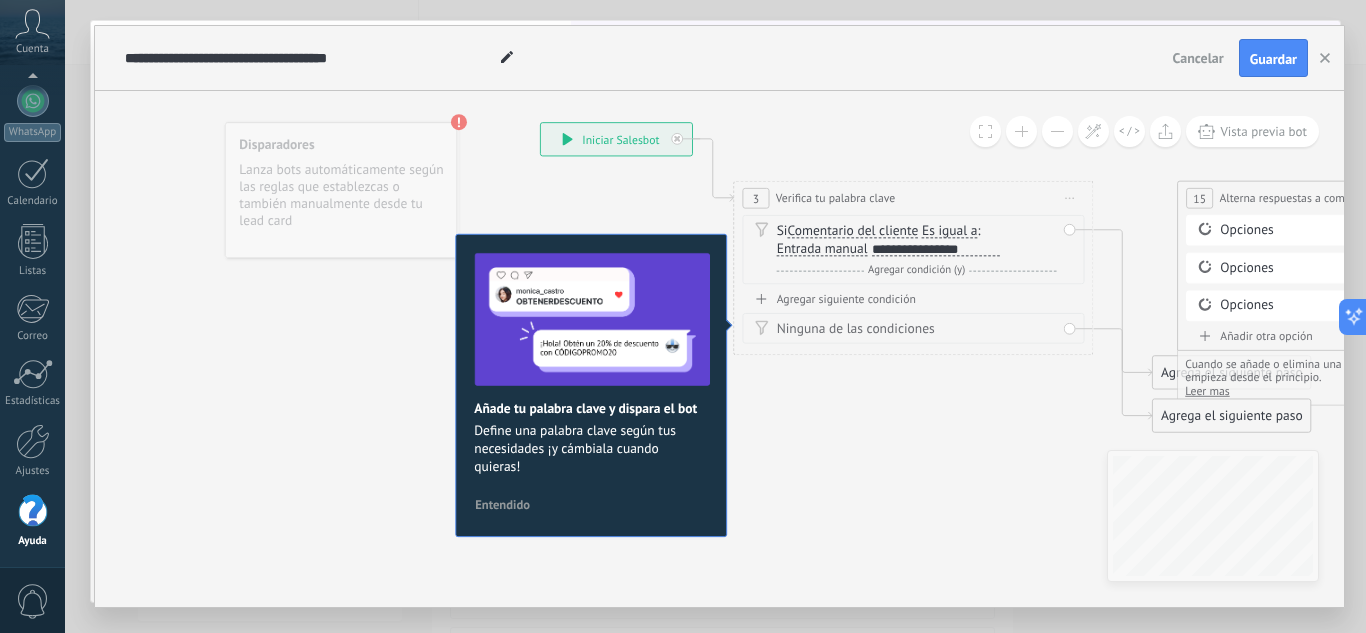 click at bounding box center [1057, 131] 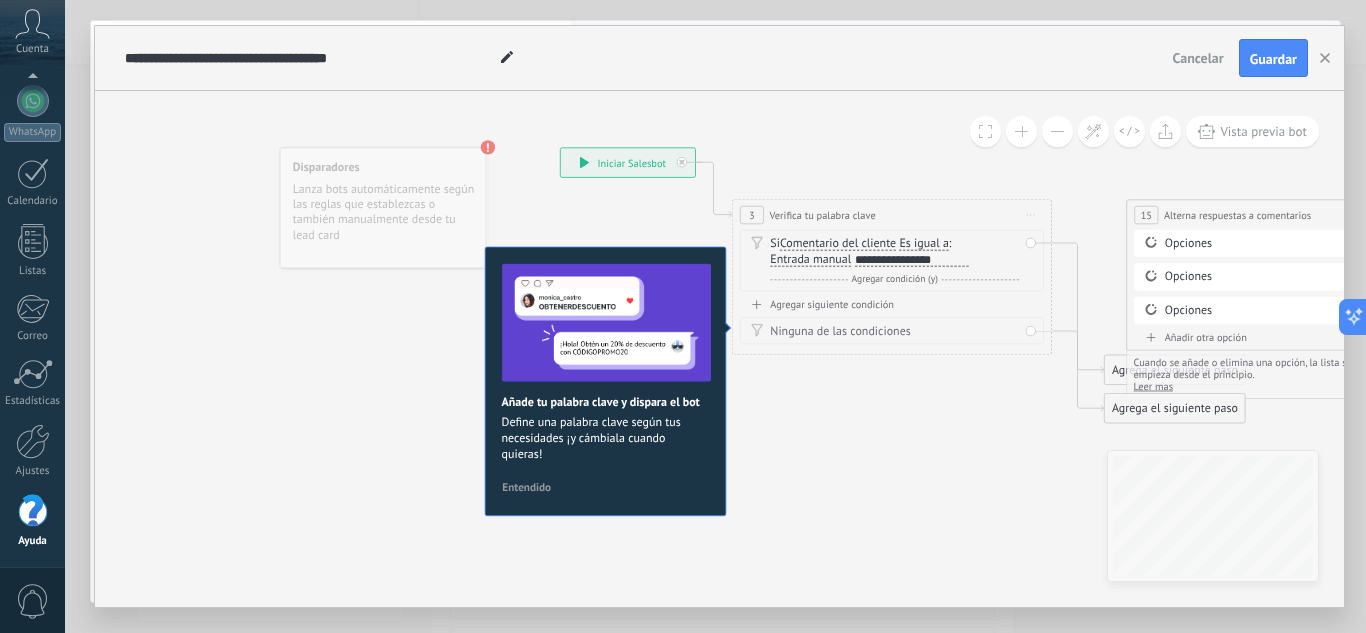 click at bounding box center (1057, 131) 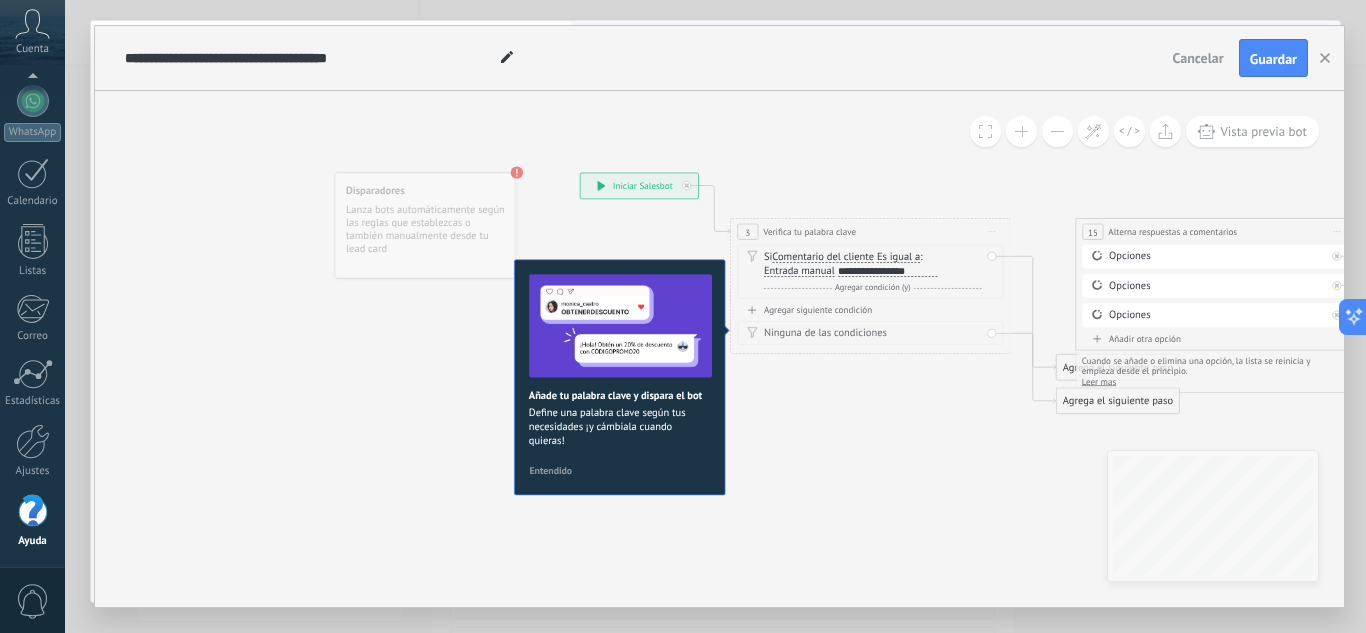 click at bounding box center (1057, 131) 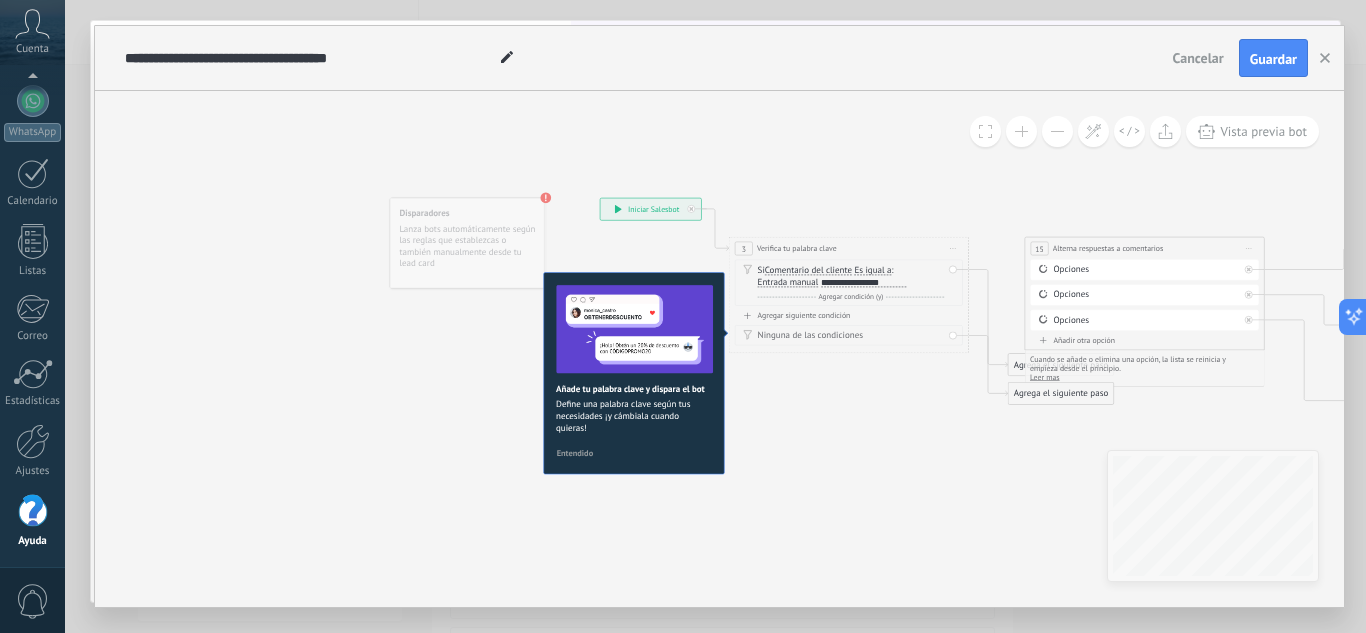 click at bounding box center [1057, 131] 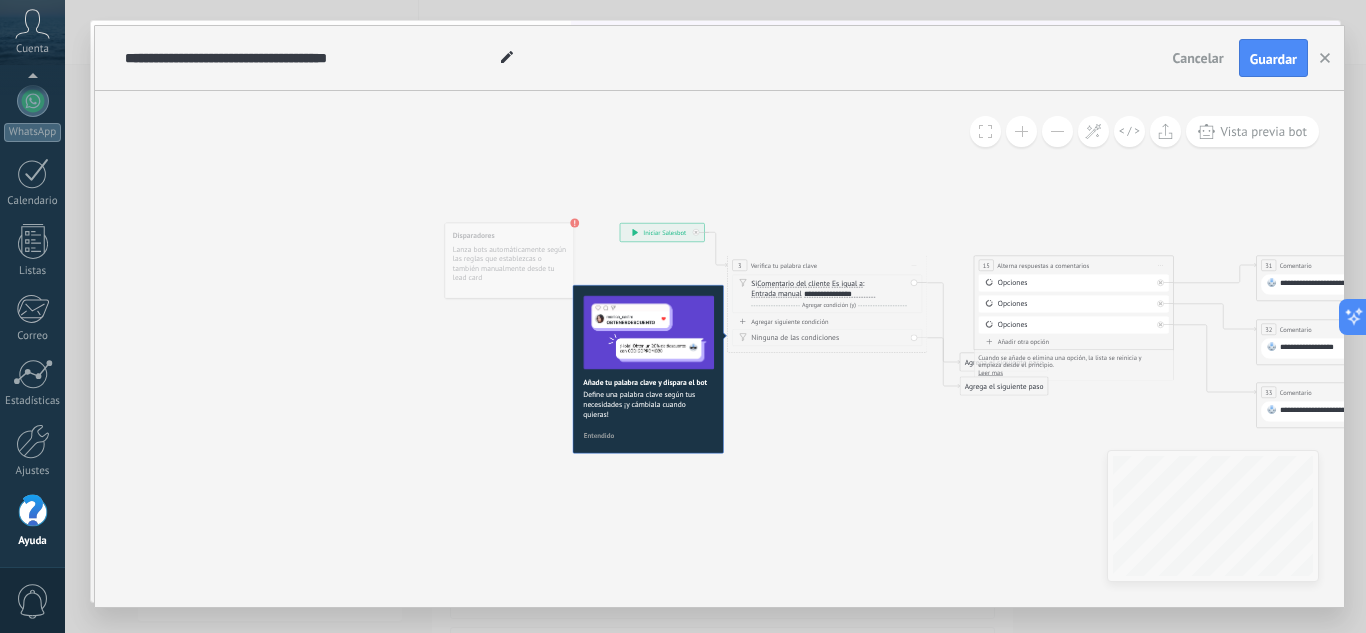 click at bounding box center (1057, 131) 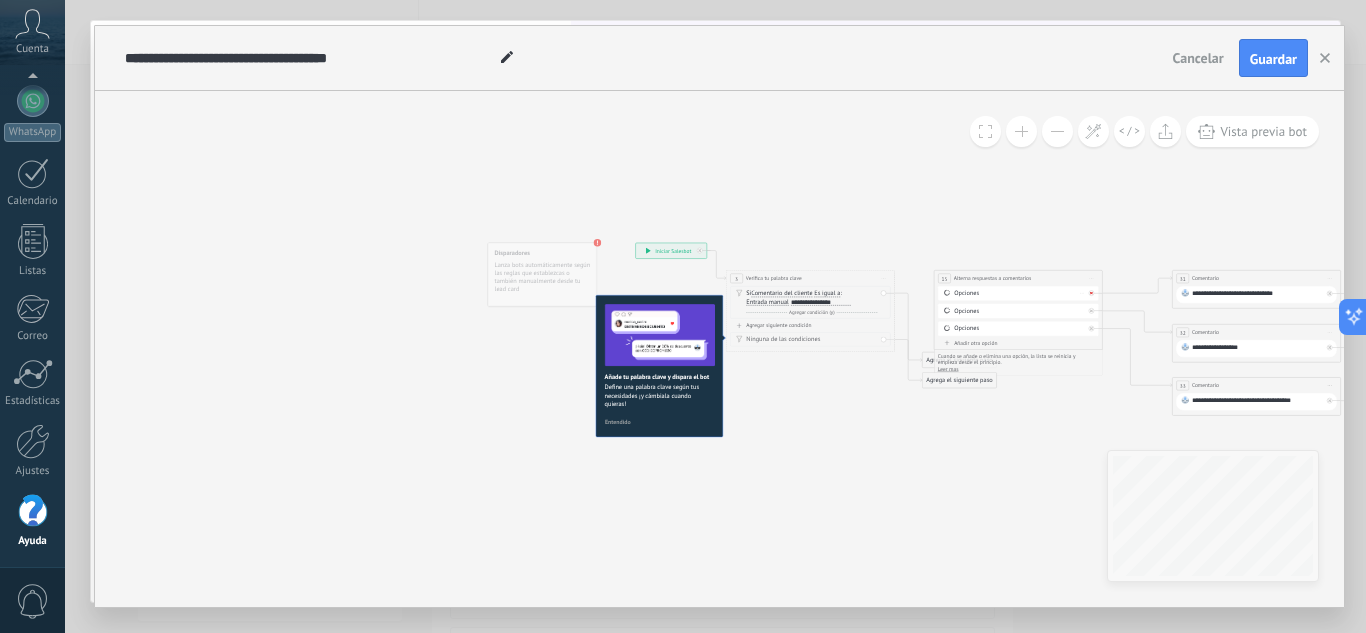 click 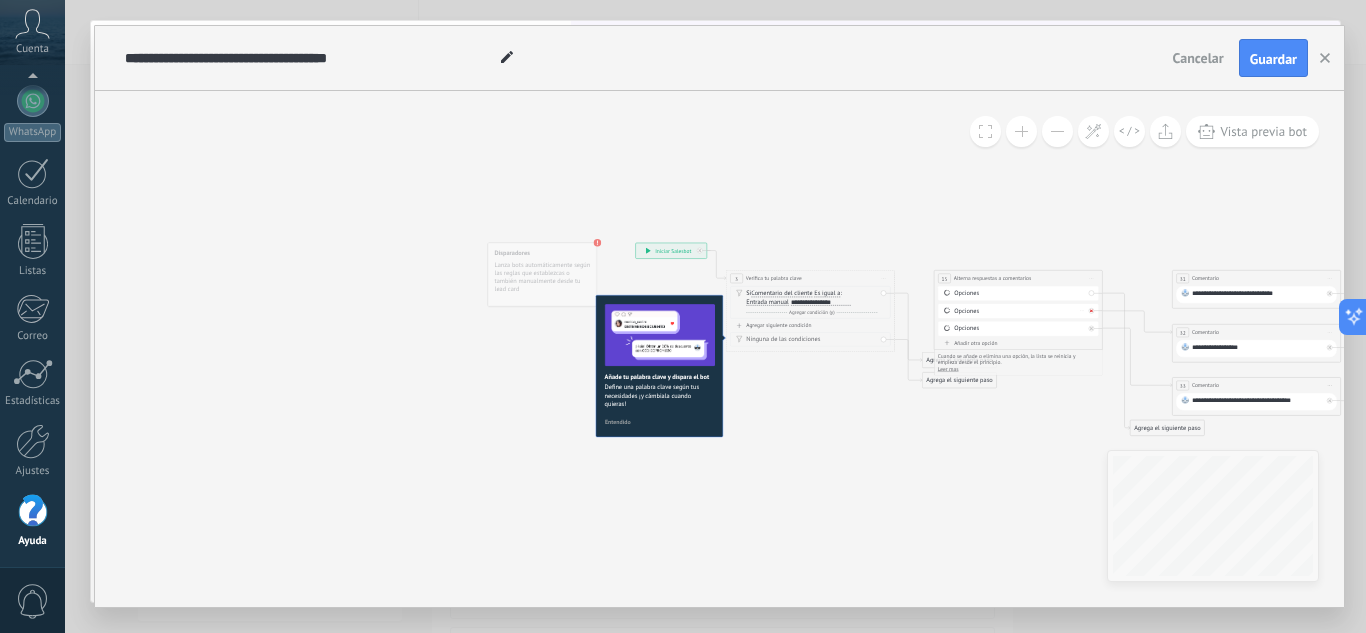 click at bounding box center (1091, 310) 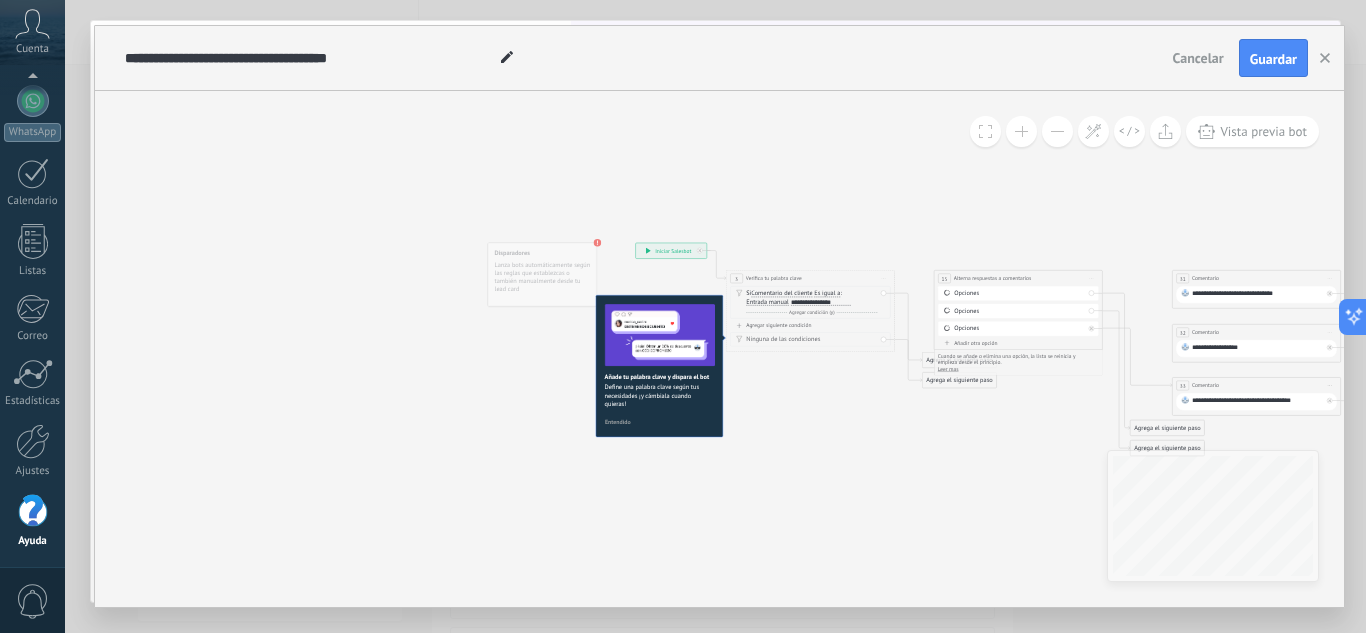 click on "**********" at bounding box center (1257, 401) 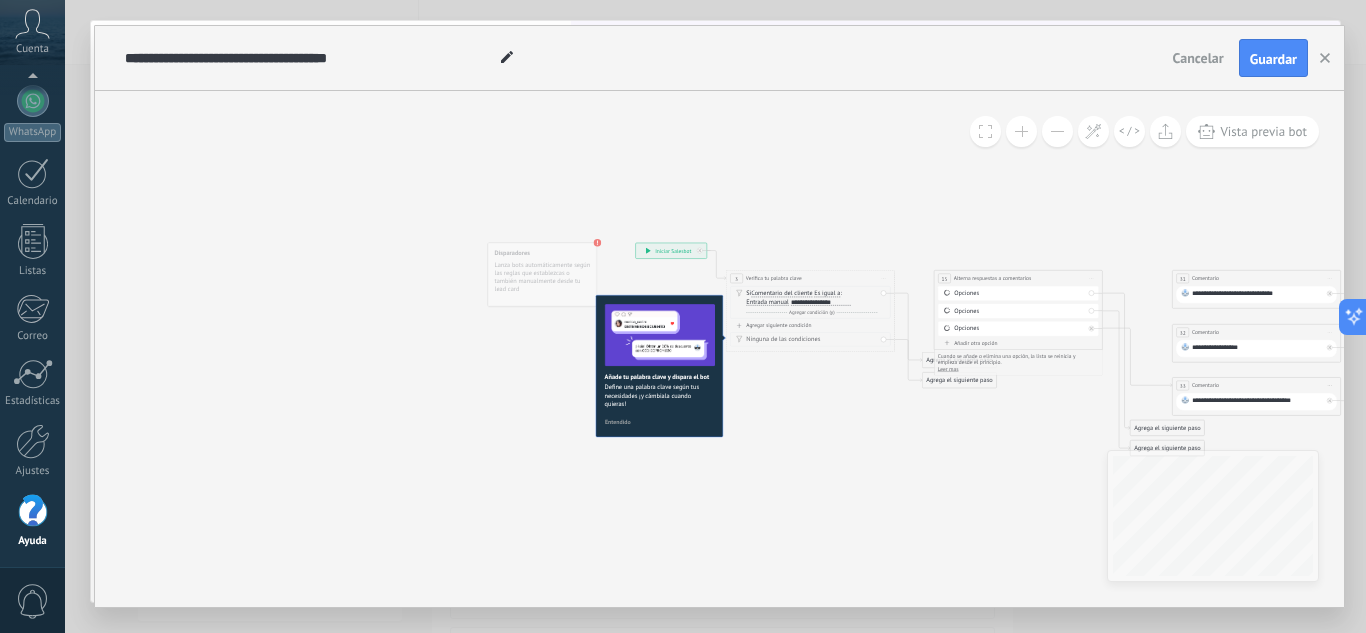 click on "**********" at bounding box center (1257, 348) 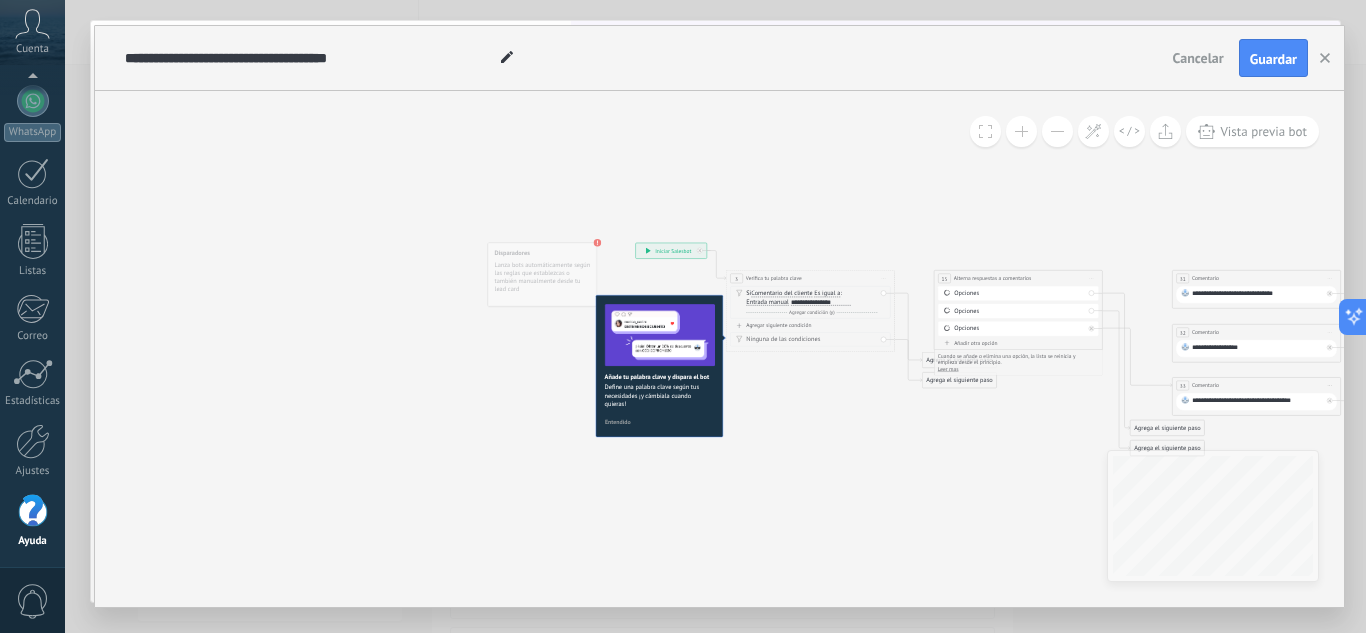 type 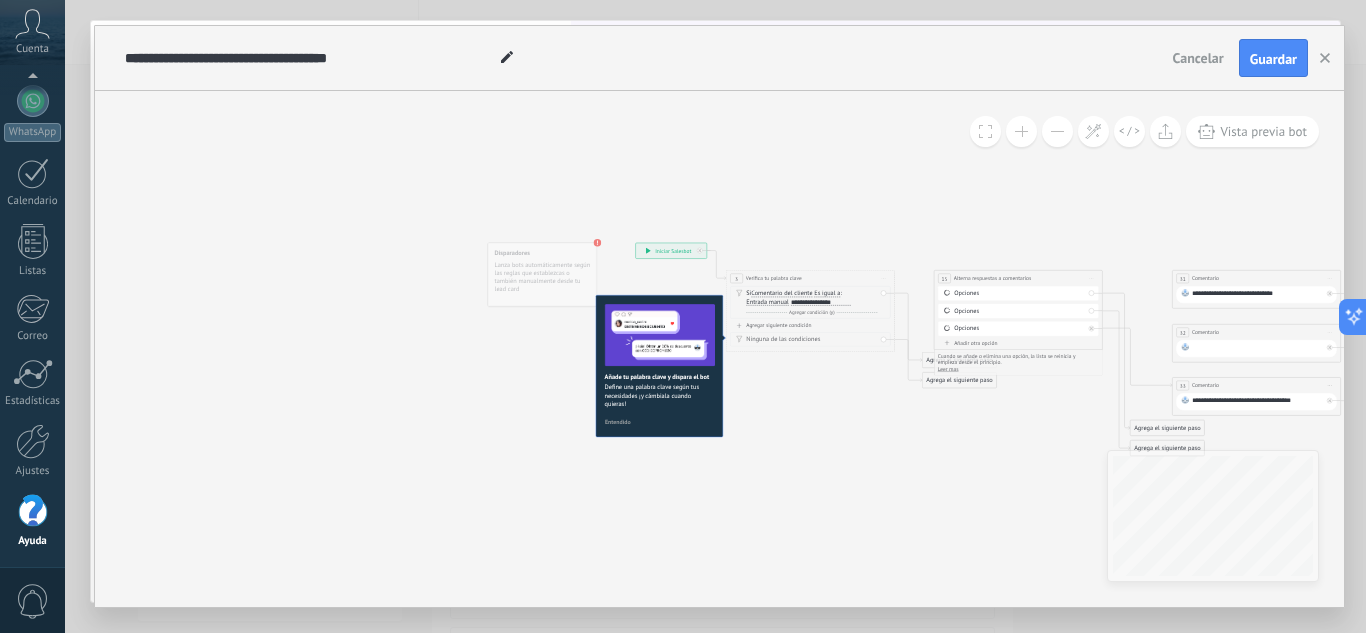 click on "**********" at bounding box center (1257, 294) 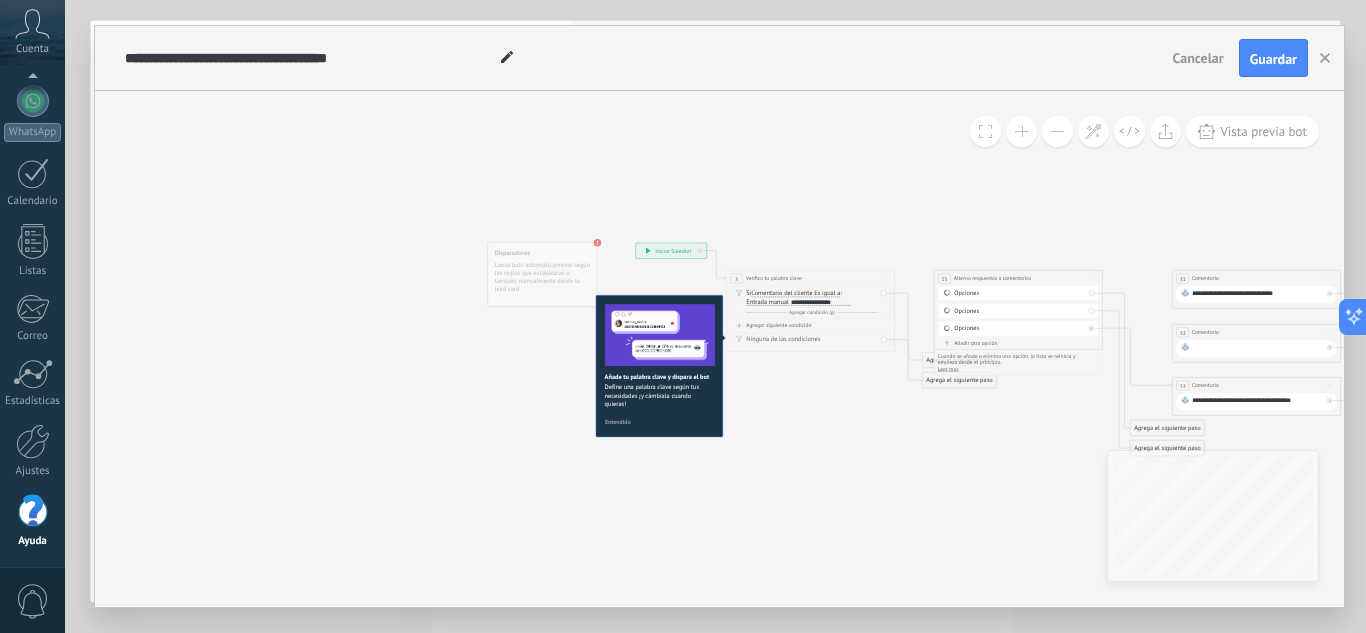 type 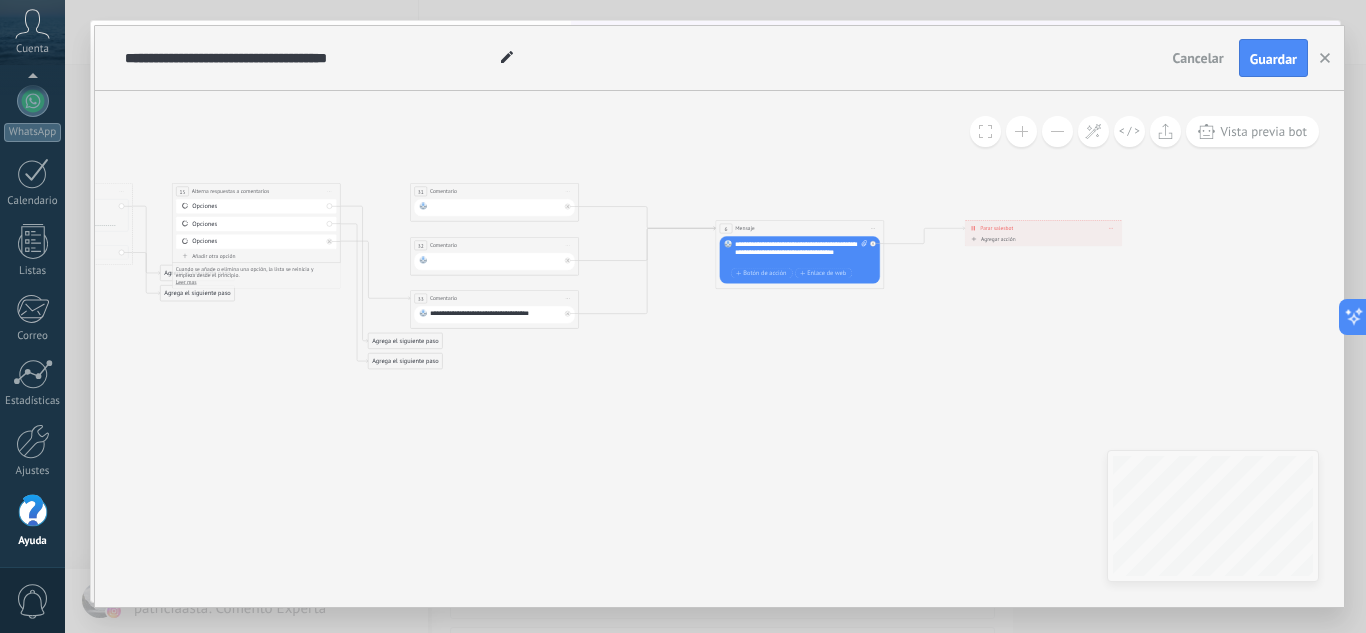 drag, startPoint x: 842, startPoint y: 557, endPoint x: 80, endPoint y: 472, distance: 766.72614 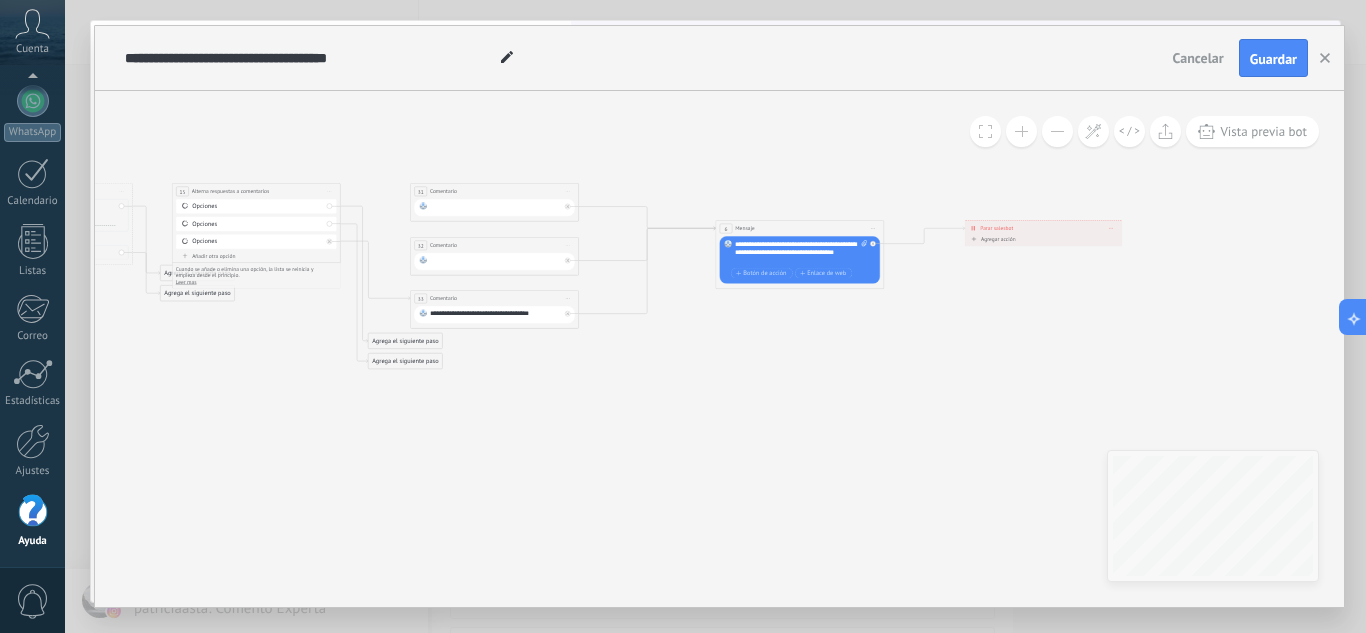click at bounding box center [1021, 131] 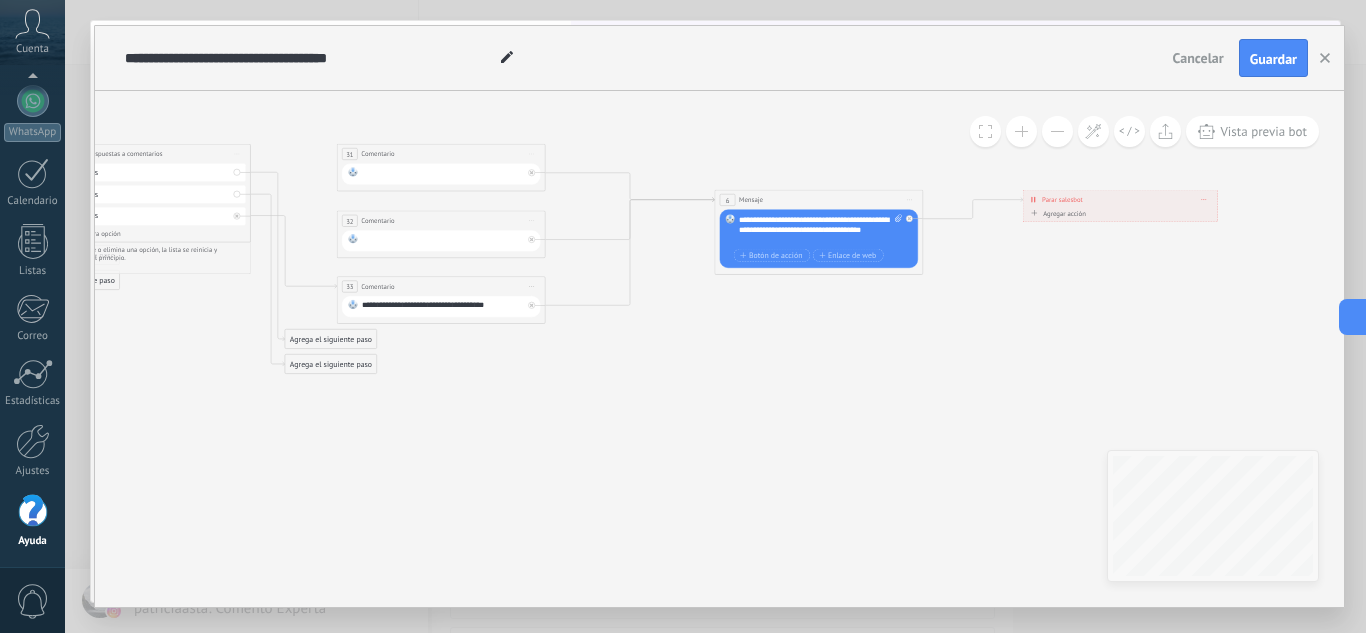 click at bounding box center (1021, 131) 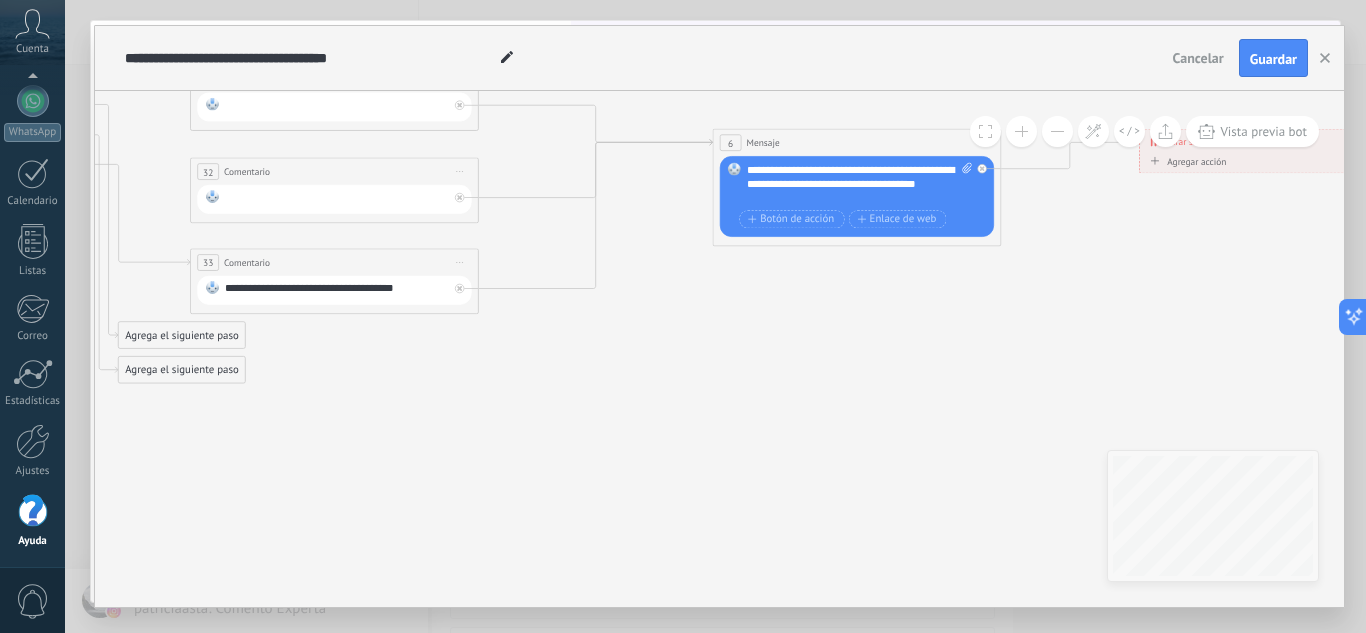 click at bounding box center (1021, 131) 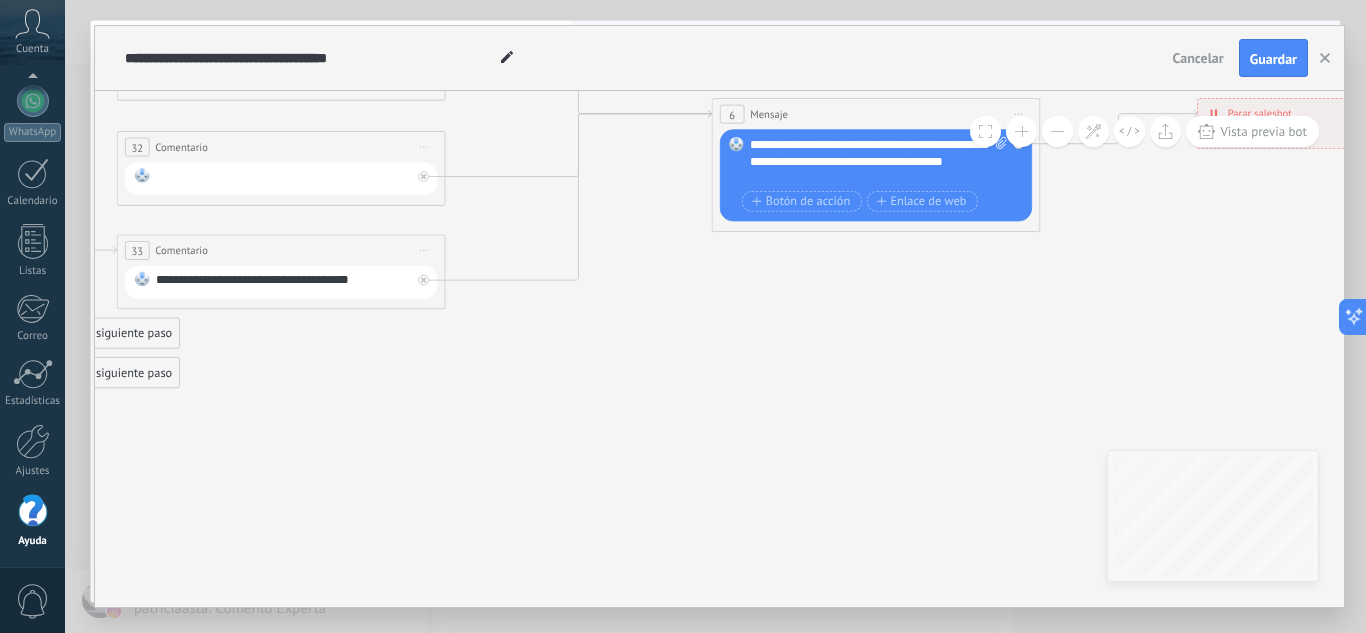 click at bounding box center [1021, 131] 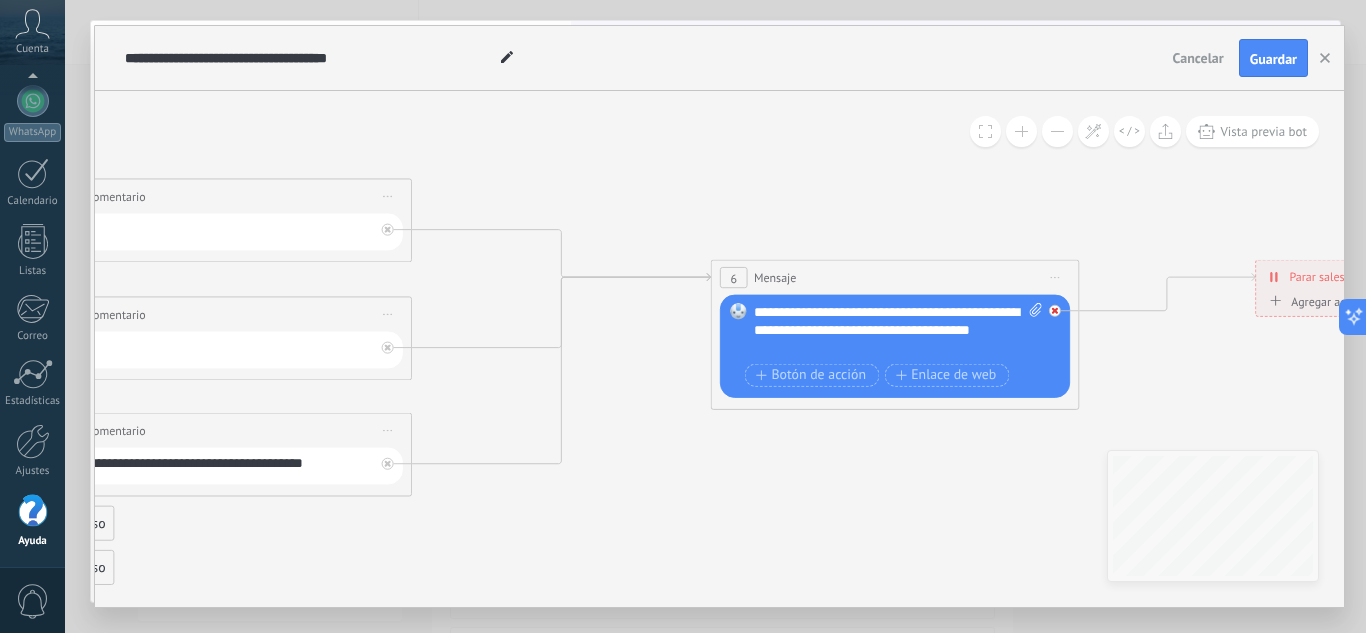 click 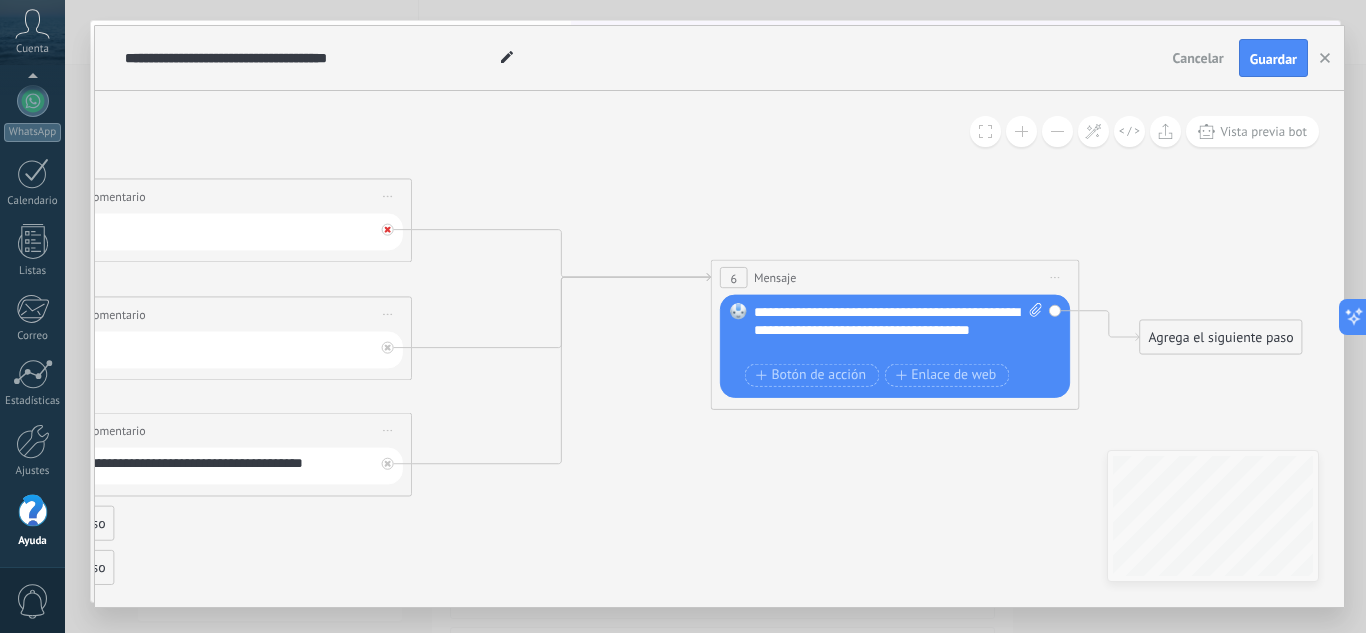 click 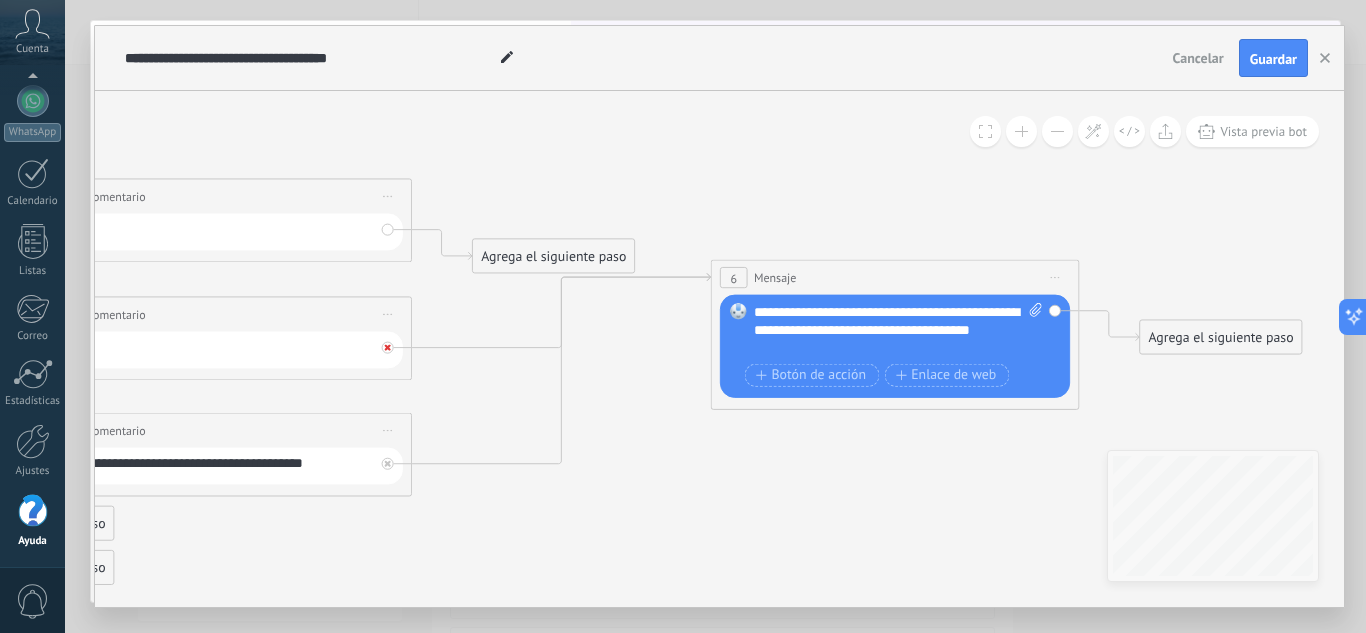 click 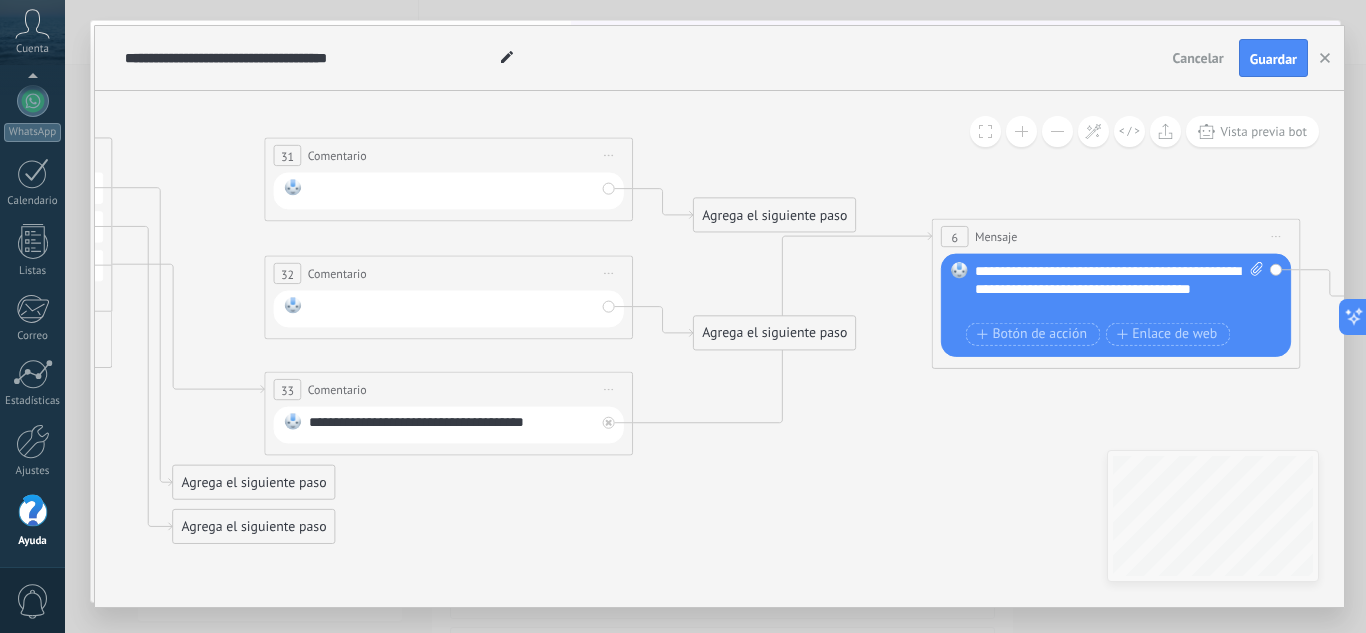 drag, startPoint x: 785, startPoint y: 470, endPoint x: 1006, endPoint y: 429, distance: 224.771 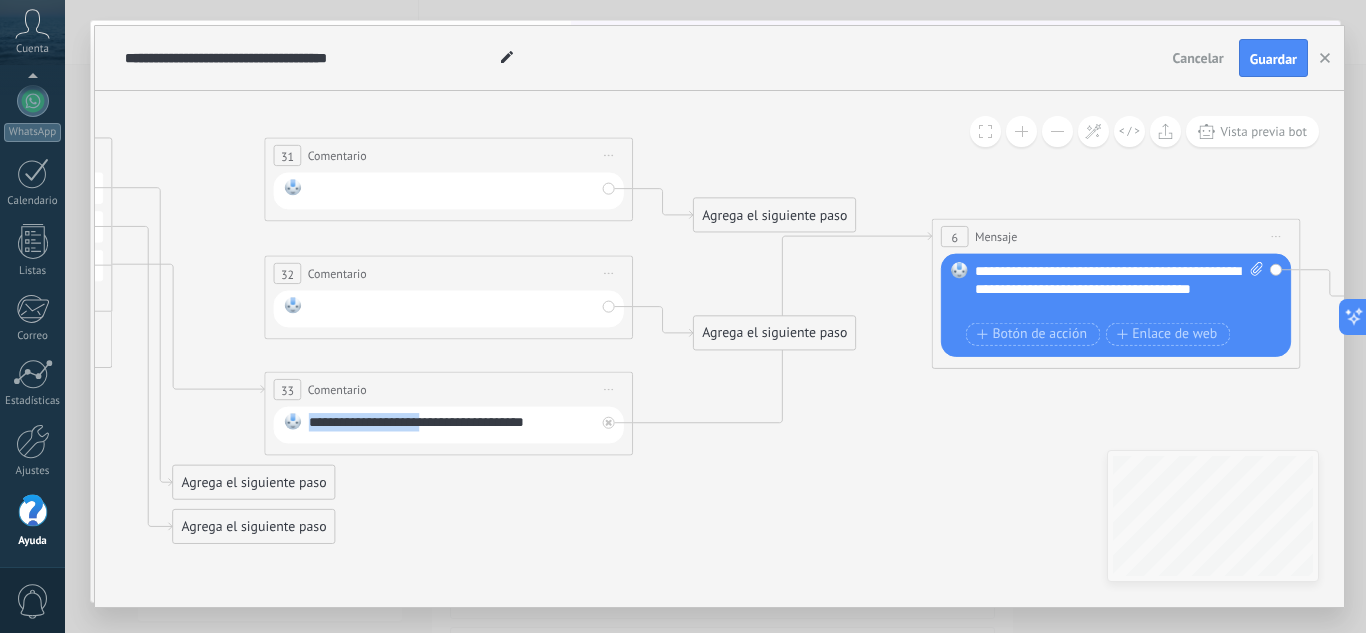 drag, startPoint x: 433, startPoint y: 420, endPoint x: 308, endPoint y: 426, distance: 125.14392 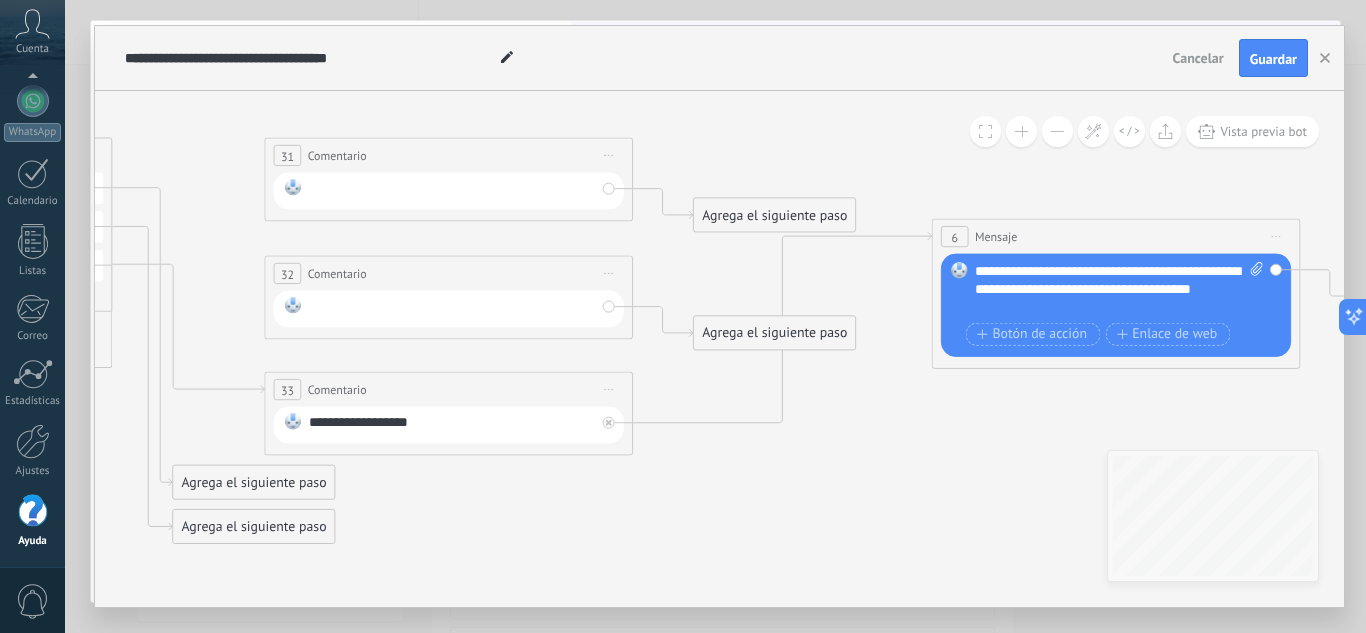 click on "**********" at bounding box center (452, 425) 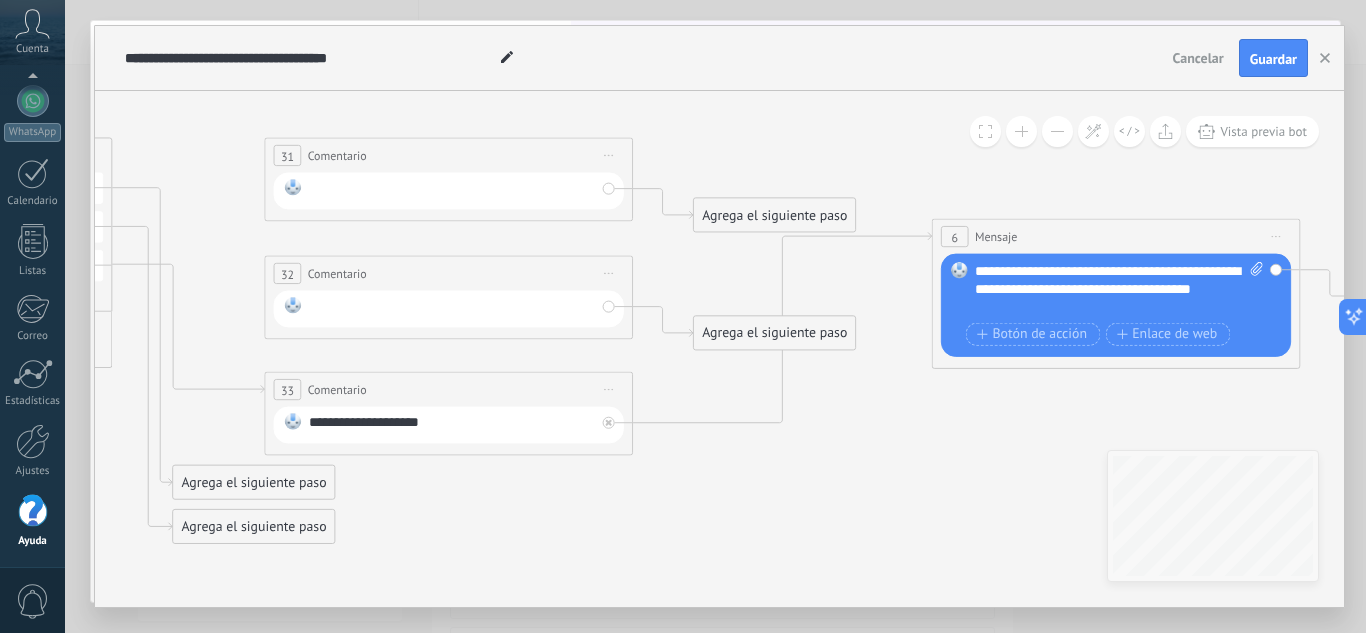 click on "**********" at bounding box center (1119, 289) 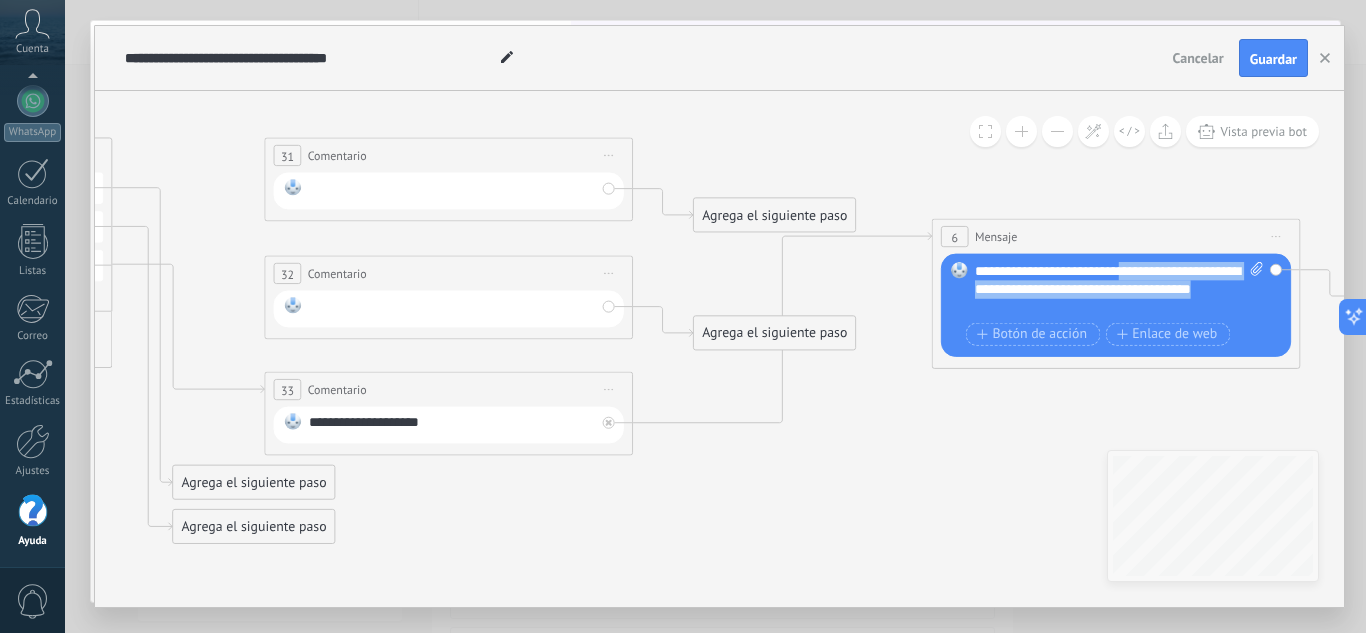 drag, startPoint x: 1133, startPoint y: 269, endPoint x: 1209, endPoint y: 359, distance: 117.79643 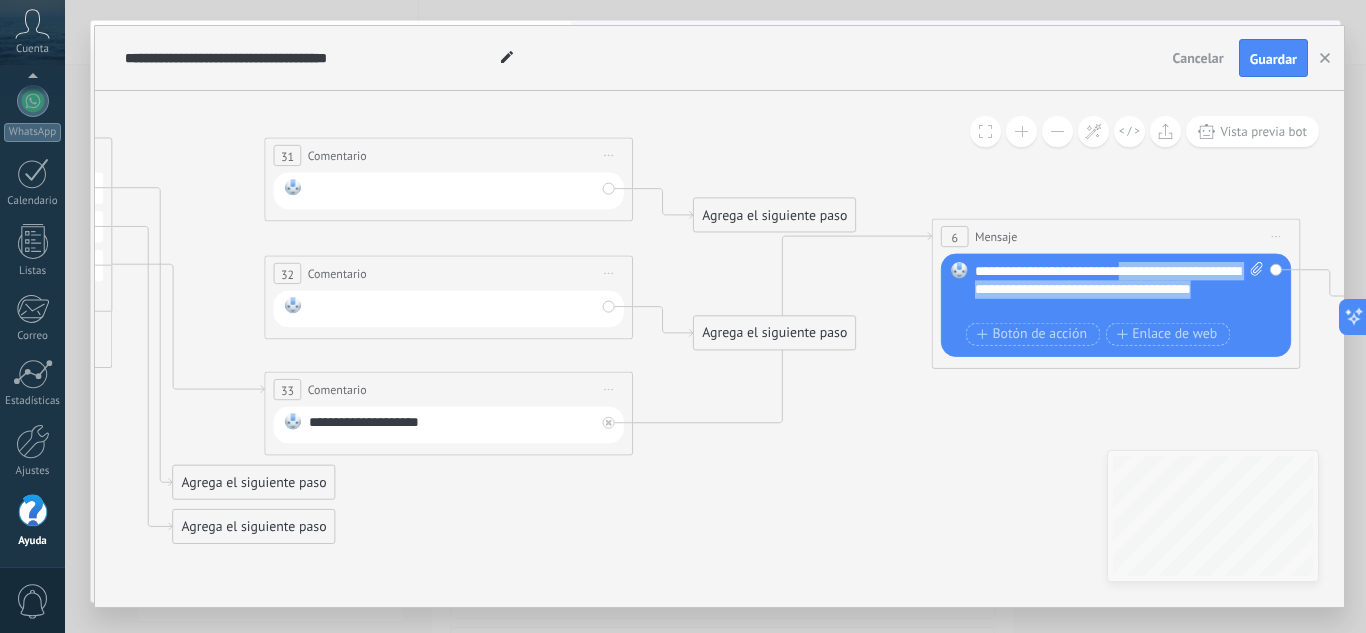 type 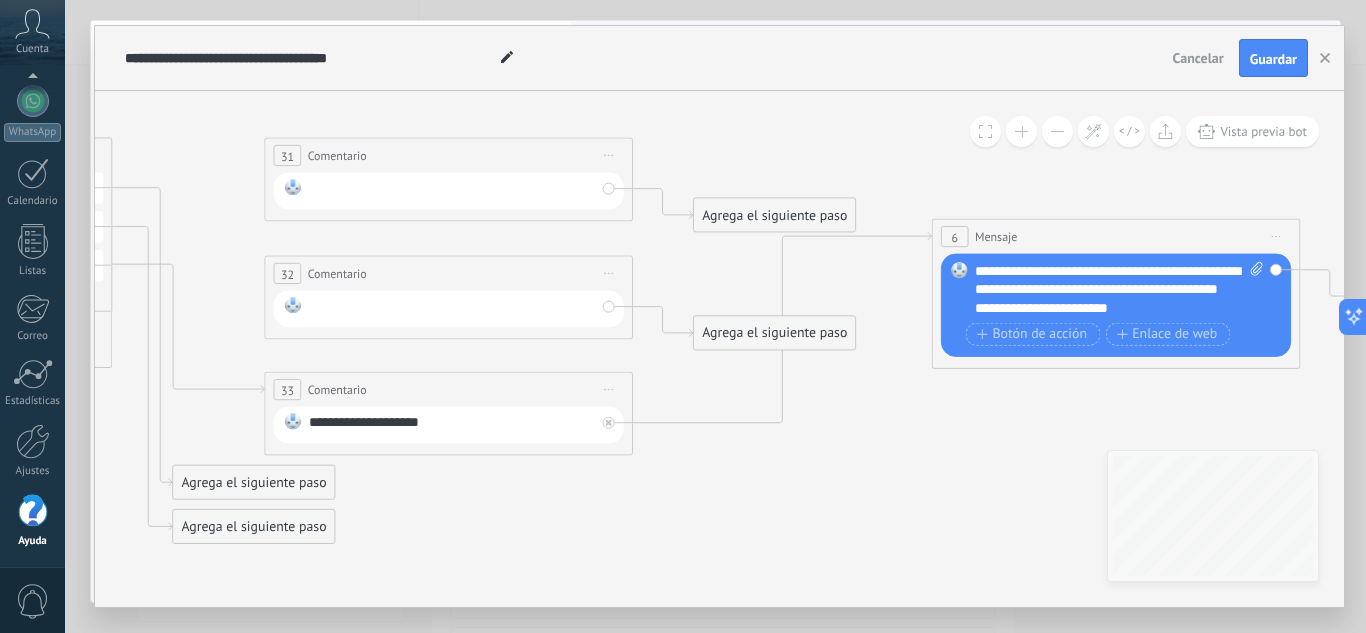 click 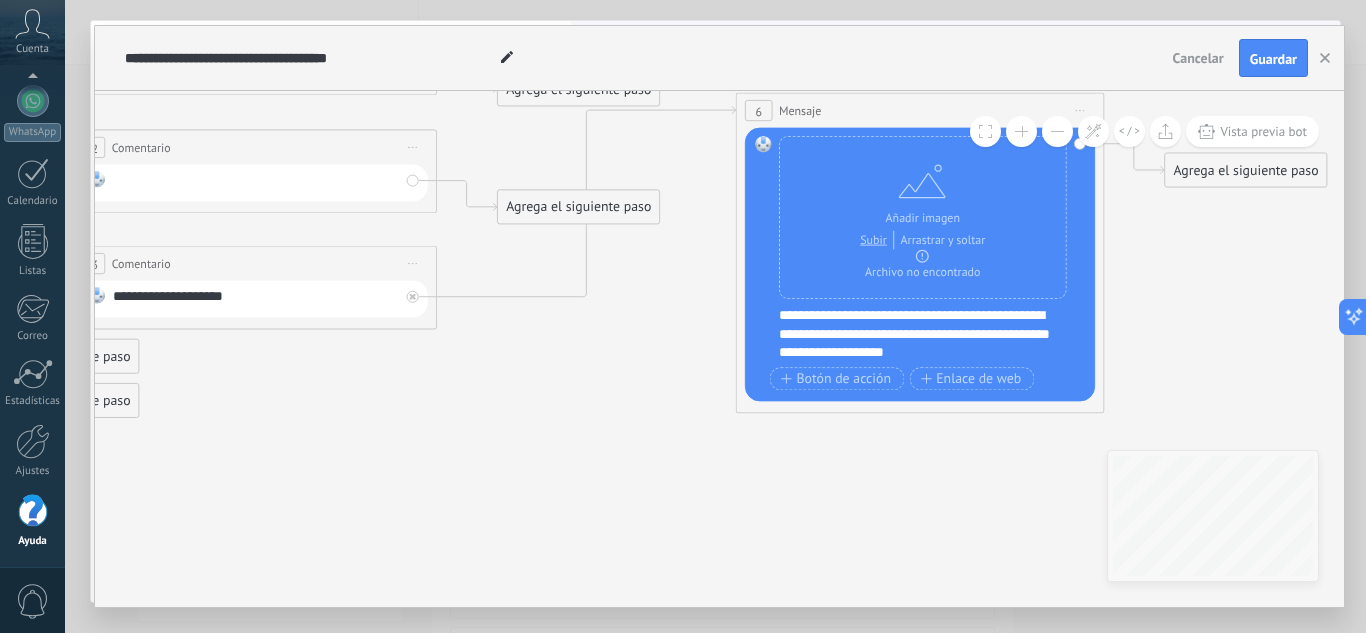 drag, startPoint x: 925, startPoint y: 405, endPoint x: 800, endPoint y: 439, distance: 129.5415 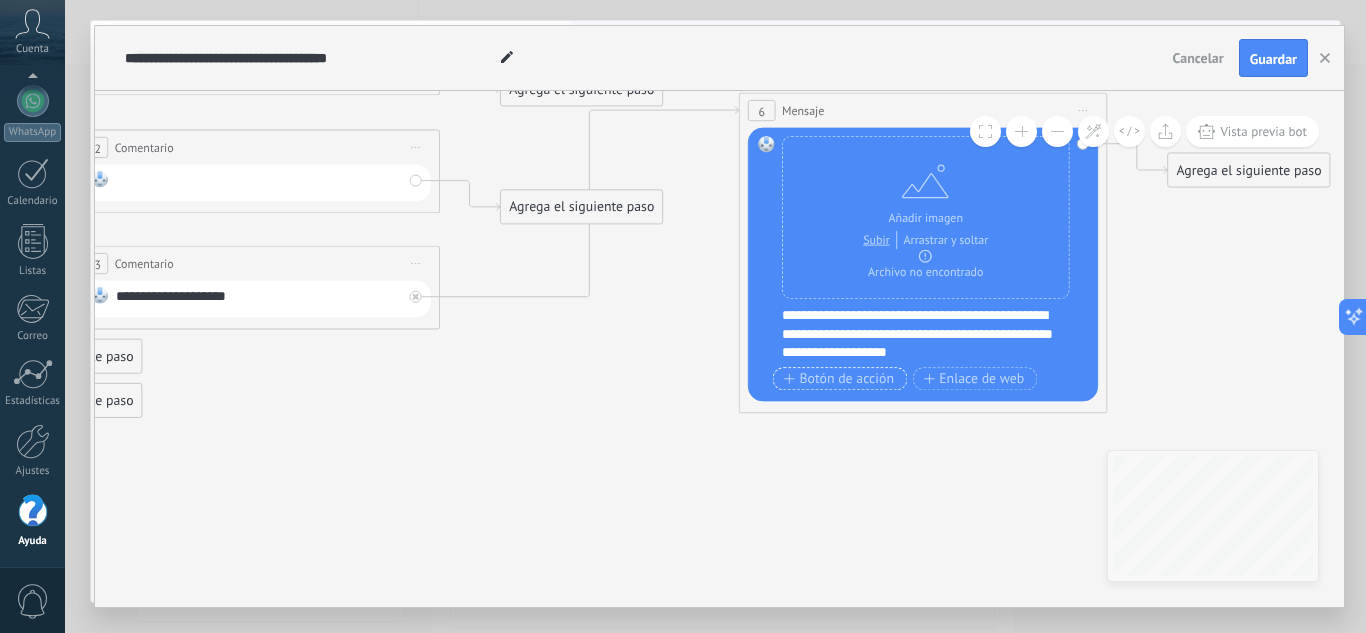 click on "Botón de acción" at bounding box center (839, 378) 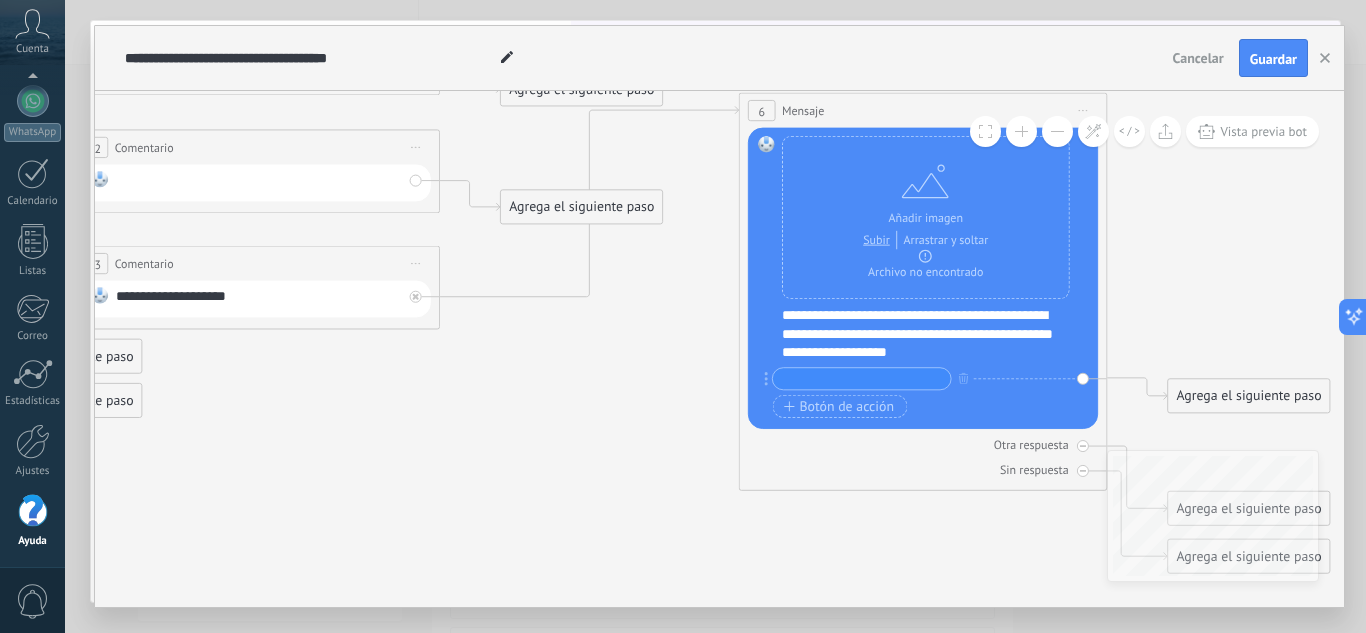 click on "Agrega el siguiente paso" at bounding box center (1249, 396) 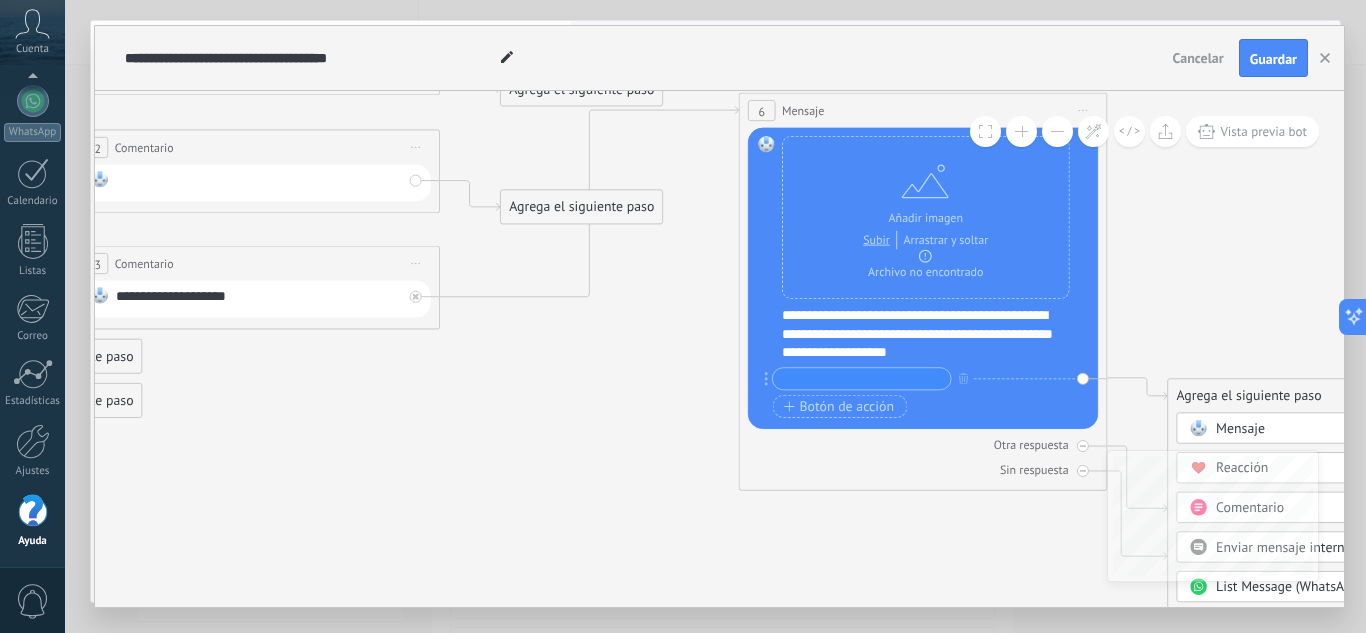 click on "**********" at bounding box center [935, 333] 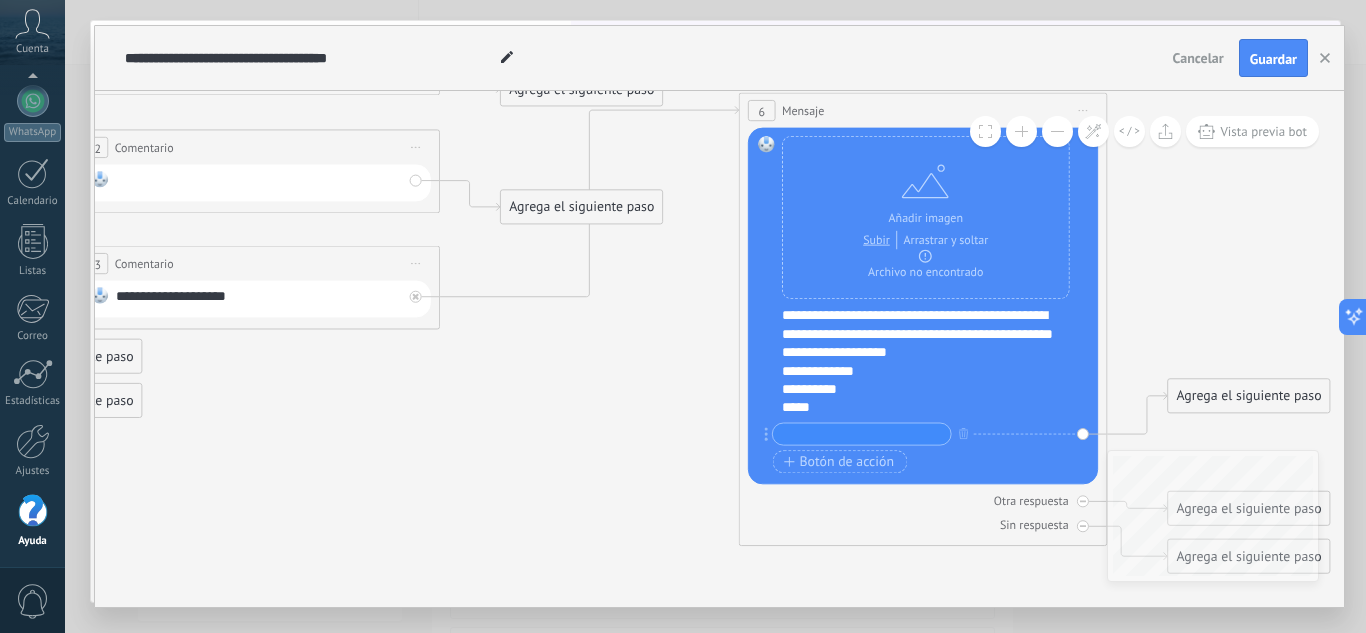 scroll, scrollTop: 60, scrollLeft: 0, axis: vertical 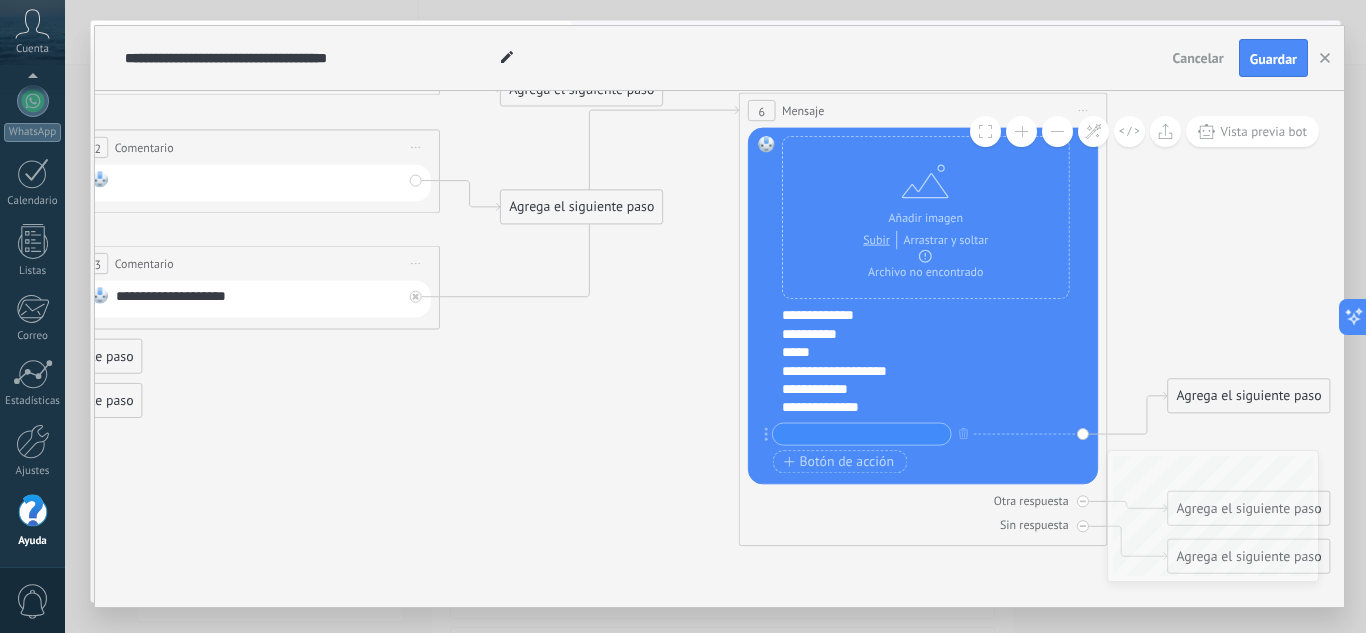 click at bounding box center [862, 433] 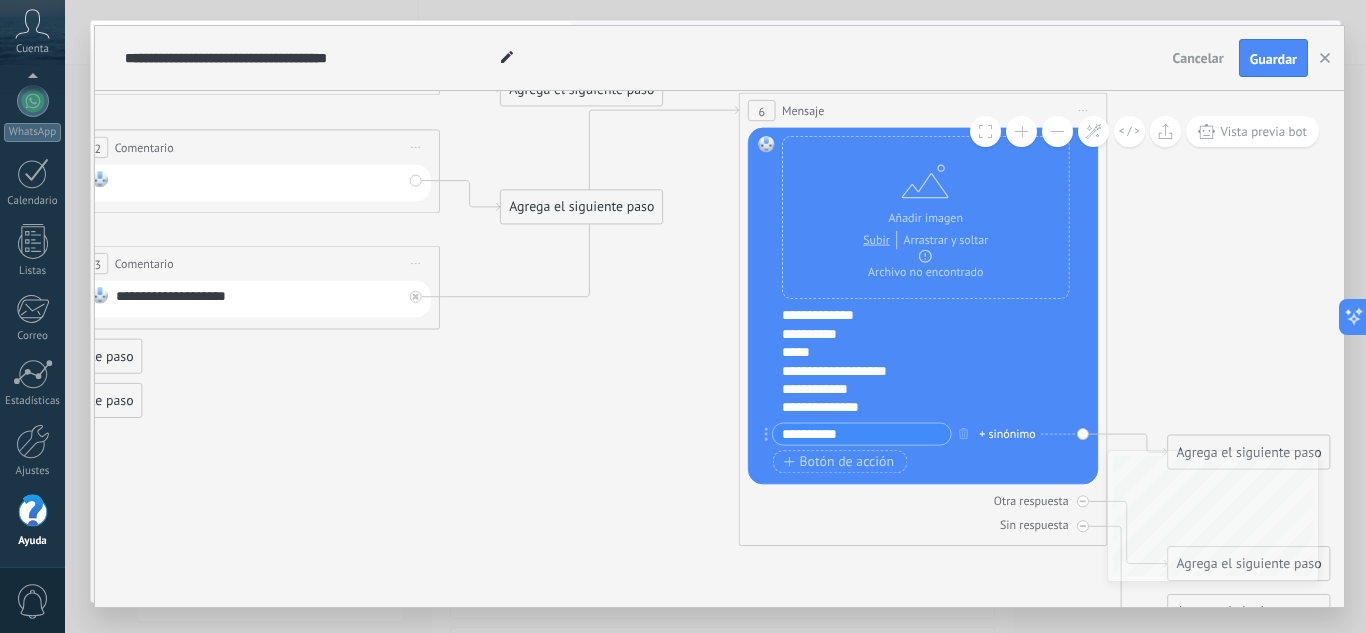 type on "**********" 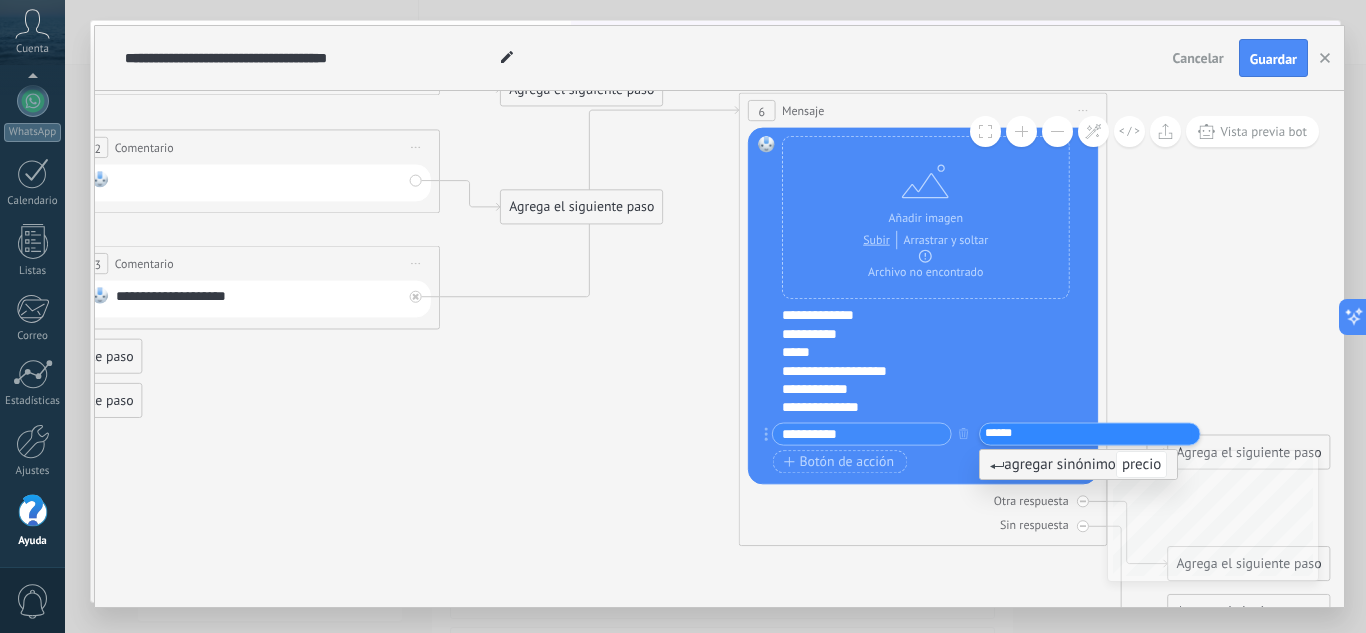 type on "******" 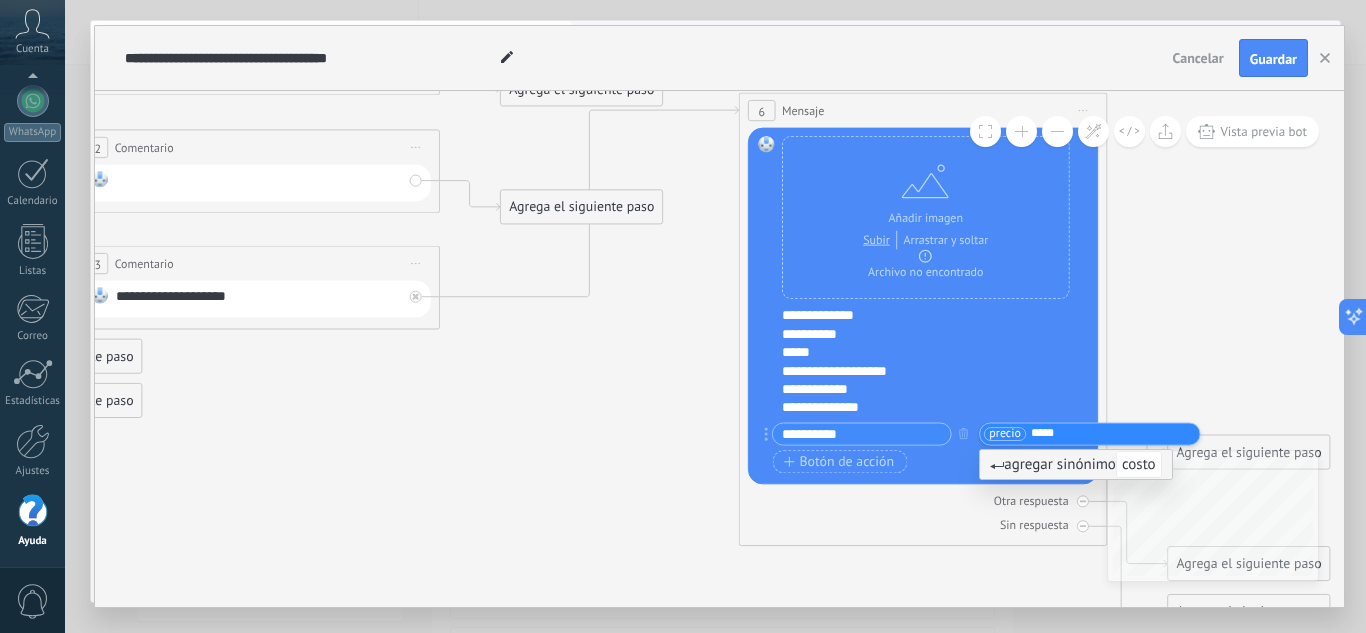 type on "*****" 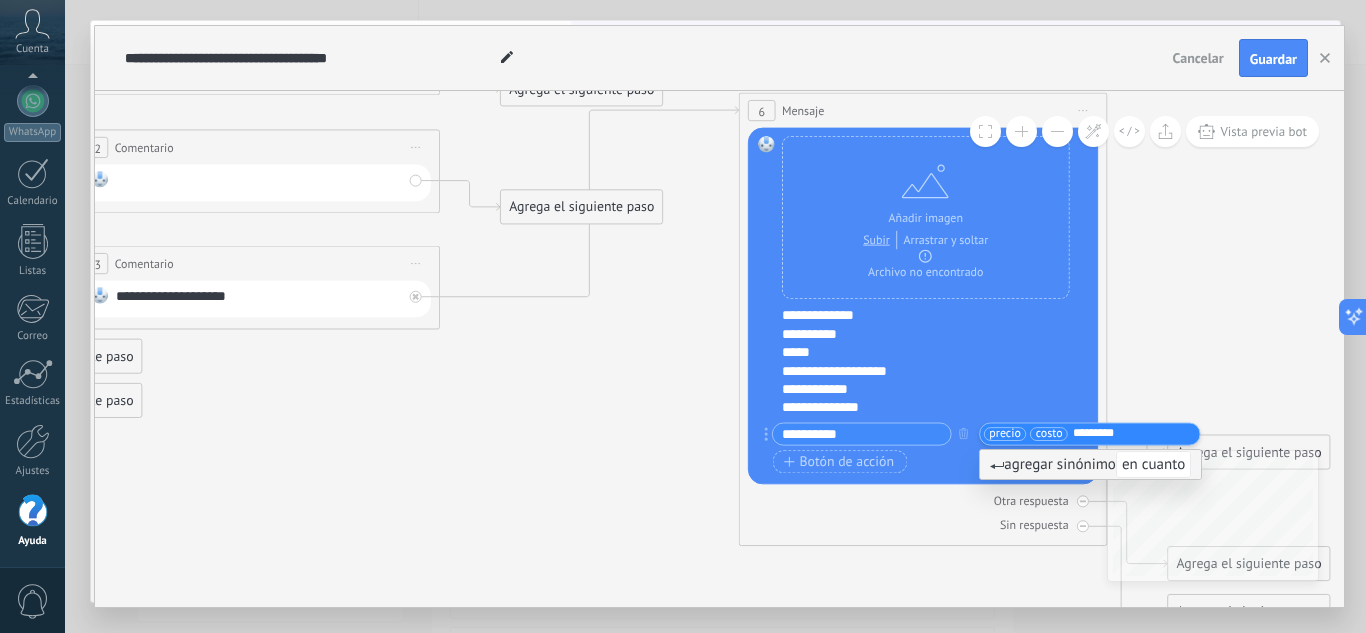 type on "*********" 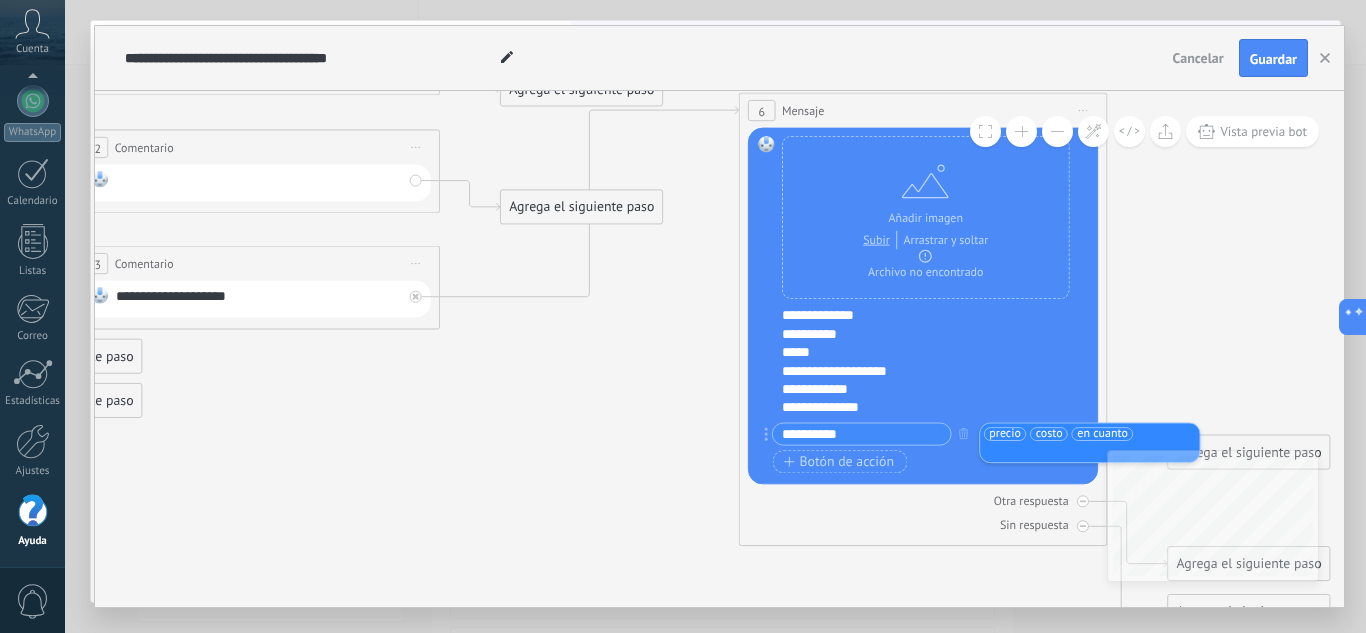 click 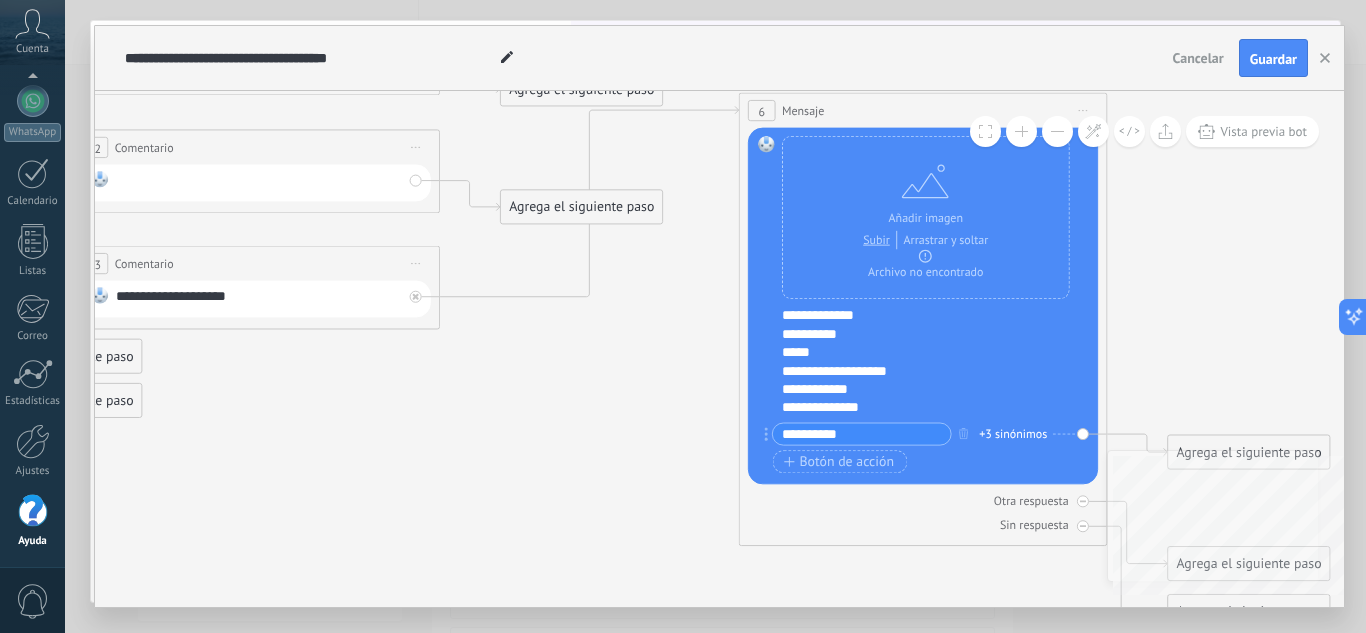 click 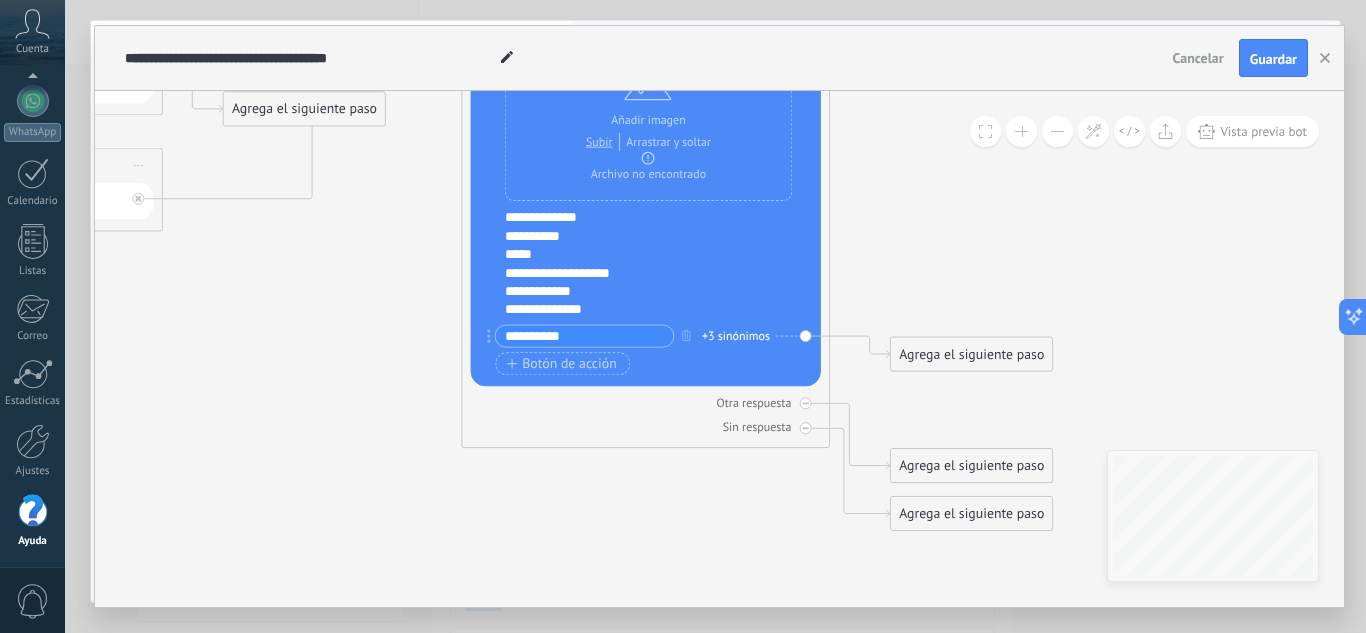 drag, startPoint x: 1014, startPoint y: 322, endPoint x: 549, endPoint y: 64, distance: 531.7791 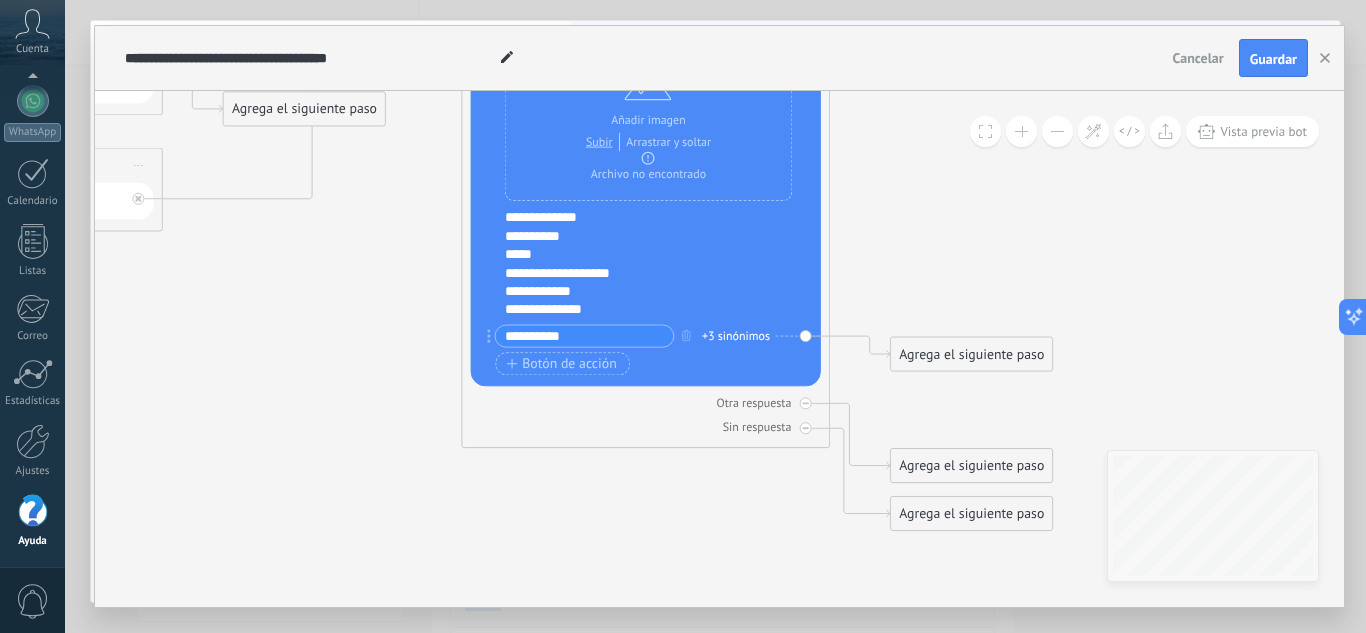 click on ".abccls-1,.abccls-2{fill-rule:evenodd}.abccls-2{fill:#fff} .abfcls-1{fill:none}.abfcls-2{fill:#fff} .abncls-1{isolation:isolate}.abncls-2{opacity:.06}.abncls-2,.abncls-3,.abncls-6{mix-blend-mode:multiply}.abncls-3{opacity:.15}.abncls-4,.abncls-8{fill:#fff}.abncls-5{fill:url(#abnlinear-gradient)}.abncls-6{opacity:.04}.abncls-7{fill:url(#abnlinear-gradient-2)}.abncls-8{fill-rule:evenodd} .abqst0{fill:#ffa200} .abwcls-1{fill:#252525} .cls-1{isolation:isolate} .acicls-1{fill:none} .aclcls-1{fill:#232323} .acnst0{display:none} .addcls-1,.addcls-2{fill:none;stroke-miterlimit:10}.addcls-1{stroke:#dfe0e5}.addcls-2{stroke:#a1a7ab} .adecls-1,.adecls-2{fill:none;stroke-miterlimit:10}.adecls-1{stroke:#dfe0e5}.adecls-2{stroke:#a1a7ab} .adqcls-1{fill:#8591a5;fill-rule:evenodd} .aeccls-1{fill:#5c9f37} .aeecls-1{fill:#f86161} .aejcls-1{fill:#8591a5;fill-rule:evenodd} .aekcls-1{fill-rule:evenodd} .aelcls-1{fill-rule:evenodd;fill:currentColor} .aemcls-1{fill-rule:evenodd;fill:currentColor} .aercls-2{fill:#24bc8c}" at bounding box center (683, 316) 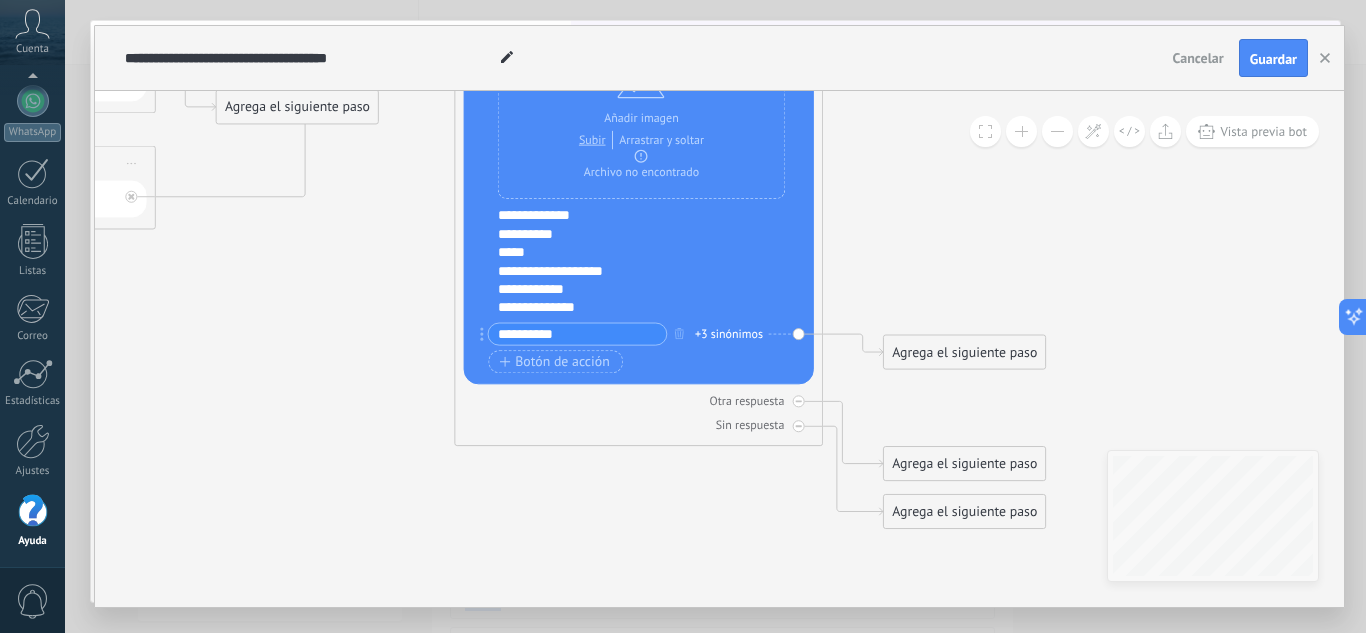 click on "Agrega el siguiente paso" at bounding box center [965, 352] 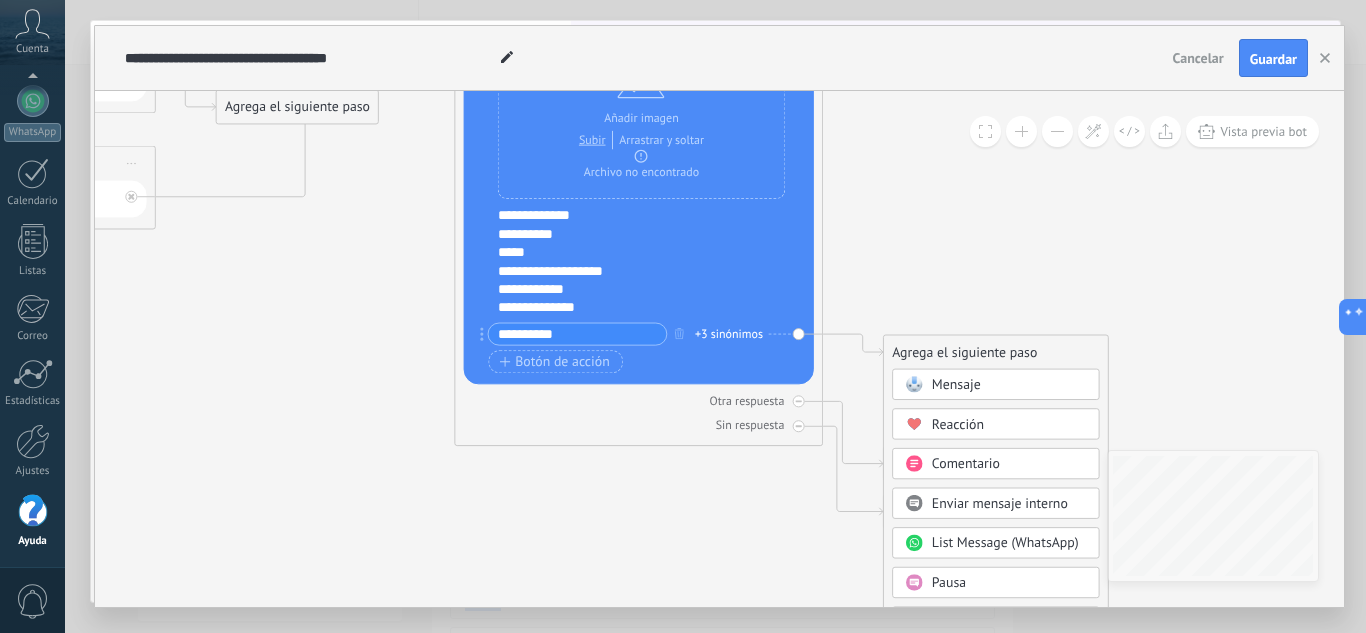 click on "Mensaje" at bounding box center [956, 385] 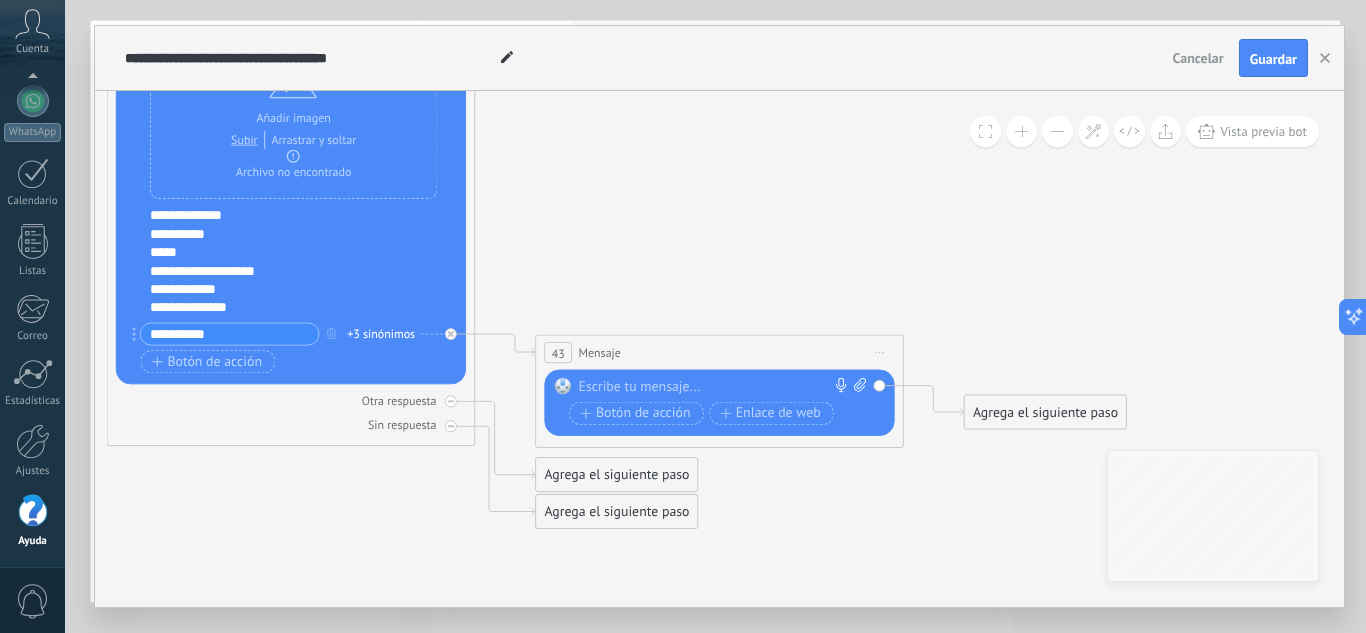 click at bounding box center (715, 387) 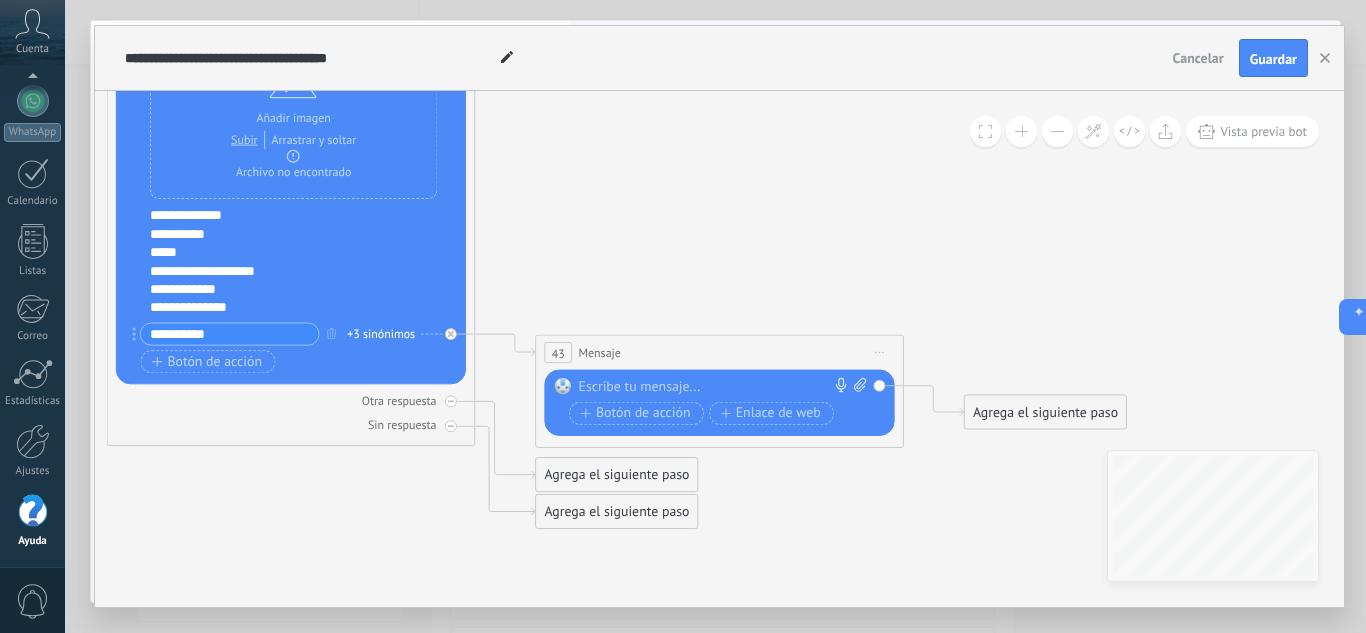 click at bounding box center [715, 387] 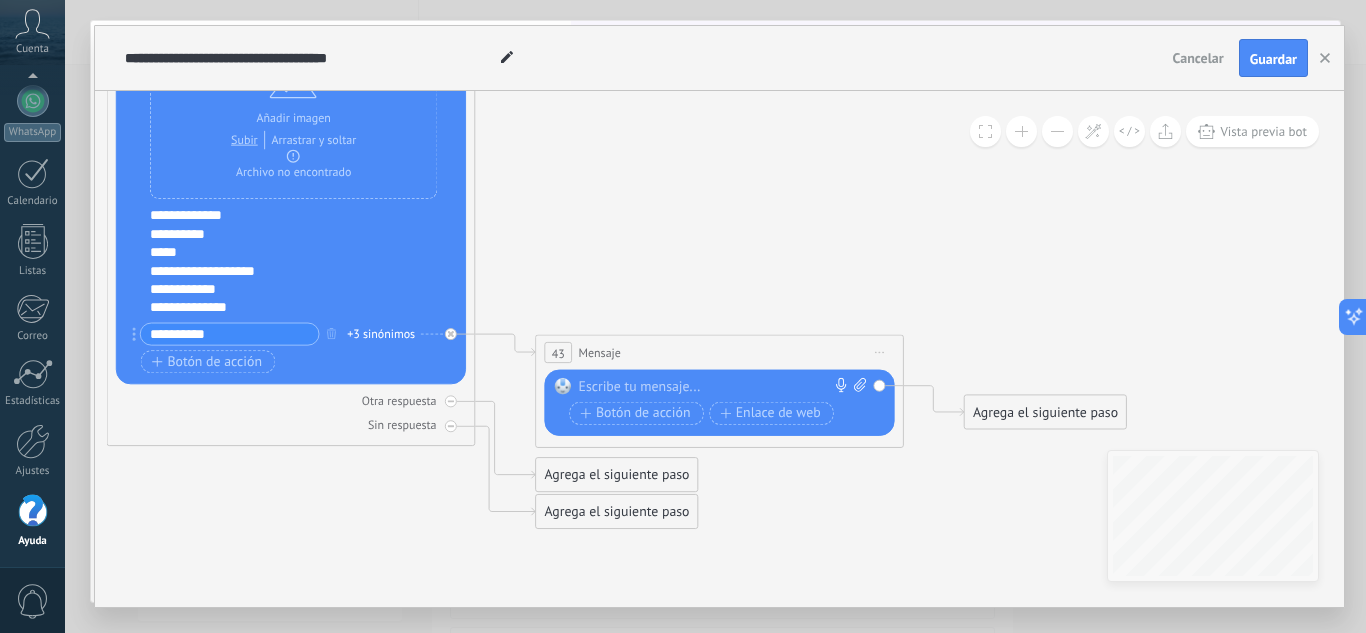 paste 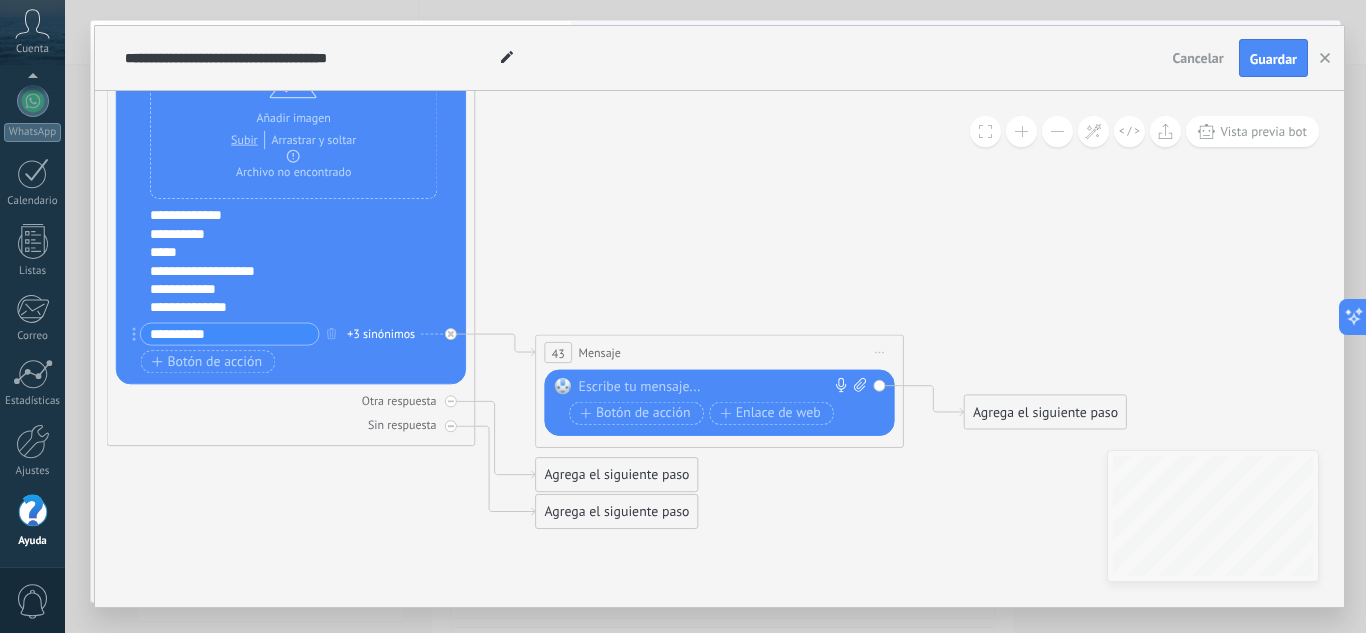 type 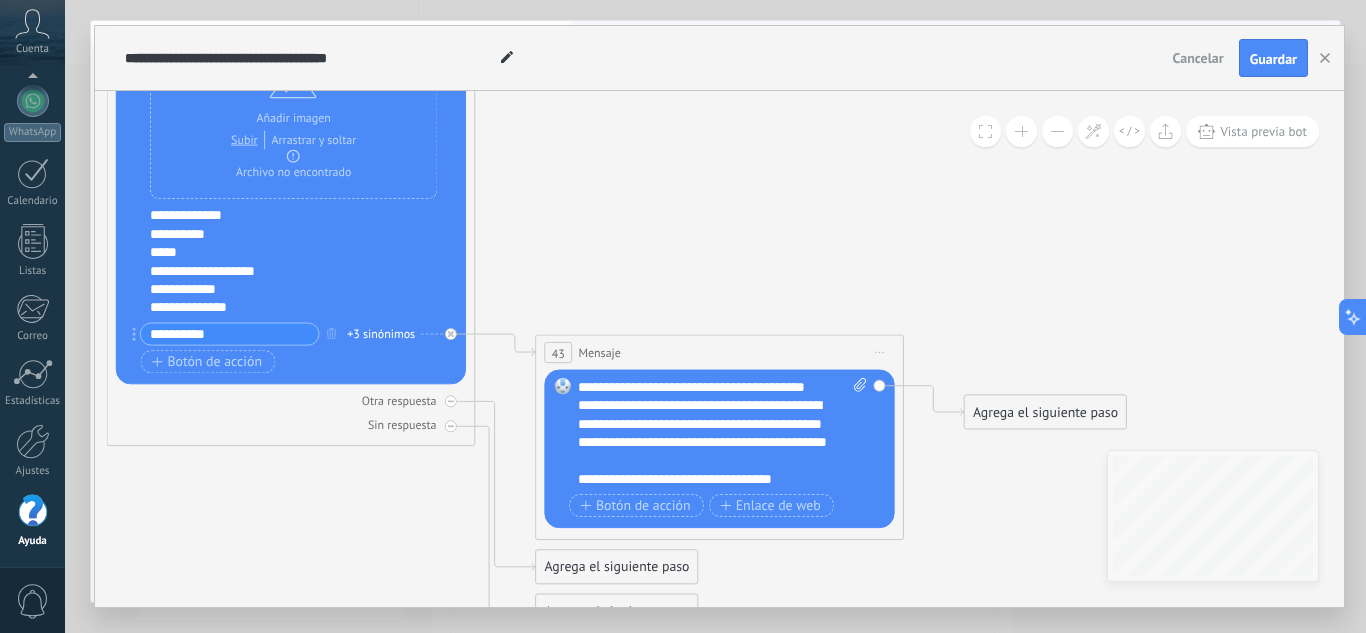 click on "**********" at bounding box center (706, 479) 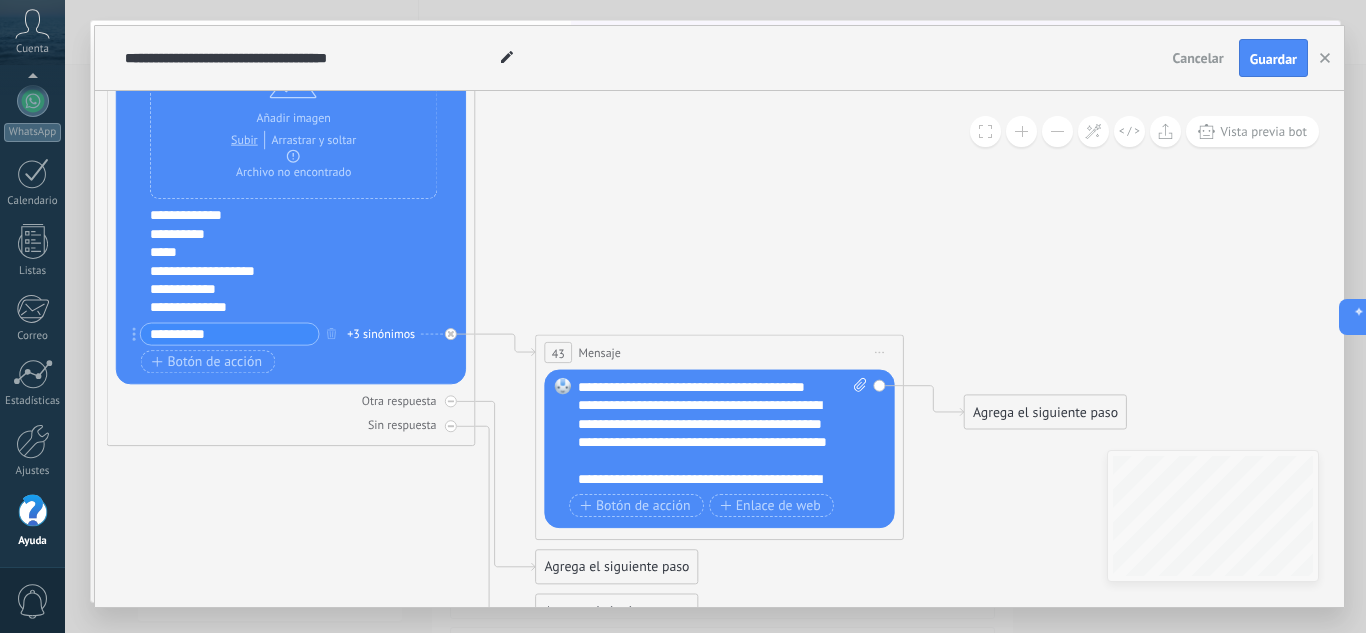 click on "**********" at bounding box center (706, 488) 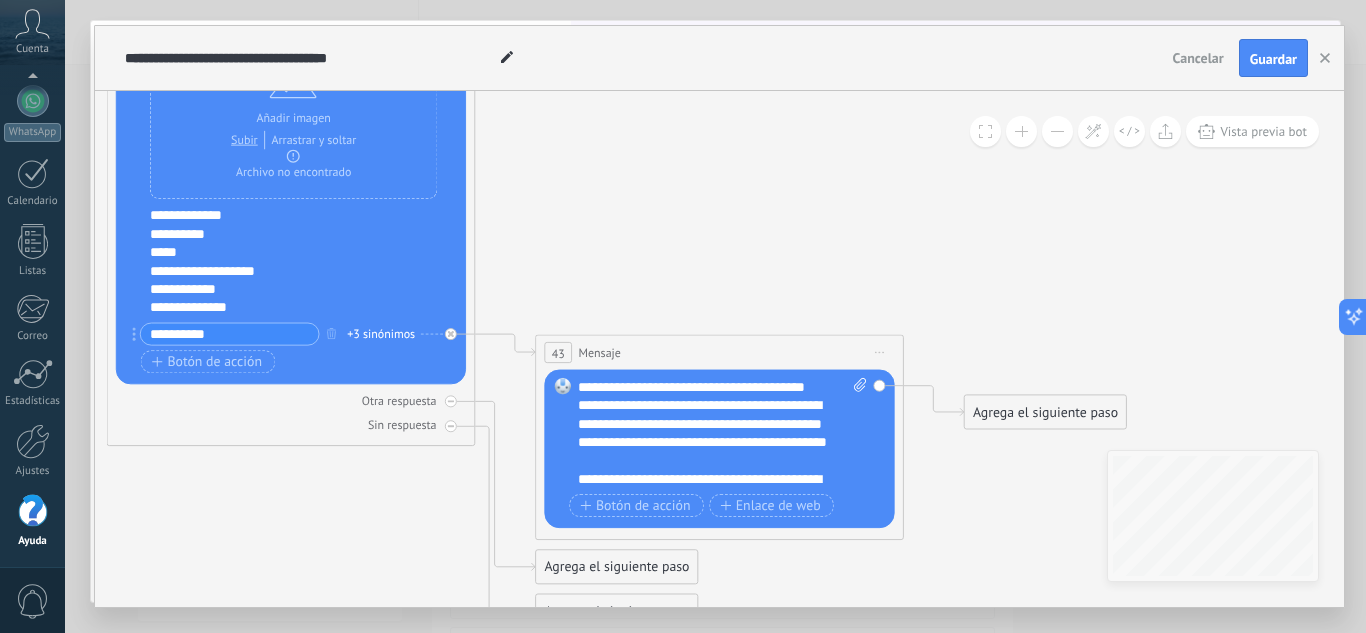 scroll, scrollTop: 20, scrollLeft: 0, axis: vertical 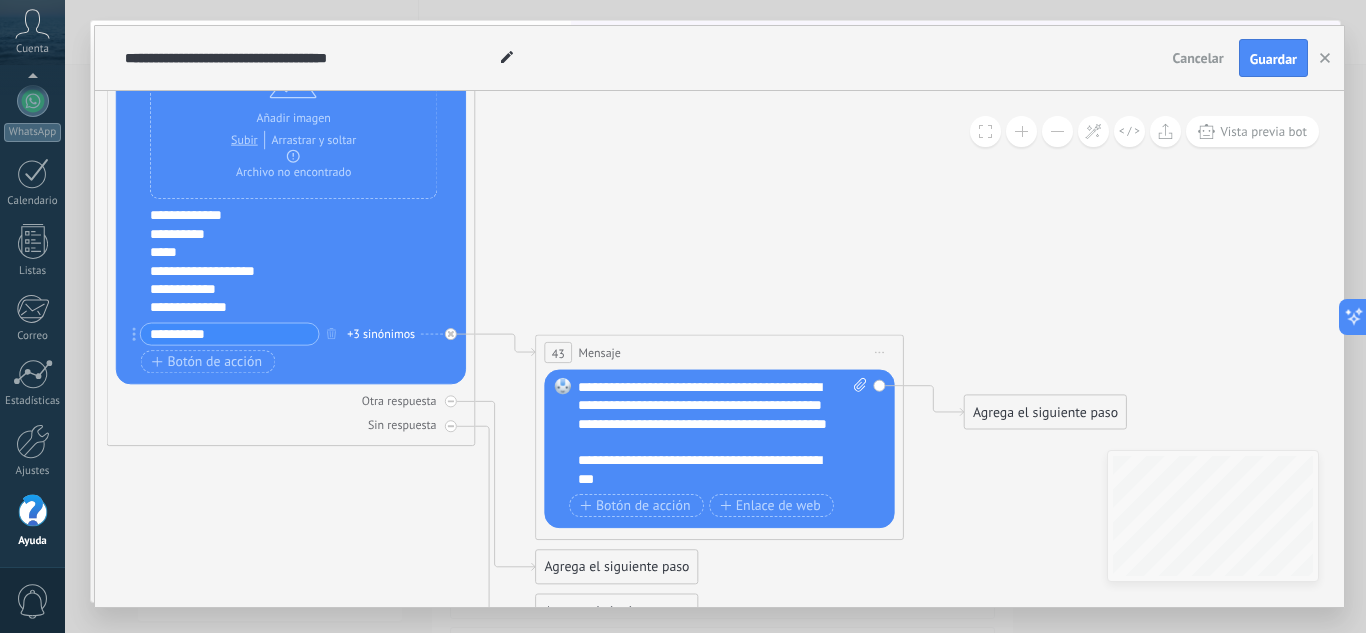 click on "**********" at bounding box center (706, 470) 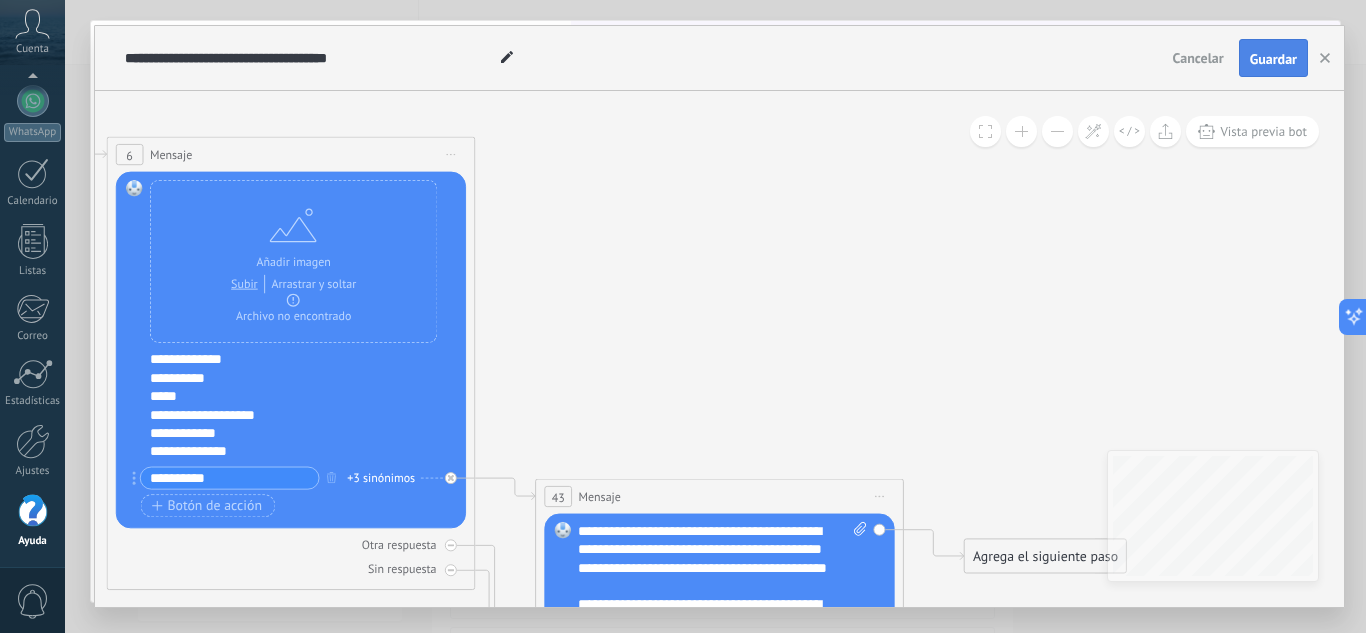 click on "Guardar" at bounding box center [1273, 59] 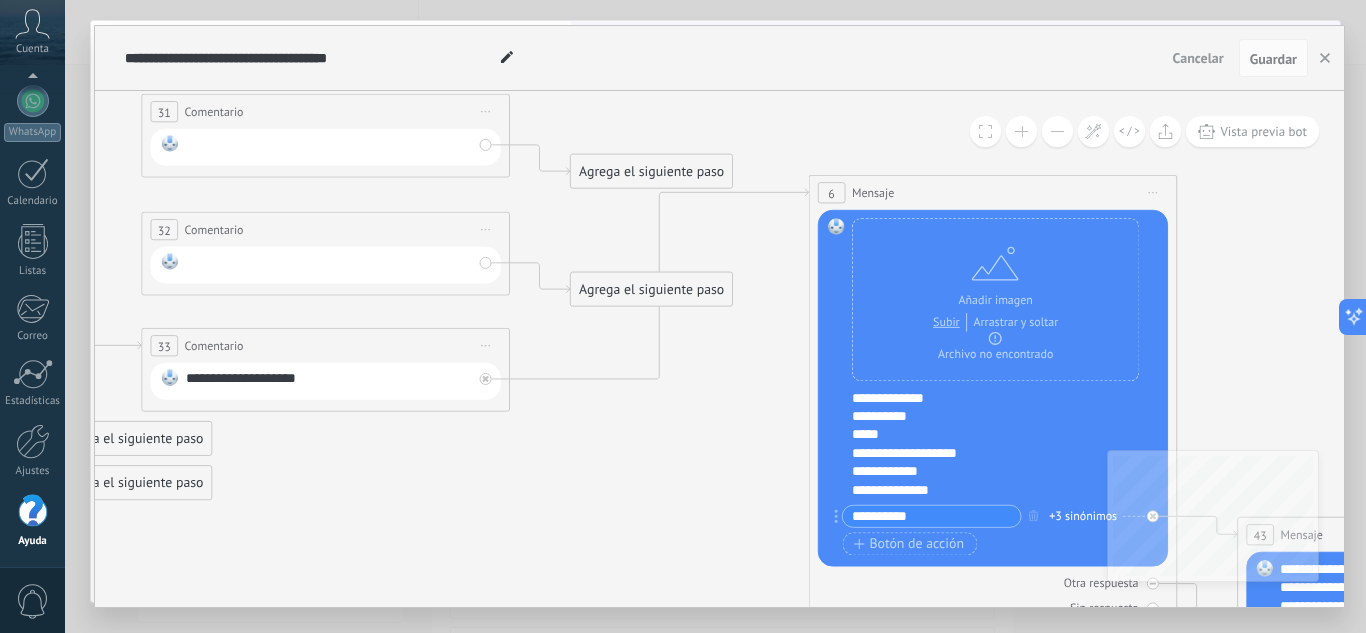 drag, startPoint x: 621, startPoint y: 166, endPoint x: 1323, endPoint y: 368, distance: 730.48474 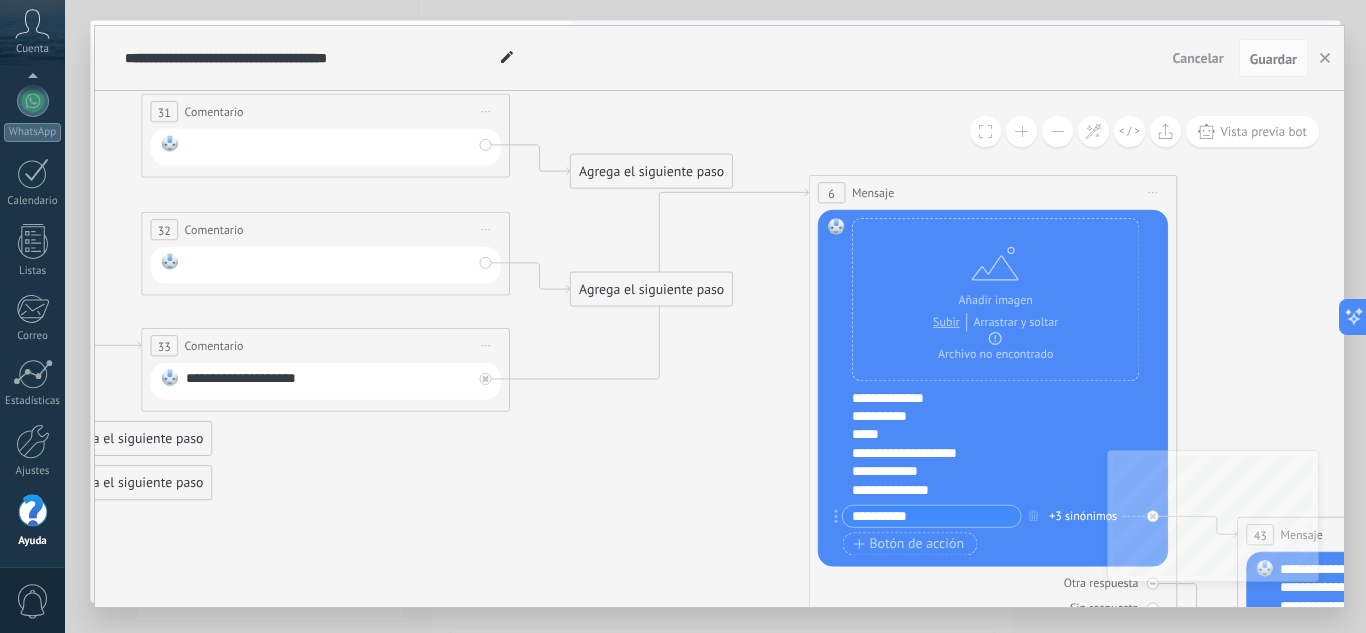 click 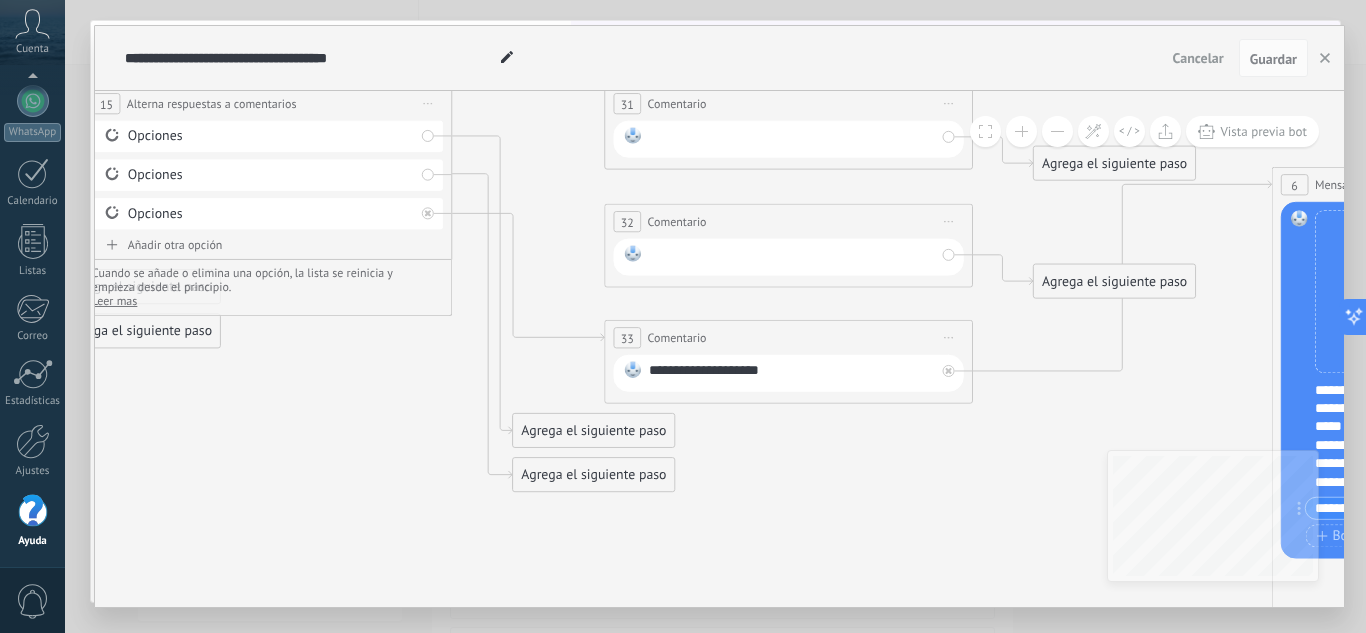 drag, startPoint x: 551, startPoint y: 467, endPoint x: 1015, endPoint y: 459, distance: 464.06897 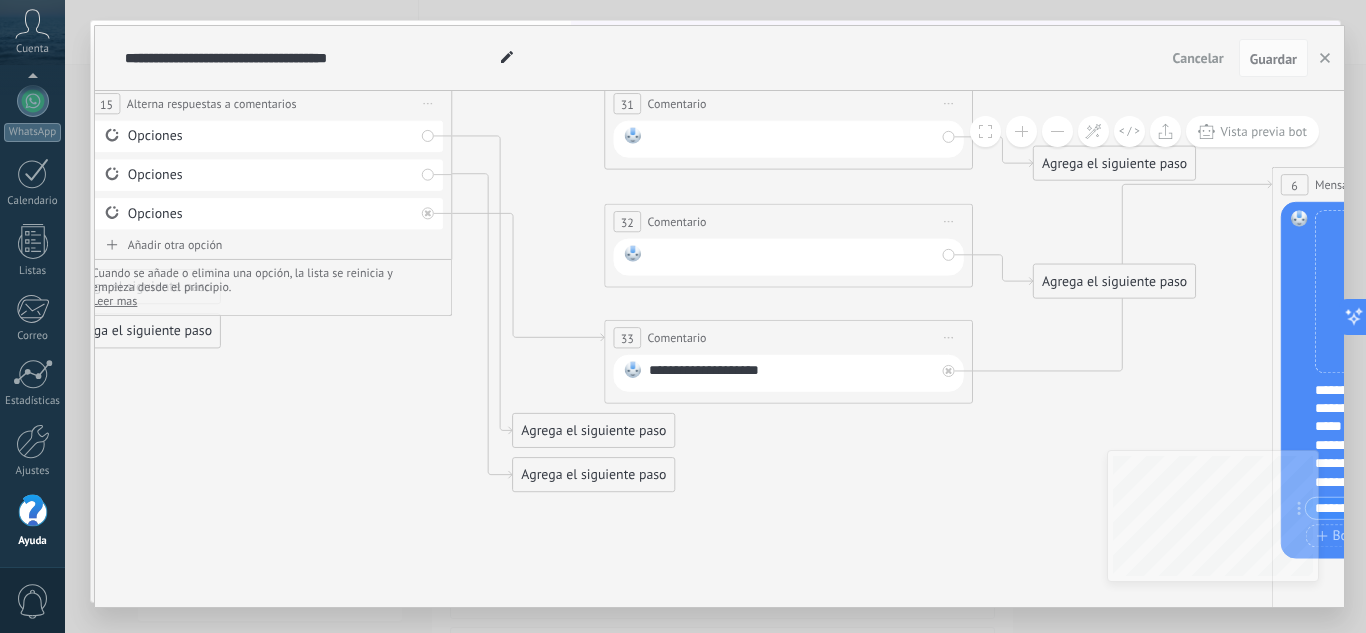 click 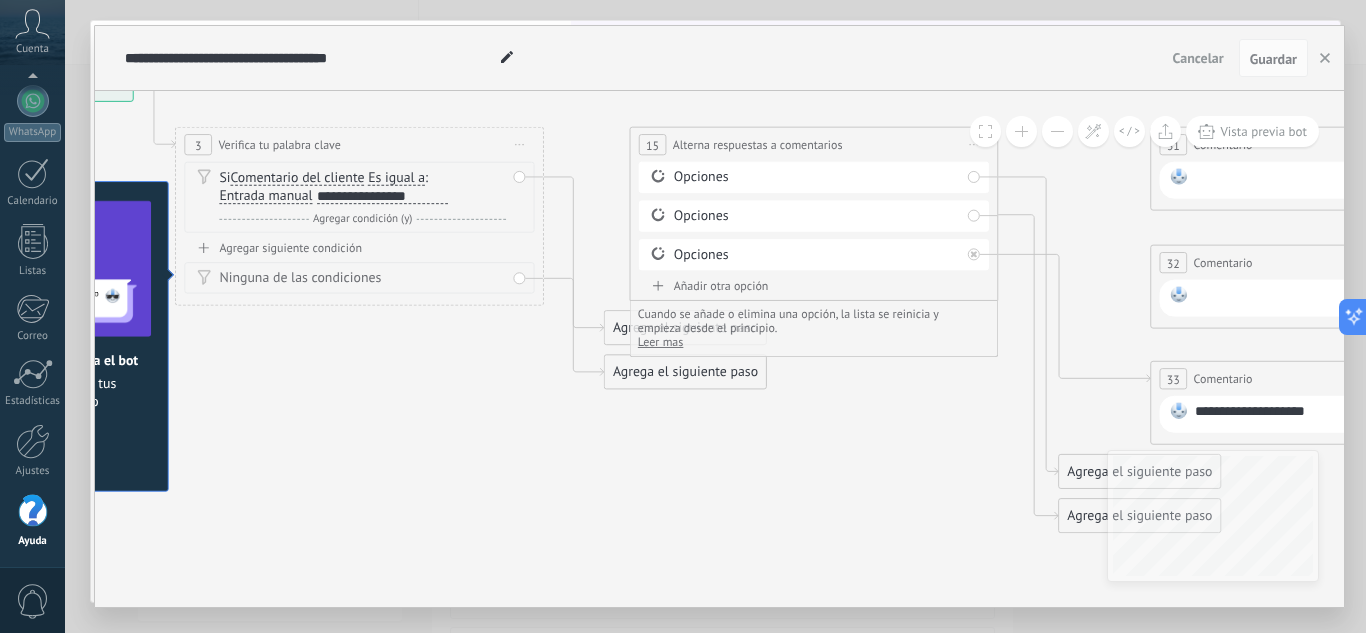 drag, startPoint x: 247, startPoint y: 392, endPoint x: 792, endPoint y: 433, distance: 546.54004 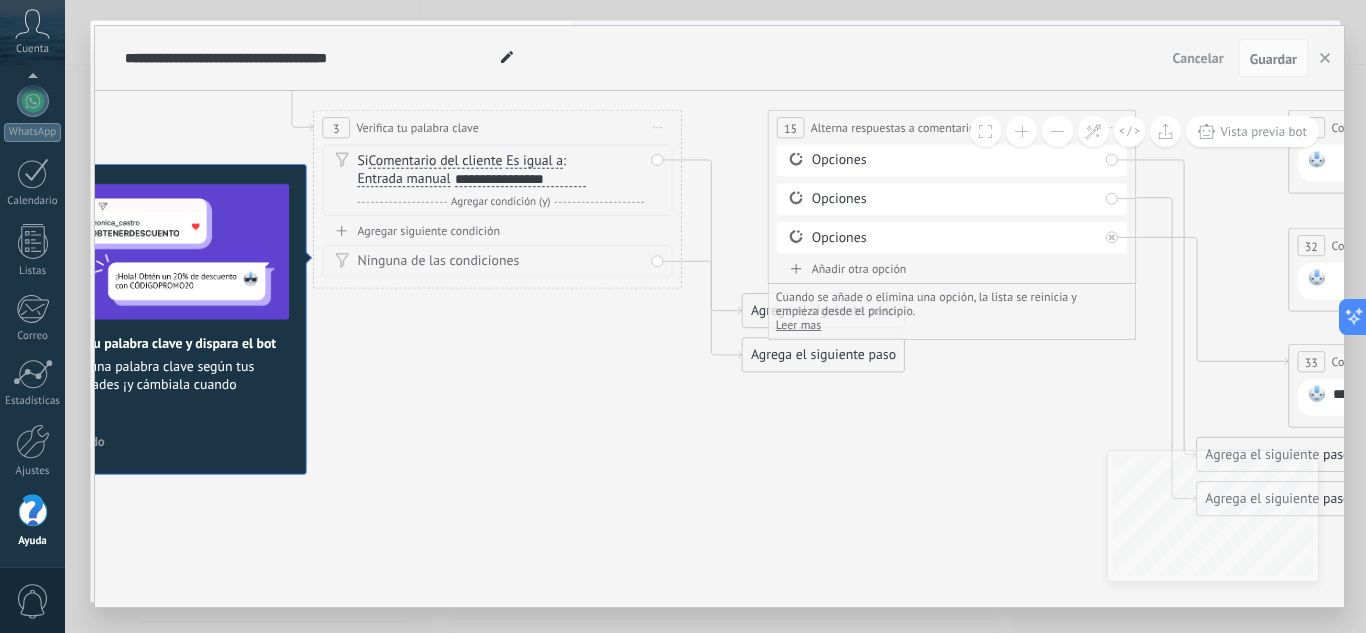 drag, startPoint x: 366, startPoint y: 418, endPoint x: 506, endPoint y: 401, distance: 141.02837 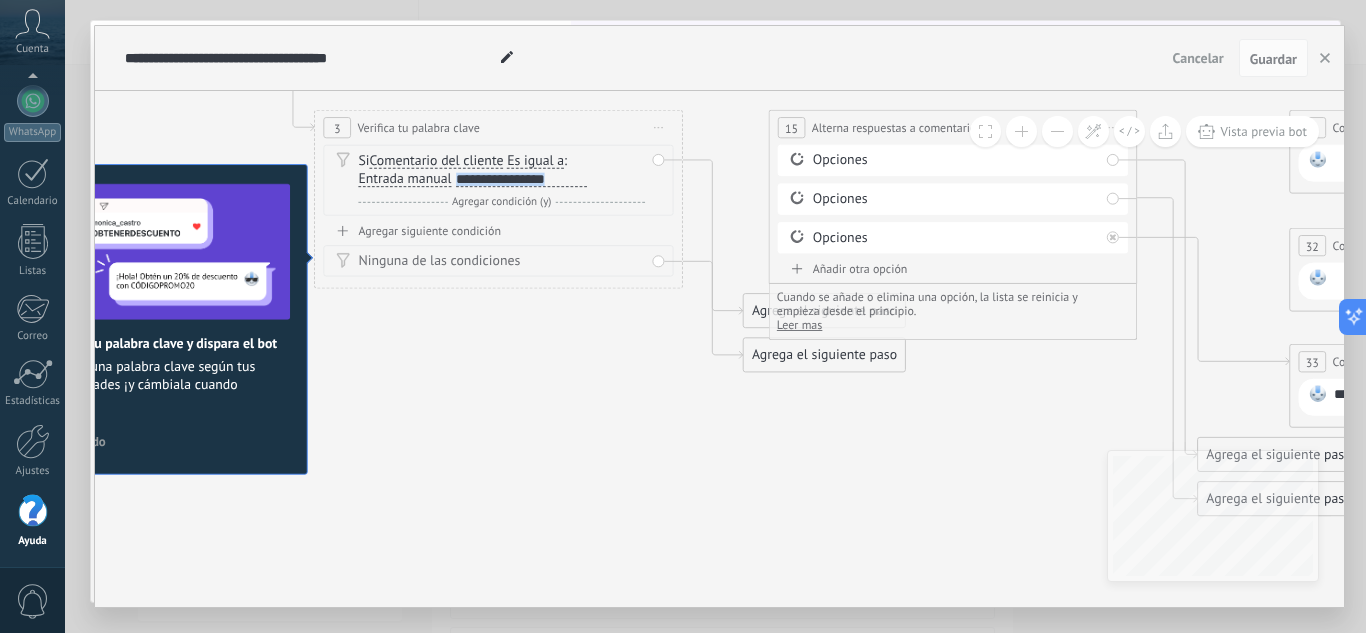 drag, startPoint x: 586, startPoint y: 180, endPoint x: 458, endPoint y: 187, distance: 128.19127 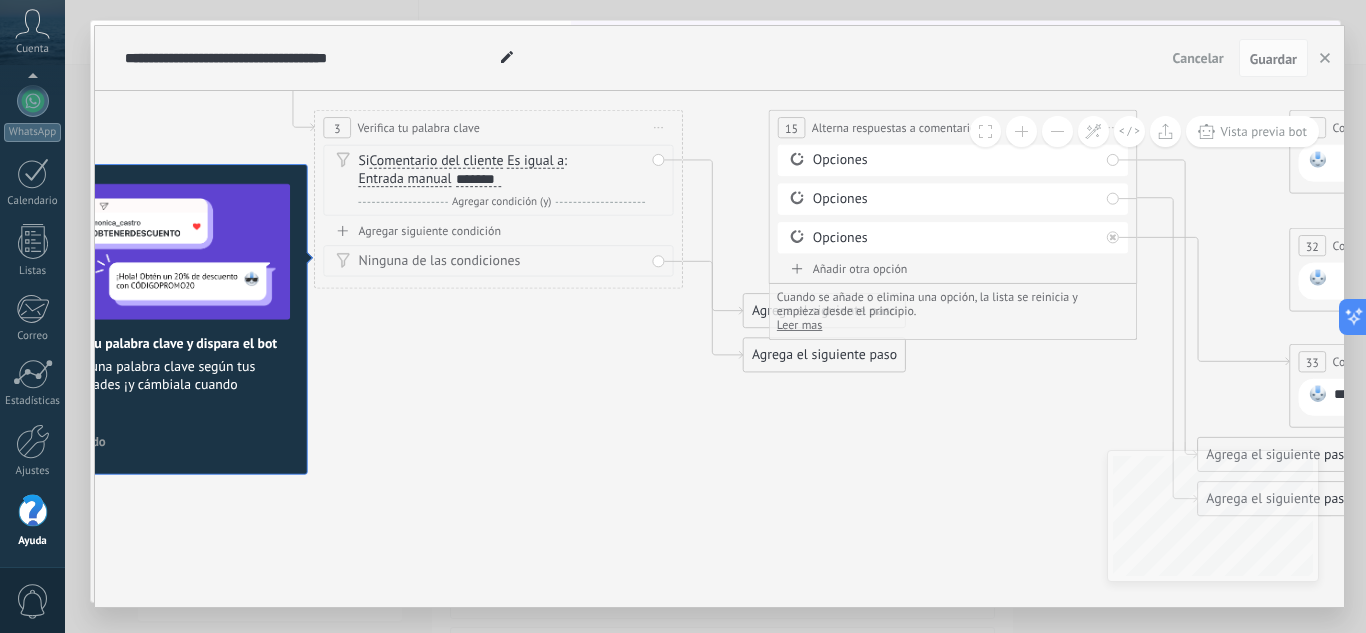 click on "Cancelar" at bounding box center (1198, 58) 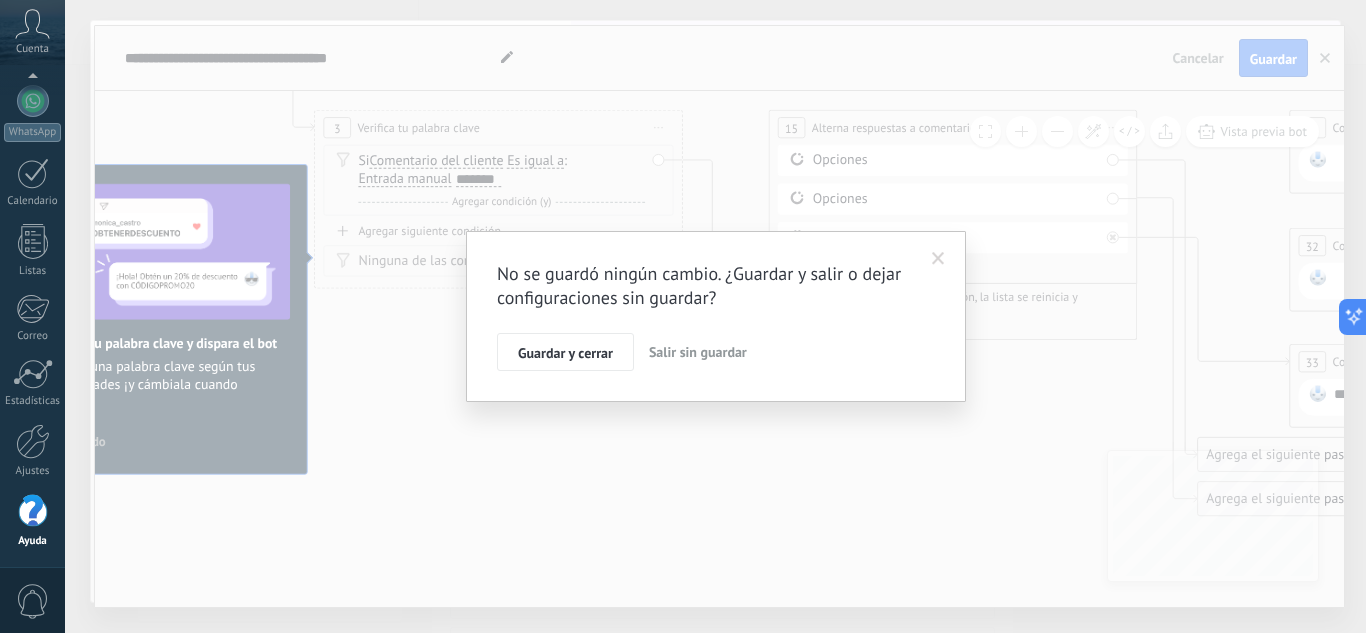 click at bounding box center [938, 259] 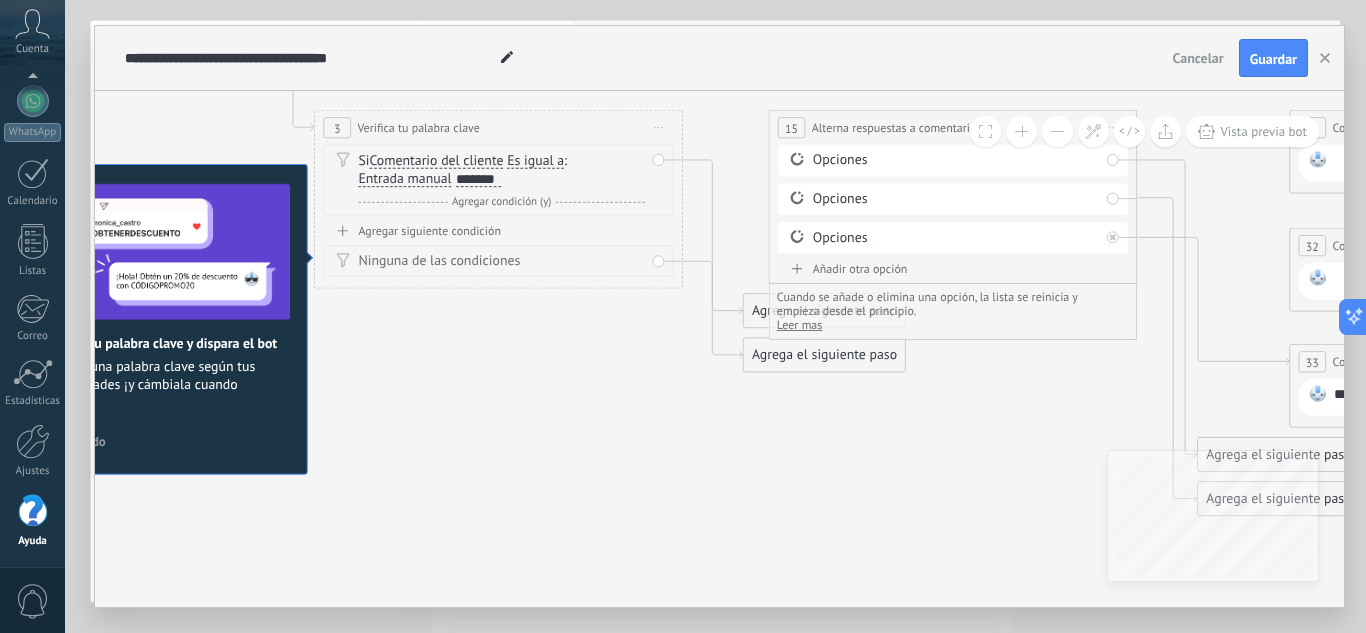 click on "Si
Comentario del cliente
Mensaje del cliente
Emoción de la conversación
Comentario del cliente
El cliente
Código de chat activo
Mensajero de chat activo
Fuente de cliente potencial
Estado de la conversación
Estado de respuesta
Estado de interacción" at bounding box center [501, 170] 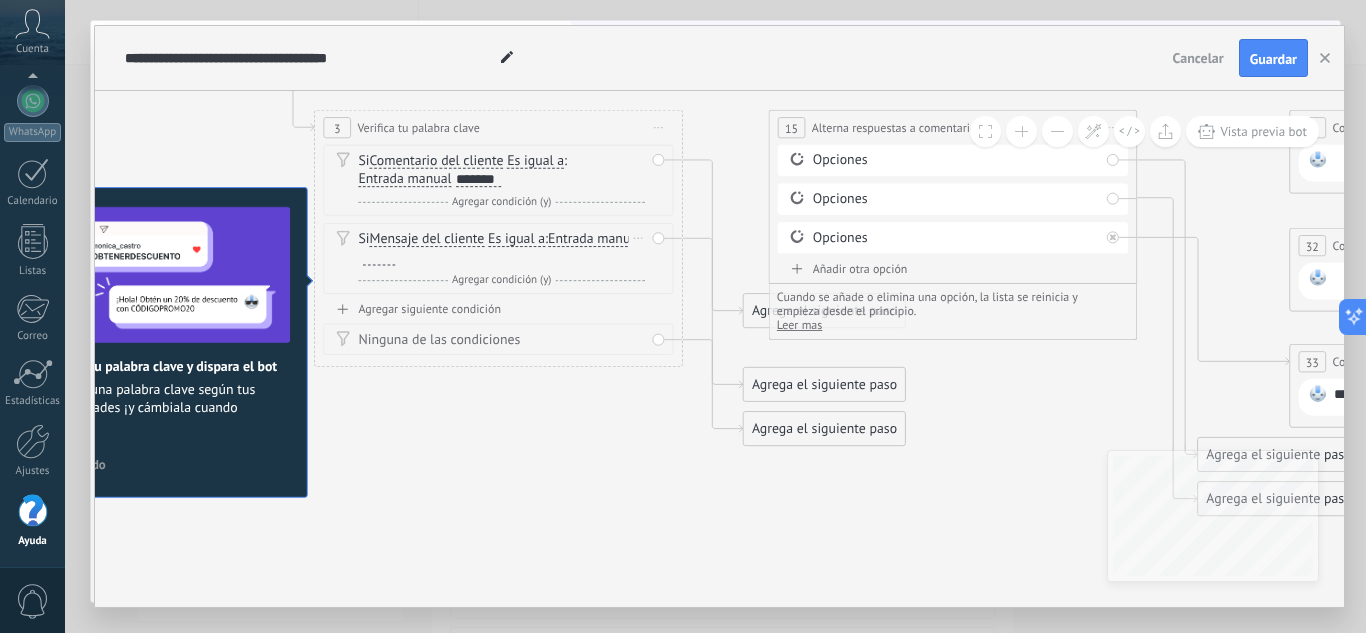click at bounding box center (376, 259) 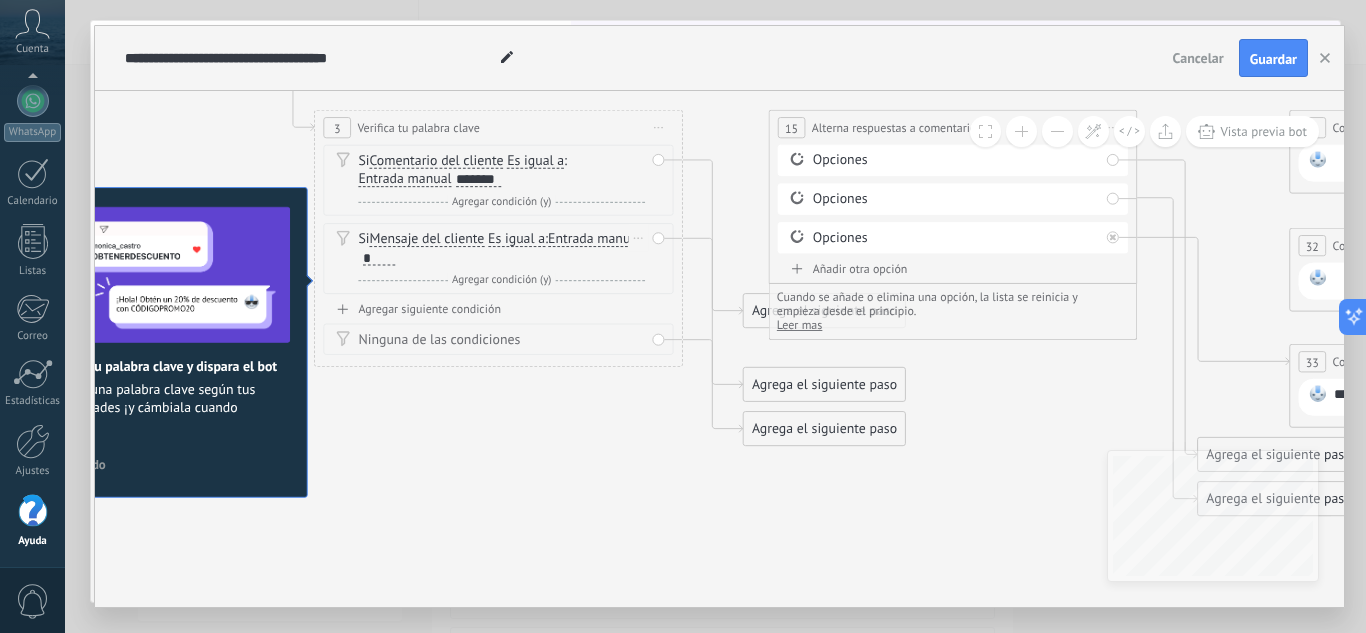 type 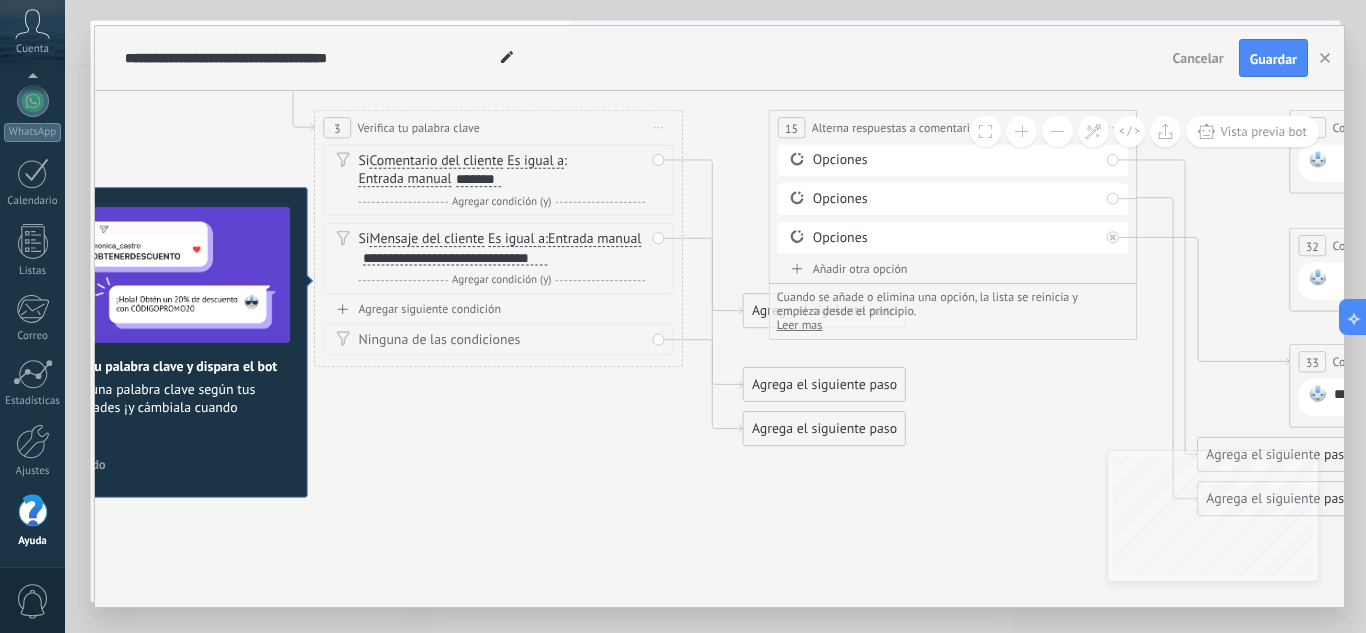 click 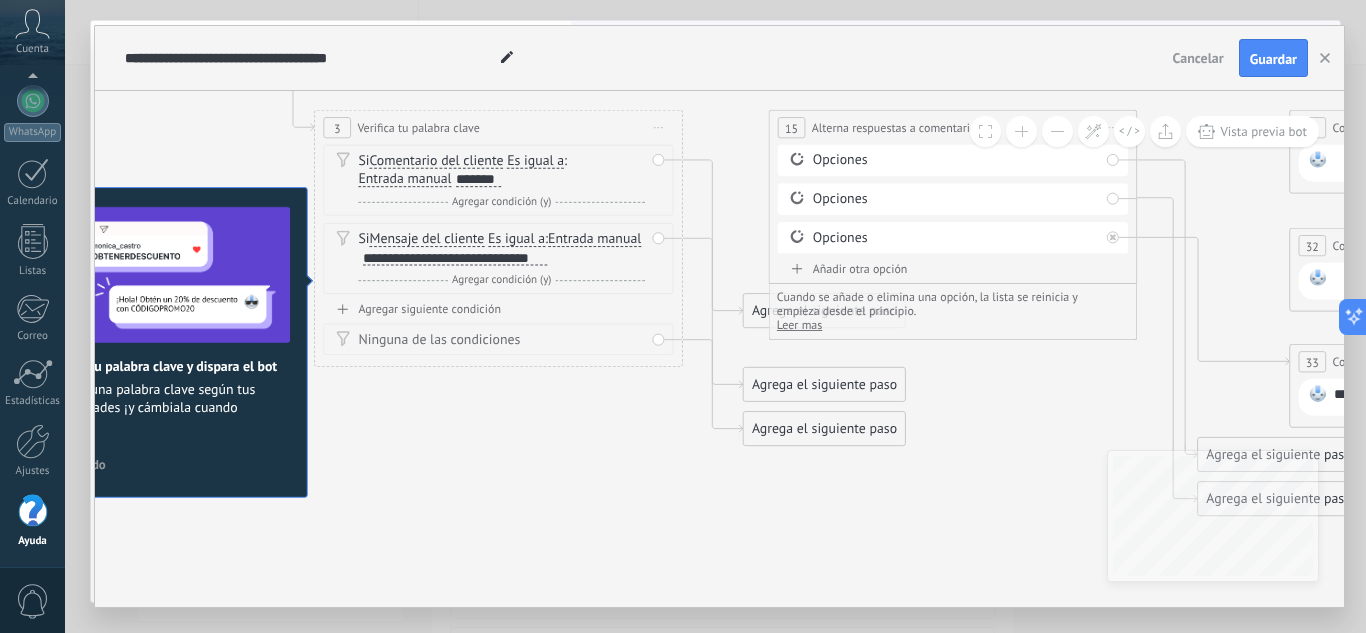 click on "Agrega el siguiente paso" at bounding box center (825, 429) 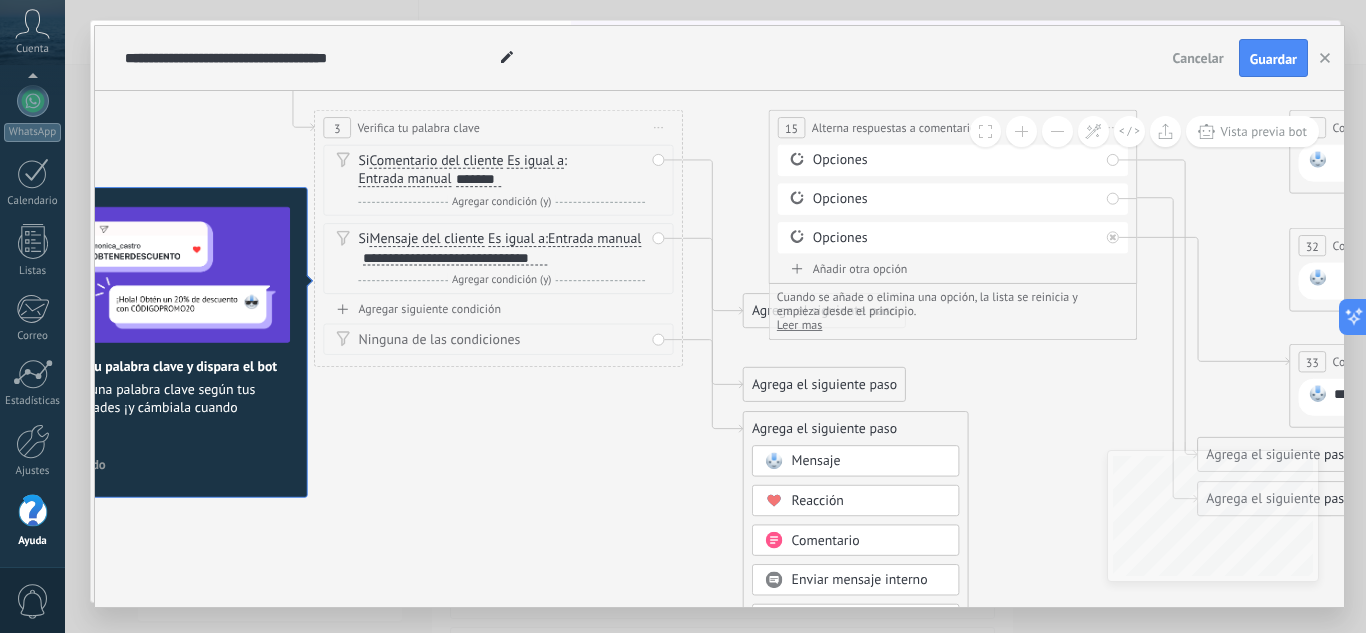 click on "Mensaje" at bounding box center (869, 462) 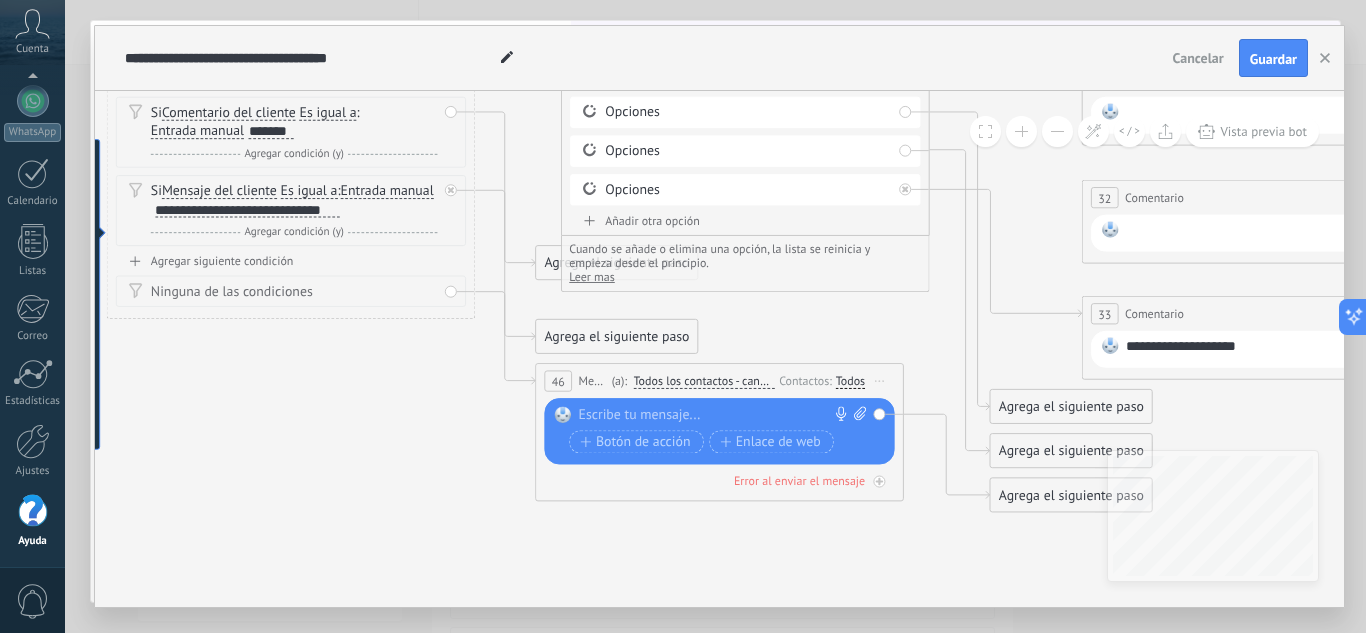 click at bounding box center [715, 415] 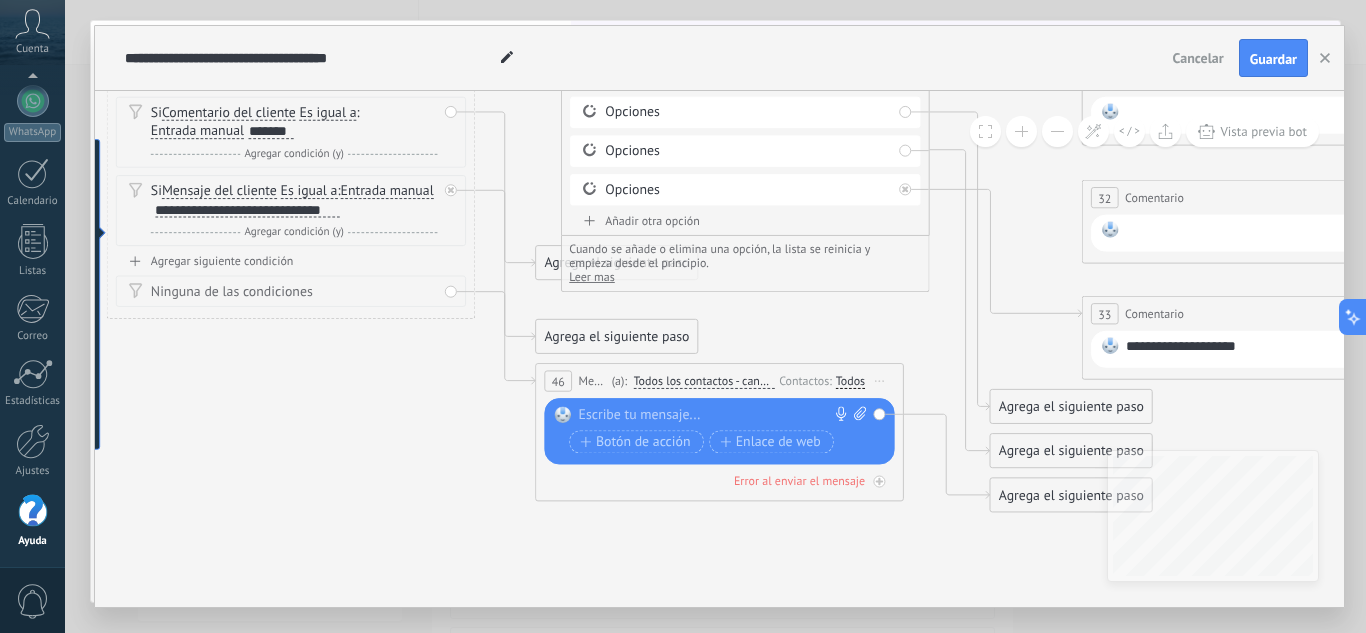 click on "Reemplazar
Quitar
Convertir a mensaje de voz
Arrastre la imagen aquí para adjuntarla.
Añadir imagen
Subir
Arrastrar y soltar
Archivo no encontrado
Escribe tu mensaje..." at bounding box center (719, 431) 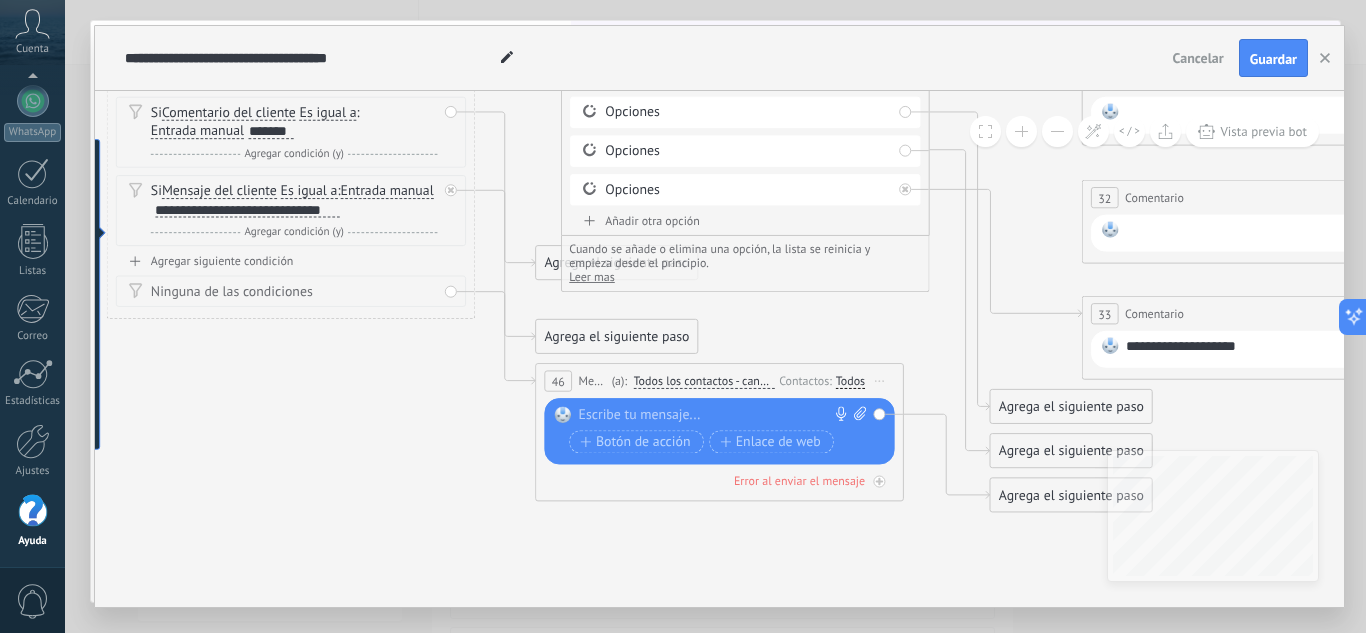 click at bounding box center [715, 415] 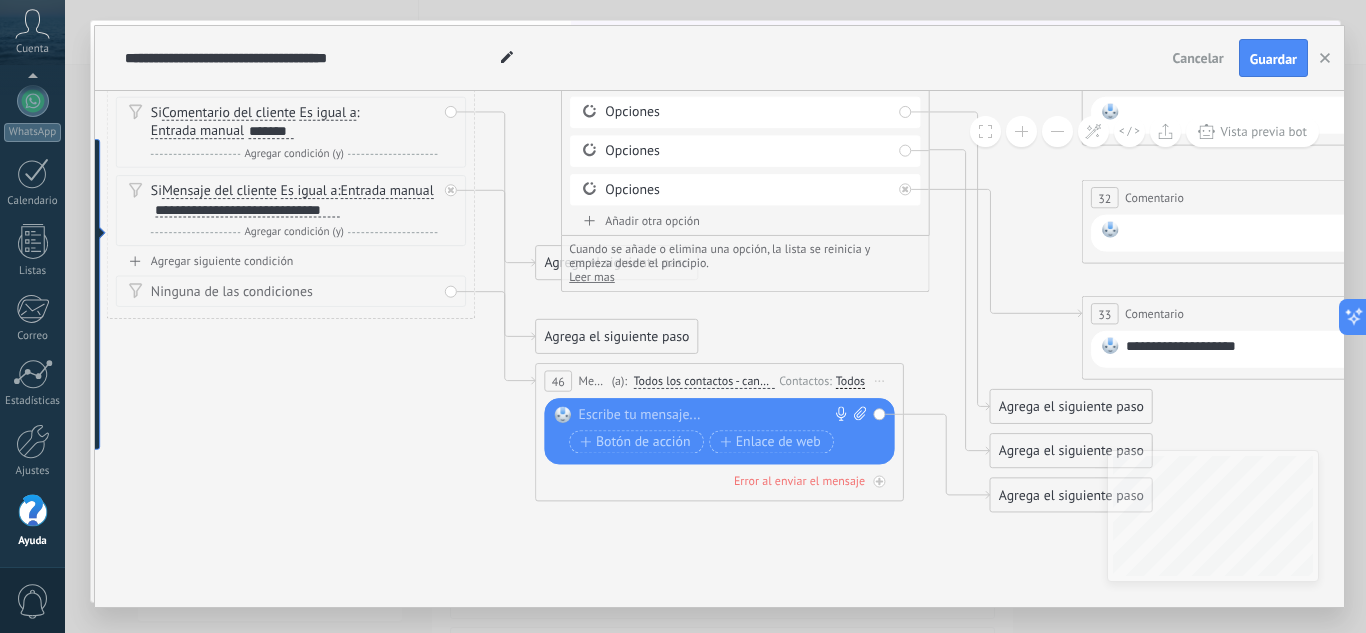 paste 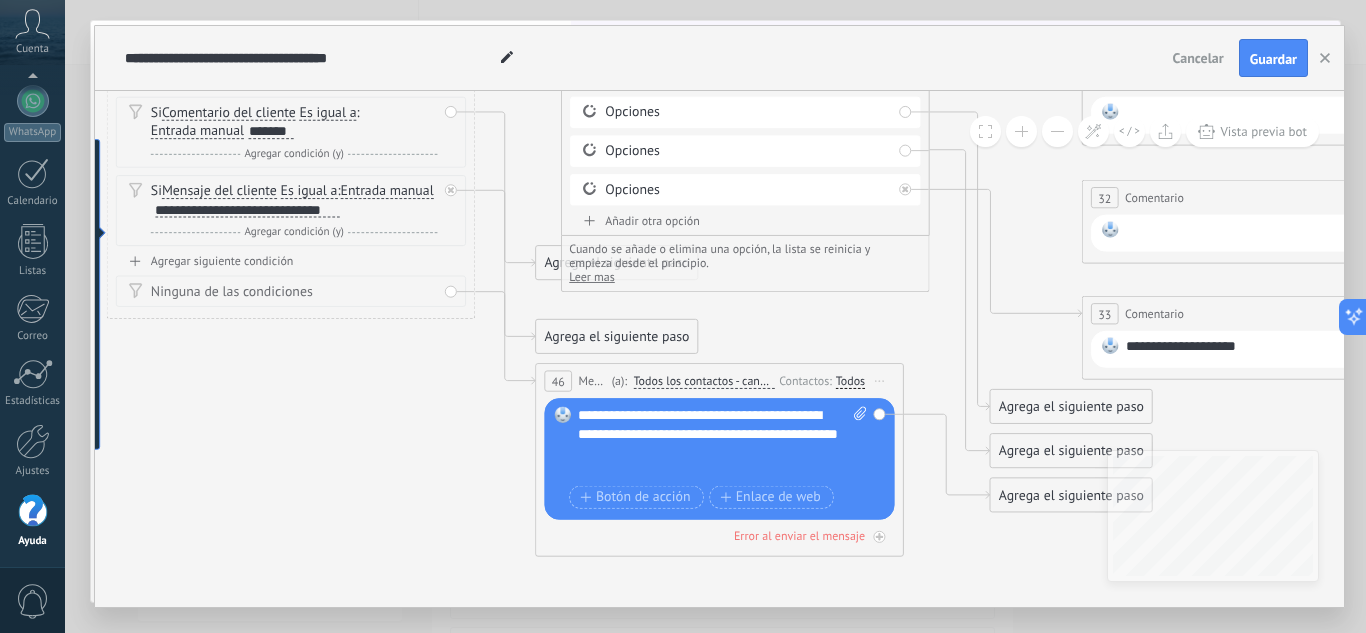 click 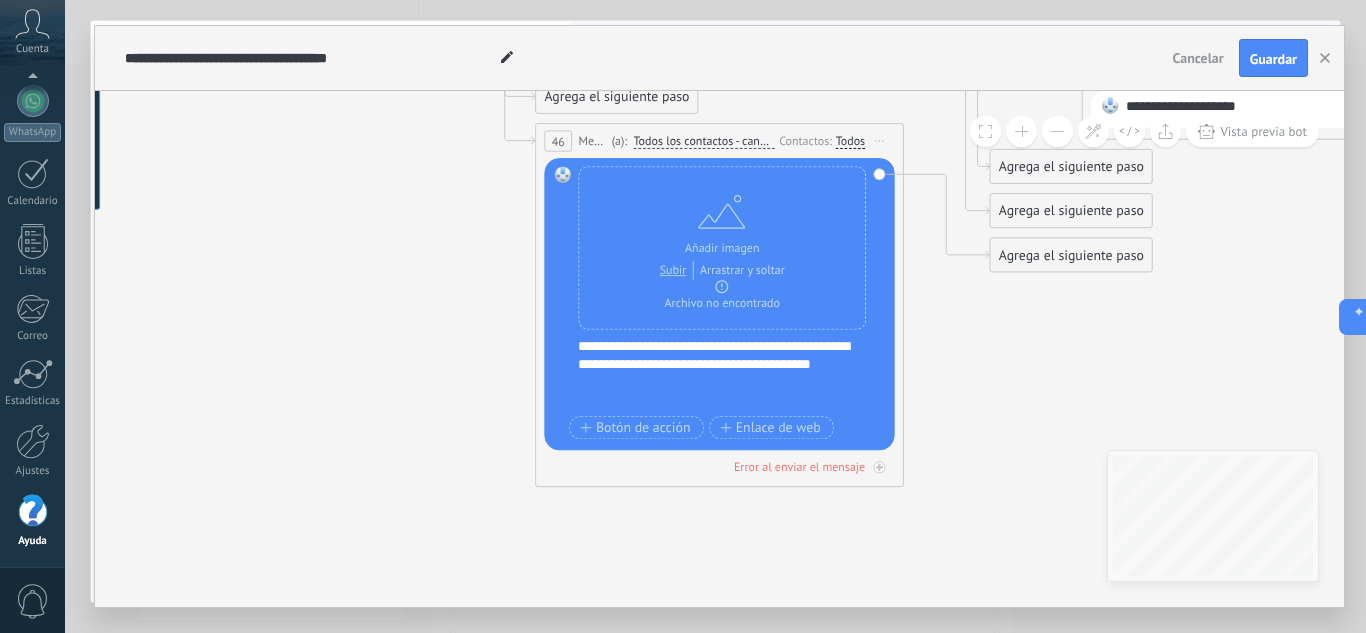 click at bounding box center (722, 383) 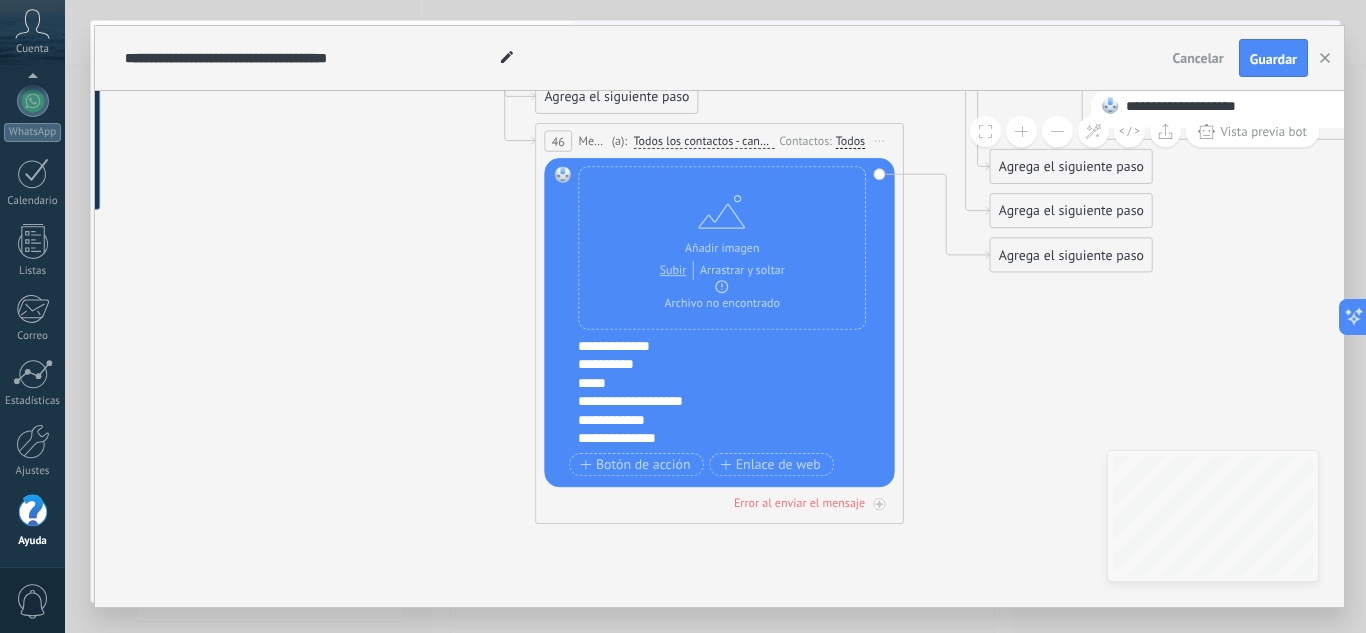 scroll, scrollTop: 60, scrollLeft: 0, axis: vertical 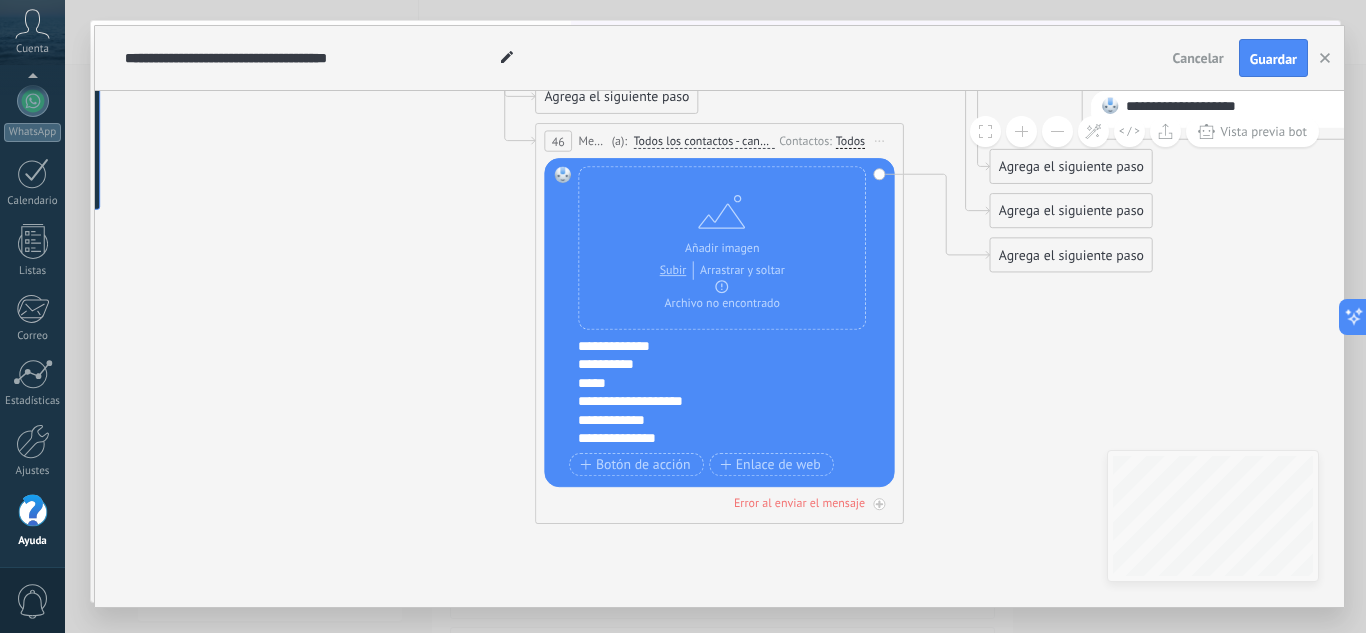 click on "Agrega el siguiente paso" at bounding box center (1071, 255) 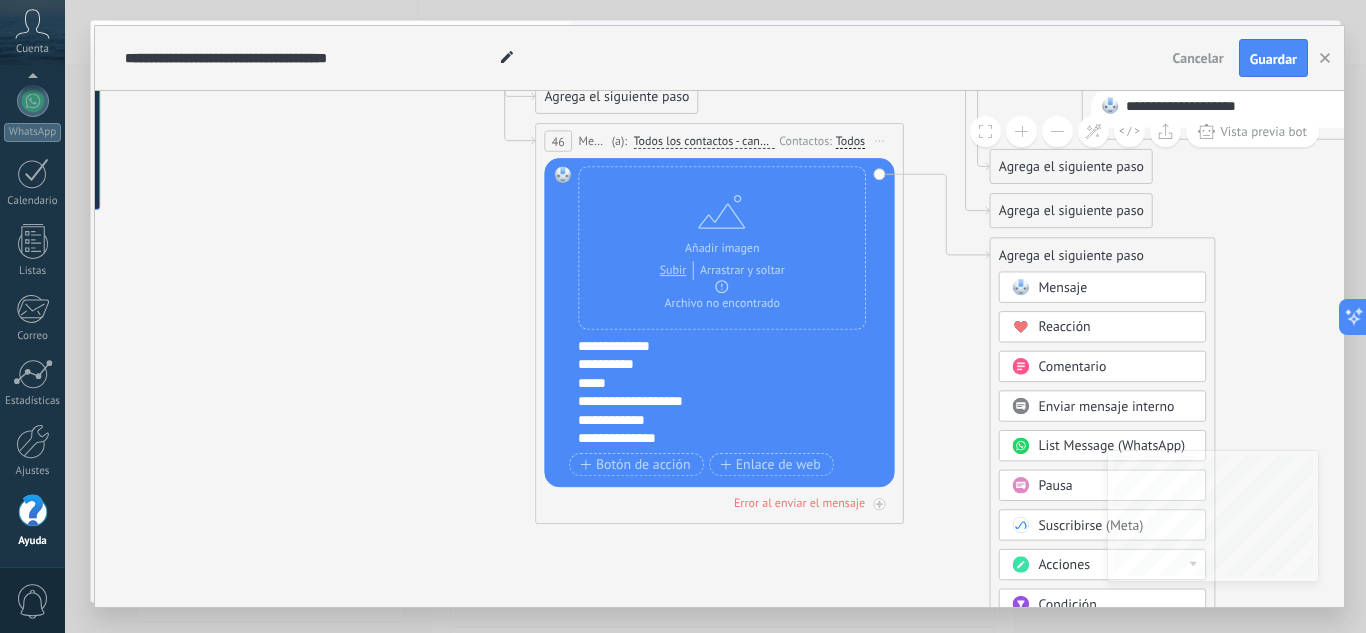 click on "Mensaje" at bounding box center (1062, 288) 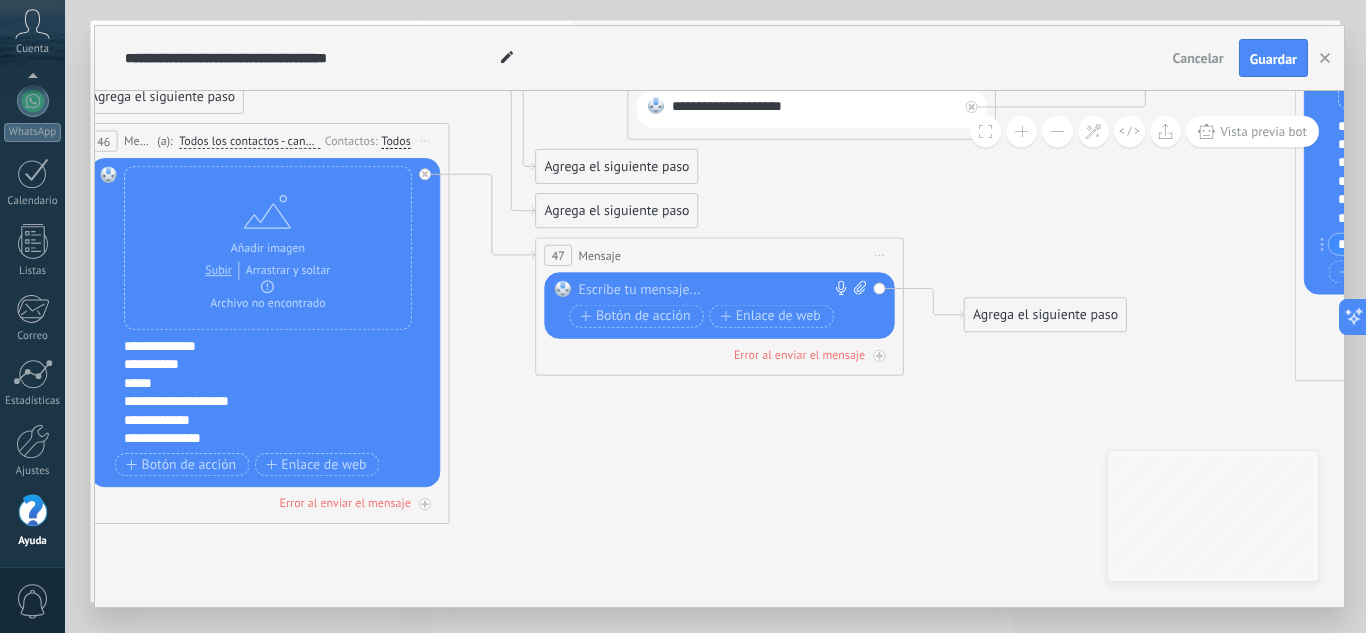 click at bounding box center [715, 290] 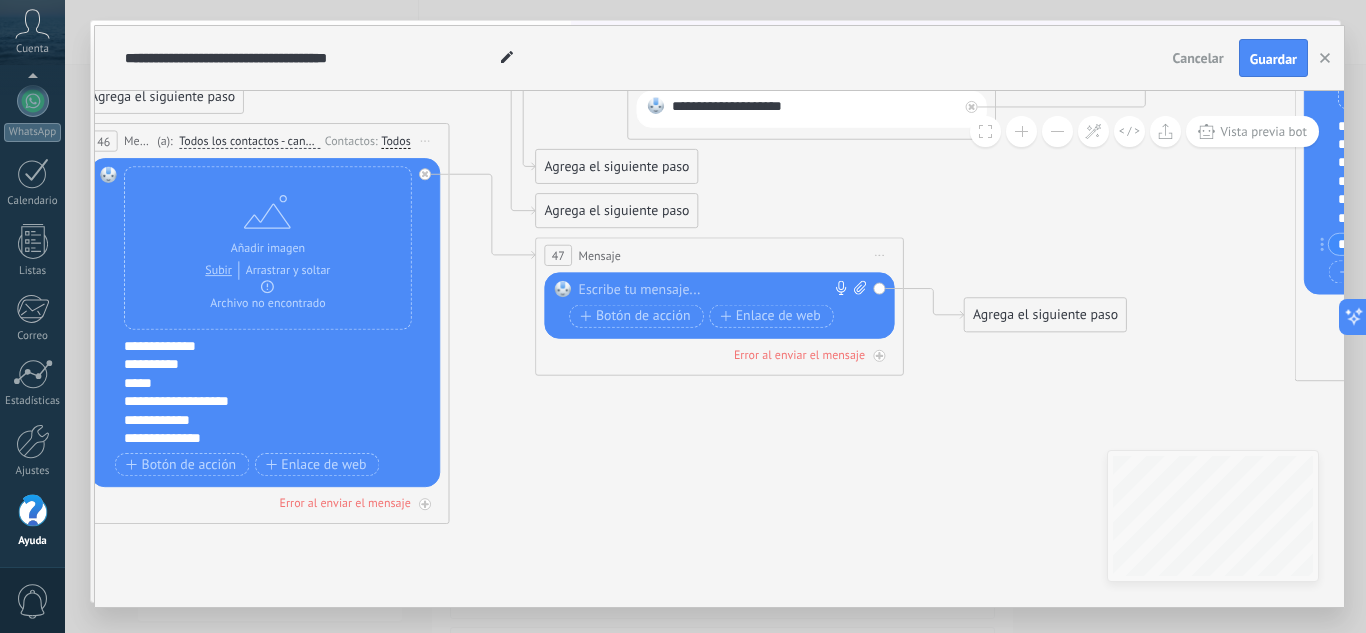 type 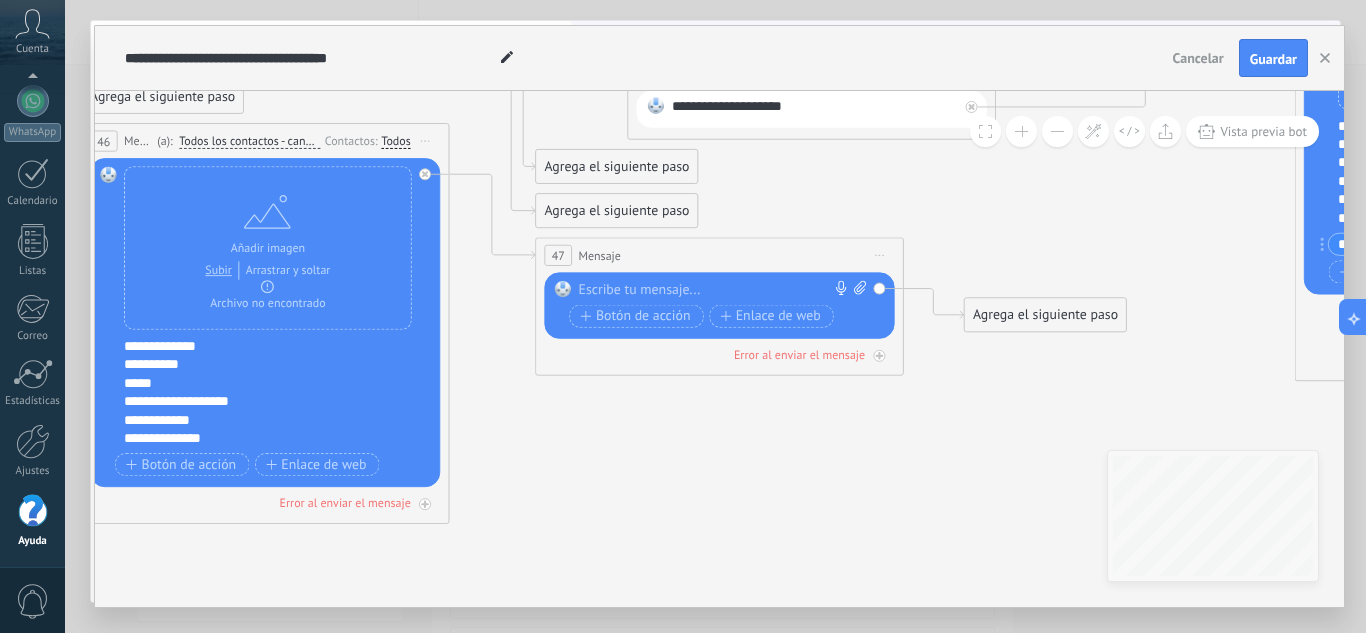 click on "47" at bounding box center (558, 256) 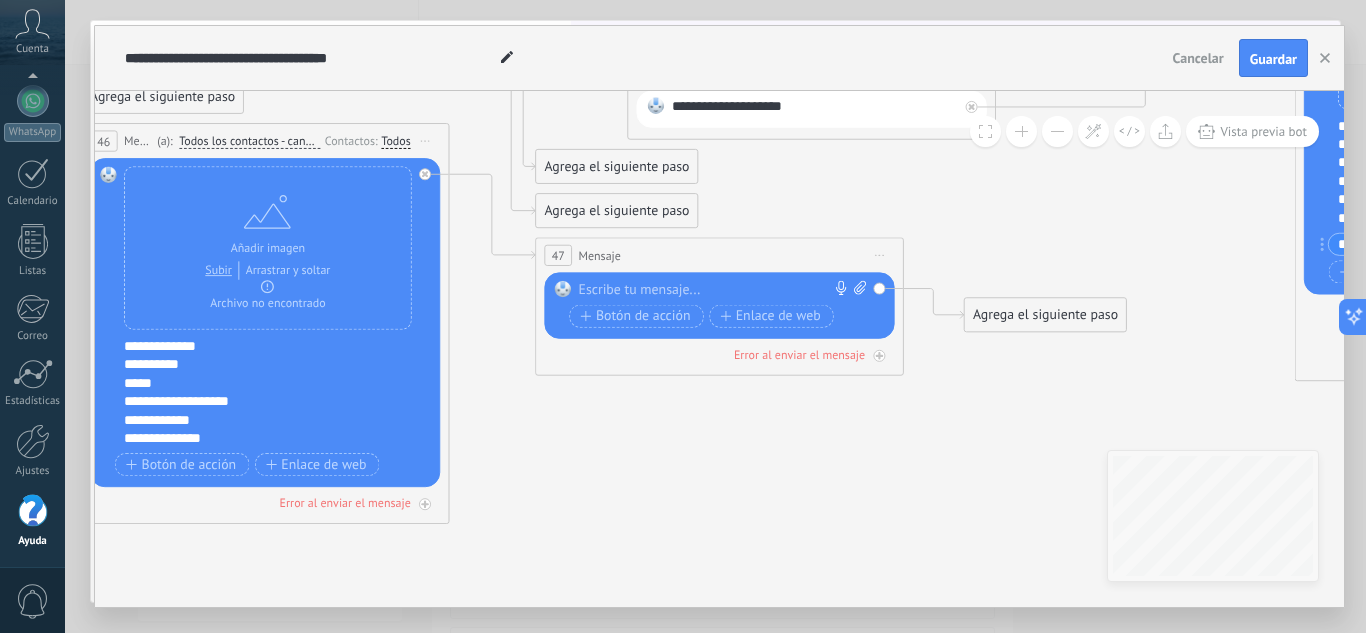 click on "Agrega el siguiente paso" at bounding box center [1046, 315] 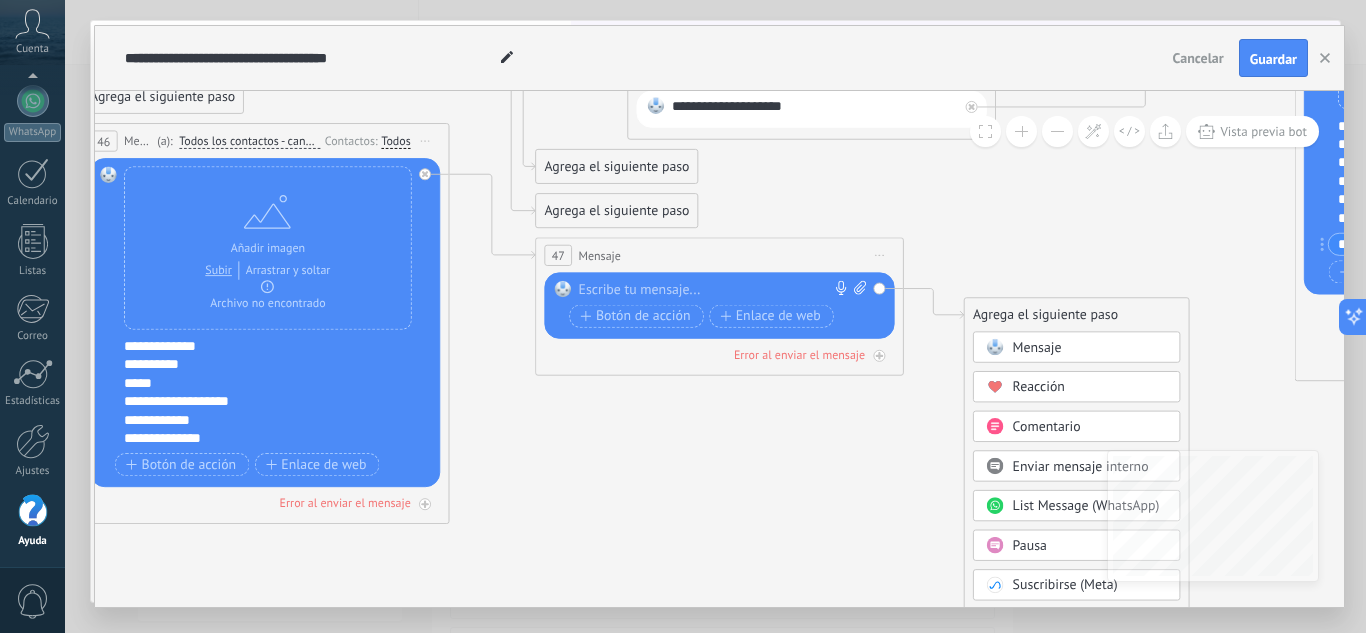 click at bounding box center (715, 290) 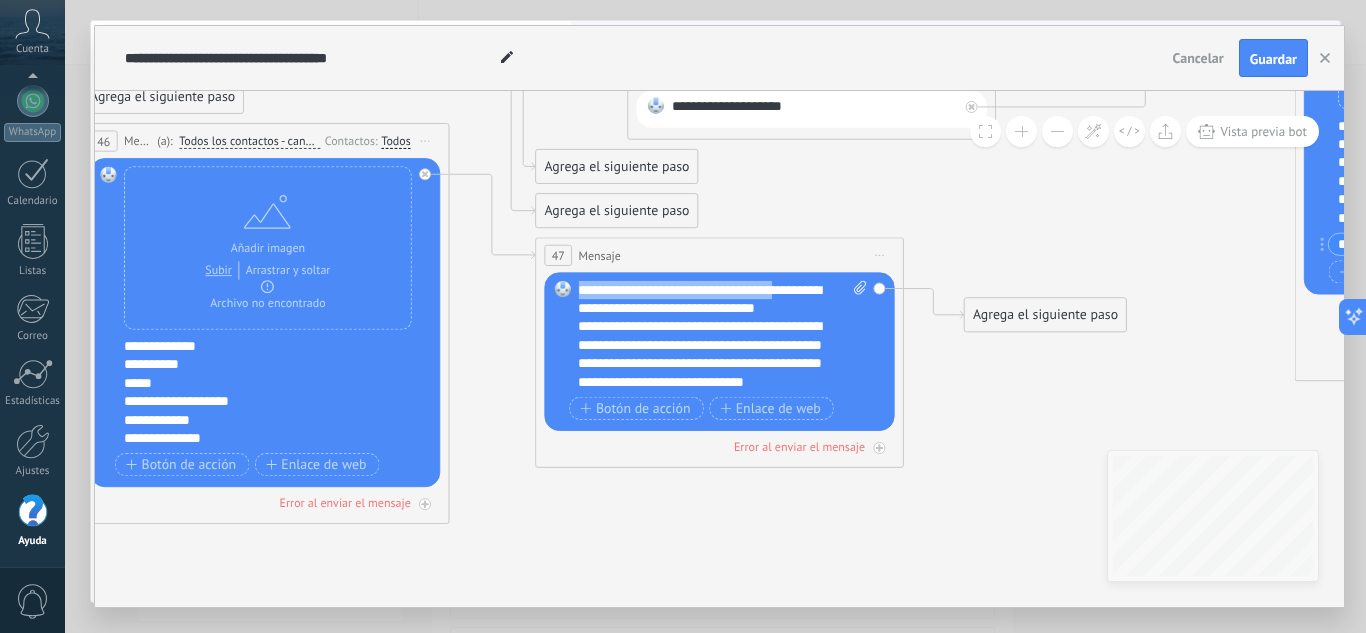 drag, startPoint x: 775, startPoint y: 292, endPoint x: 564, endPoint y: 291, distance: 211.00237 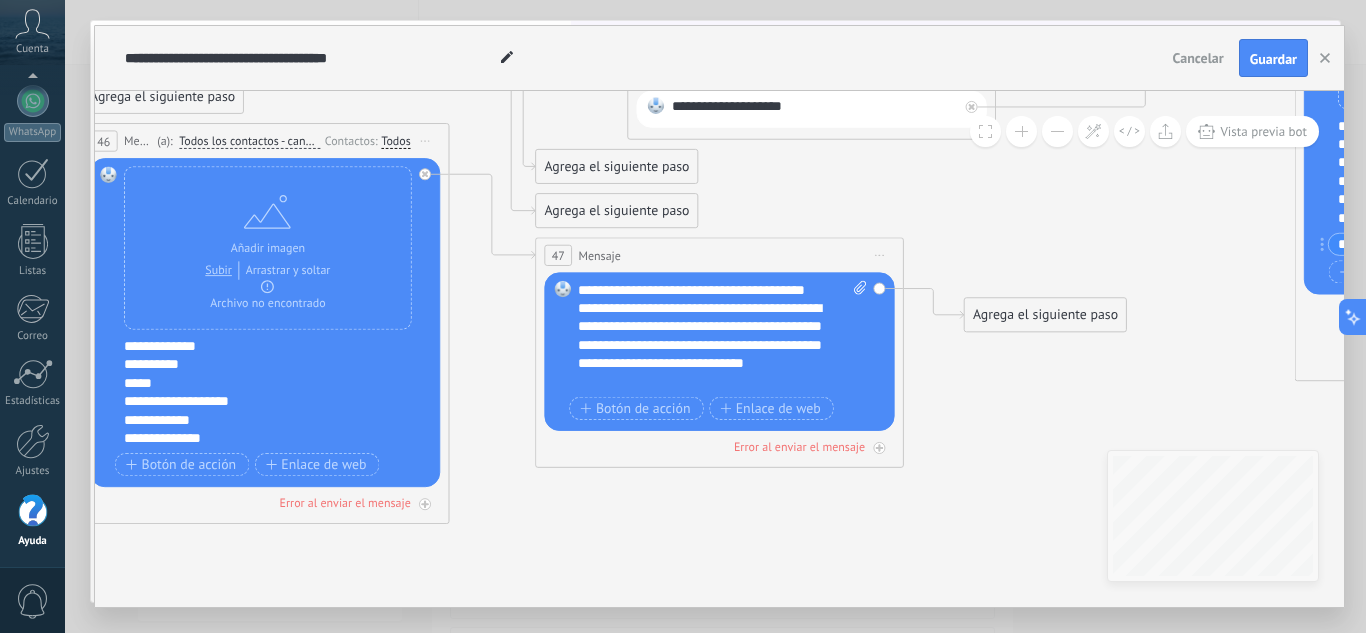 drag, startPoint x: 577, startPoint y: 327, endPoint x: 684, endPoint y: 332, distance: 107.11676 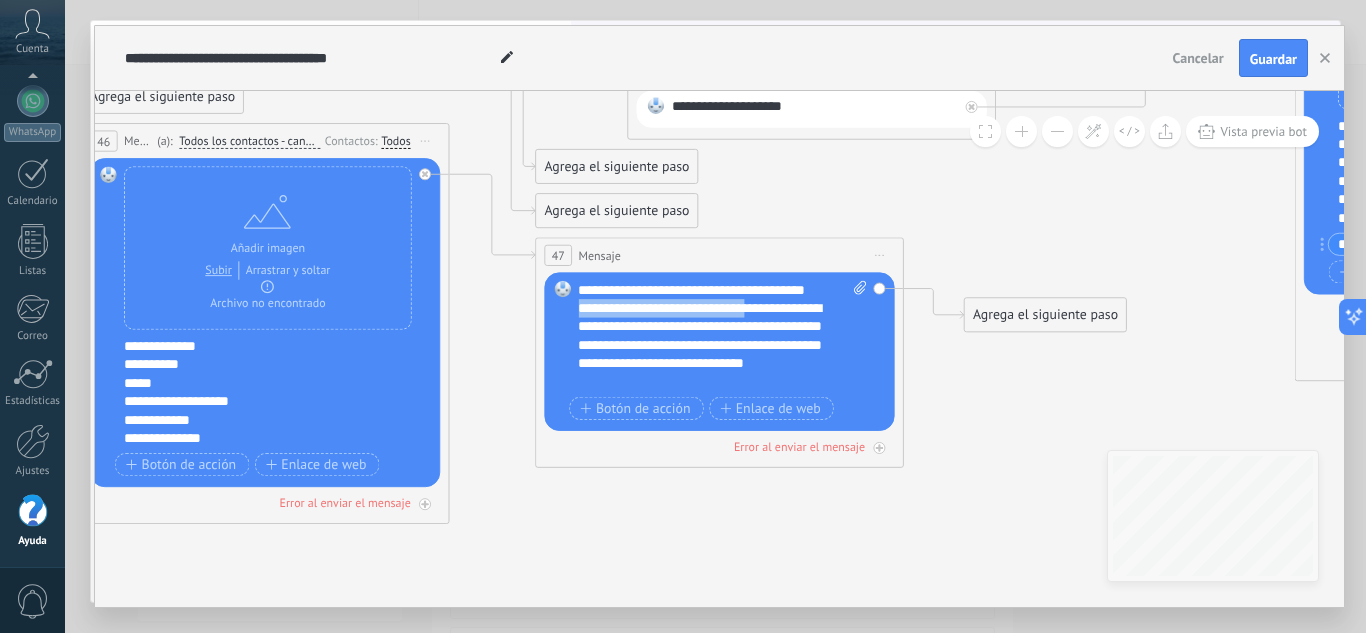 drag, startPoint x: 750, startPoint y: 329, endPoint x: 573, endPoint y: 325, distance: 177.0452 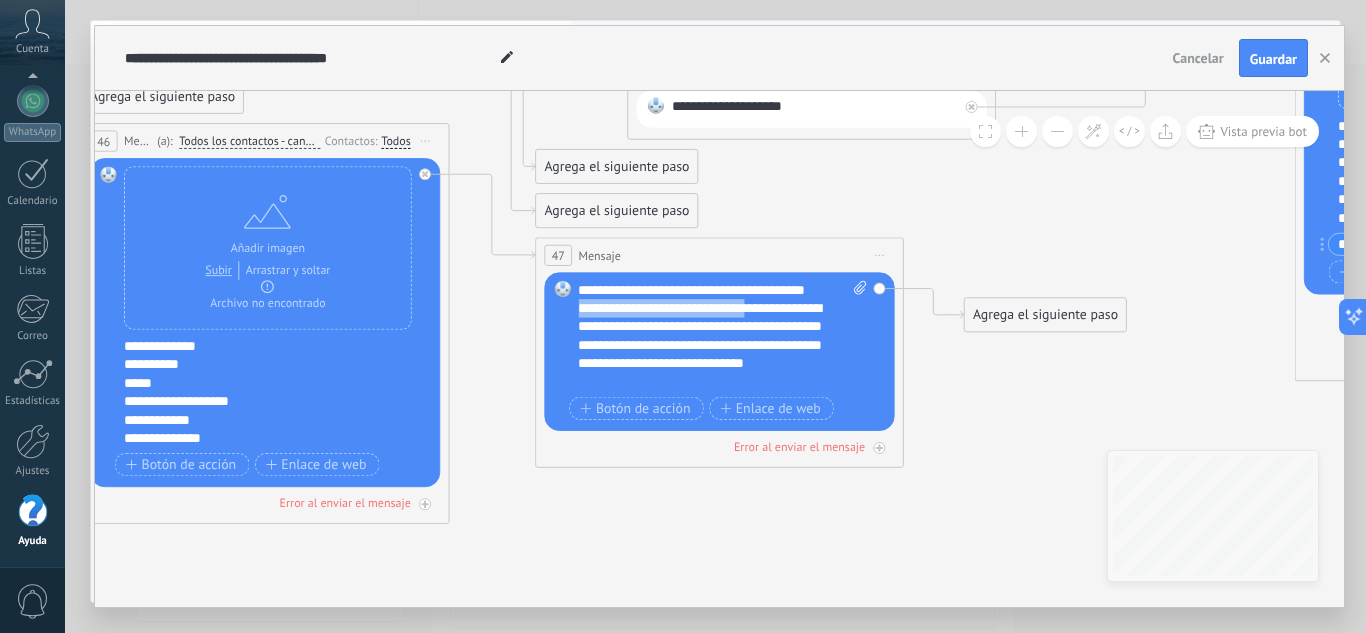 click on "Reemplazar
Quitar
Convertir a mensaje de voz
Arrastre la imagen aquí para adjuntarla.
Añadir imagen
Subir
Arrastrar y soltar
Archivo no encontrado
Escribe tu mensaje..." at bounding box center (719, 351) 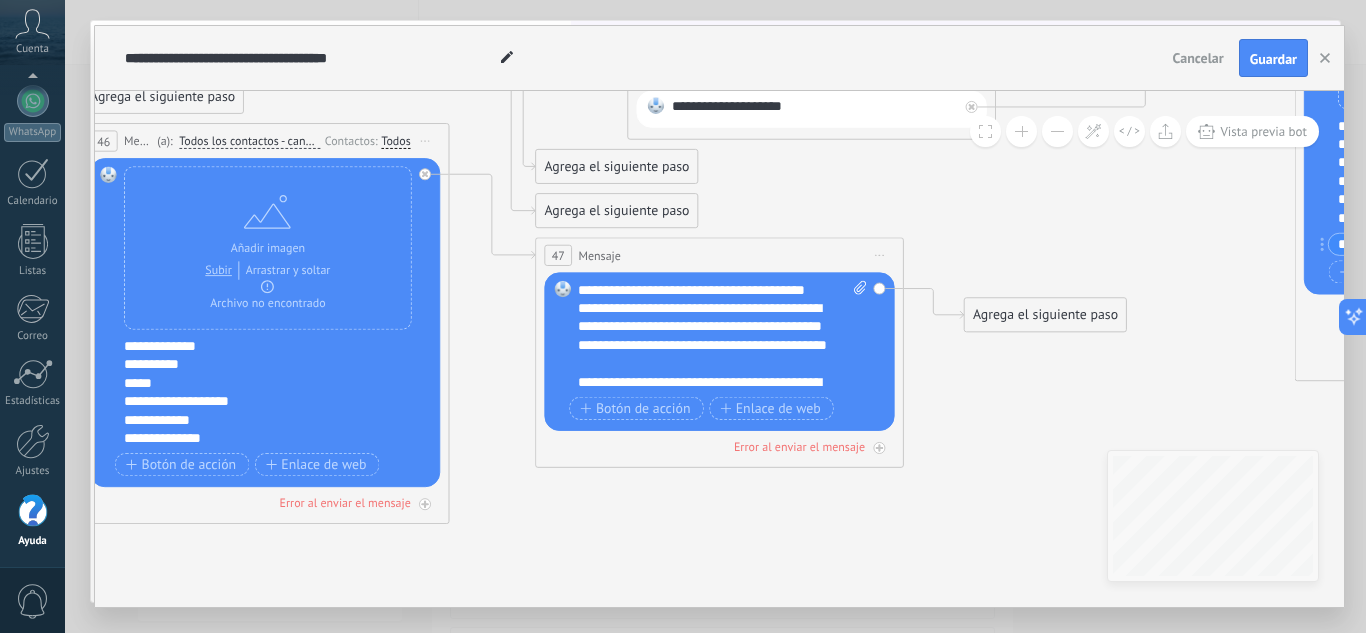 click on "**********" at bounding box center [722, 336] 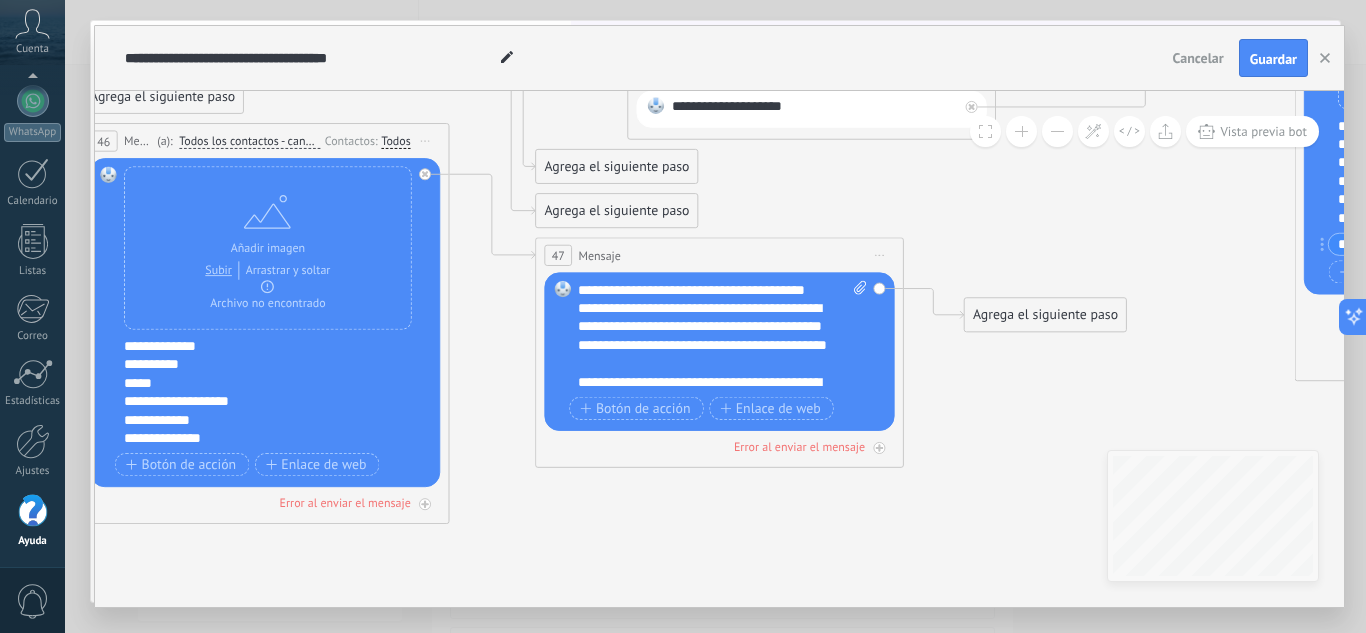 scroll, scrollTop: 40, scrollLeft: 0, axis: vertical 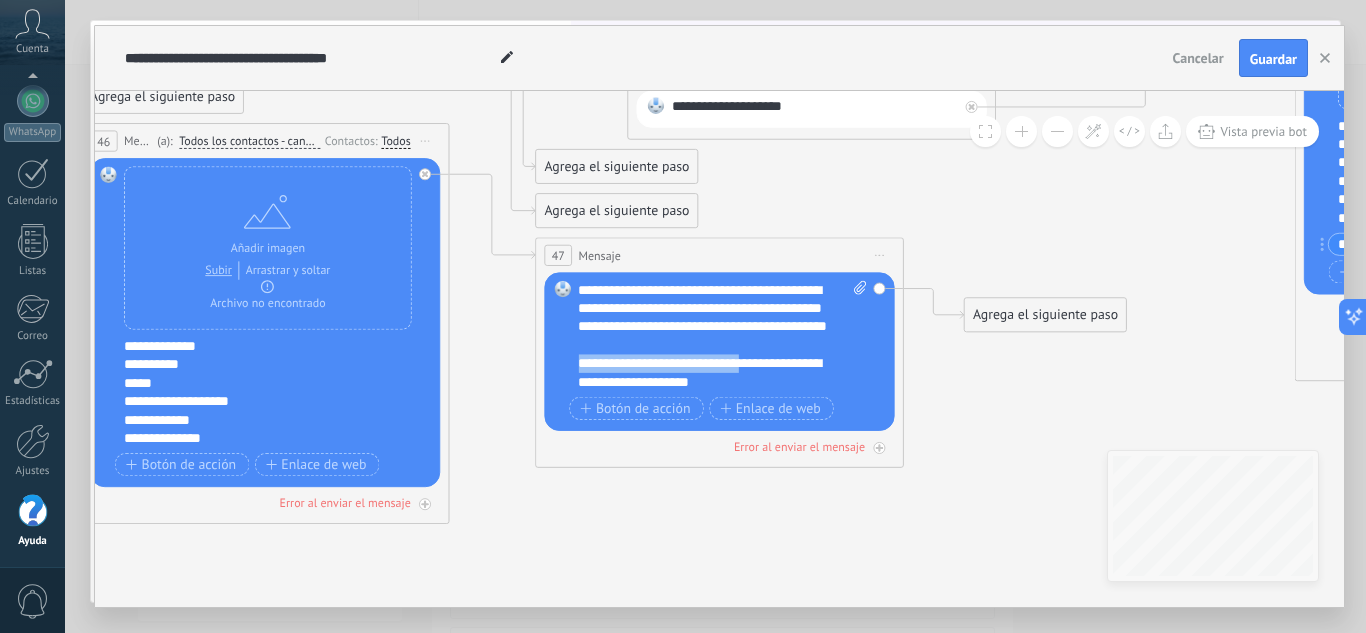 drag, startPoint x: 744, startPoint y: 365, endPoint x: 559, endPoint y: 368, distance: 185.02432 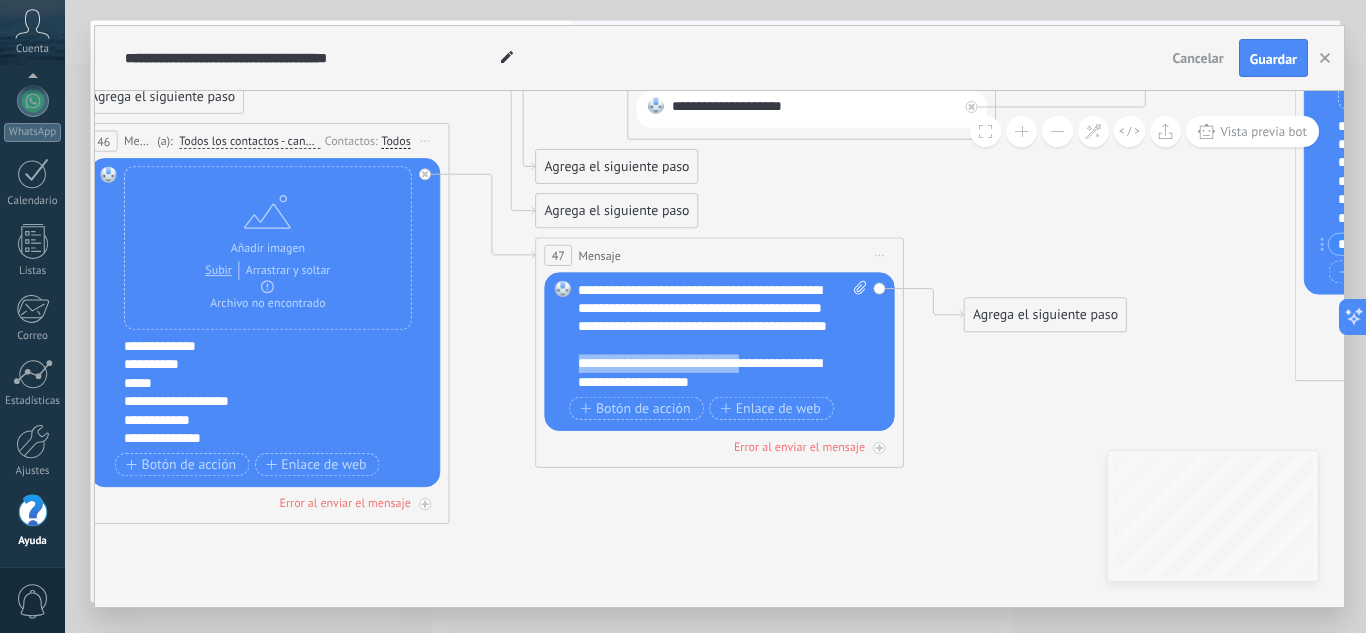 click on "Reemplazar
Quitar
Convertir a mensaje de voz
Arrastre la imagen aquí para adjuntarla.
Añadir imagen
Subir
Arrastrar y soltar
Archivo no encontrado
Escribe tu mensaje..." at bounding box center [719, 351] 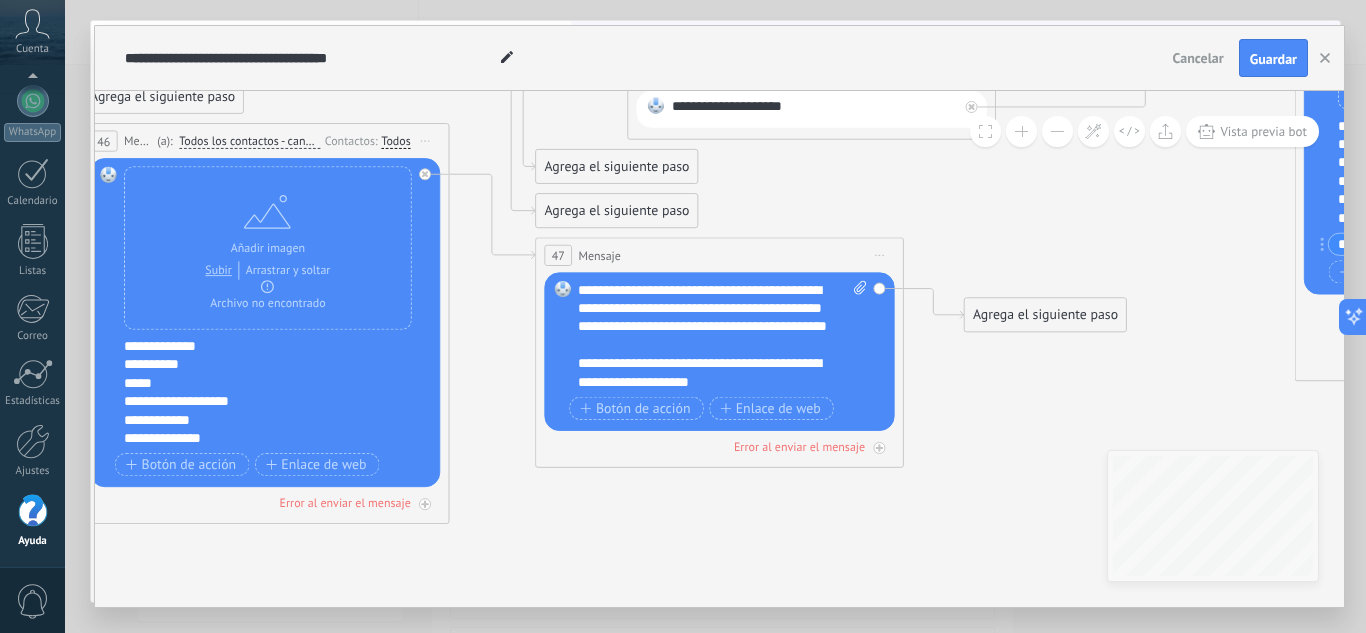 scroll, scrollTop: 20, scrollLeft: 0, axis: vertical 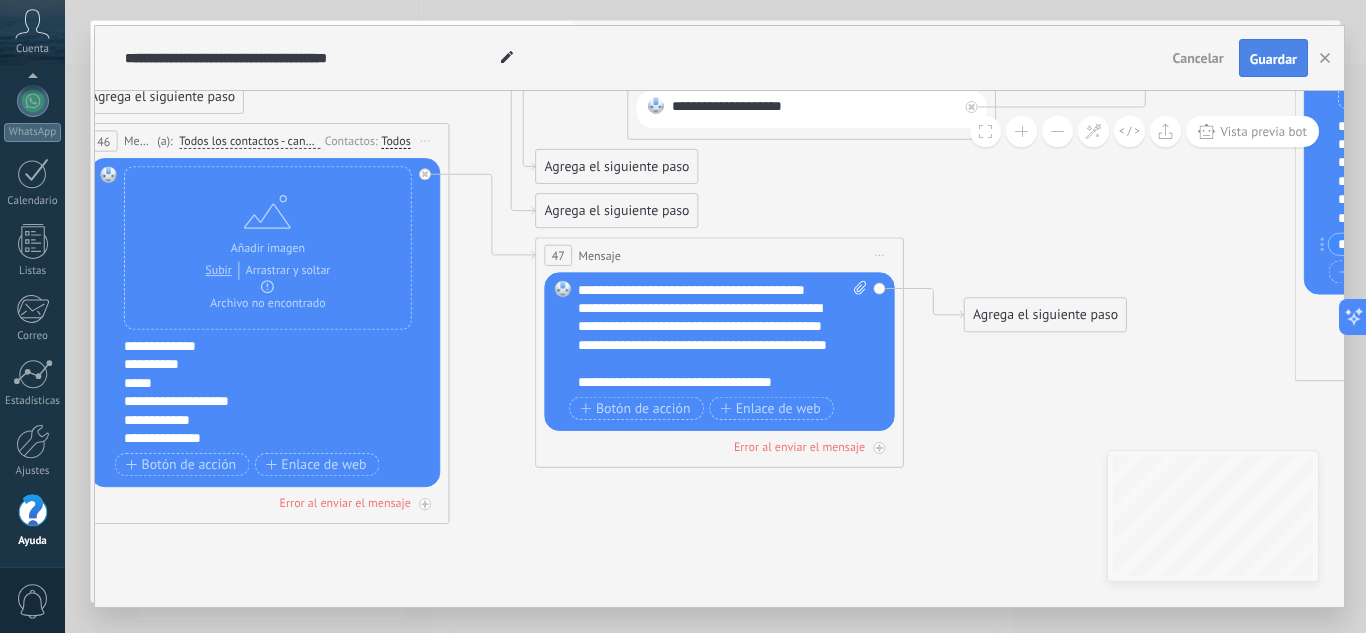 click on "Guardar" at bounding box center [1273, 58] 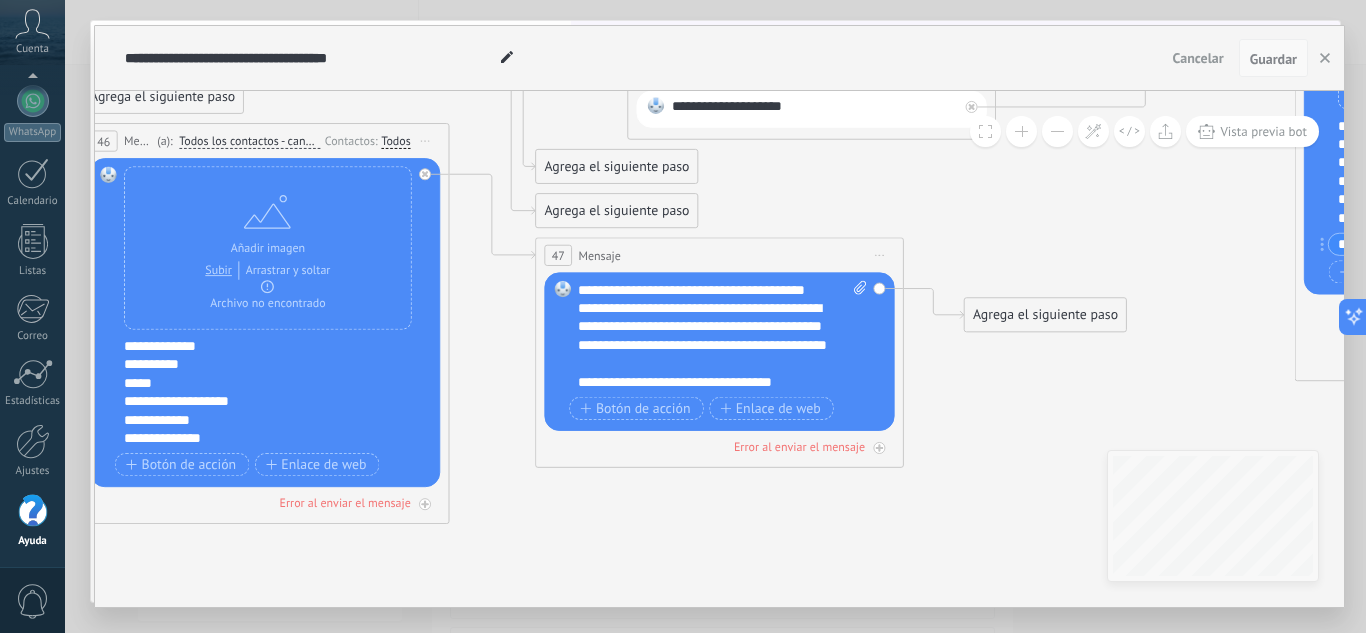 click on "Guardar" at bounding box center (1273, 59) 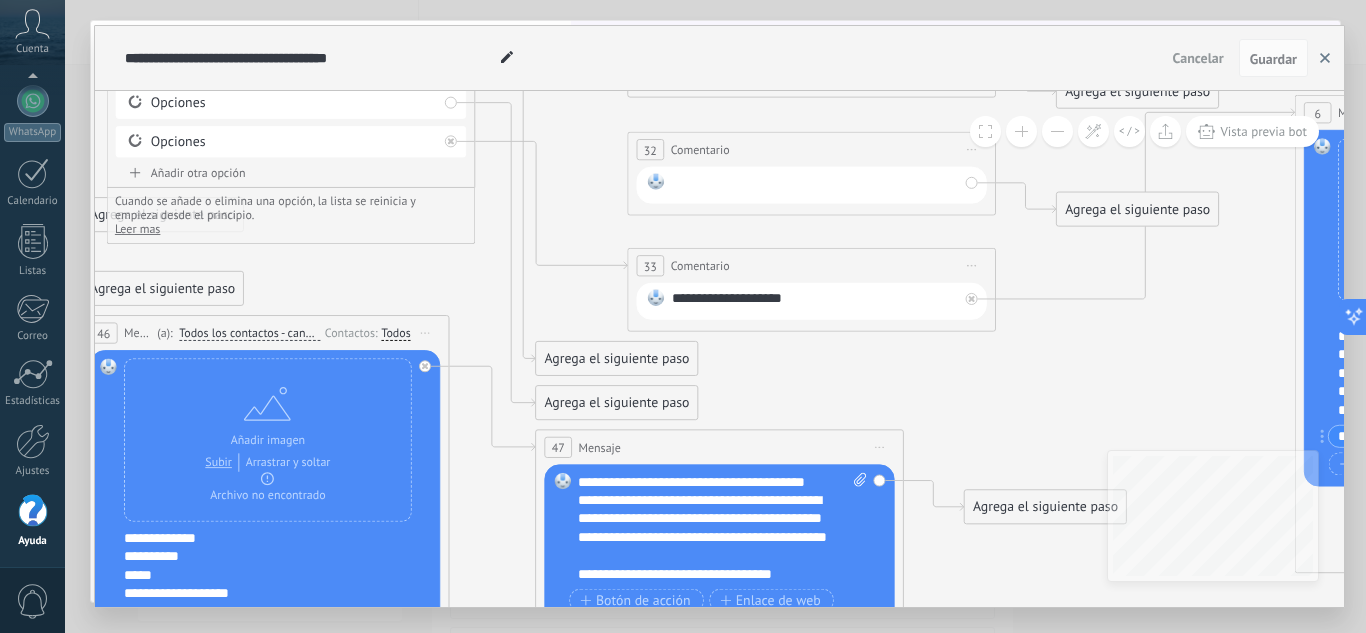 click 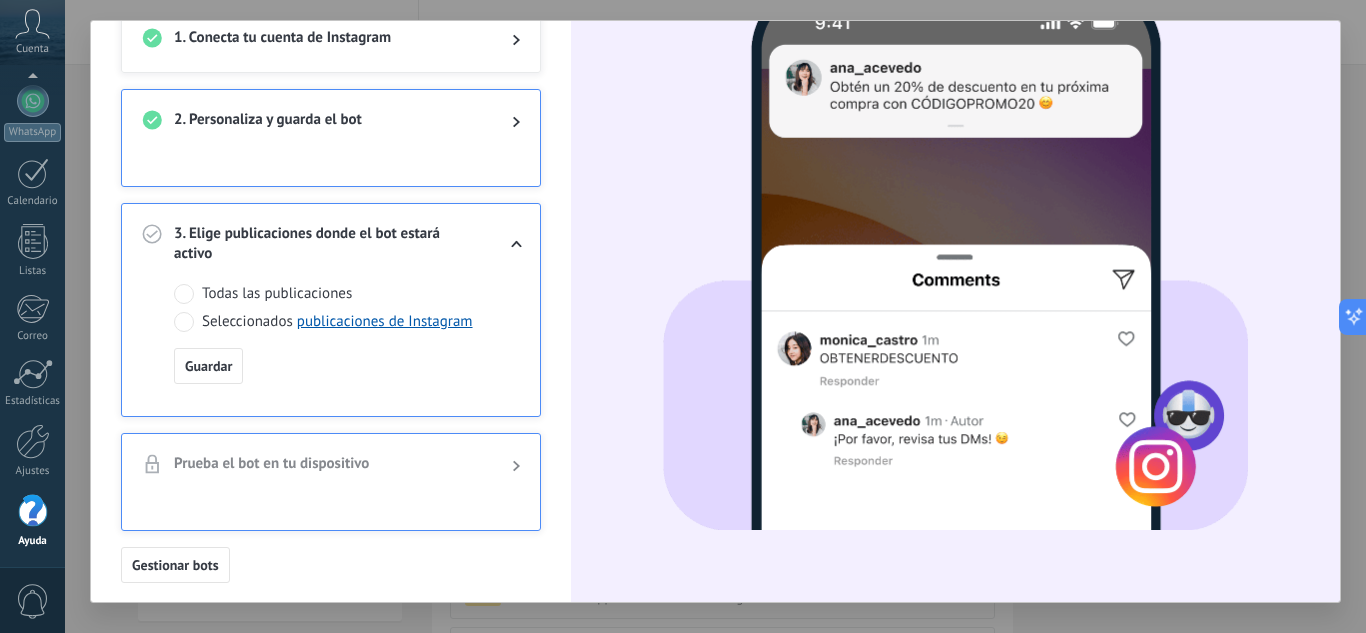 scroll, scrollTop: 175, scrollLeft: 0, axis: vertical 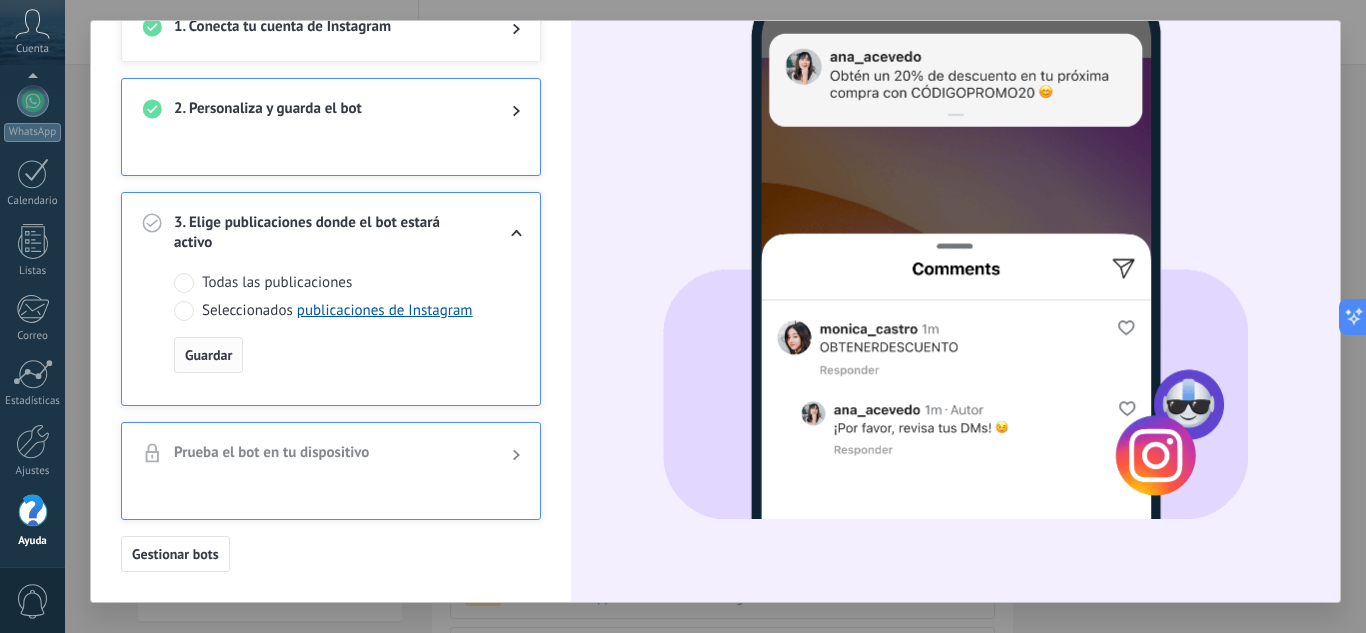 click on "Guardar" at bounding box center (208, 355) 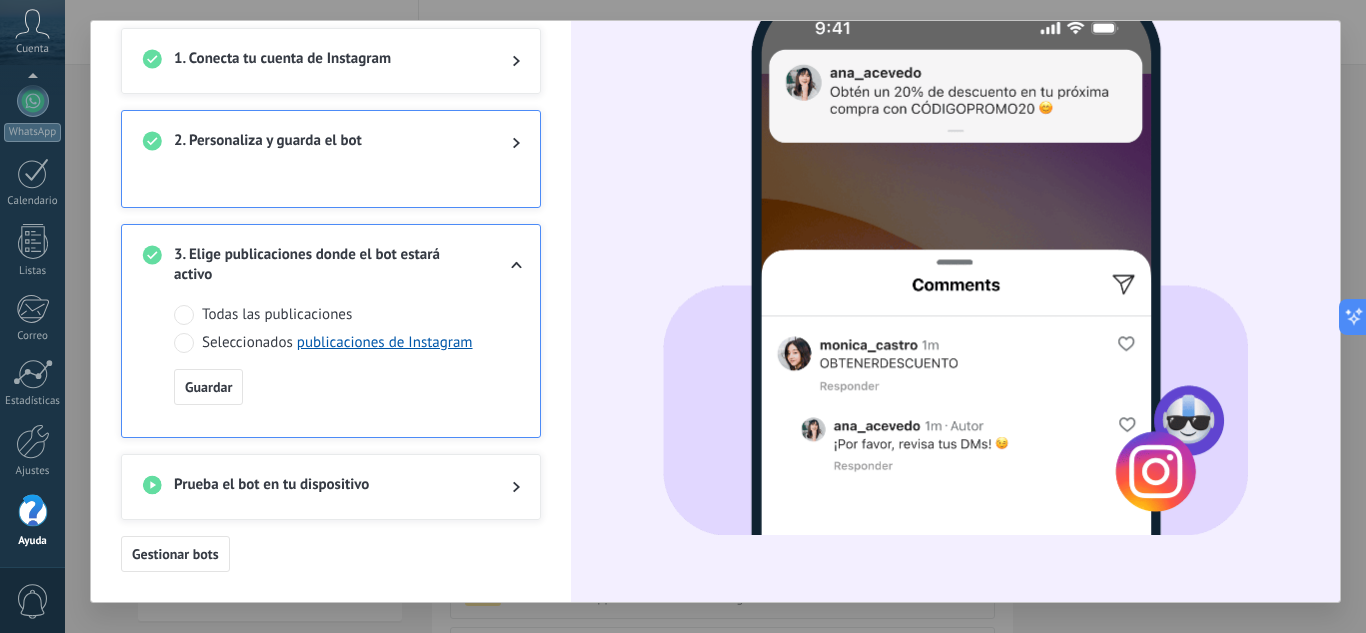 scroll, scrollTop: 143, scrollLeft: 0, axis: vertical 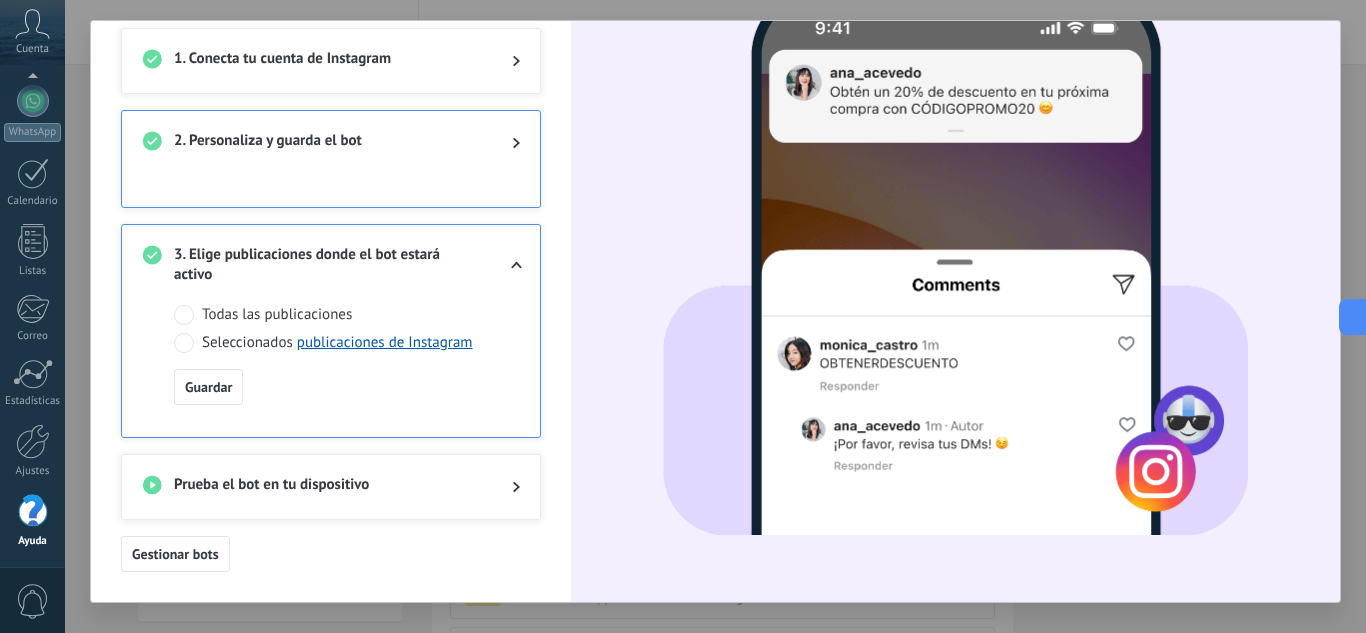 click on "Prueba el bot en tu dispositivo" at bounding box center (327, 487) 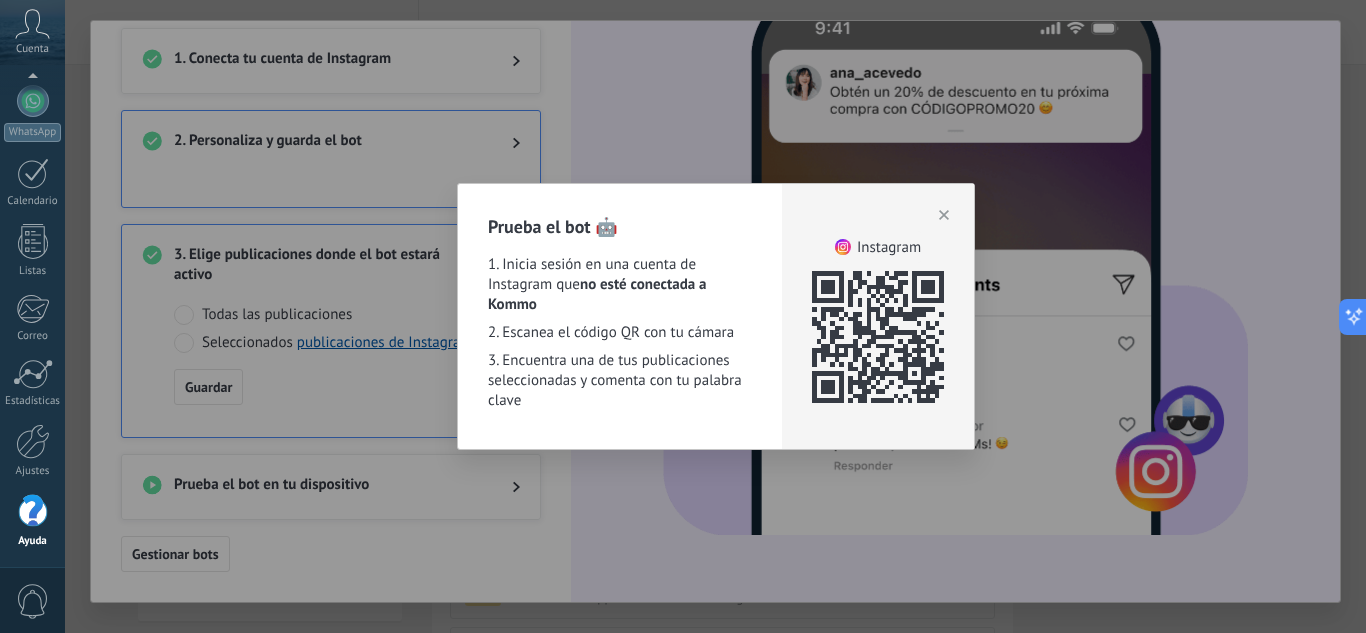 click at bounding box center (944, 215) 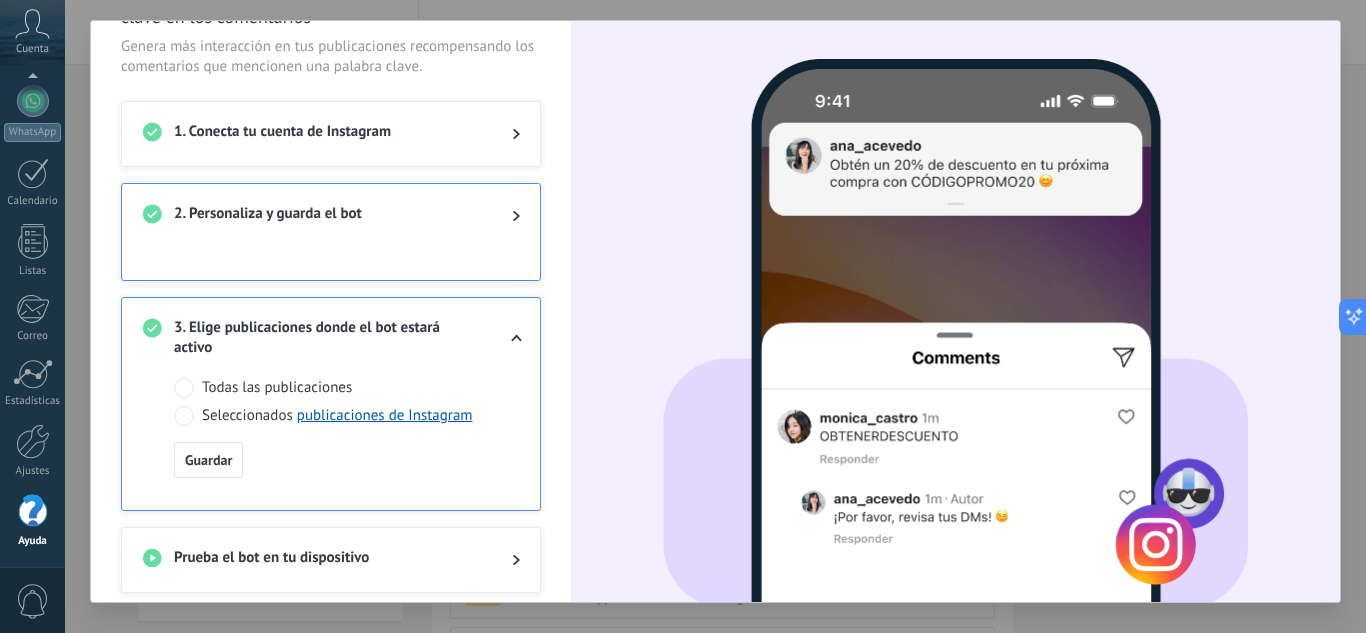 scroll, scrollTop: 0, scrollLeft: 0, axis: both 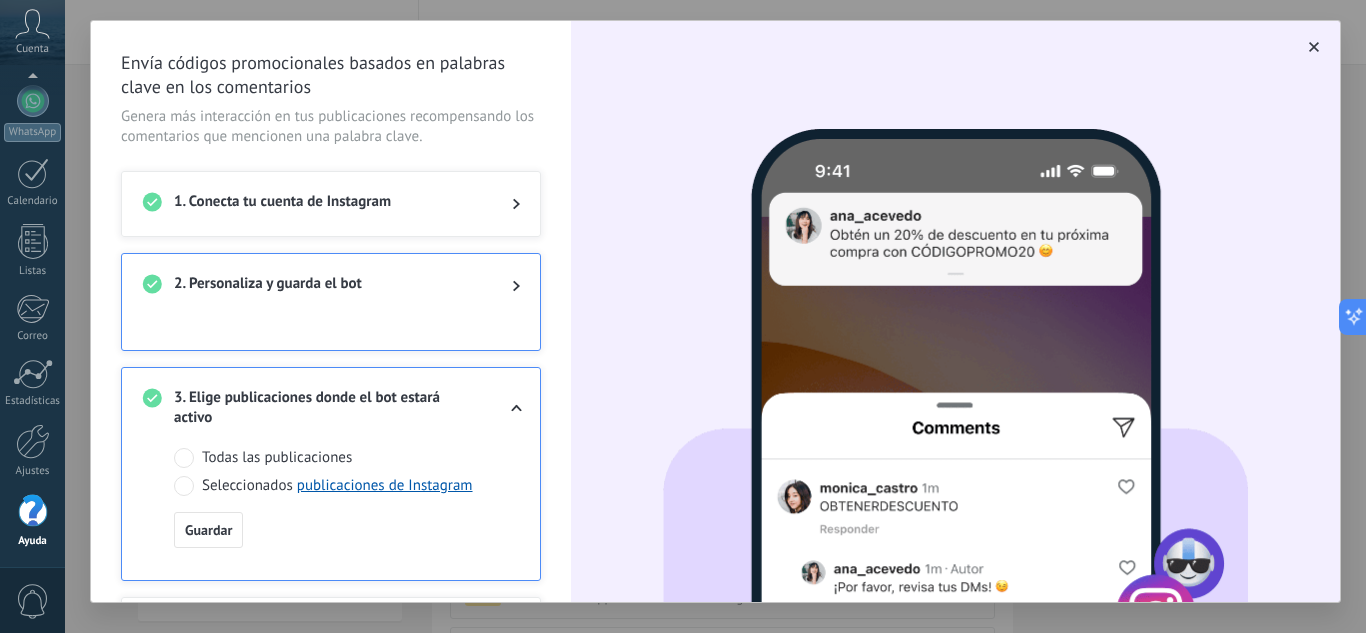 click on "2. Personaliza y guarda el bot" at bounding box center [327, 286] 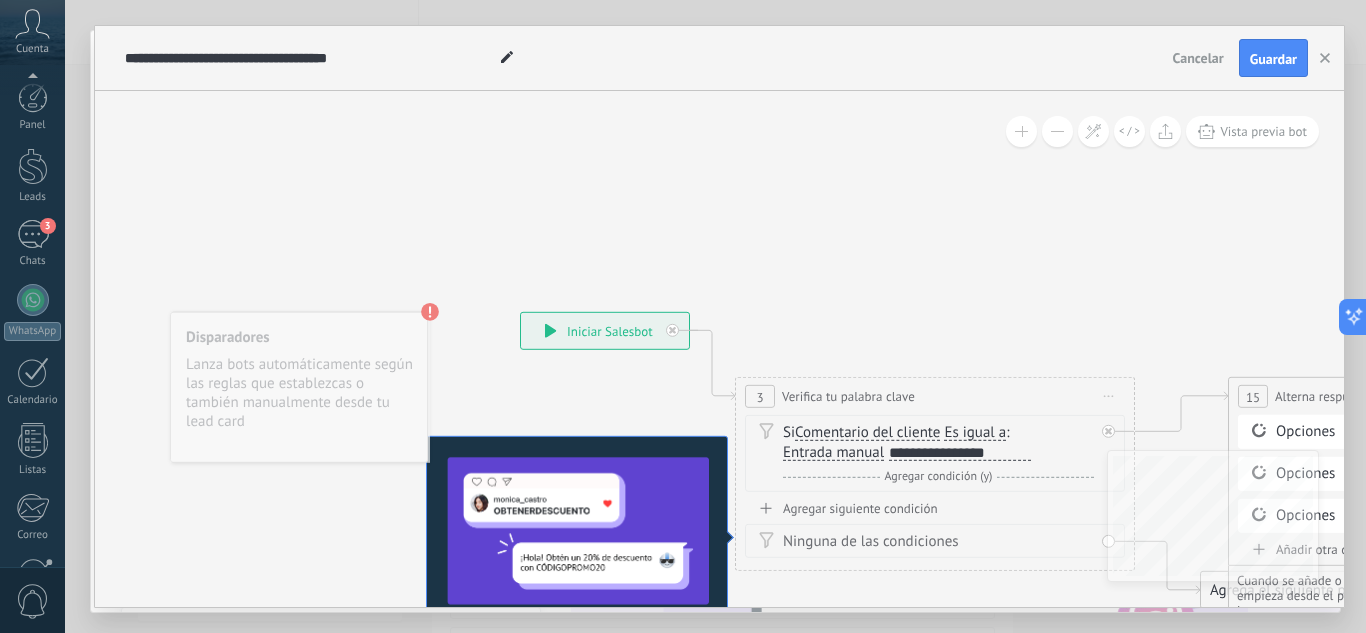 scroll, scrollTop: 0, scrollLeft: 0, axis: both 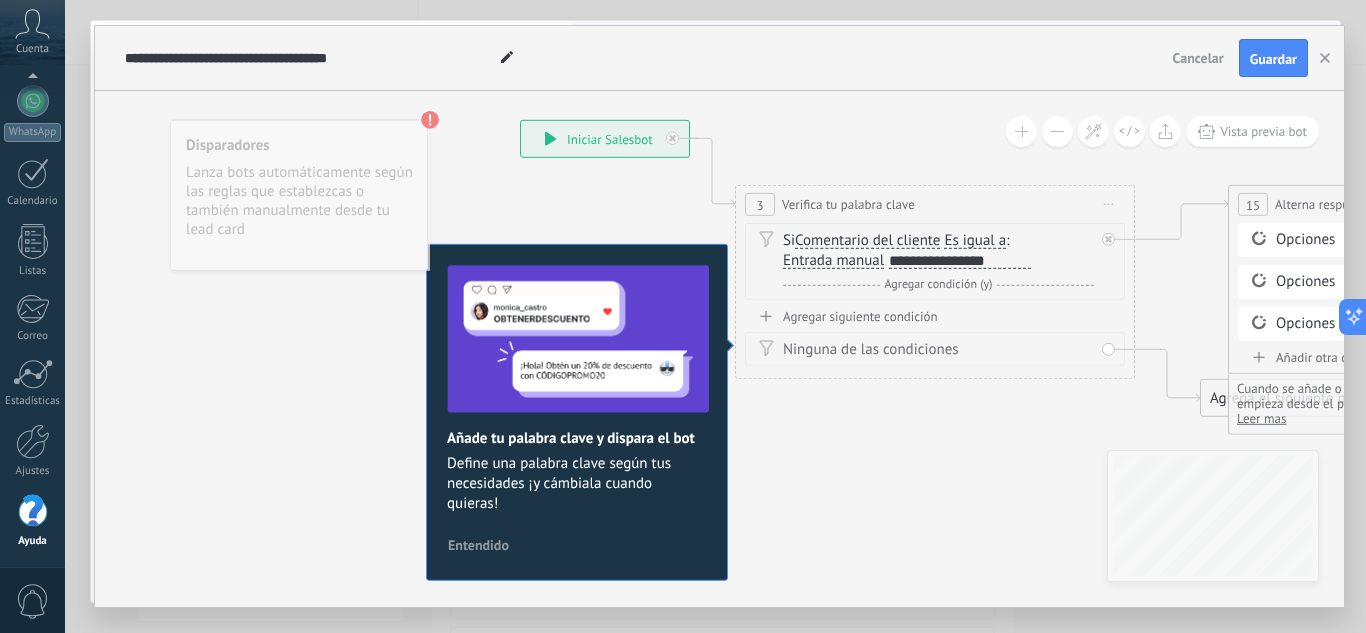 click on "Disparadores Lanza bots automáticamente según las reglas que establezcas o también manualmente desde tu lead card" at bounding box center (299, 195) 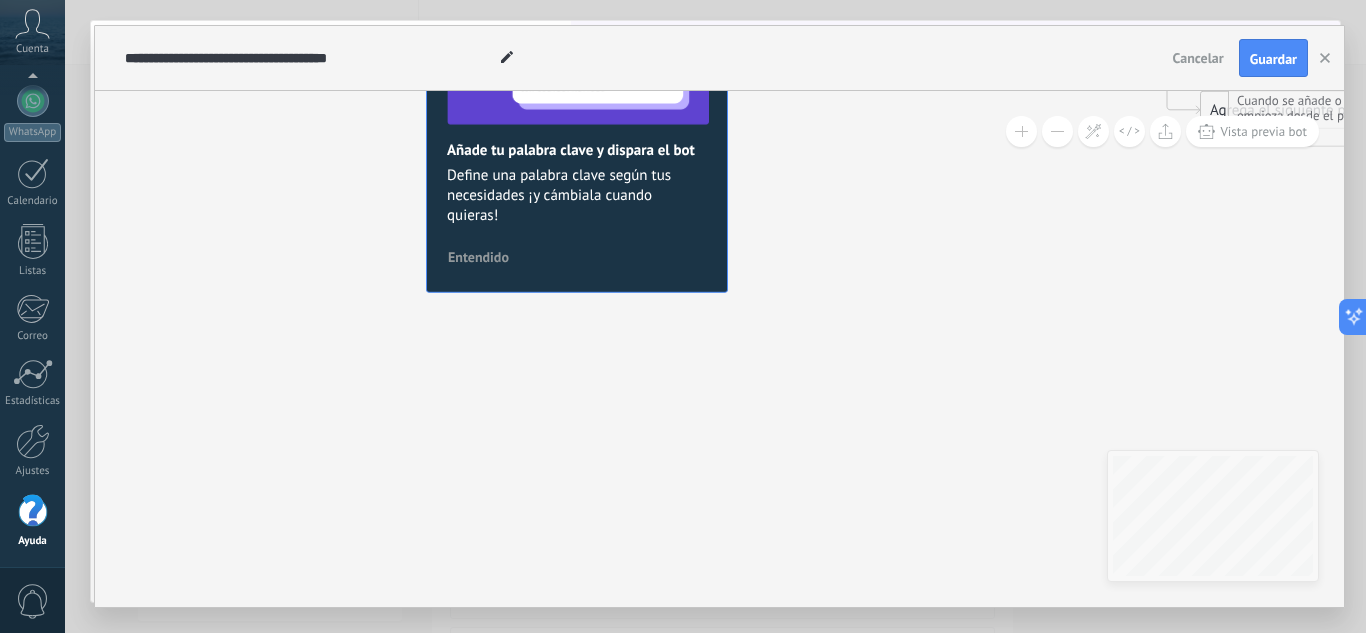 click on "Entendido" at bounding box center (478, 256) 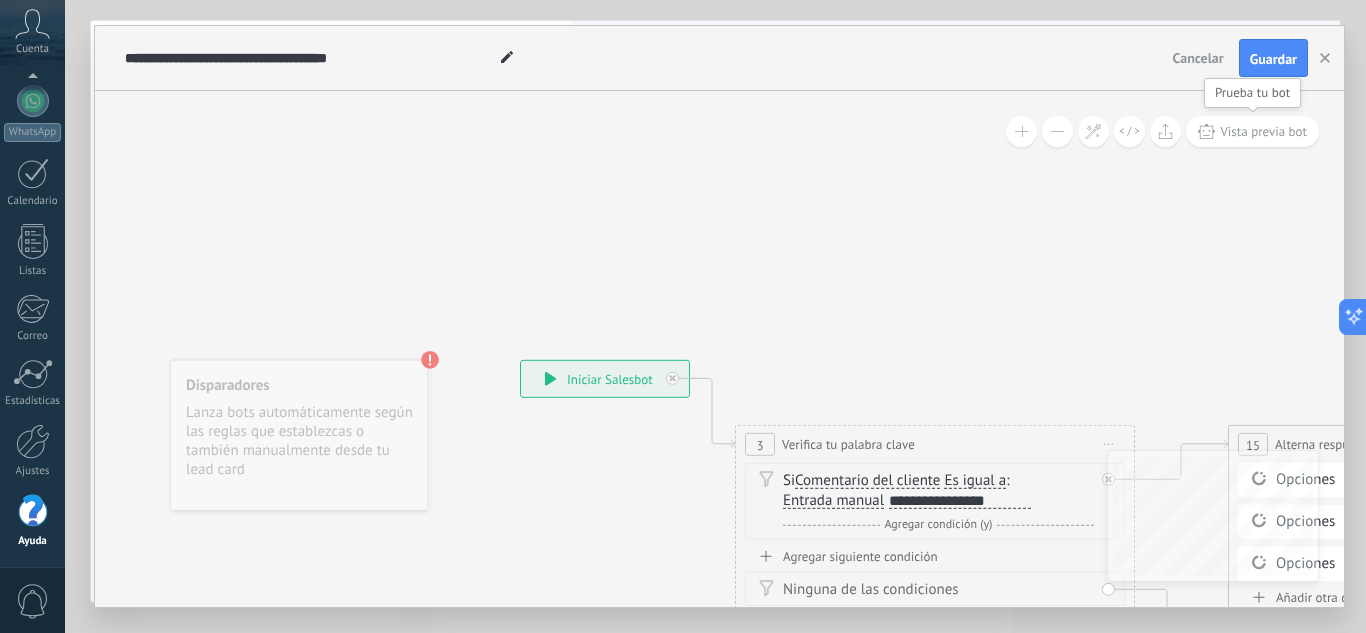 click on "Vista previa bot" at bounding box center (1263, 131) 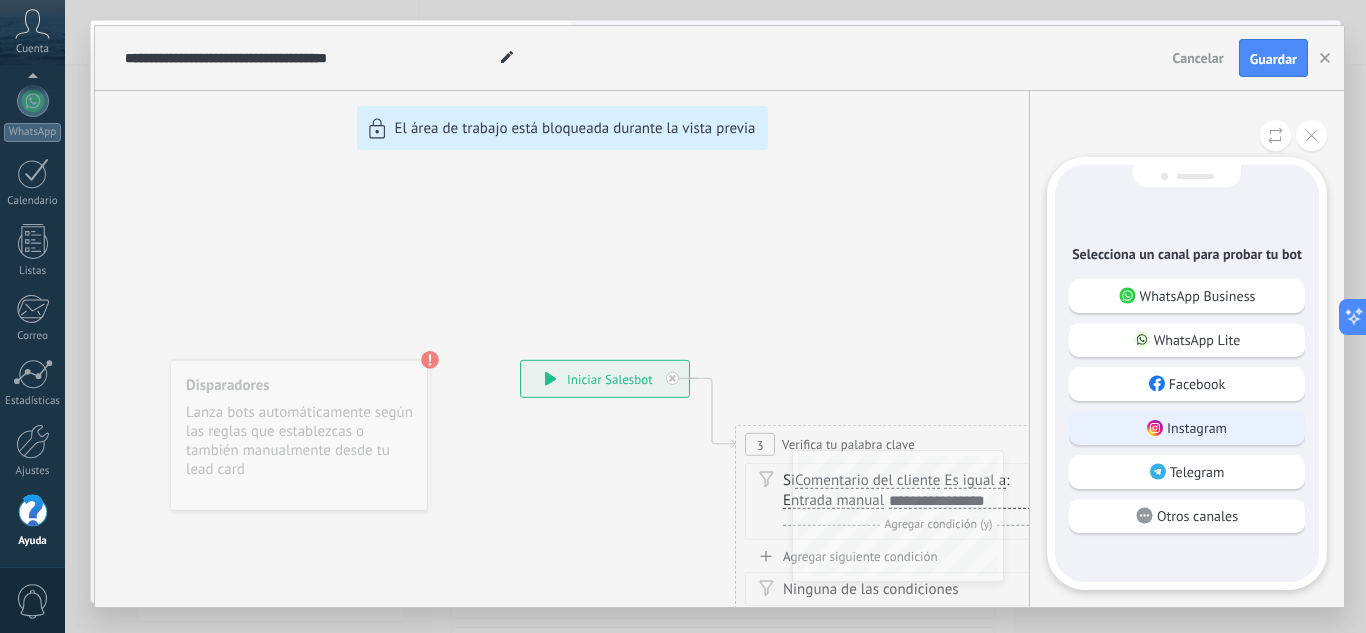 click on "Instagram" at bounding box center [1197, 428] 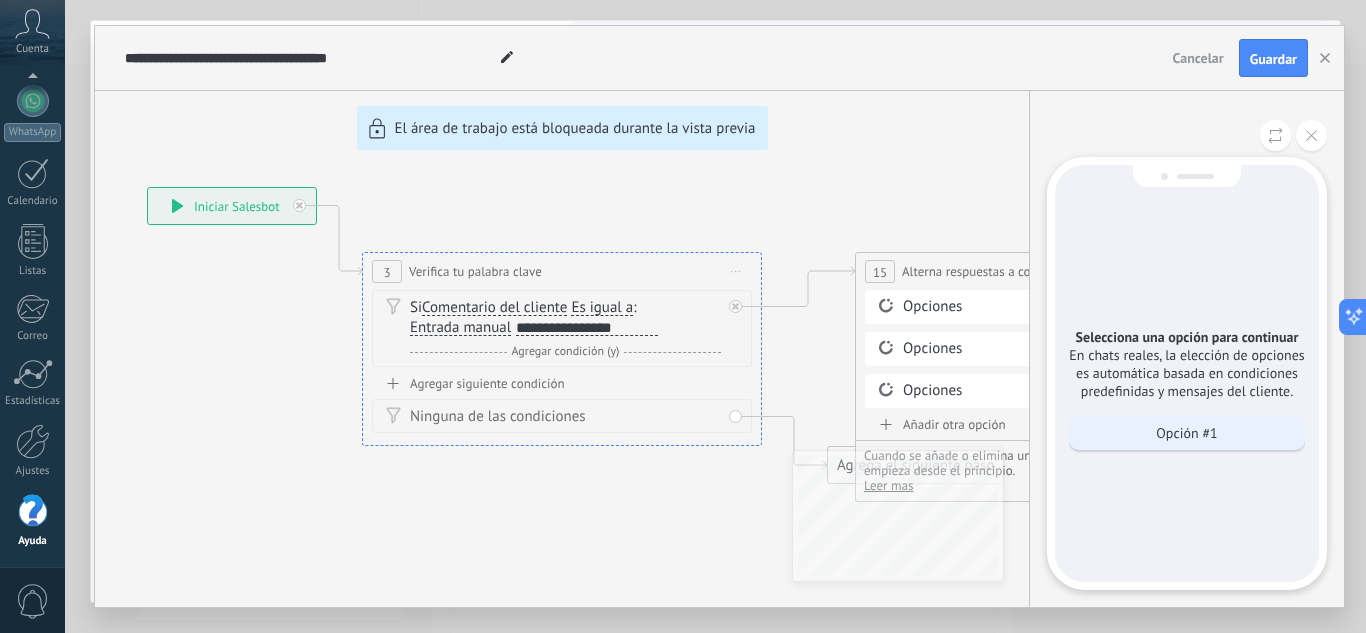 click on "Opción #1" at bounding box center (1186, 433) 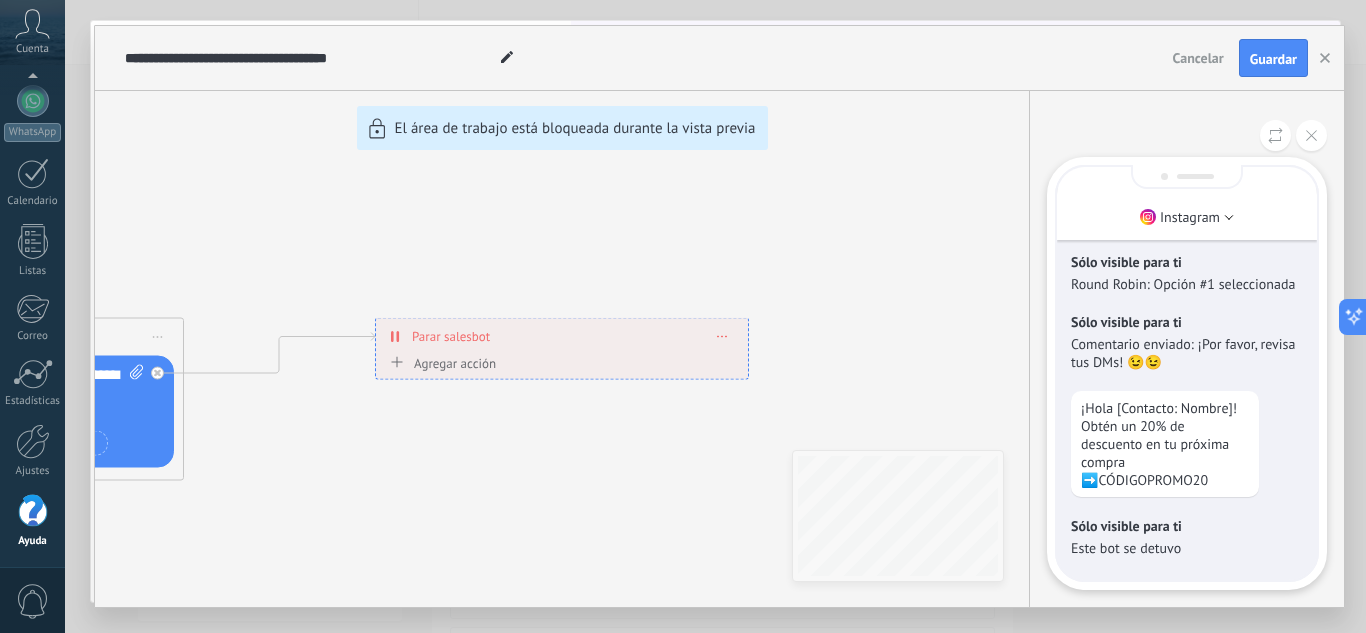 scroll, scrollTop: 0, scrollLeft: 0, axis: both 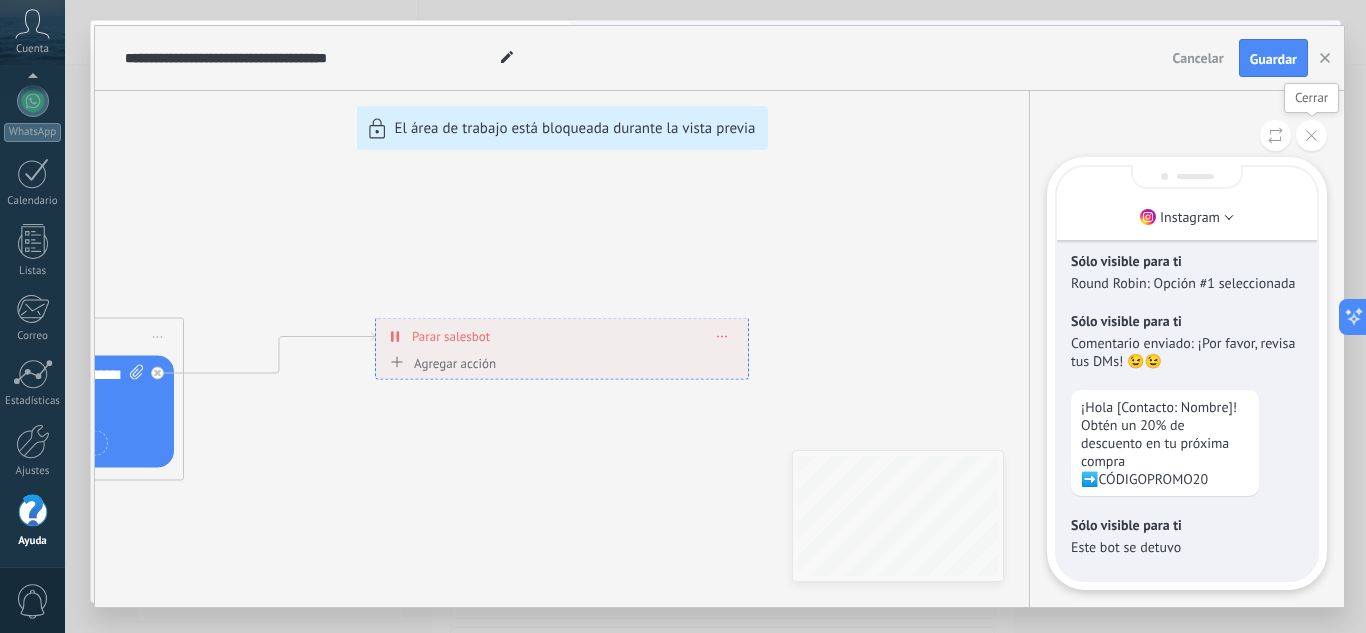 click 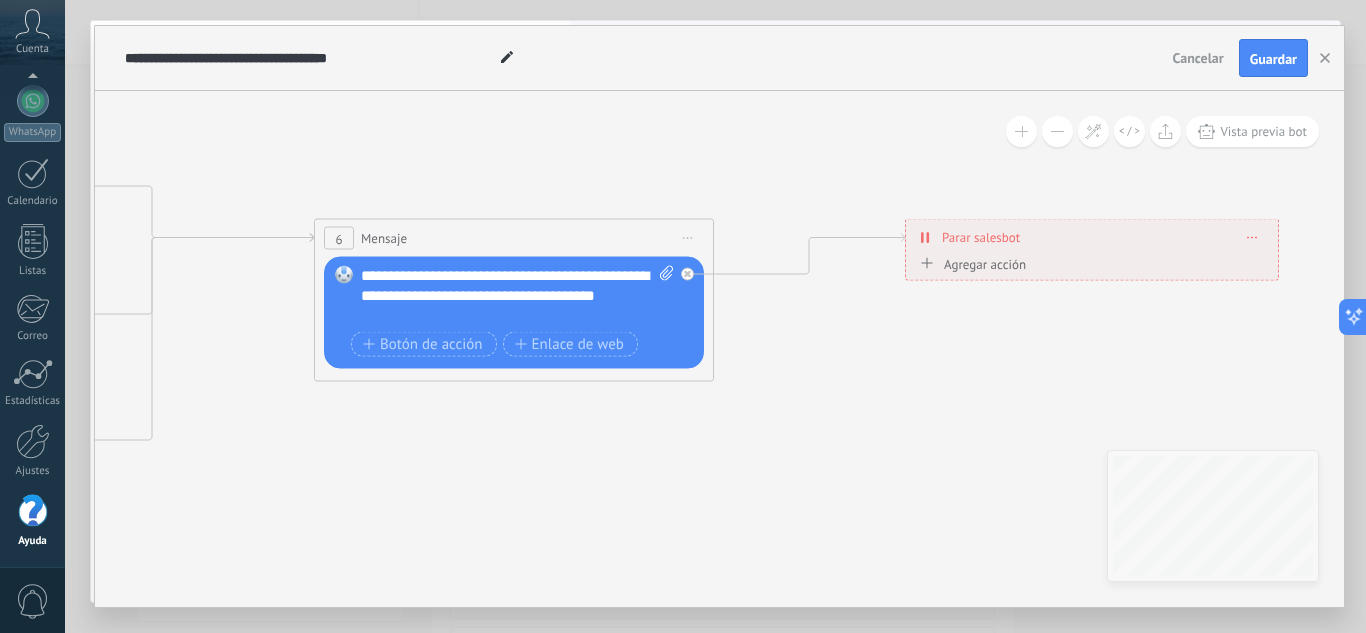 drag, startPoint x: 532, startPoint y: 447, endPoint x: 1078, endPoint y: 336, distance: 557.16876 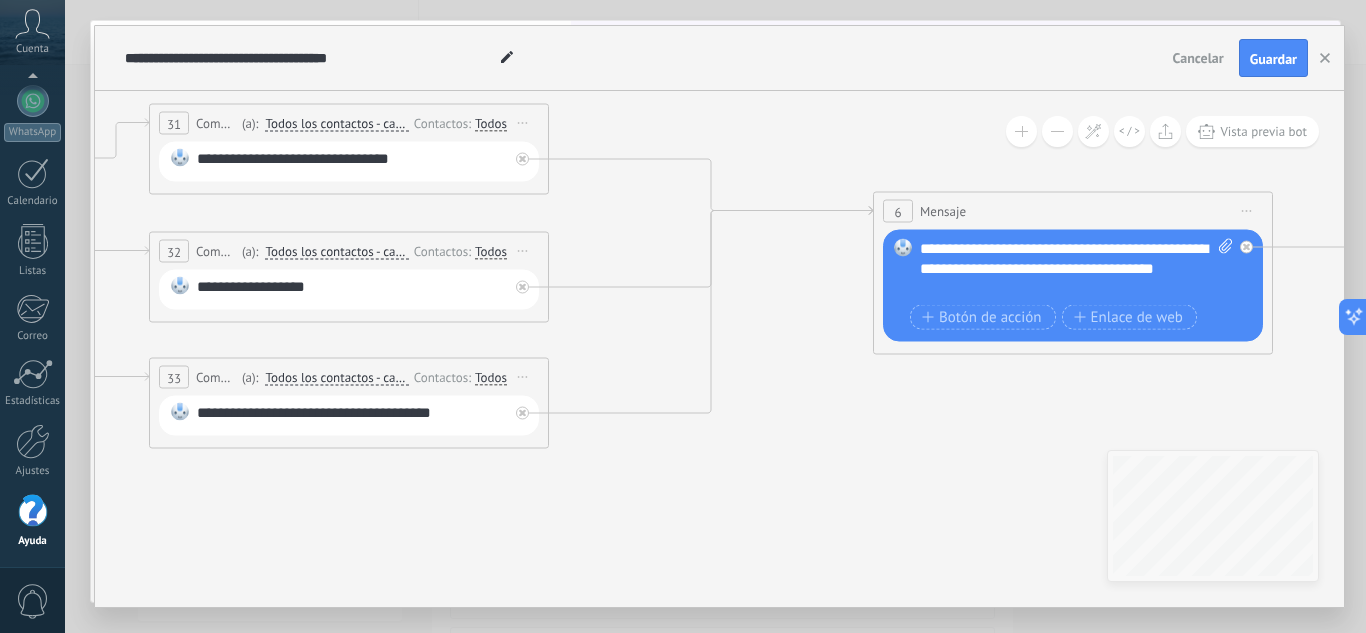 drag, startPoint x: 373, startPoint y: 454, endPoint x: 916, endPoint y: 439, distance: 543.20715 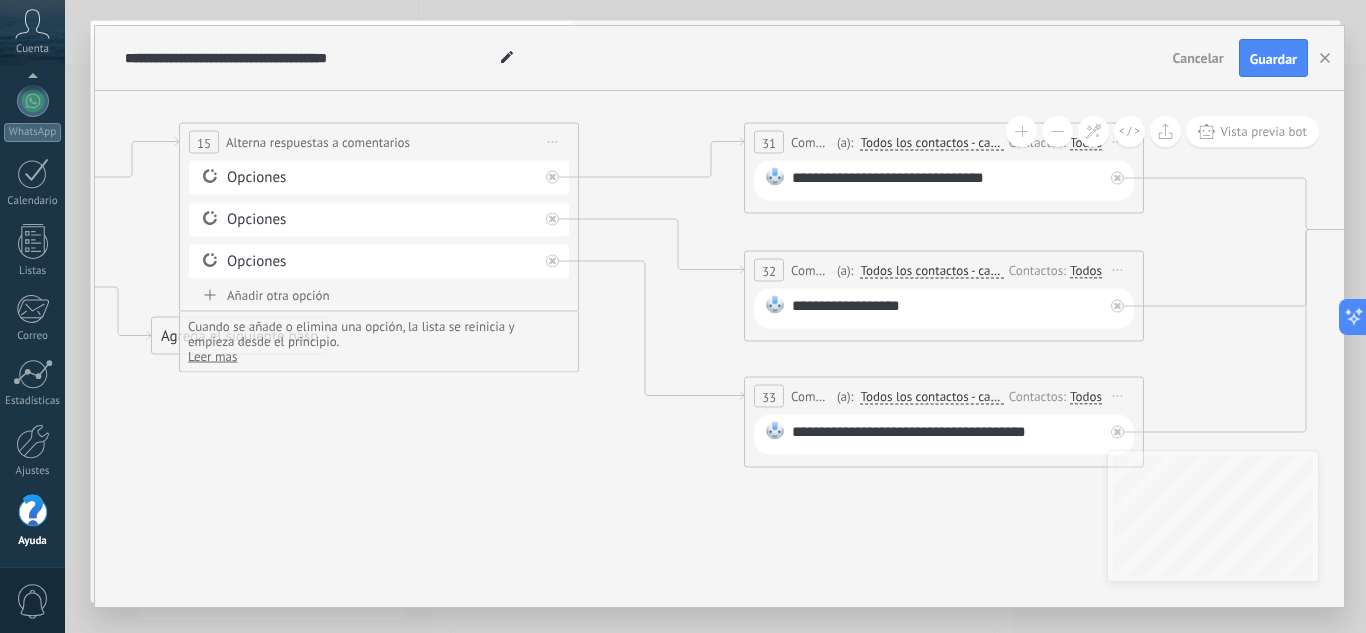 drag, startPoint x: 379, startPoint y: 473, endPoint x: 974, endPoint y: 492, distance: 595.3033 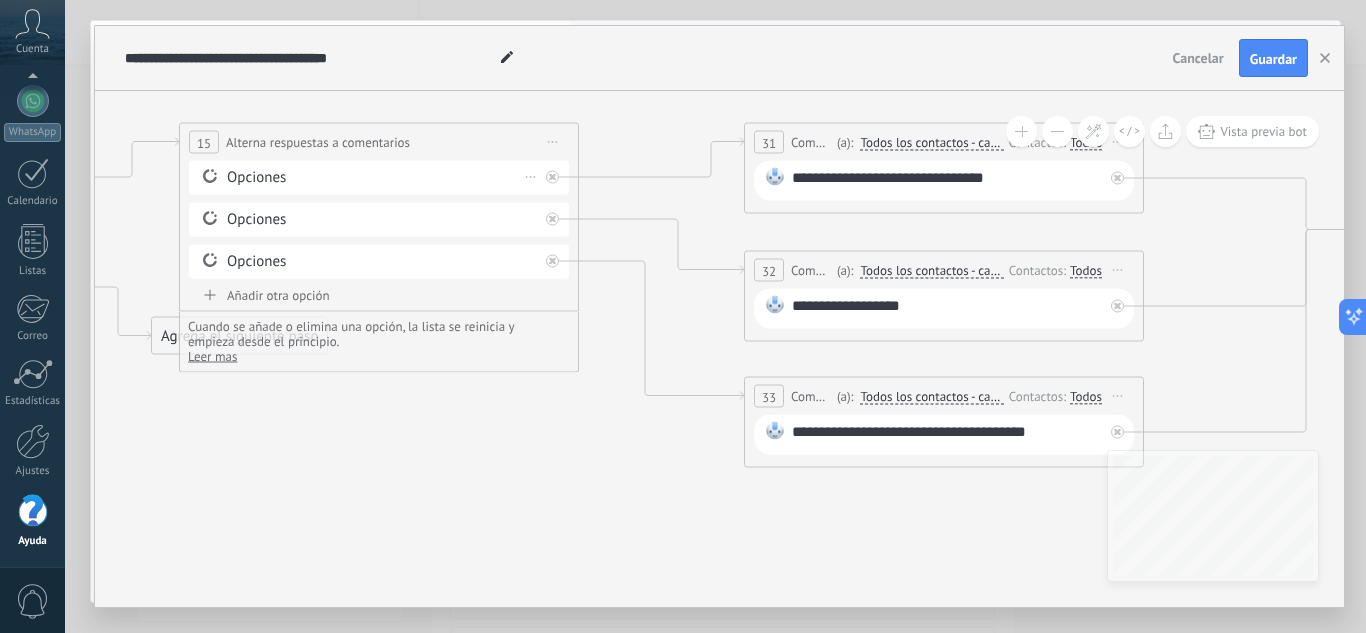 click on "Opciones" at bounding box center [382, 178] 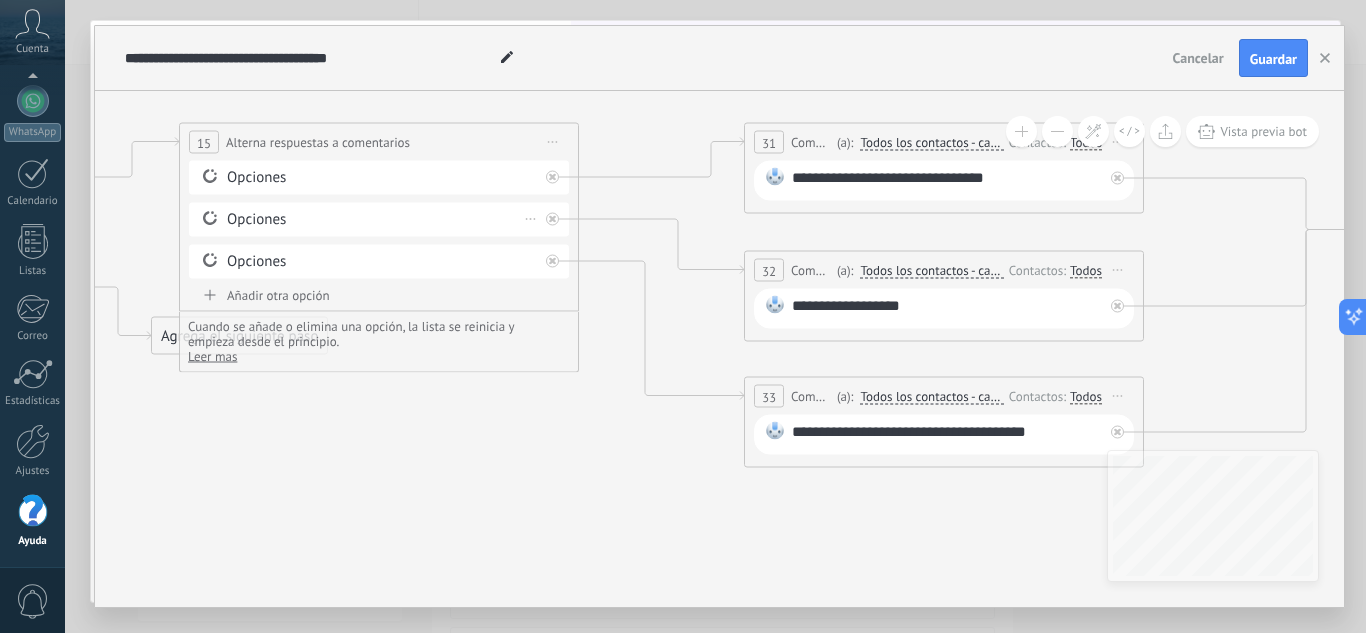 click on "Opciones" at bounding box center [382, 220] 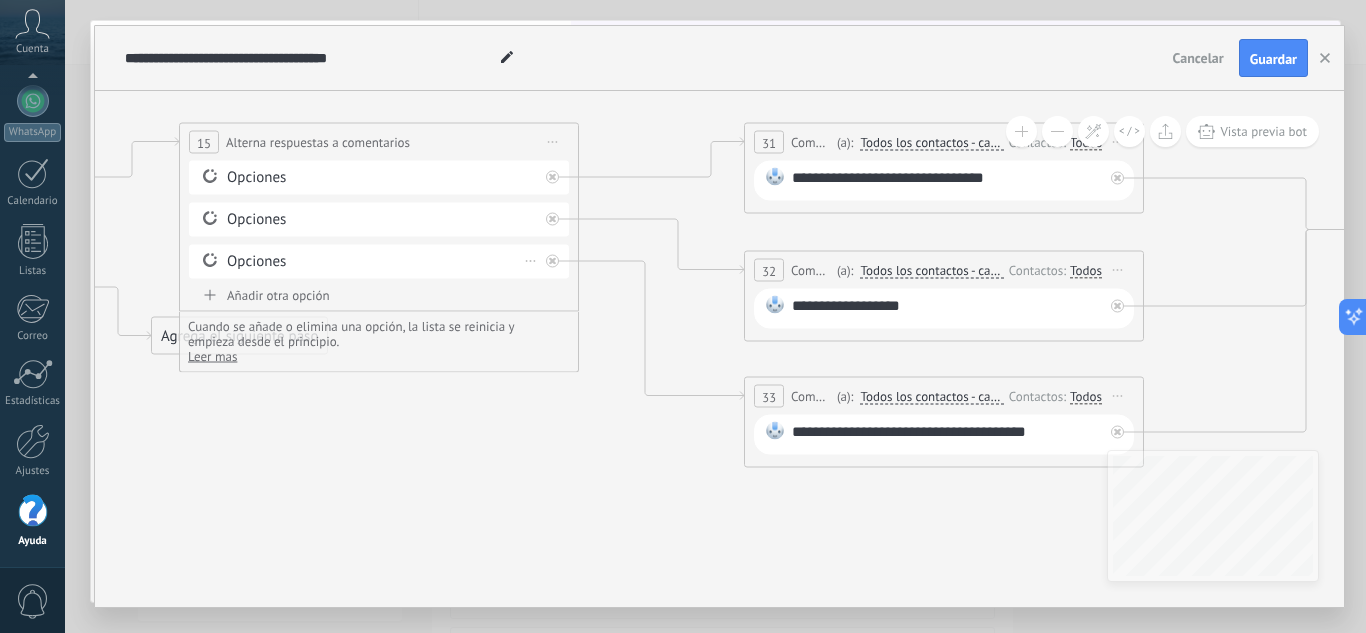 click on "Opciones" at bounding box center (382, 262) 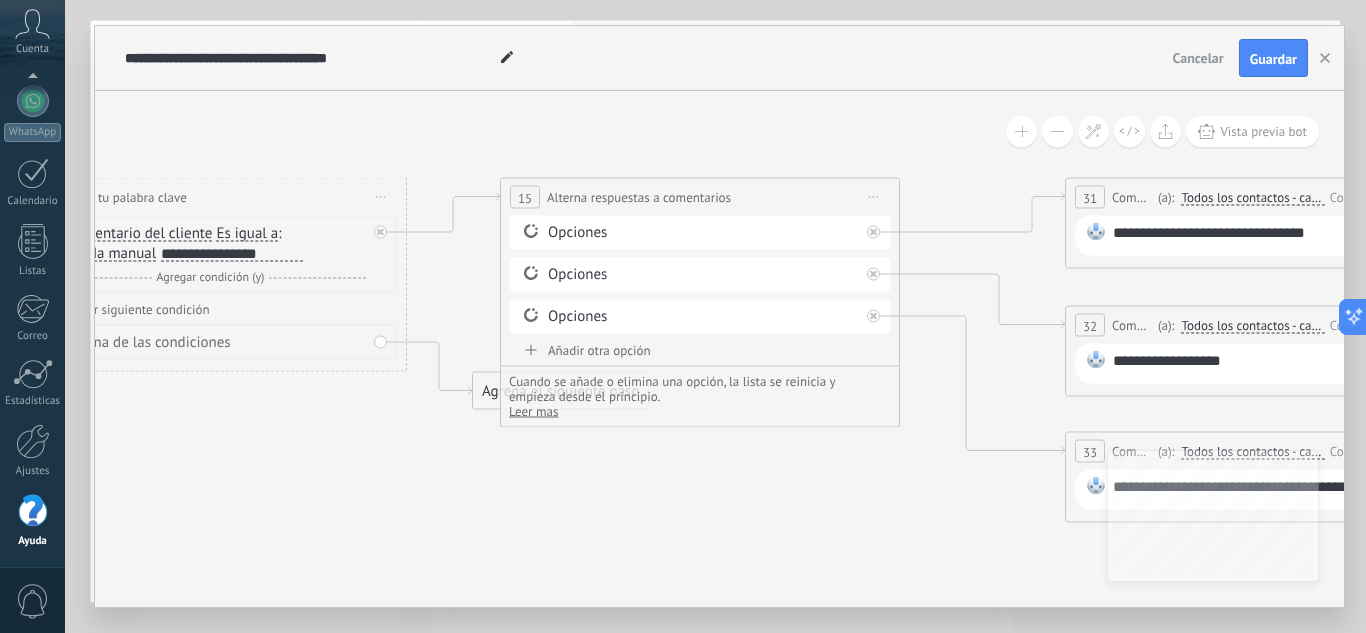 drag, startPoint x: 661, startPoint y: 520, endPoint x: 982, endPoint y: 575, distance: 325.67776 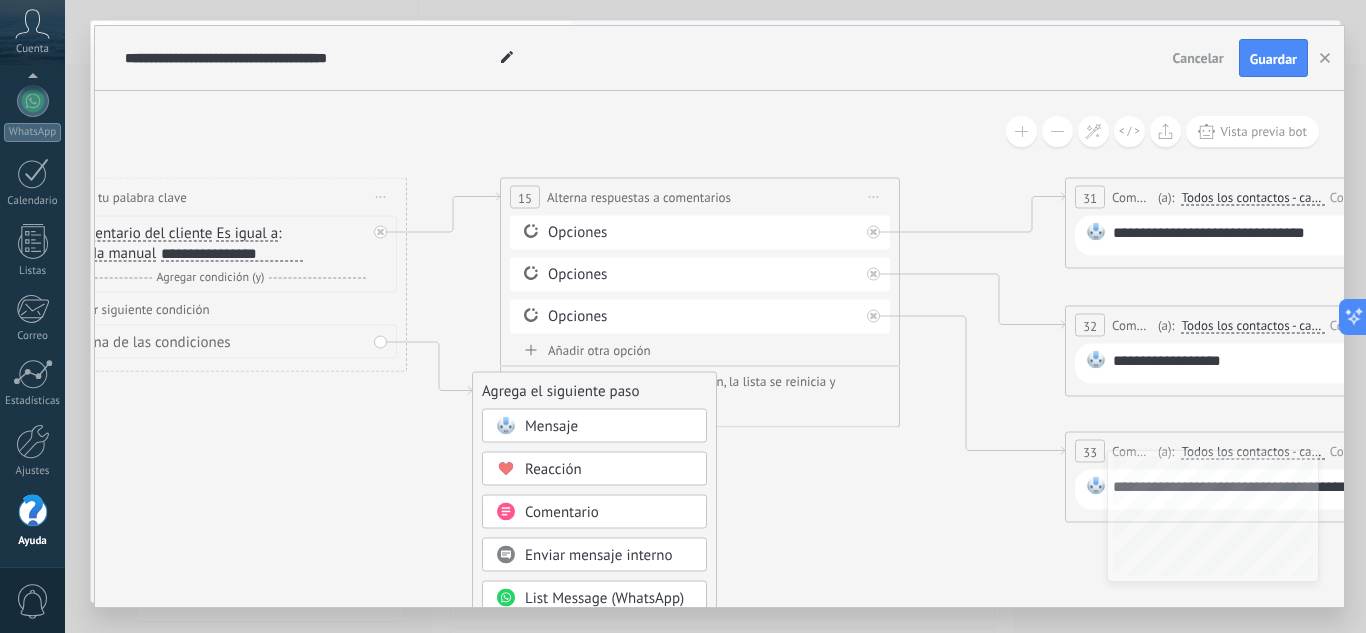 click 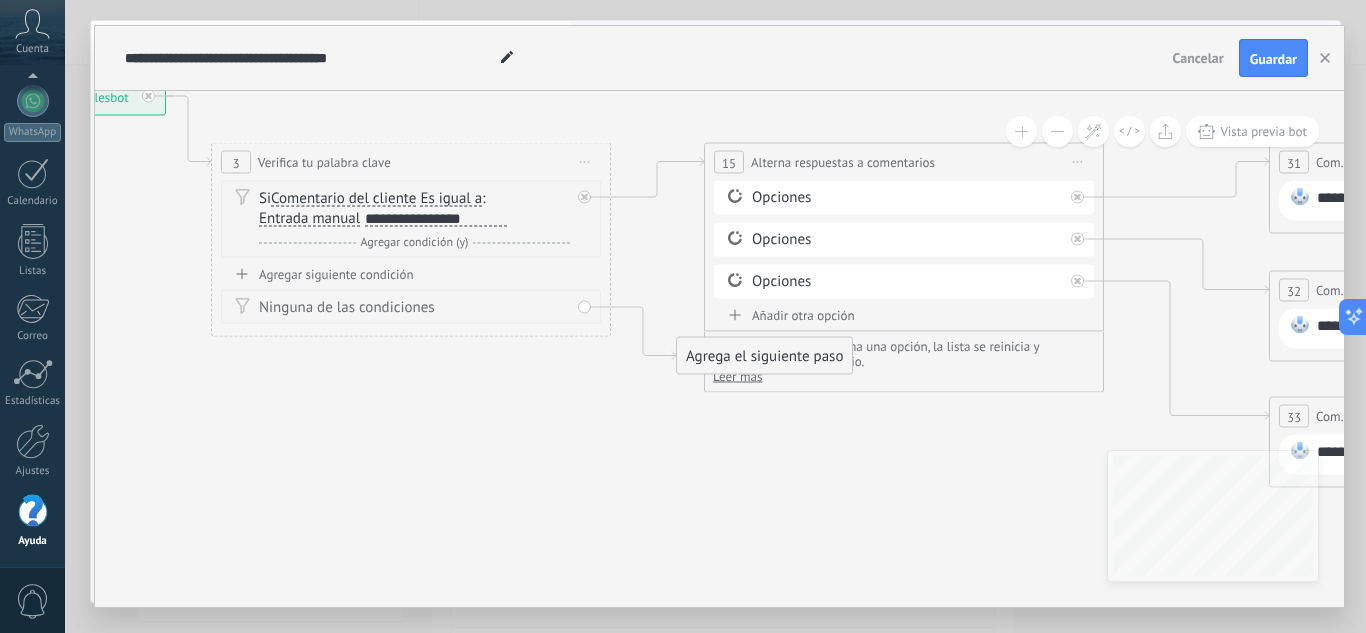 drag, startPoint x: 332, startPoint y: 455, endPoint x: 535, endPoint y: 420, distance: 205.99515 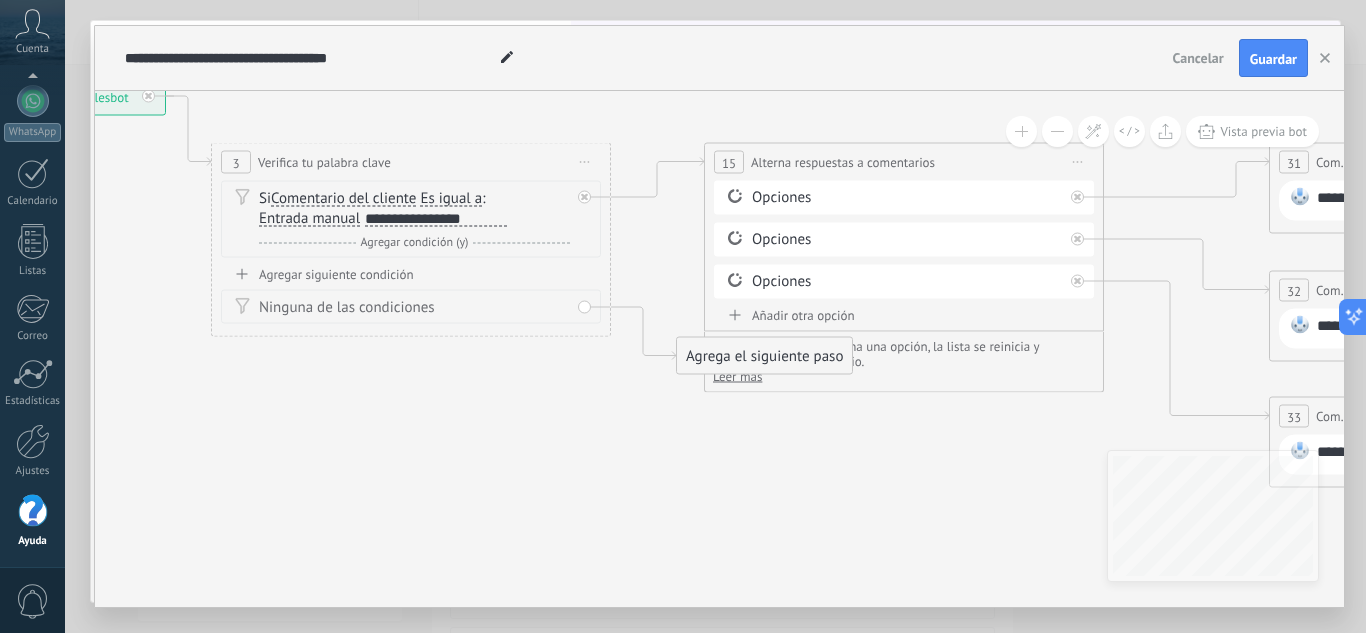 click 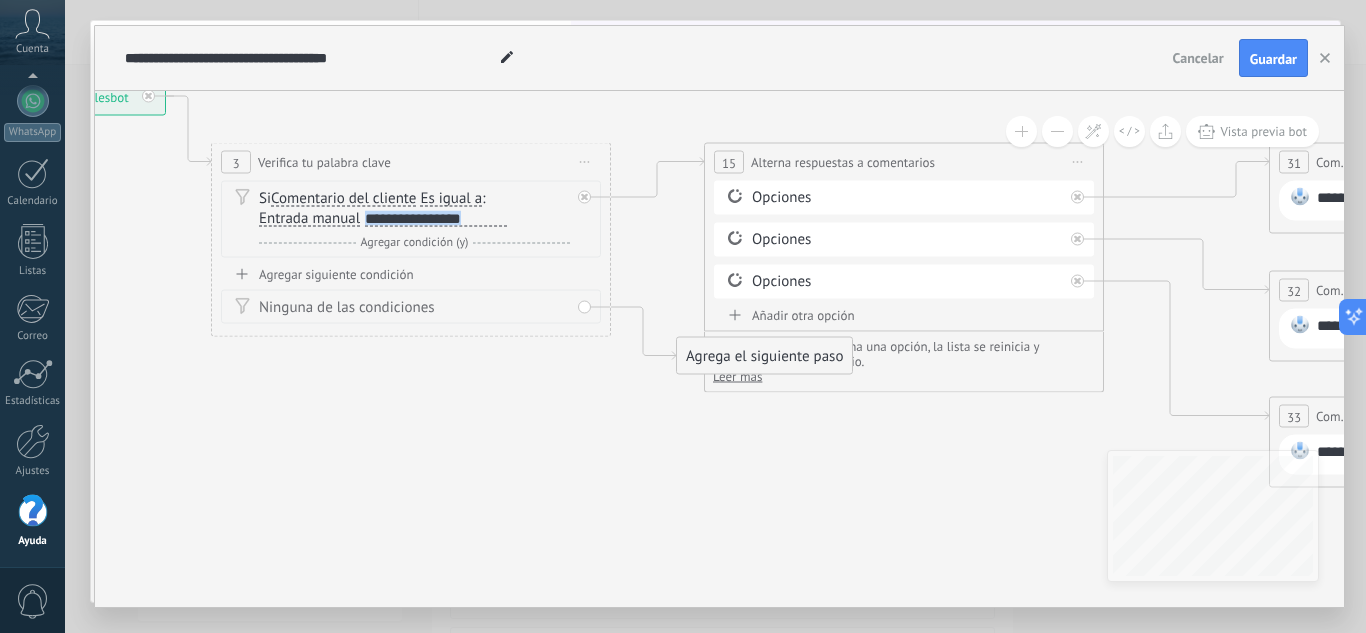 drag, startPoint x: 504, startPoint y: 215, endPoint x: 364, endPoint y: 221, distance: 140.12851 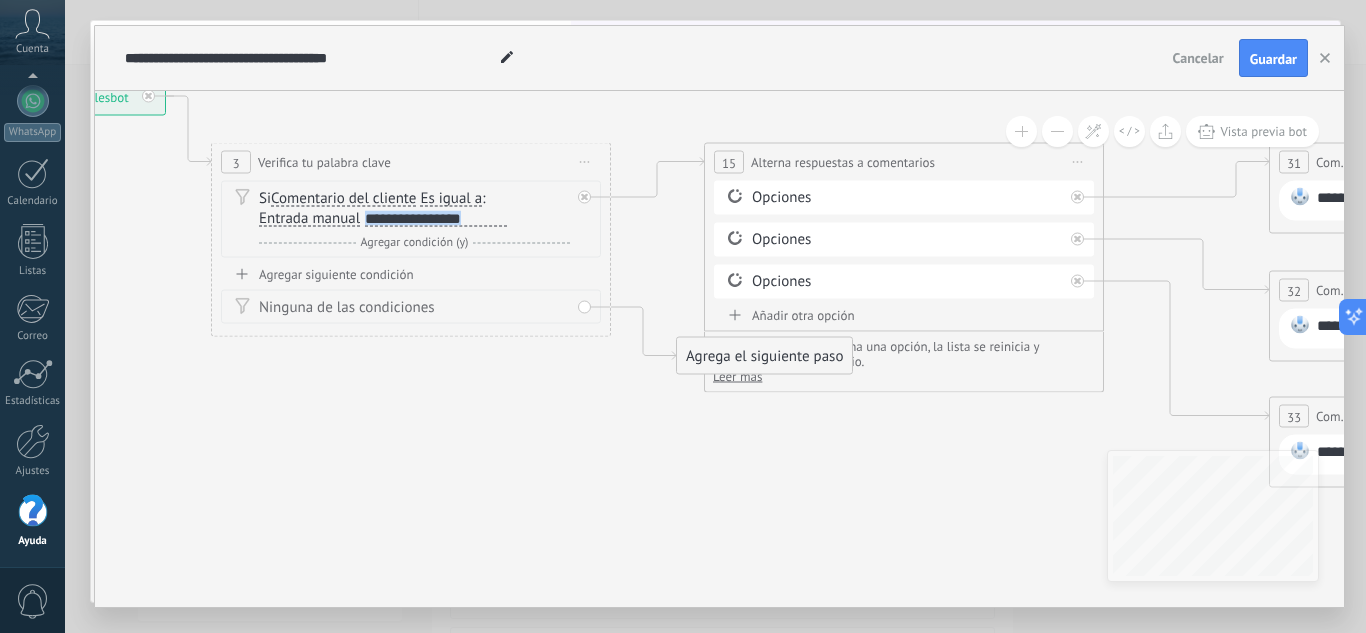 click on "**********" at bounding box center [433, 220] 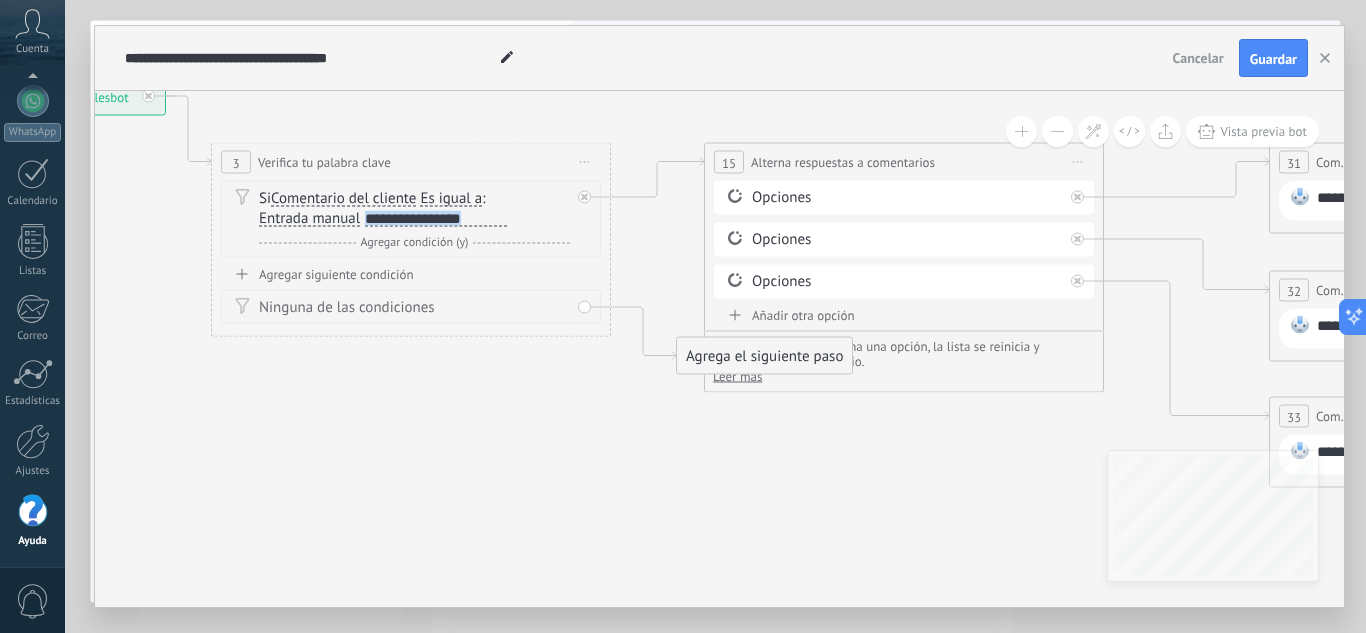 type 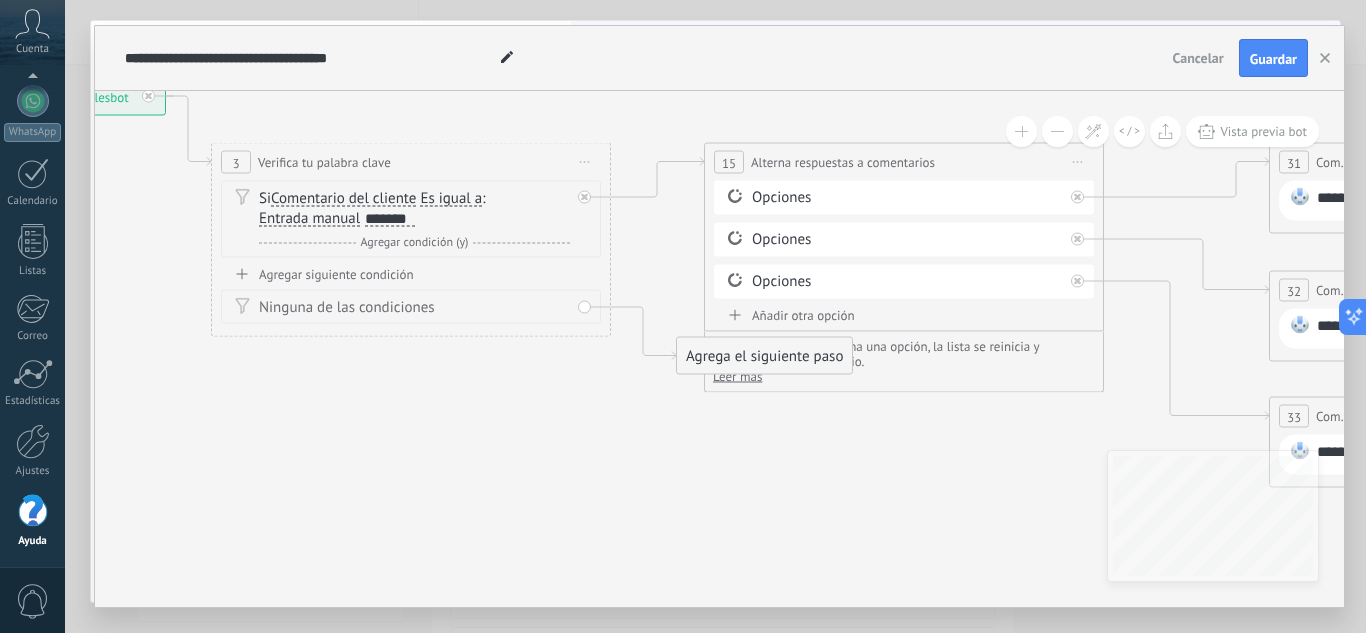 click on "Agregar condición (y)" at bounding box center [415, 242] 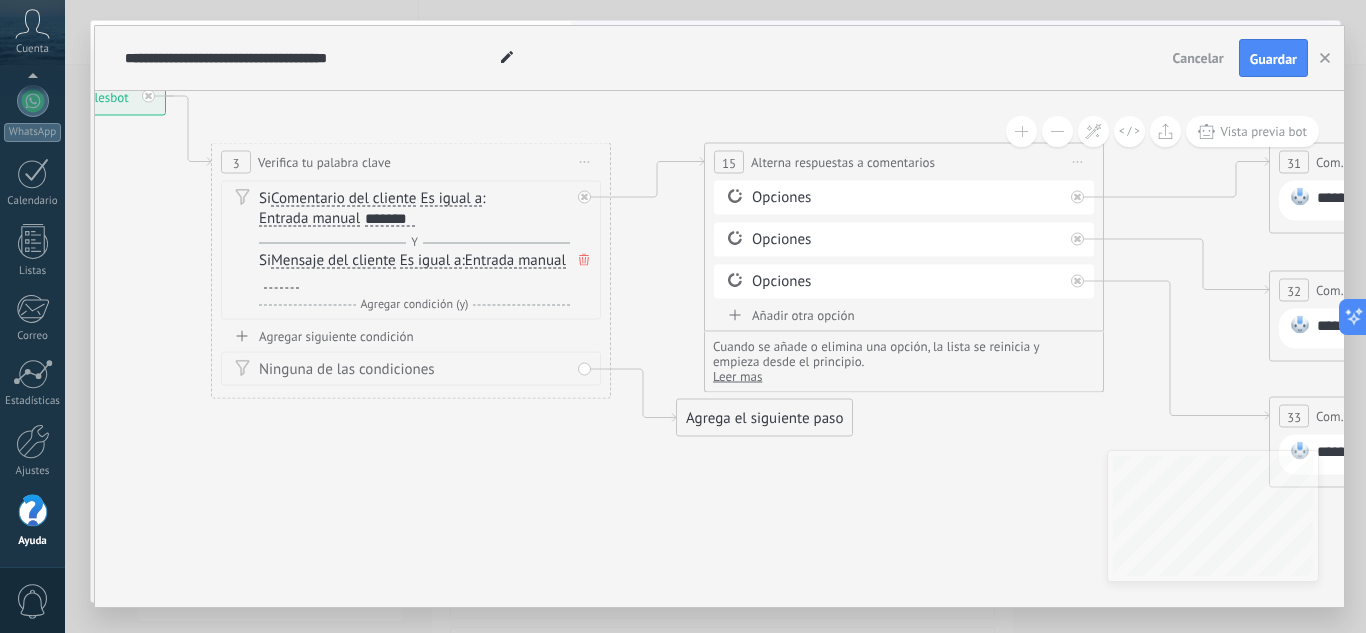 click 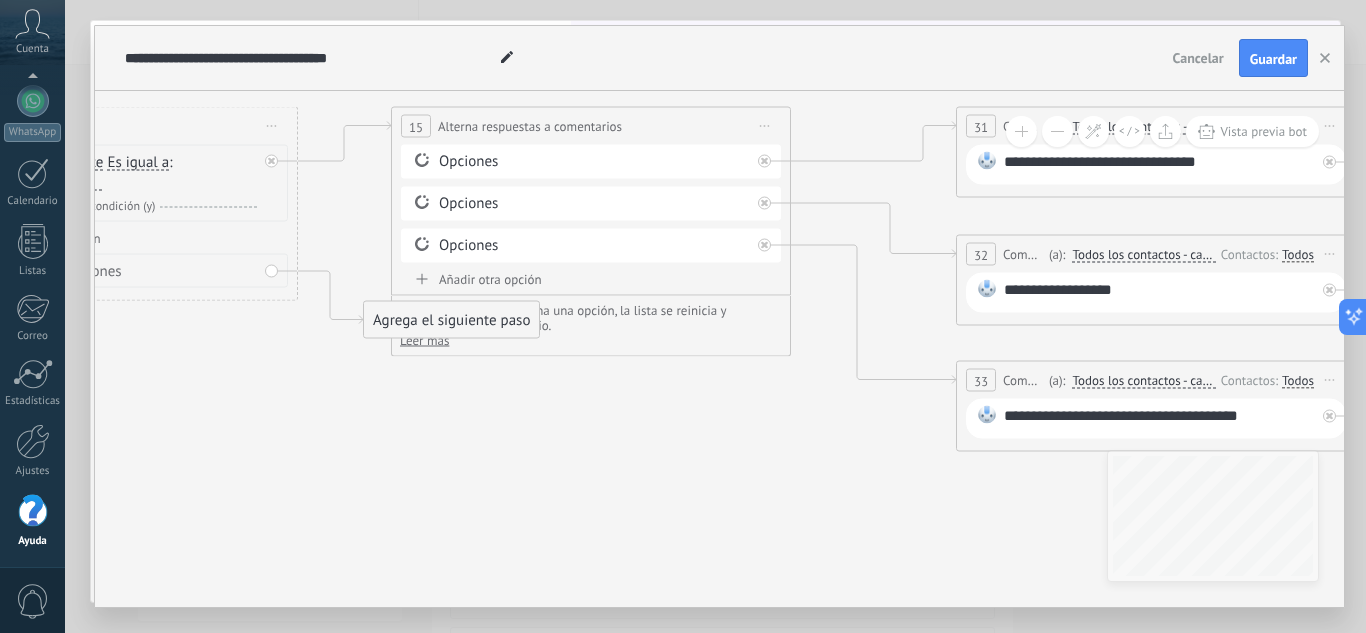 drag, startPoint x: 685, startPoint y: 488, endPoint x: 373, endPoint y: 451, distance: 314.18625 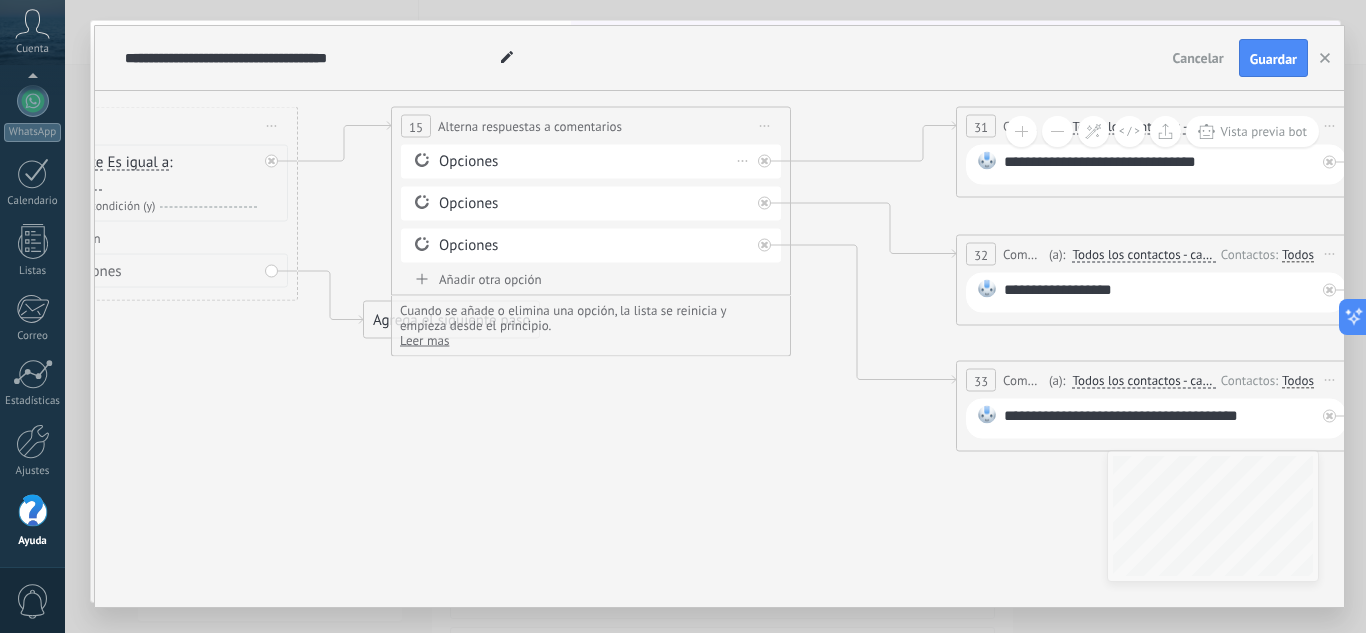click on "Opciones" at bounding box center (594, 162) 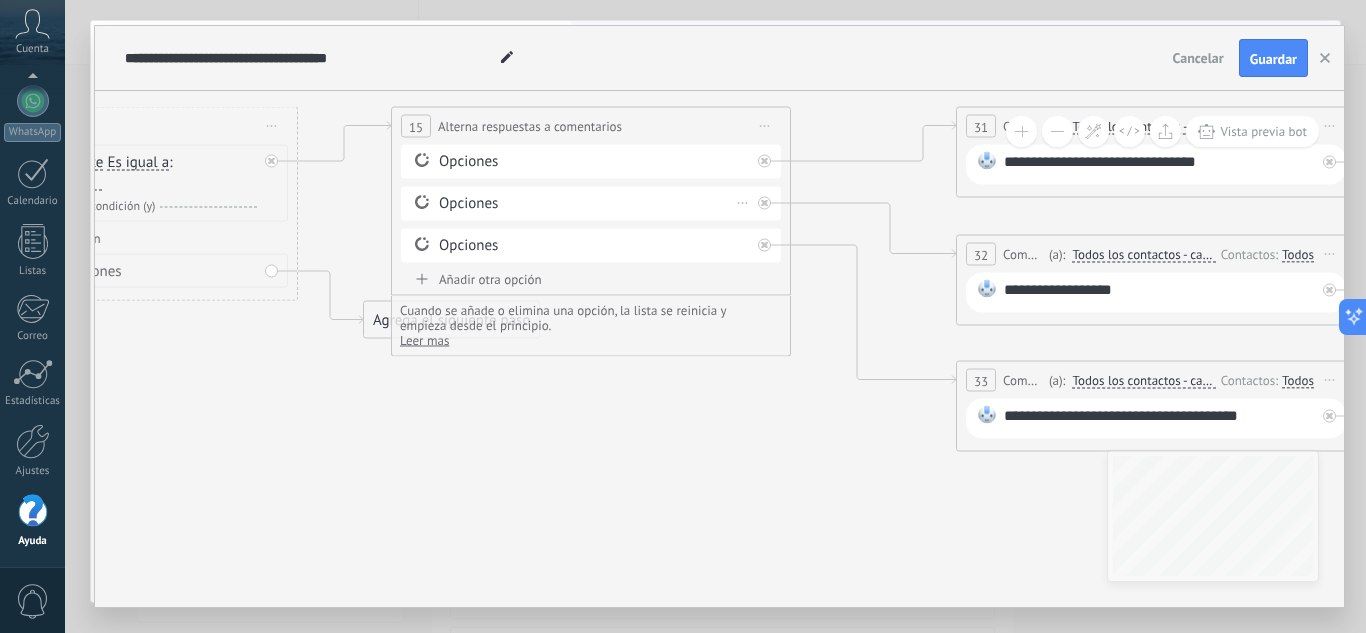 click on "Opciones" at bounding box center (594, 204) 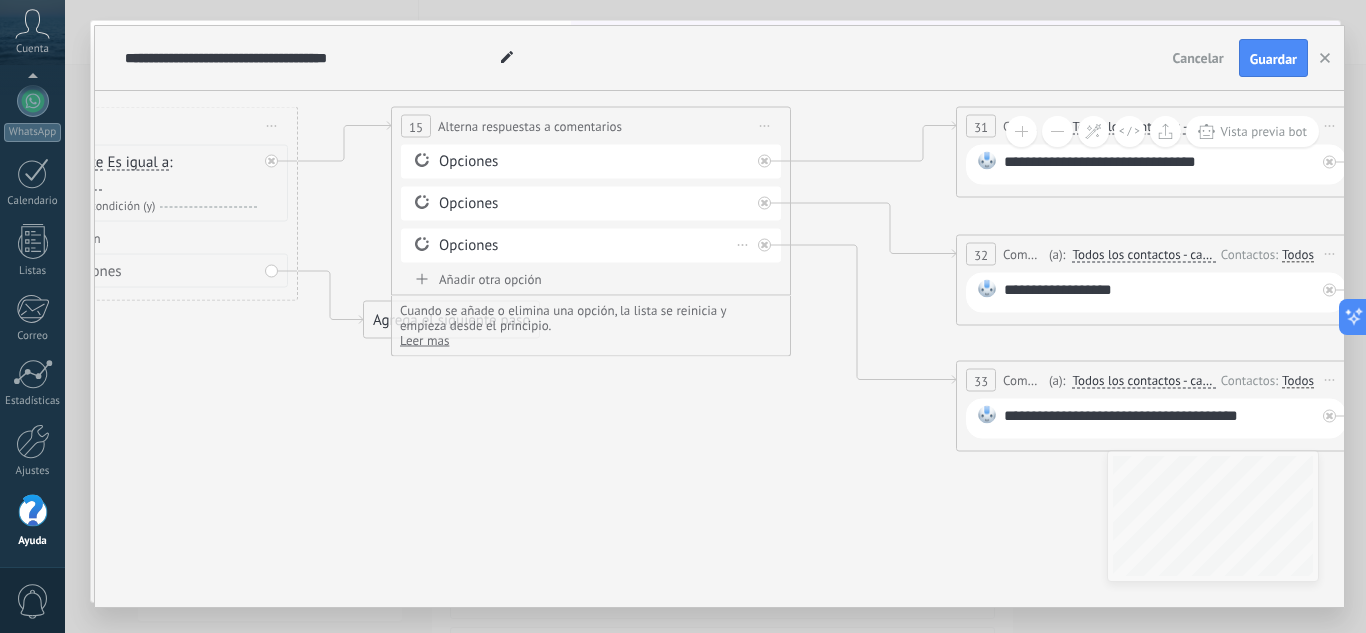 click on "Opciones" at bounding box center [594, 246] 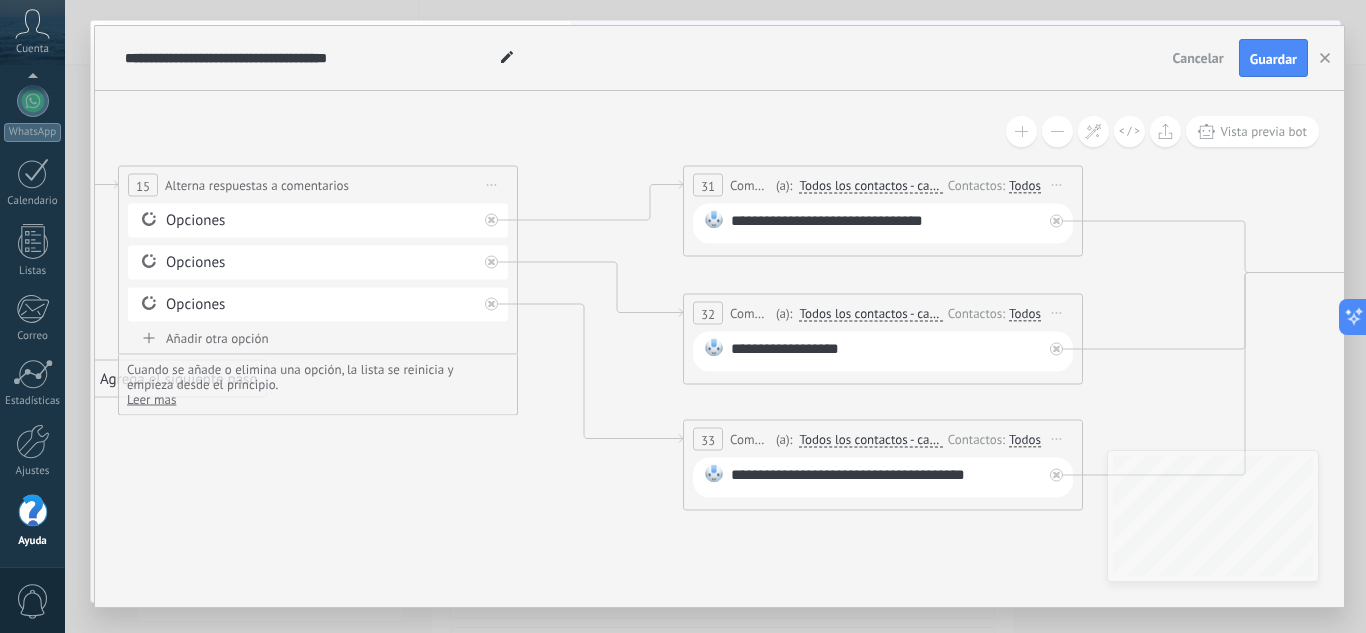 drag, startPoint x: 788, startPoint y: 537, endPoint x: 515, endPoint y: 596, distance: 279.3027 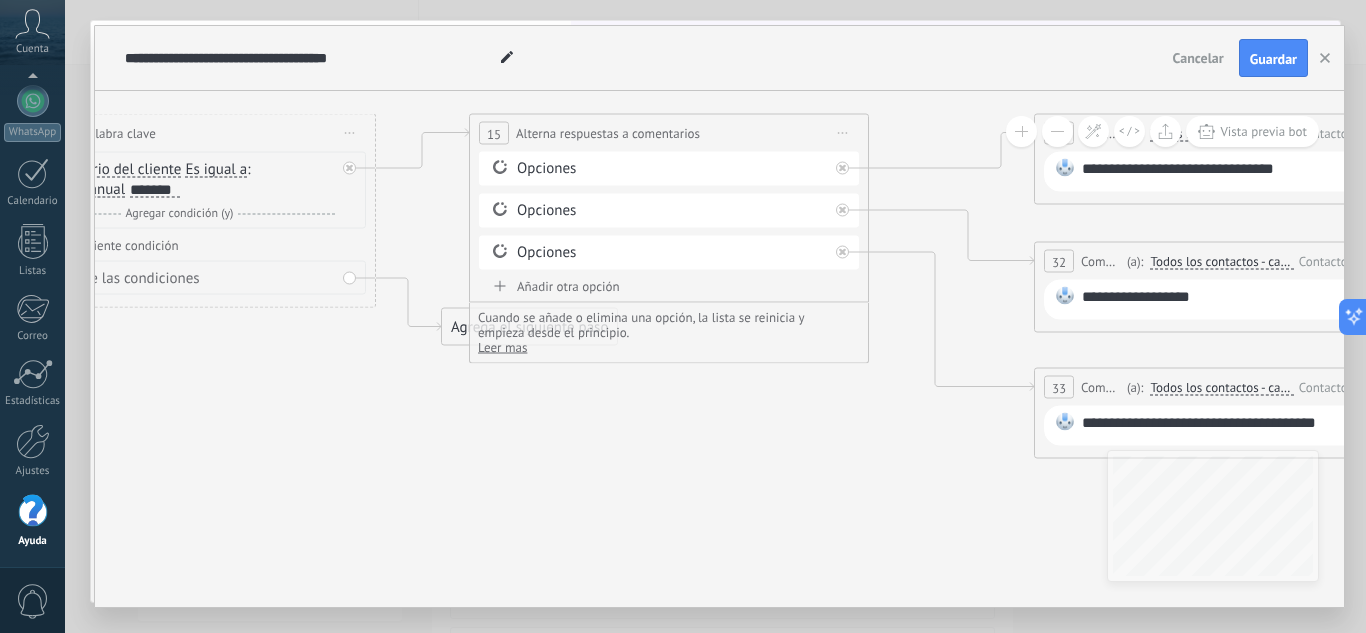drag, startPoint x: 330, startPoint y: 597, endPoint x: 681, endPoint y: 545, distance: 354.83093 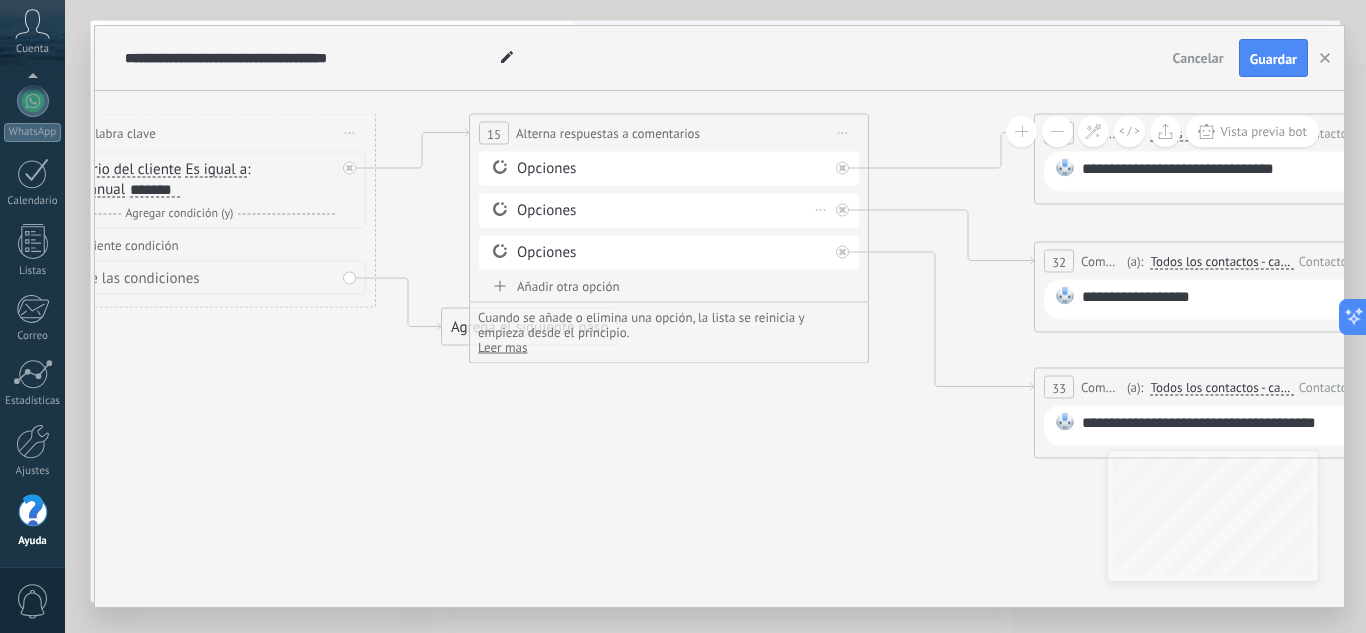 click on "Opciones" at bounding box center [672, 211] 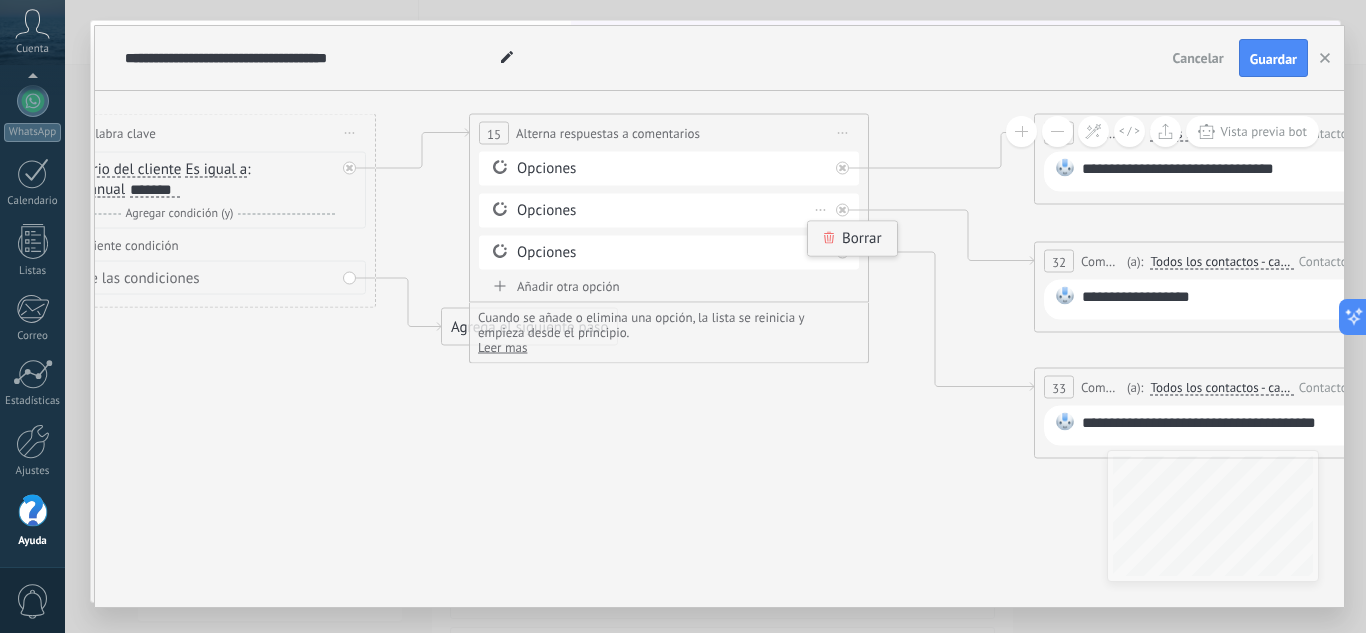 click 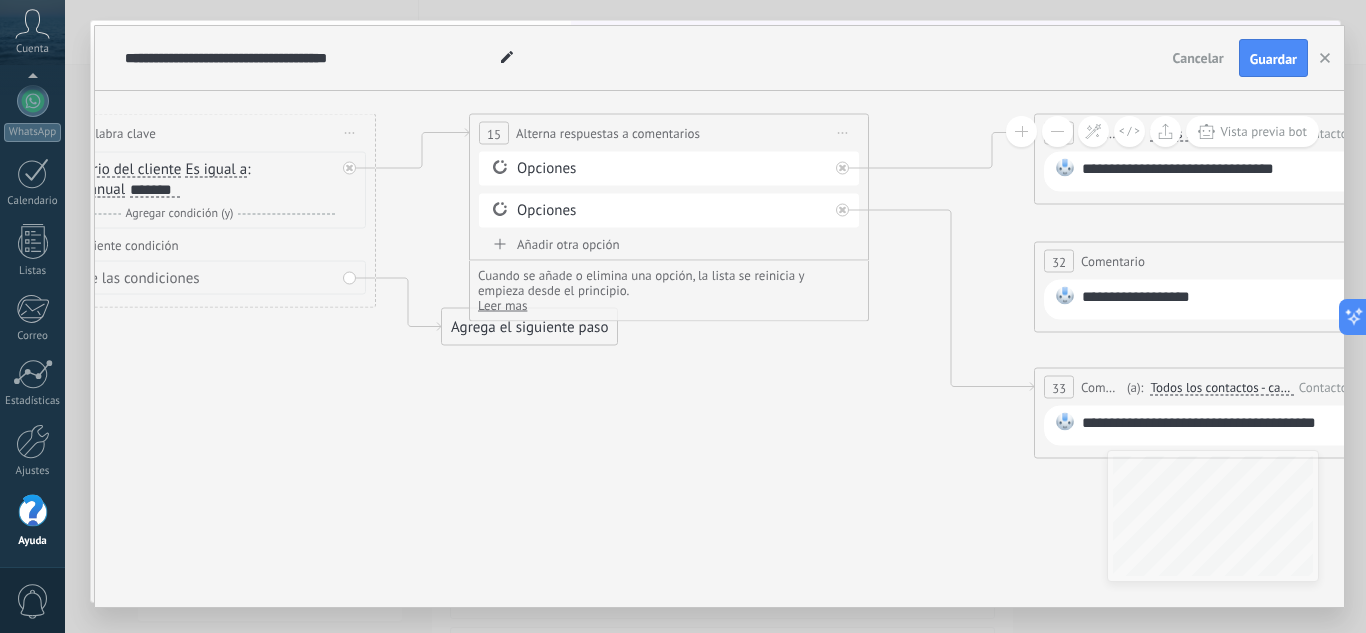 click on "Opciones" at bounding box center (672, 211) 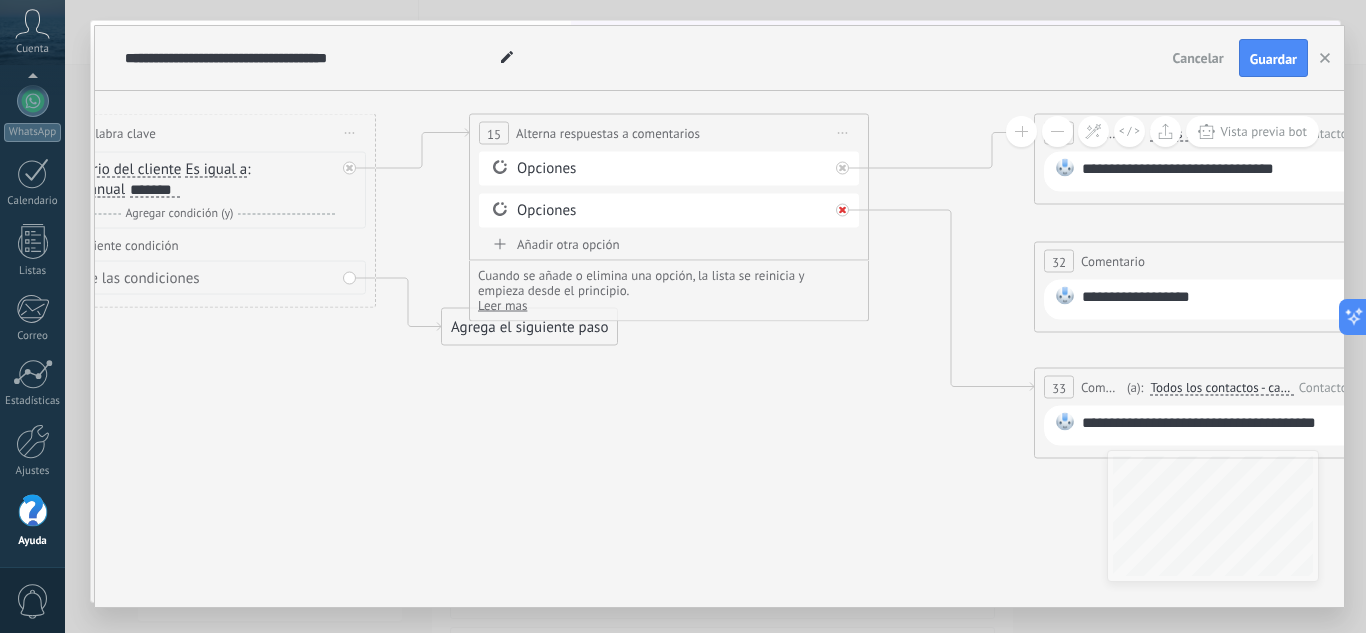 click 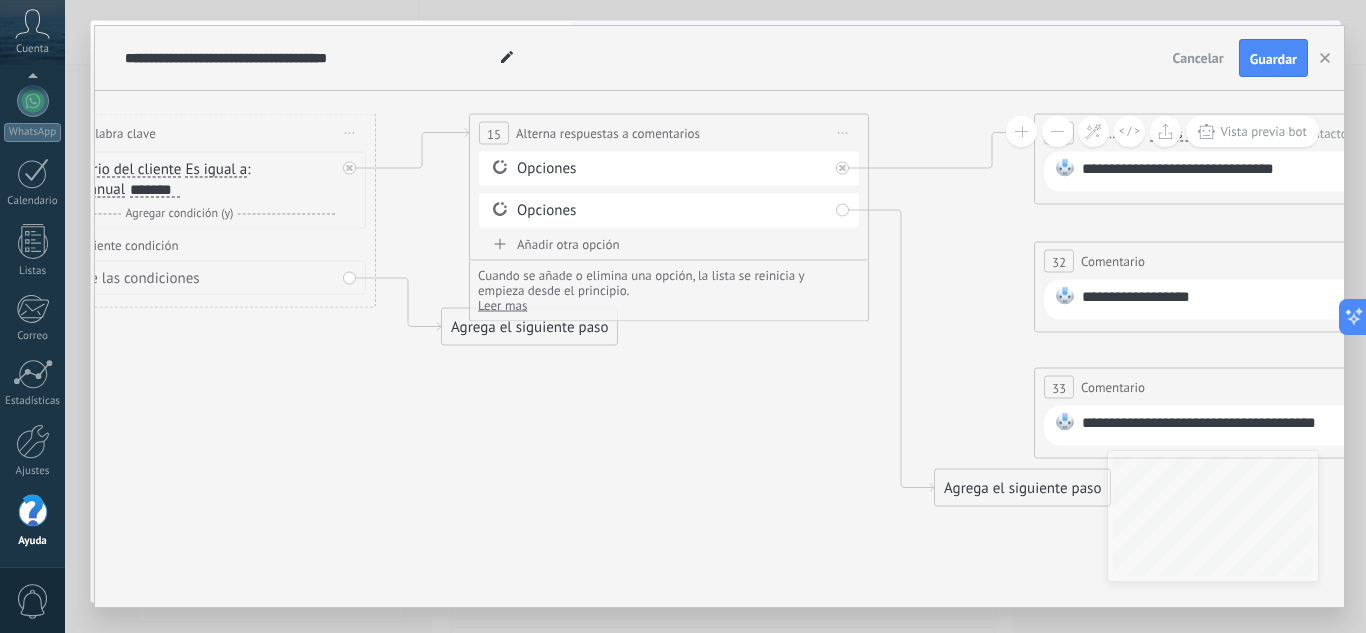 click on "Opciones" at bounding box center [669, 211] 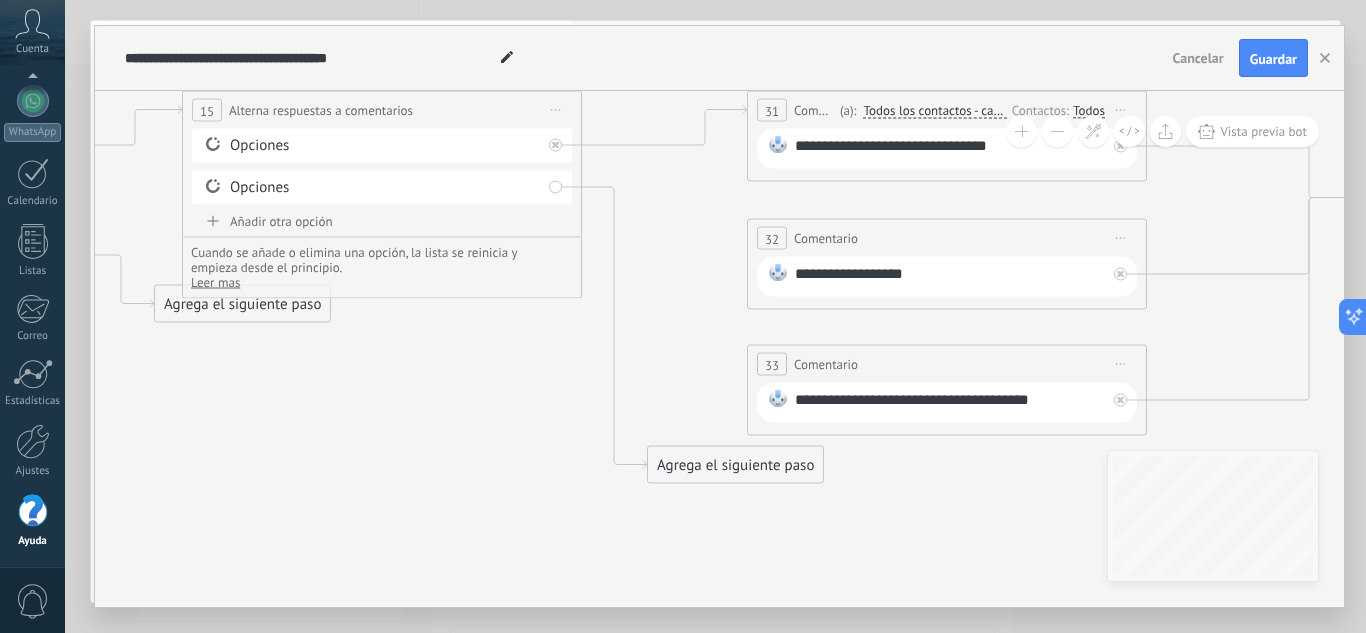 drag, startPoint x: 747, startPoint y: 455, endPoint x: 460, endPoint y: 432, distance: 287.92014 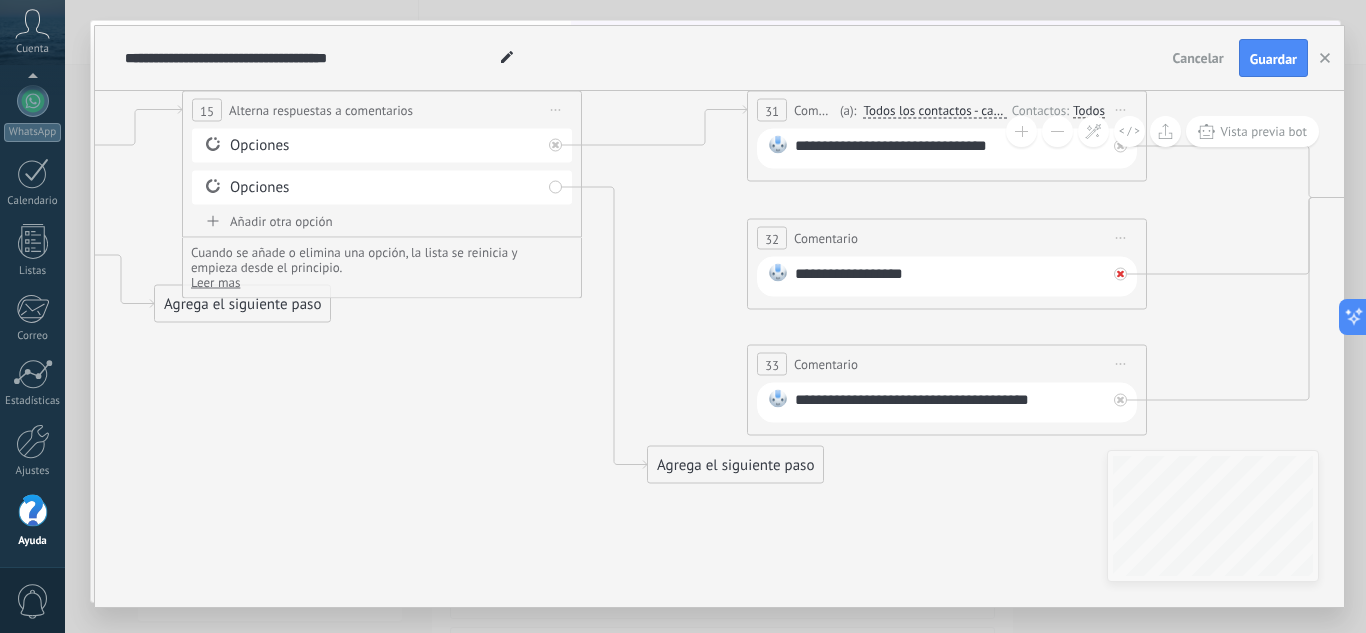 click 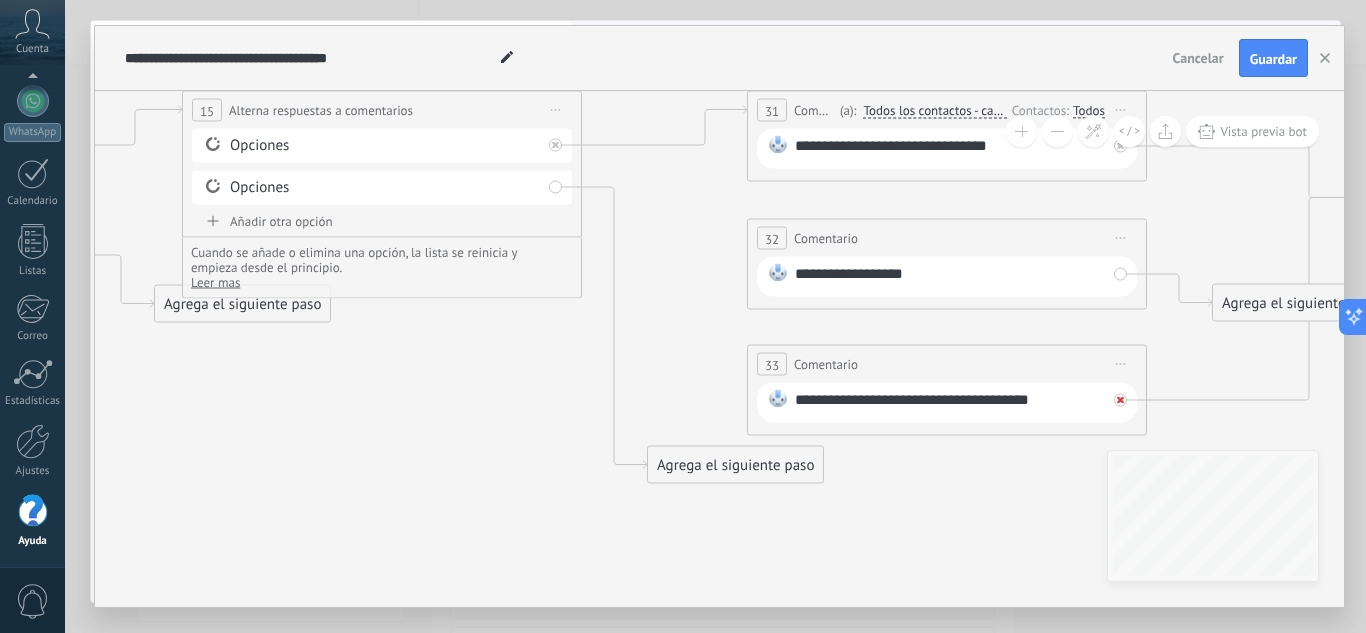 click at bounding box center [1120, 400] 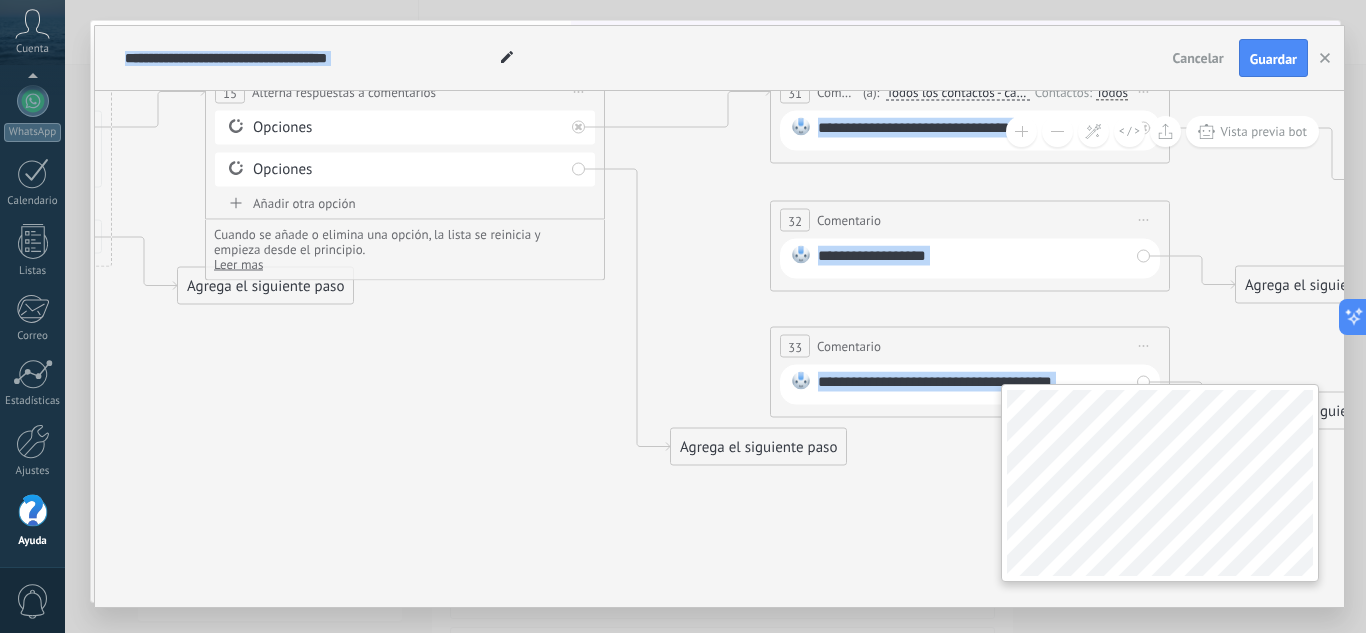click on "**********" at bounding box center [719, 349] 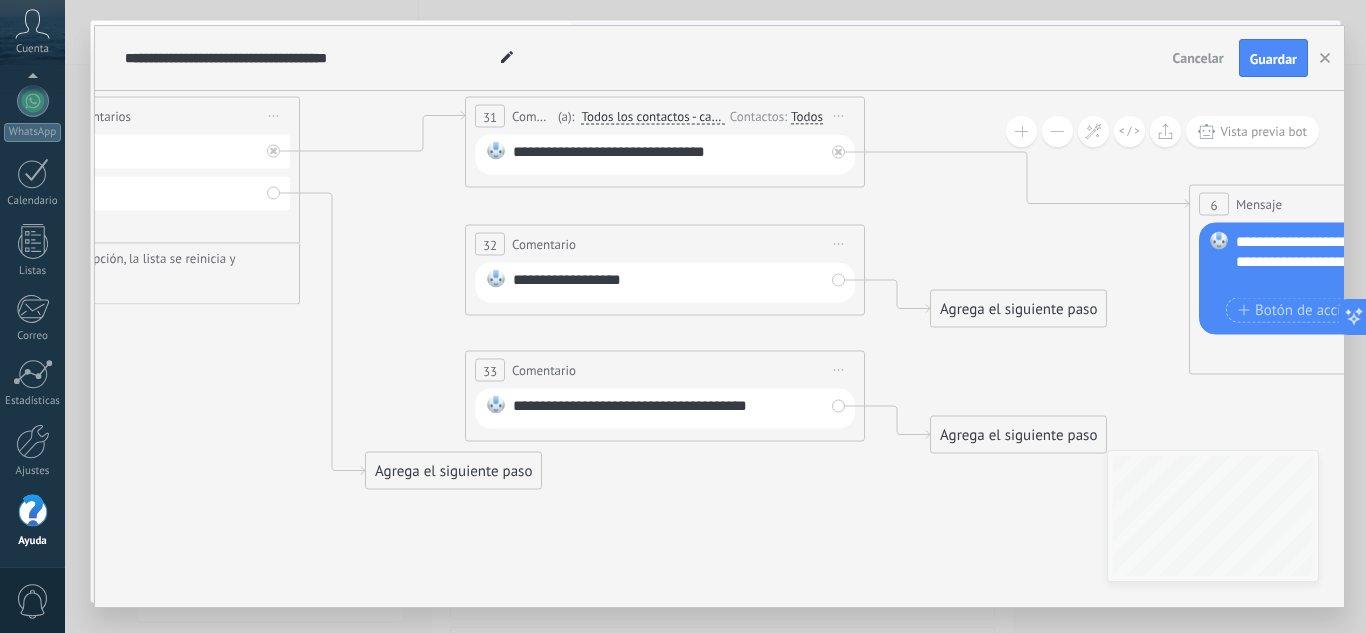 drag, startPoint x: 441, startPoint y: 362, endPoint x: 136, endPoint y: 386, distance: 305.9428 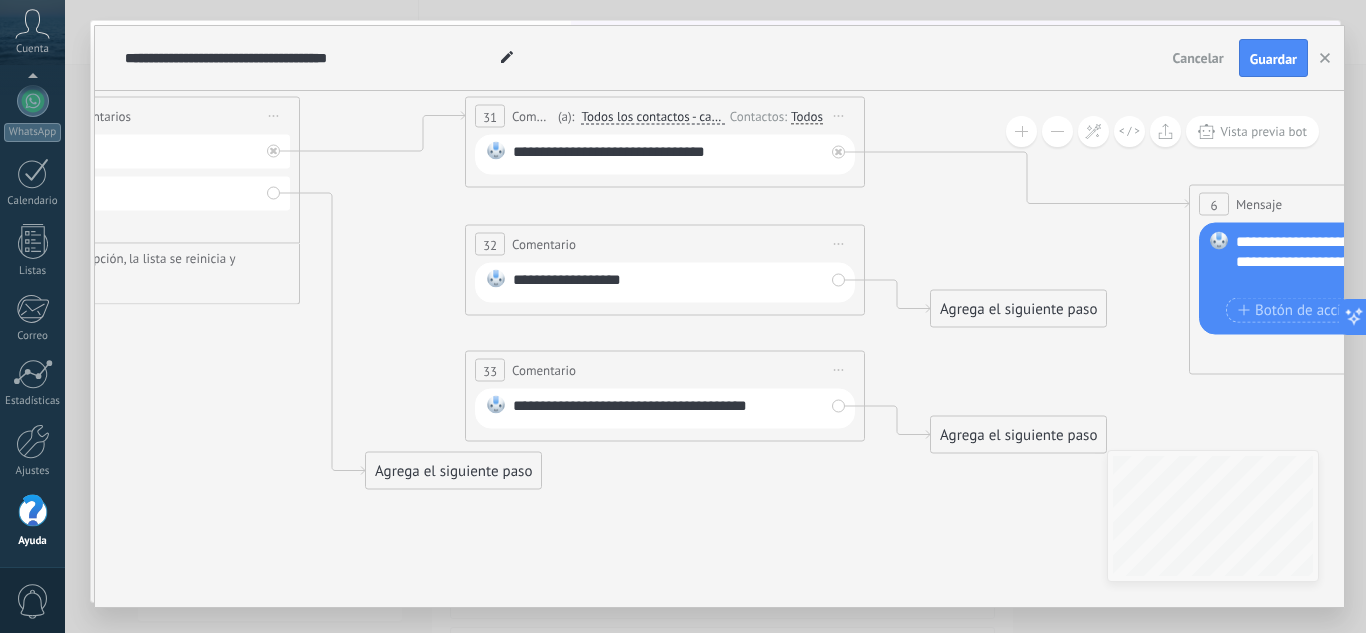 click on "**********" at bounding box center [668, 155] 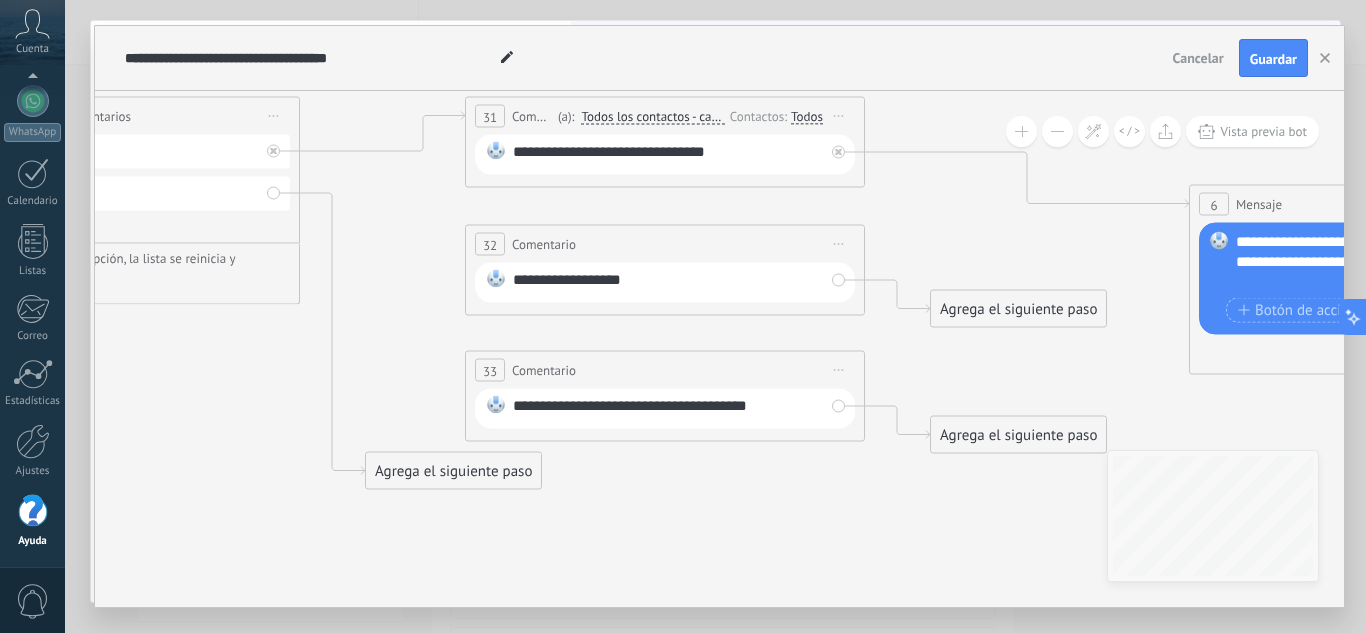 type 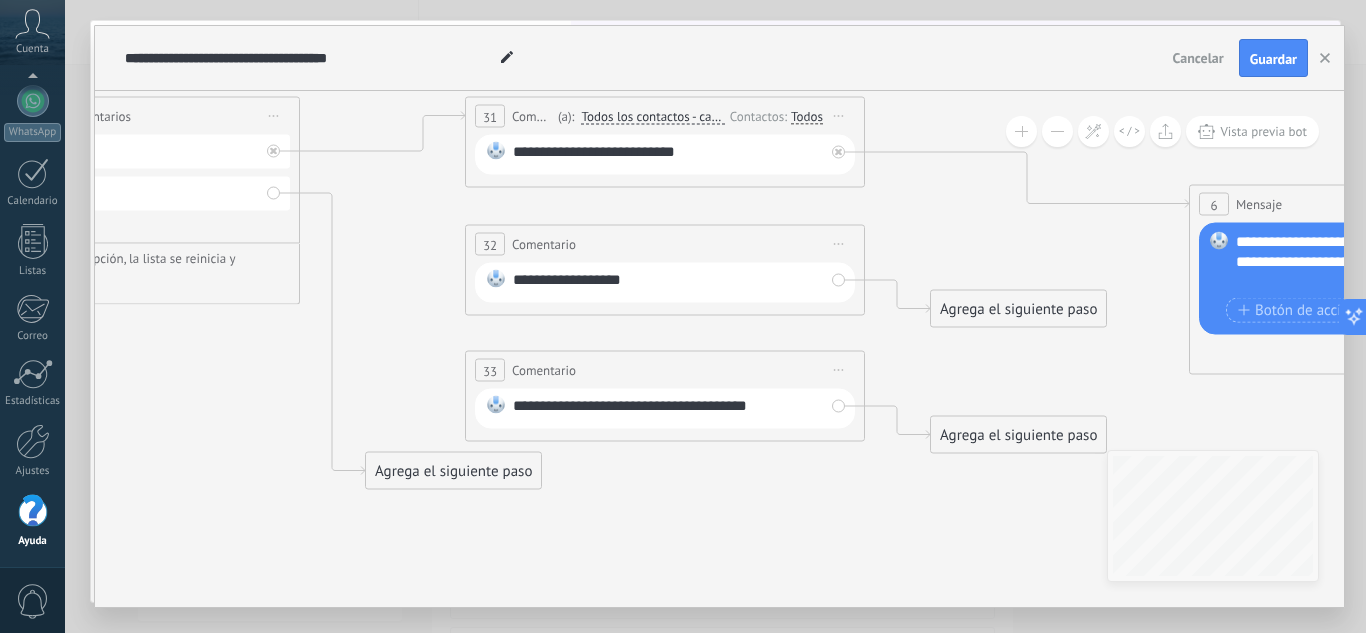 click on "**********" at bounding box center [668, 155] 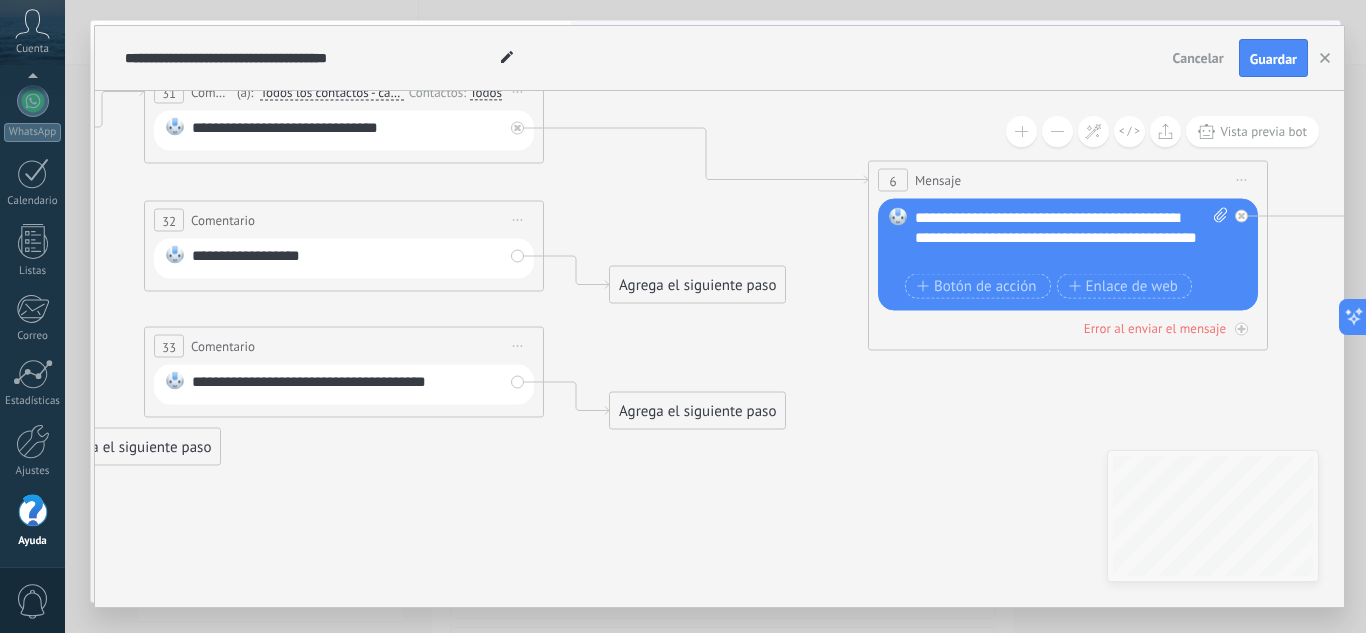 drag, startPoint x: 819, startPoint y: 492, endPoint x: 498, endPoint y: 468, distance: 321.89594 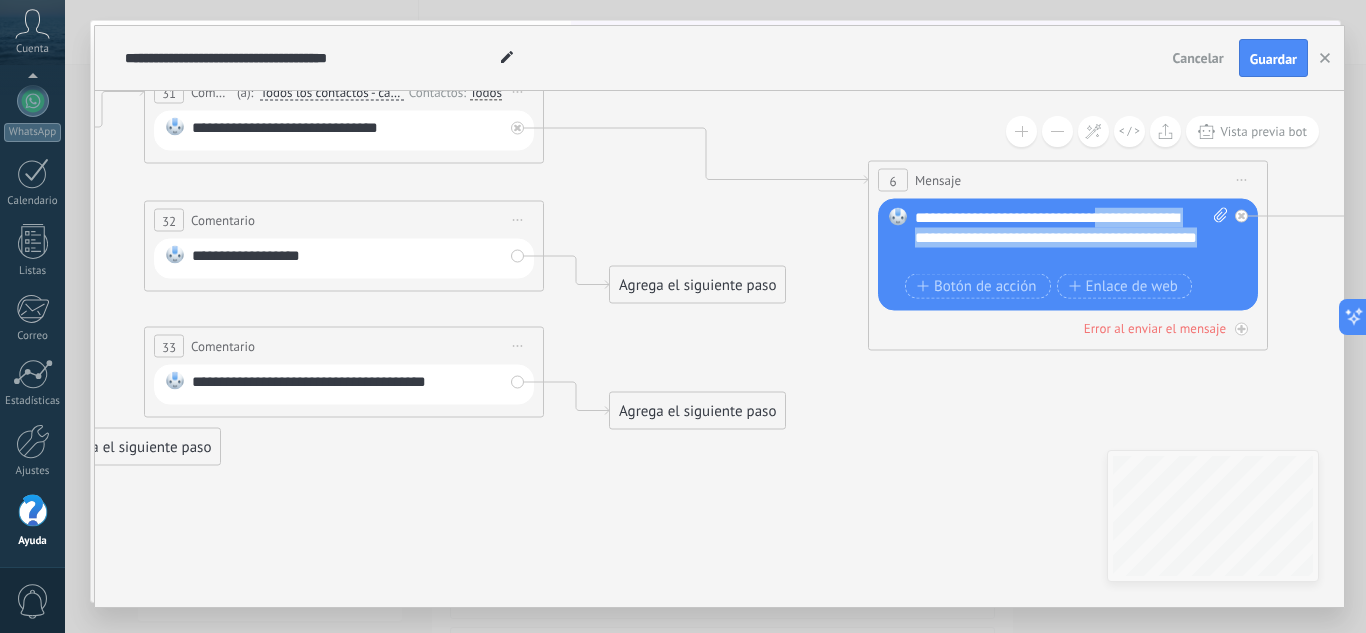 drag, startPoint x: 1100, startPoint y: 219, endPoint x: 1193, endPoint y: 259, distance: 101.23734 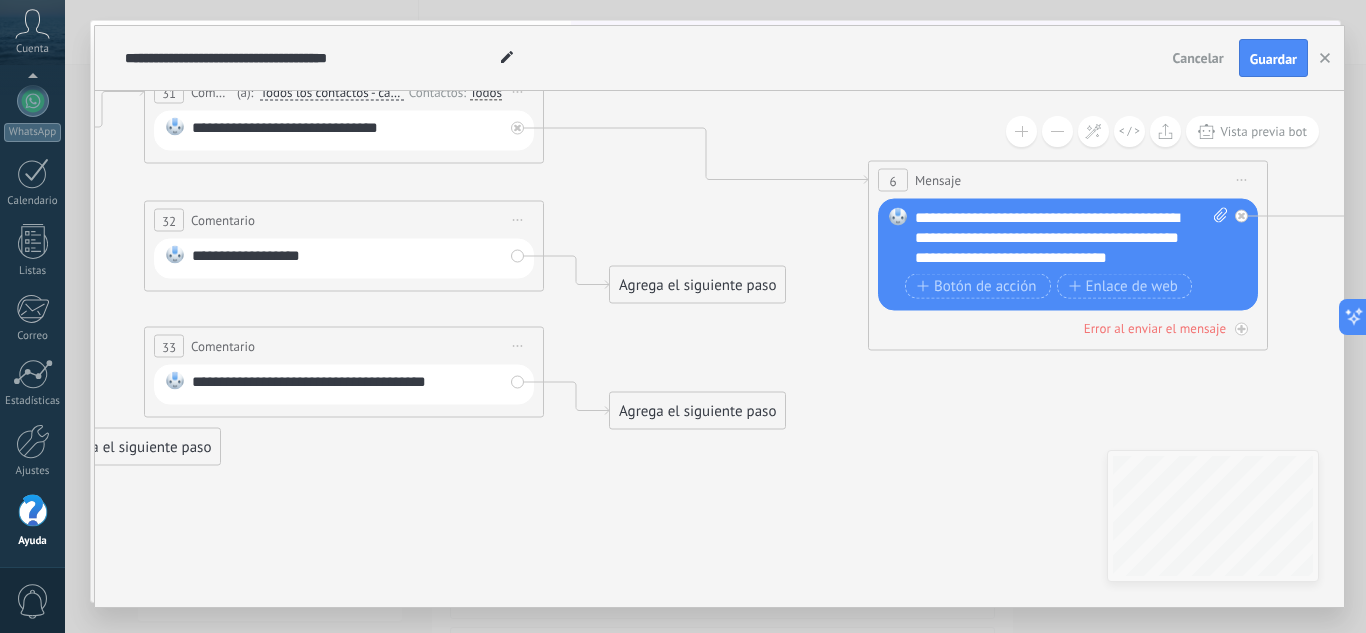 click 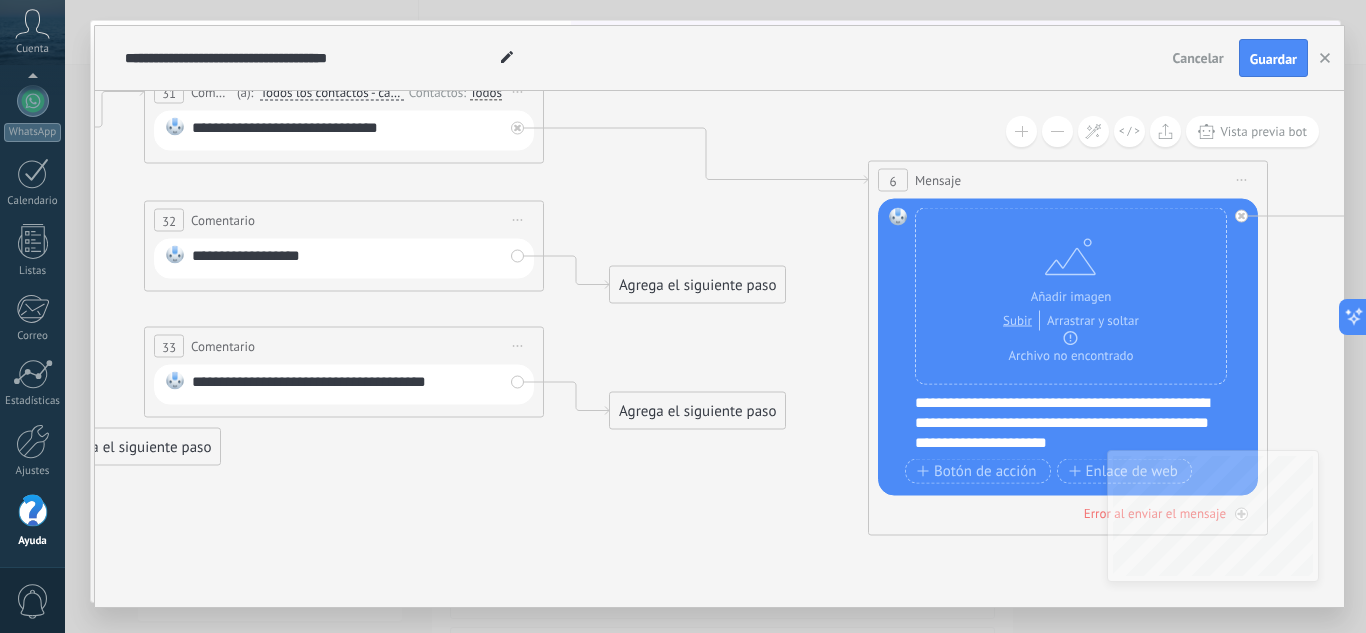 click 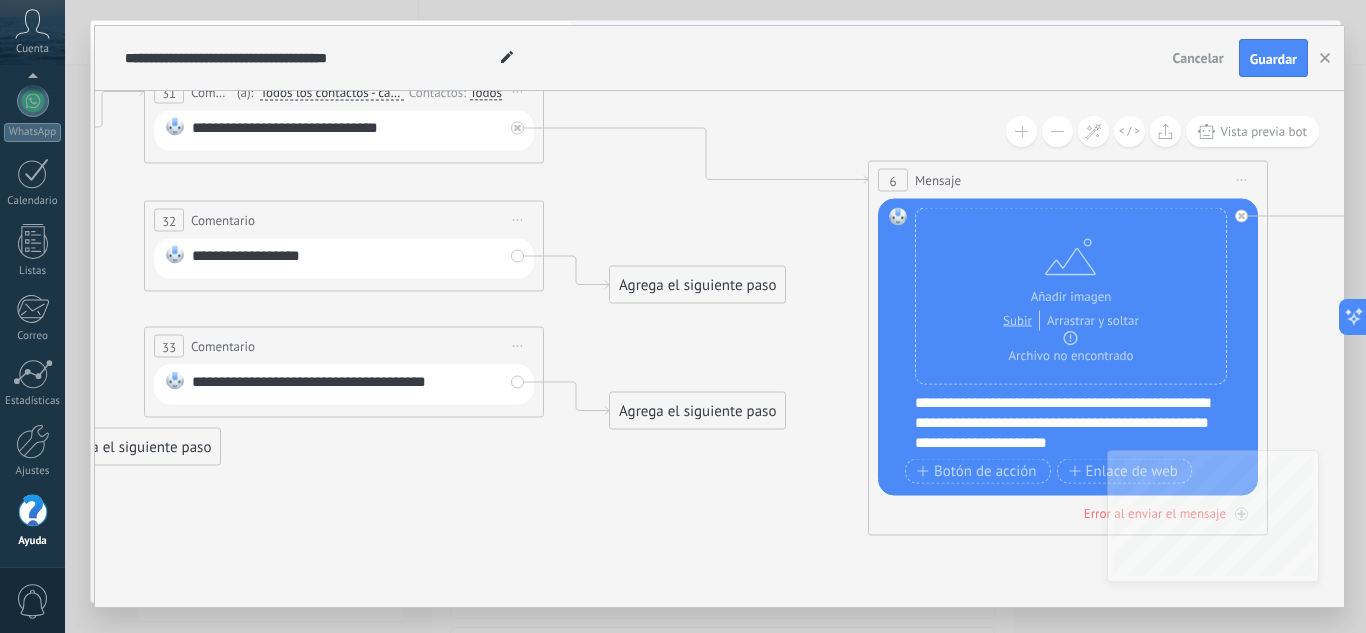 drag, startPoint x: 1179, startPoint y: 296, endPoint x: 989, endPoint y: 204, distance: 211.10187 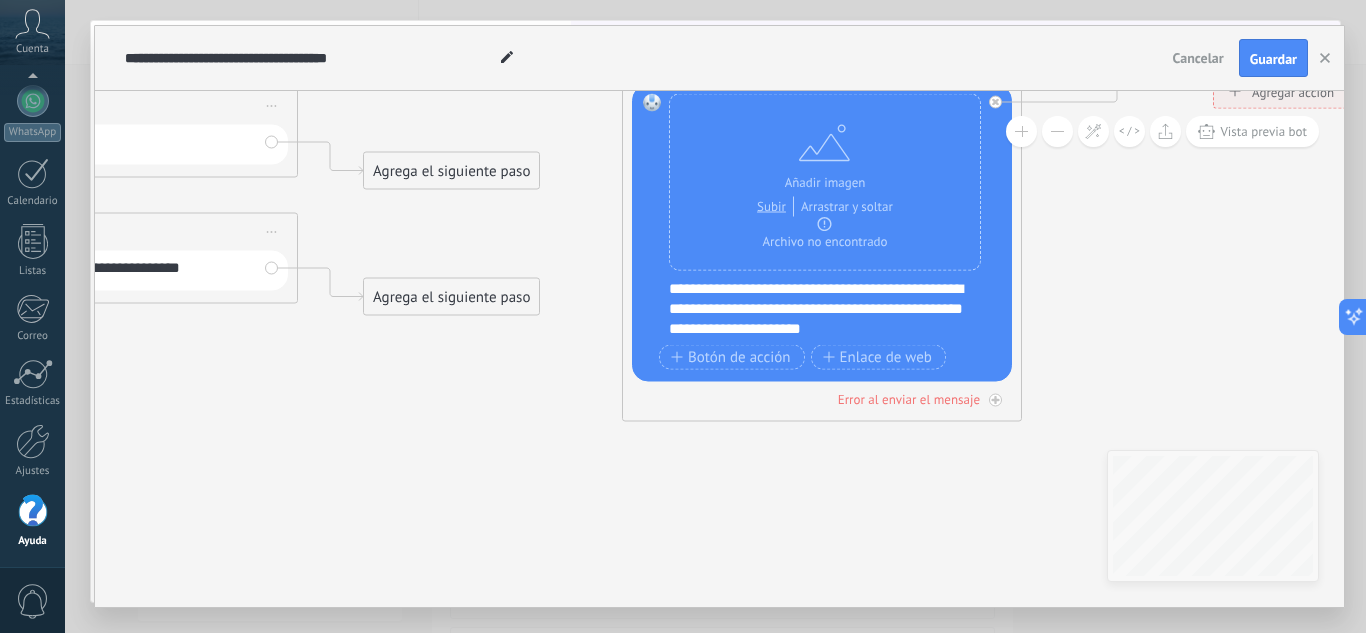 drag, startPoint x: 851, startPoint y: 252, endPoint x: 605, endPoint y: 138, distance: 271.13095 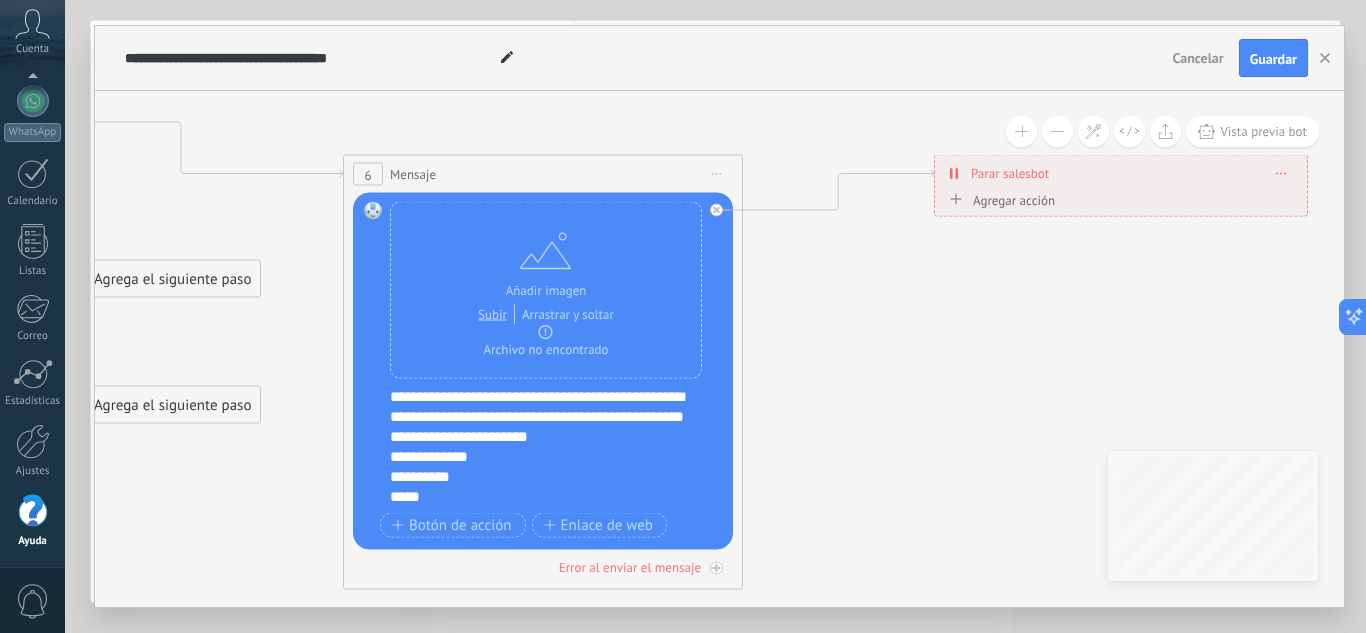 drag, startPoint x: 1091, startPoint y: 334, endPoint x: 812, endPoint y: 442, distance: 299.17386 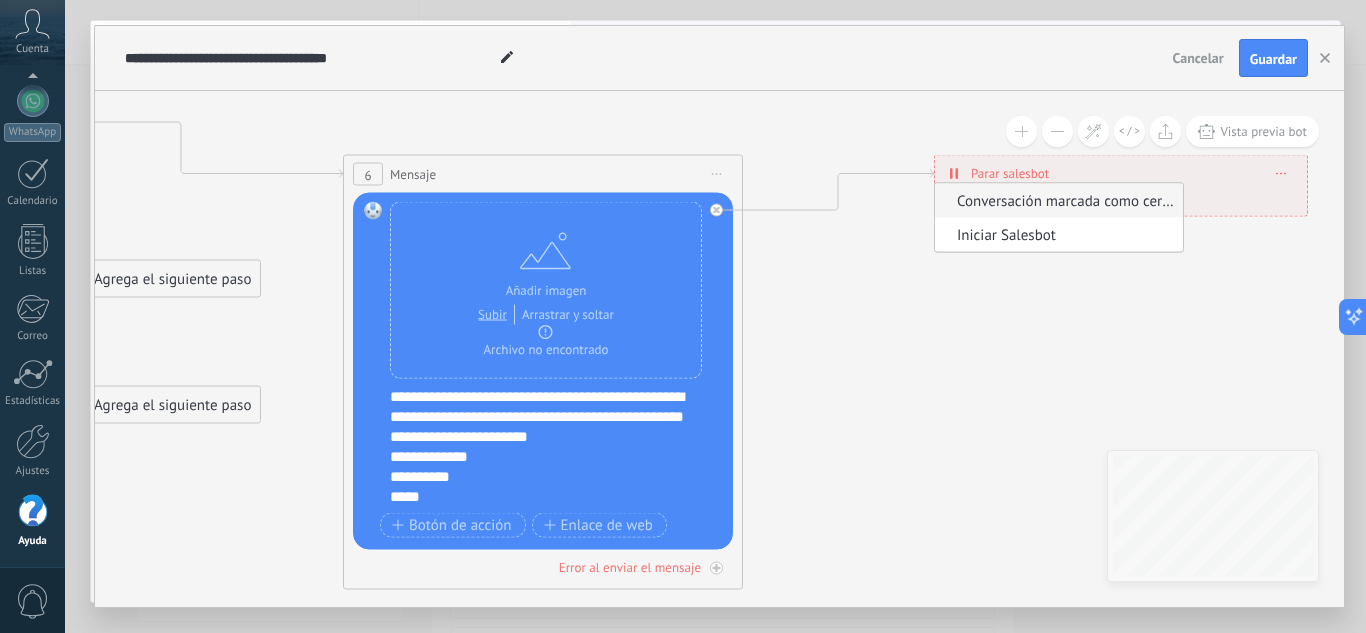 click on "Conversación marcada como cerrada" at bounding box center [1056, 200] 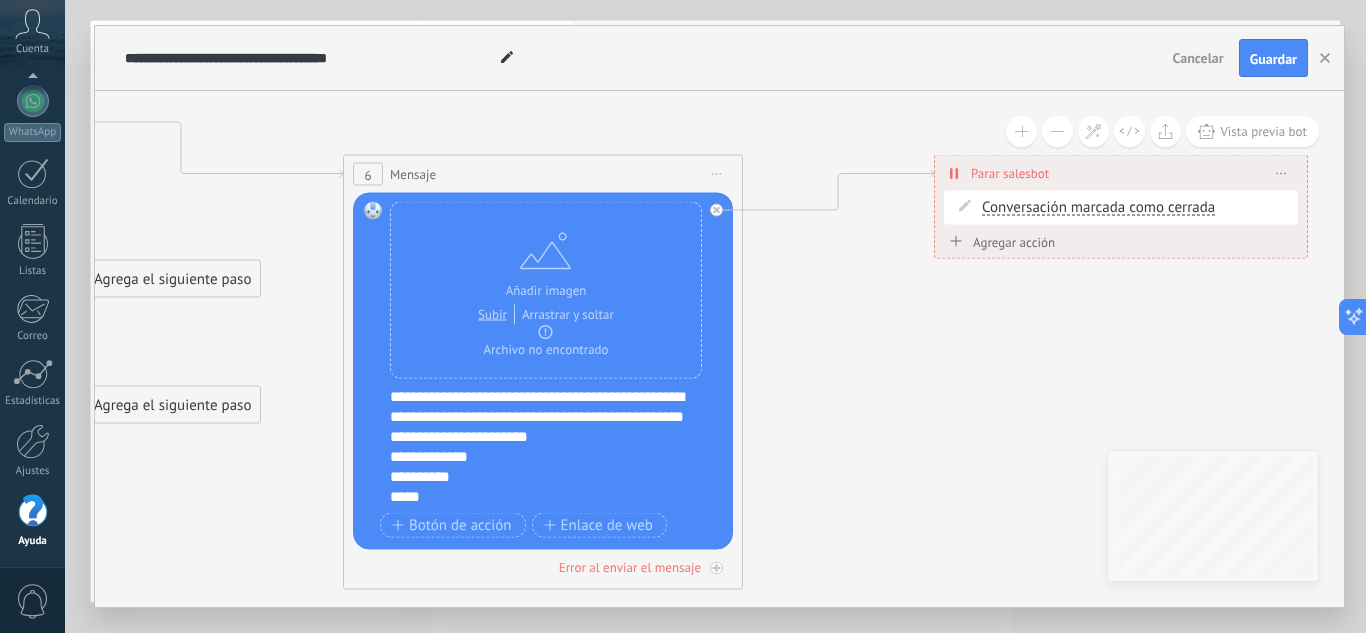 click on "Agregar acción" at bounding box center [999, 241] 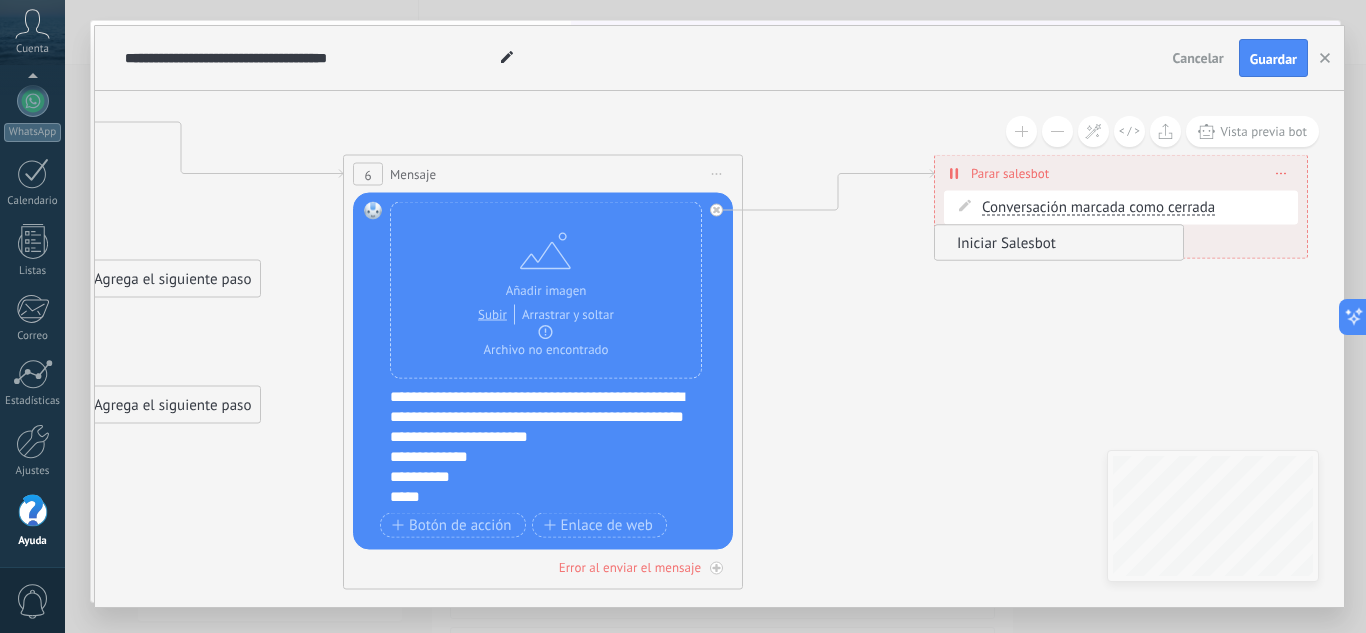 click on "Iniciar Salesbot" at bounding box center [1056, 242] 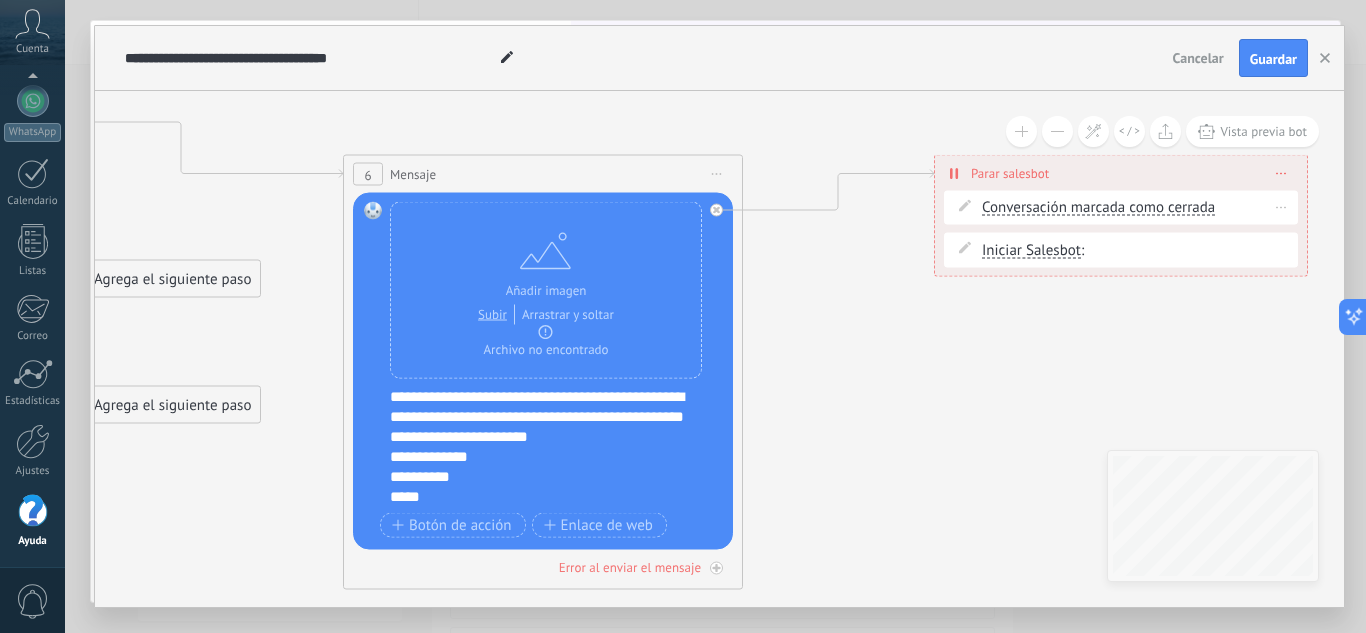 click on "Borrar" at bounding box center (1281, 207) 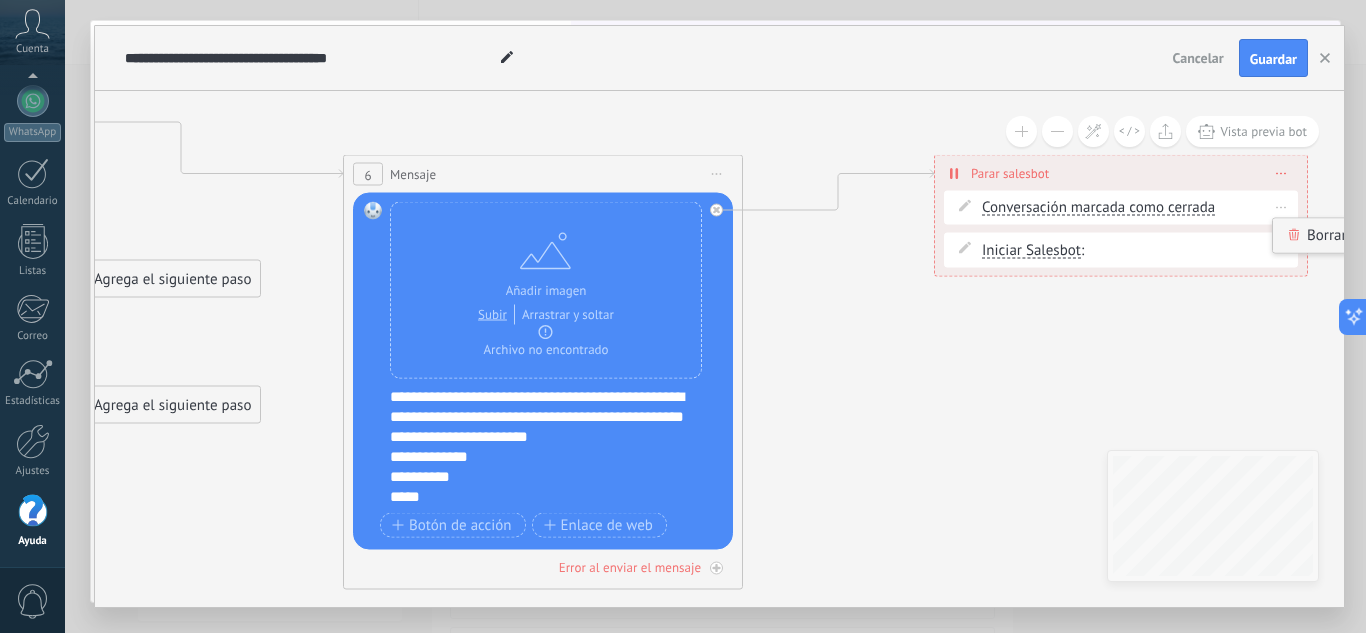 click 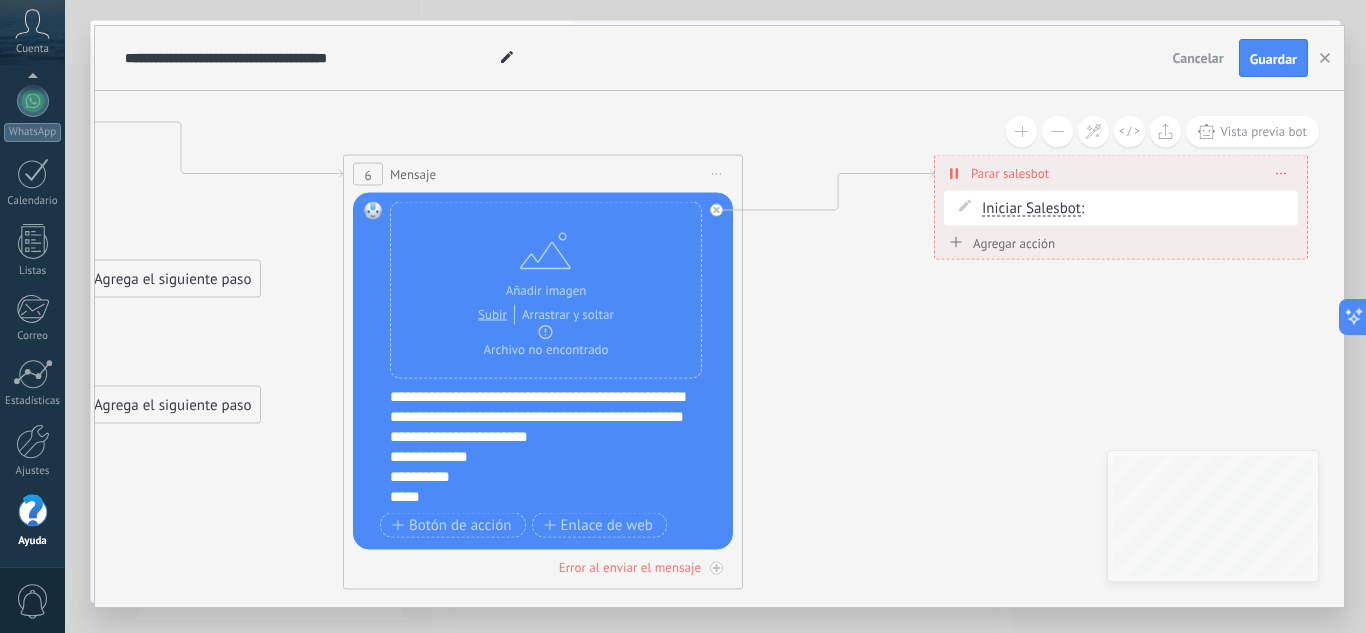 click at bounding box center (1281, 173) 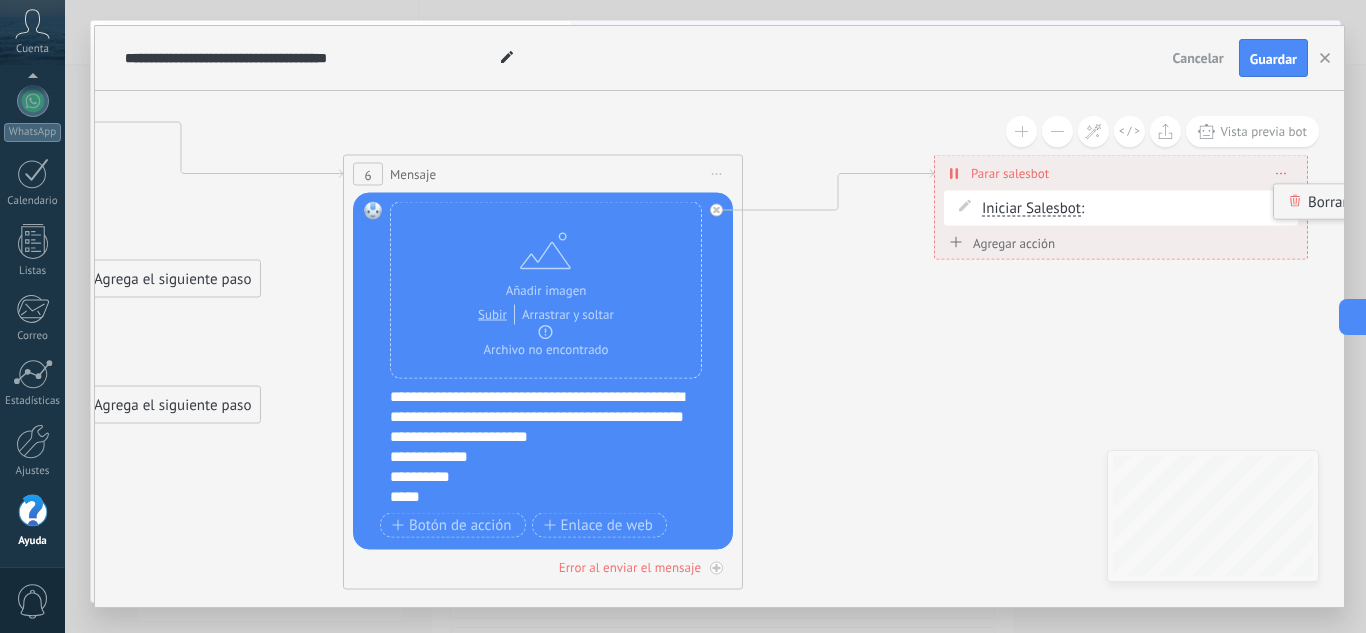 click on "Borrar" at bounding box center [1318, 202] 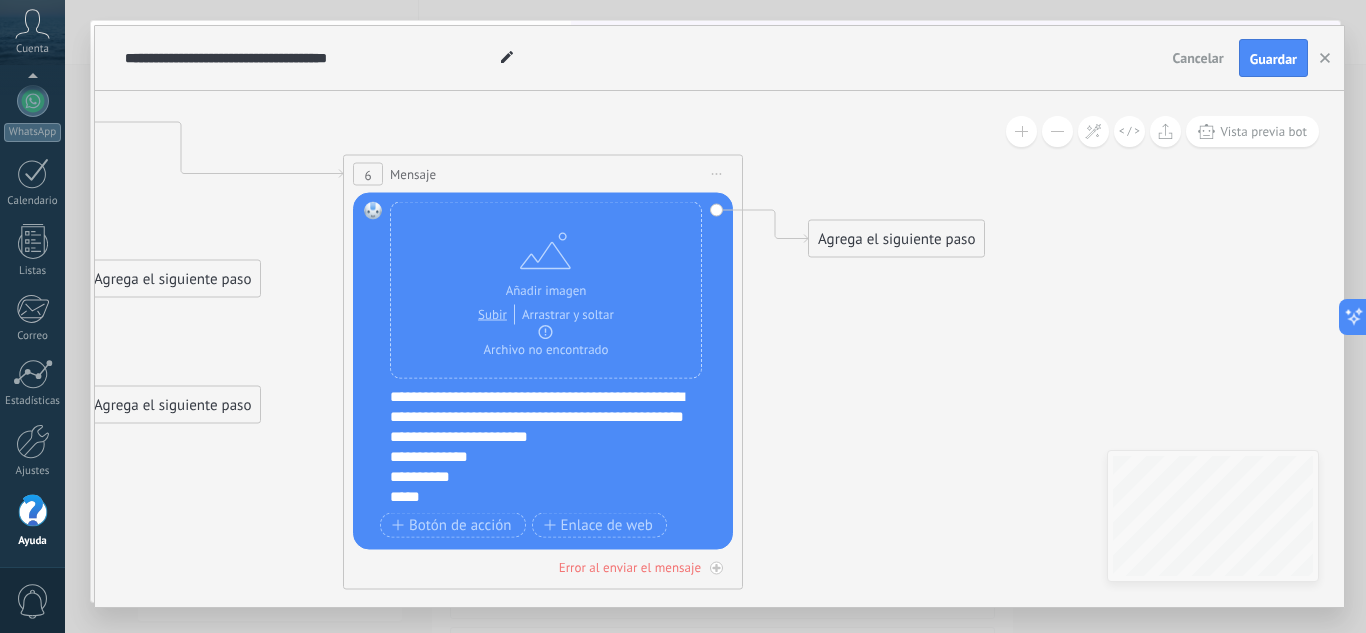 click on "Agrega el siguiente paso" at bounding box center [896, 239] 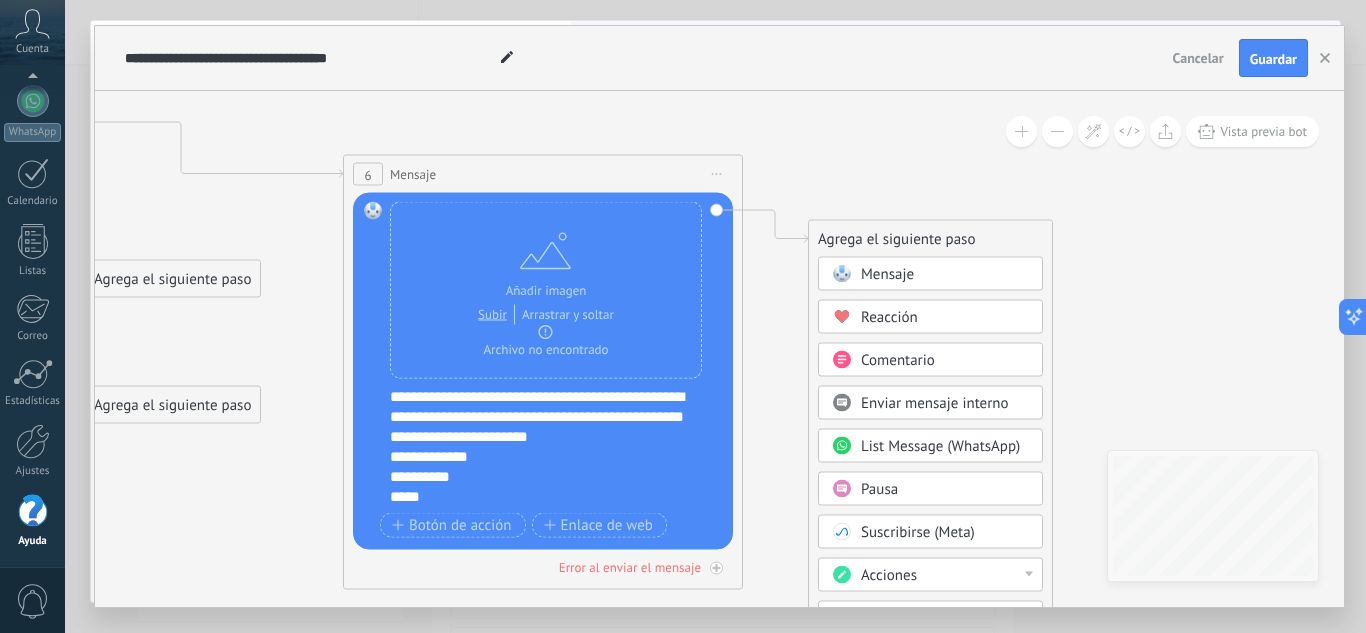 click on "Mensaje" at bounding box center (945, 275) 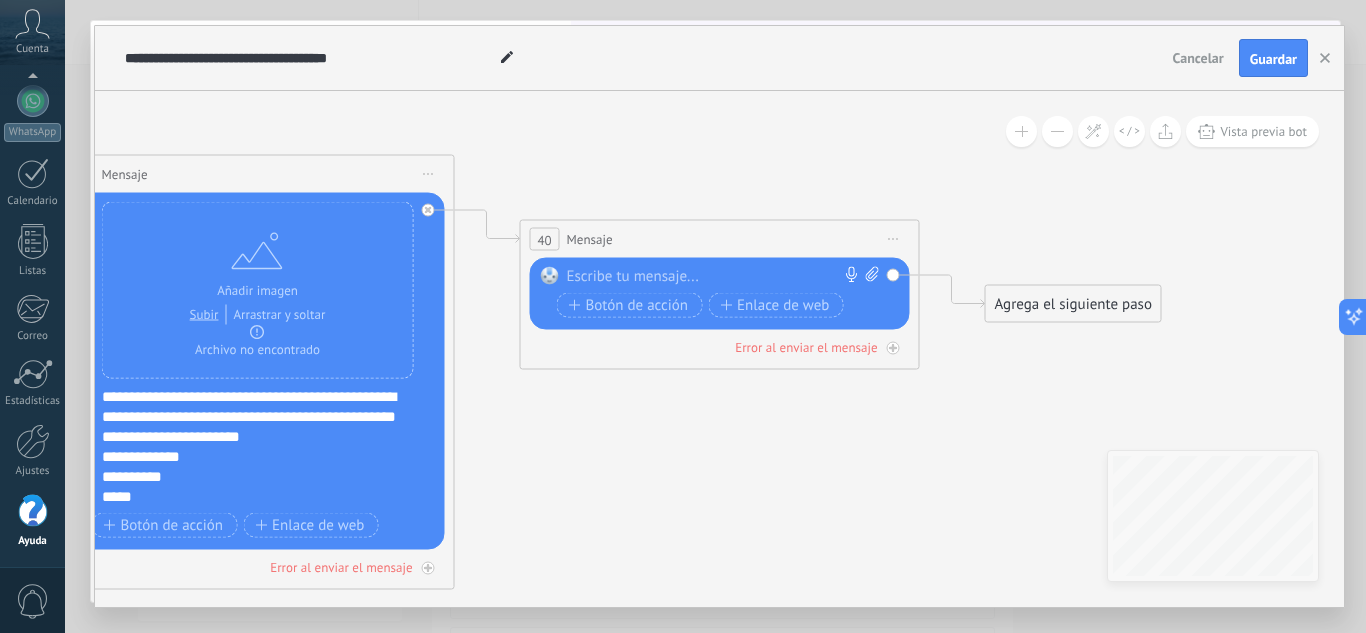 click at bounding box center [715, 277] 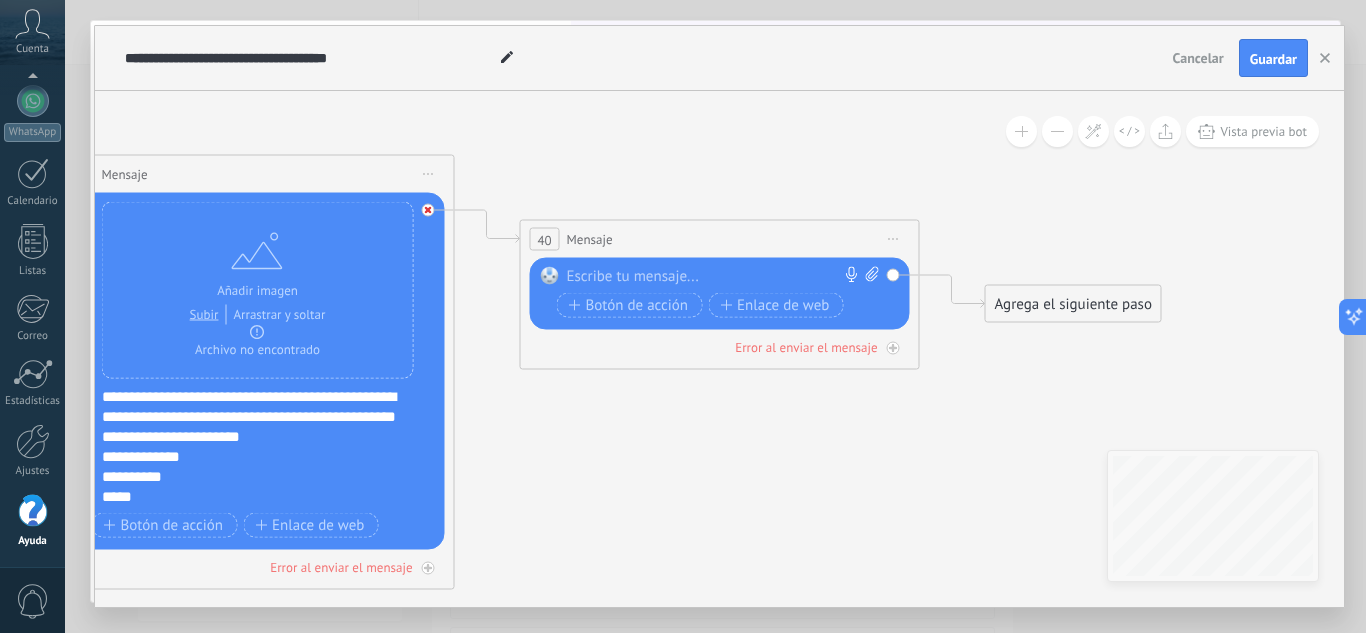 click 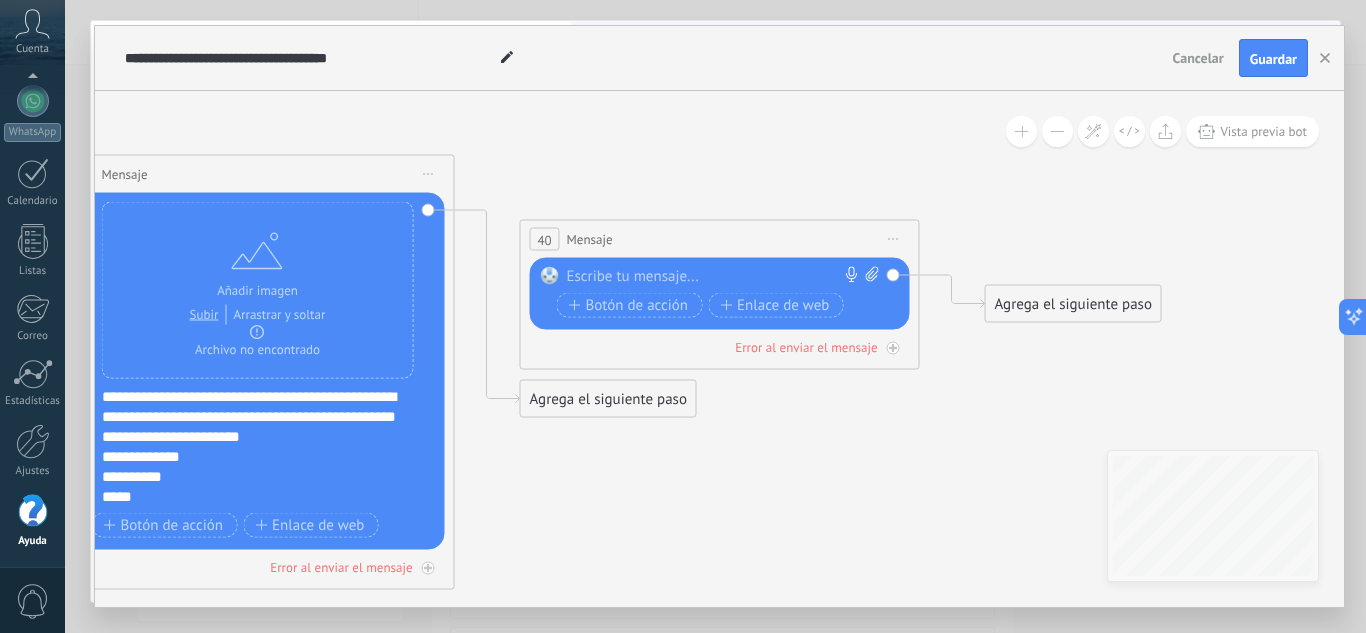 click on "Agrega el siguiente paso" at bounding box center [608, 399] 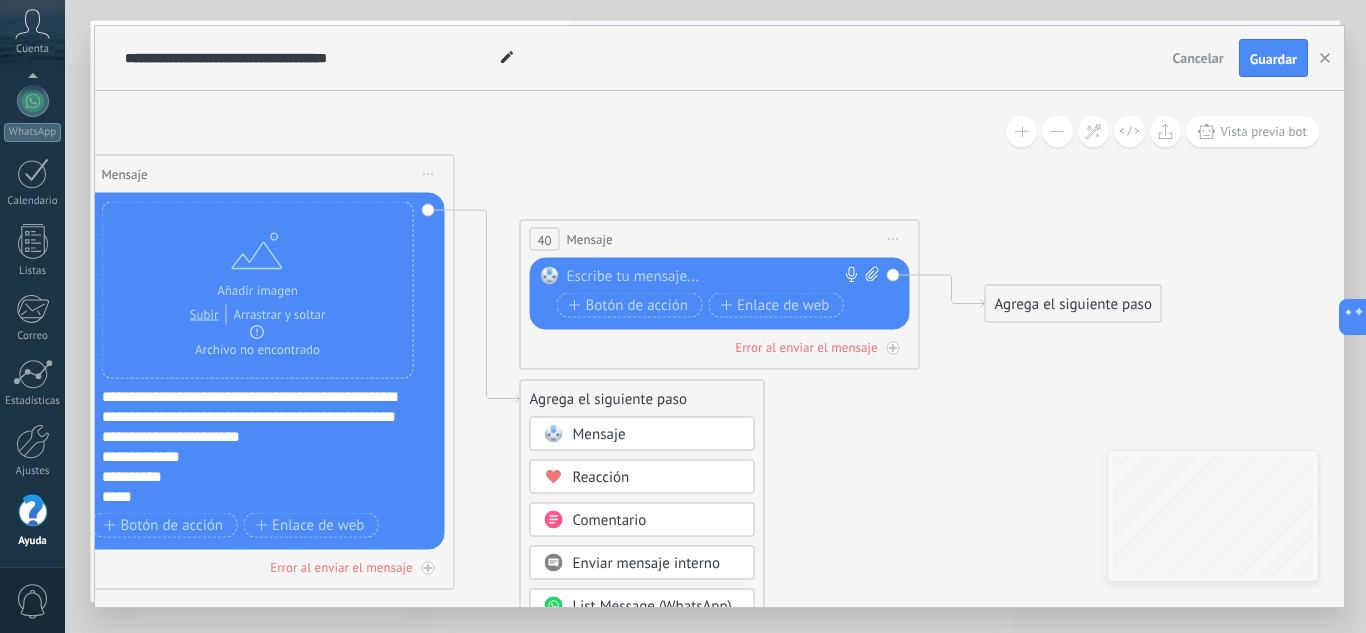 click at bounding box center (715, 277) 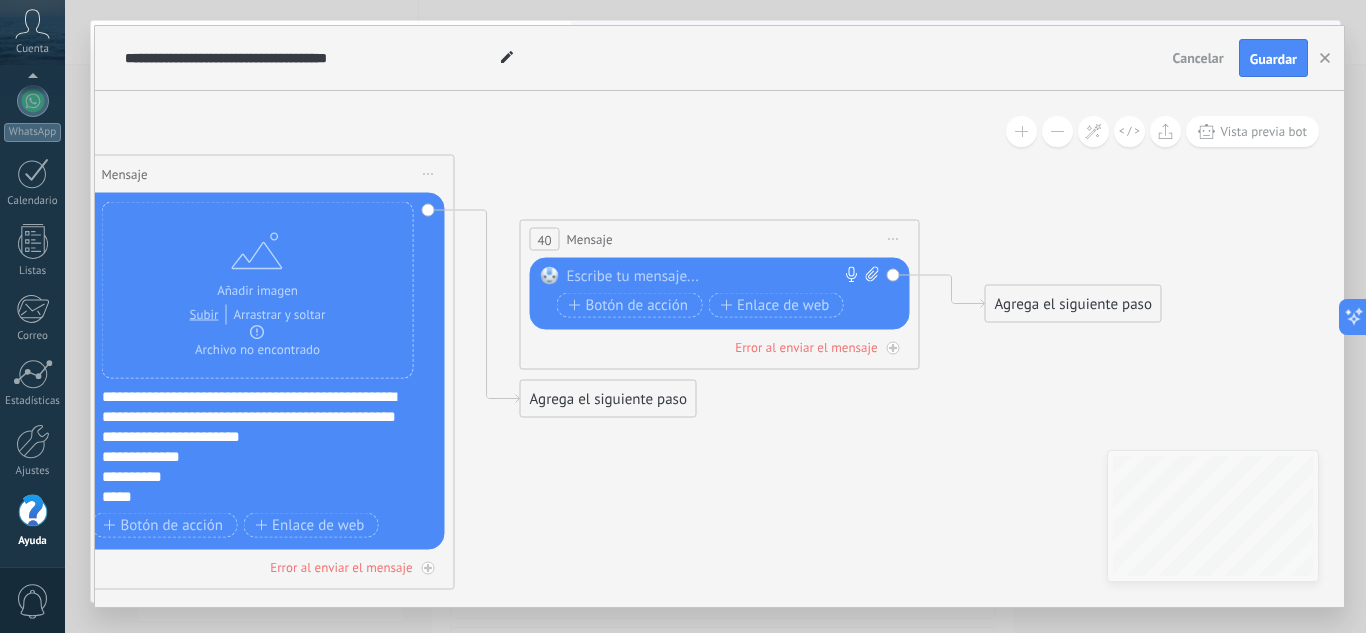 type 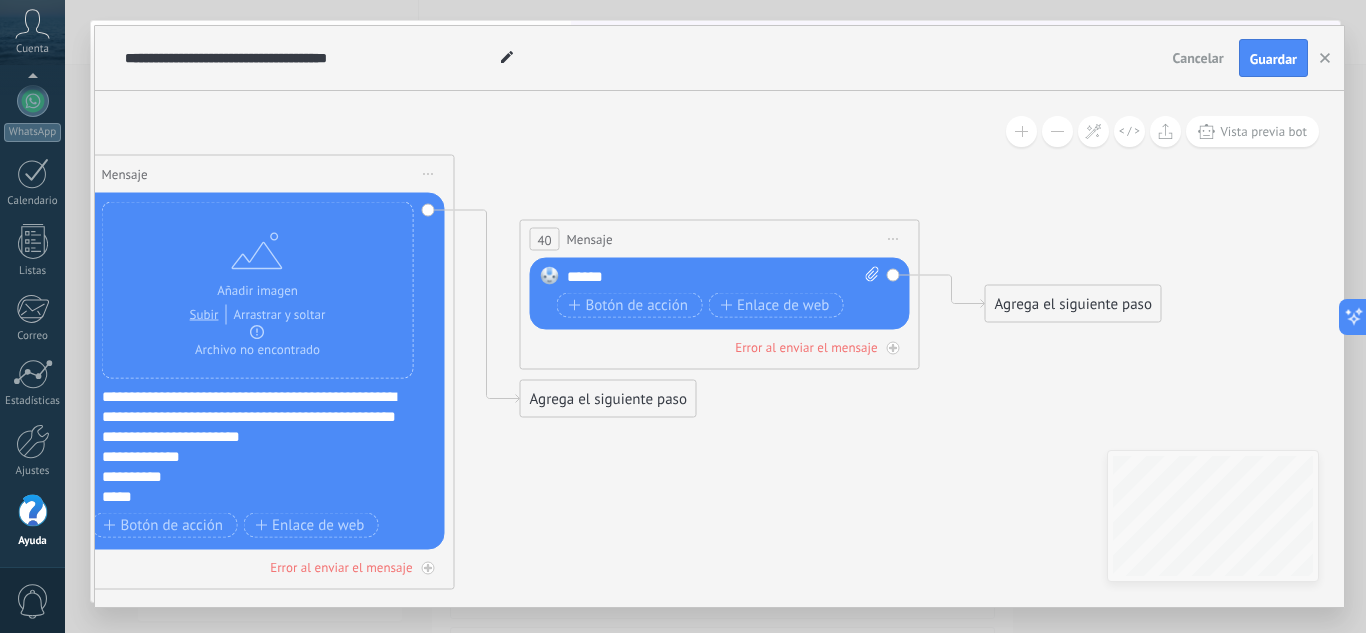 click on "Iniciar vista previa aquí
Cambiar nombre
Duplicar
Borrar" at bounding box center (894, 239) 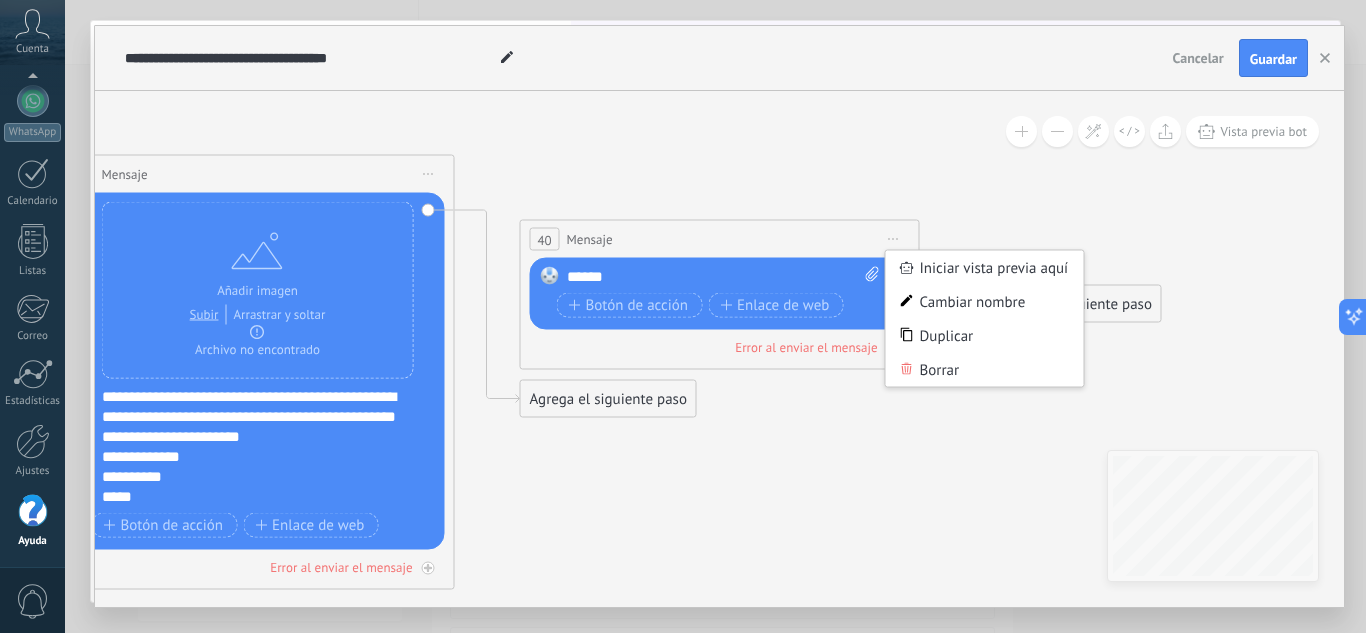 click on "Borrar" at bounding box center [985, 370] 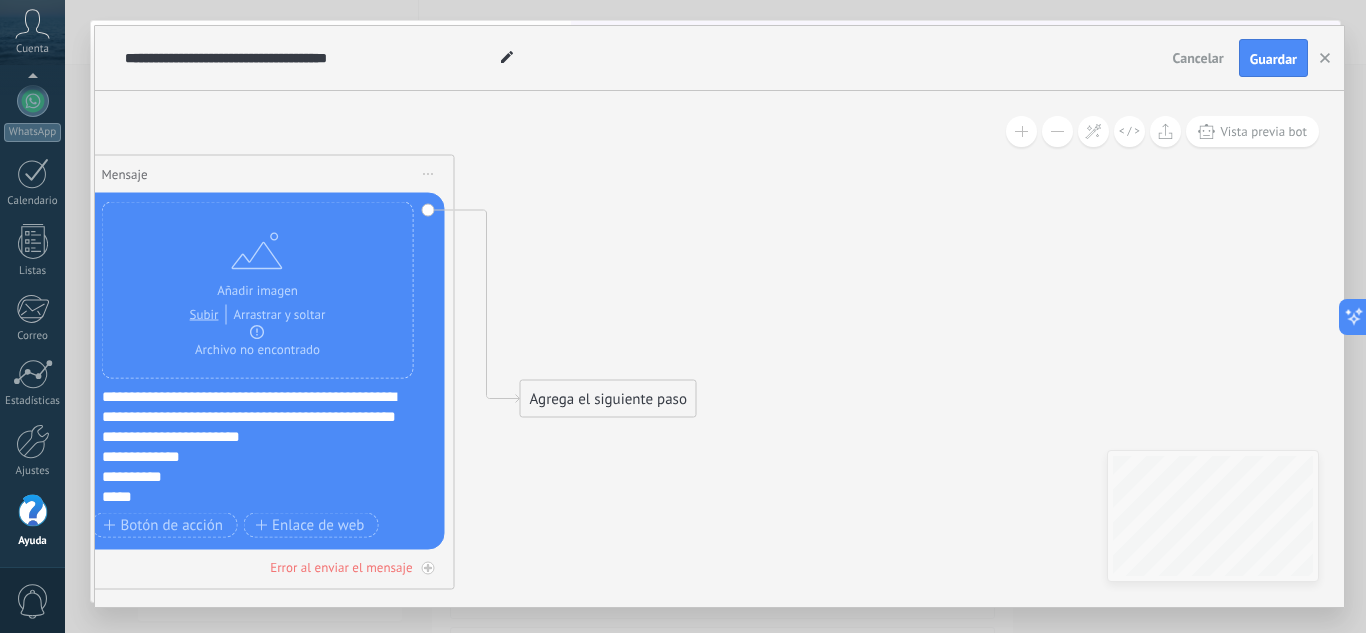 click on "Agrega el siguiente paso" at bounding box center [608, 399] 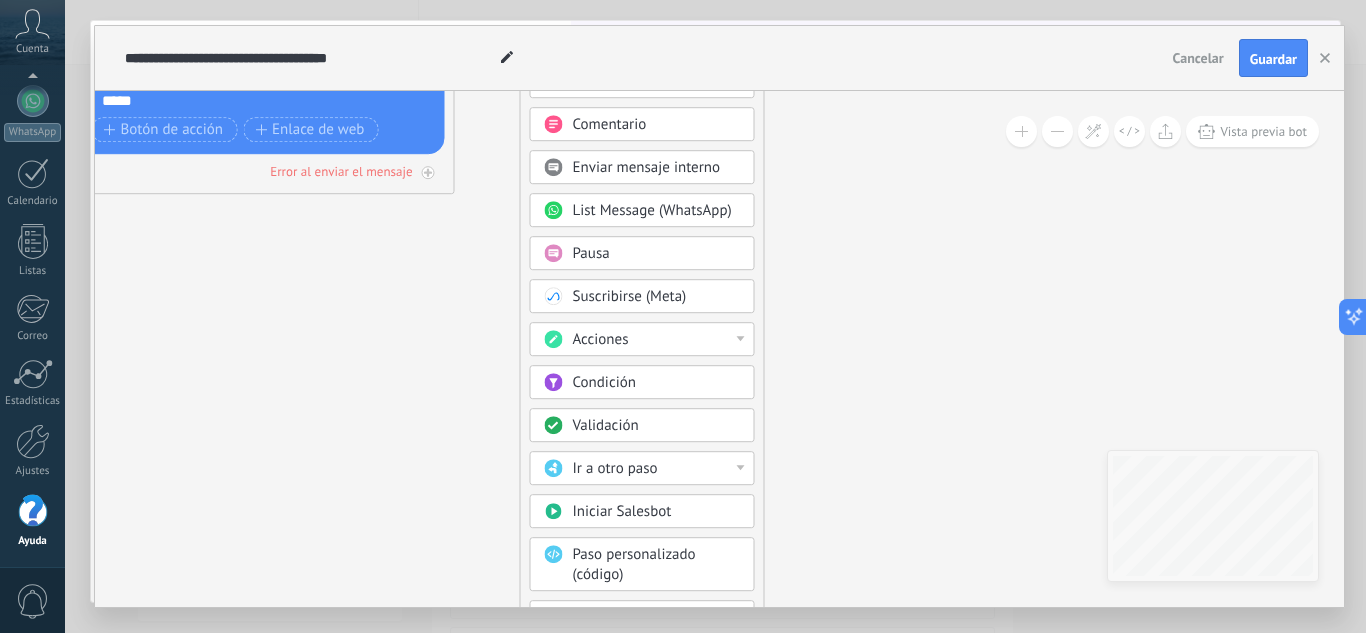 click on "Condición" at bounding box center (604, 382) 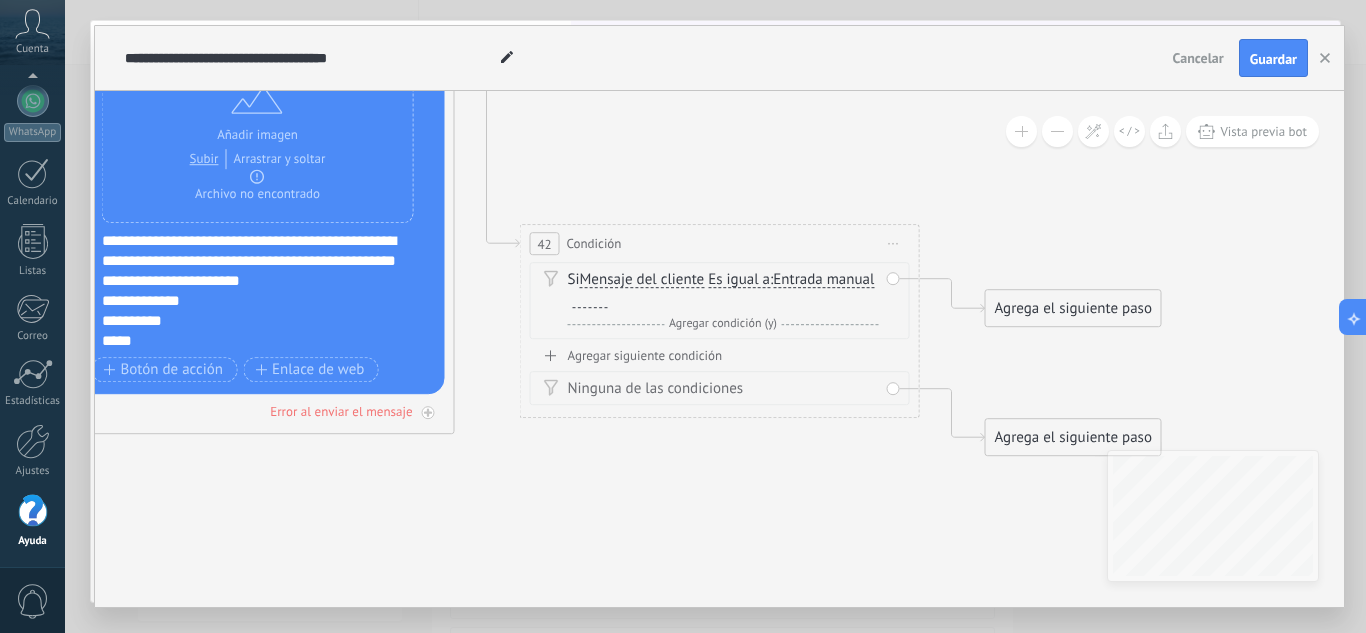 click at bounding box center (590, 300) 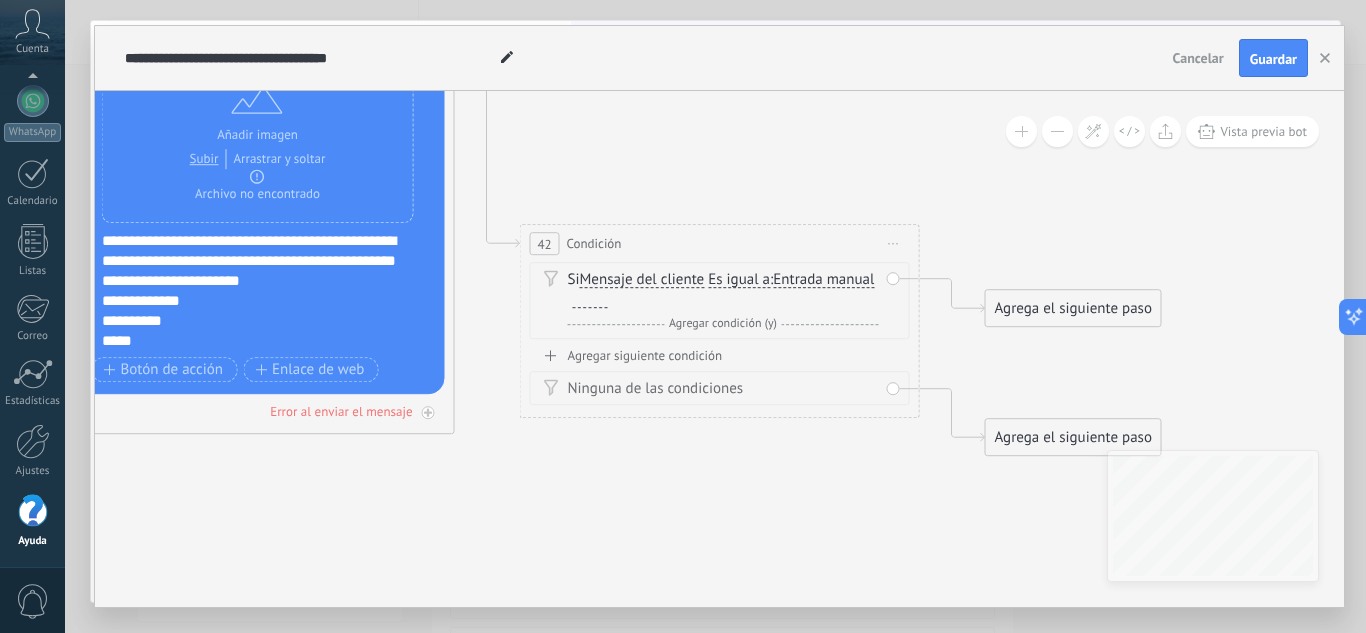 type 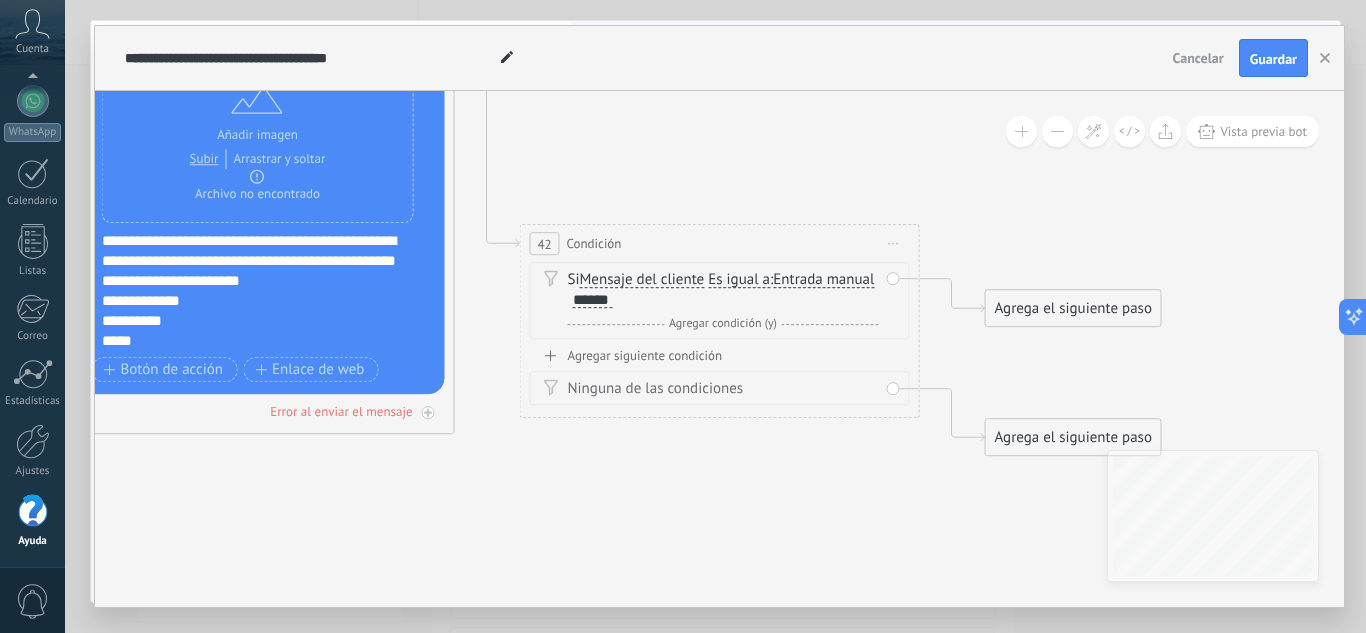click on "Agrega el siguiente paso" at bounding box center (1073, 308) 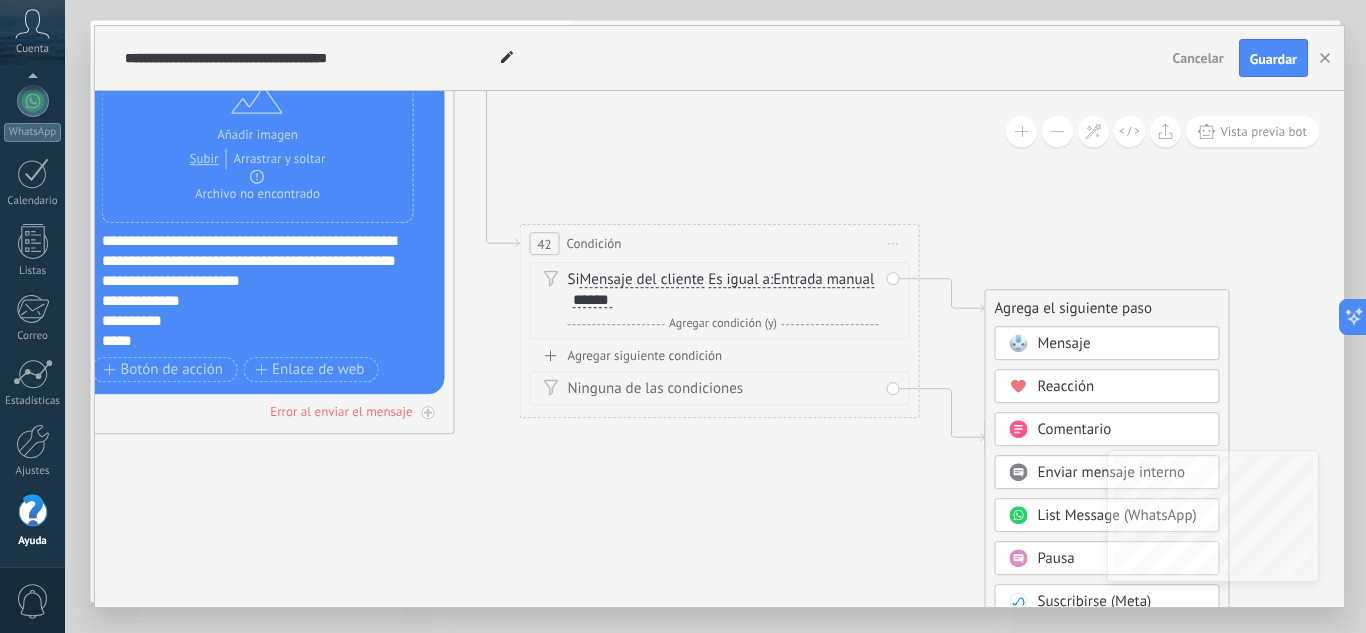 click at bounding box center (1018, 343) 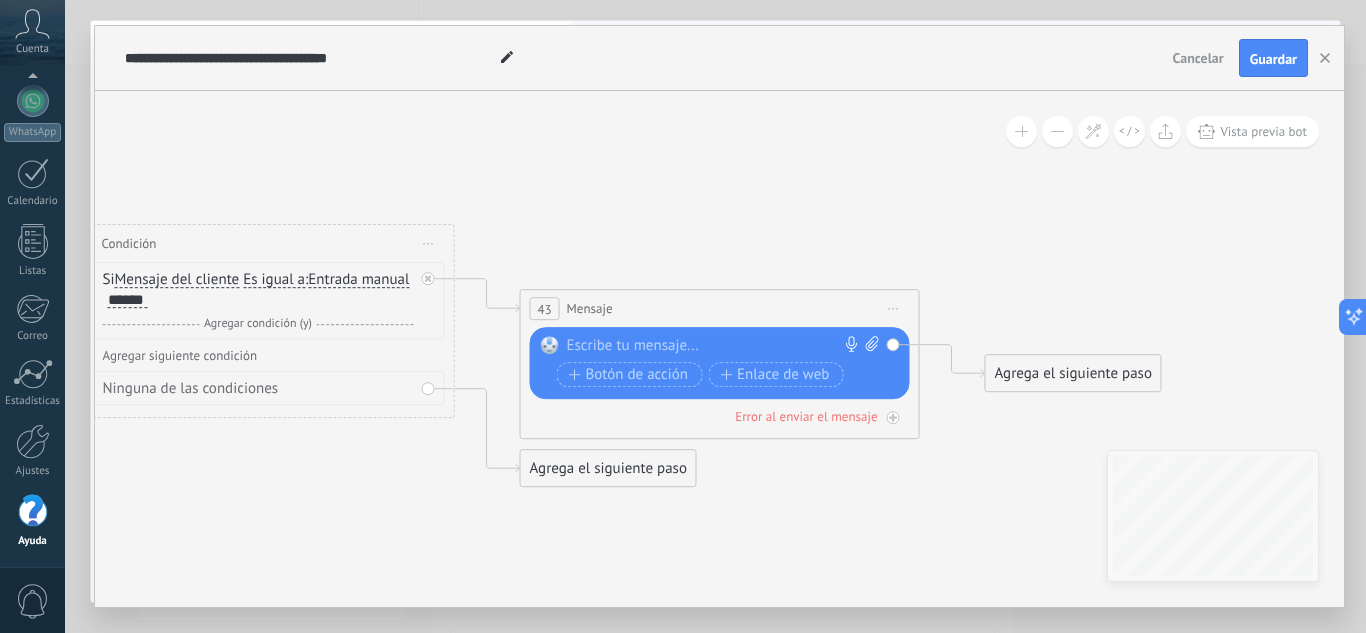 click at bounding box center (715, 346) 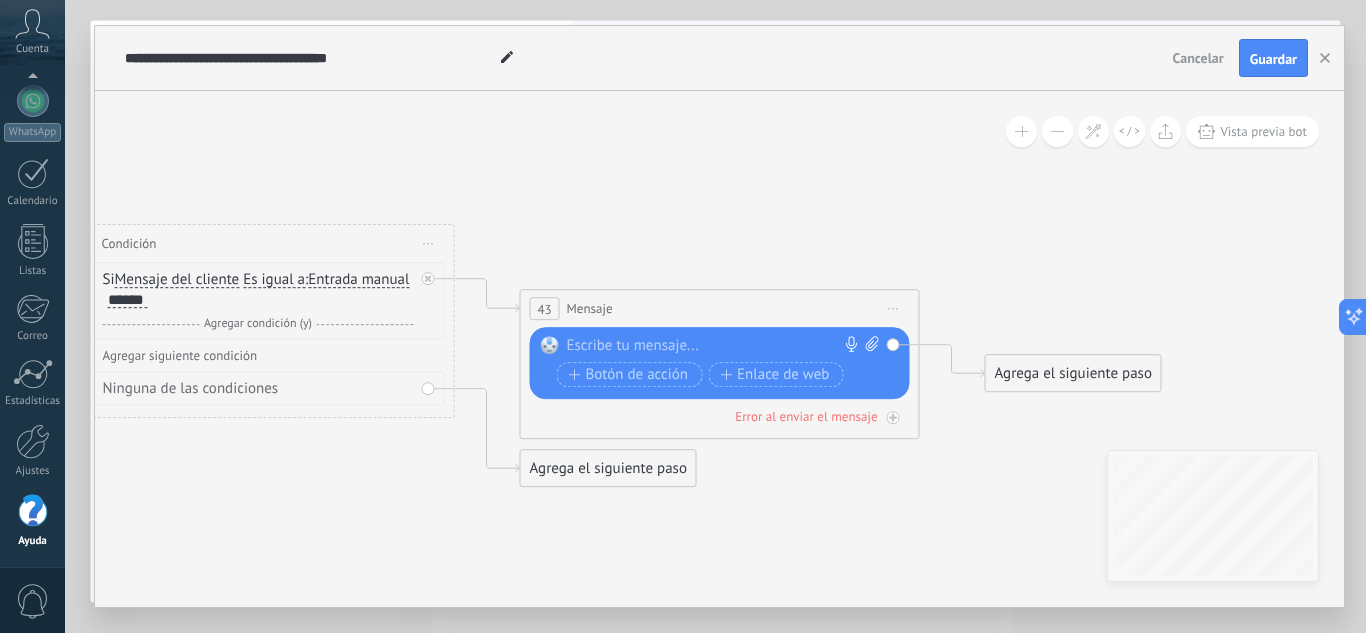 paste 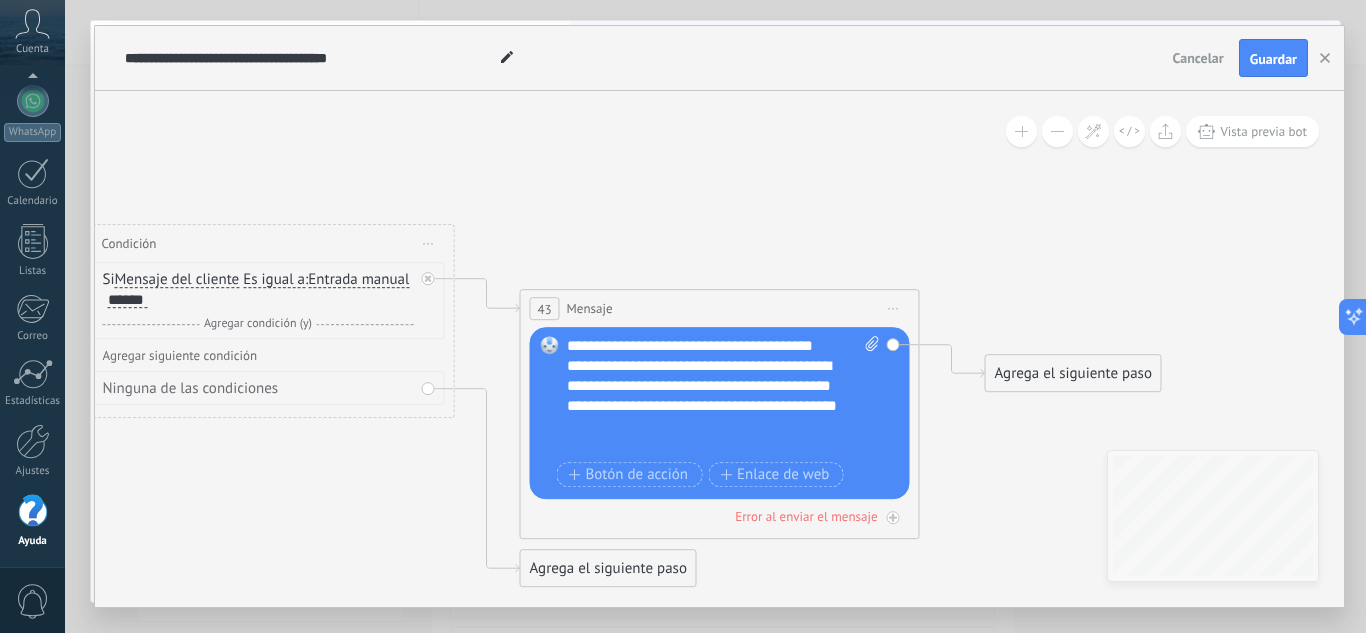scroll, scrollTop: 20, scrollLeft: 0, axis: vertical 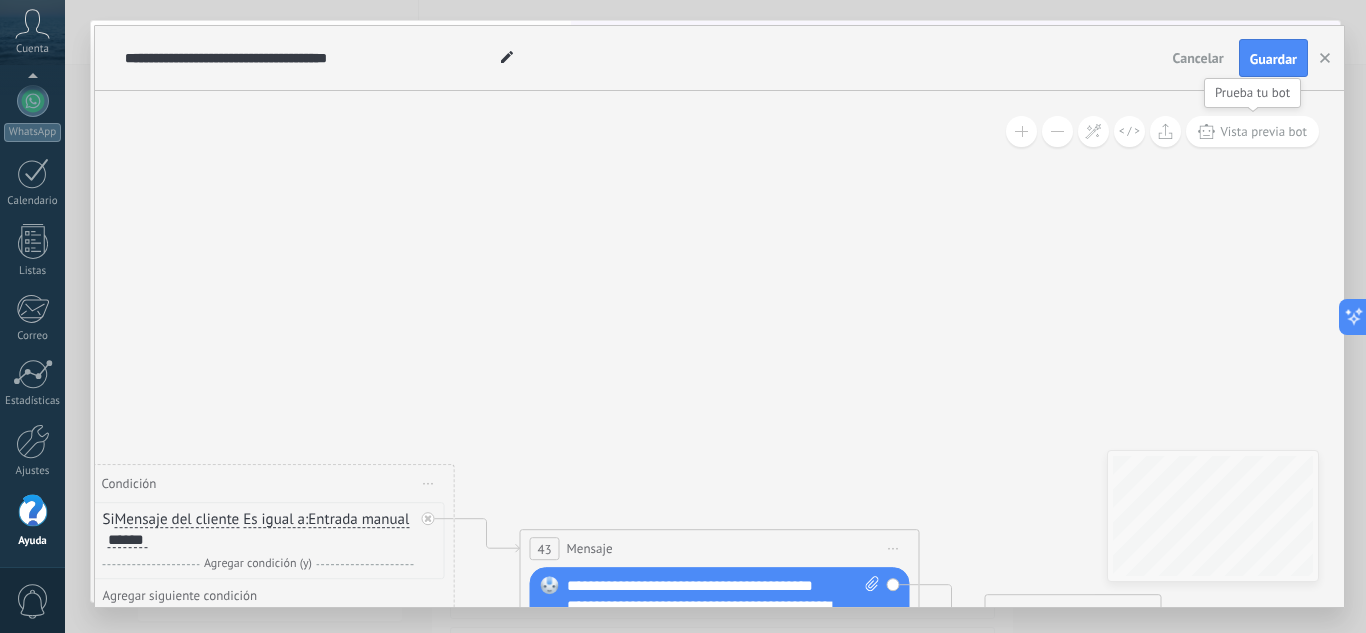 click on "Vista previa bot" at bounding box center (1263, 131) 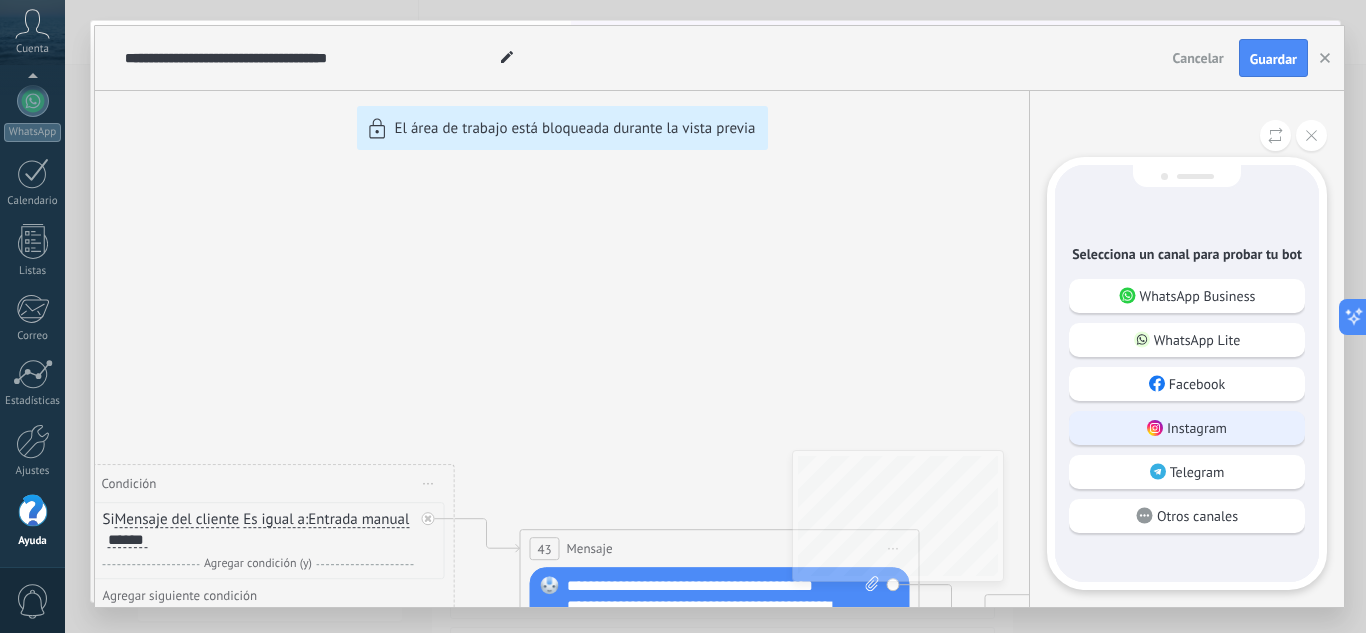 click on "Instagram" at bounding box center (1197, 428) 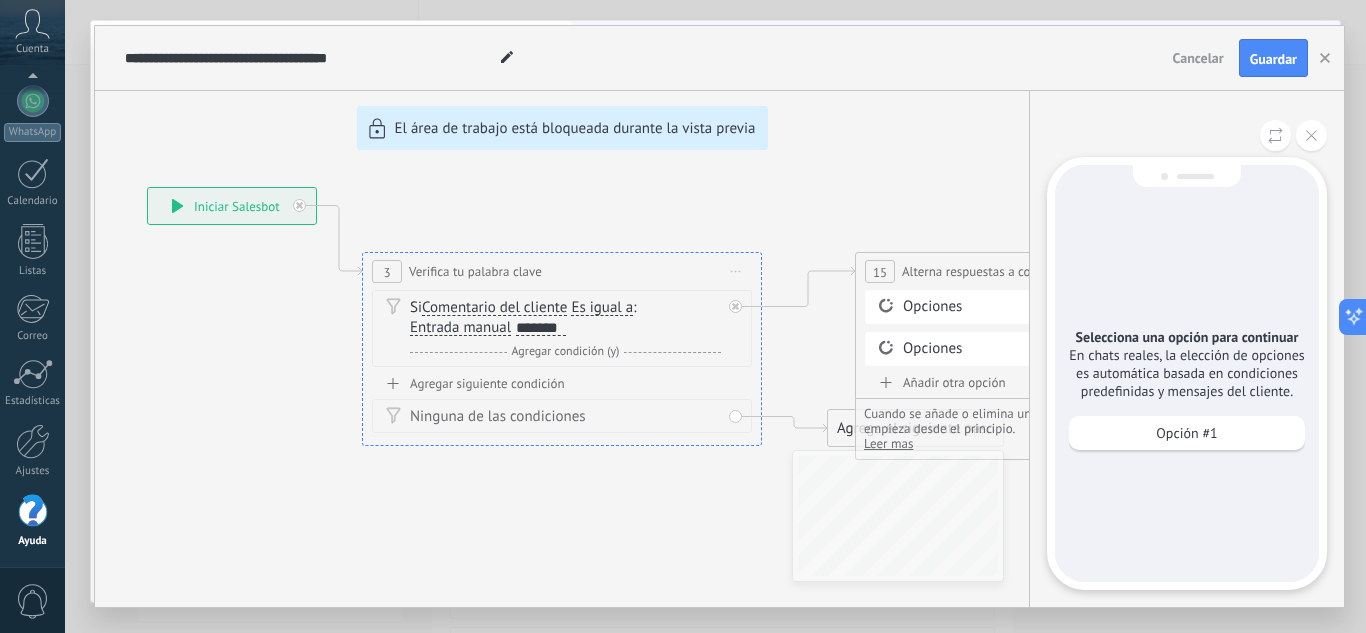 click on "Opción #1" at bounding box center (1186, 433) 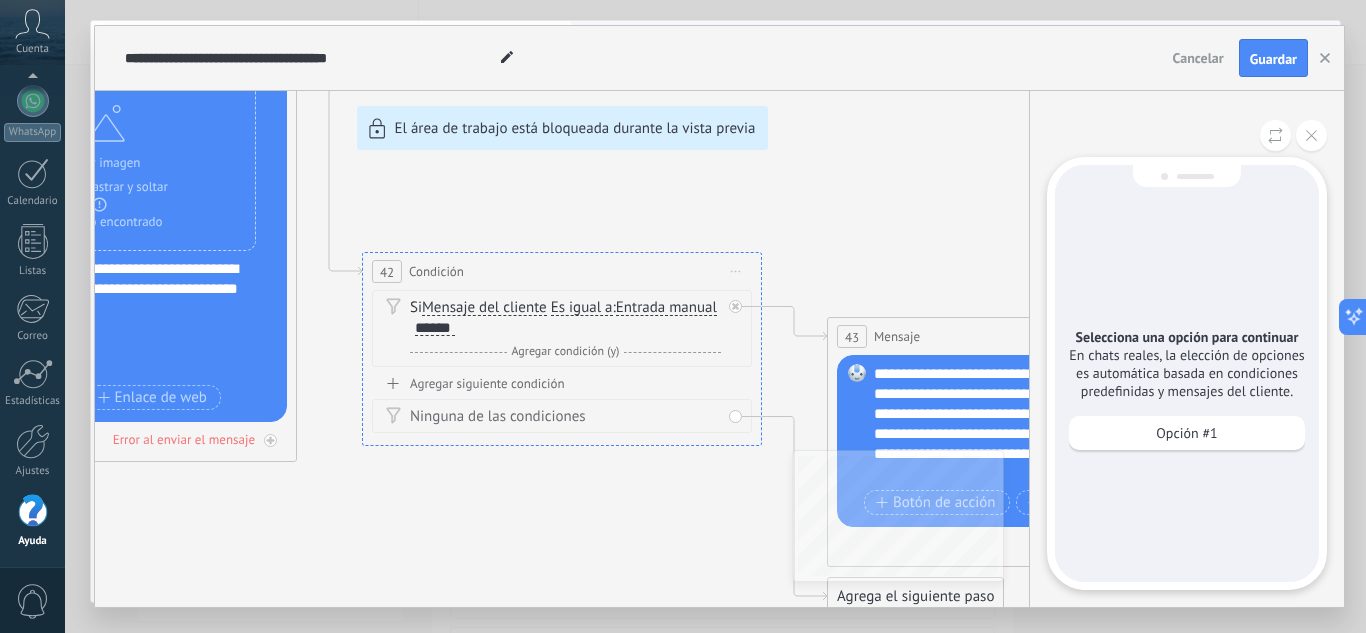 click on "Opción #1" at bounding box center (1186, 433) 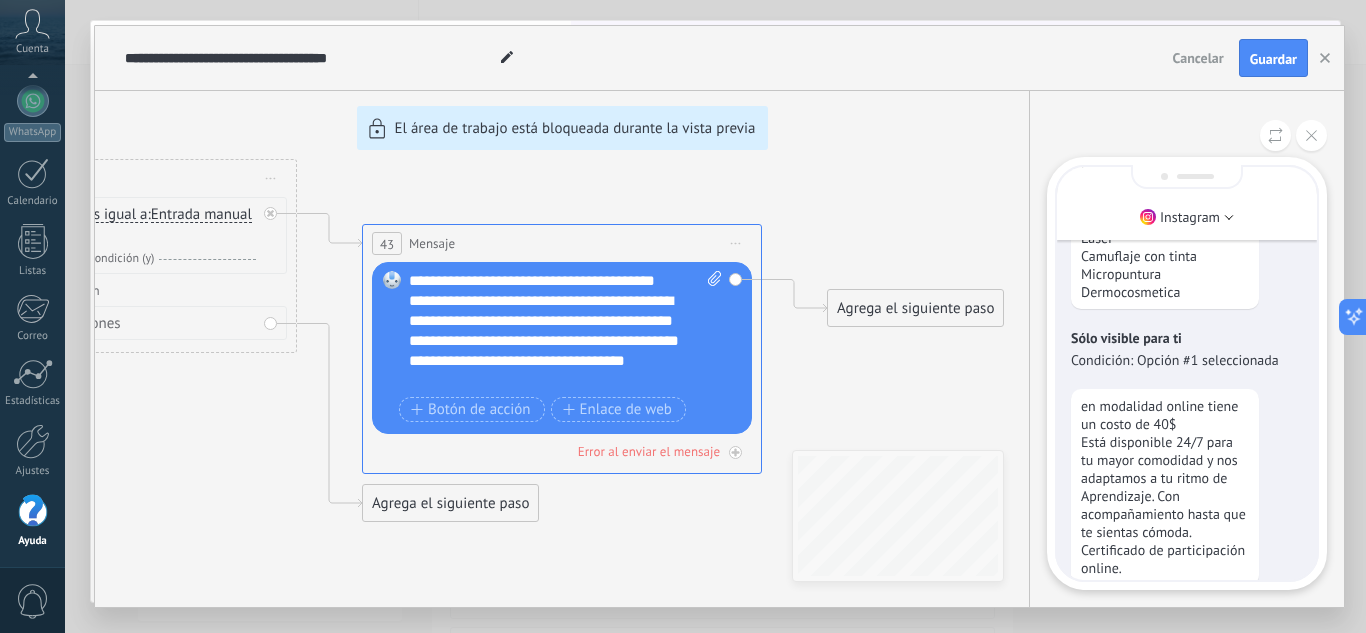 scroll, scrollTop: 0, scrollLeft: 0, axis: both 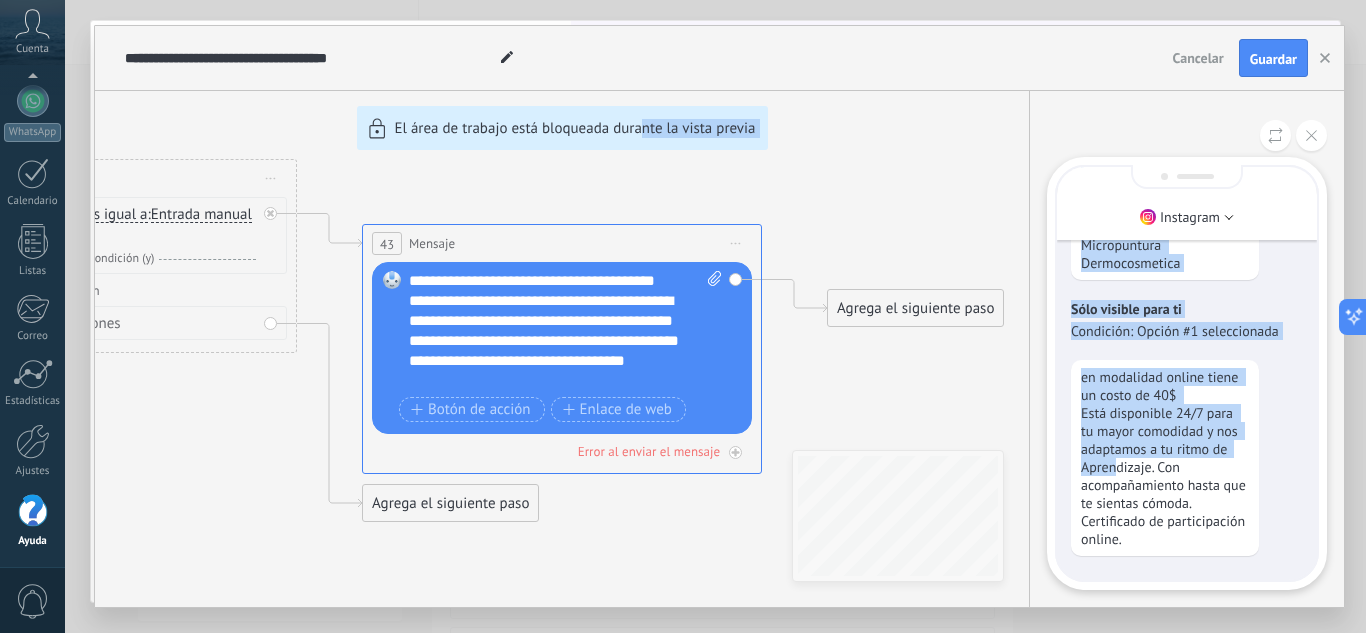 drag, startPoint x: 640, startPoint y: 530, endPoint x: 1120, endPoint y: 474, distance: 483.2556 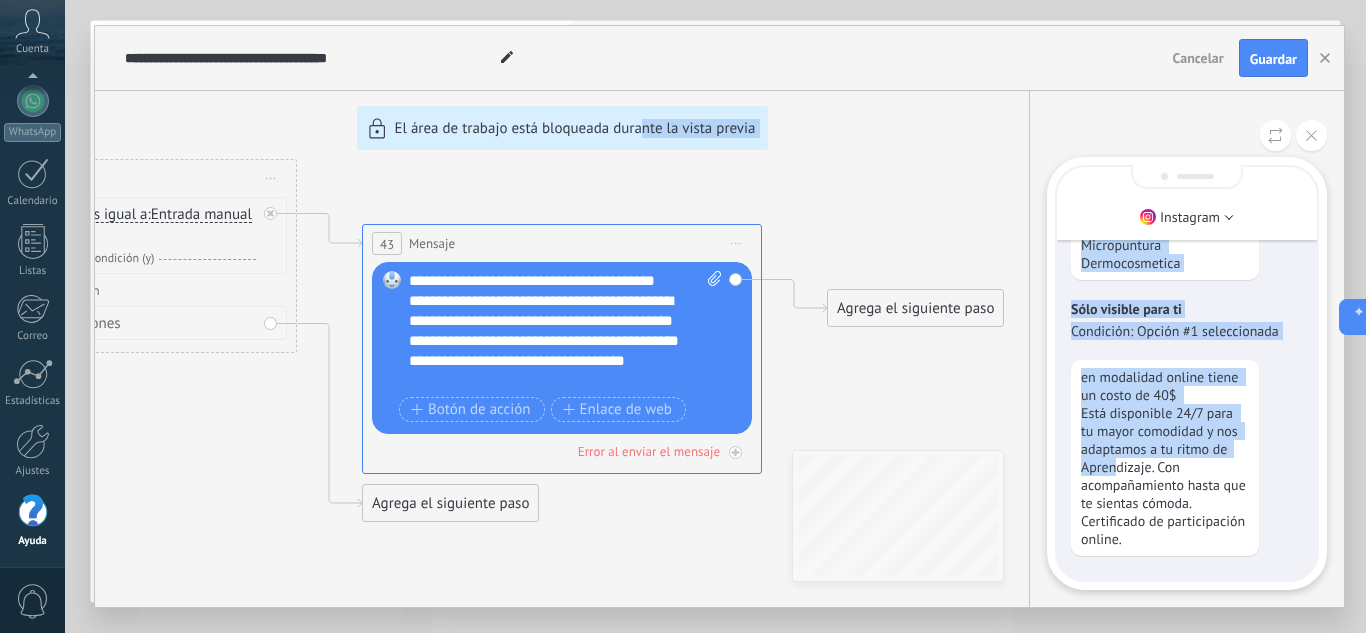 click on "**********" at bounding box center (719, 316) 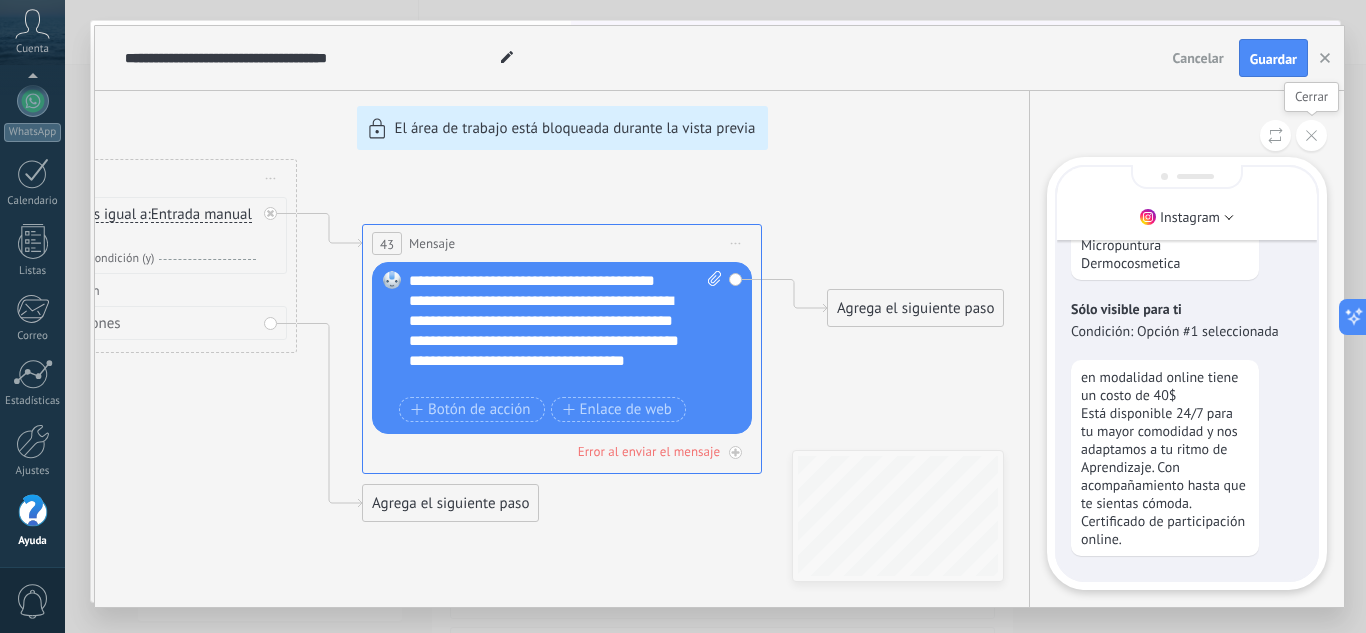 click 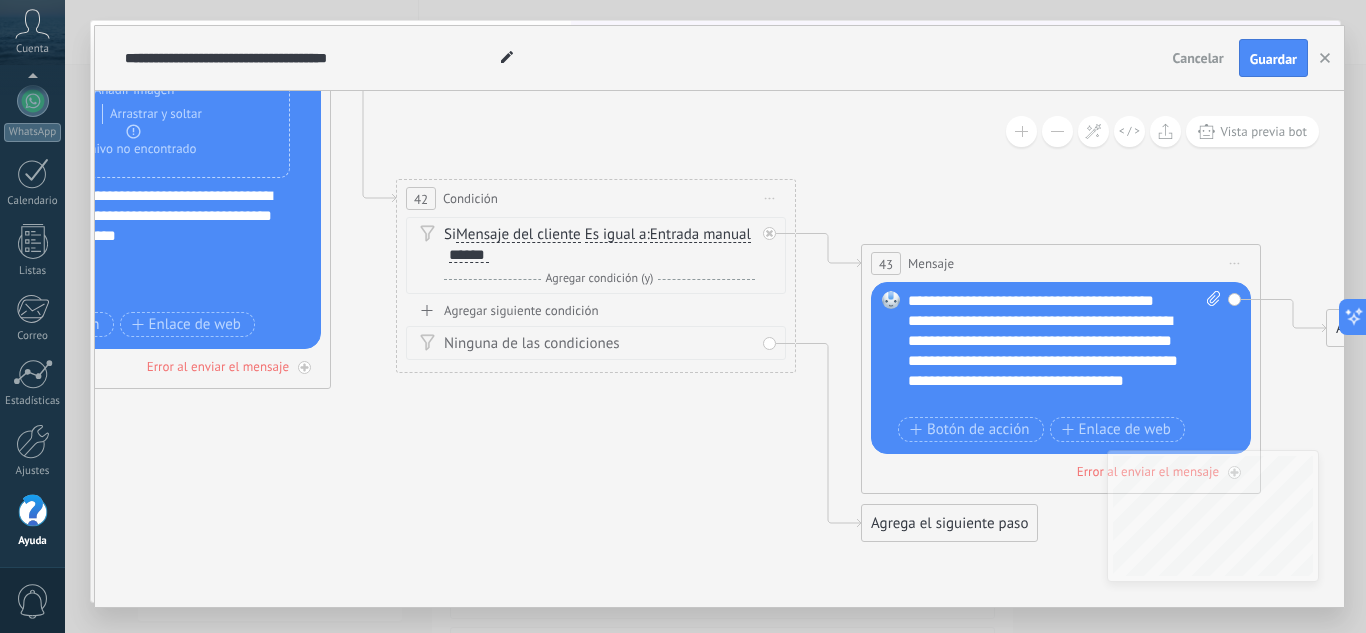 drag, startPoint x: 723, startPoint y: 193, endPoint x: 1221, endPoint y: 210, distance: 498.29007 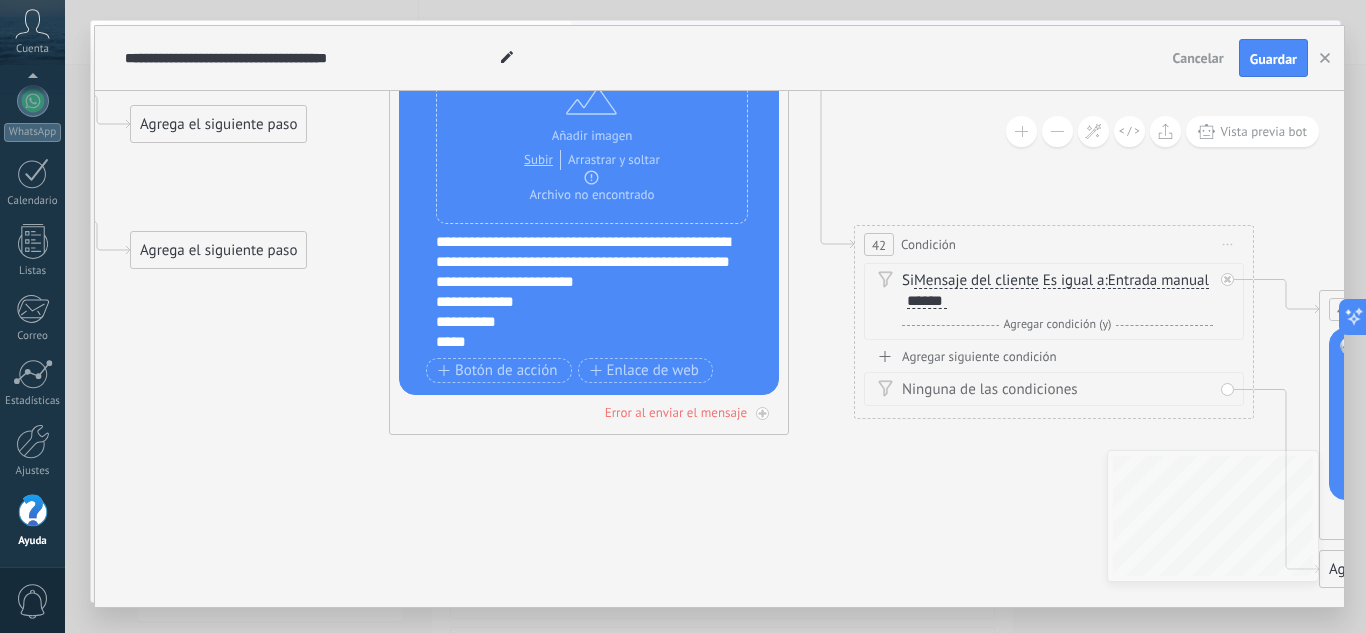 drag, startPoint x: 447, startPoint y: 537, endPoint x: 905, endPoint y: 585, distance: 460.50842 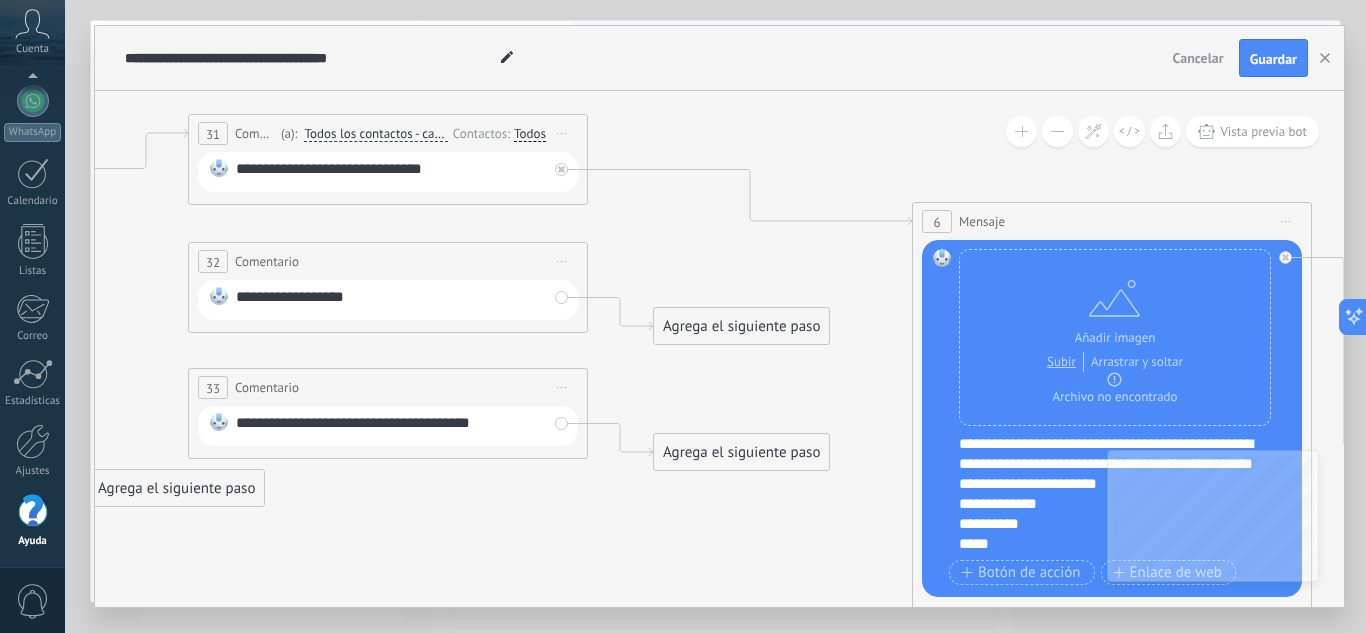 drag, startPoint x: 254, startPoint y: 395, endPoint x: 777, endPoint y: 597, distance: 560.65405 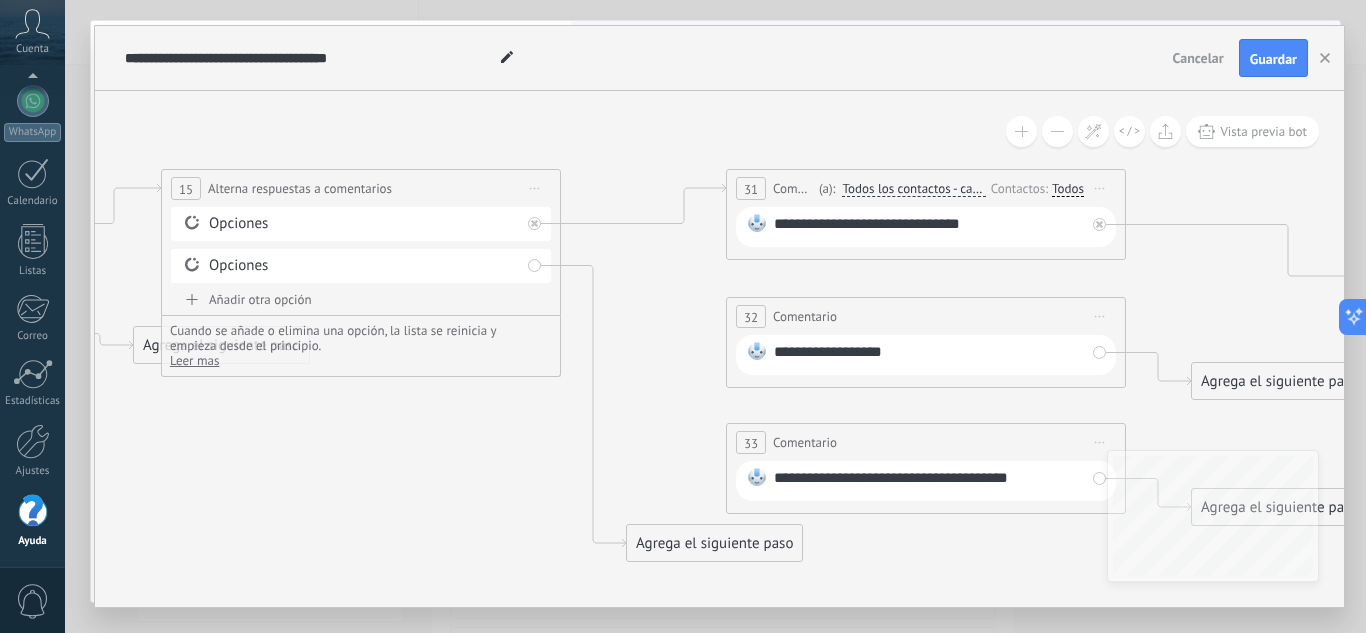 drag, startPoint x: 474, startPoint y: 511, endPoint x: 1013, endPoint y: 566, distance: 541.7988 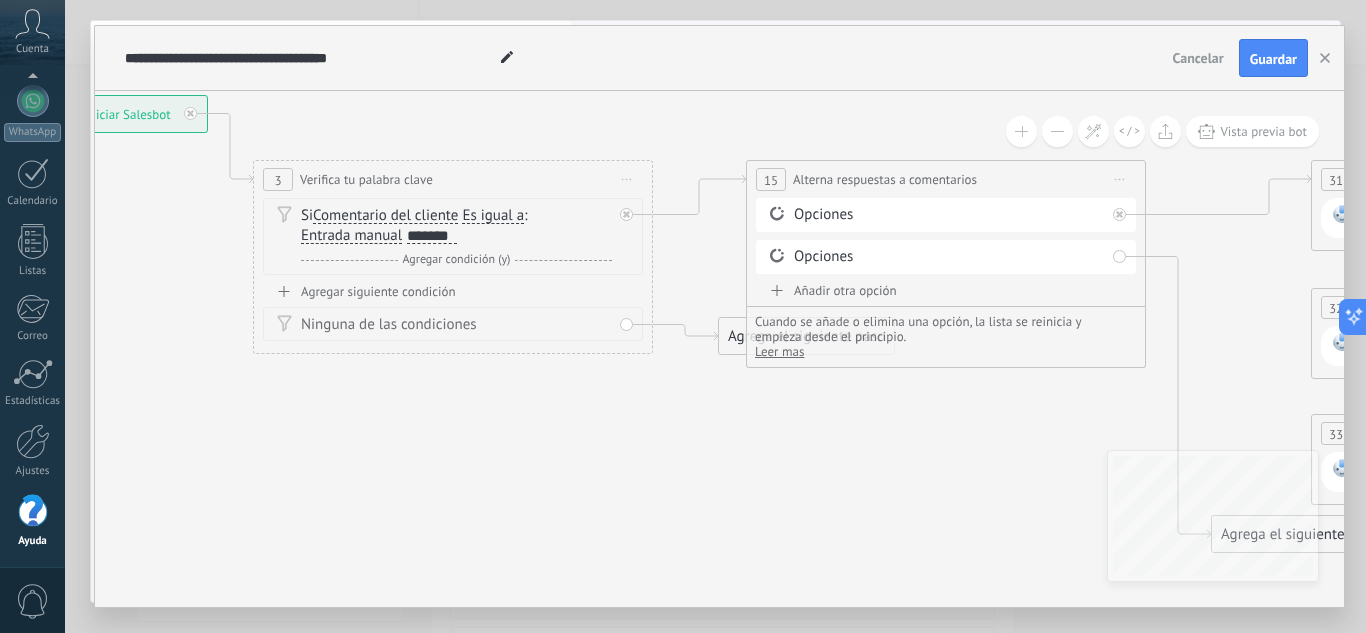 drag, startPoint x: 247, startPoint y: 450, endPoint x: 831, endPoint y: 441, distance: 584.06934 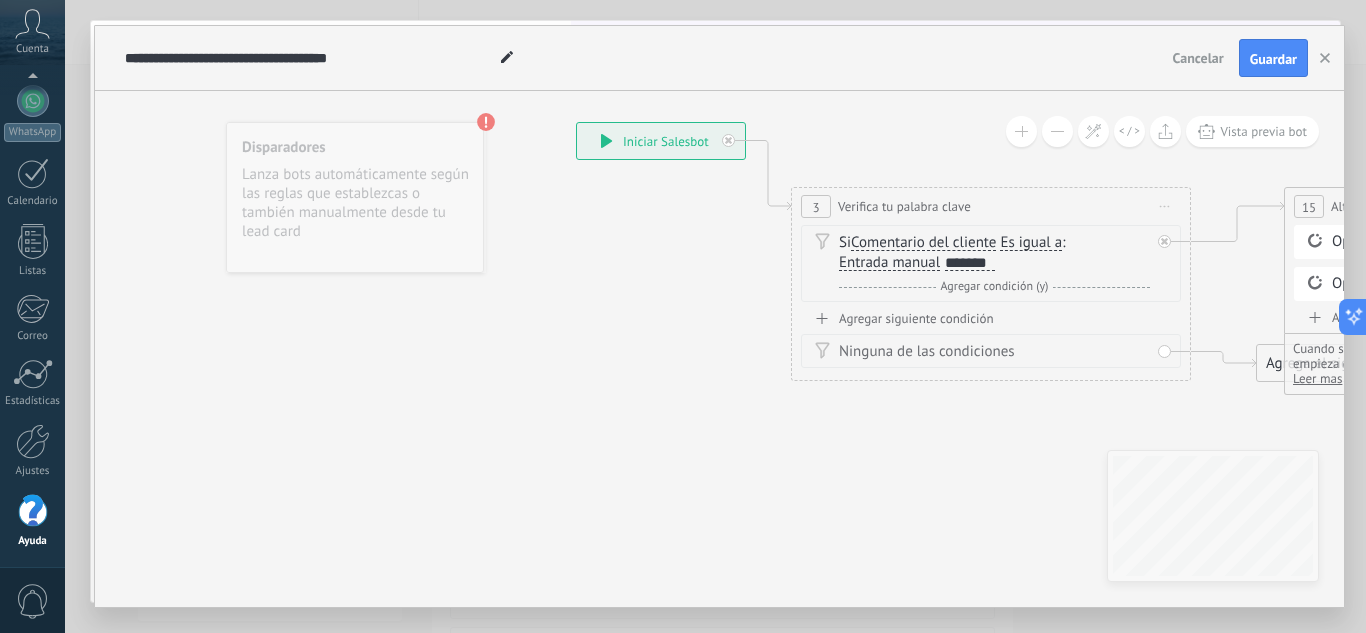 drag, startPoint x: 382, startPoint y: 457, endPoint x: 920, endPoint y: 484, distance: 538.67706 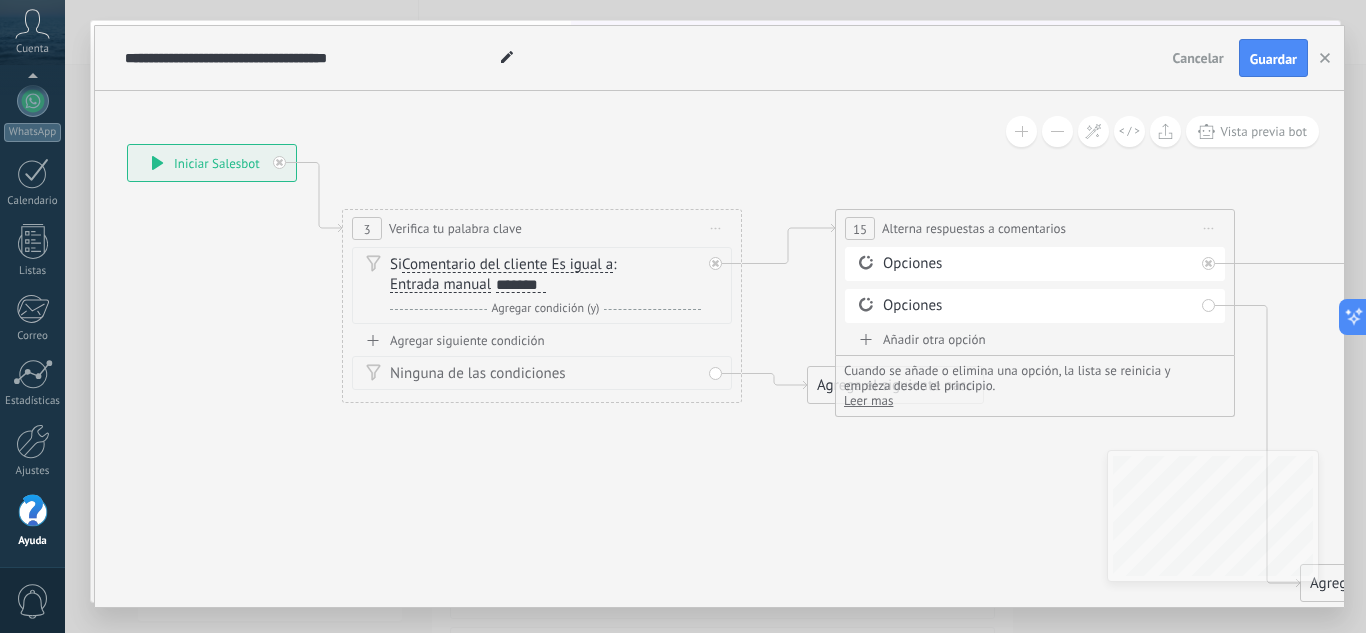 drag, startPoint x: 687, startPoint y: 453, endPoint x: 238, endPoint y: 475, distance: 449.53867 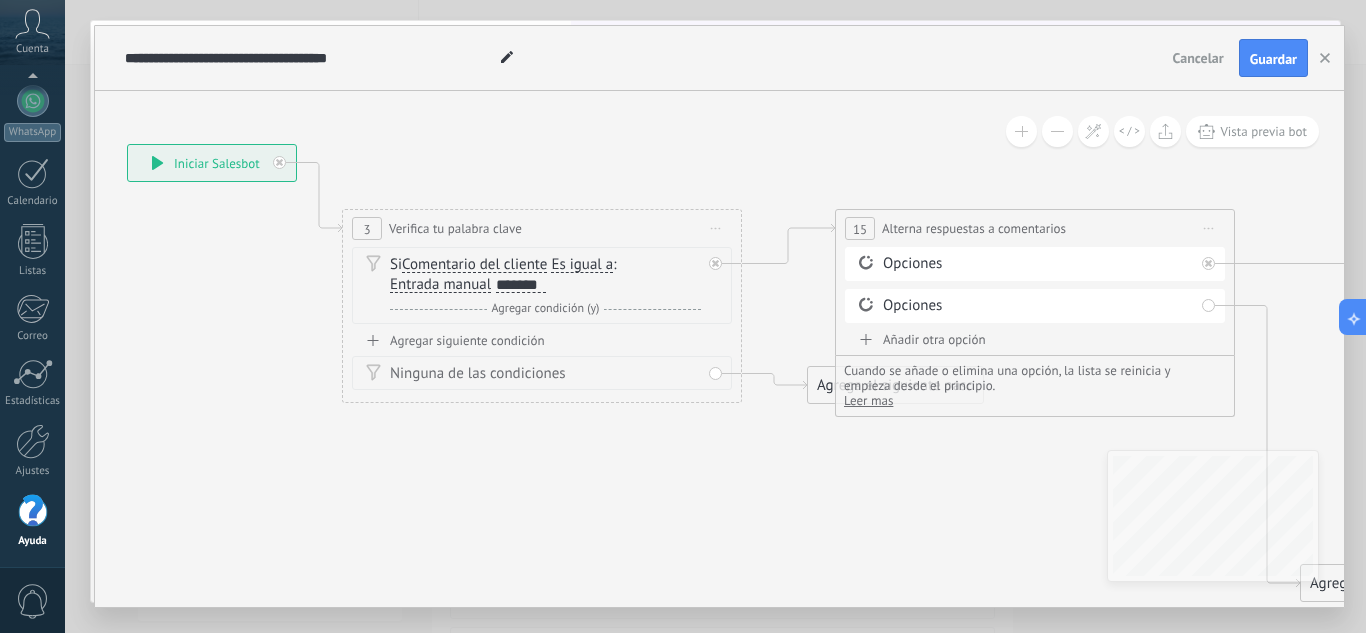 click on "**********" at bounding box center [212, 163] 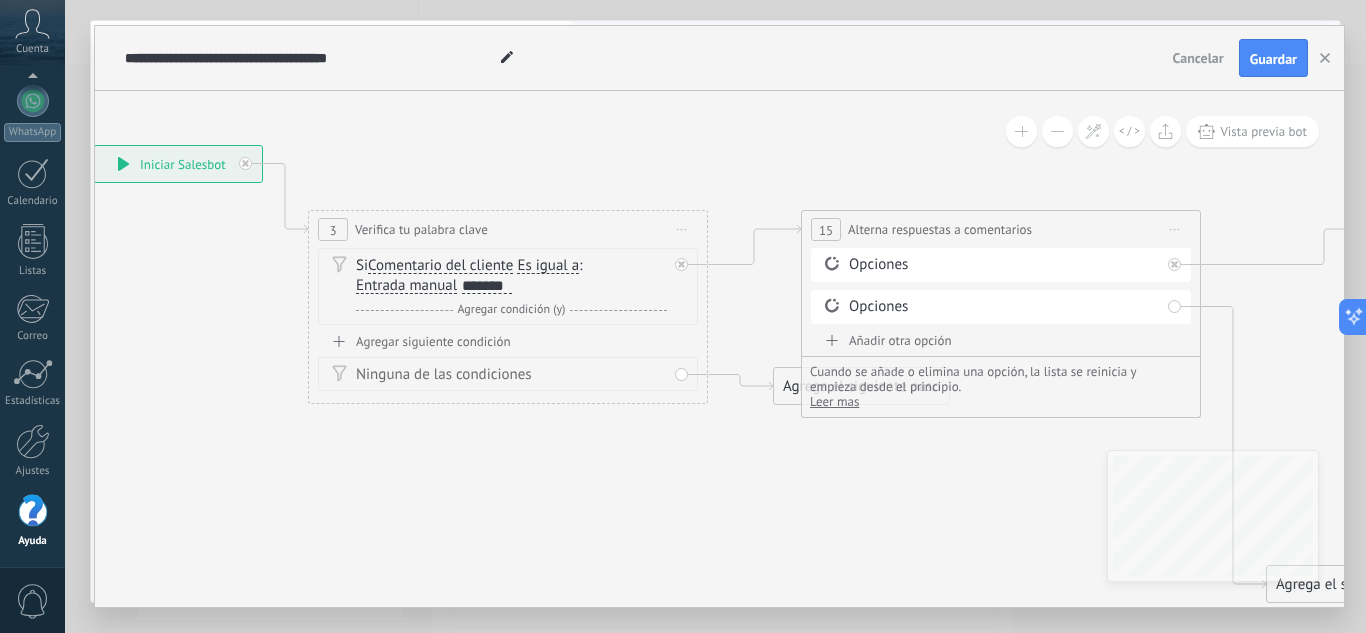drag, startPoint x: 723, startPoint y: 516, endPoint x: 689, endPoint y: 517, distance: 34.0147 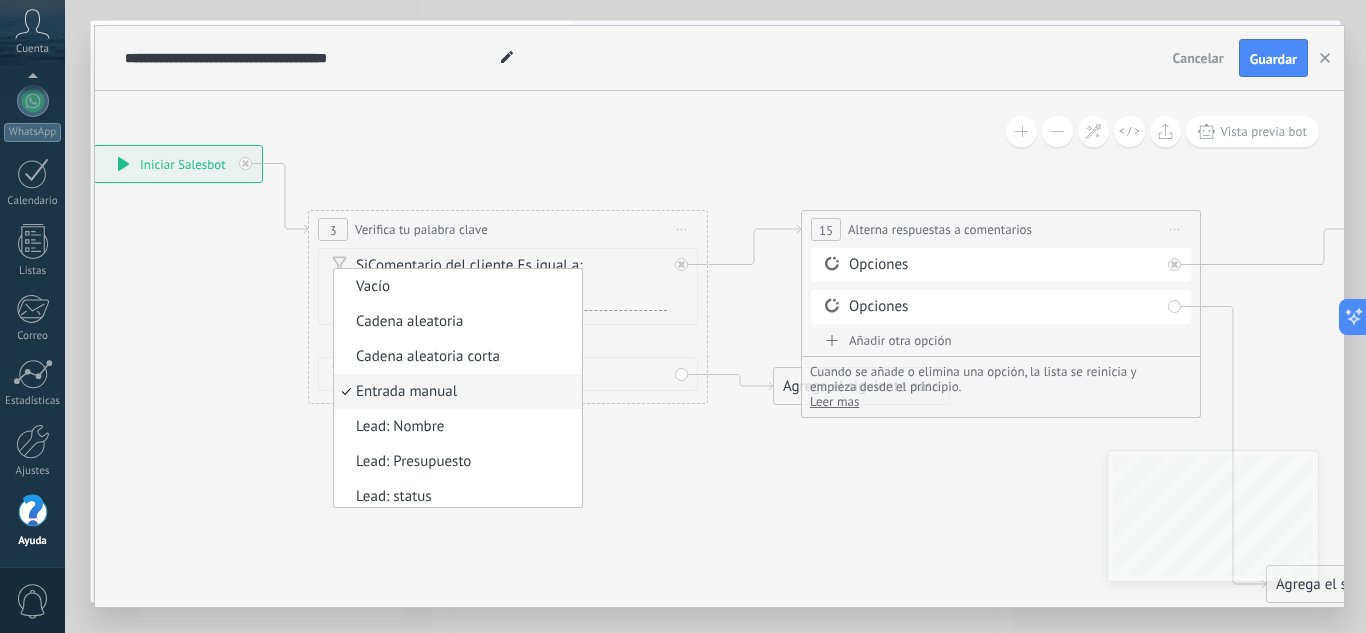 scroll, scrollTop: 6, scrollLeft: 0, axis: vertical 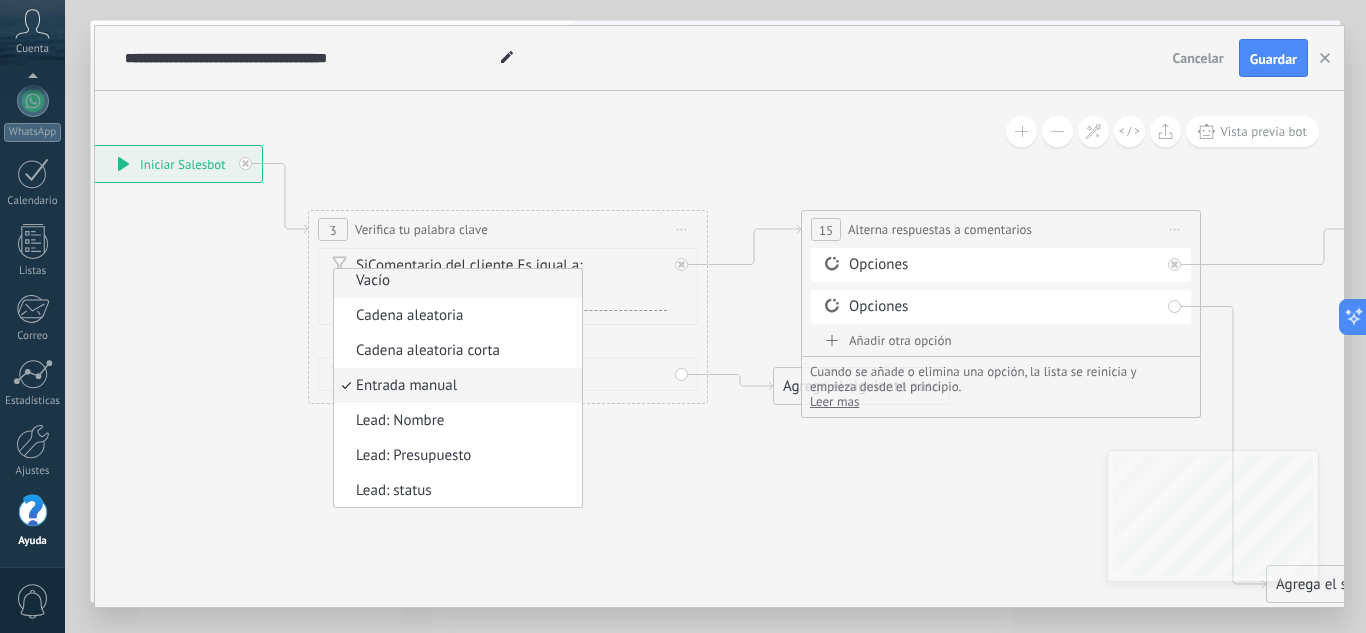 click on "Vacío" at bounding box center [455, 281] 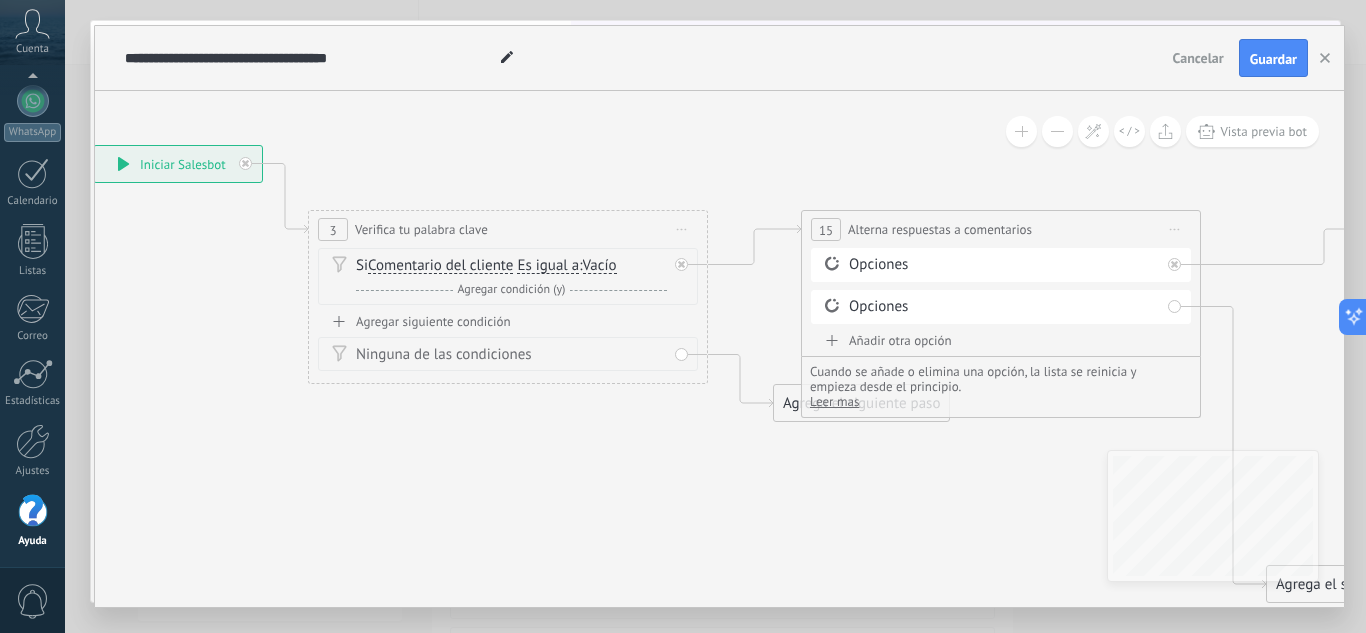 click on "Vacío" at bounding box center [600, 266] 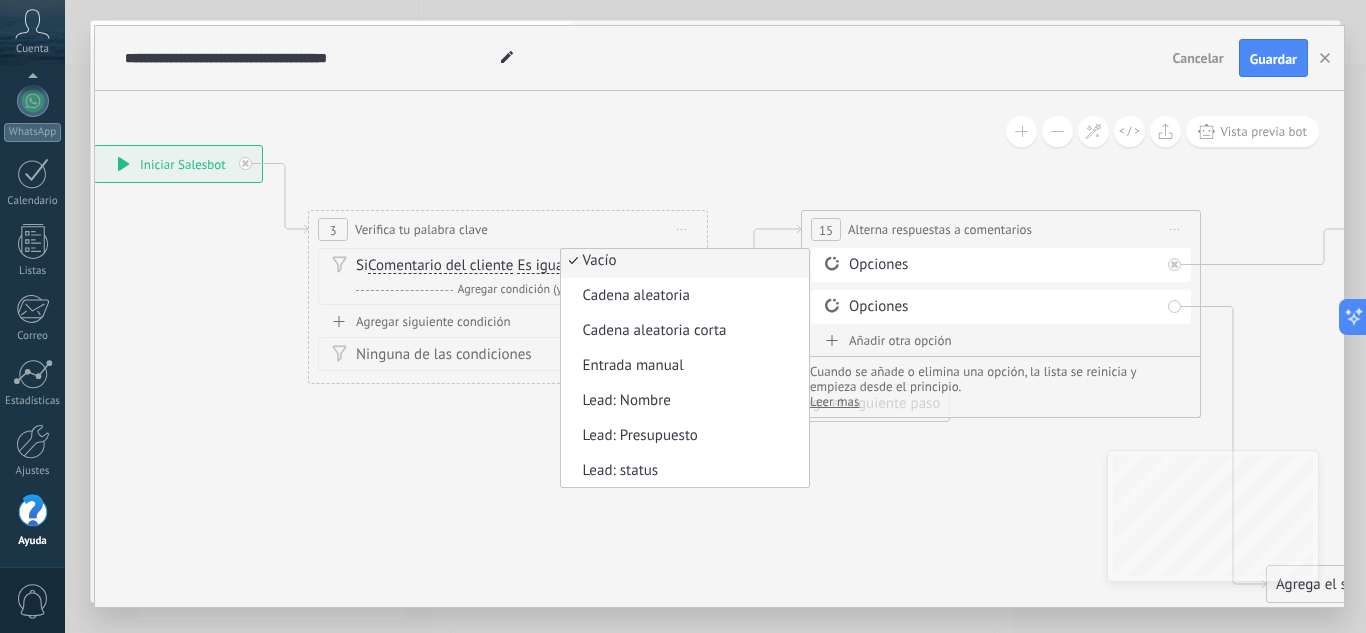 scroll, scrollTop: 0, scrollLeft: 0, axis: both 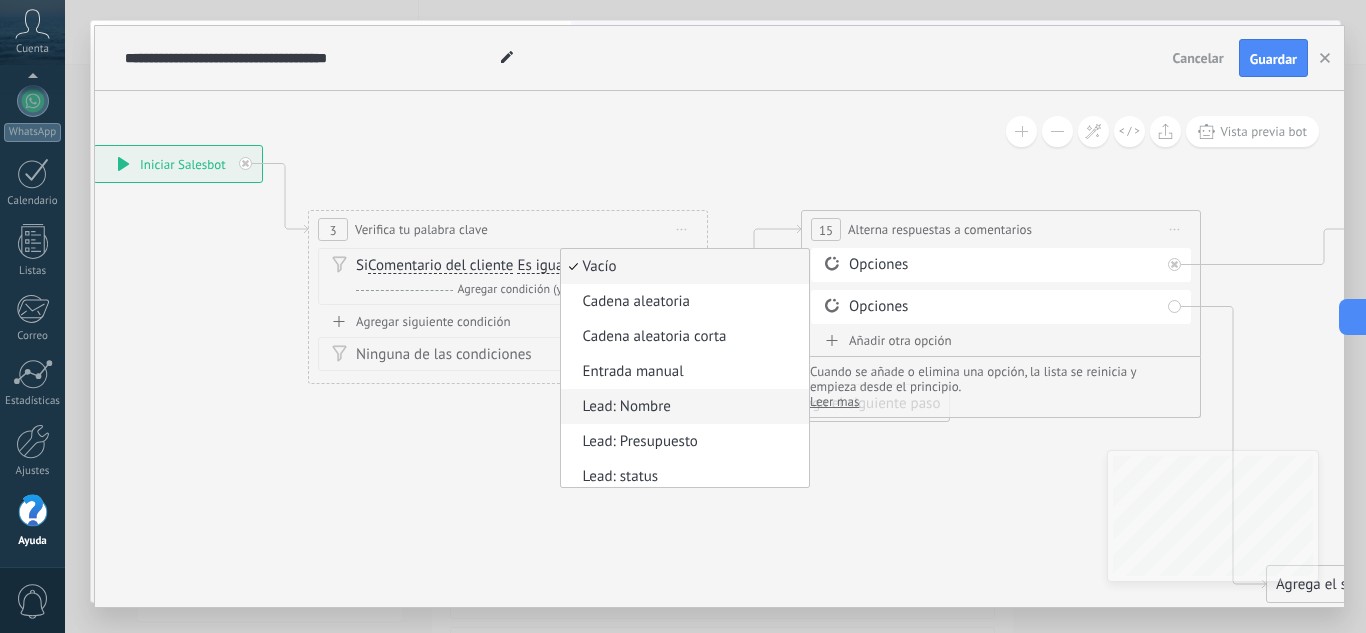 click on "Lead: Nombre" at bounding box center [682, 407] 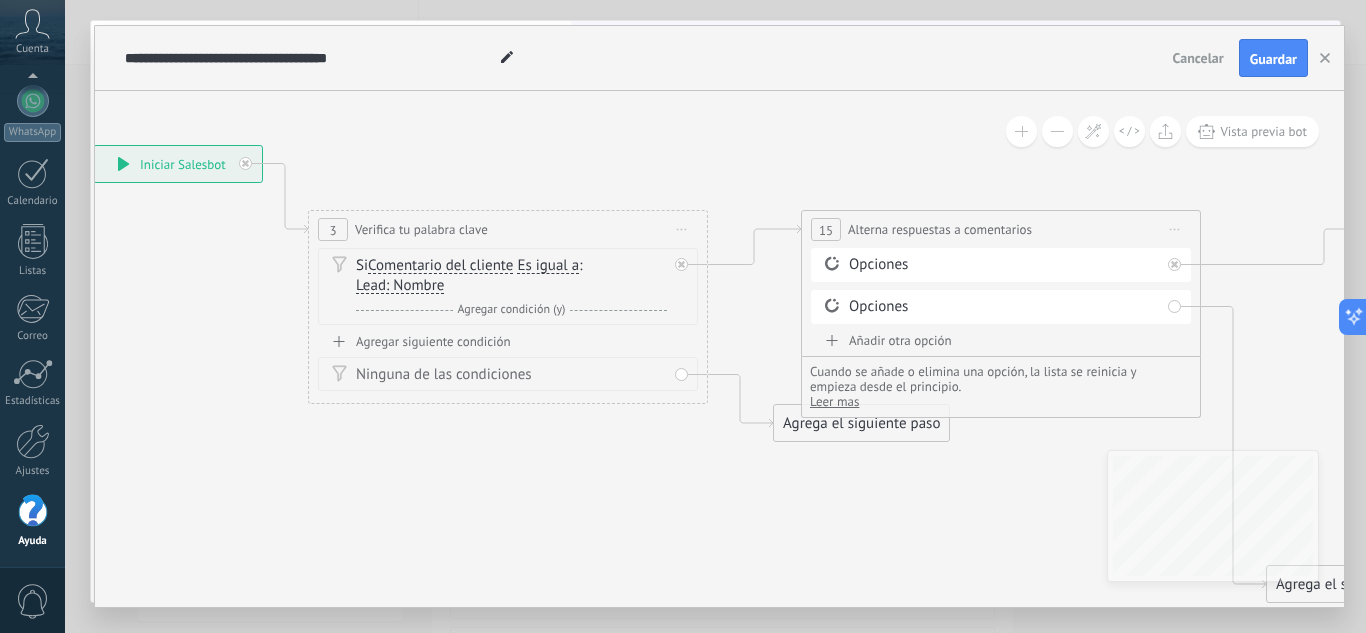 drag, startPoint x: 471, startPoint y: 290, endPoint x: 407, endPoint y: 286, distance: 64.12488 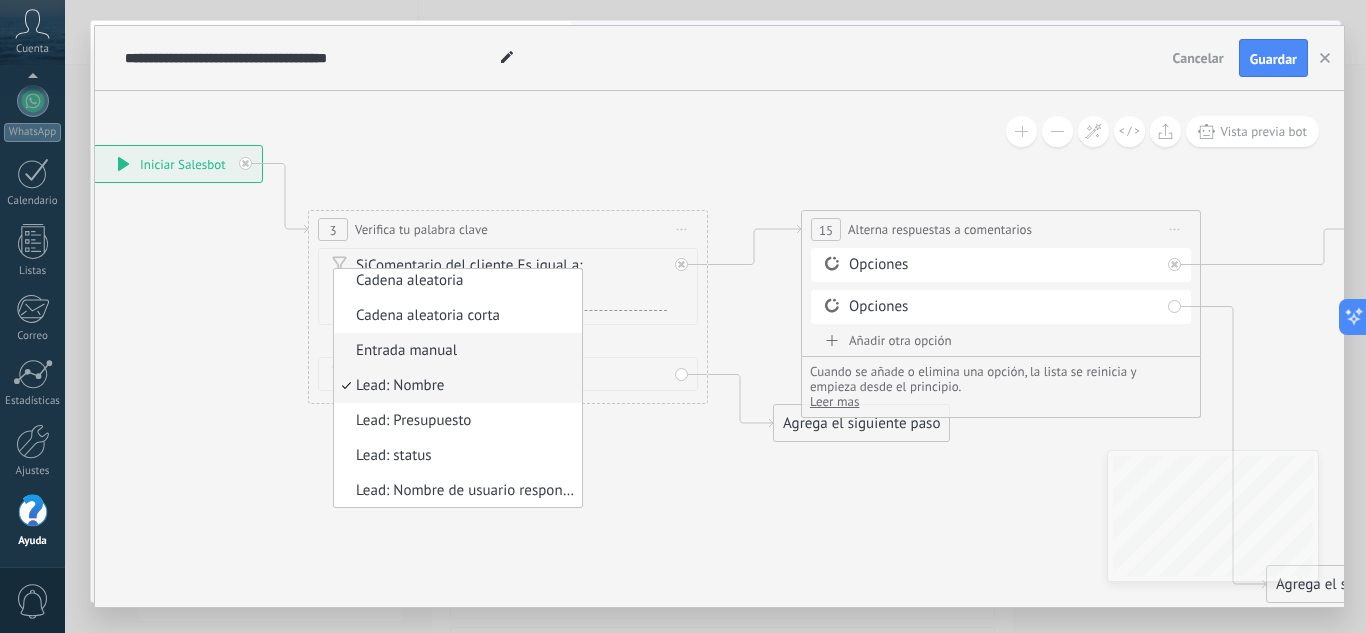 click on "Entrada manual" at bounding box center [455, 351] 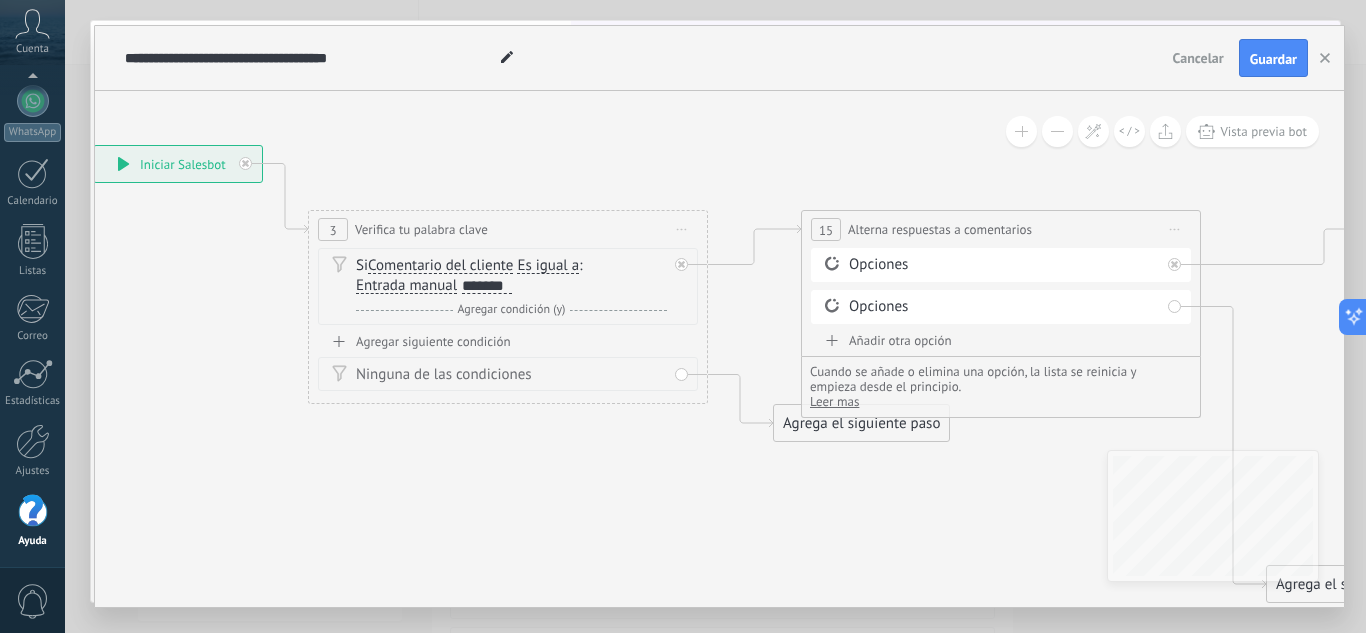 click on "Si
Comentario del cliente
Mensaje del cliente
Emoción de la conversación
Comentario del cliente
El cliente
Código de chat activo
Mensajero de chat activo
Fuente de cliente potencial
Estado de la conversación
Estado de respuesta
Estado de interacción" at bounding box center (511, 276) 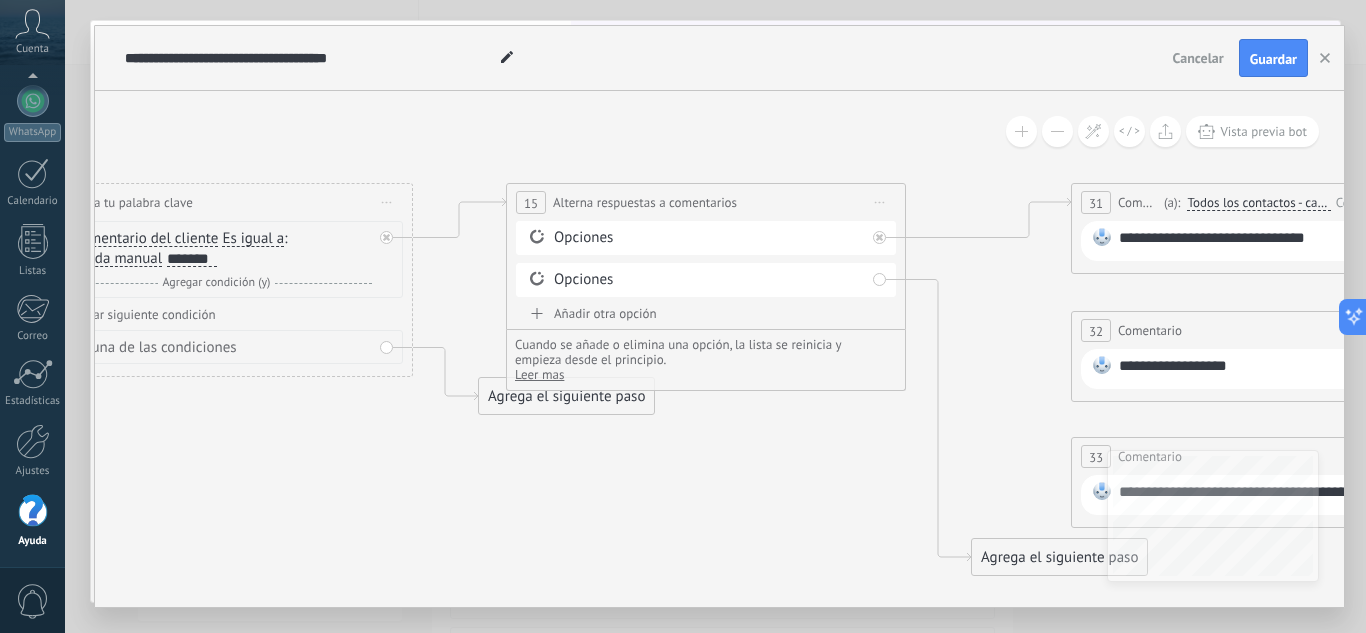 drag, startPoint x: 713, startPoint y: 461, endPoint x: 349, endPoint y: 425, distance: 365.77588 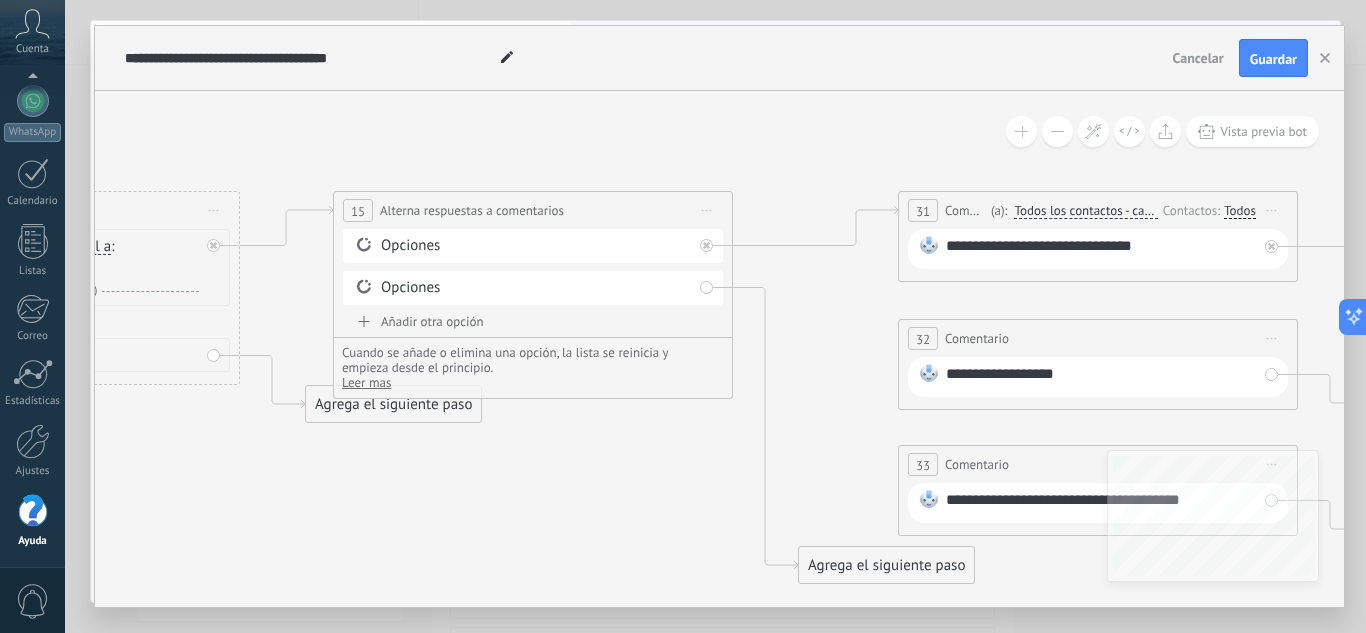 drag, startPoint x: 755, startPoint y: 465, endPoint x: 651, endPoint y: 482, distance: 105.380264 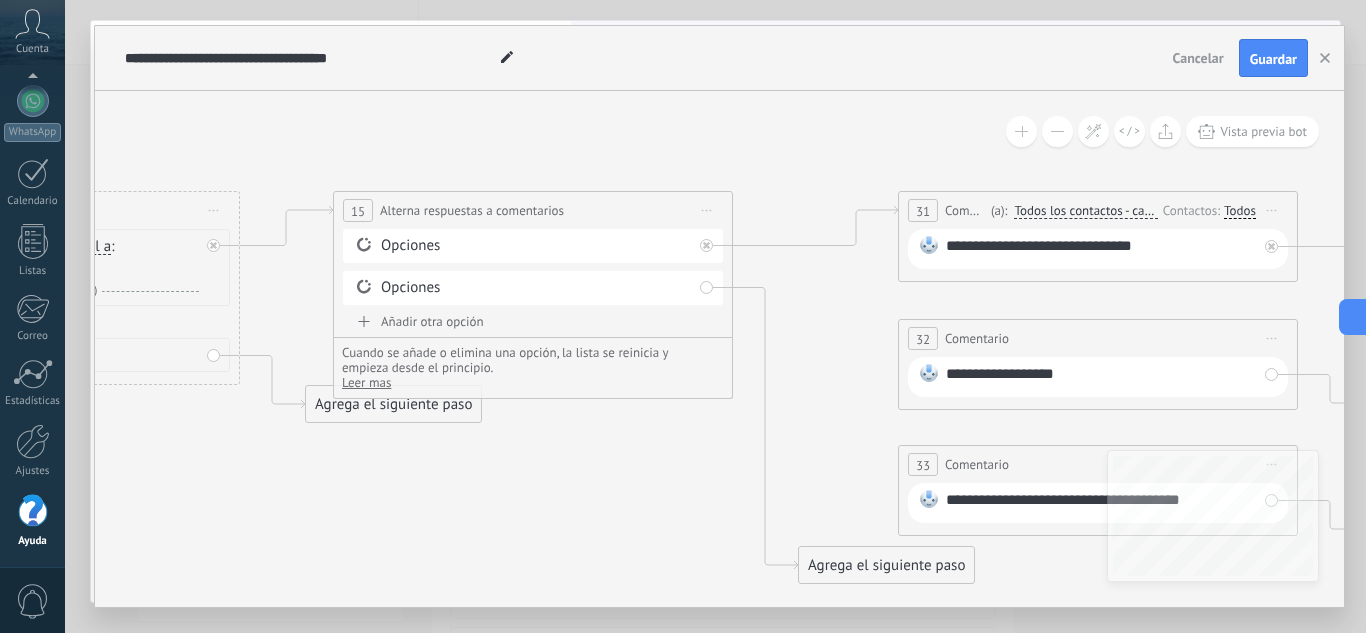 click on "Leer mas" at bounding box center (366, 382) 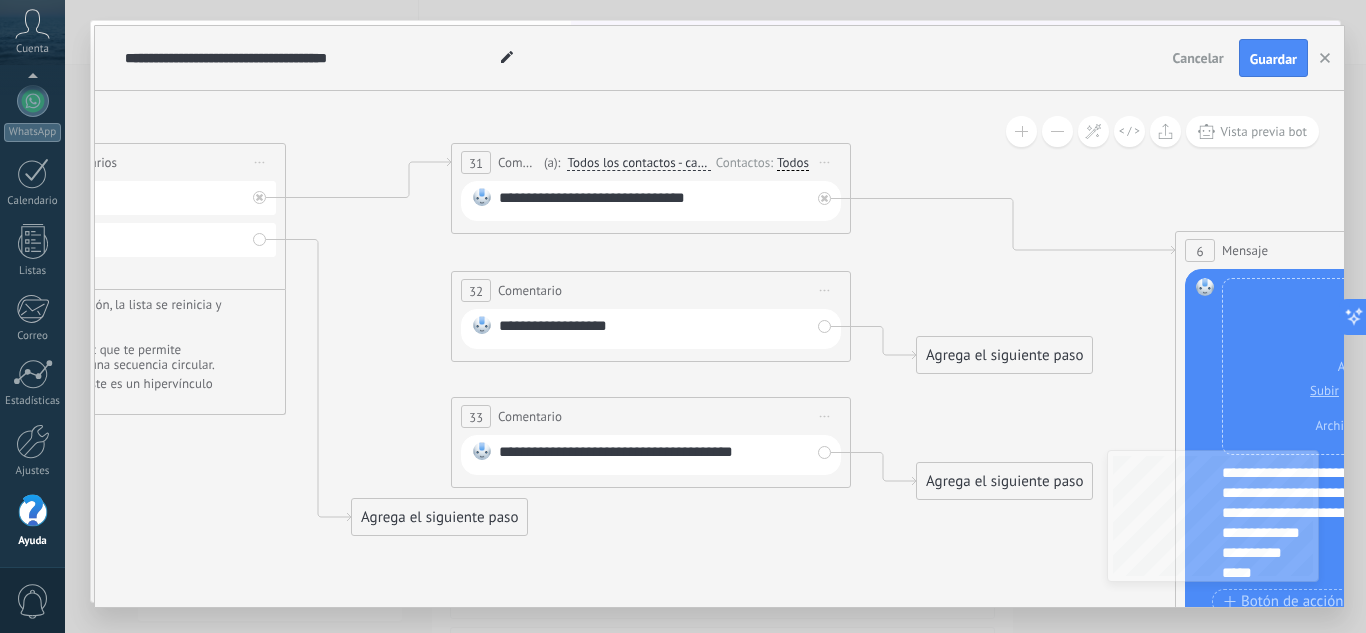 drag, startPoint x: 677, startPoint y: 519, endPoint x: 230, endPoint y: 471, distance: 449.5698 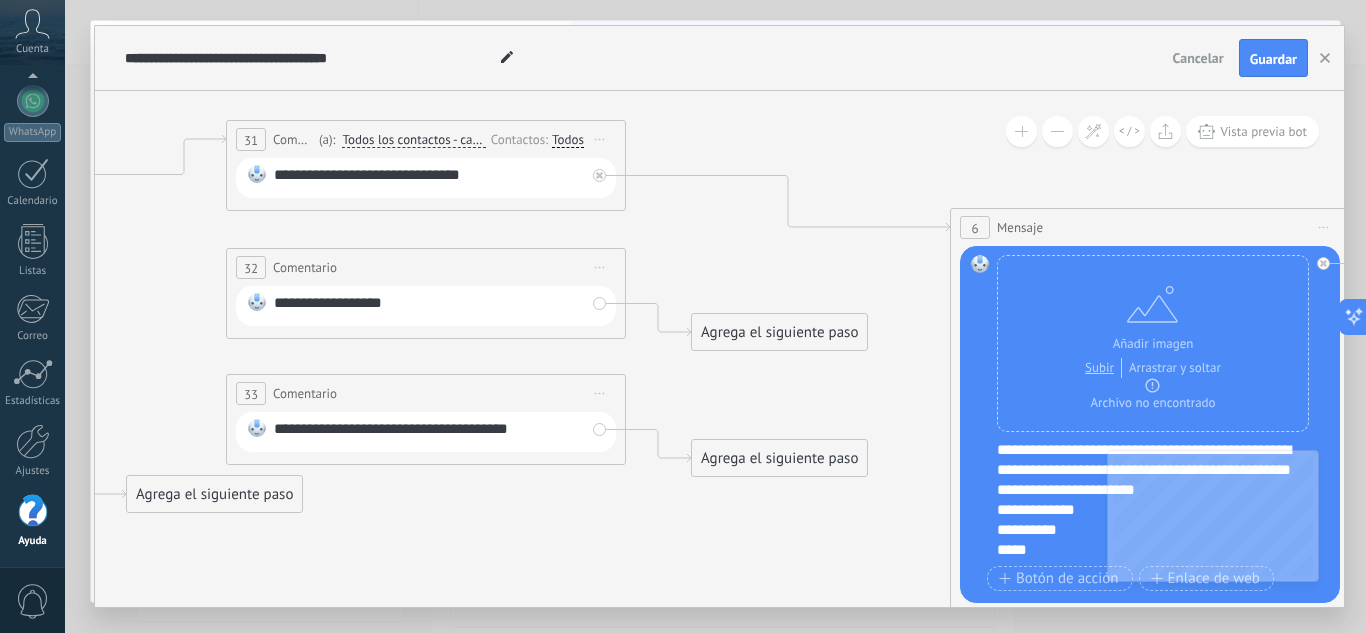 drag, startPoint x: 915, startPoint y: 264, endPoint x: 691, endPoint y: 241, distance: 225.1777 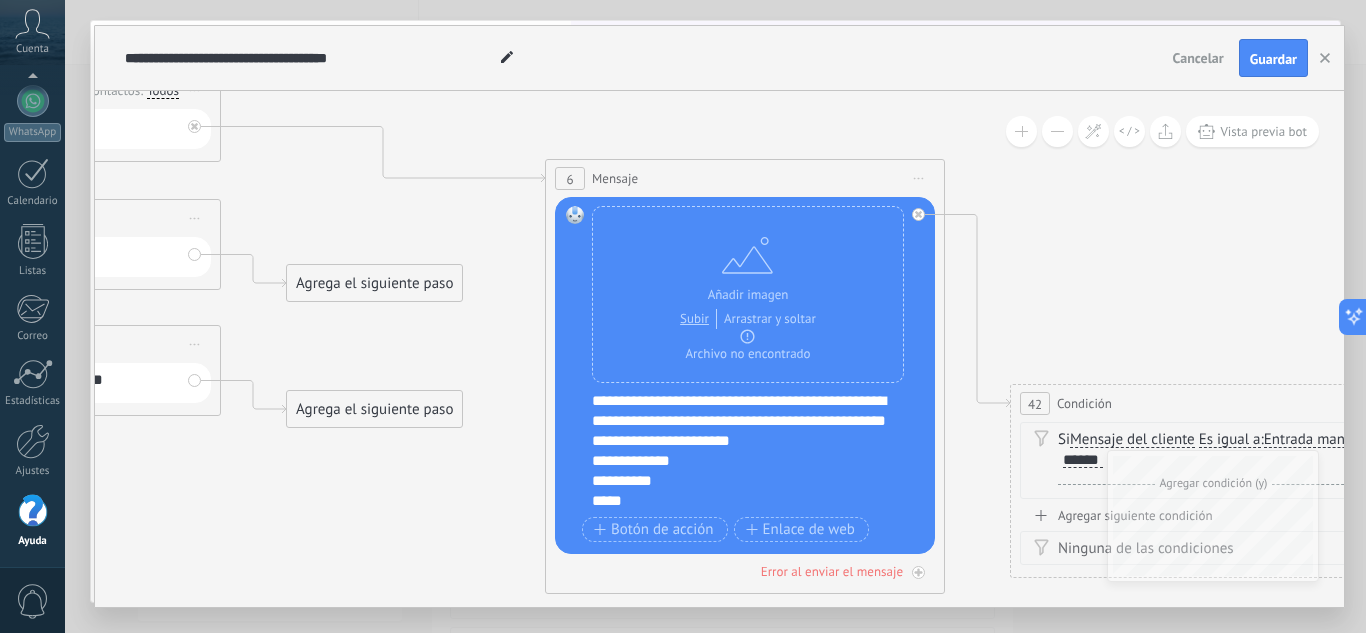 drag, startPoint x: 914, startPoint y: 274, endPoint x: 502, endPoint y: 225, distance: 414.9036 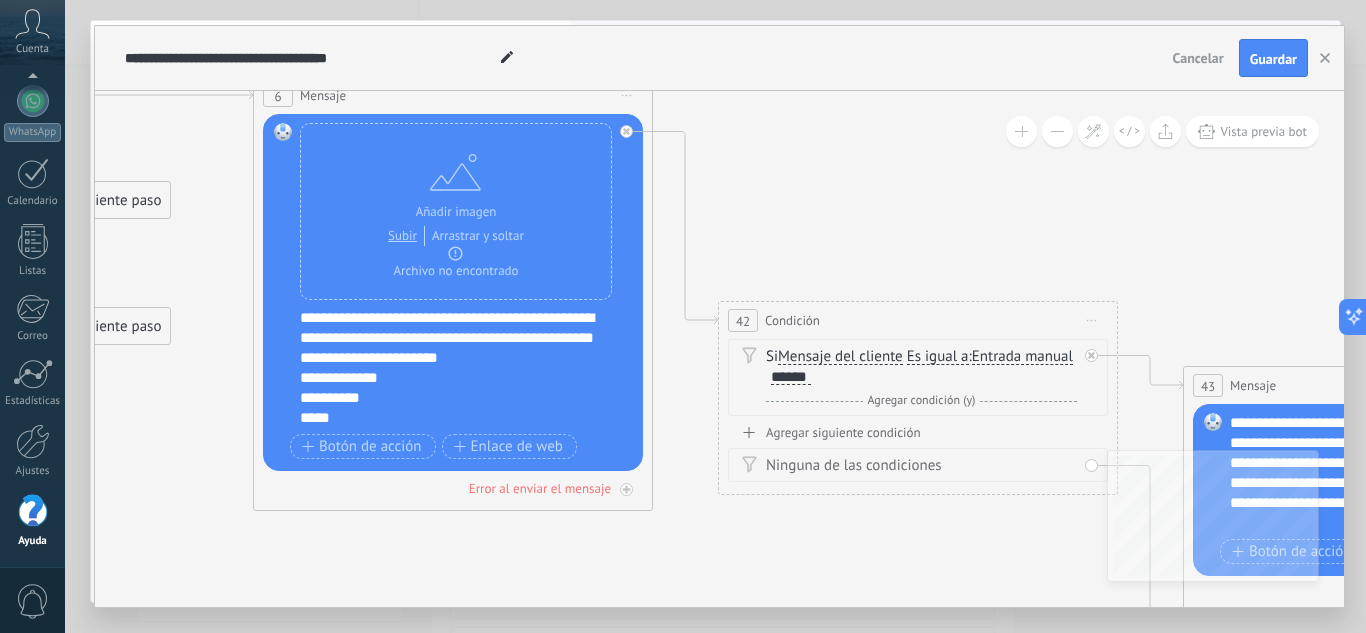 drag, startPoint x: 1150, startPoint y: 251, endPoint x: 865, endPoint y: 168, distance: 296.84003 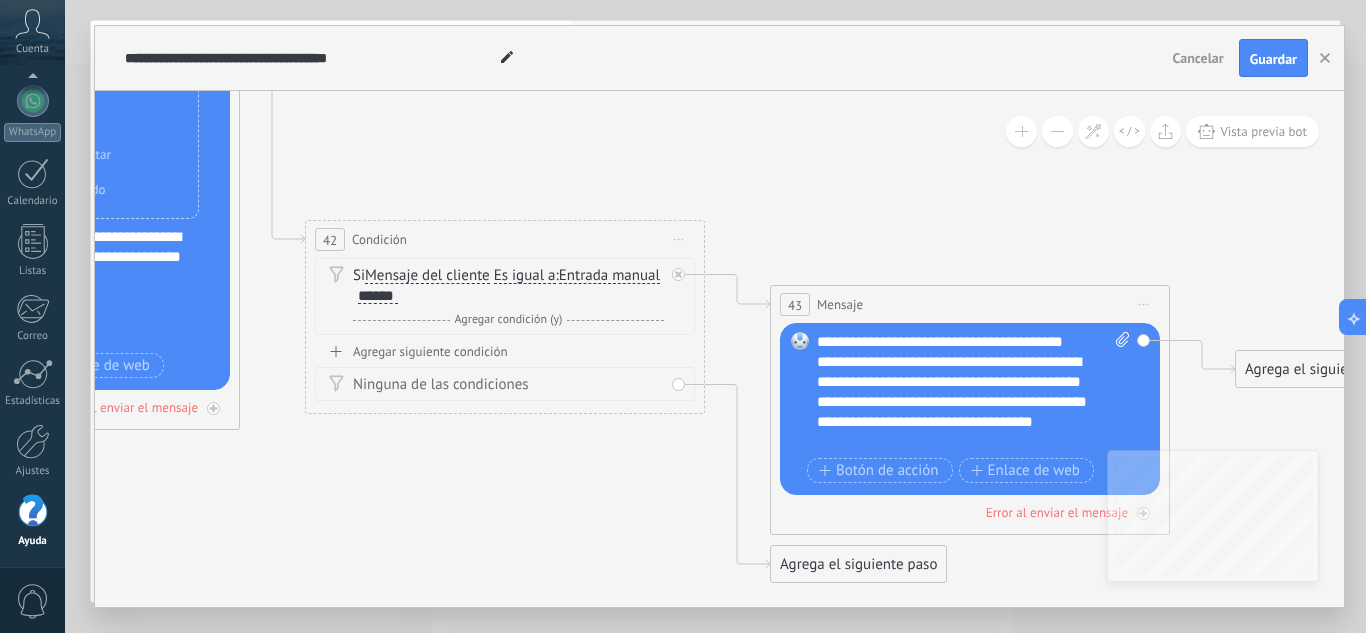 drag, startPoint x: 1147, startPoint y: 210, endPoint x: 730, endPoint y: 129, distance: 424.79407 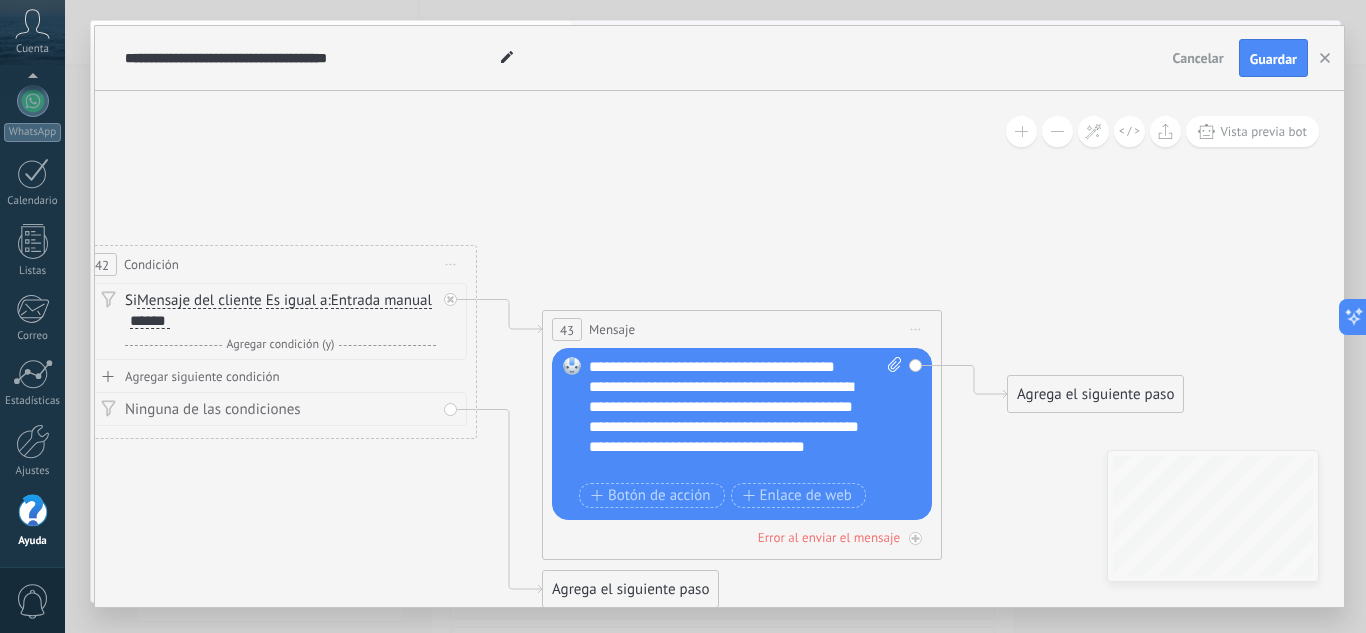 drag, startPoint x: 1096, startPoint y: 164, endPoint x: 816, endPoint y: 194, distance: 281.60257 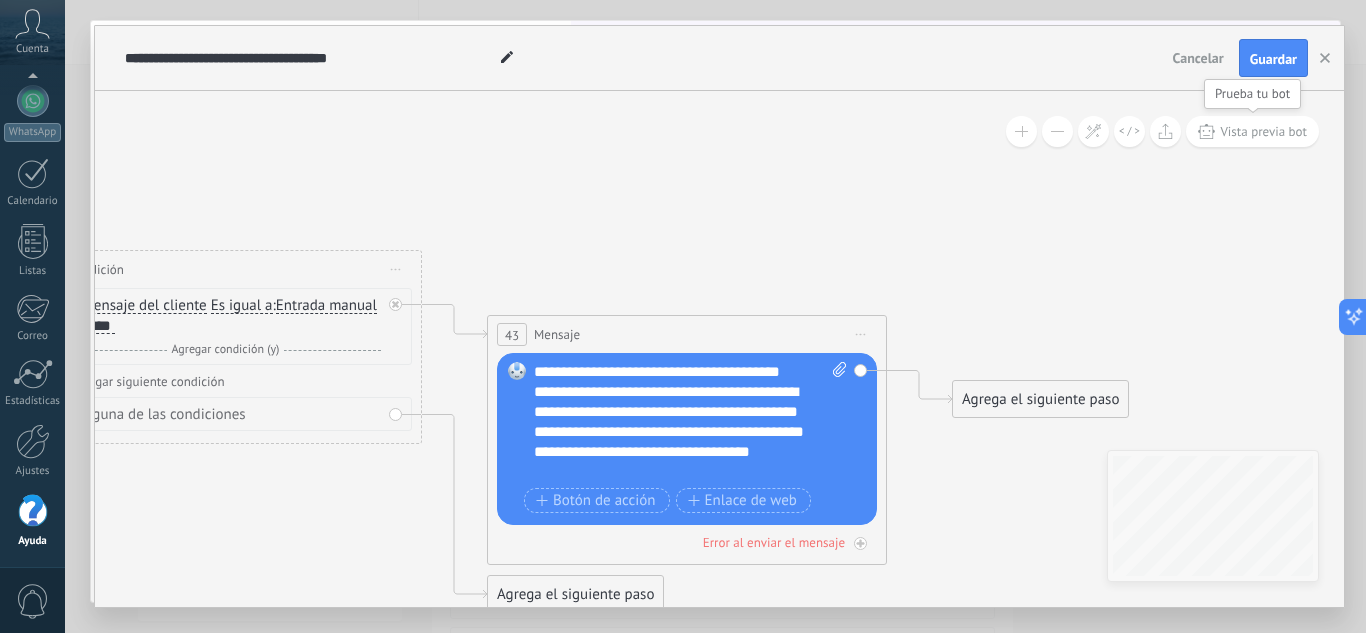 click on "Vista previa bot" at bounding box center [1263, 131] 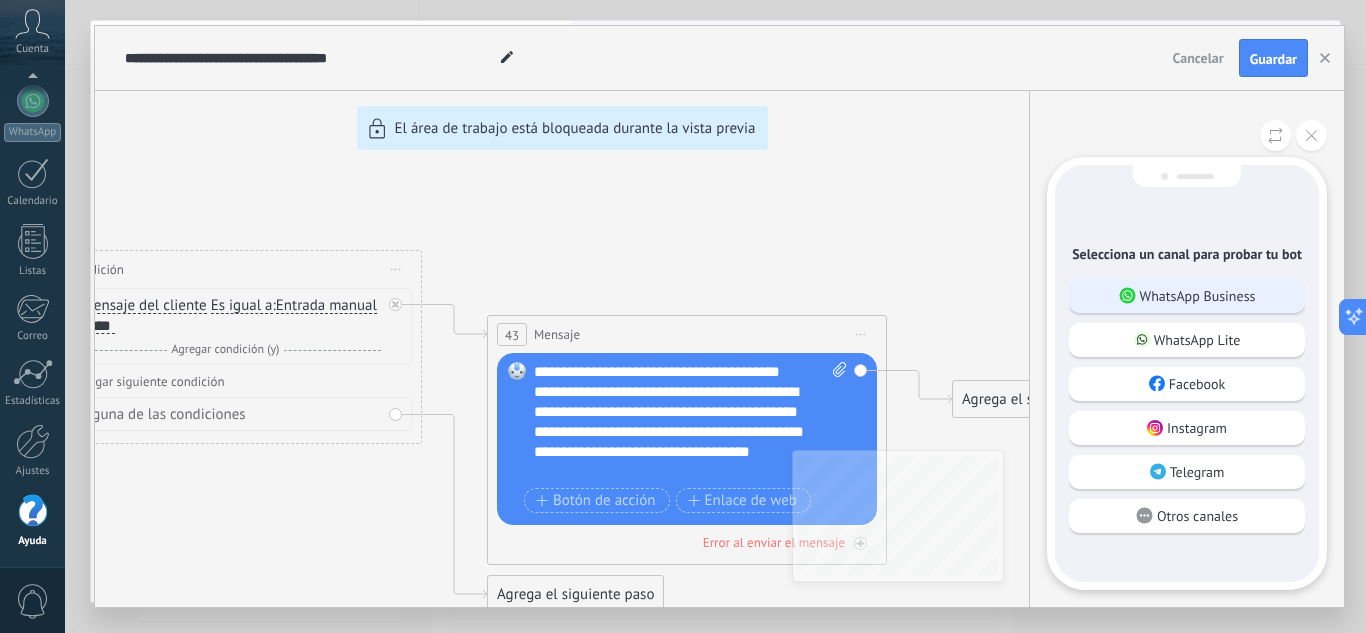 click on "WhatsApp Business" at bounding box center (1198, 296) 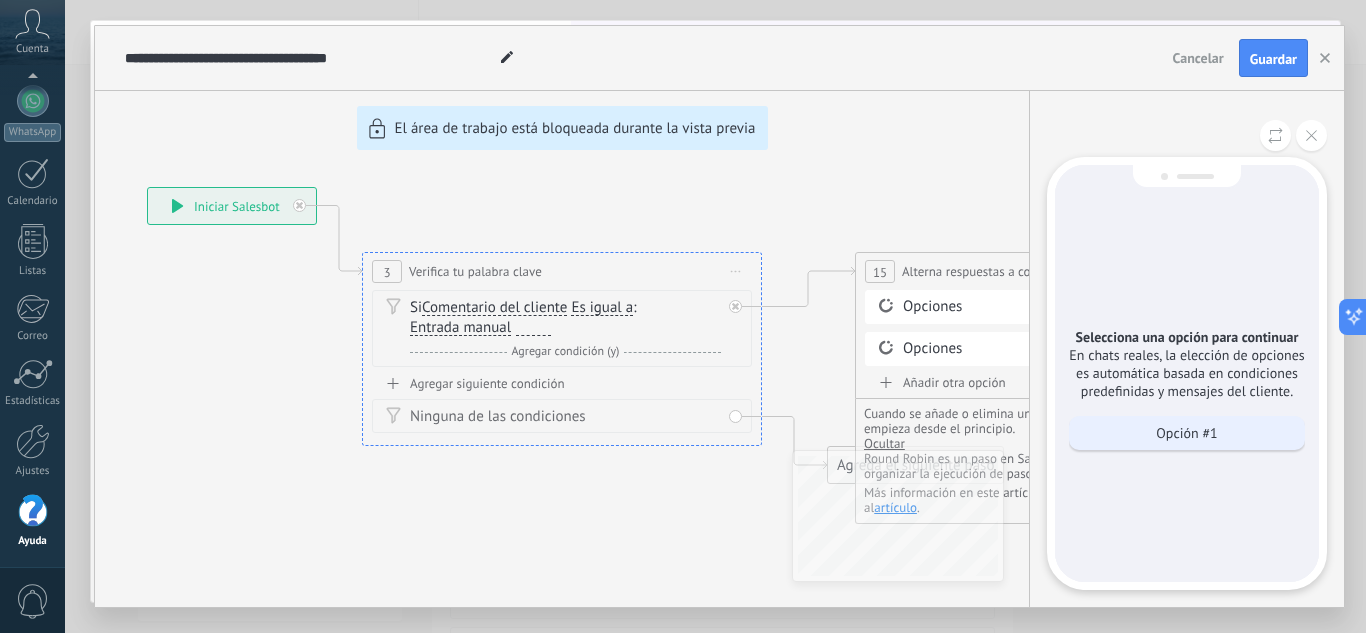 click on "Opción #1" at bounding box center (1186, 433) 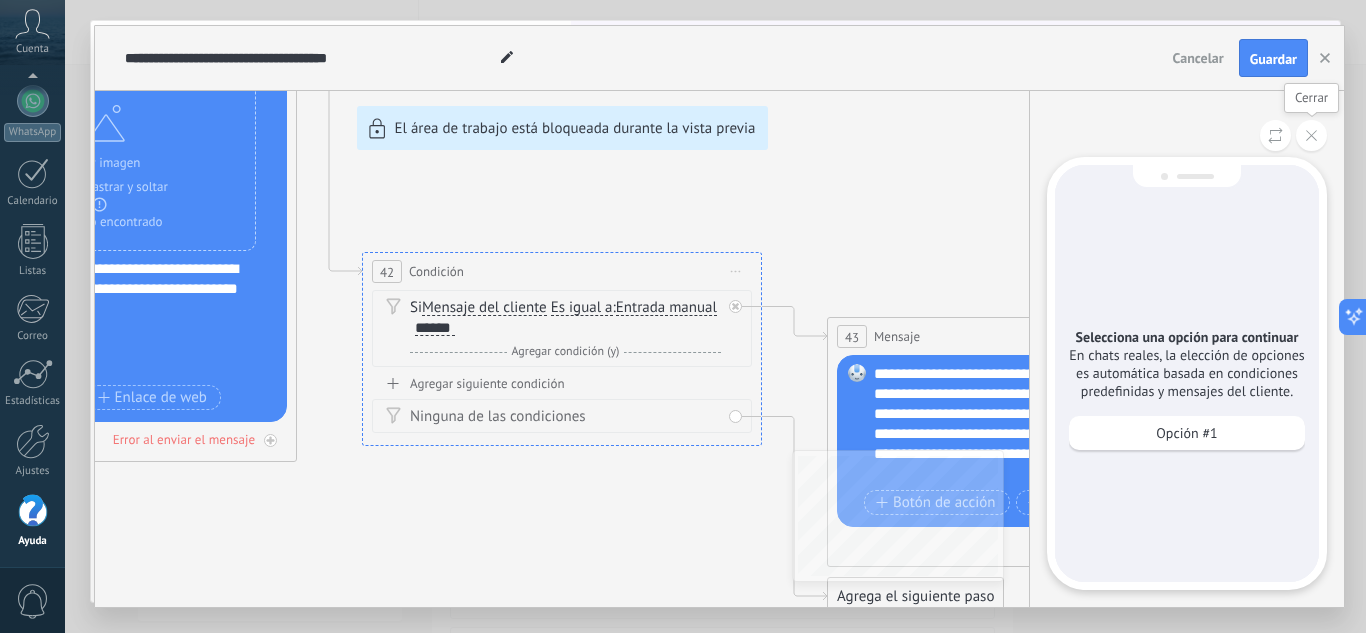 click 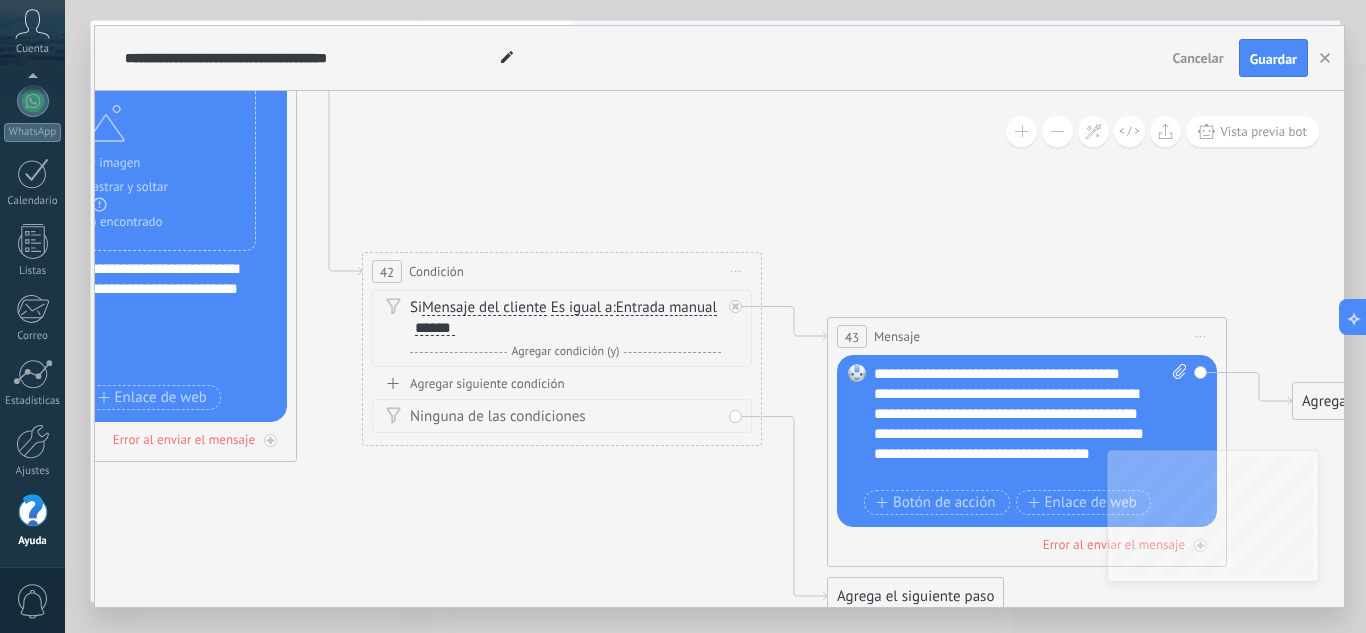 click 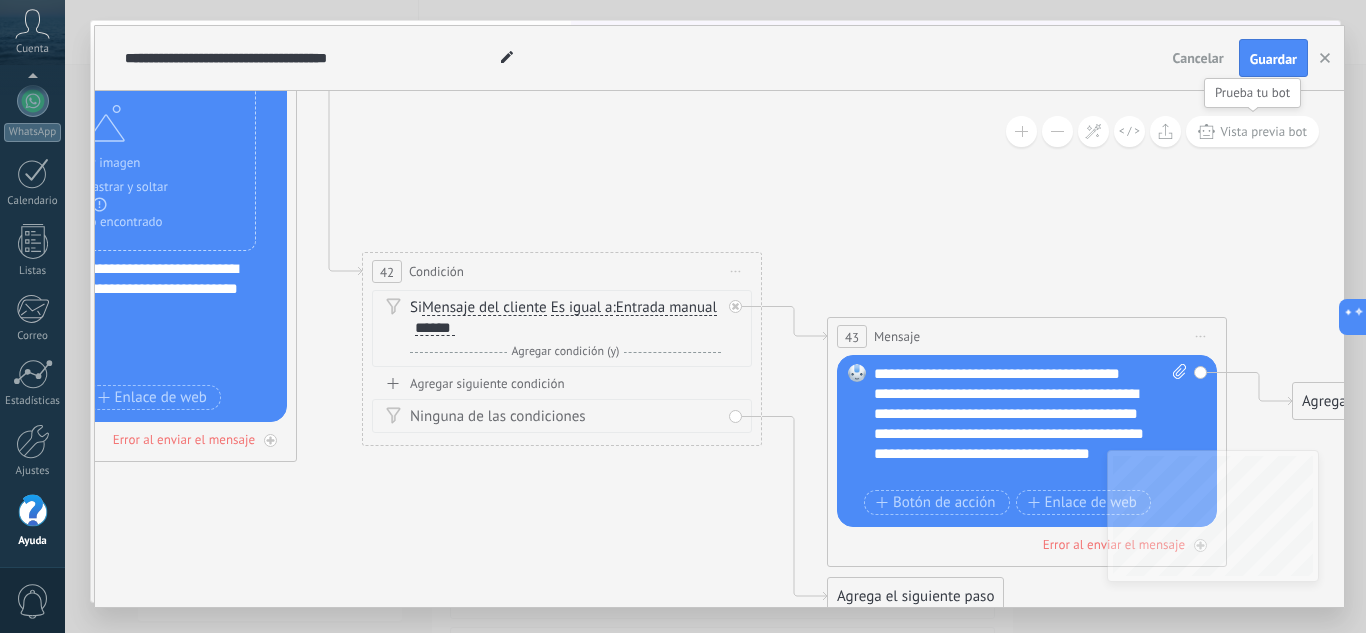 click on "Vista previa bot" at bounding box center (1263, 131) 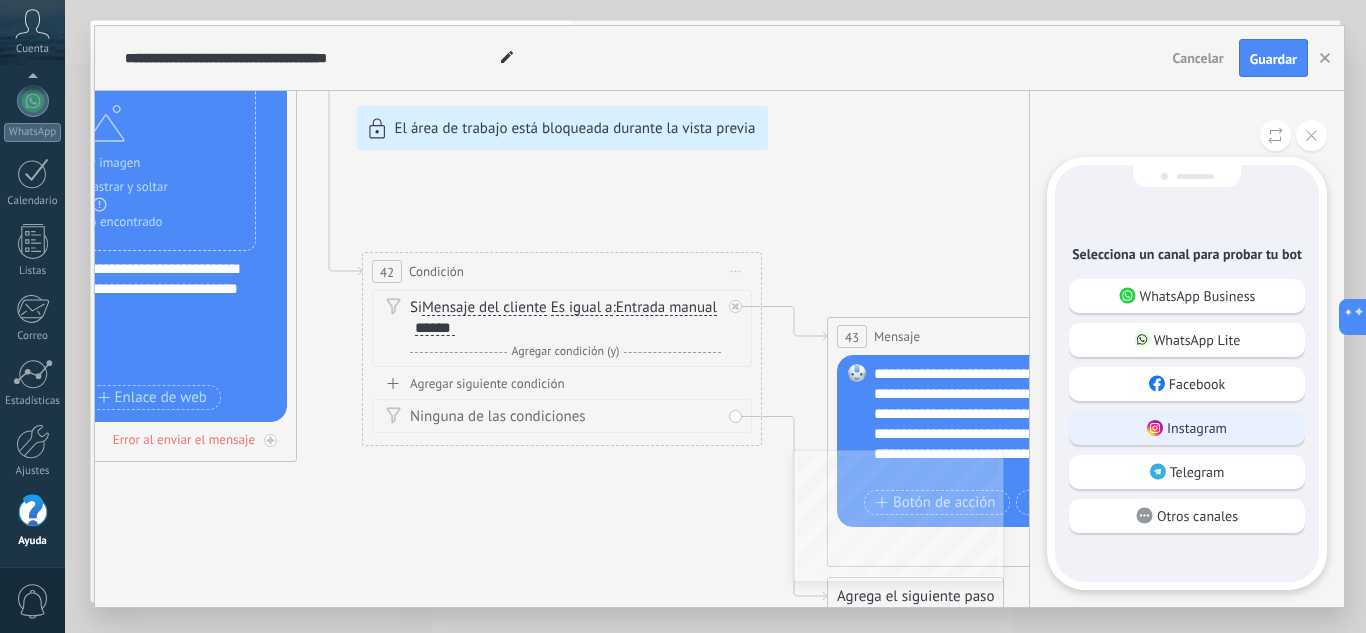 click on "Instagram" at bounding box center [1197, 428] 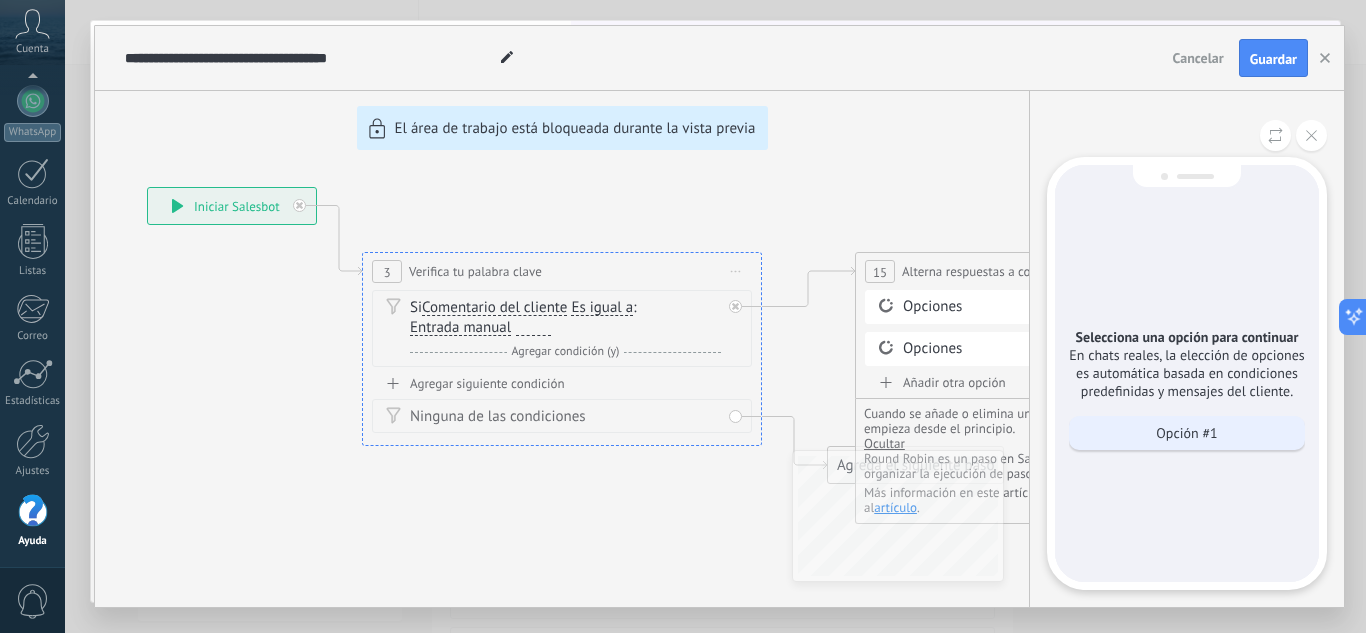 click on "Opción #1" at bounding box center (1186, 433) 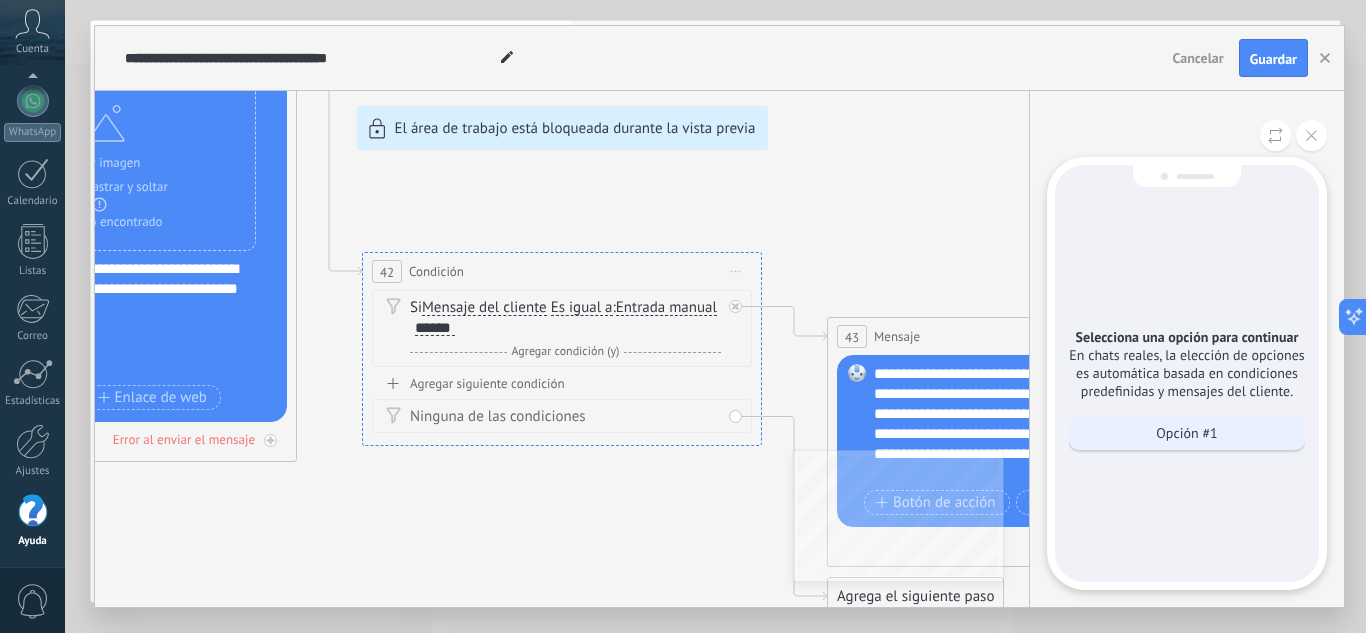 click on "Opción #1" at bounding box center [1186, 433] 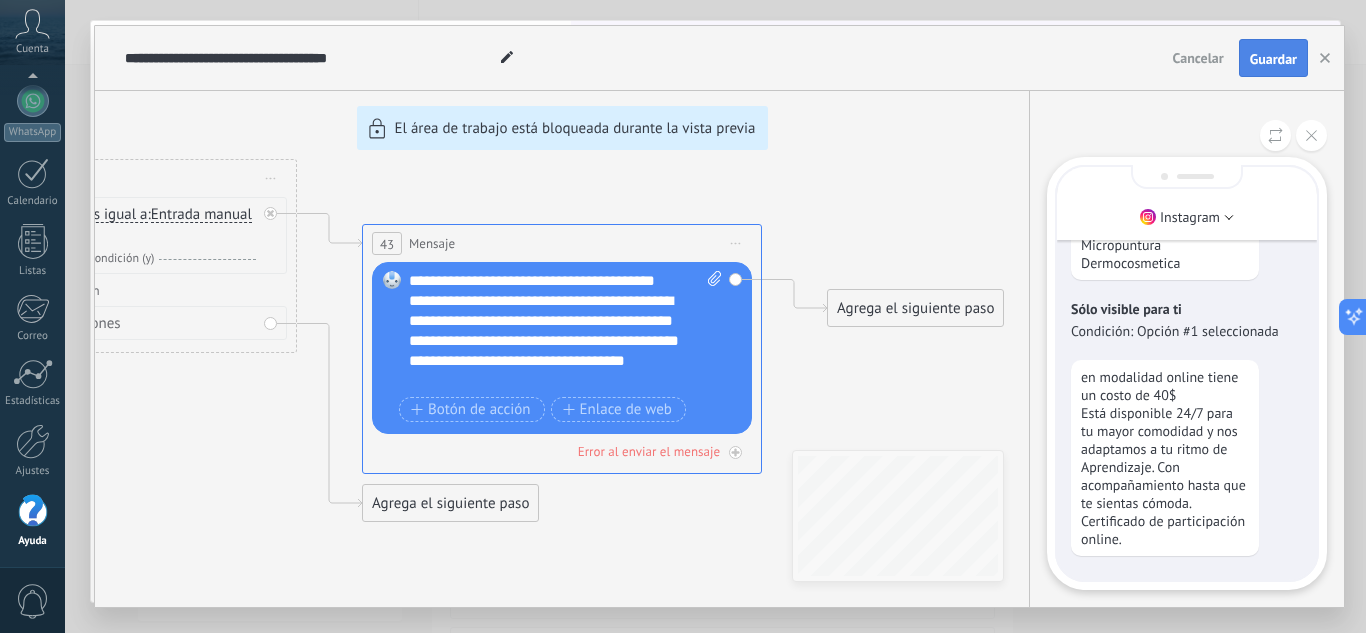 click on "Guardar" at bounding box center (1273, 59) 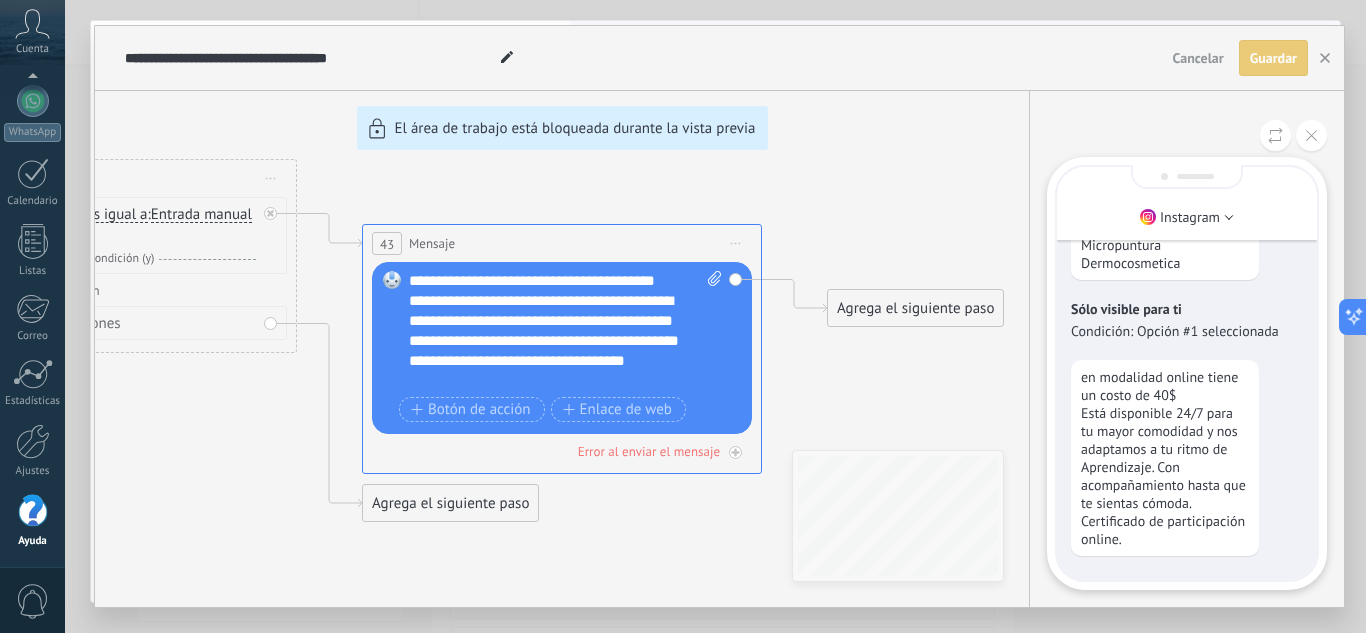 click on "Guardar" at bounding box center [1273, 58] 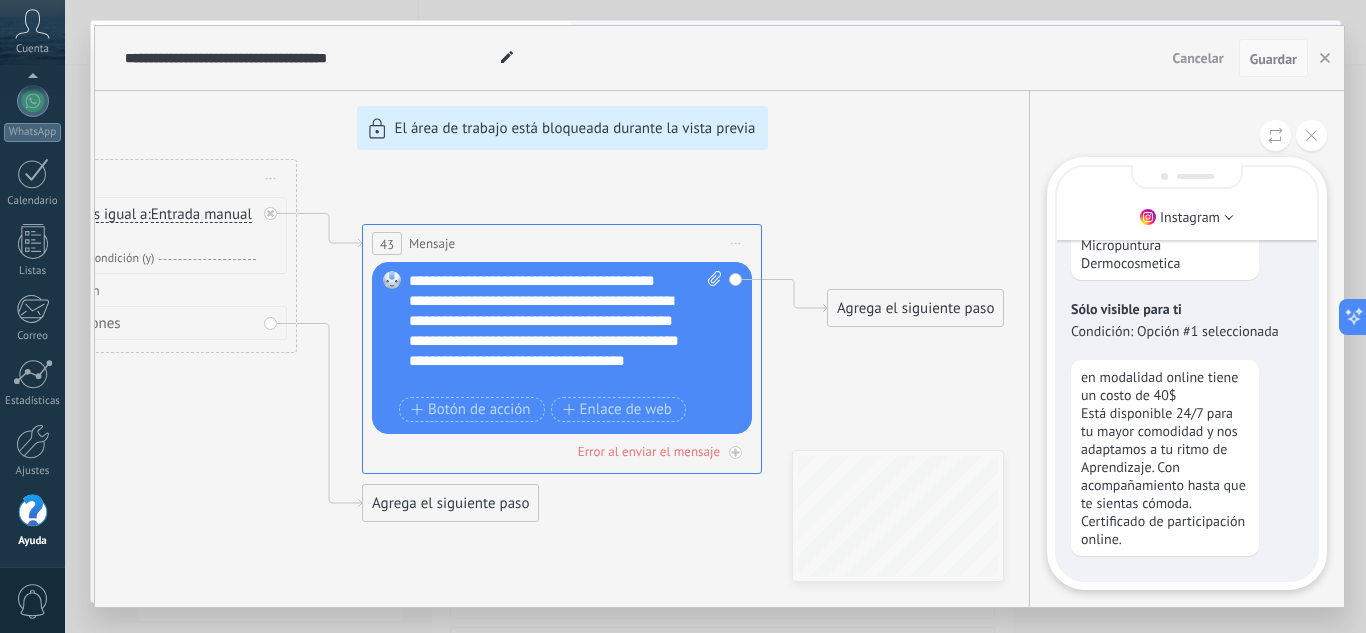 click on "Guardar" at bounding box center (1273, 59) 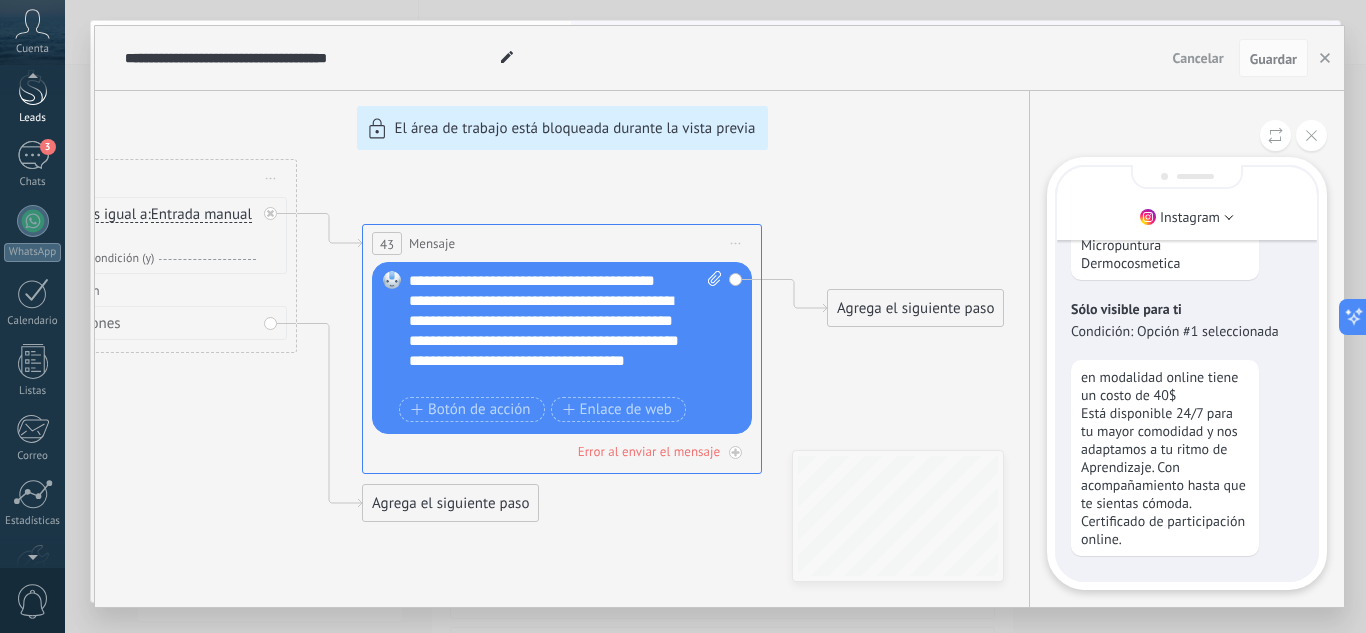 scroll, scrollTop: 73, scrollLeft: 0, axis: vertical 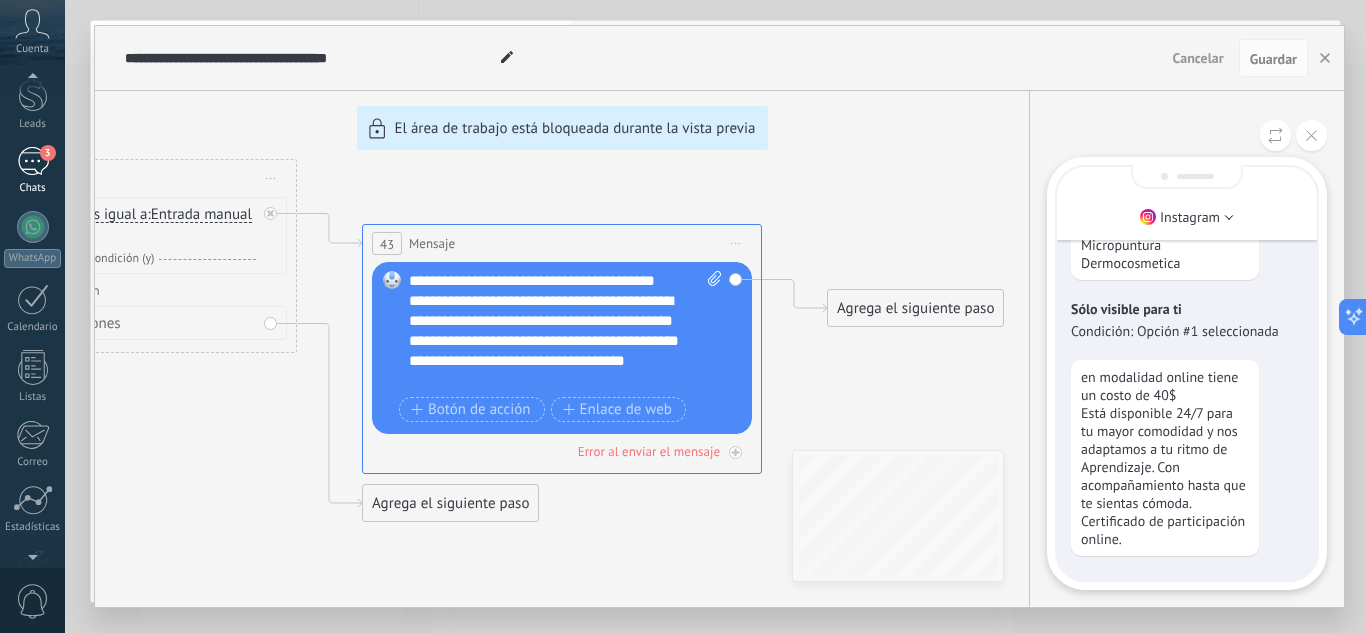 click on "3" at bounding box center [33, 161] 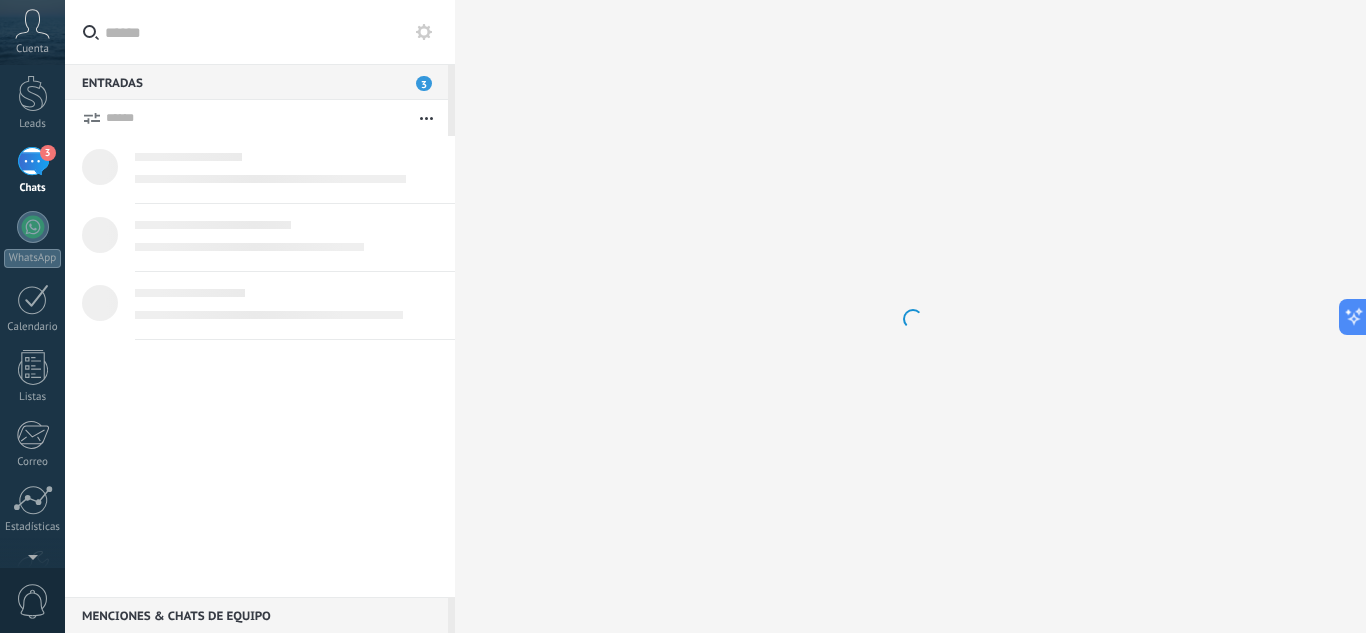 scroll, scrollTop: 0, scrollLeft: 0, axis: both 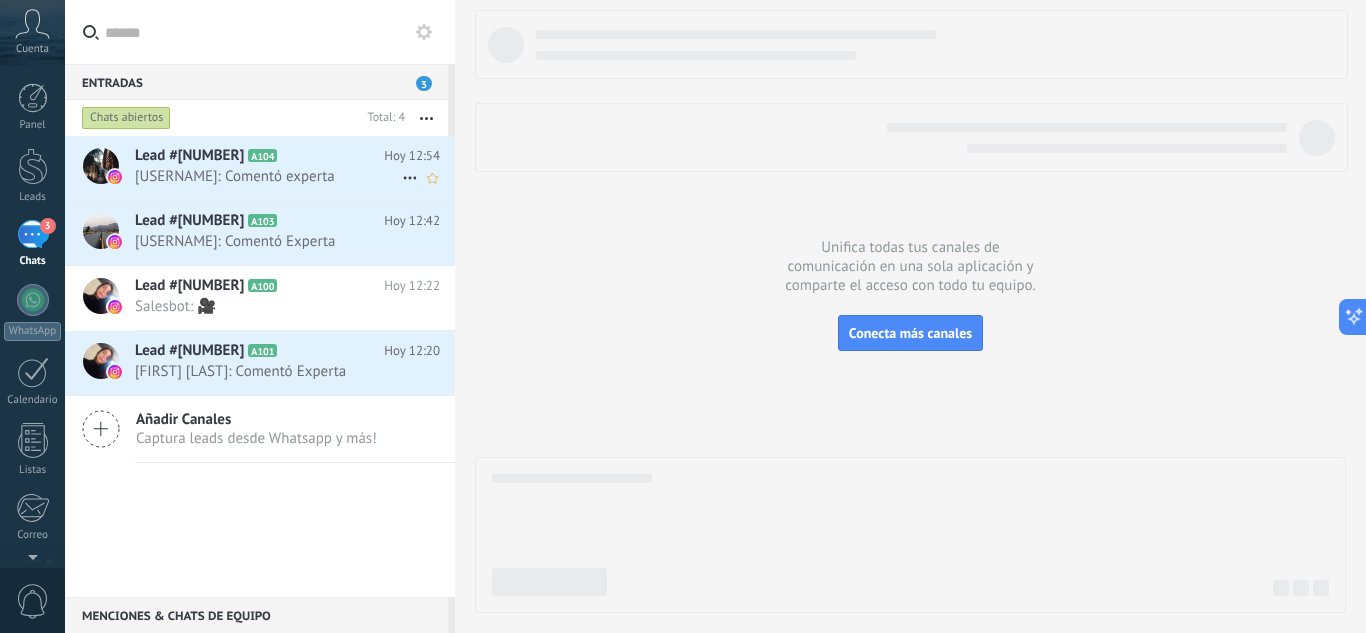 click on "Lead #[NUMBER]
A104" at bounding box center [259, 156] 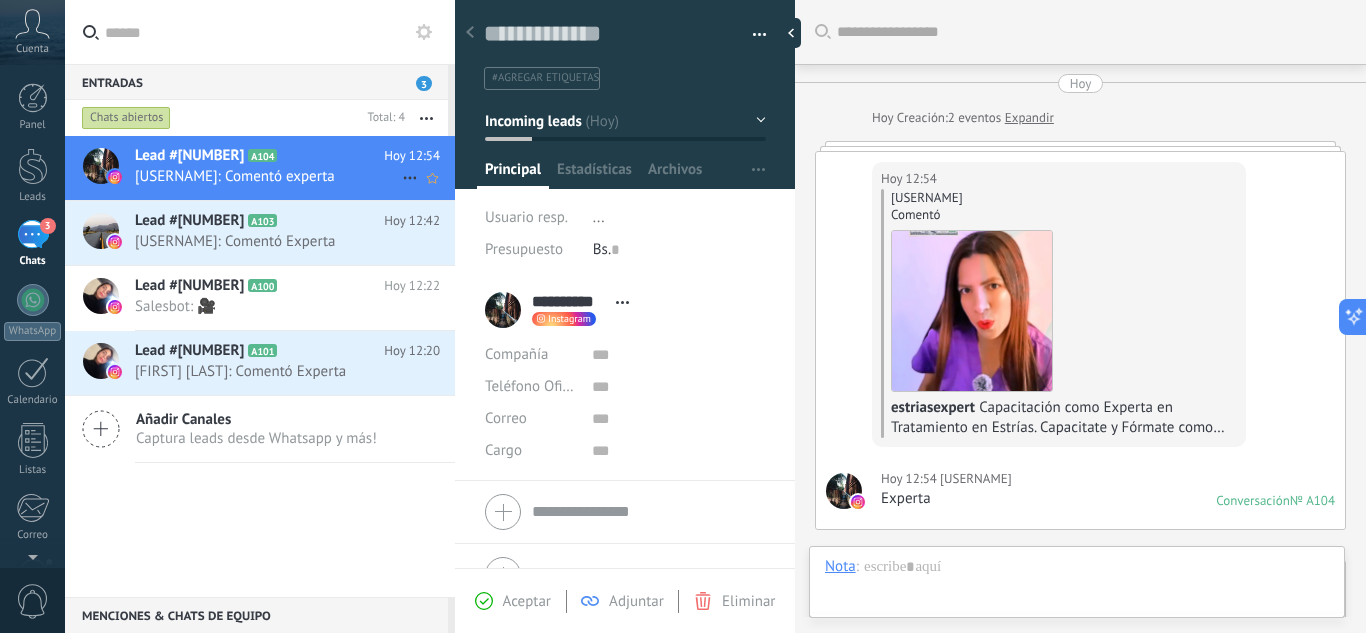 scroll, scrollTop: 385, scrollLeft: 0, axis: vertical 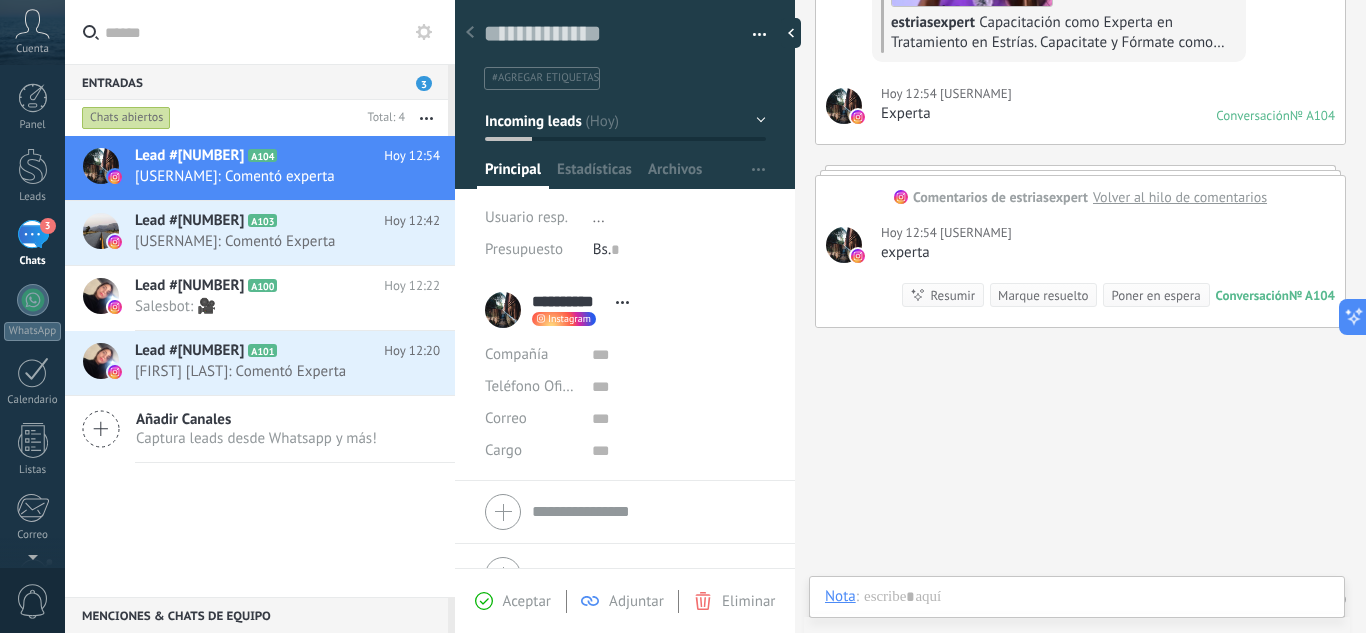 click on "Conversación" at bounding box center (1253, 115) 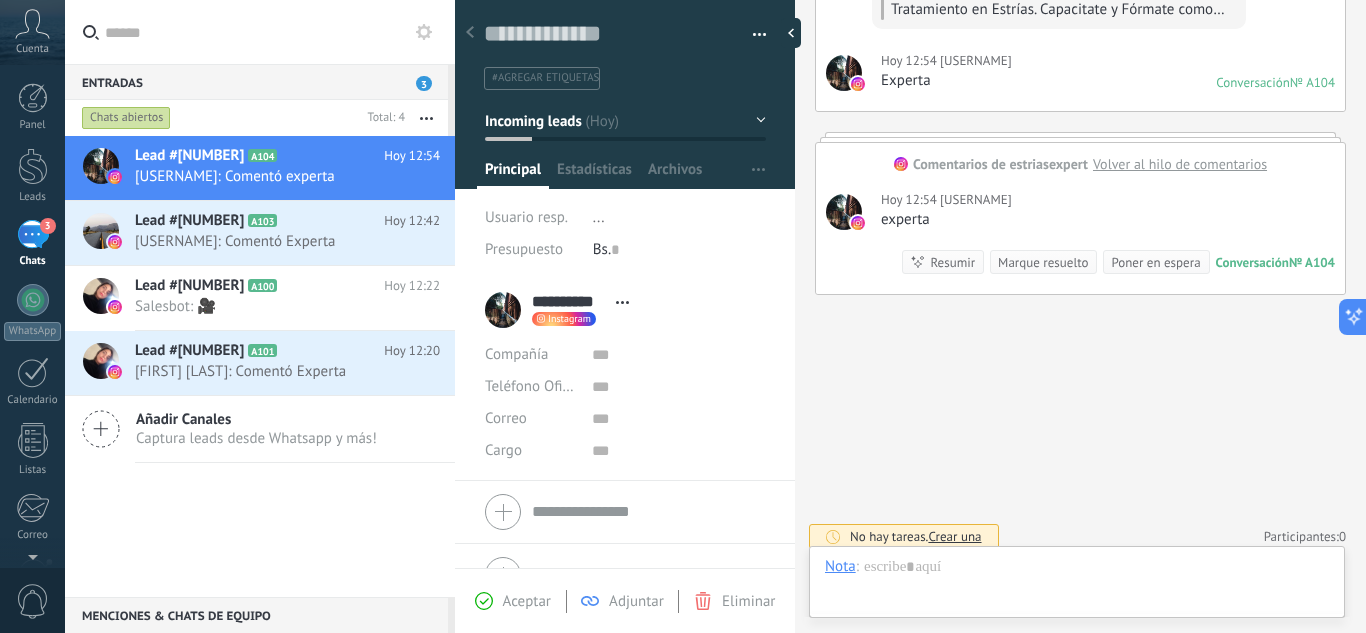 scroll, scrollTop: 429, scrollLeft: 0, axis: vertical 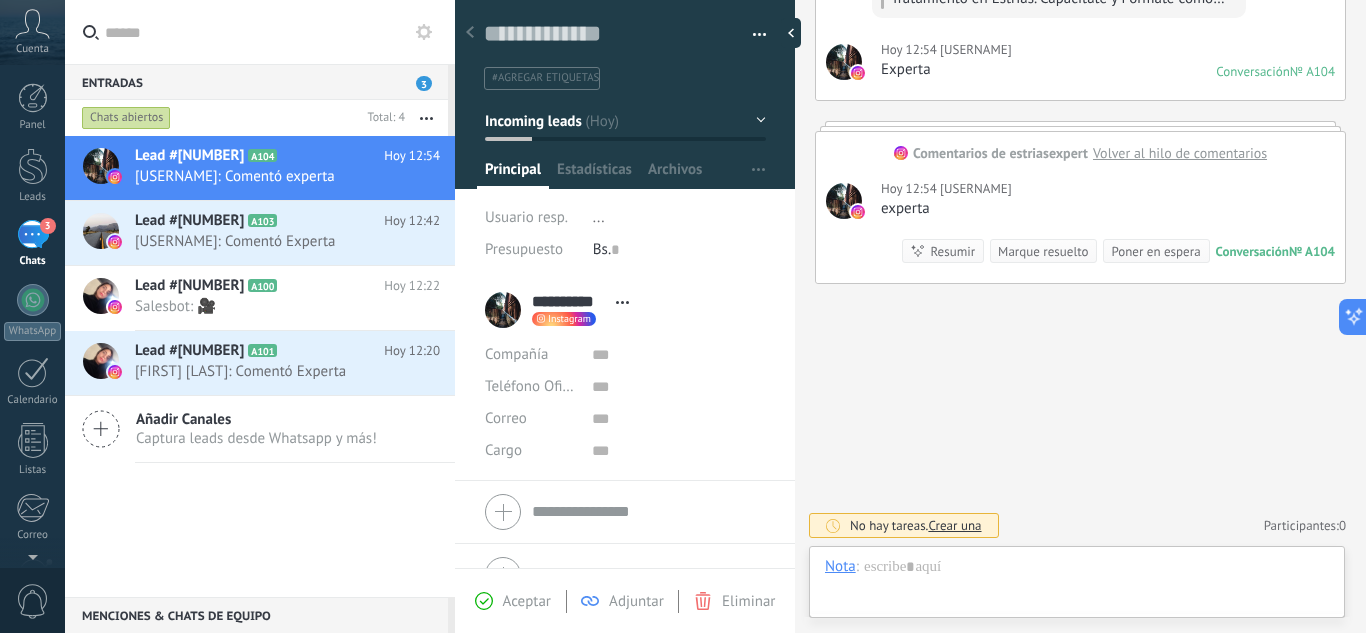 click on "Crear una" at bounding box center [954, 525] 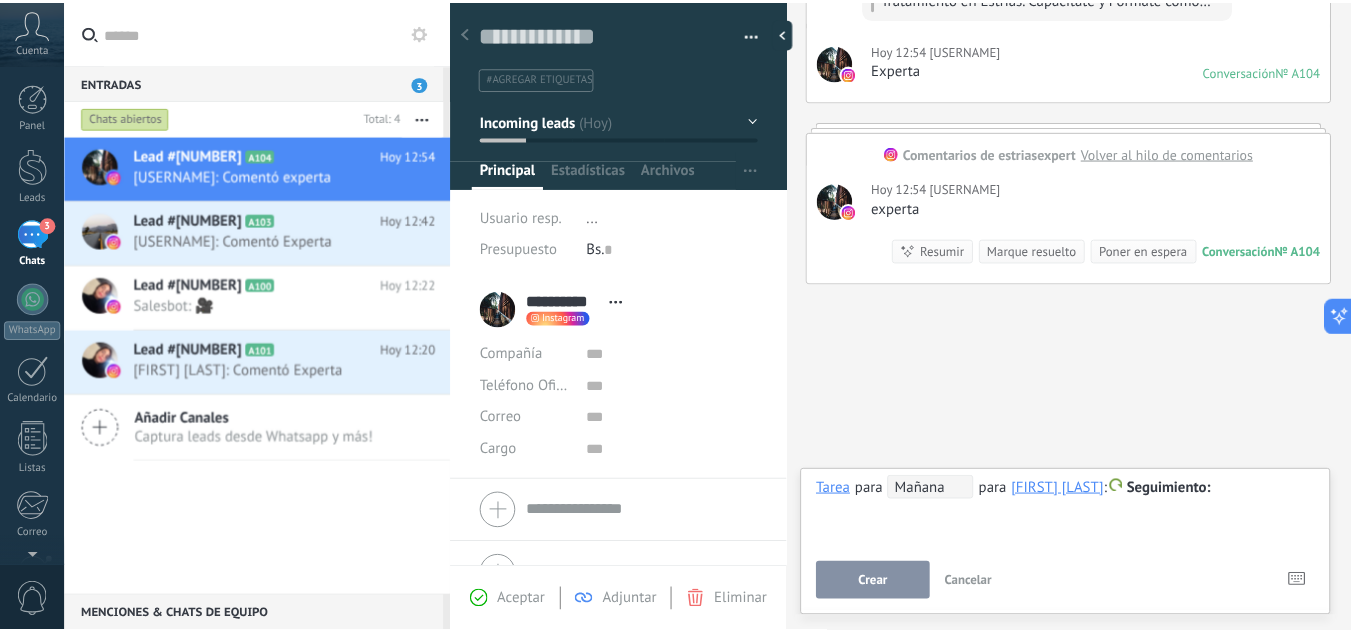 scroll, scrollTop: 0, scrollLeft: 0, axis: both 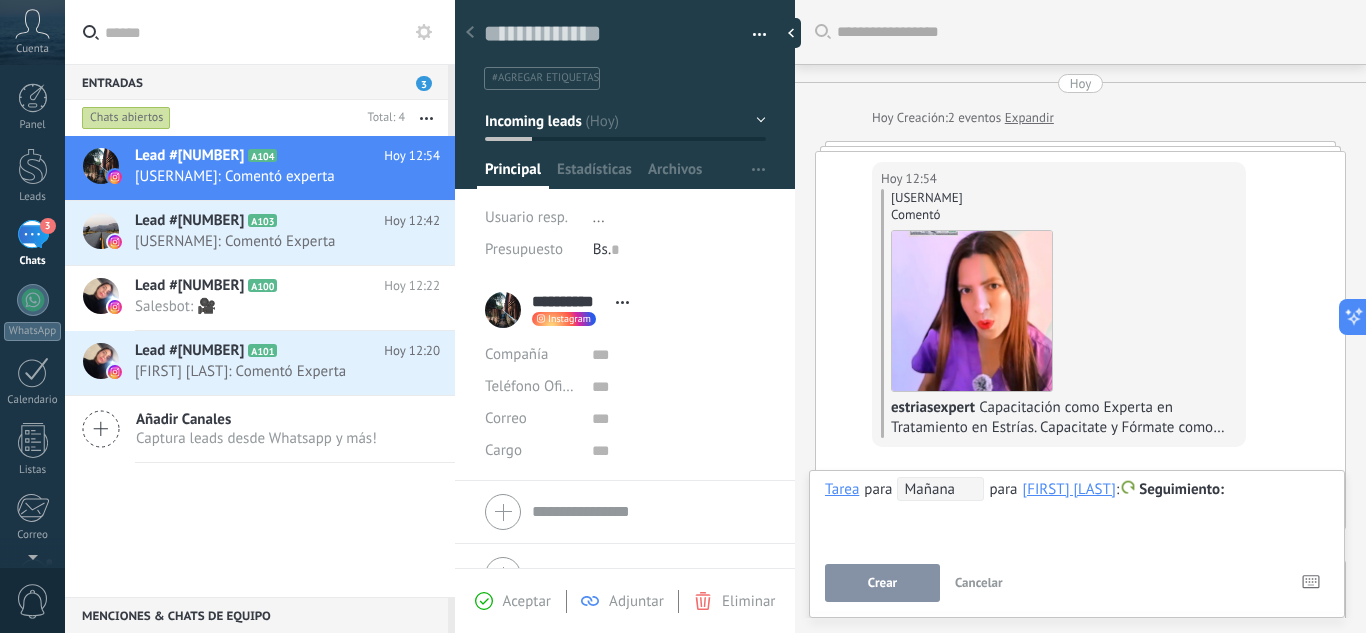 click 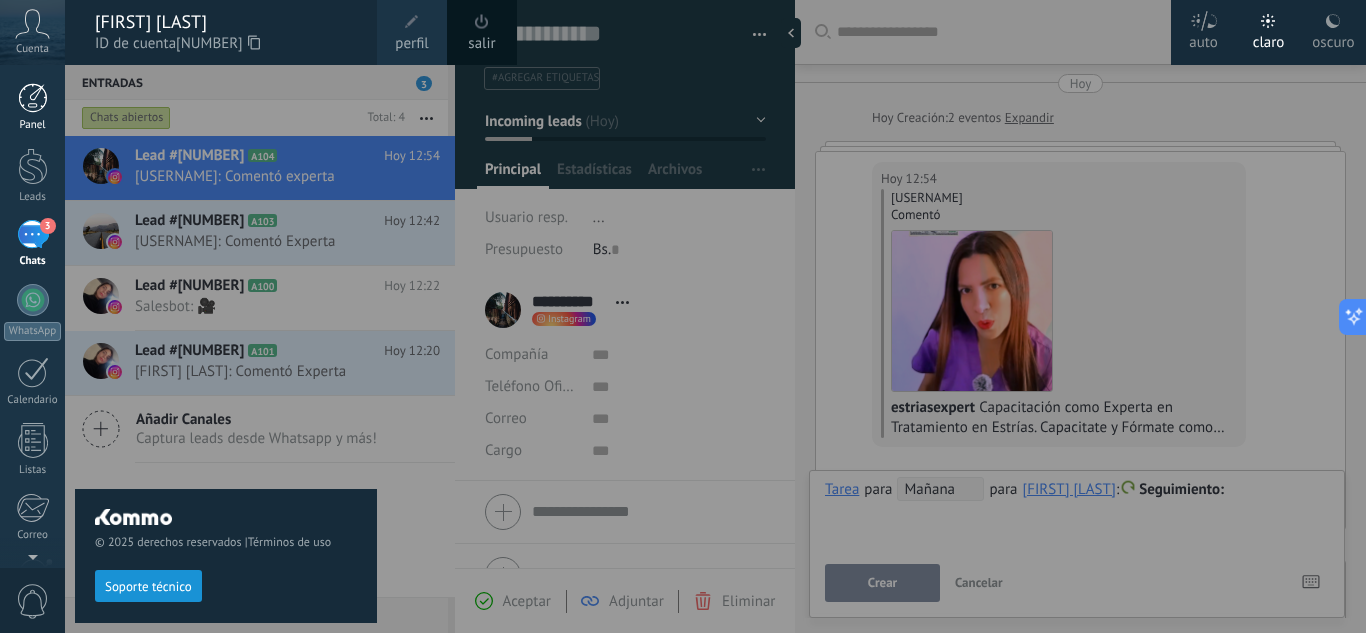 click at bounding box center (33, 98) 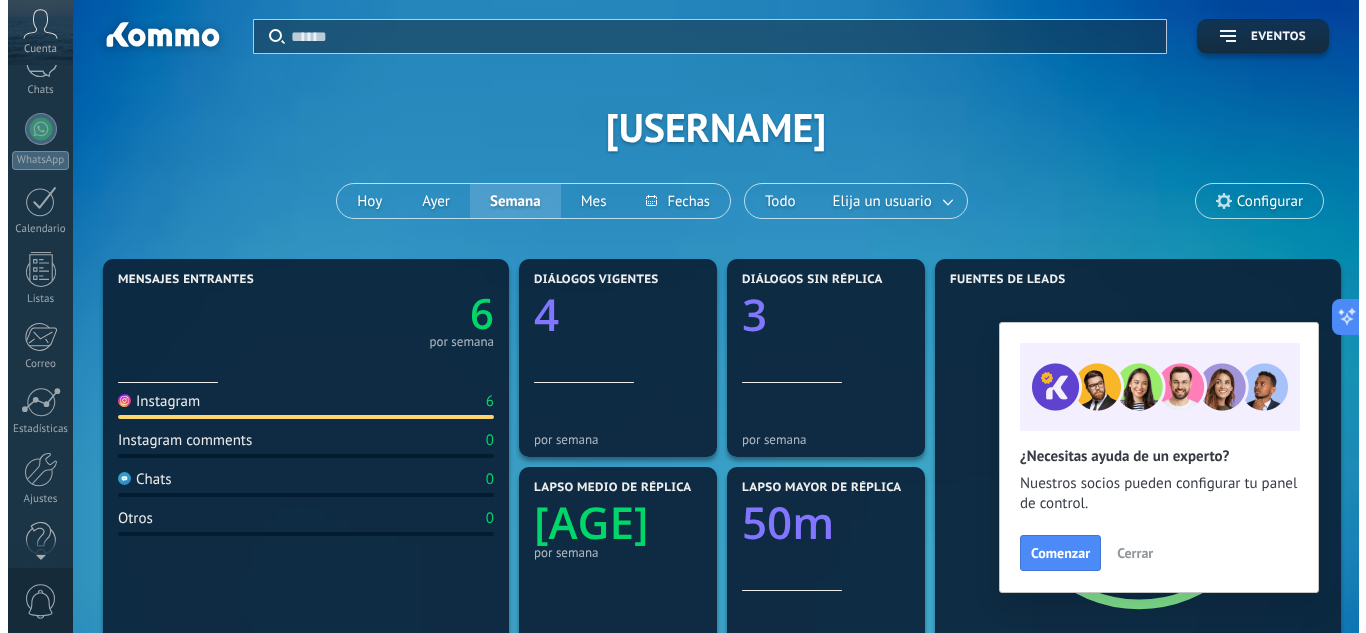 scroll, scrollTop: 0, scrollLeft: 0, axis: both 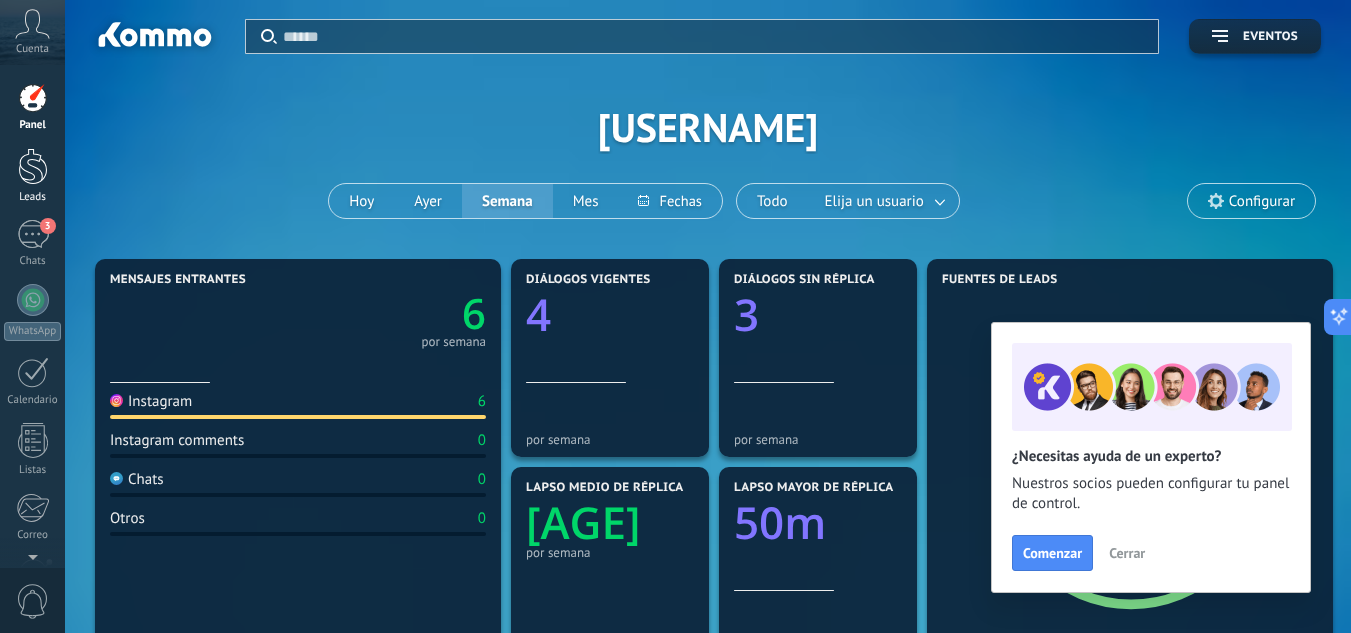 click at bounding box center (33, 166) 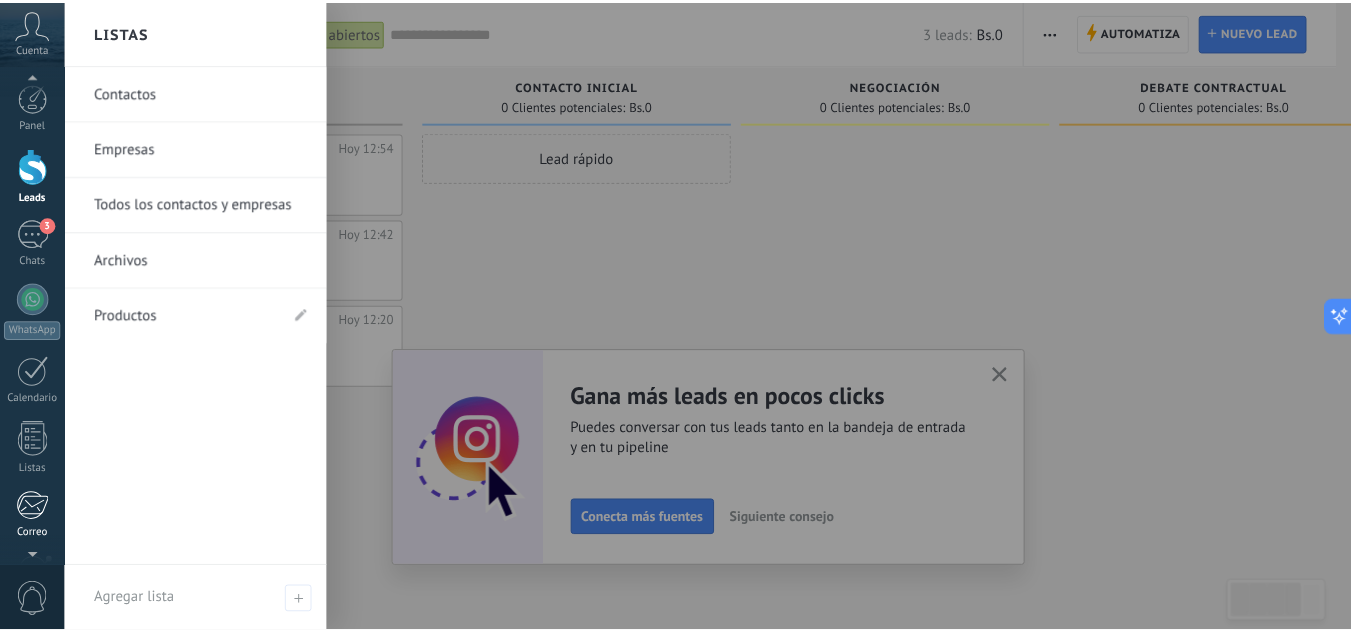 scroll, scrollTop: 199, scrollLeft: 0, axis: vertical 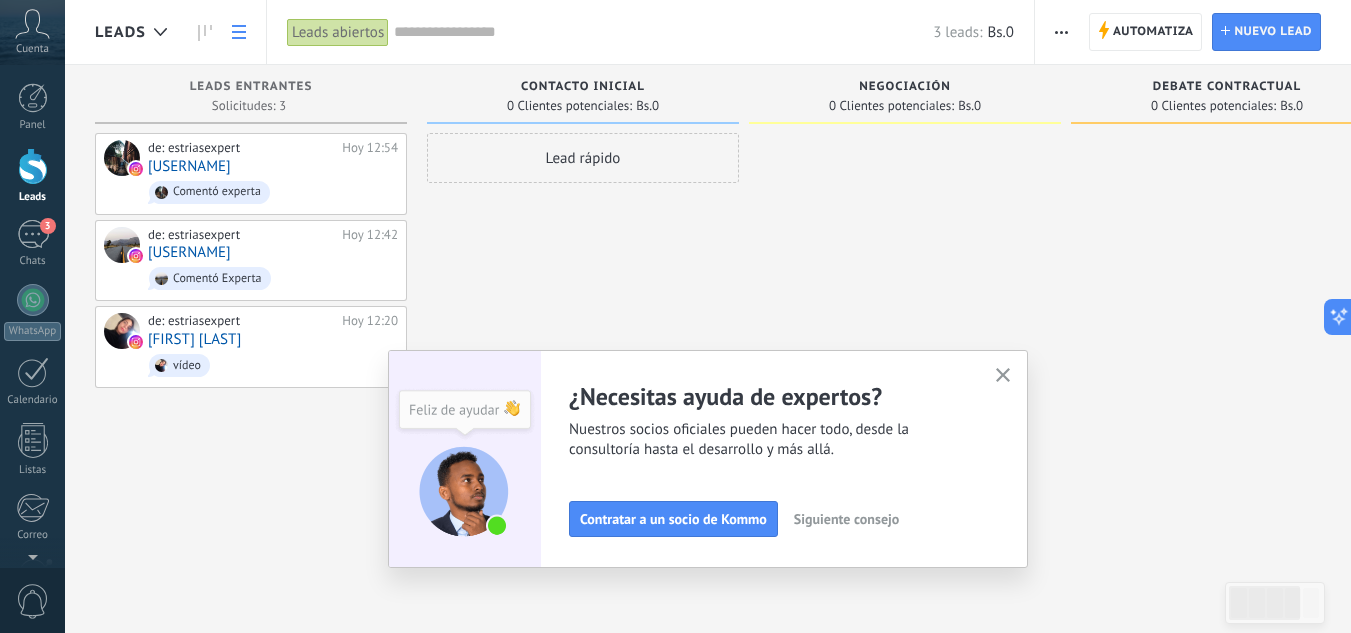 click 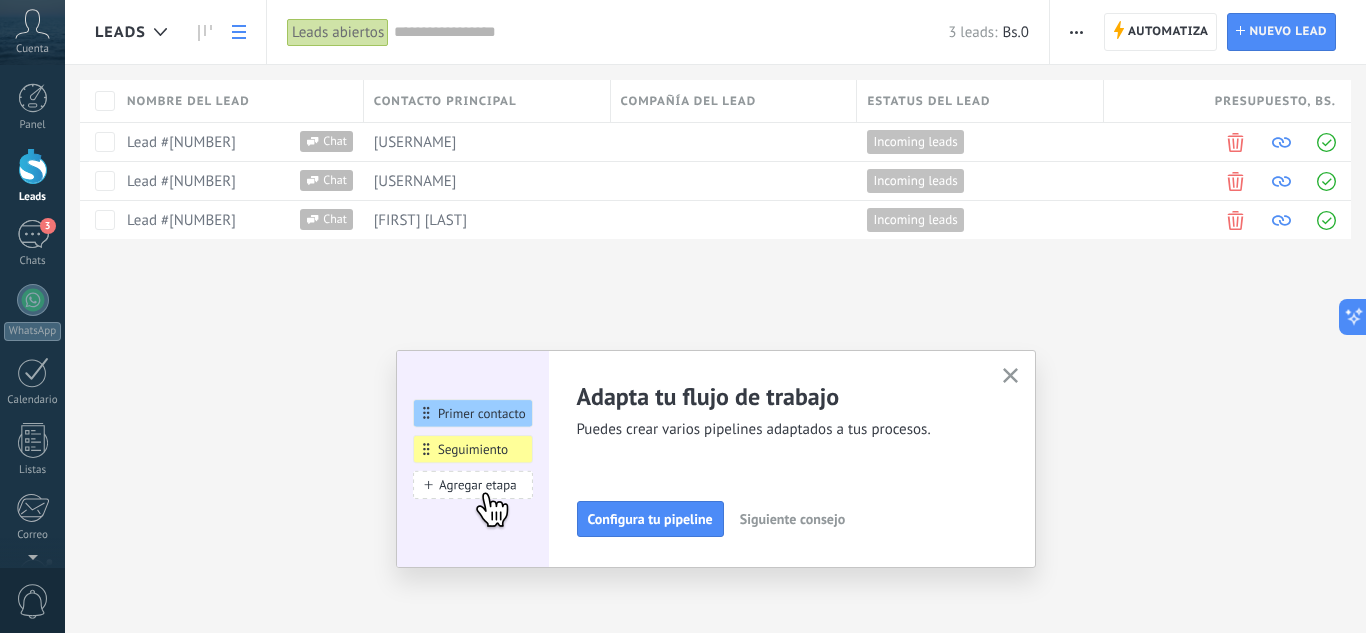 click 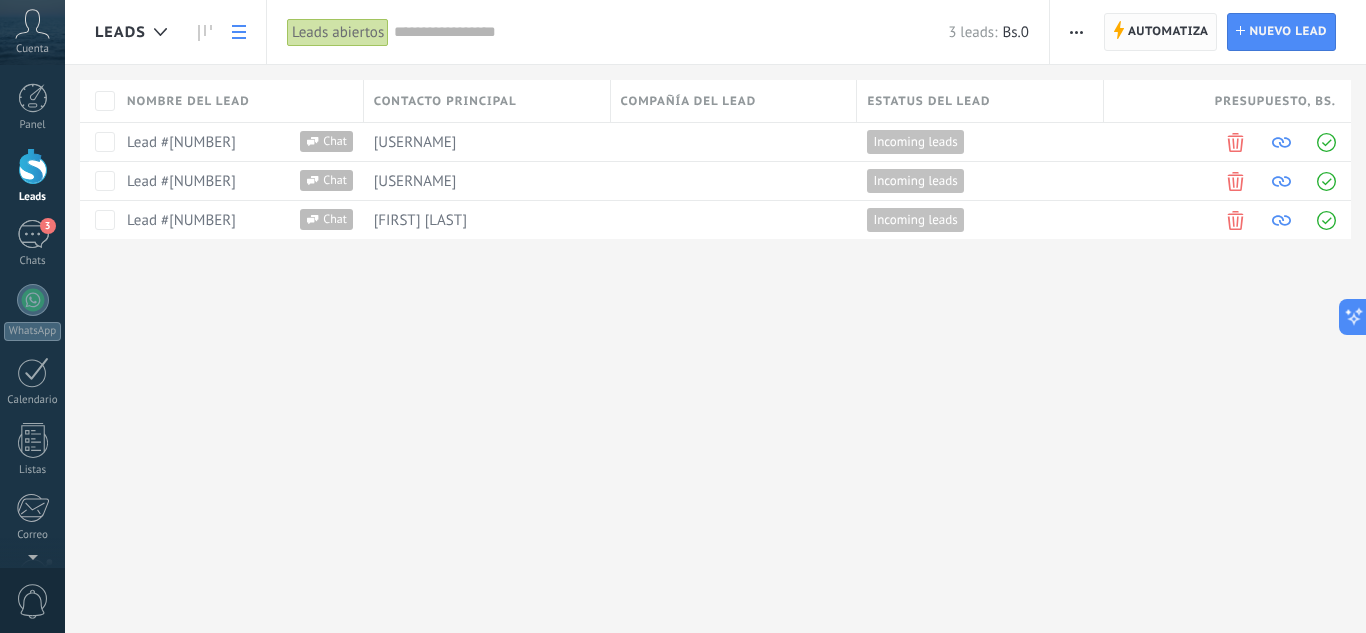 click on "Automatiza" at bounding box center (1168, 32) 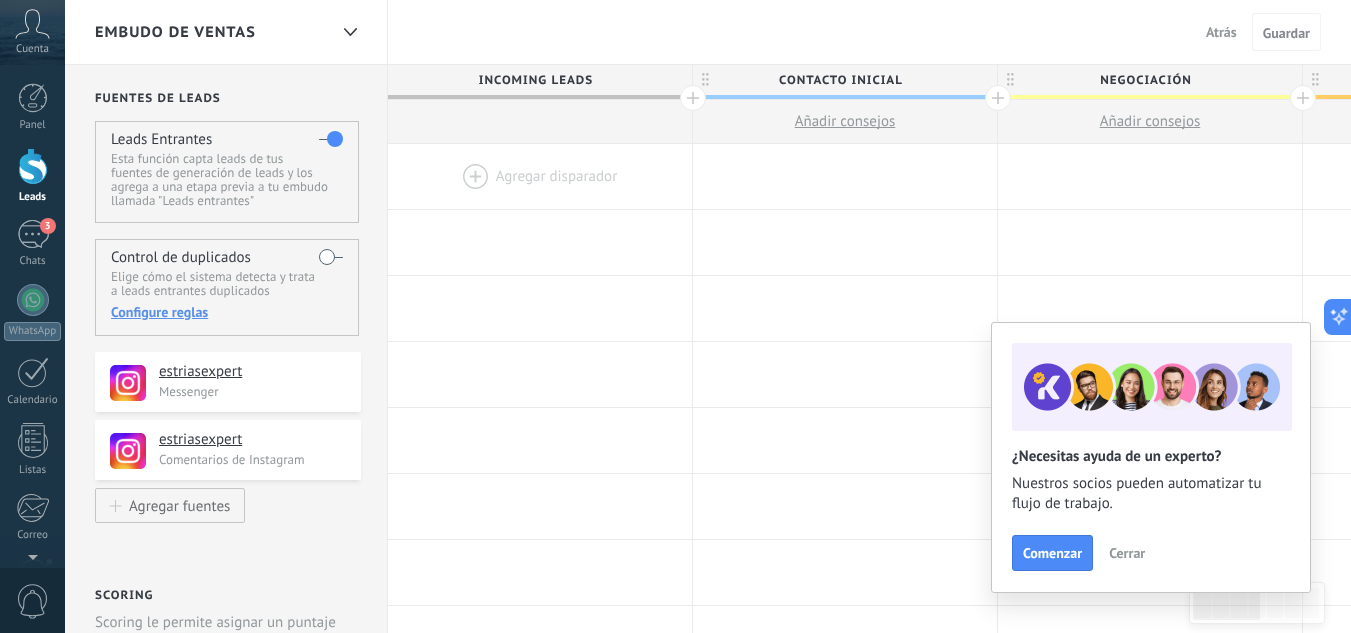 click at bounding box center (540, 176) 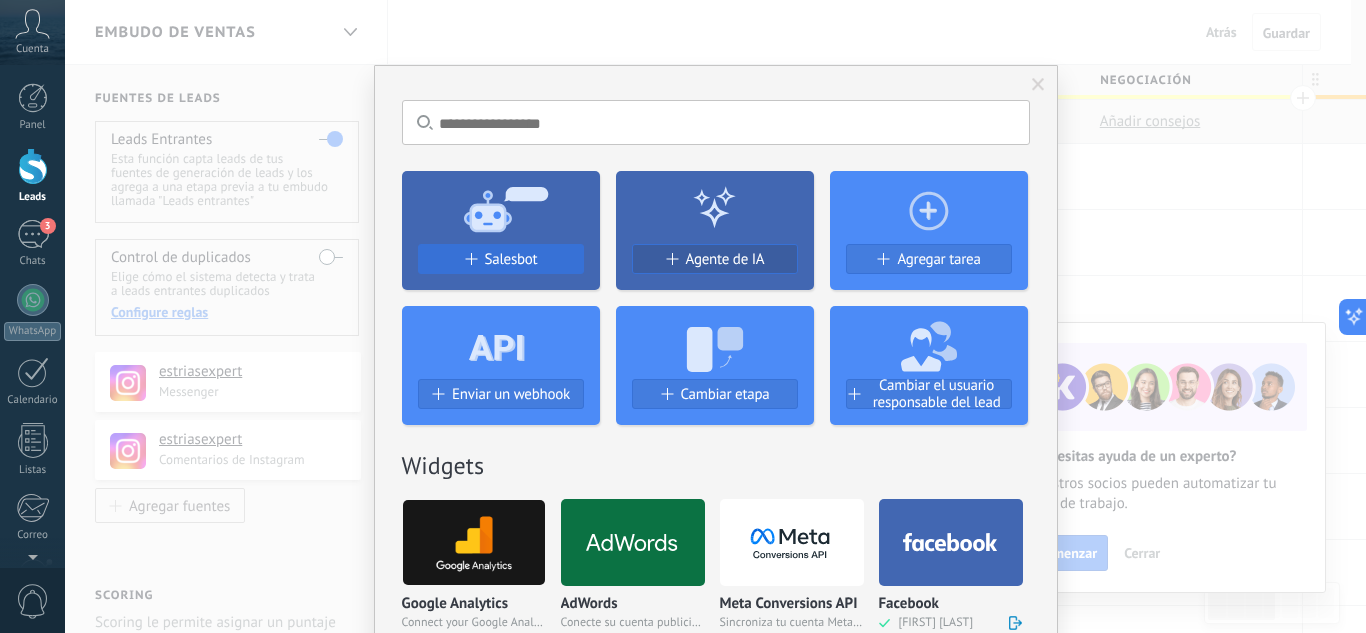 click on "Salesbot" at bounding box center (511, 259) 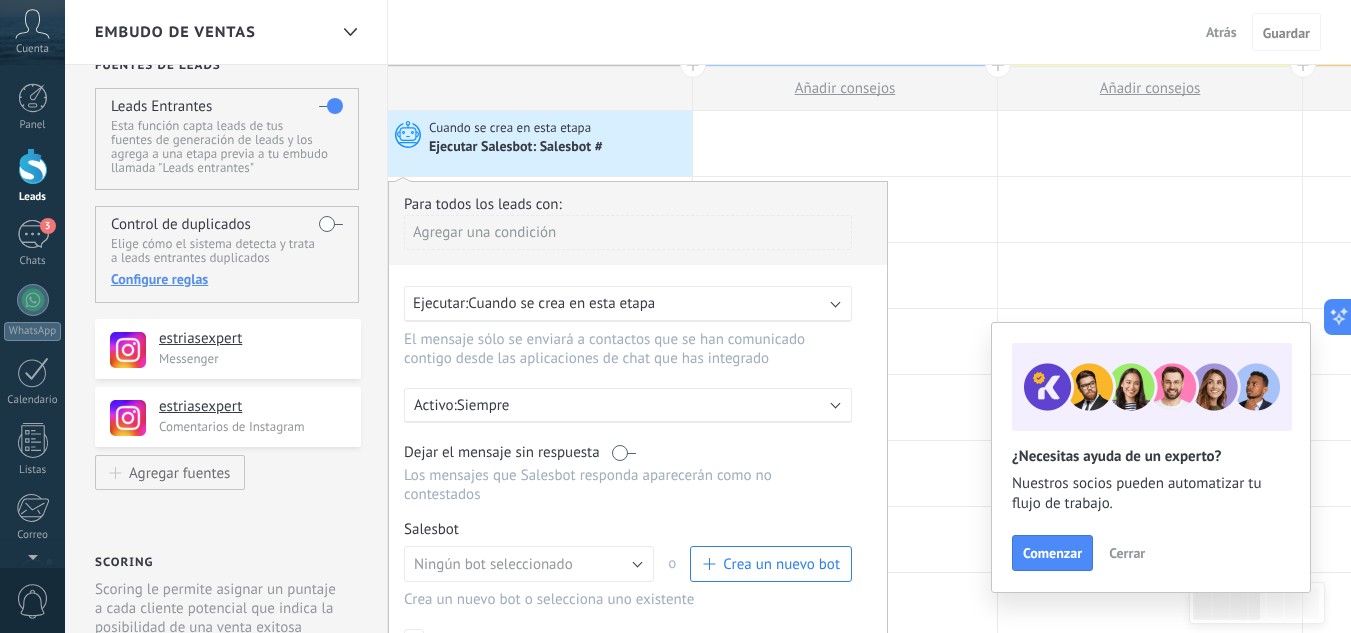 scroll, scrollTop: 0, scrollLeft: 0, axis: both 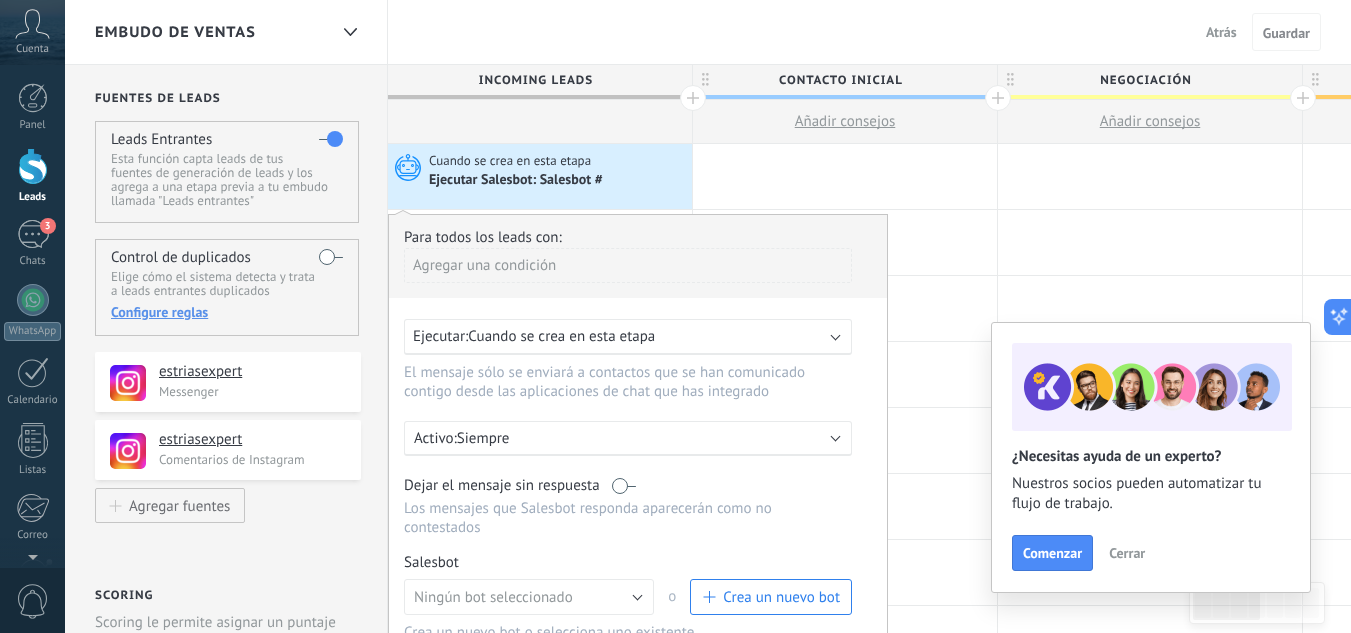 click on "Cerrar" at bounding box center [1127, 553] 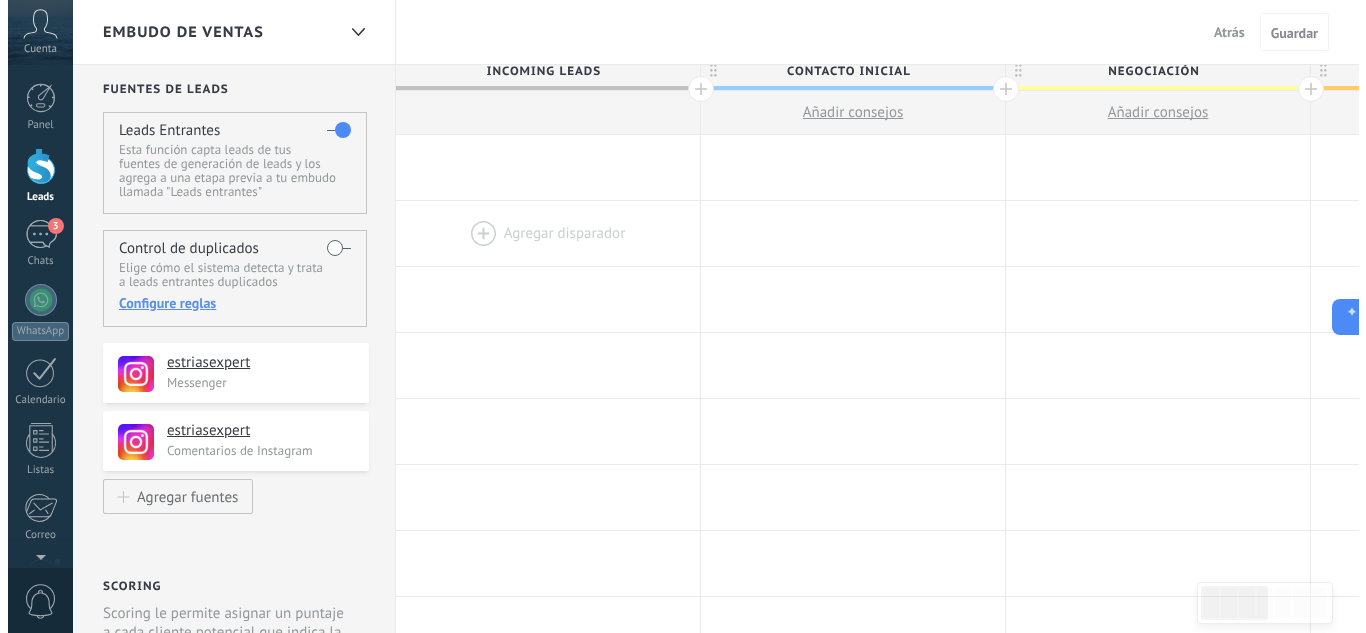 scroll, scrollTop: 0, scrollLeft: 0, axis: both 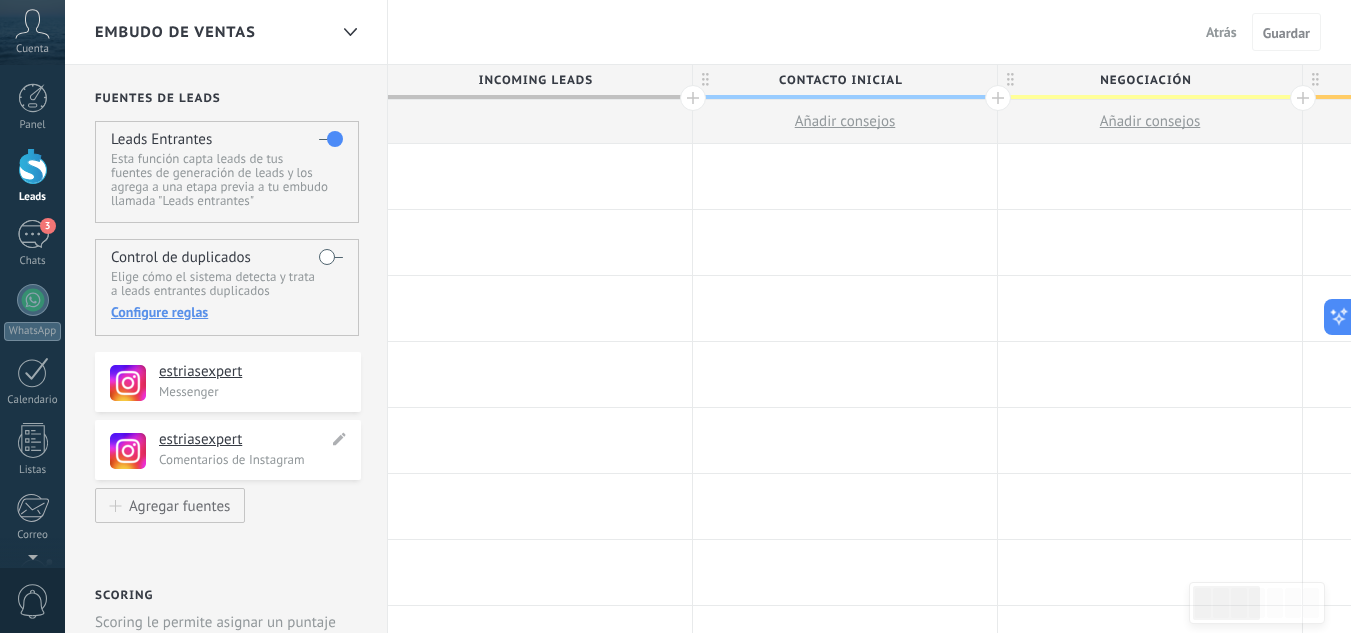 click on "estriasexpert" at bounding box center [243, 440] 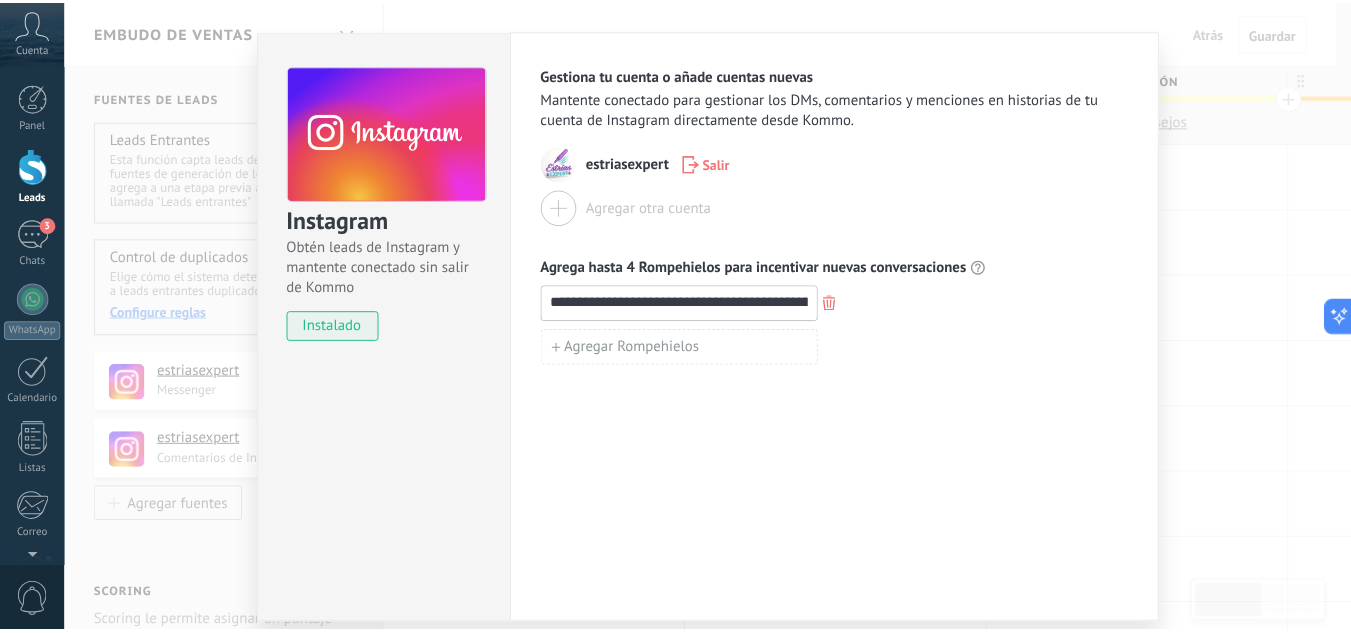 scroll, scrollTop: 0, scrollLeft: 0, axis: both 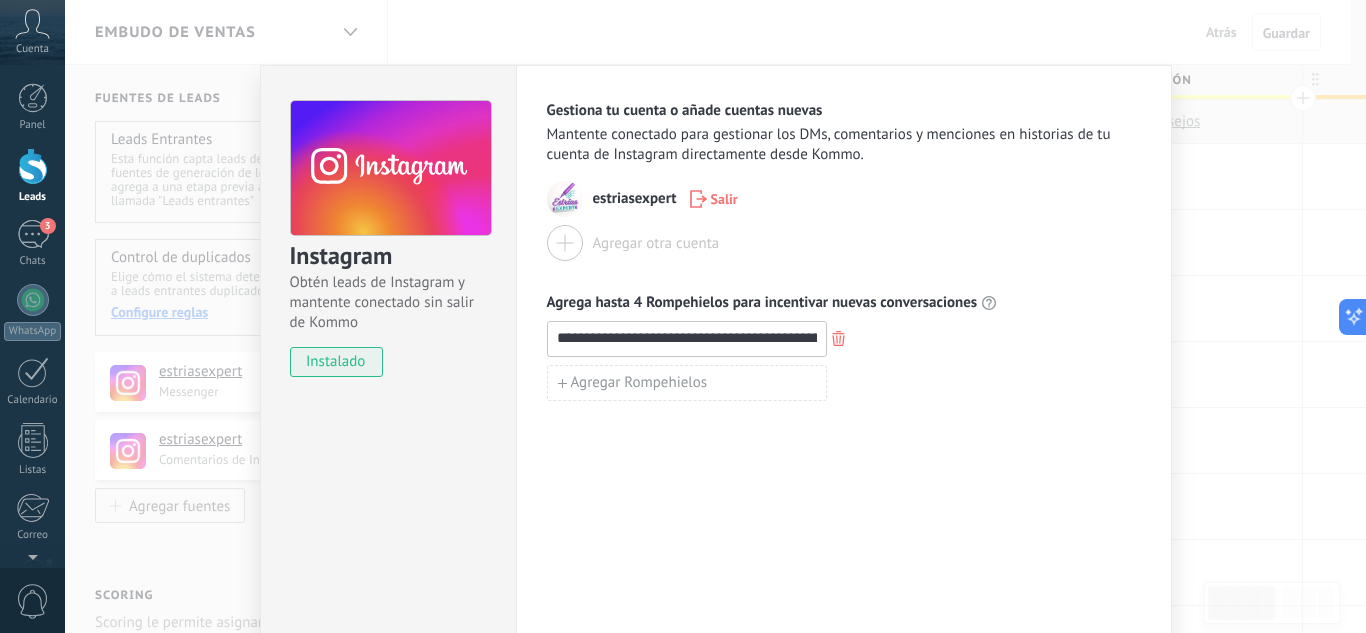 click on "**********" at bounding box center (715, 316) 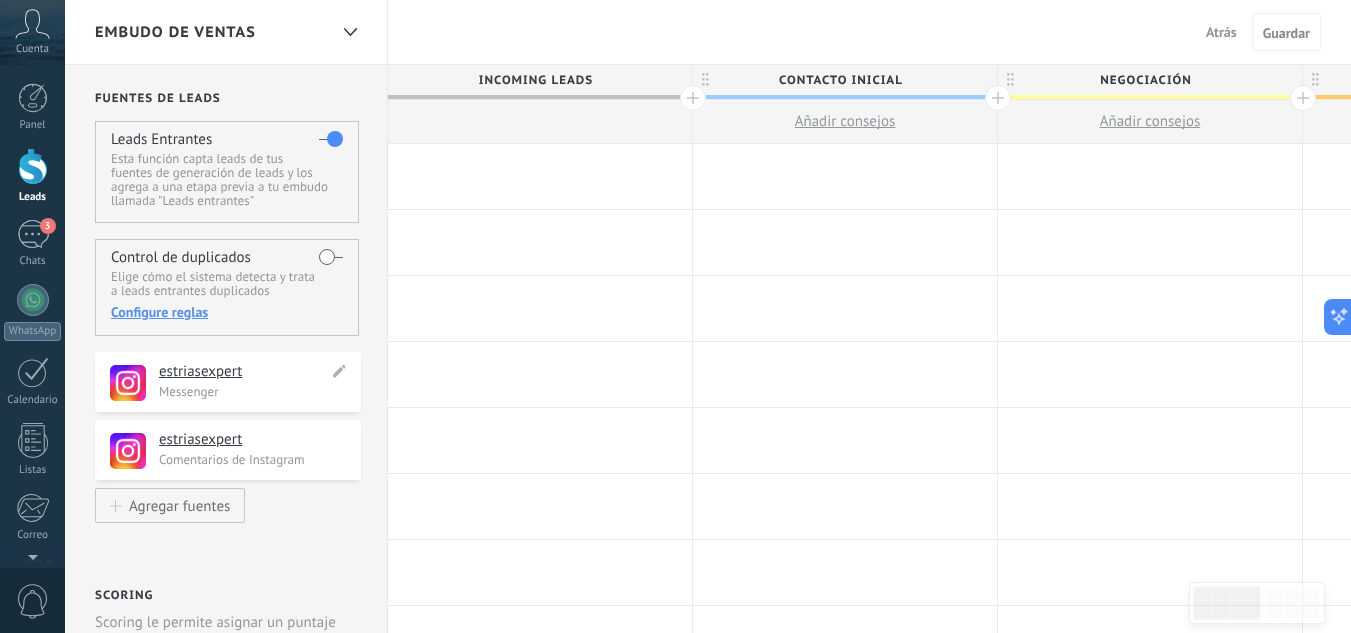 click on "Messenger" at bounding box center (254, 391) 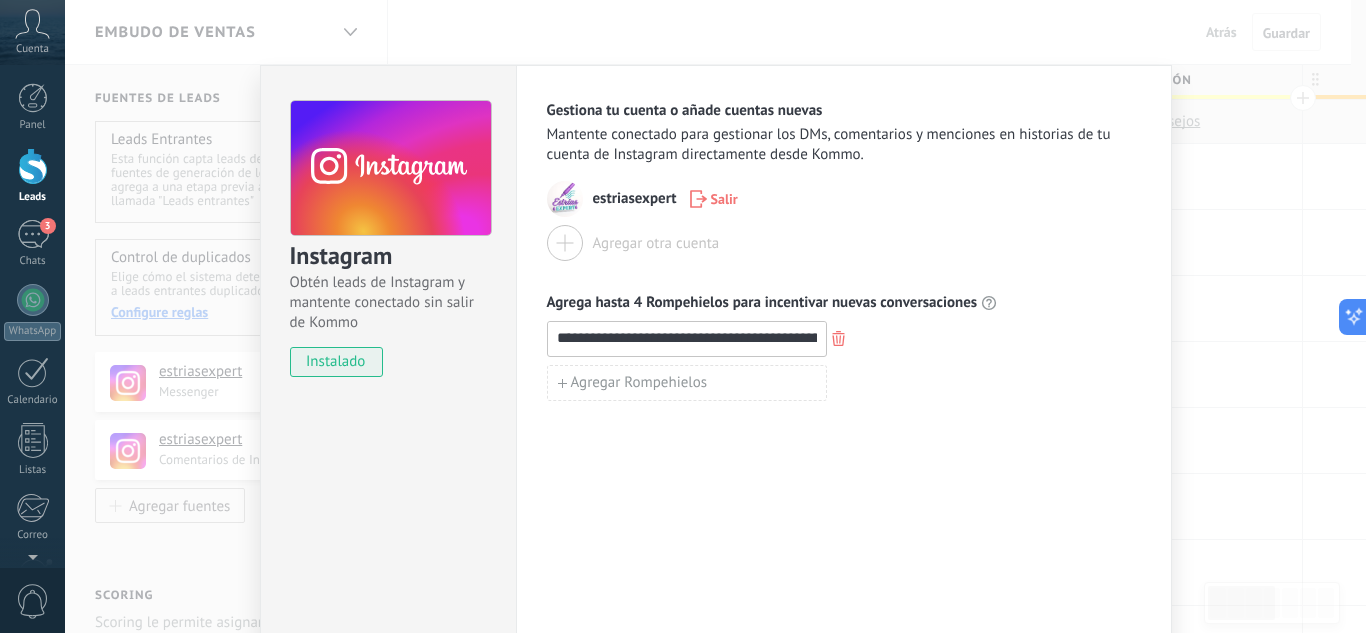click on "**********" at bounding box center [715, 316] 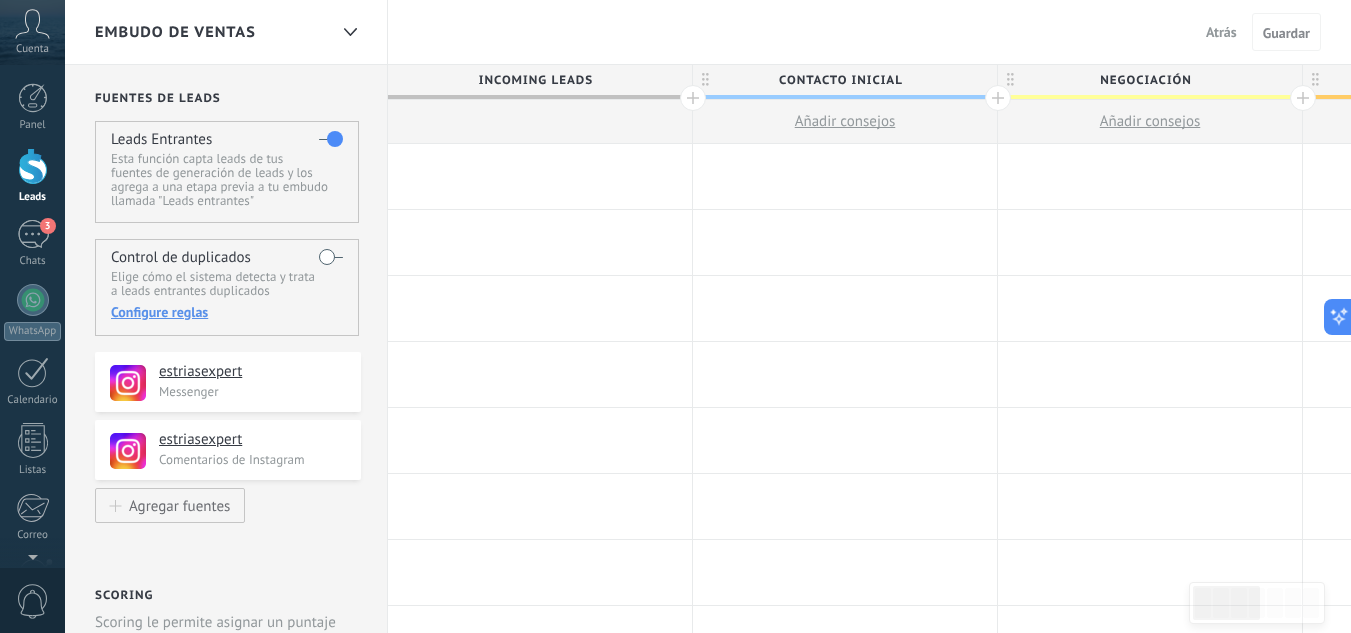 click on "Incoming leads" at bounding box center [535, 80] 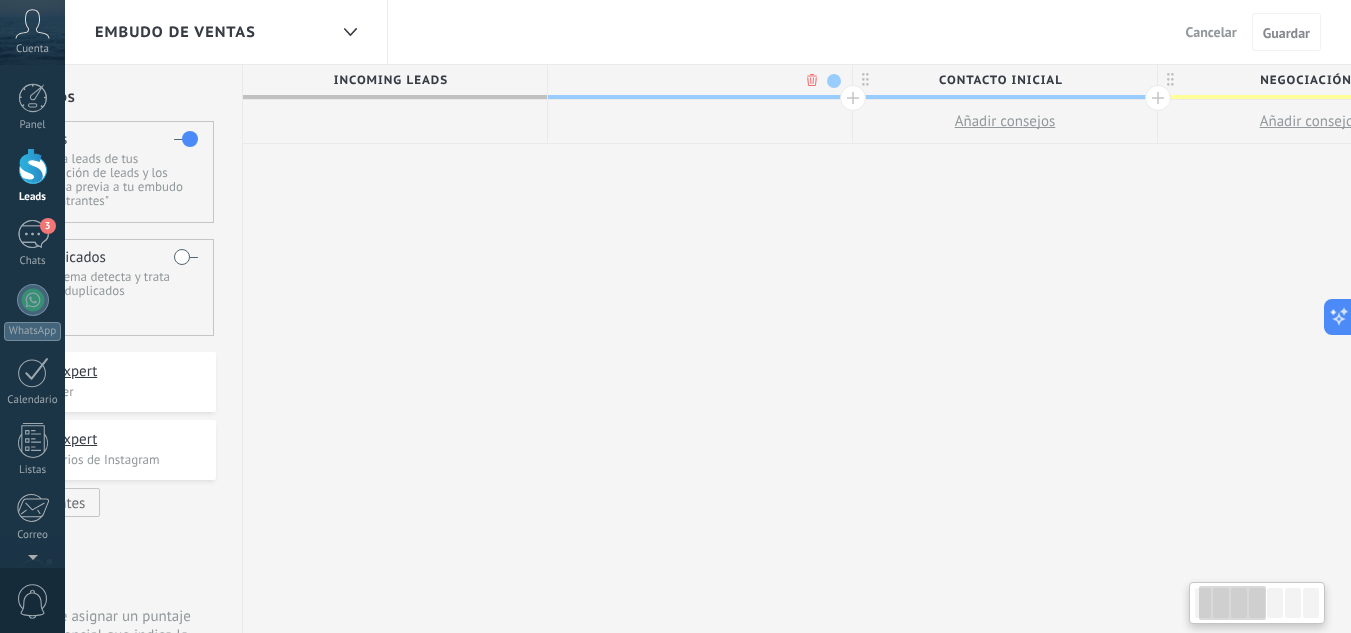 scroll, scrollTop: 0, scrollLeft: 148, axis: horizontal 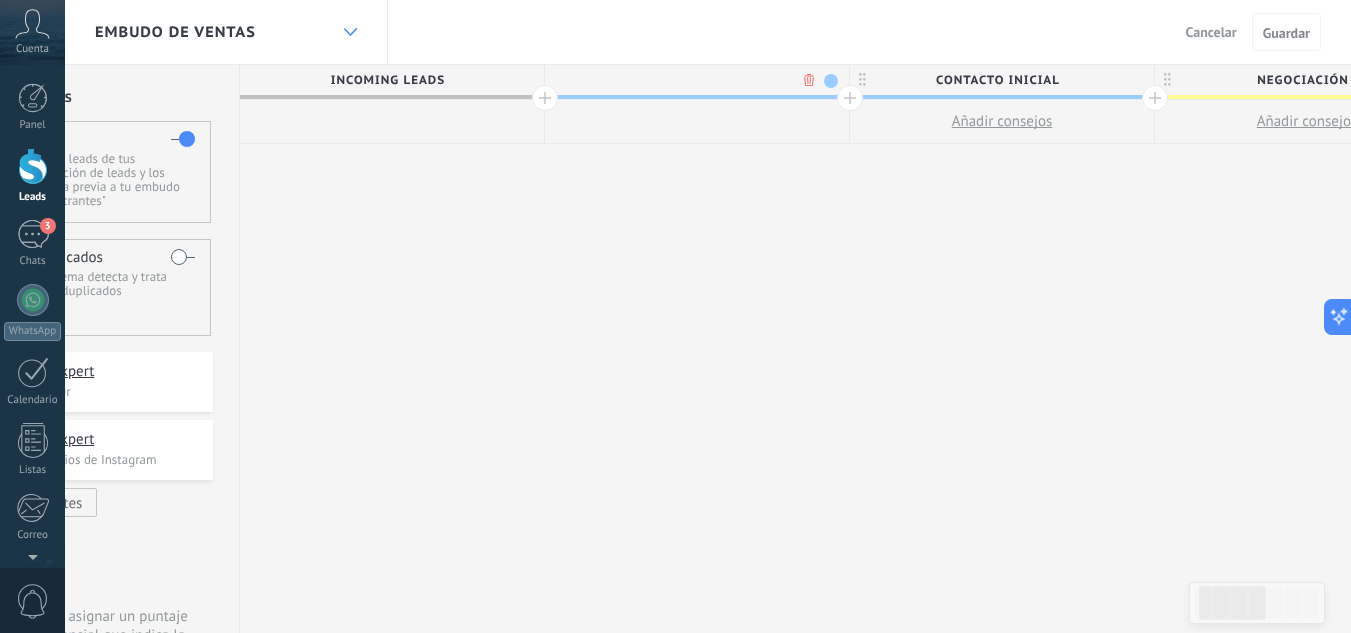 click 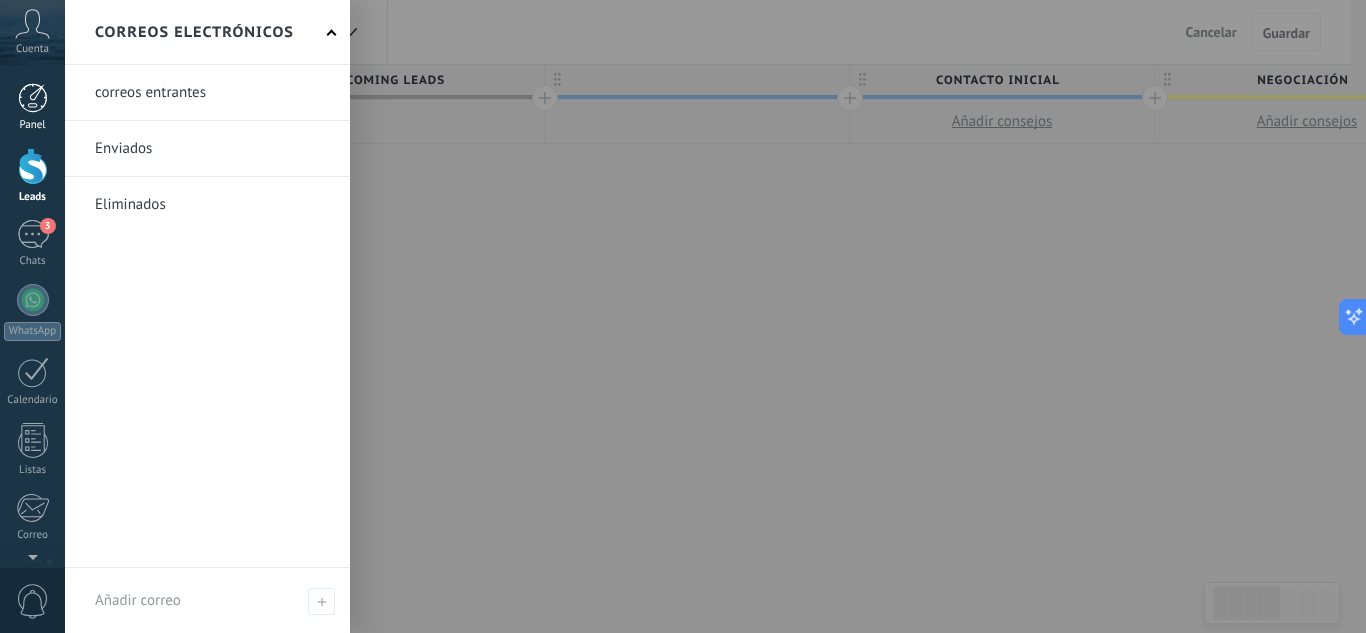 click at bounding box center [33, 98] 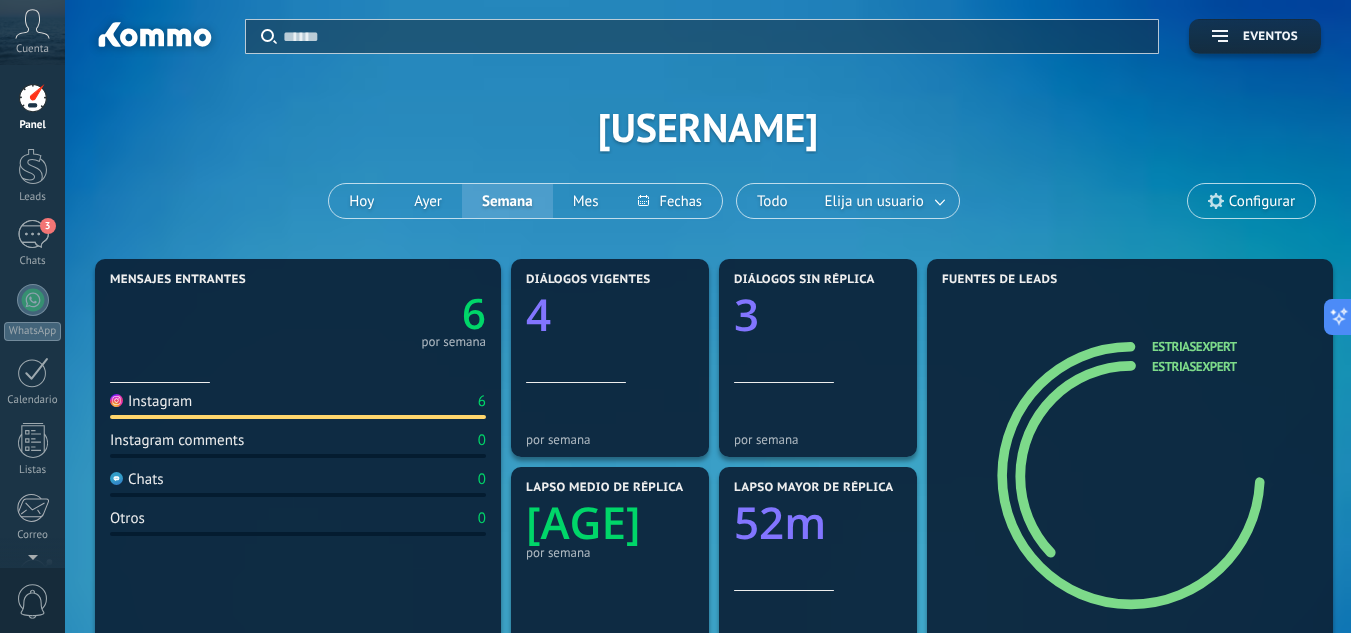 click 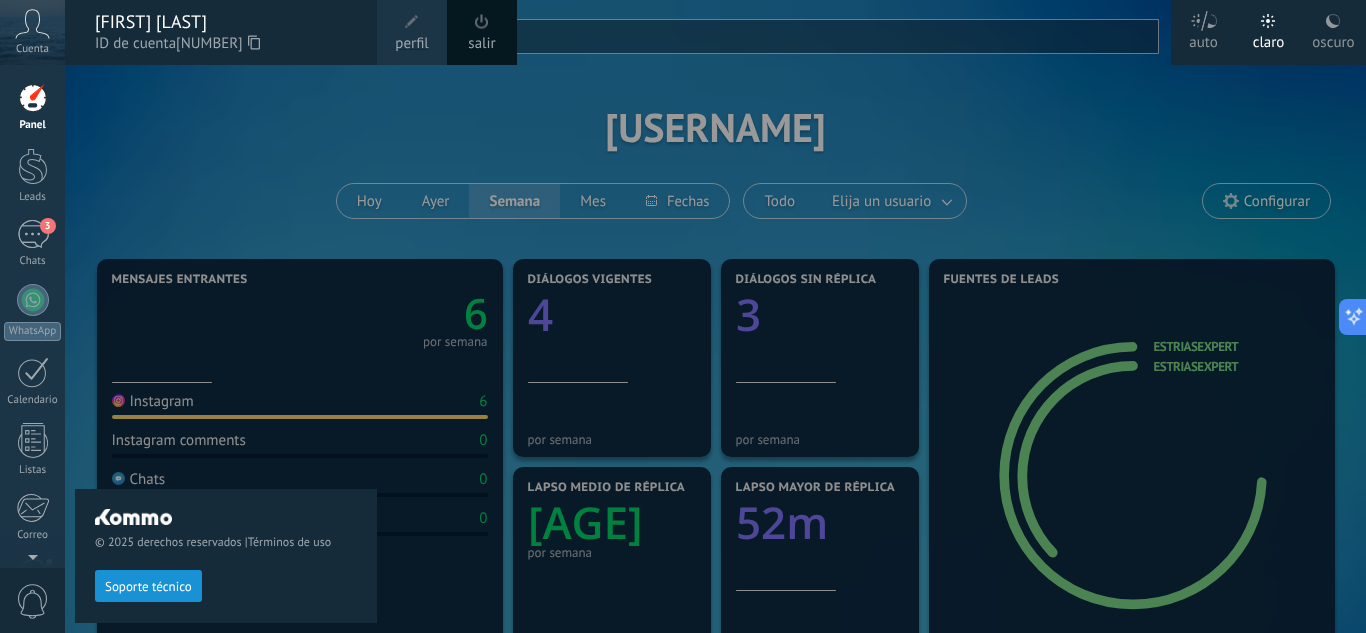 click on "perfil" at bounding box center (412, 32) 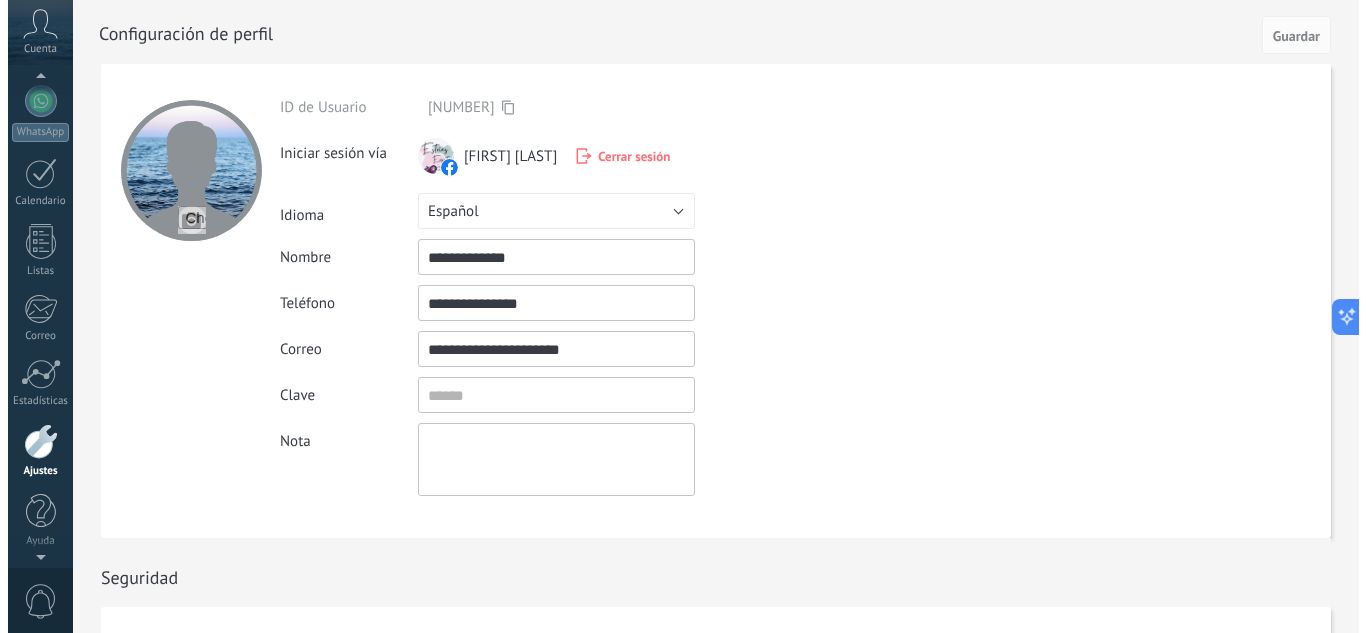 scroll, scrollTop: 196, scrollLeft: 0, axis: vertical 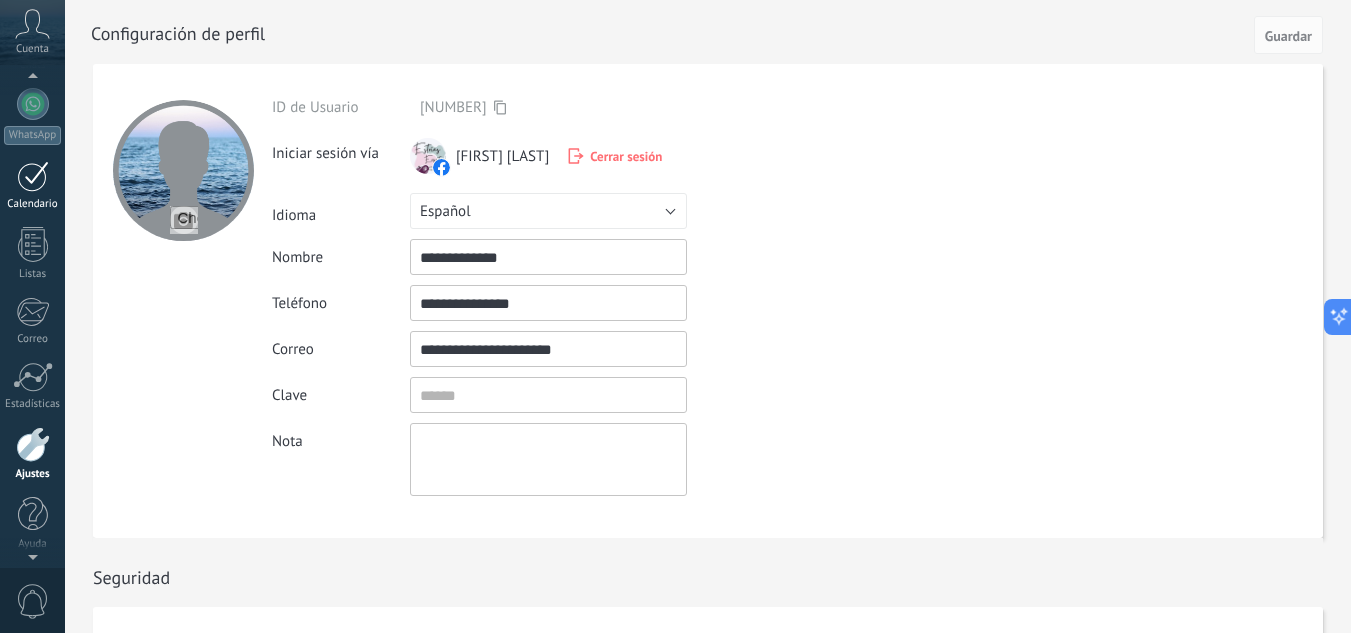 click at bounding box center [33, 176] 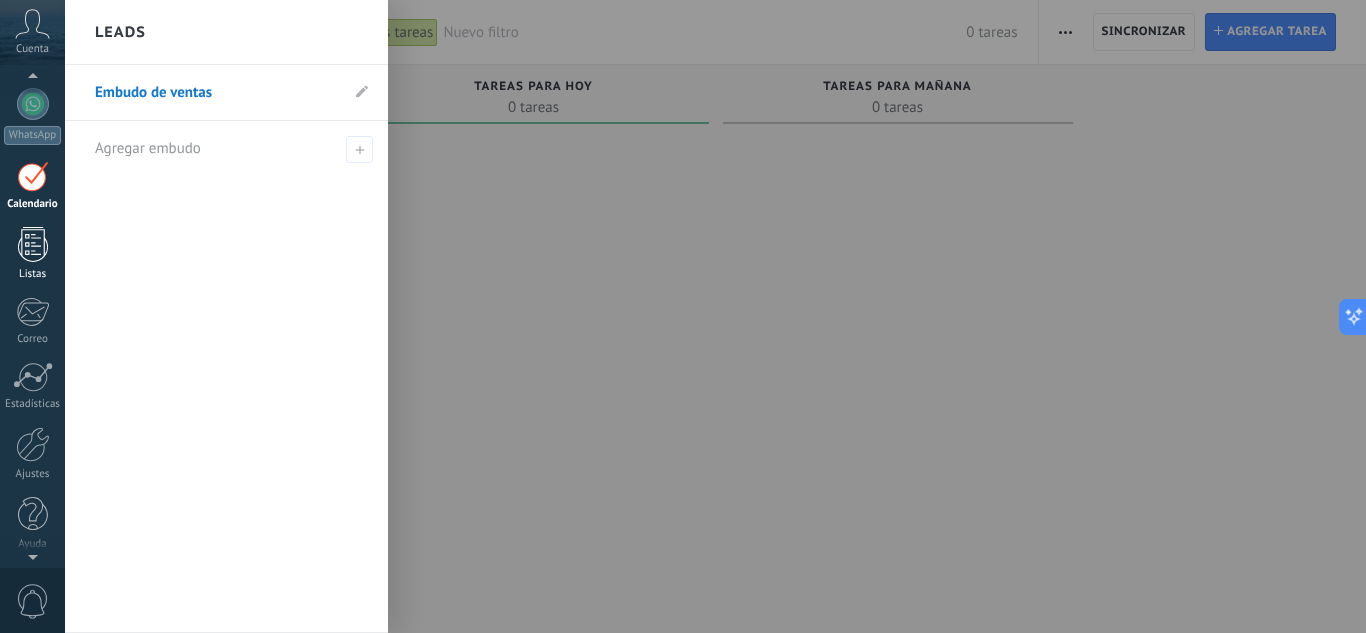 click at bounding box center (33, 244) 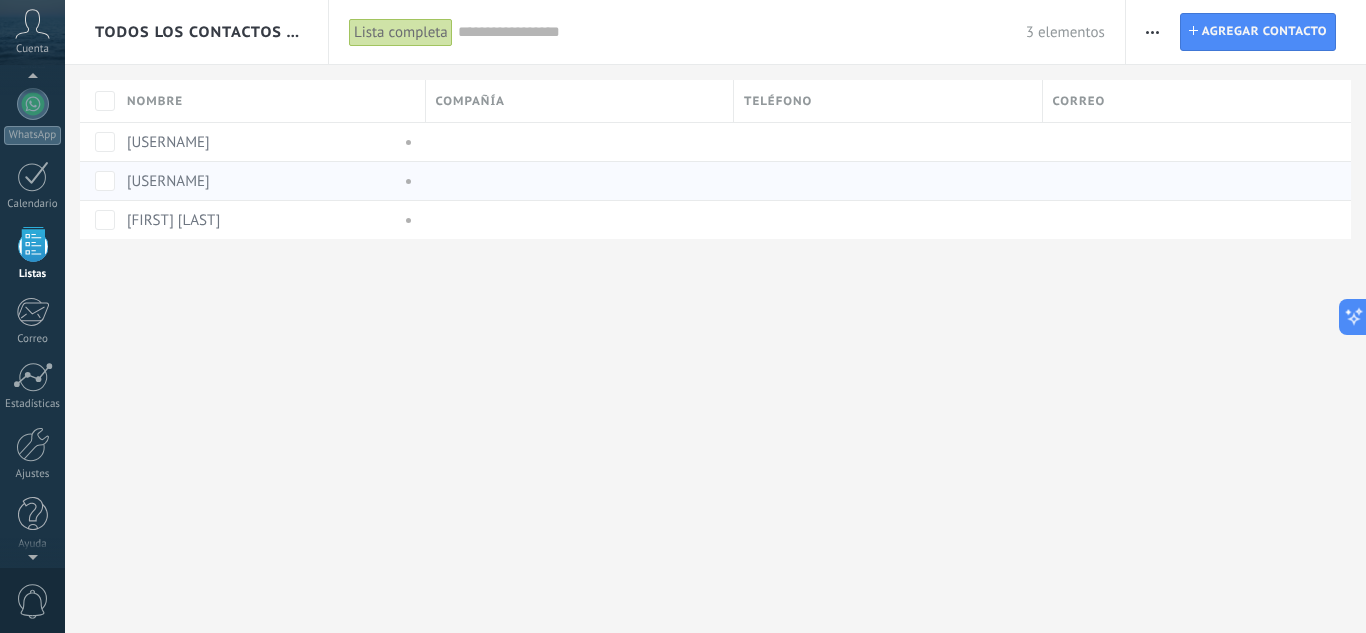 scroll, scrollTop: 124, scrollLeft: 0, axis: vertical 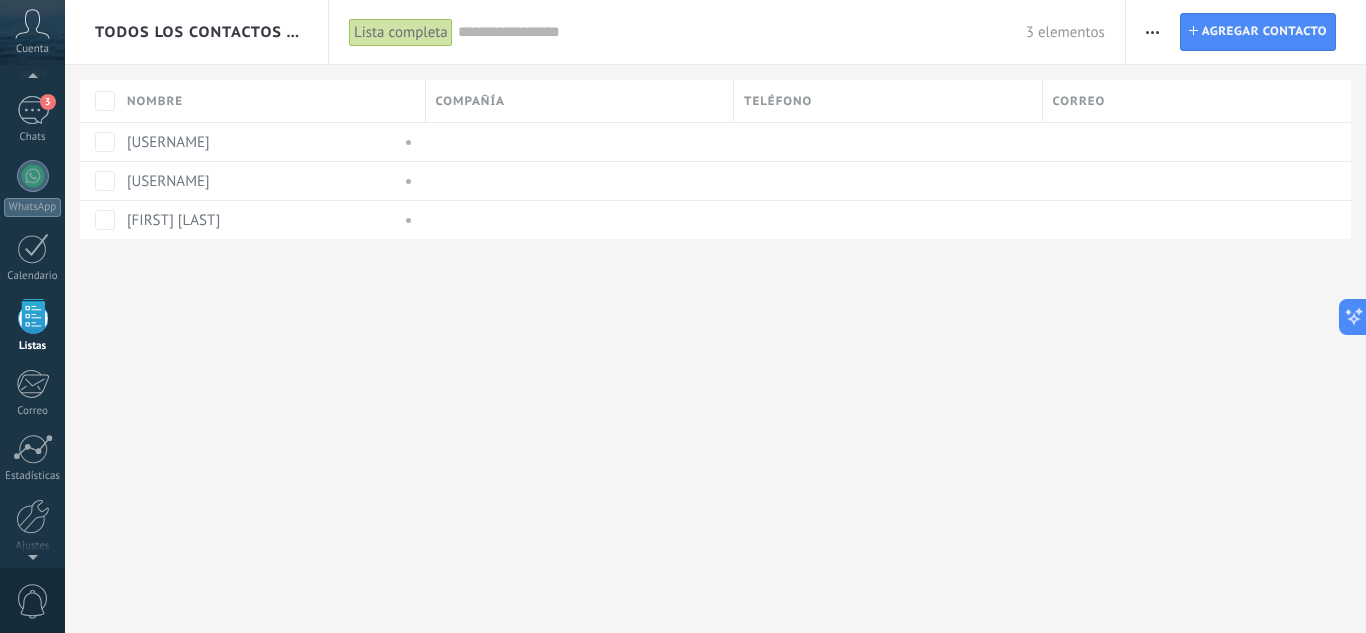 click on "Compañía" at bounding box center [580, 101] 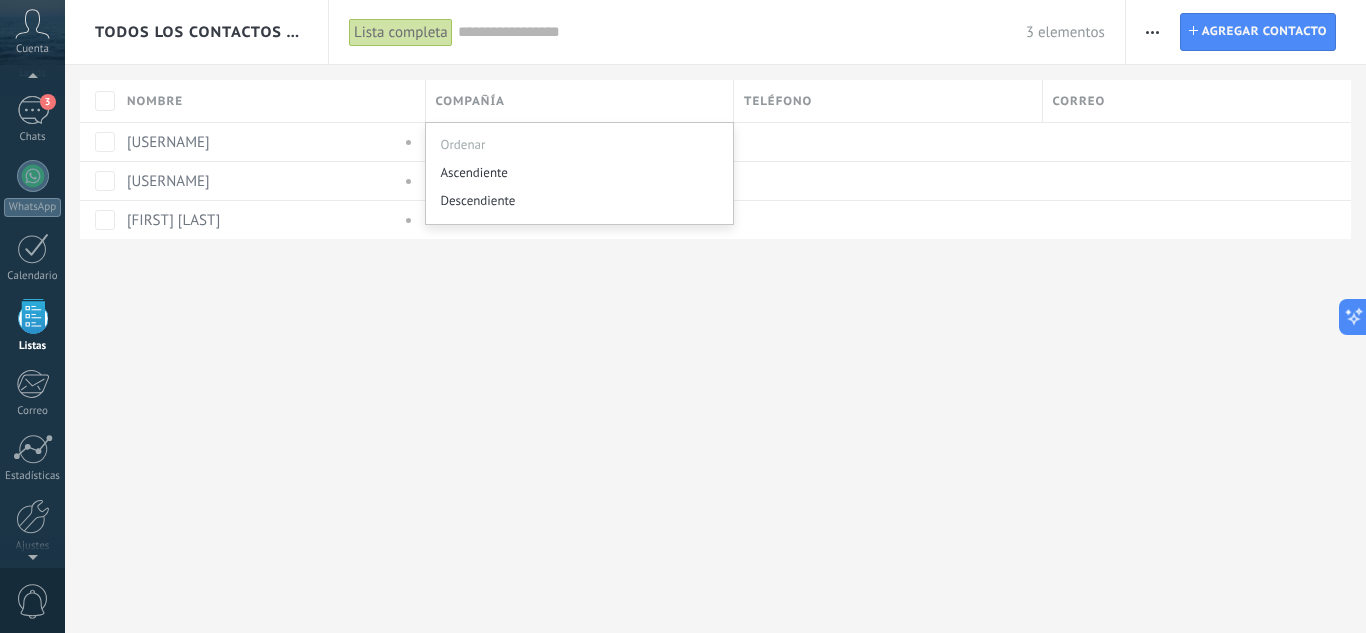 click on "Todos los contactos y empresas Lista completa Aplicar 3 elementos Lista completa Contactos sin tareas Contactos con tareas atrasadas Sin leads Eliminados Guardar Todo el tiempo Todo el tiempo Hoy Ayer Últimos  ** 30  dias Esta semana La última semana Este mes El mes pasado Este trimestre Este año   Seleccionar todo Sin leads Sin la apertura de la causa Contacto inicial Negociación Debate contractual Discusión de contrato Logrado con éxito Venta Perdido Etapas activas Seleccionar todo Presupuesto insuficiente No hay necesidad para el producto No satisfecho con las condiciones Comprado del competidor Razón no definida Razones de pérdidas Seleccionar todo Hoy Mañana Esta semana Este mes Este trimestre No hay tareas atrasadas Todo valores Etiquetas Administrar etiquetas No tienes etiquetas conectadas Aplicar Restablecer Imprimir Agregar una compañía Exportar Importar Ajustes de la lista Procesos empresariales Buscar duplicados Contacto Agregar contacto Columnas adicionales Cargo (contacto) Creado por" at bounding box center (715, 316) 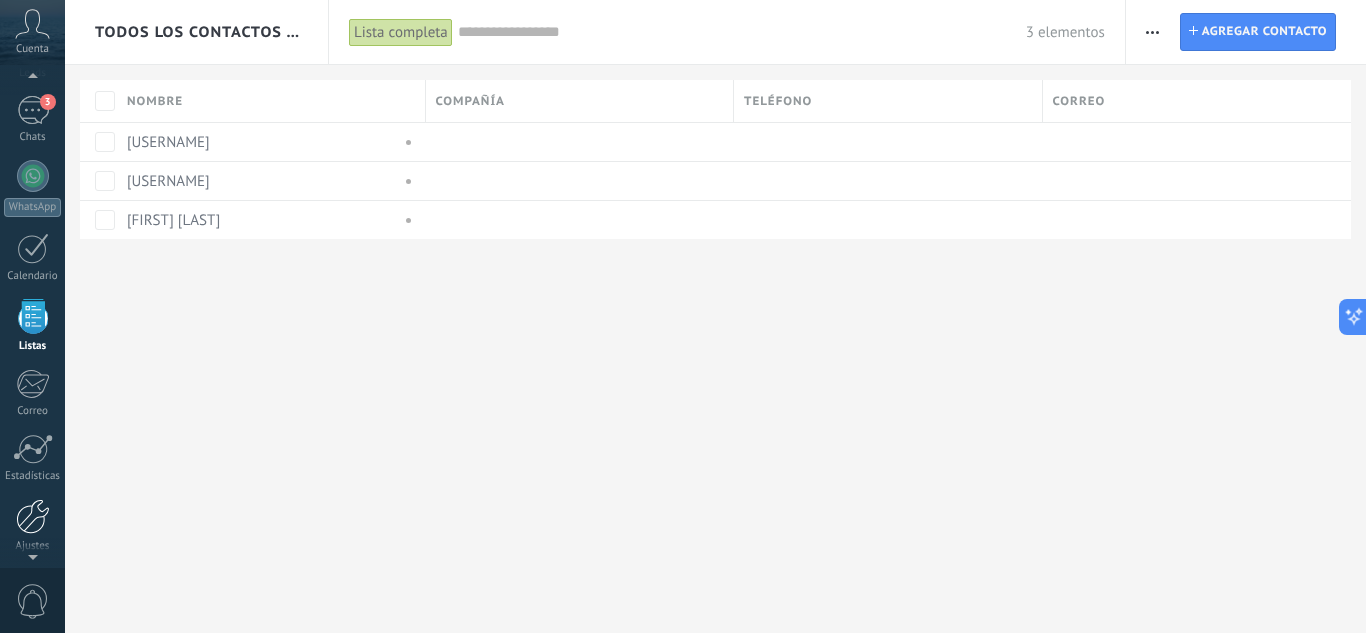 click at bounding box center [33, 516] 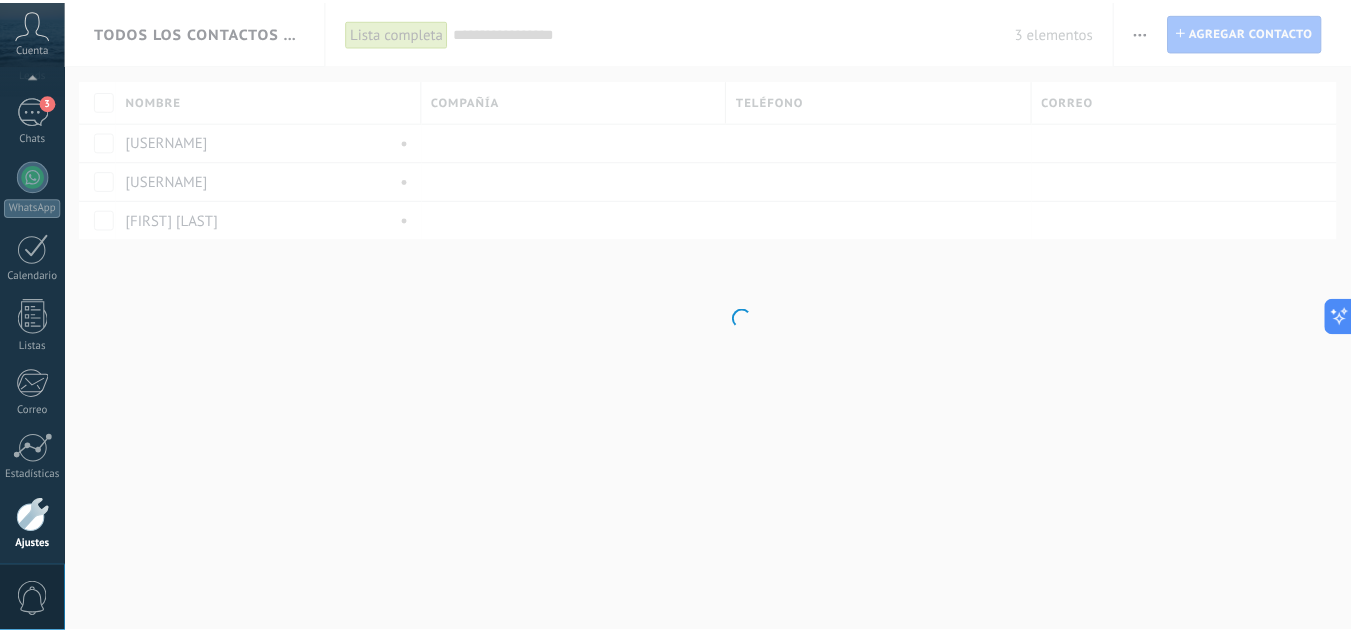 scroll, scrollTop: 199, scrollLeft: 0, axis: vertical 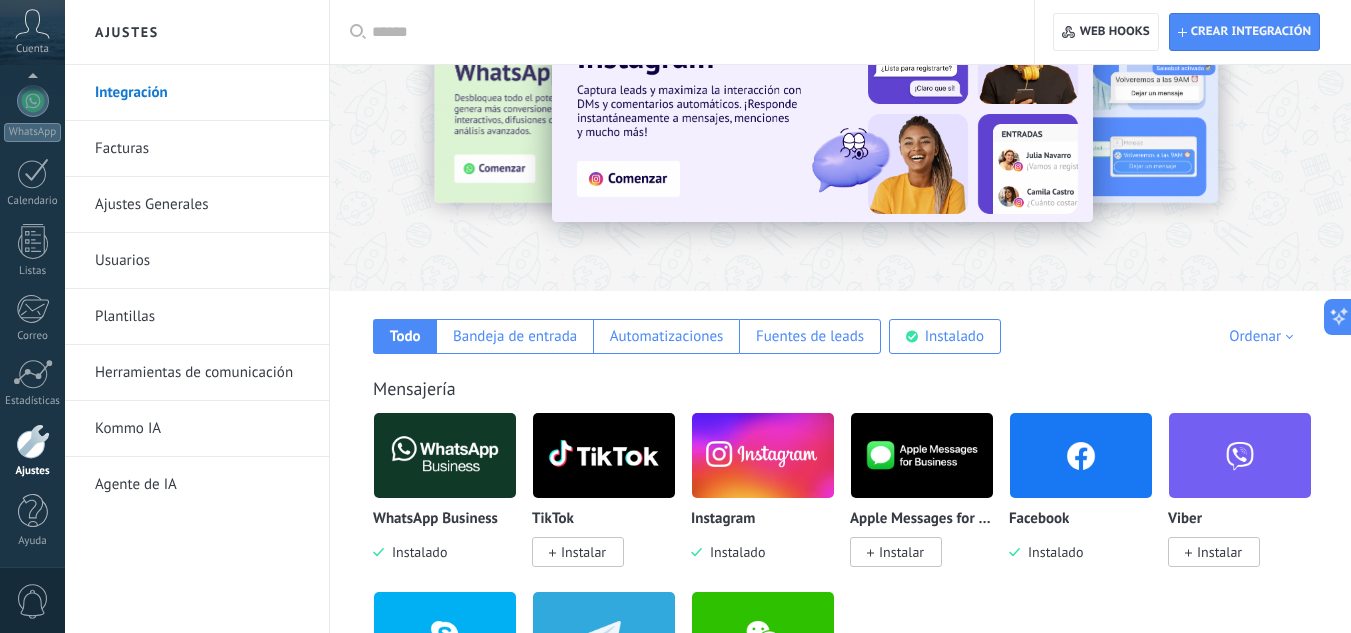 click at bounding box center (822, 109) 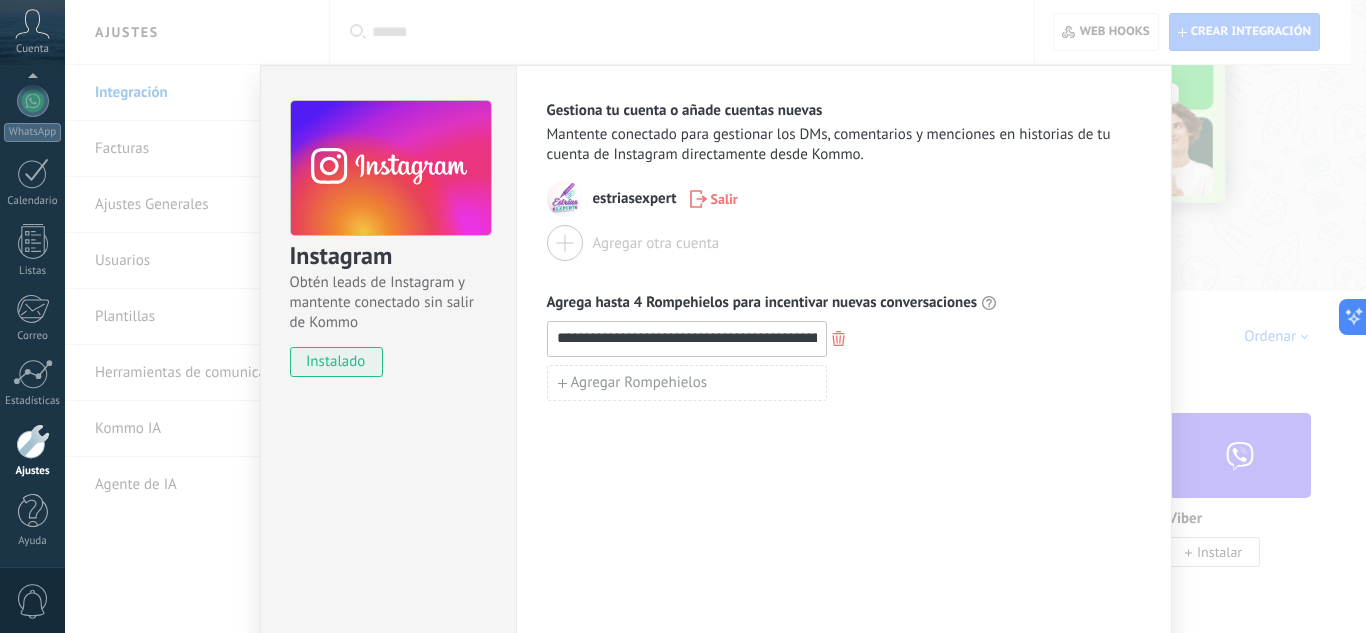 click on "**********" at bounding box center [715, 316] 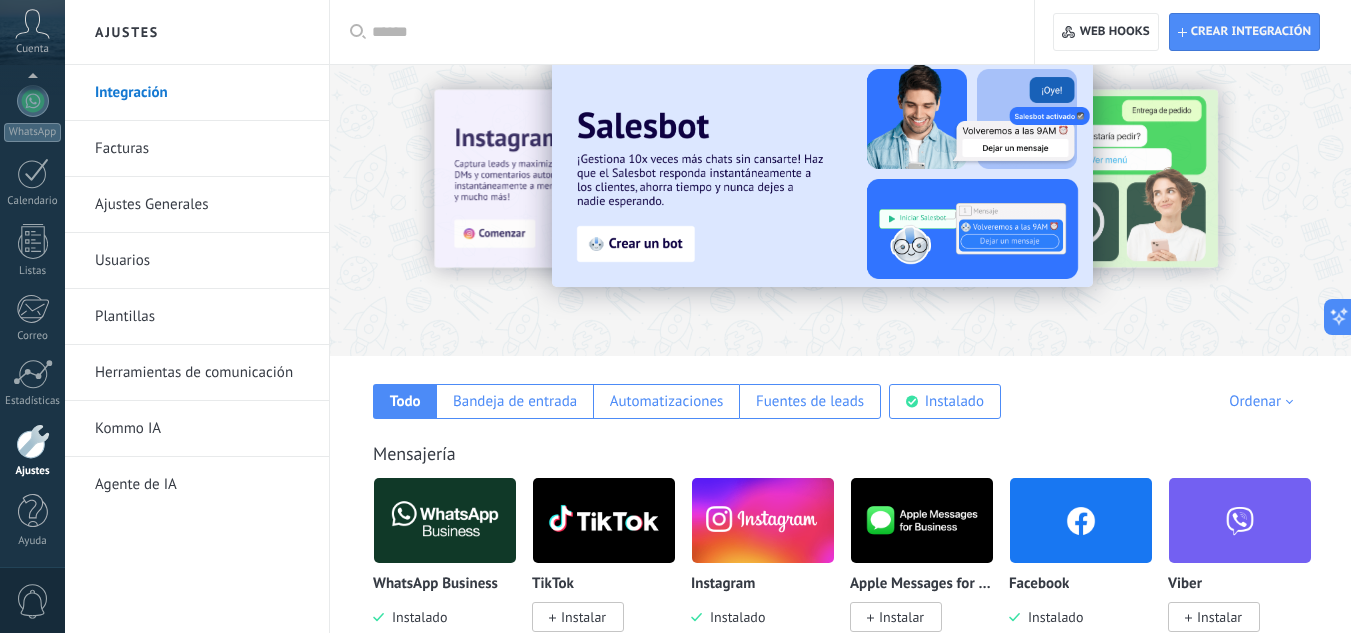 scroll, scrollTop: 0, scrollLeft: 0, axis: both 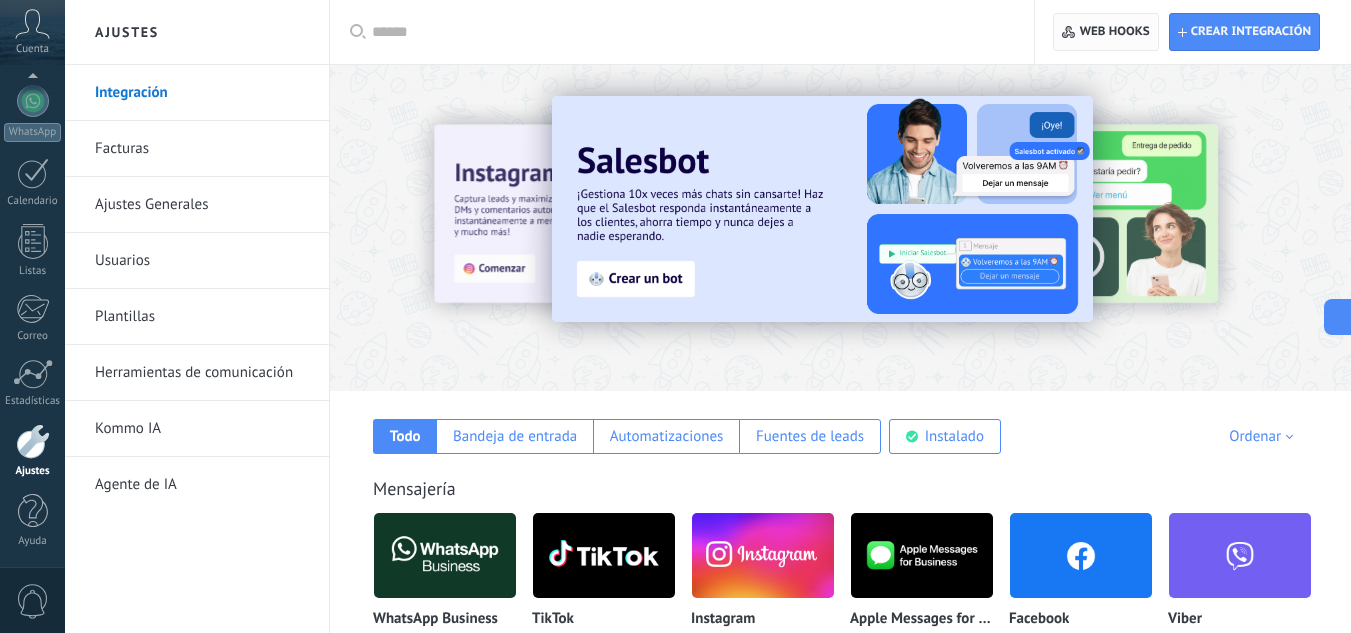 click on "Web hooks  0" at bounding box center (1115, 32) 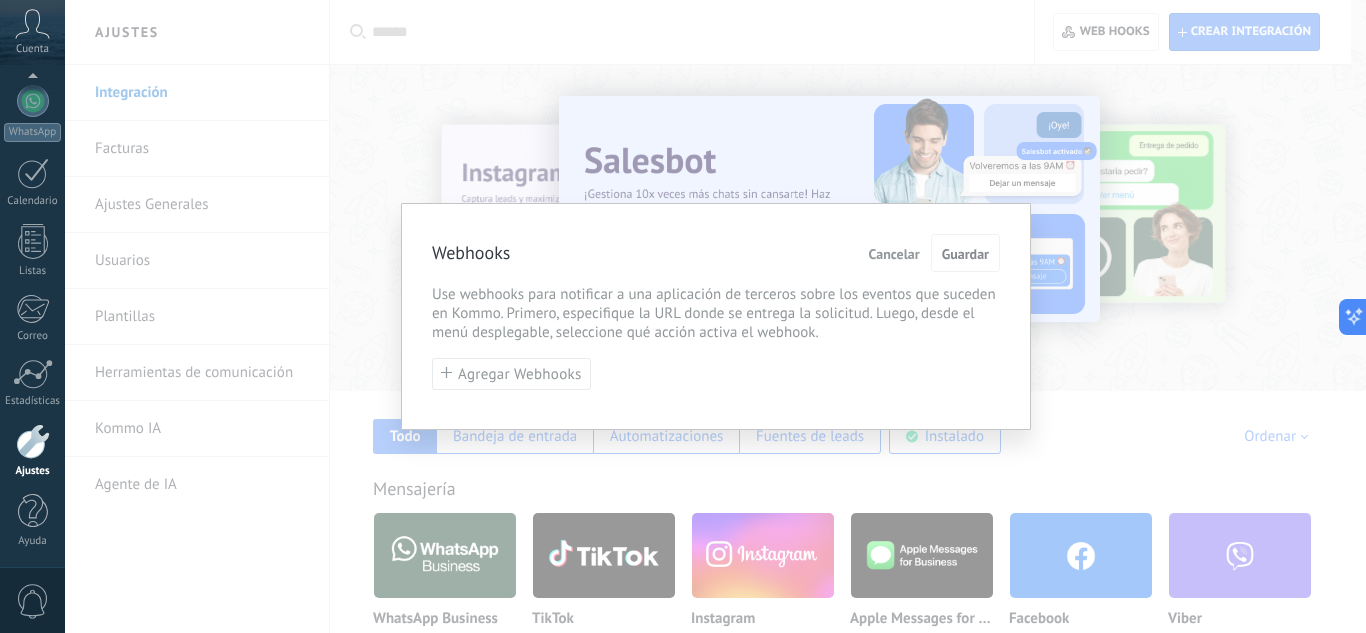 click on "Cancelar" at bounding box center [894, 254] 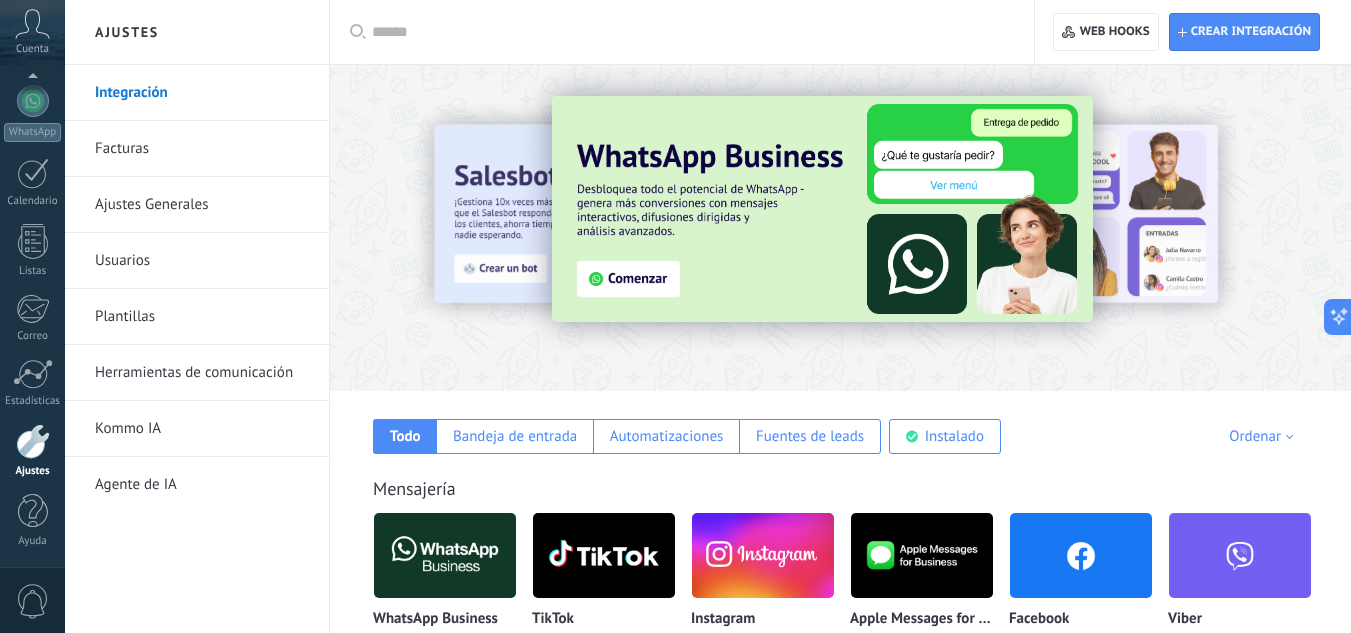 click at bounding box center [689, 32] 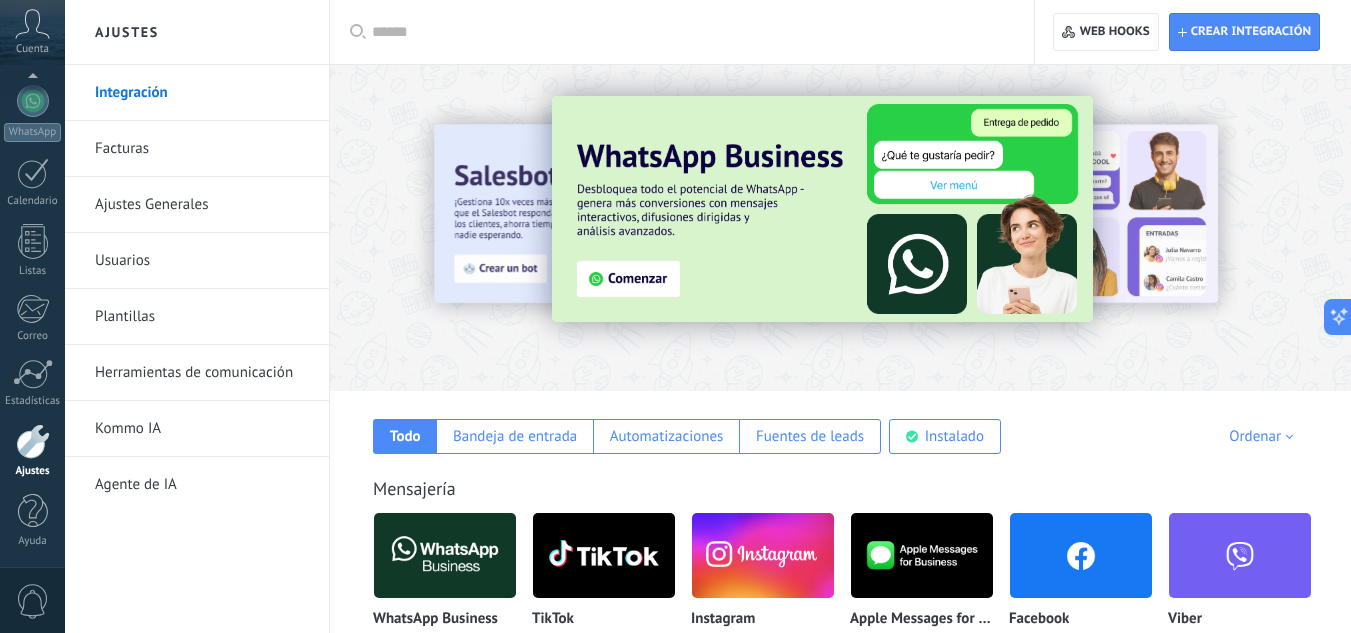 click on "Aplicar Aplicar Restablecer Crear integración Web hooks  0 Todo Bandeja de entrada Automatizaciones Fuentes de leads Instalado Mis contribuciones Ordenar Elegidos del equipo Tendencias Más popular Lo más nuevo primero Mensajería WhatsApp Business Instalado TikTok Instalar Instagram Instalado Apple Messages for Business Instalar Facebook Instalado Viber Instalar Skype Instalar Telegram Instalar WeChat Instalar Proveedores de WhatsApp WhatsApp Business Instalado Wazzup (WhatsApp & Instagram) Instalar WhatsApp via Radist.Online Instalar WhatsApp Business API (WABA) via Radist.Online Instalar ChatArchitect.com para WhatsApp Instalar Whatsapp por Whatcrm y Telphin Instalar Whatsapp de YouMessages Instalar E-commerce Shopify Instalar Mercado Libre Instalar Nuvemshop / Tiendanube Instalar WooCommerce Instalar Lazada Instalar Hotmart via 7Club Instalar Tienda en Telegram via Radist.Online Instalar Opencart-OcStore by Devamo Instalar Chat en vivo y otras mensajerías Intercom Instalar Slack Instalar Instalar Wufoo" at bounding box center (840, 4298) 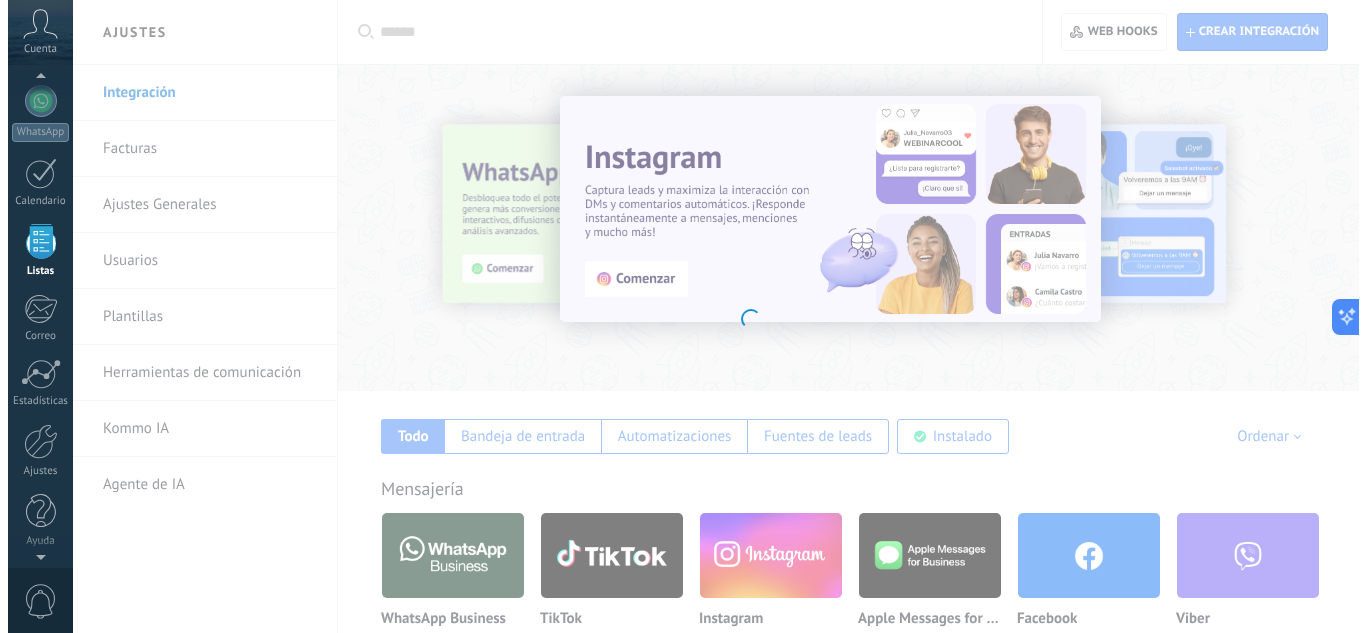 scroll, scrollTop: 124, scrollLeft: 0, axis: vertical 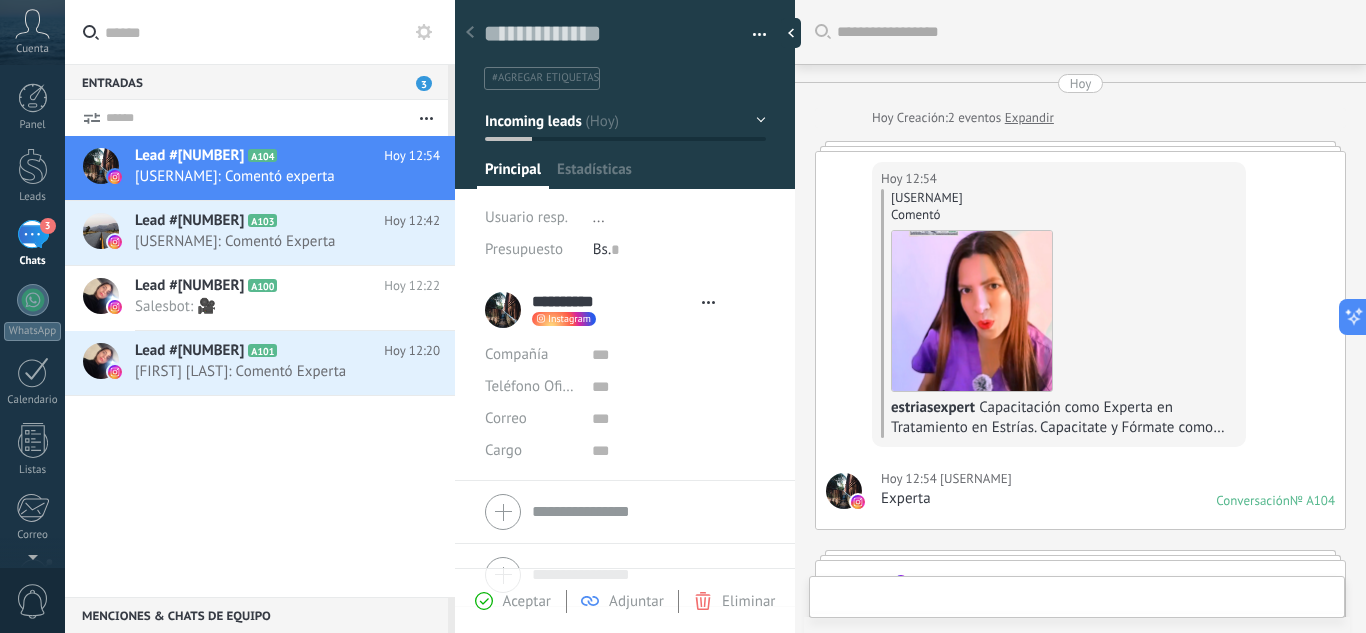 type on "**********" 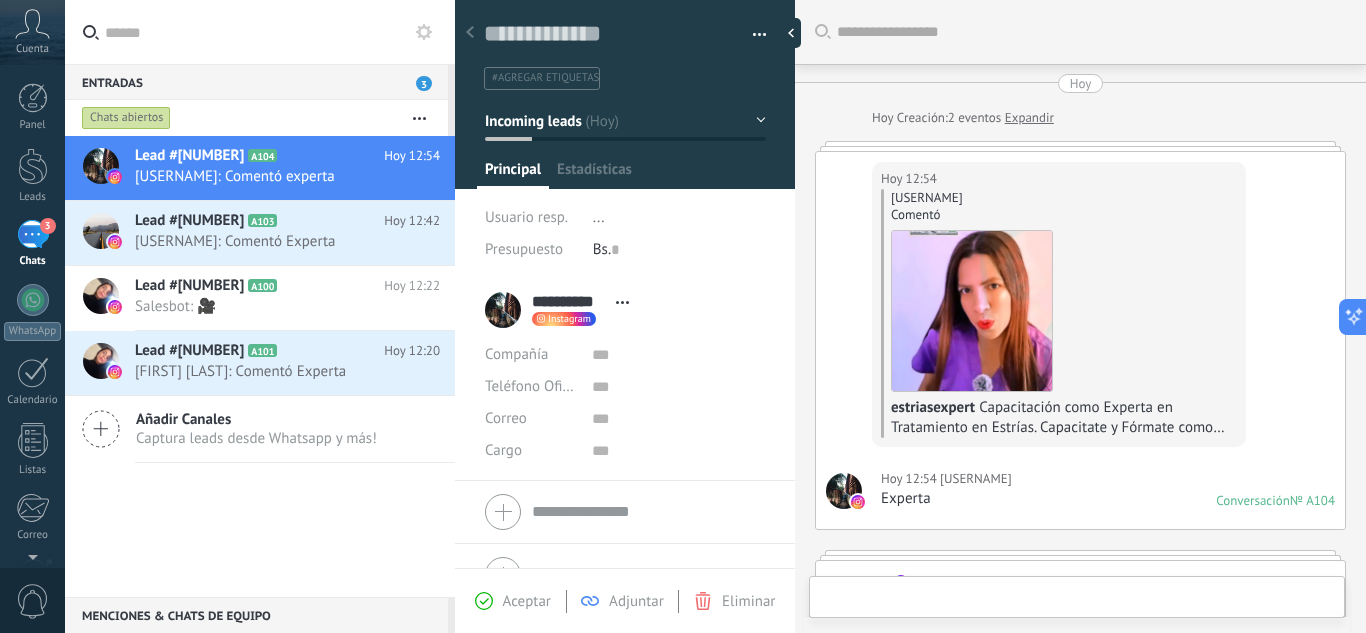 scroll, scrollTop: 0, scrollLeft: 0, axis: both 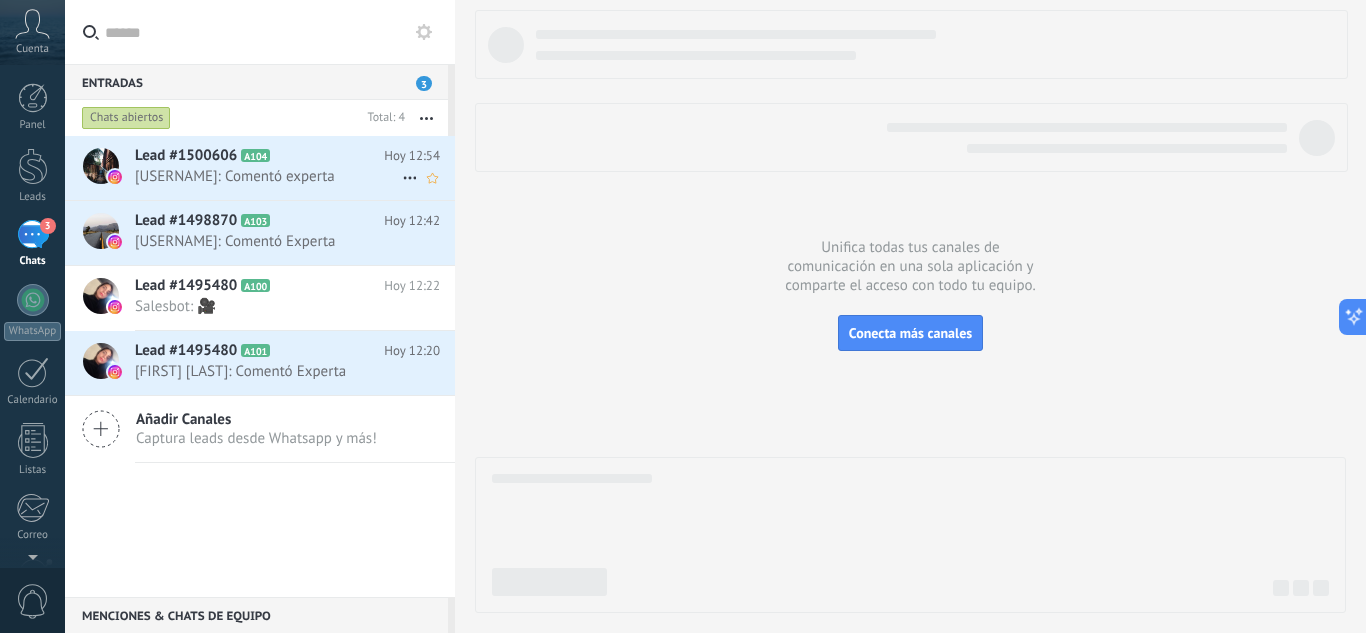click on "[USERNAME]: Comentó experta" at bounding box center (268, 176) 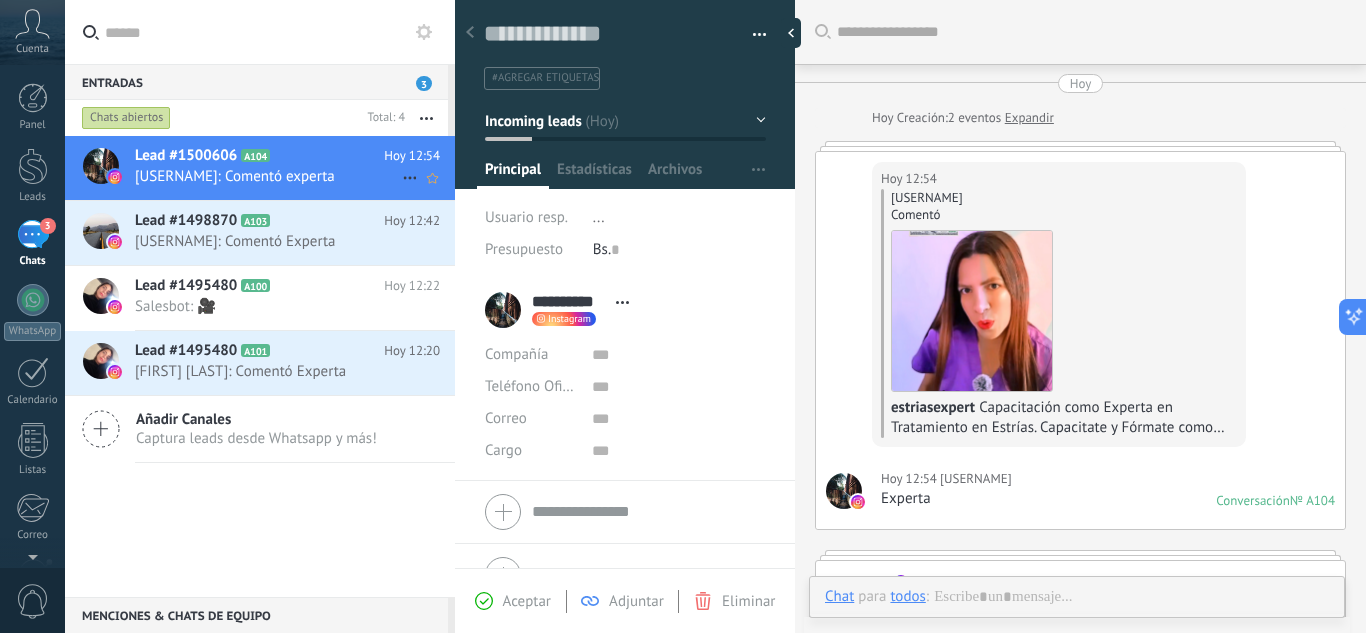 scroll, scrollTop: 30, scrollLeft: 0, axis: vertical 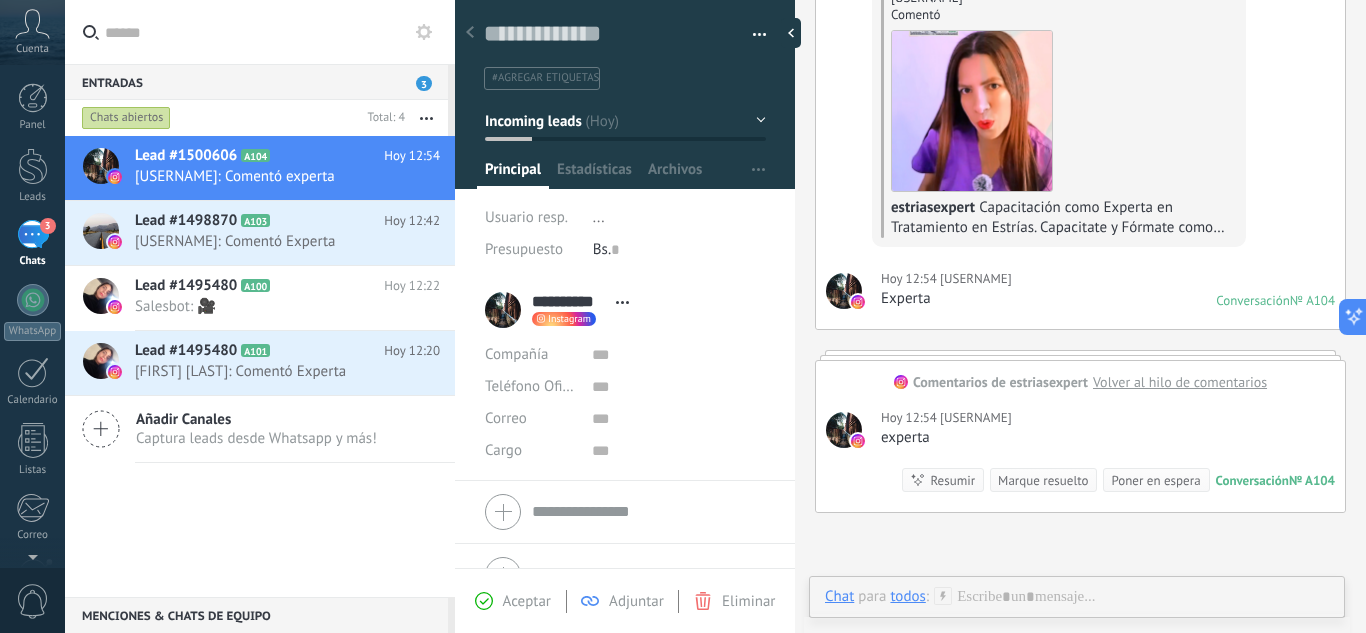 click at bounding box center (844, 291) 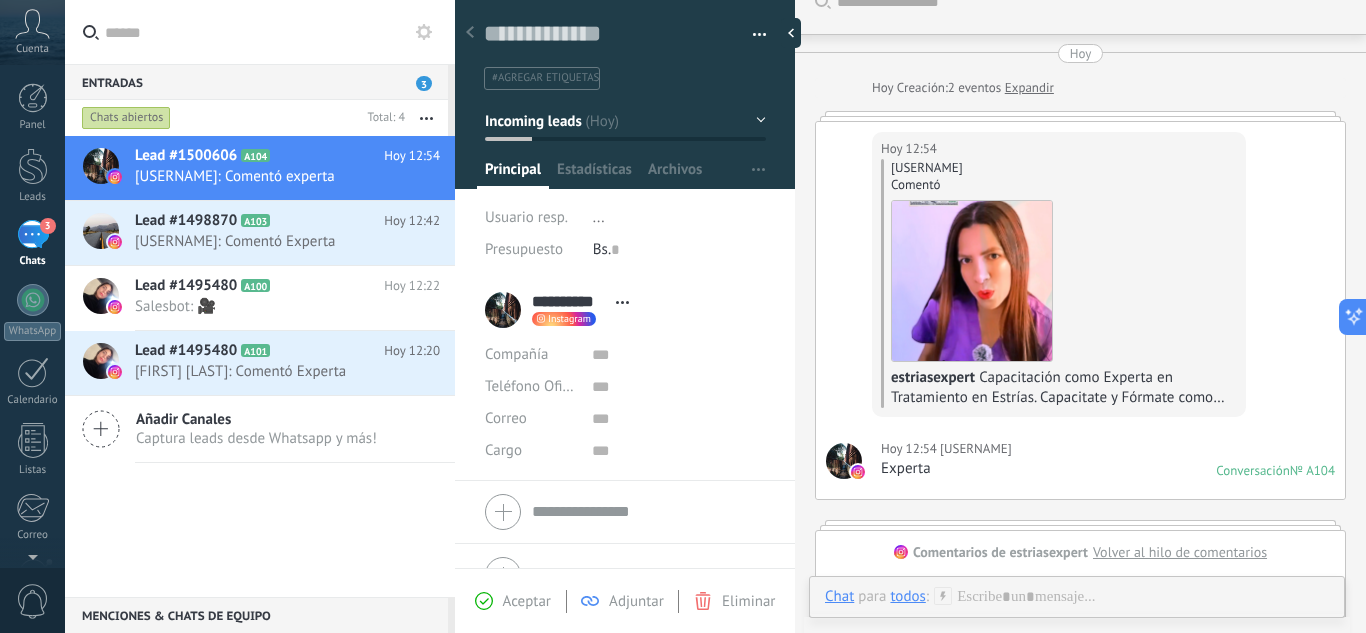 scroll, scrollTop: 29, scrollLeft: 0, axis: vertical 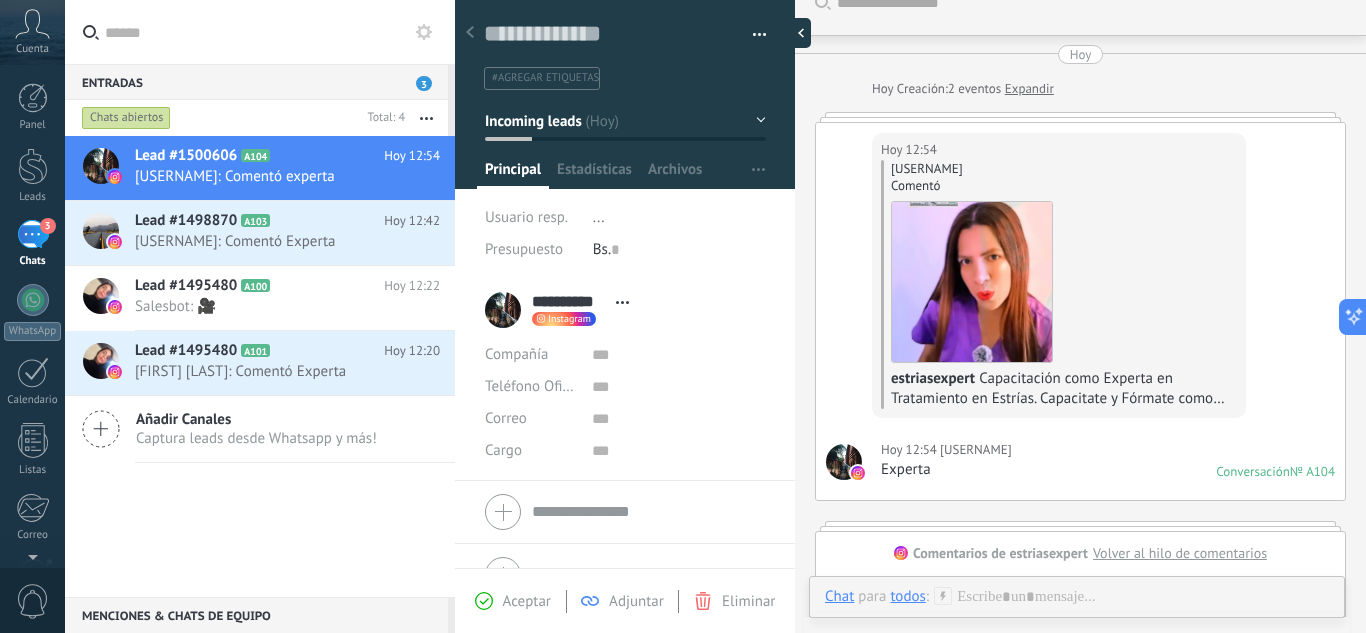 click at bounding box center (796, 33) 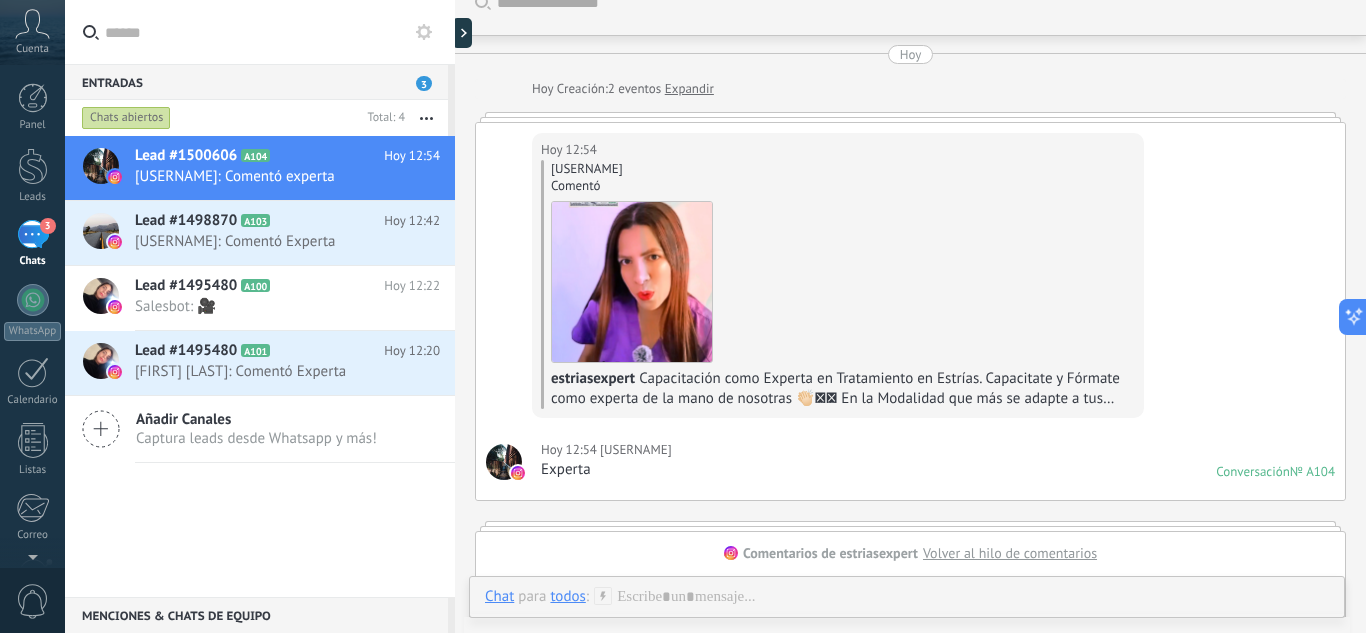 click 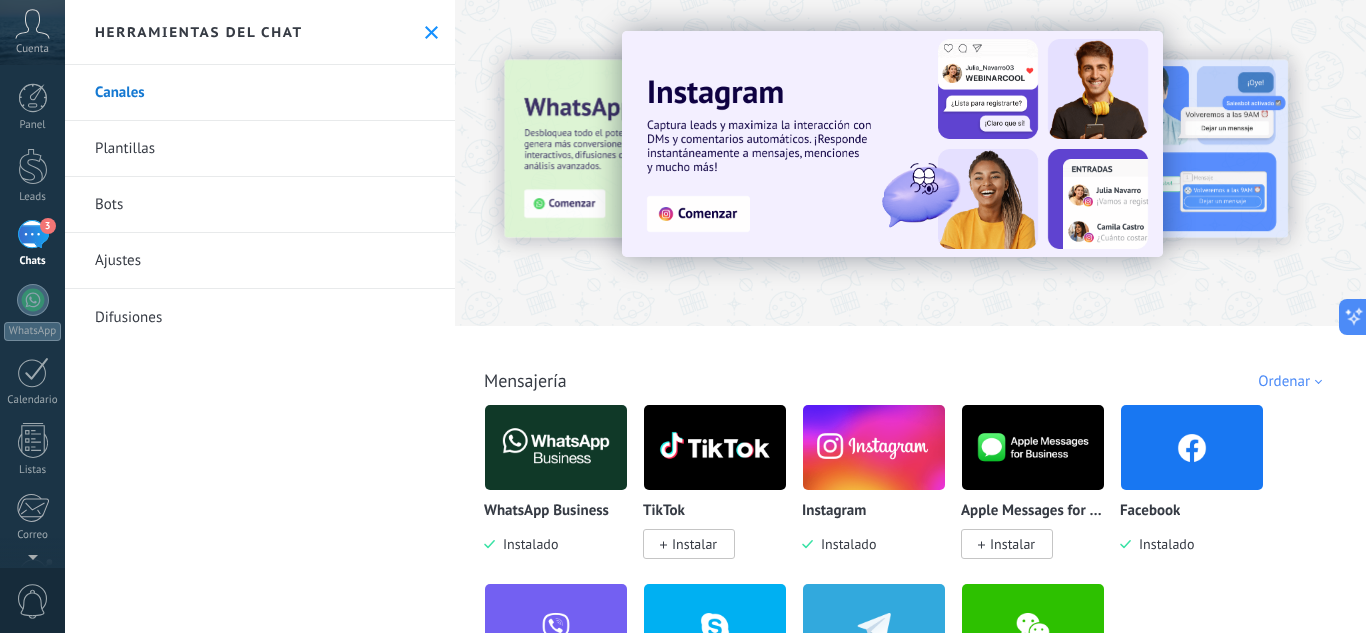 click on "Bots" at bounding box center [260, 205] 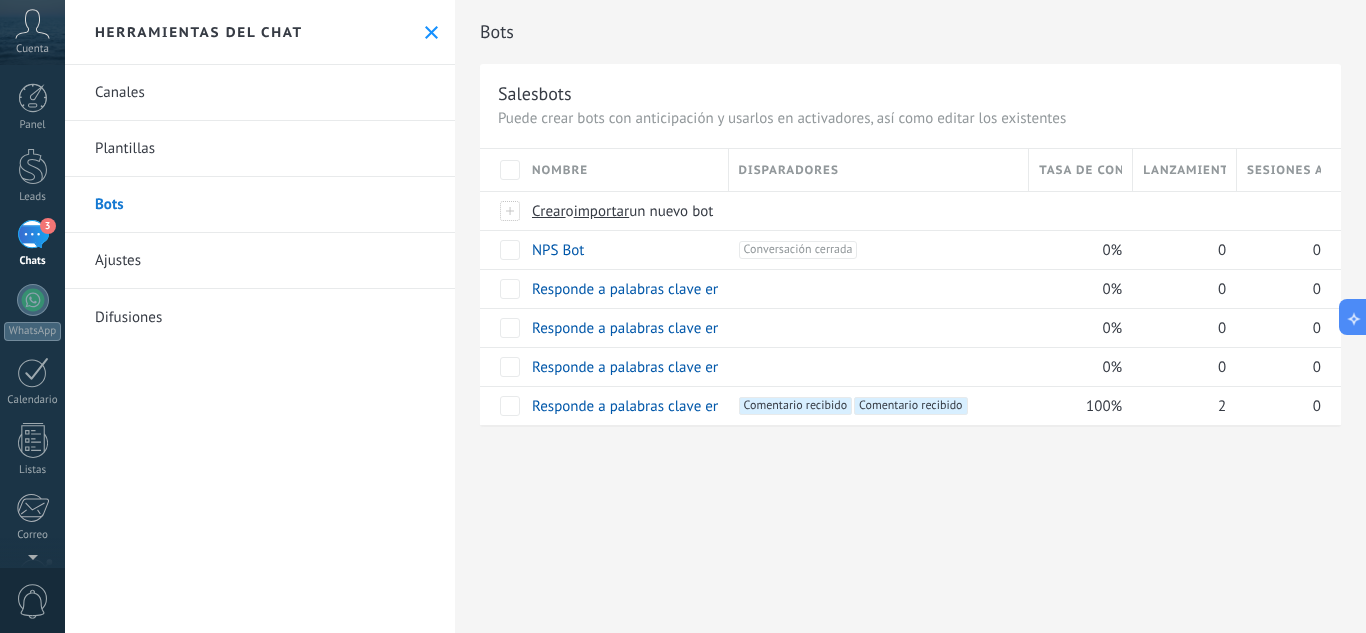 click on "Disparadores" at bounding box center [879, 170] 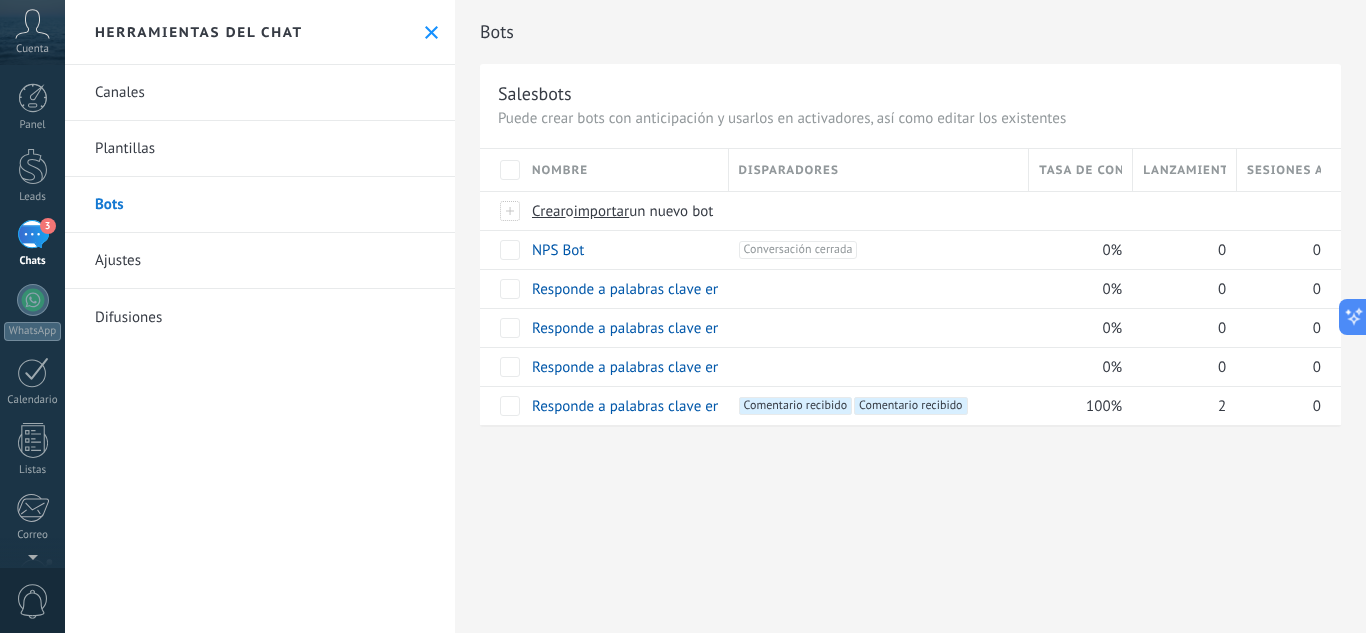 click on "Disparadores" at bounding box center [789, 170] 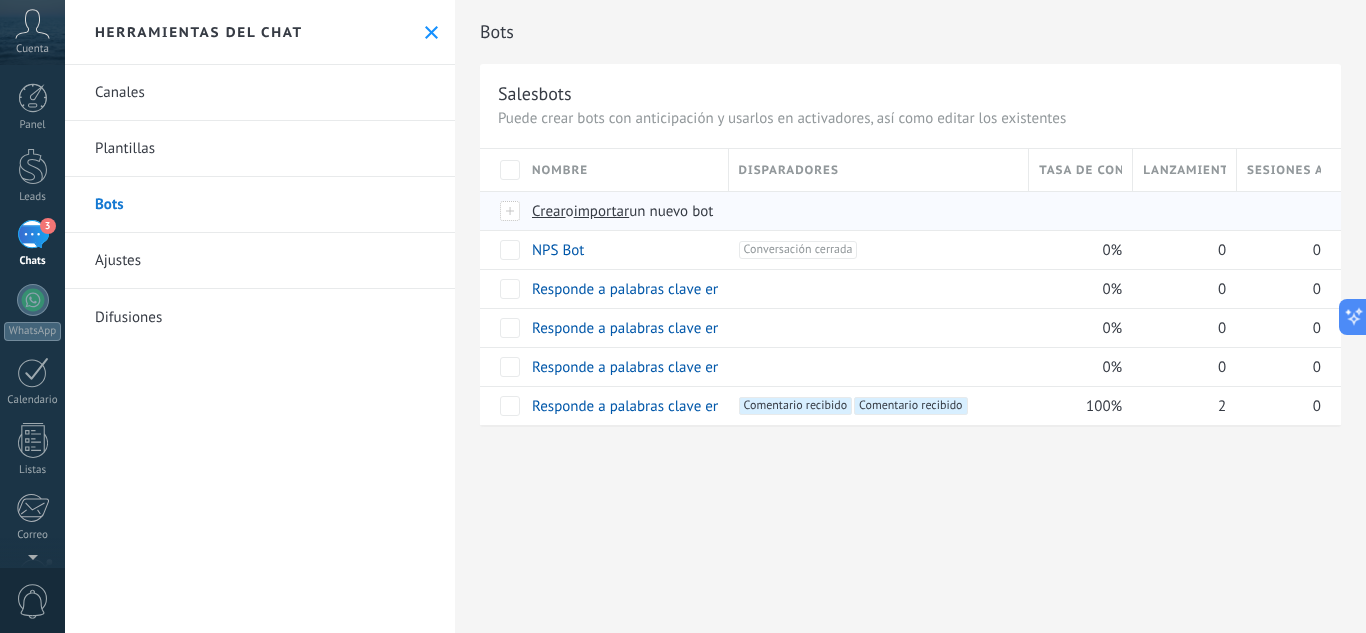 click on "Crear" at bounding box center (549, 211) 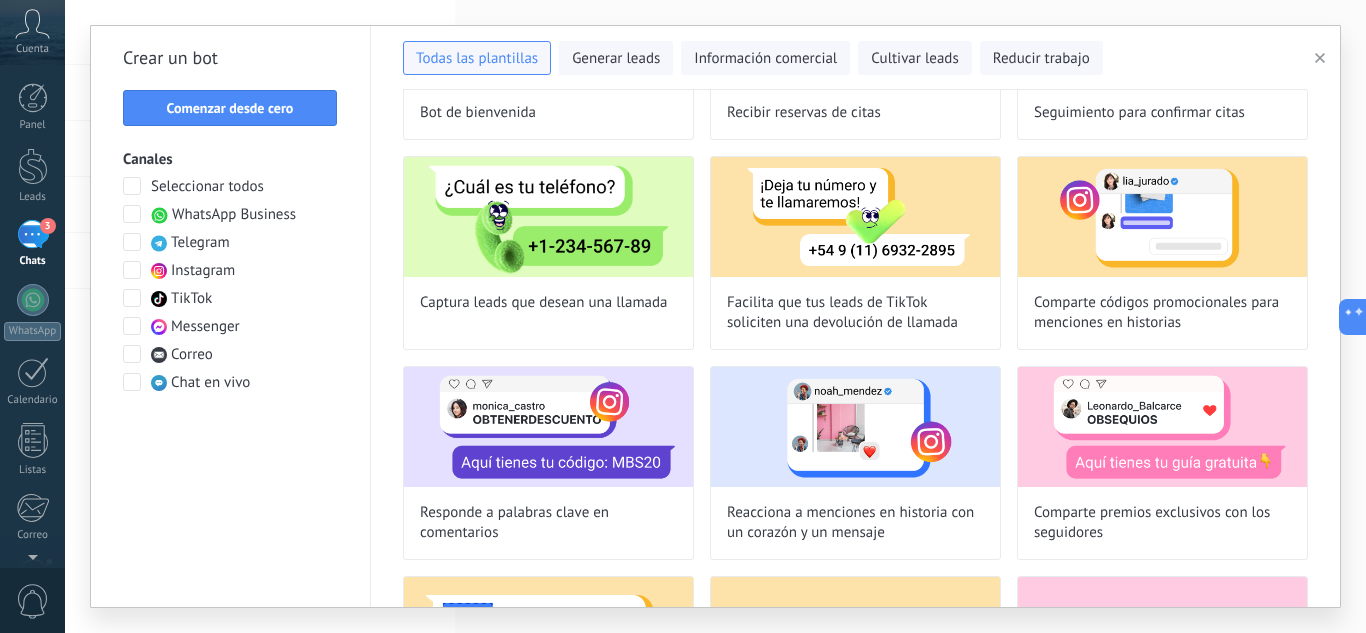 scroll, scrollTop: 300, scrollLeft: 0, axis: vertical 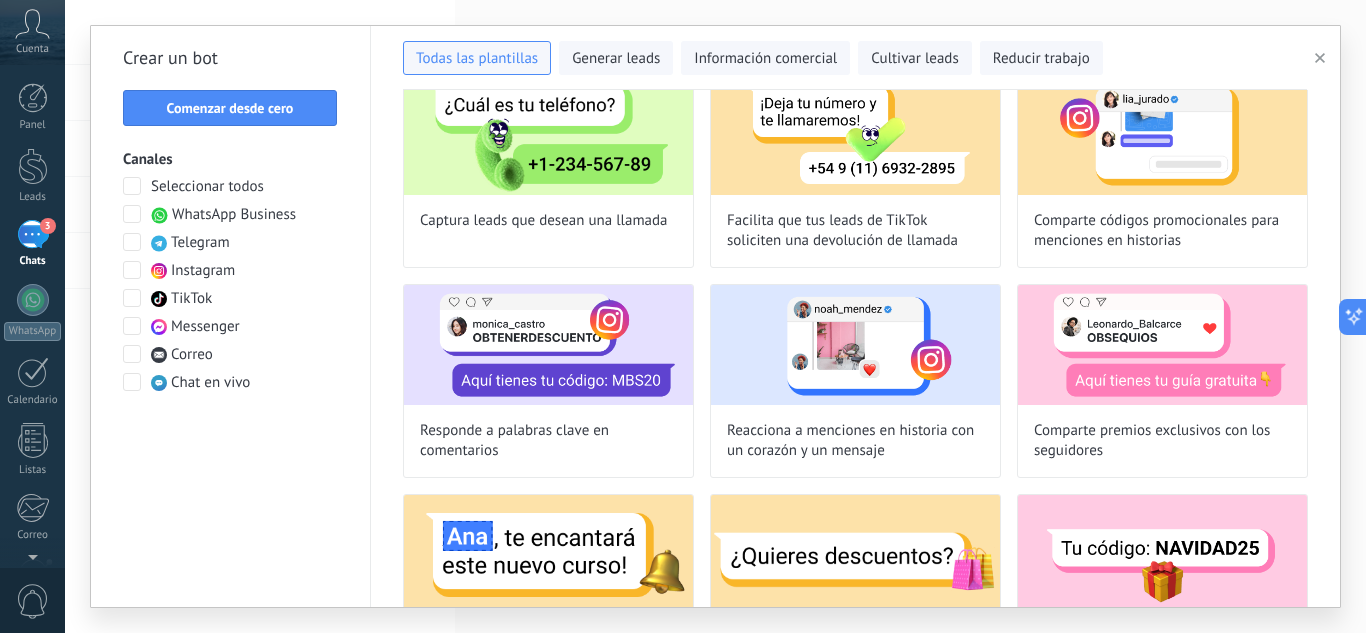 click on "Responde a palabras clave en comentarios" at bounding box center [548, 381] 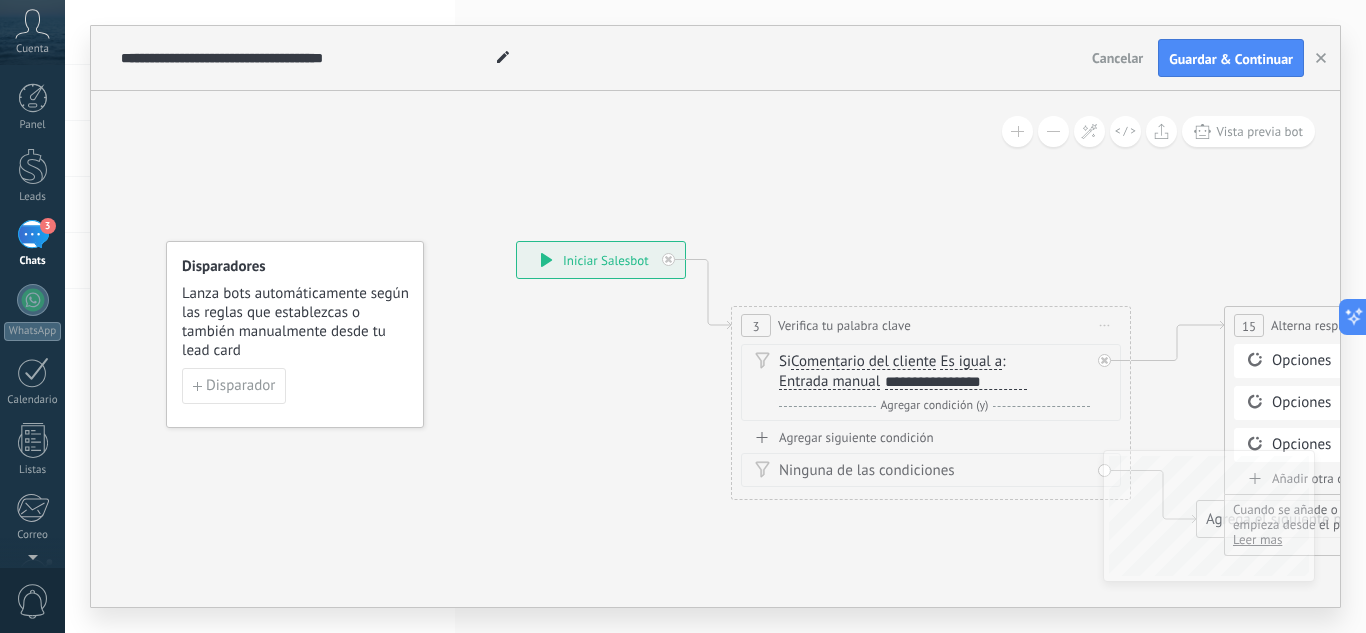 click on "**********" at bounding box center [956, 382] 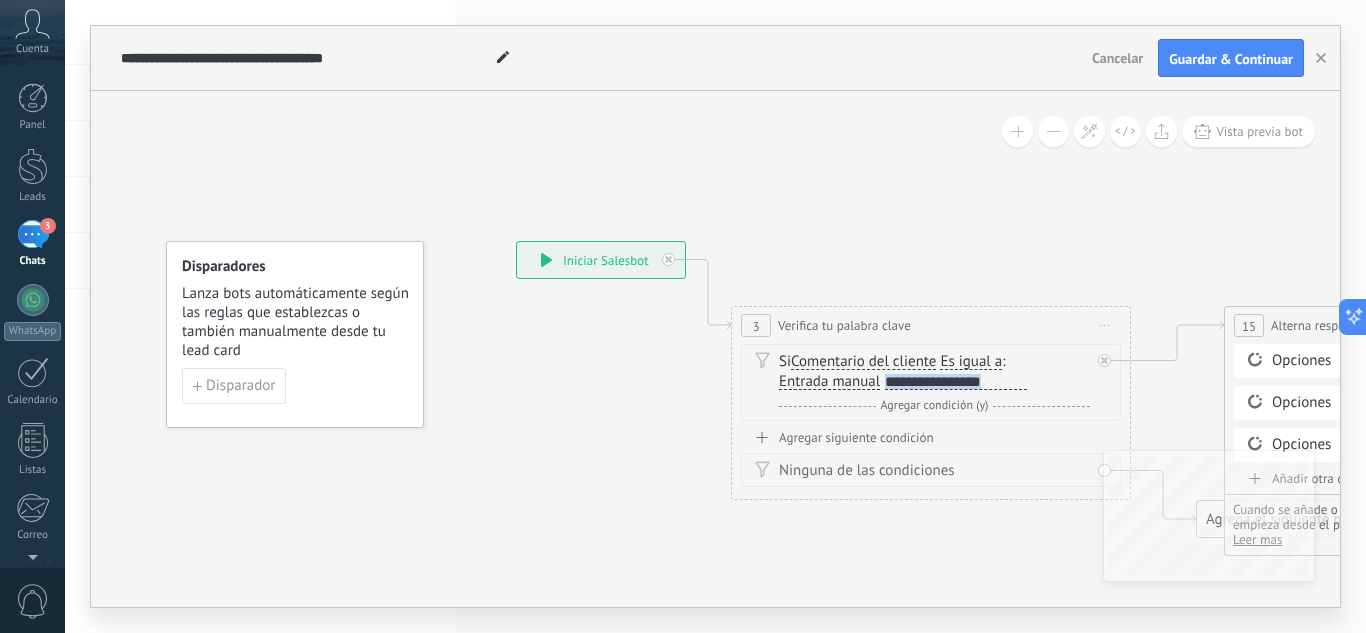drag, startPoint x: 889, startPoint y: 385, endPoint x: 1026, endPoint y: 378, distance: 137.17871 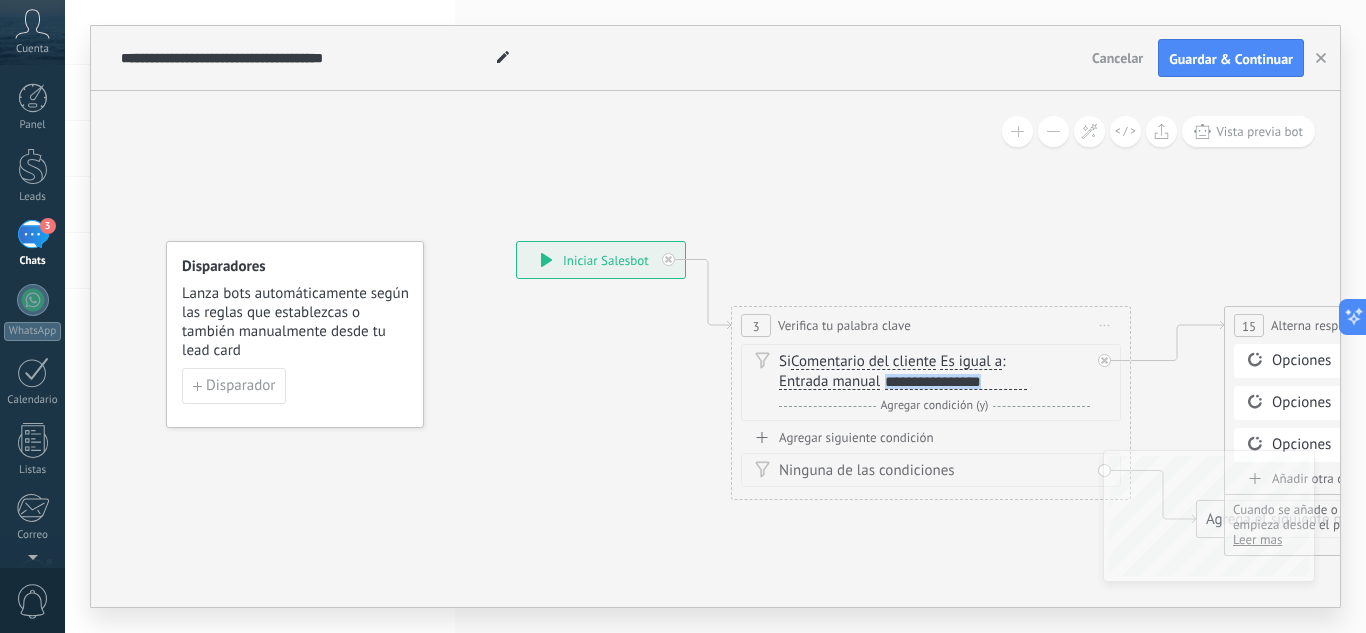 type 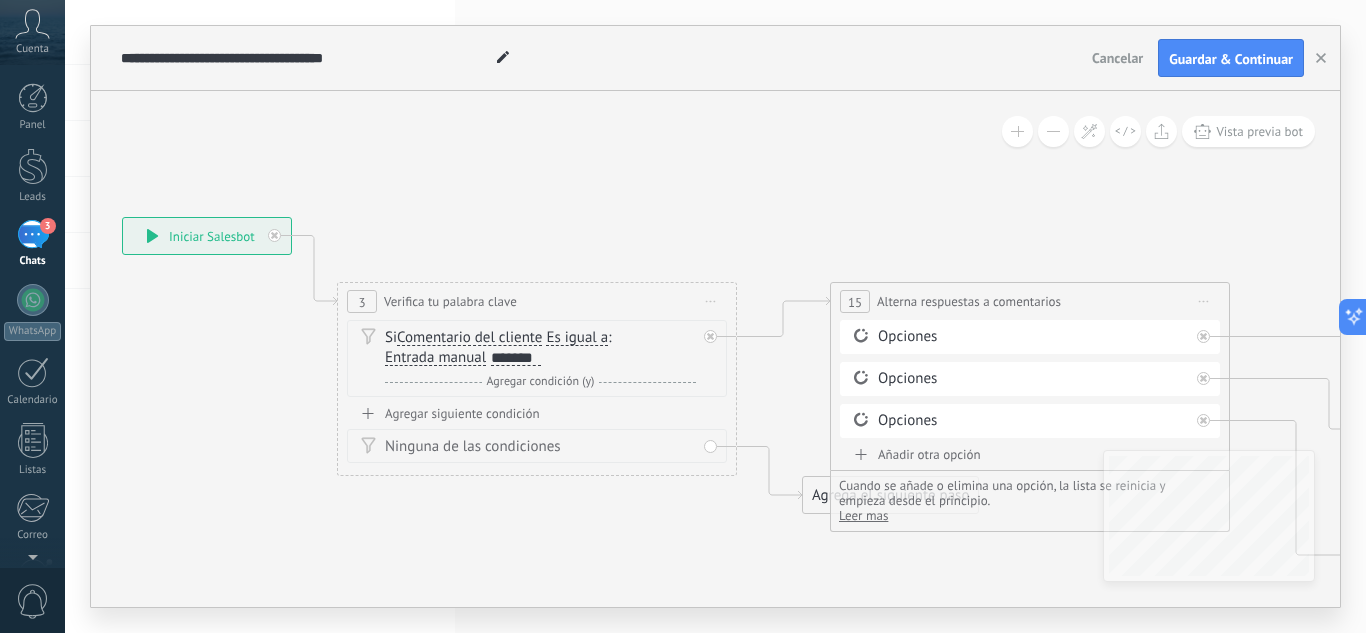 drag, startPoint x: 1029, startPoint y: 222, endPoint x: 631, endPoint y: 195, distance: 398.91476 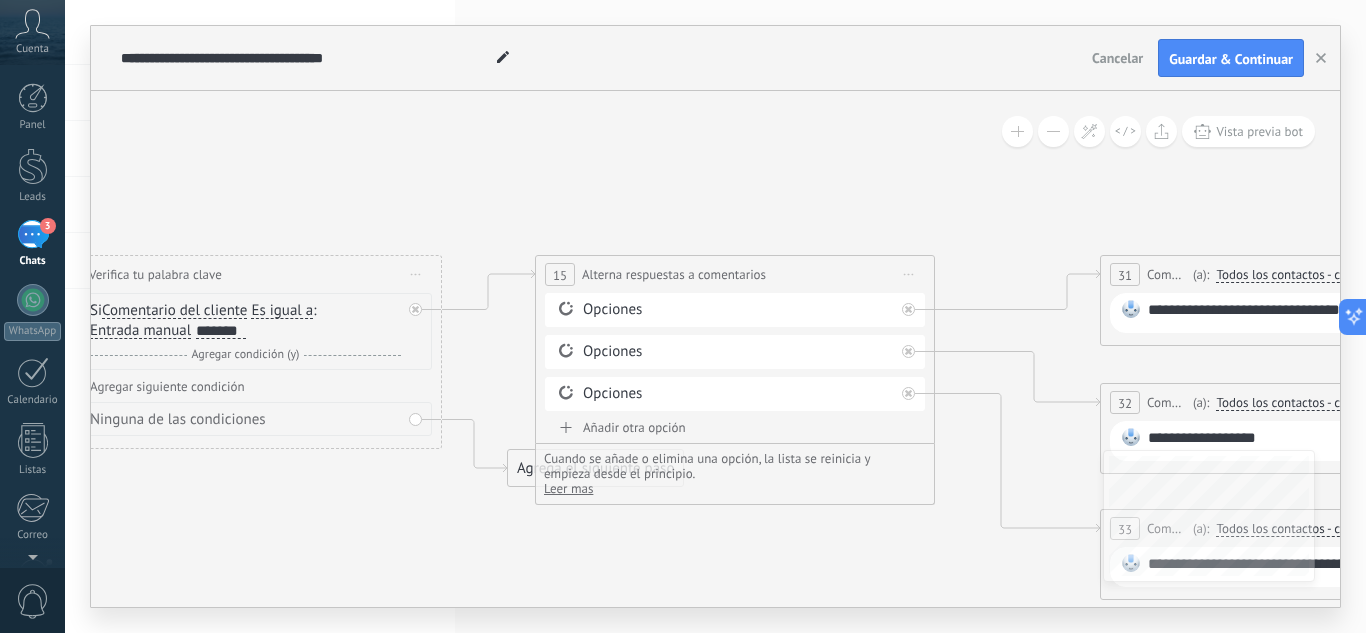 drag, startPoint x: 970, startPoint y: 239, endPoint x: 690, endPoint y: 212, distance: 281.29877 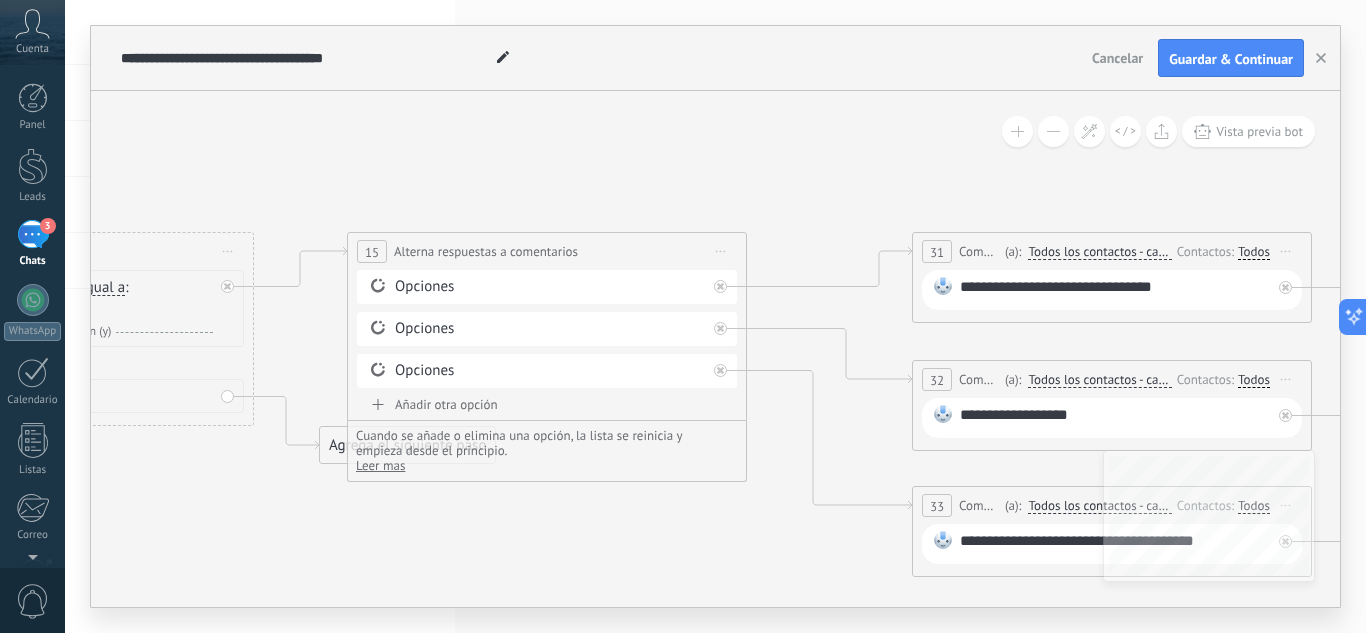 drag, startPoint x: 1037, startPoint y: 207, endPoint x: 850, endPoint y: 184, distance: 188.40913 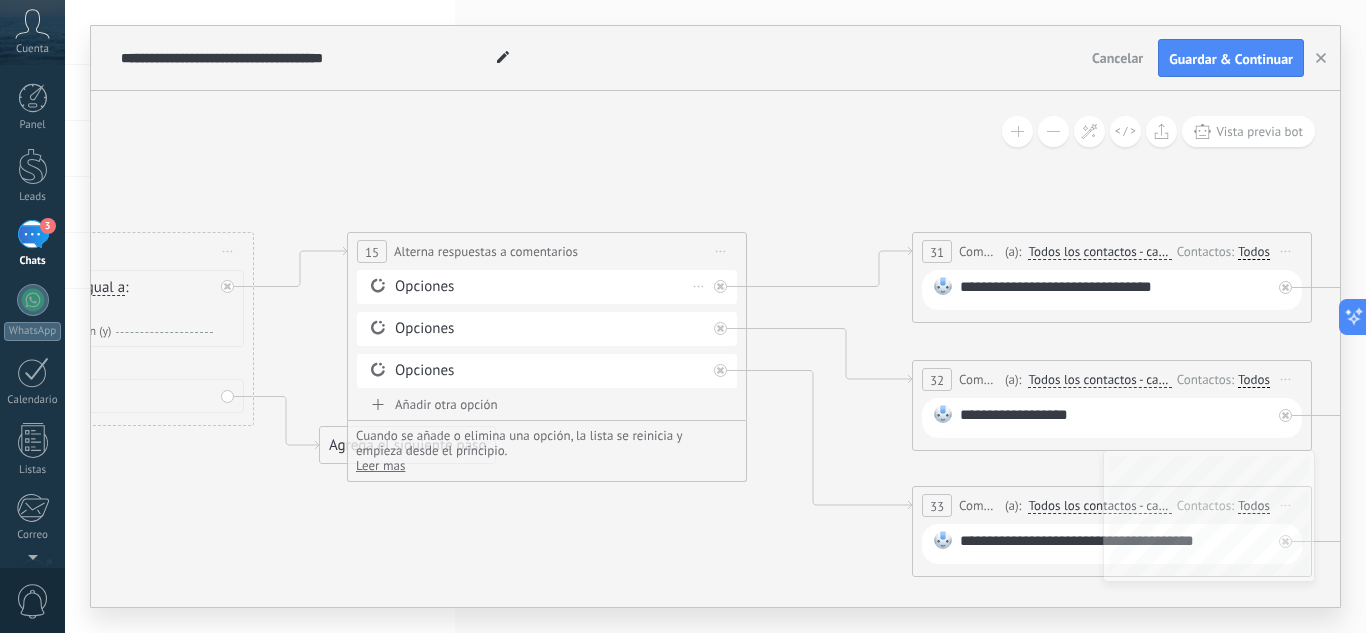 click on "Opciones" at bounding box center [550, 287] 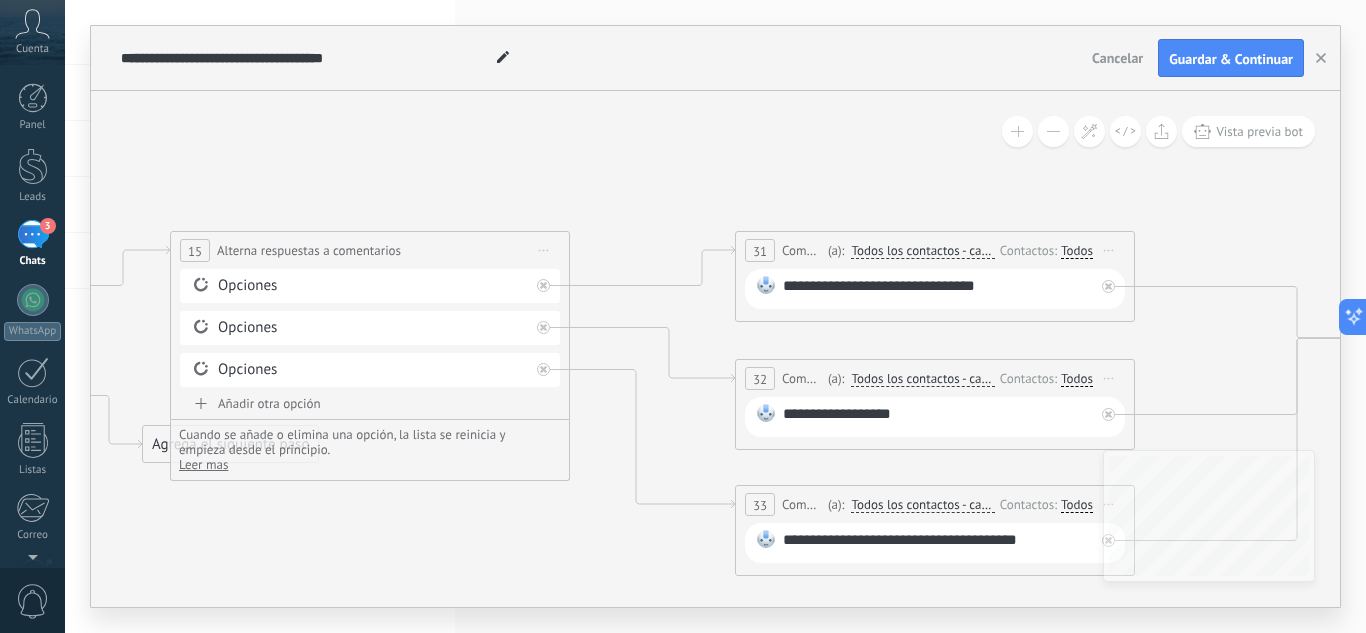 drag, startPoint x: 740, startPoint y: 180, endPoint x: 563, endPoint y: 179, distance: 177.00282 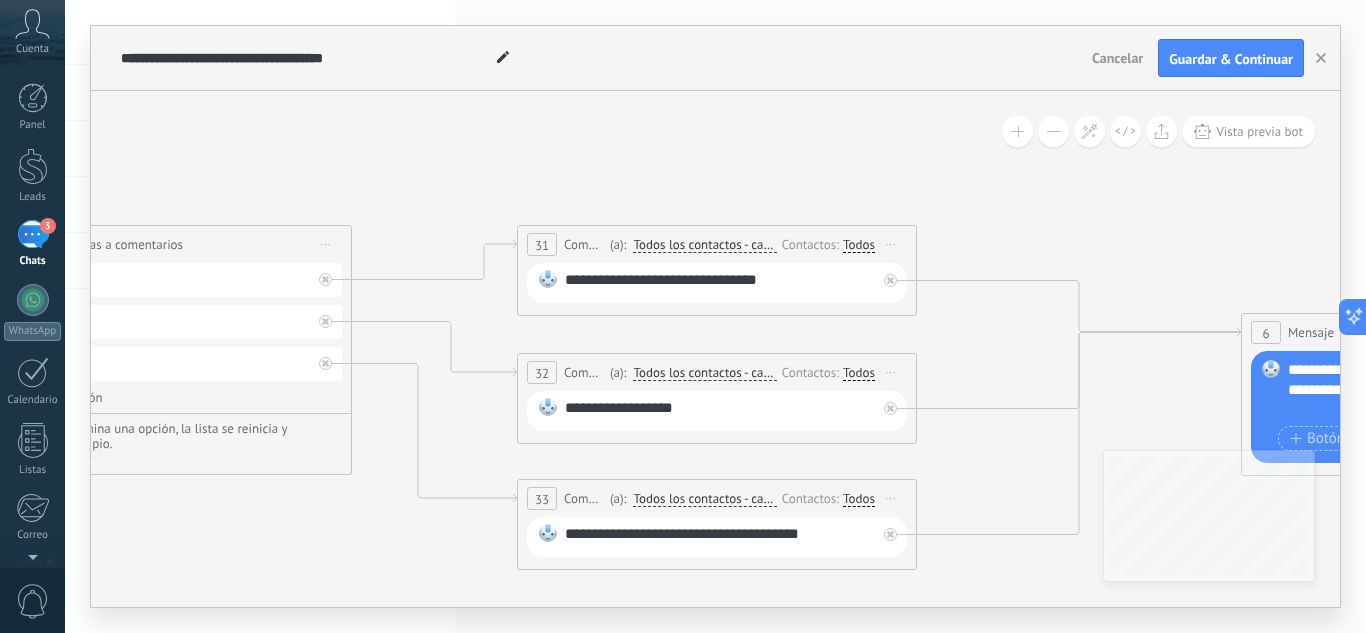 drag, startPoint x: 888, startPoint y: 201, endPoint x: 670, endPoint y: 195, distance: 218.08255 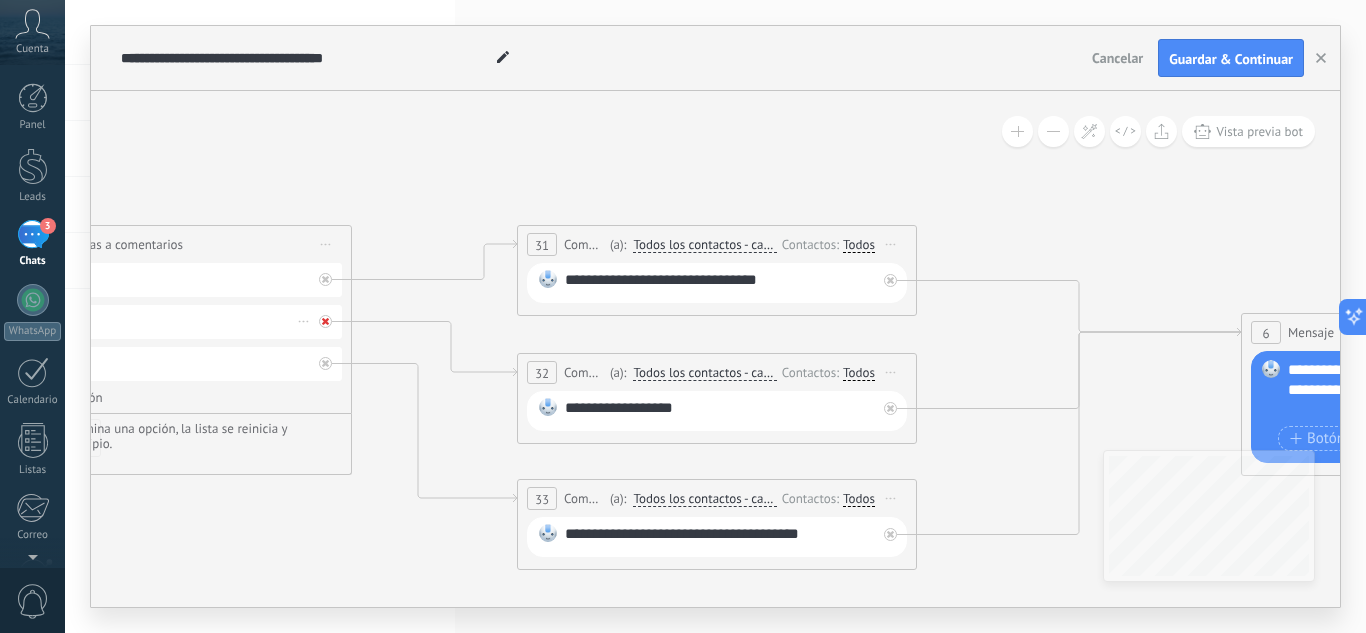 click at bounding box center [325, 321] 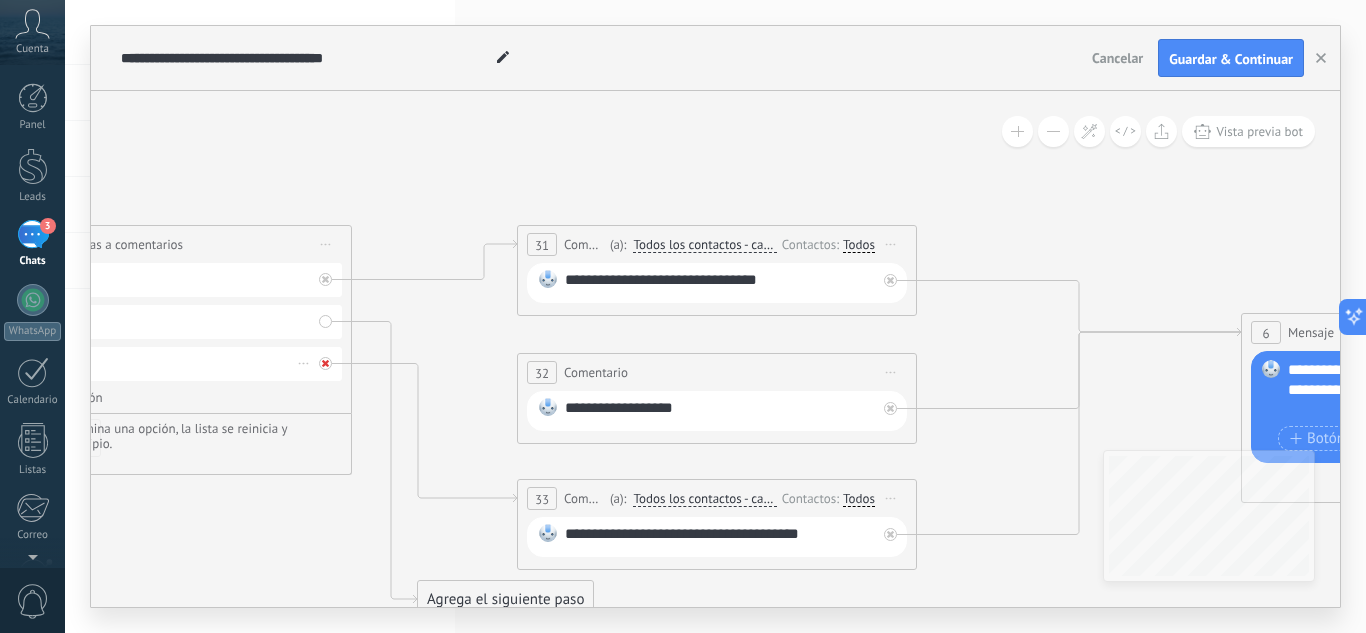 click at bounding box center (330, 358) 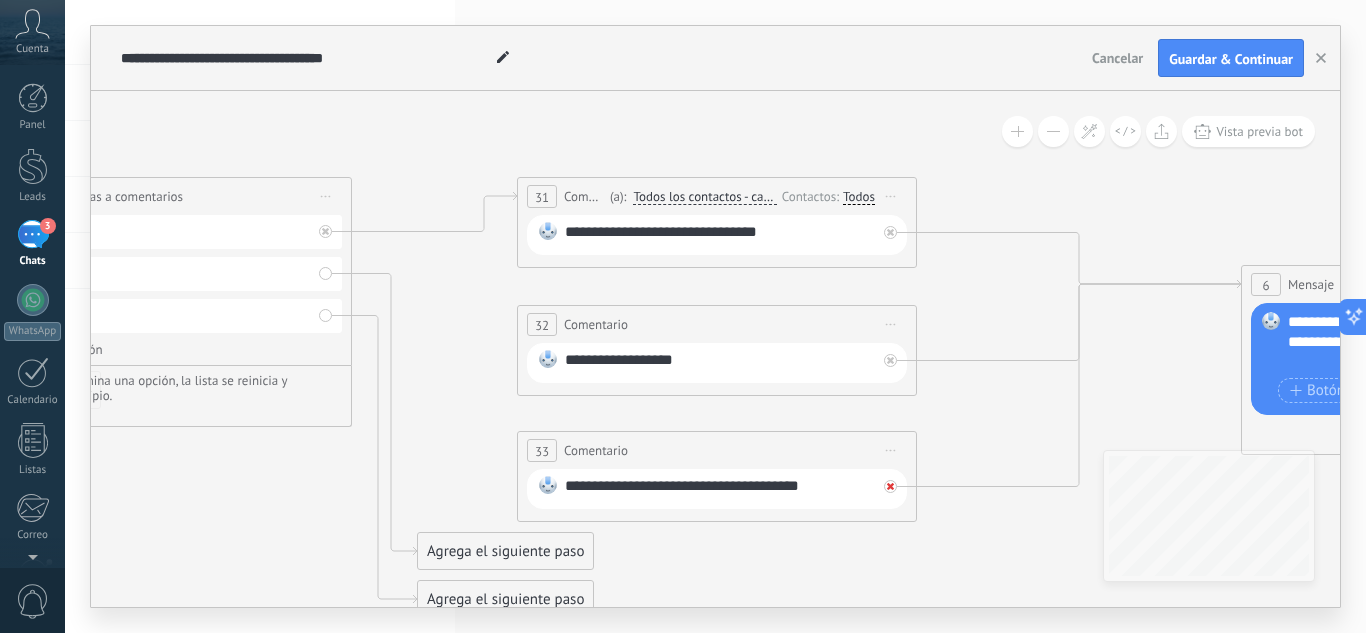 click at bounding box center [890, 486] 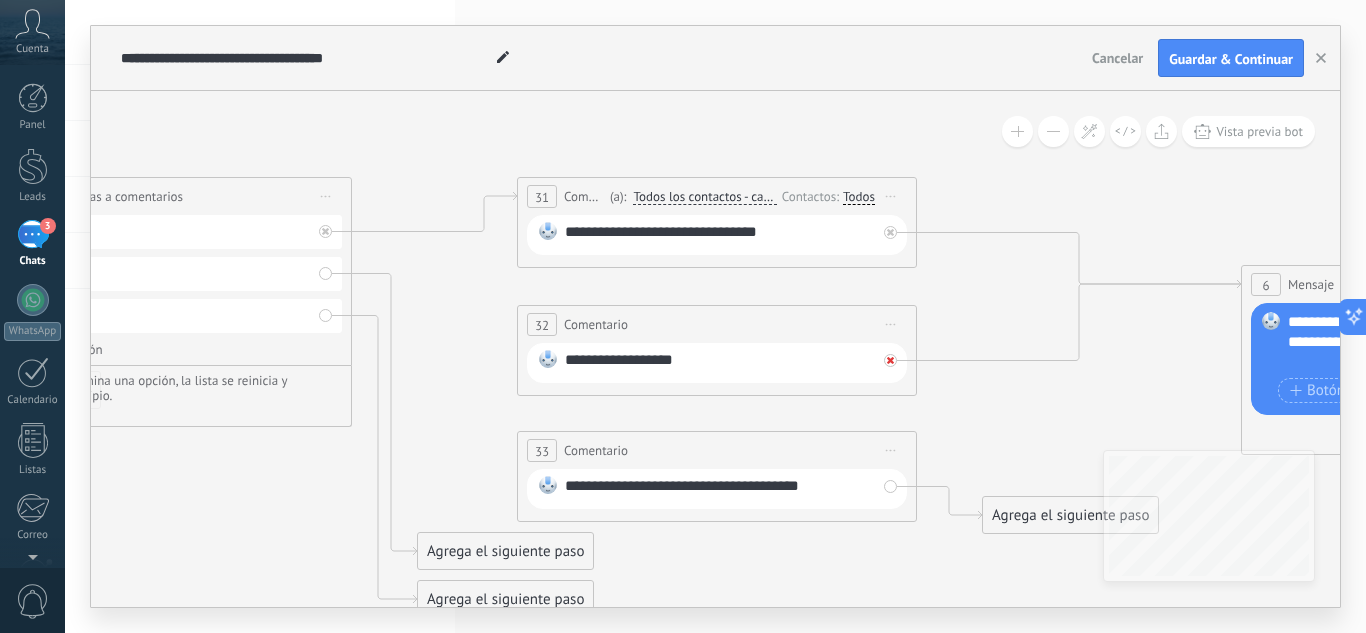 click 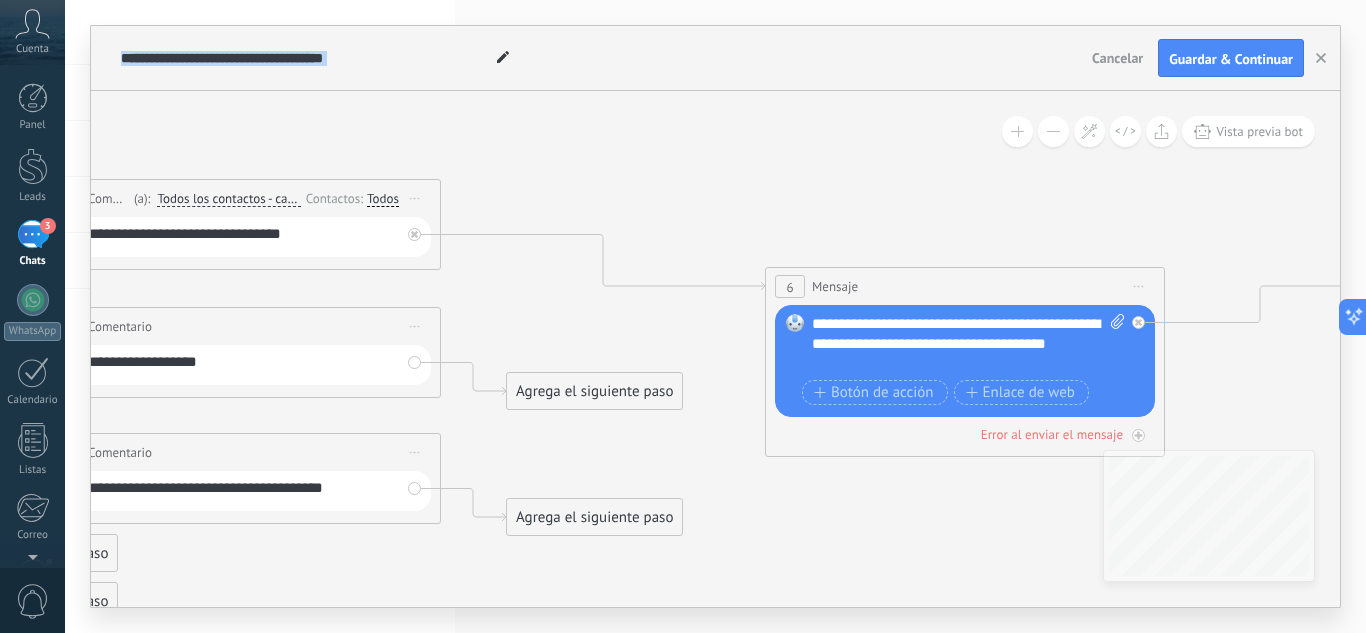 drag, startPoint x: 1168, startPoint y: 328, endPoint x: 670, endPoint y: 335, distance: 498.0492 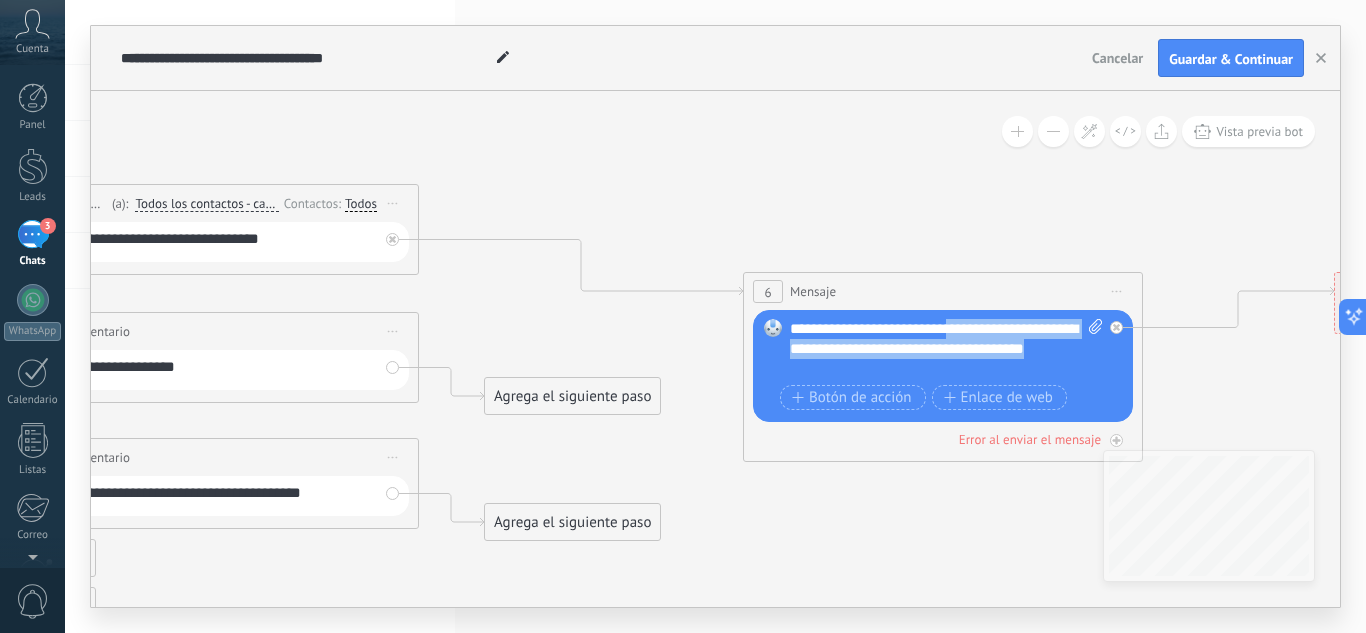 drag, startPoint x: 966, startPoint y: 326, endPoint x: 1010, endPoint y: 378, distance: 68.117546 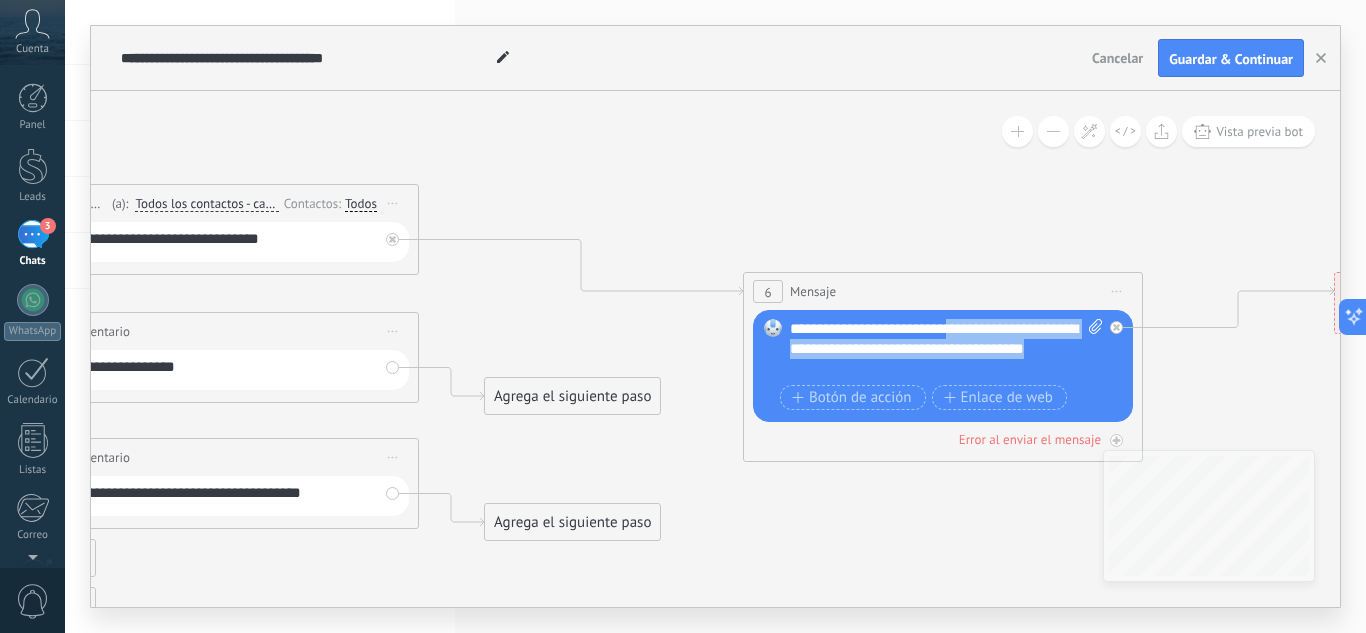 paste 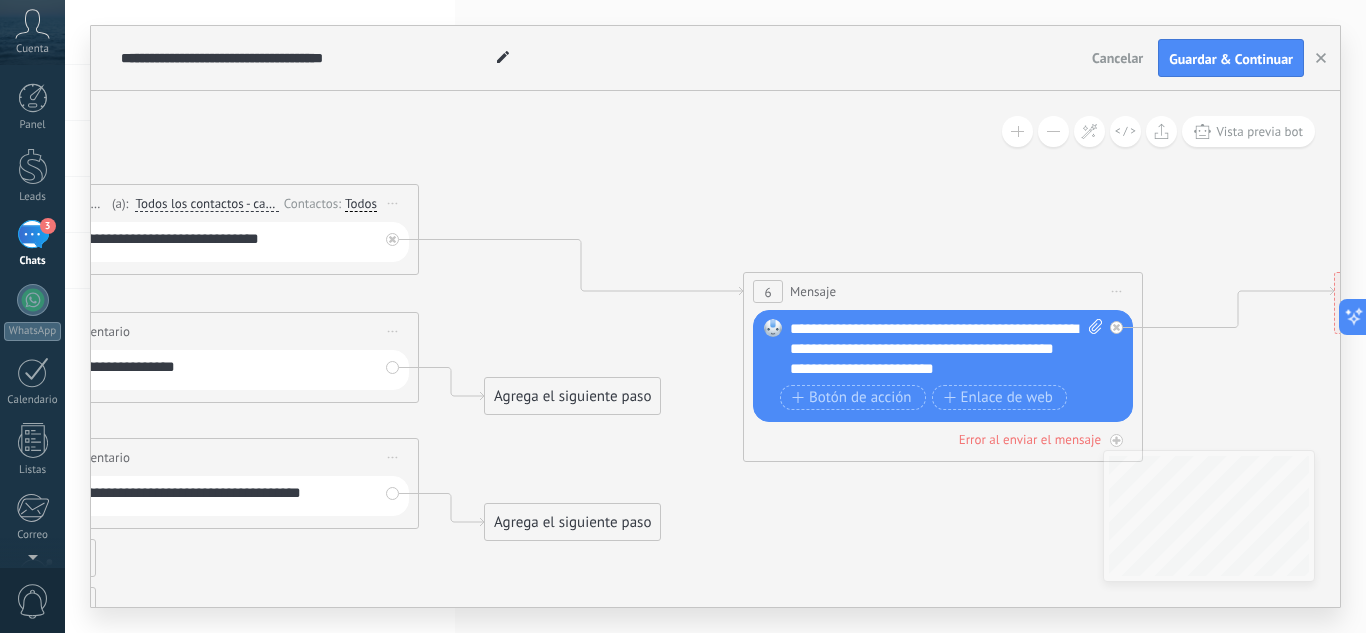 click 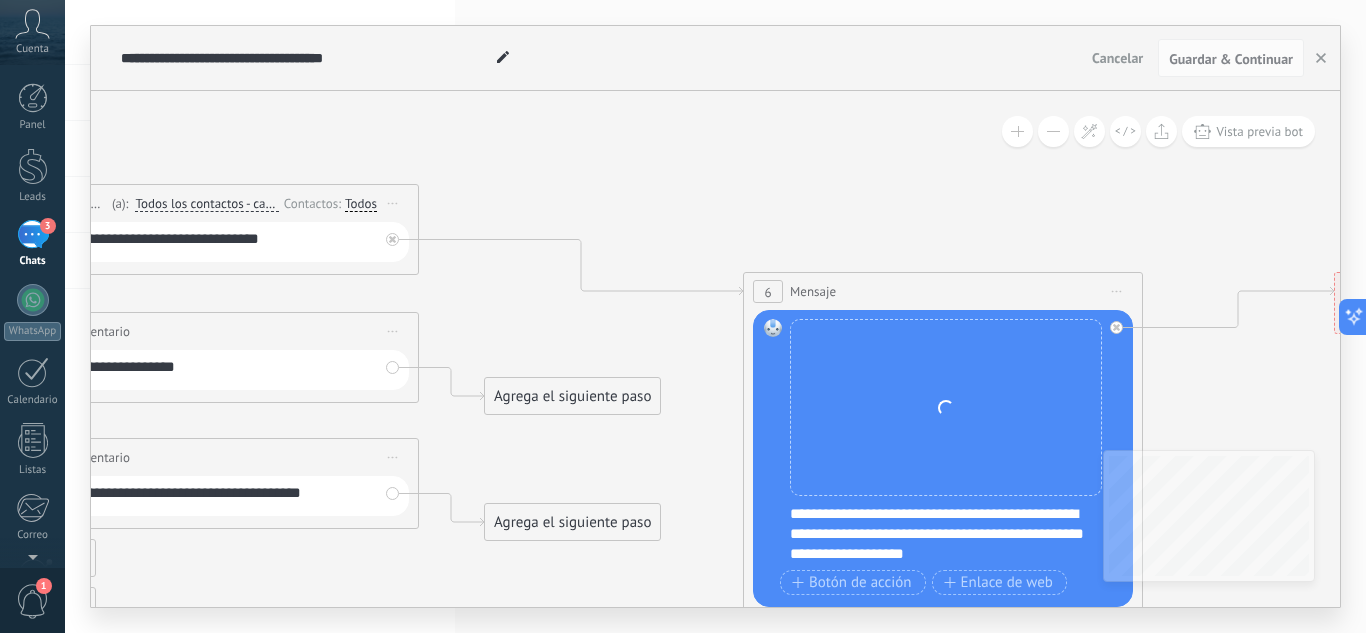 click on "**********" at bounding box center (956, 534) 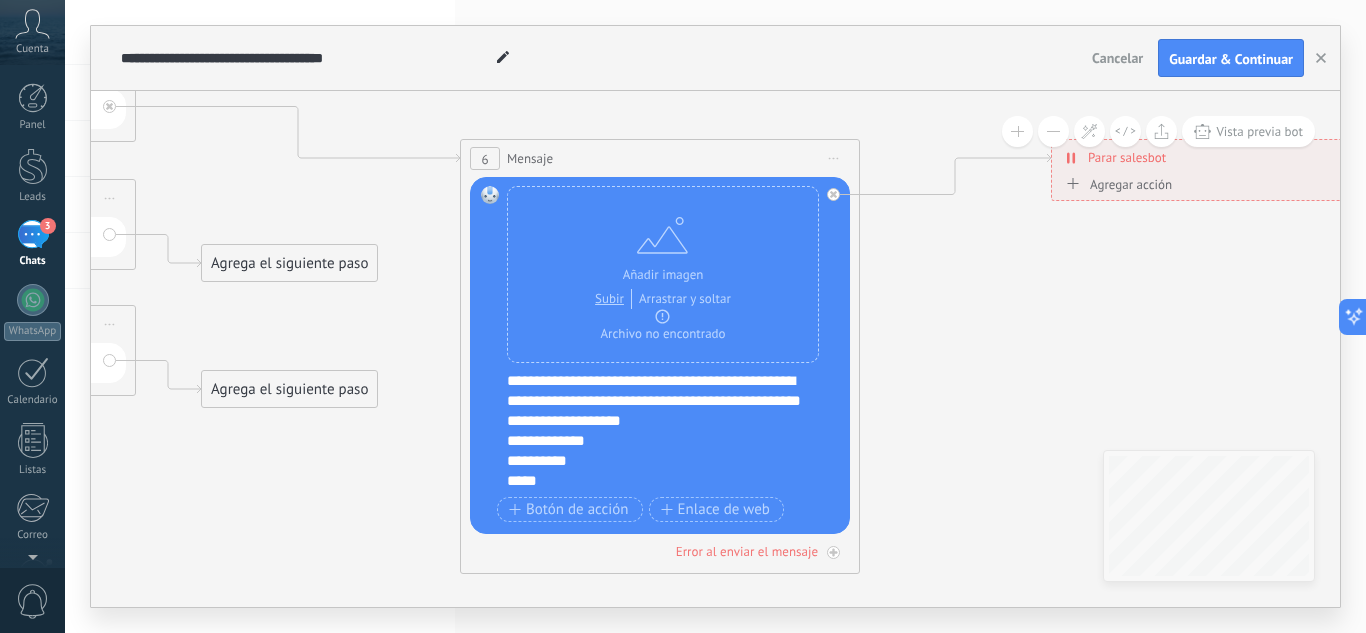 drag, startPoint x: 692, startPoint y: 307, endPoint x: 377, endPoint y: 314, distance: 315.07776 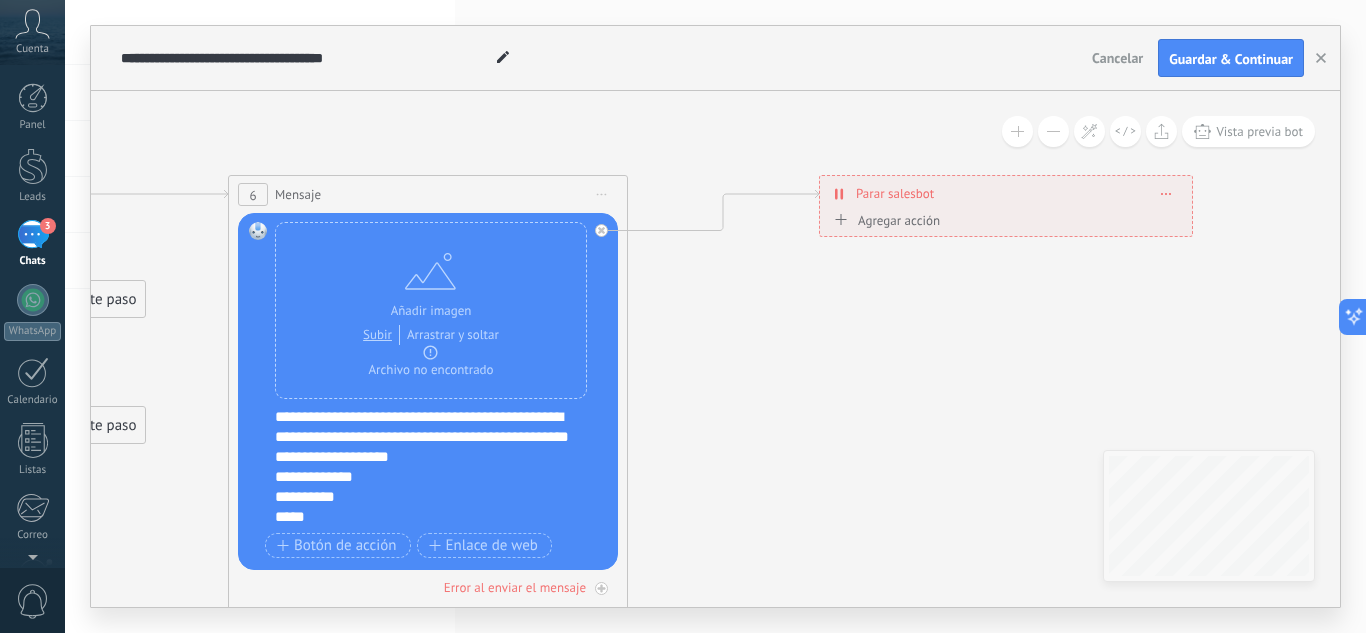 drag, startPoint x: 964, startPoint y: 318, endPoint x: 751, endPoint y: 361, distance: 217.29703 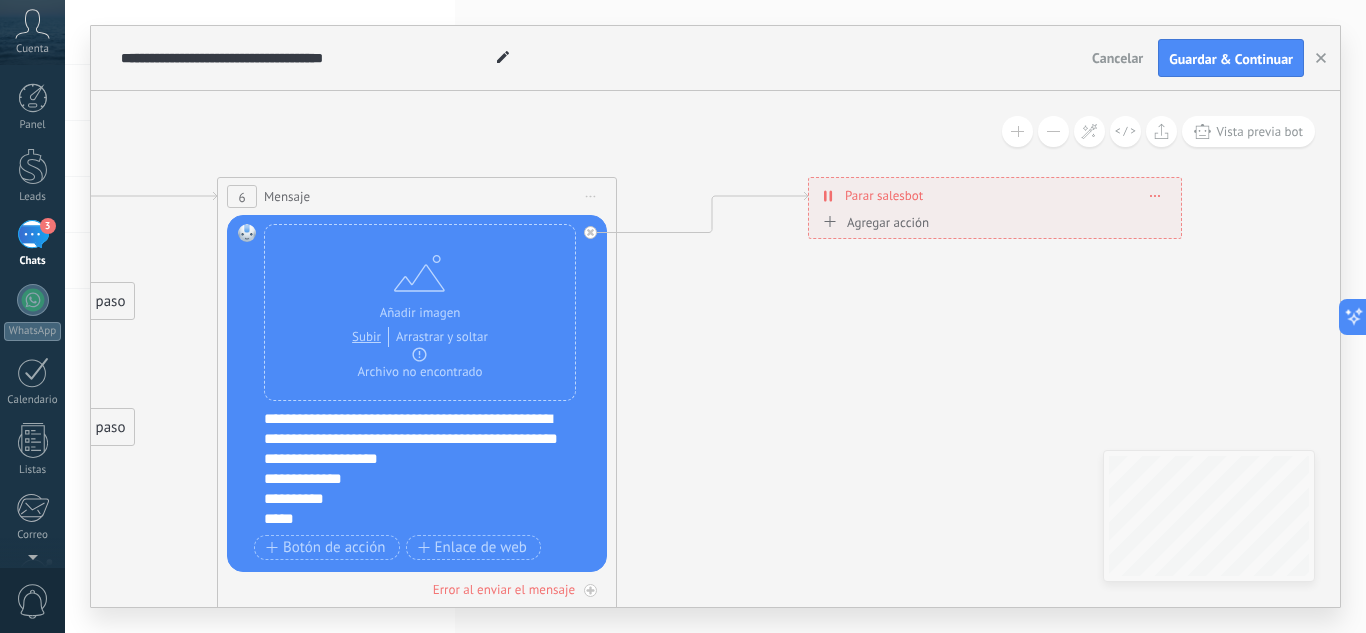 click on "Agregar acción" at bounding box center (873, 222) 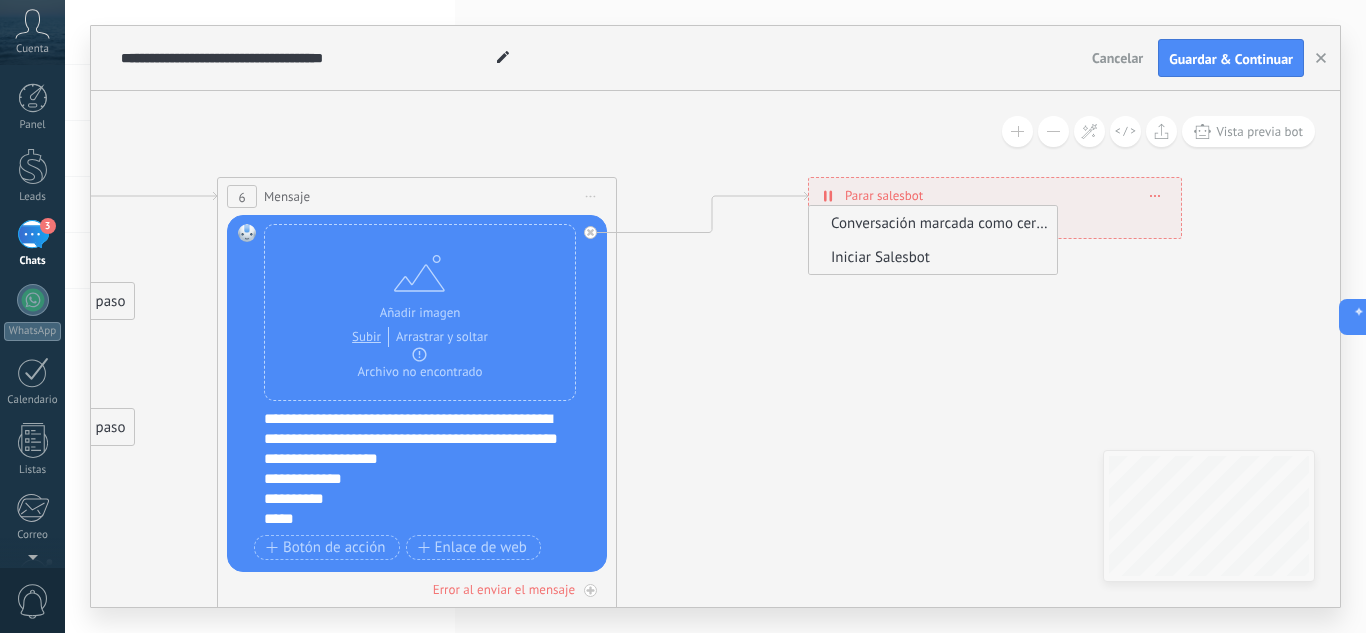 click on "Iniciar Salesbot" at bounding box center (930, 257) 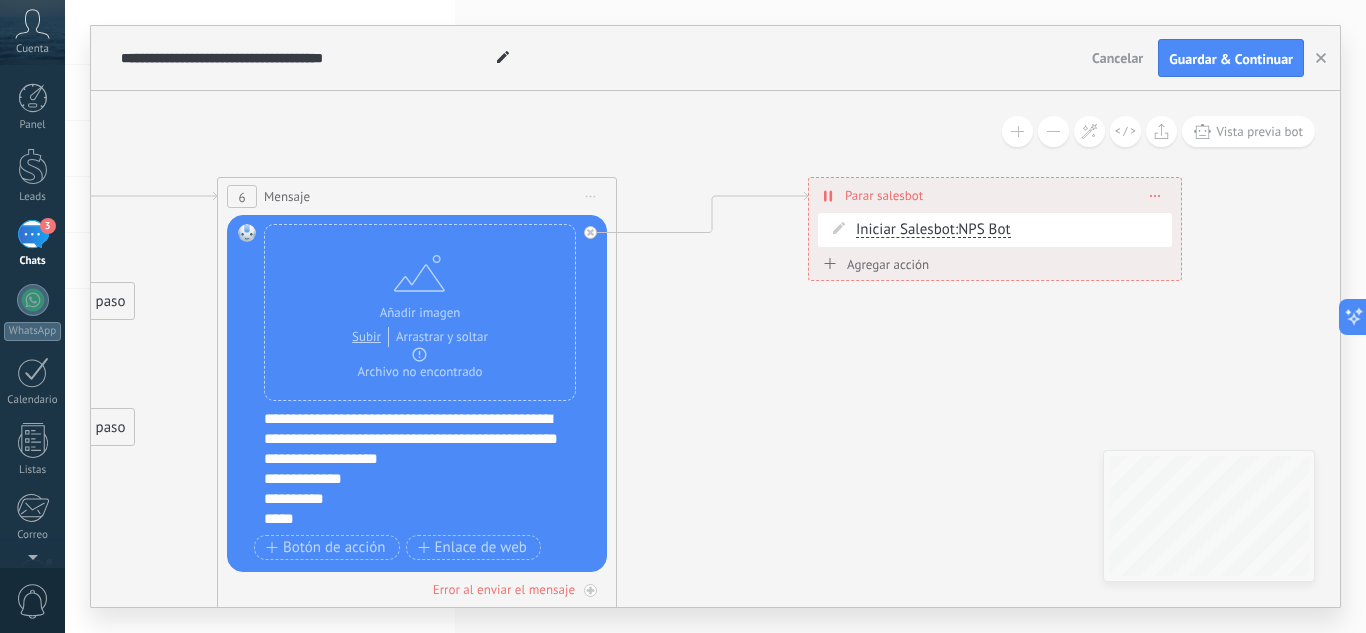 click on "Agregar acción" at bounding box center (873, 264) 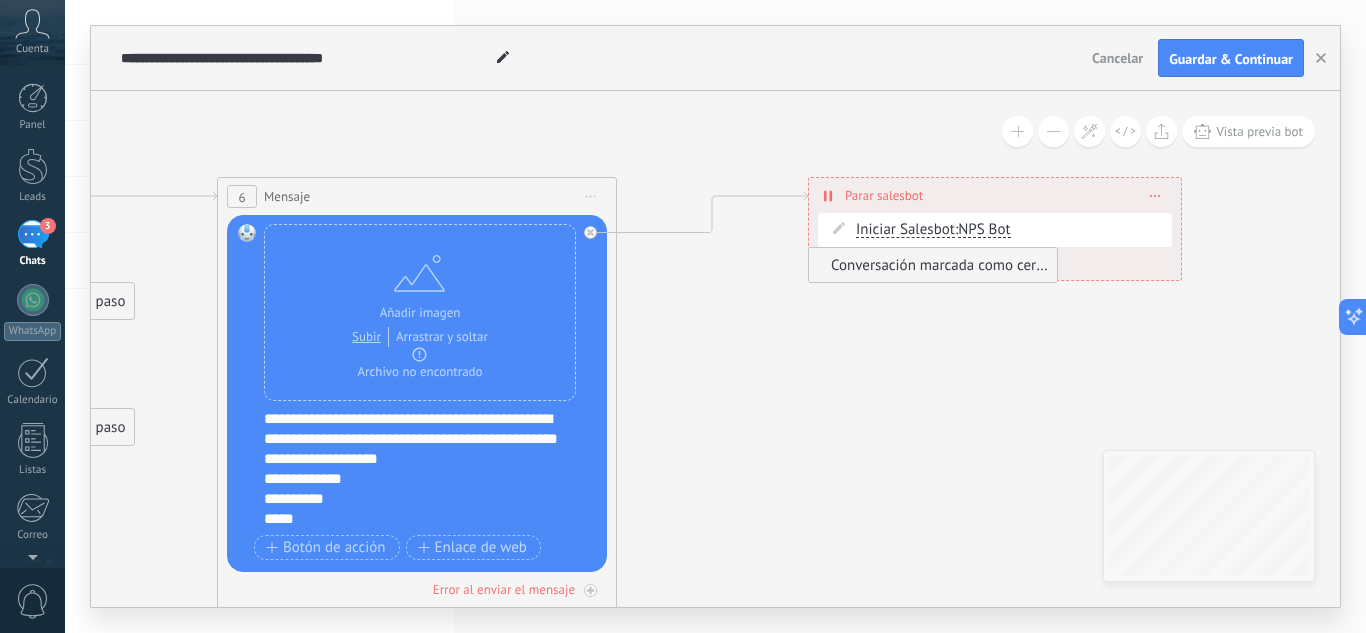 click on "Conversación marcada como cerrada" at bounding box center [930, 265] 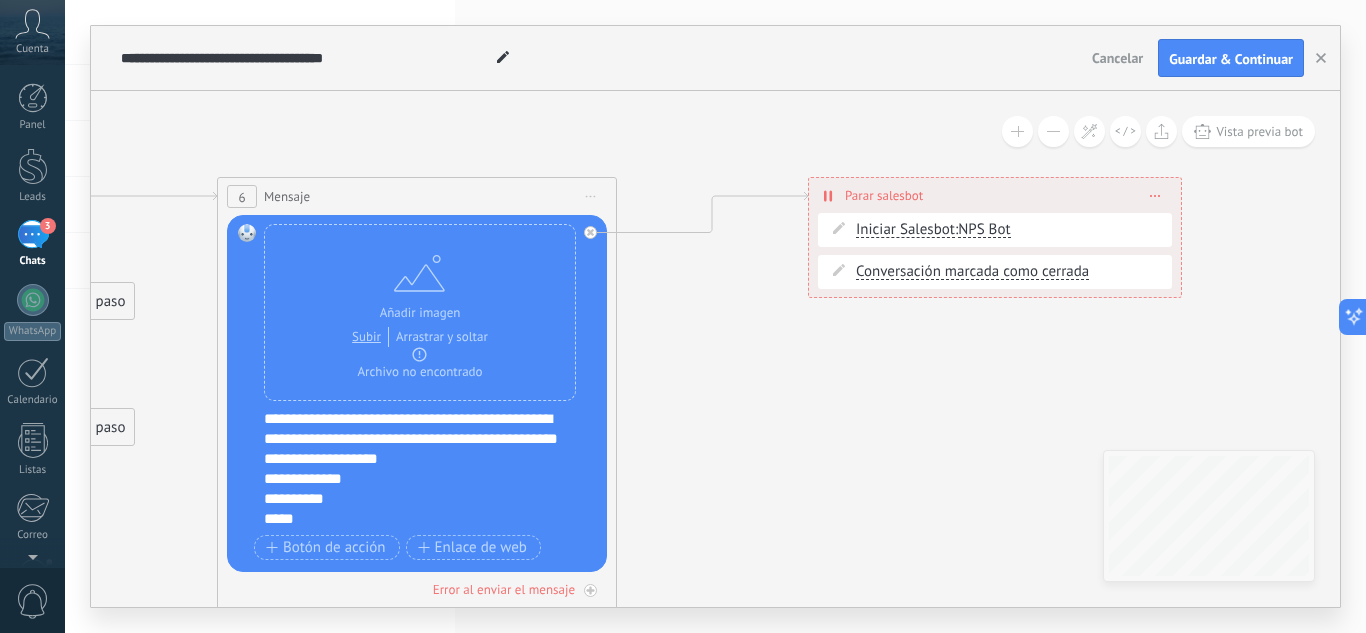 click on "**********" at bounding box center [995, 195] 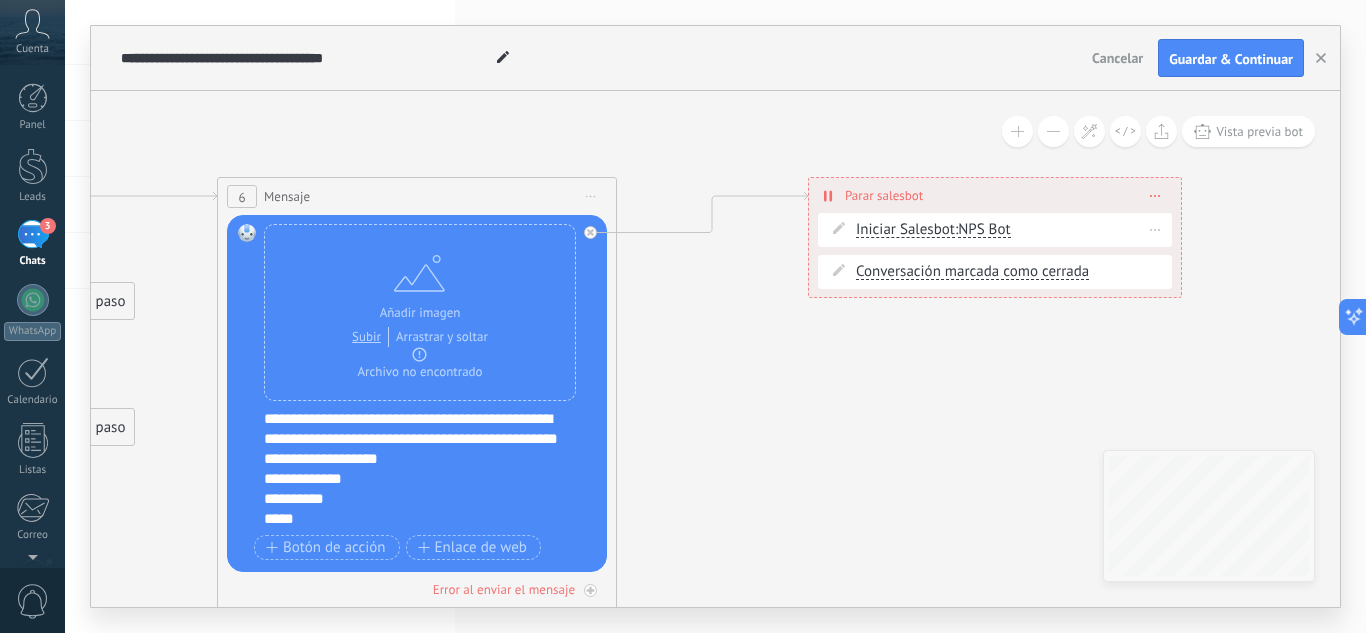 click on "Iniciar Salesbot
Iniciar Salesbot
Iniciar Salesbot
Iniciar Salesbot
:
NPS Bot" at bounding box center (1011, 230) 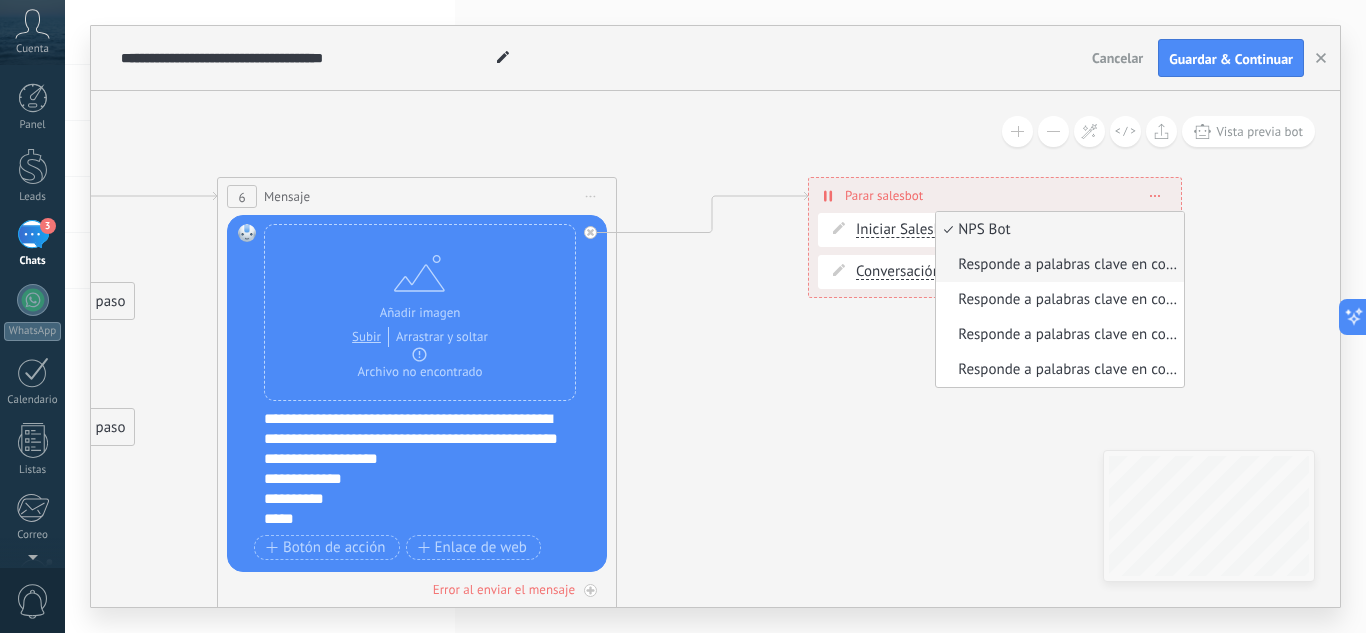 click on "Responde a palabras clave en comentarios" at bounding box center (1057, 265) 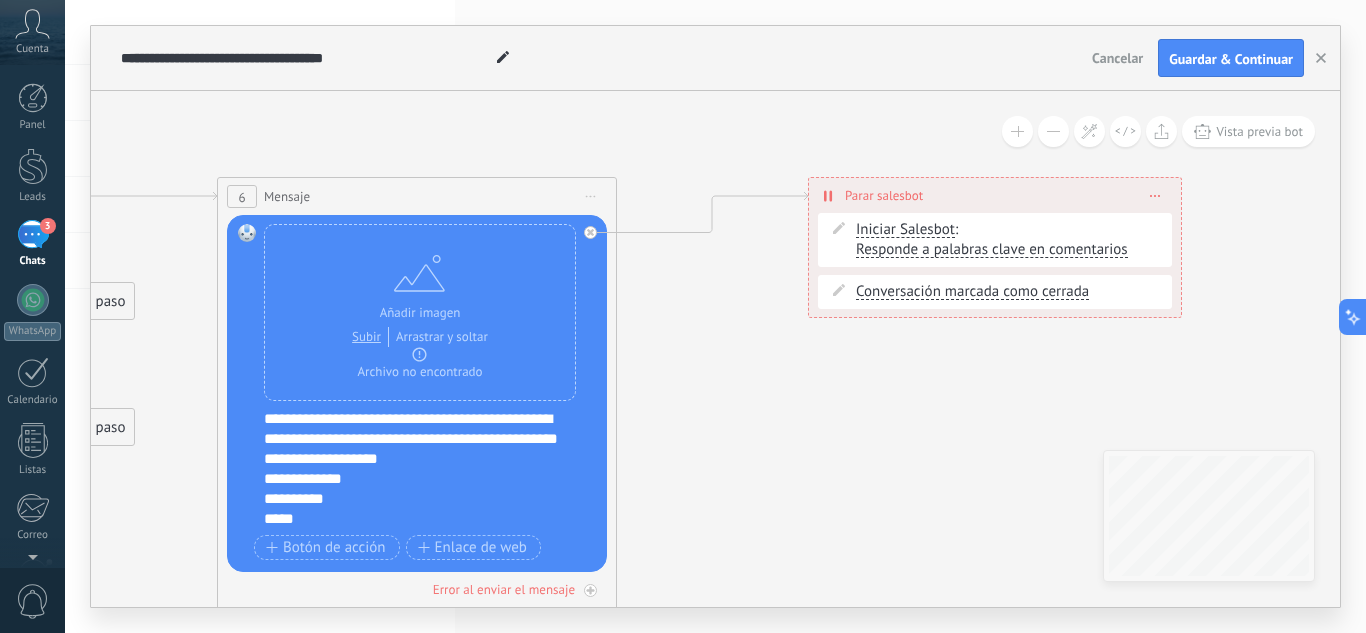 click 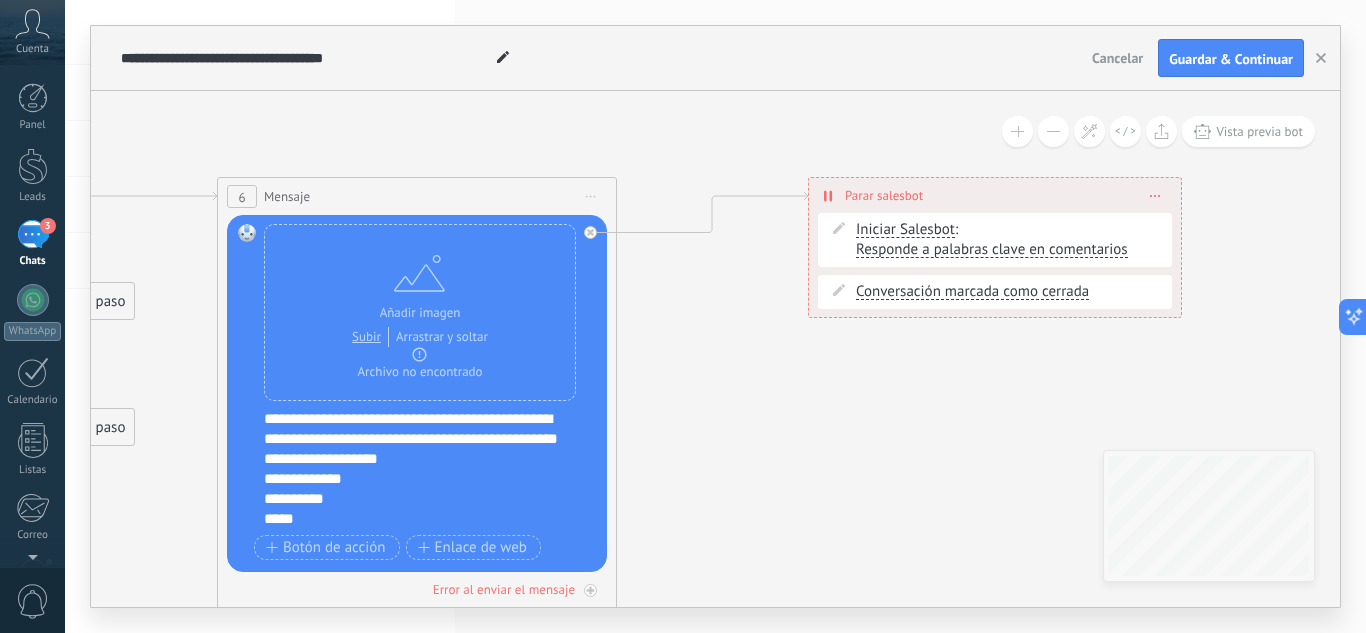 click on "**********" at bounding box center (995, 195) 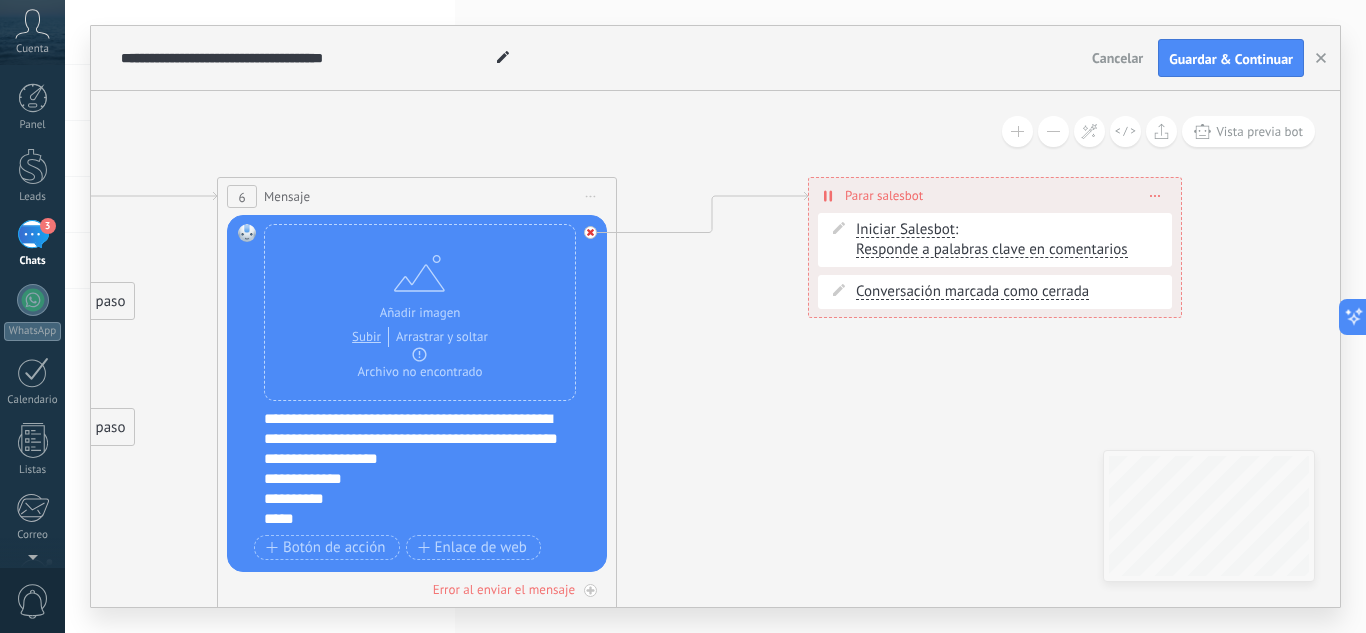 click at bounding box center (590, 232) 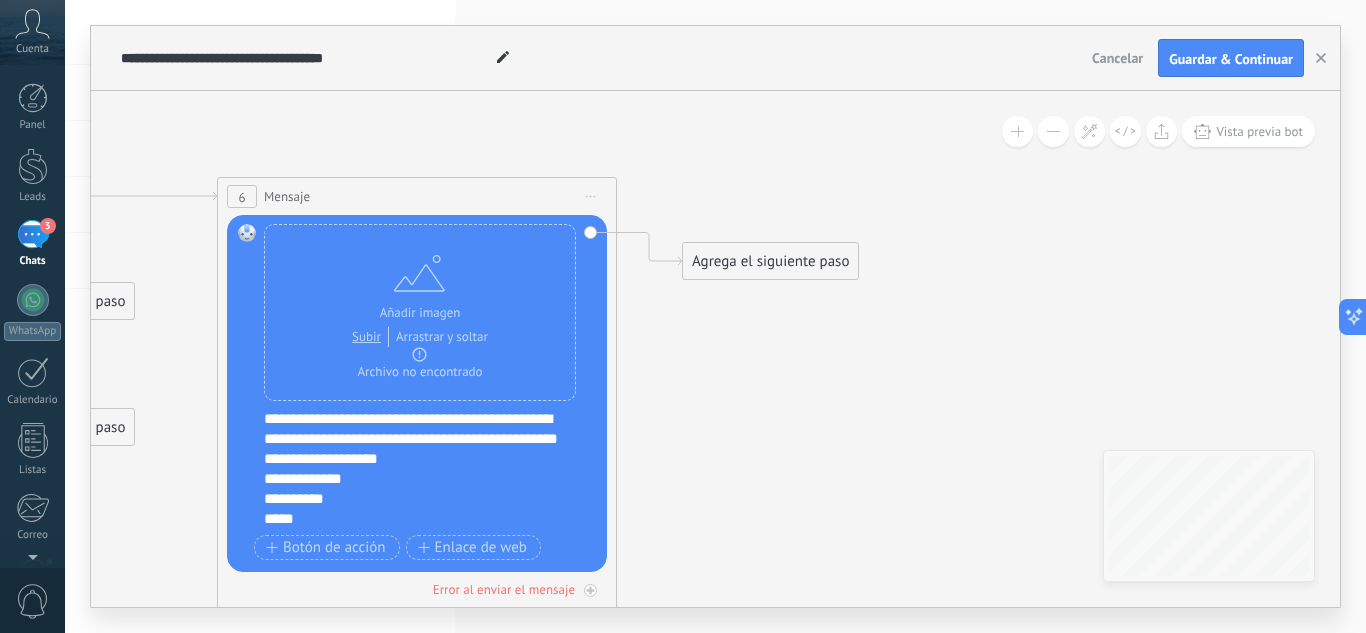 click on "Agrega el siguiente paso" at bounding box center (770, 261) 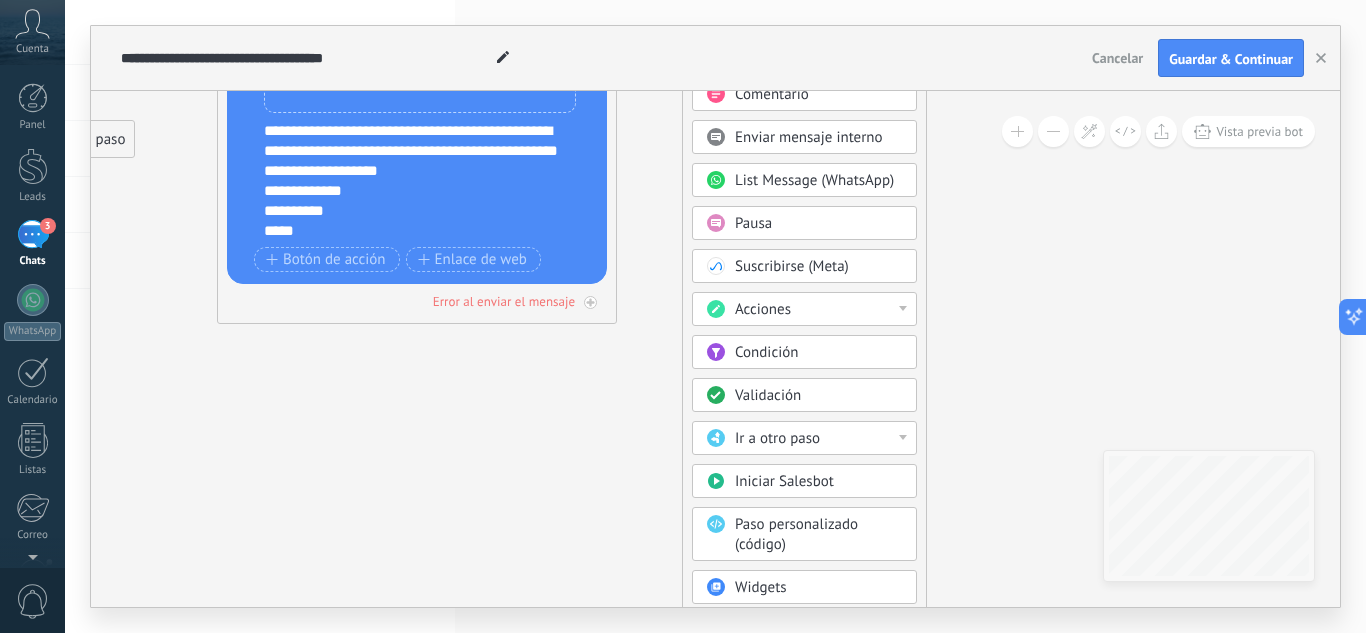 click on "Iniciar Salesbot" at bounding box center (784, 481) 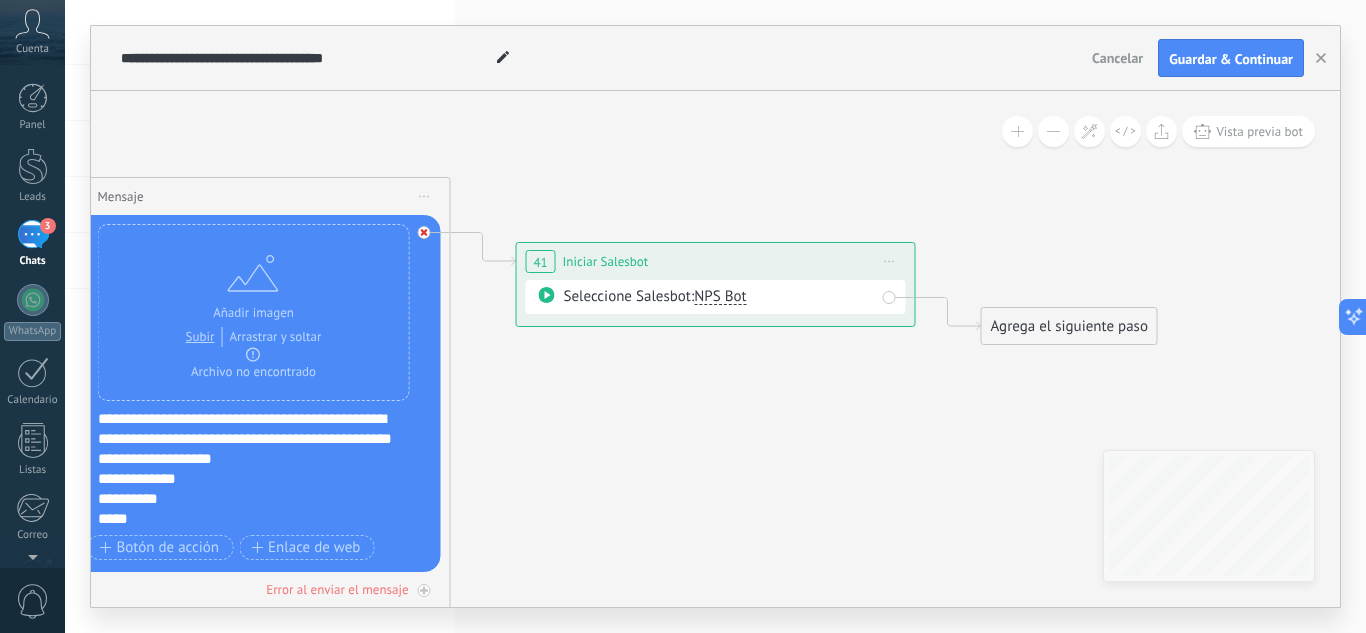 click at bounding box center [424, 232] 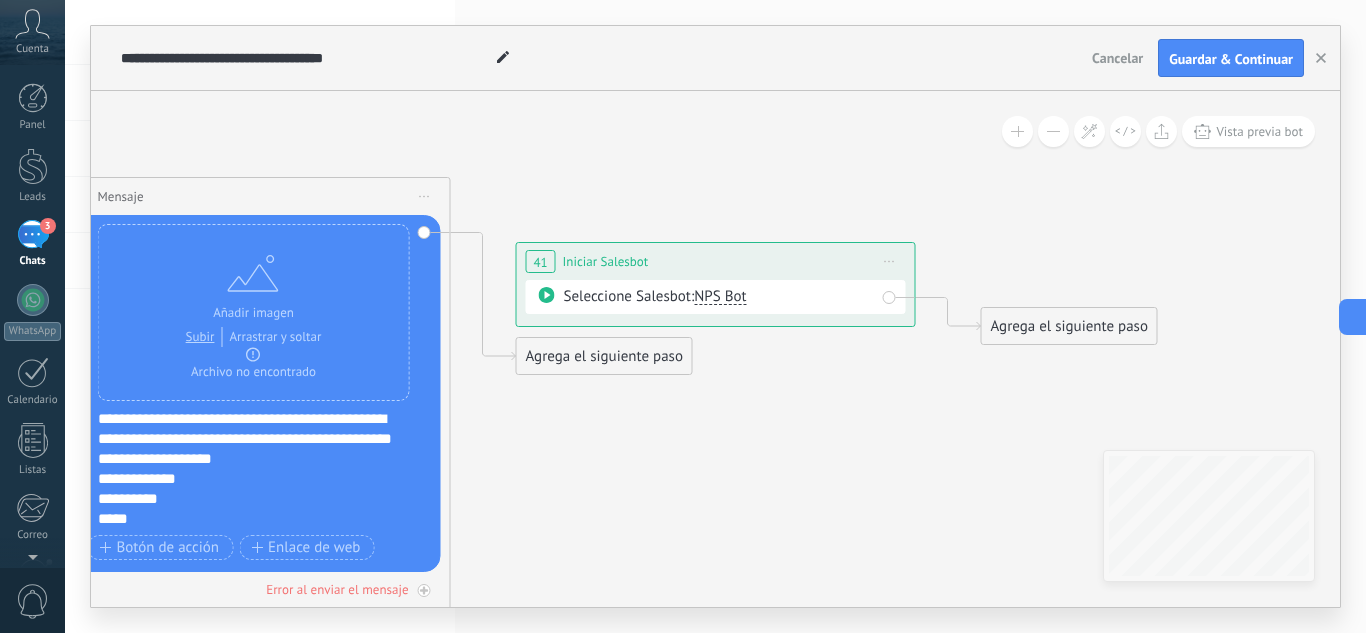 click on "Iniciar vista previa aquí
Cambiar nombre
Duplicar
Borrar" at bounding box center [890, 261] 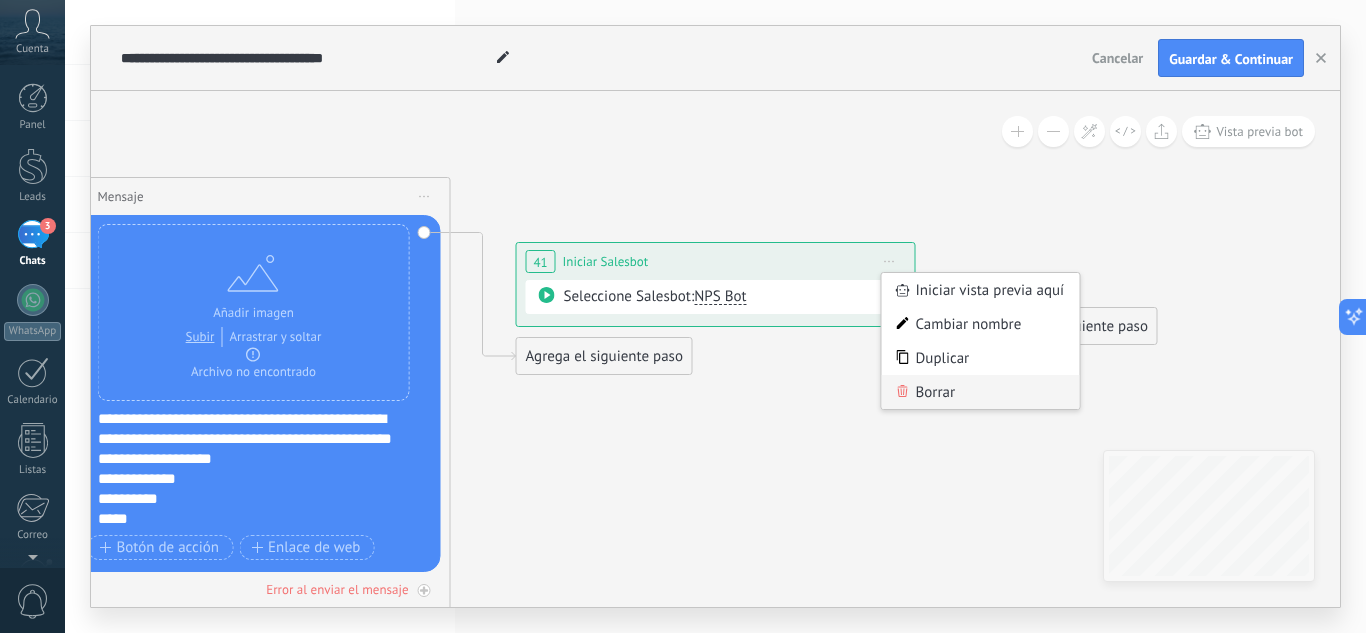 click on "Borrar" at bounding box center (981, 392) 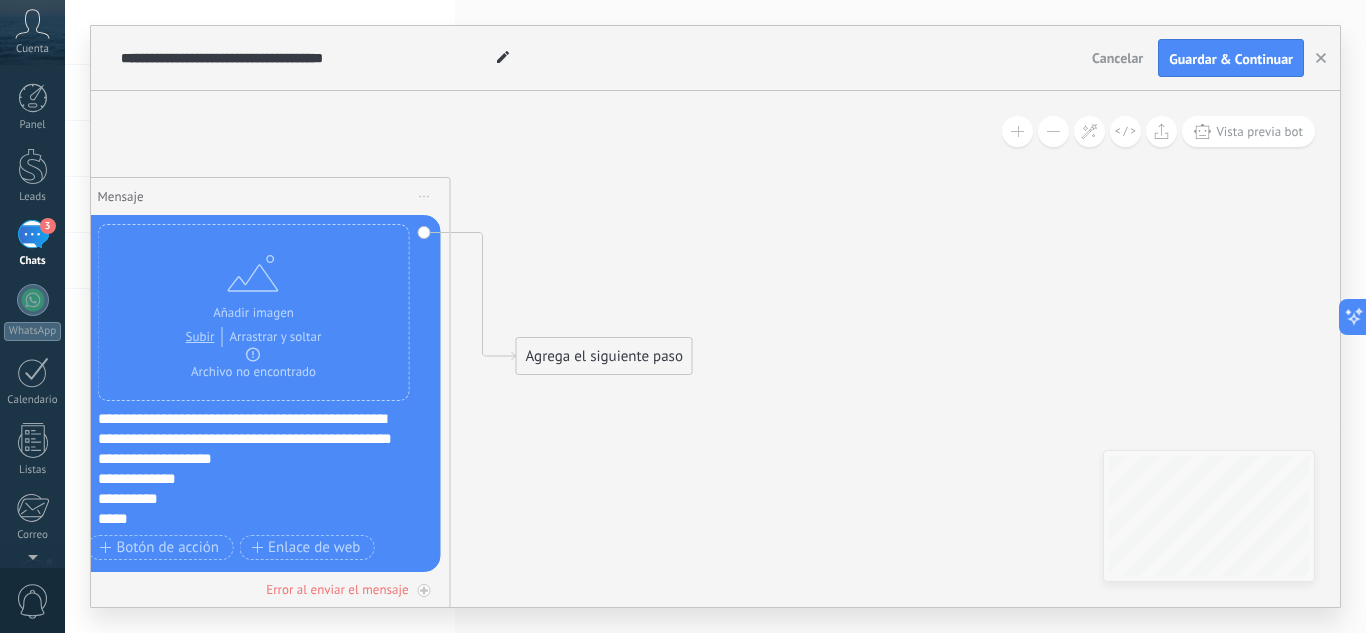 click on "Reemplazar
Quitar
Convertir a mensaje de voz
Arrastre la imagen aquí para adjuntarla.
Añadir imagen
Subir
Arrastrar y soltar
Archivo no encontrado
Escribe tu mensaje..." at bounding box center [251, 393] 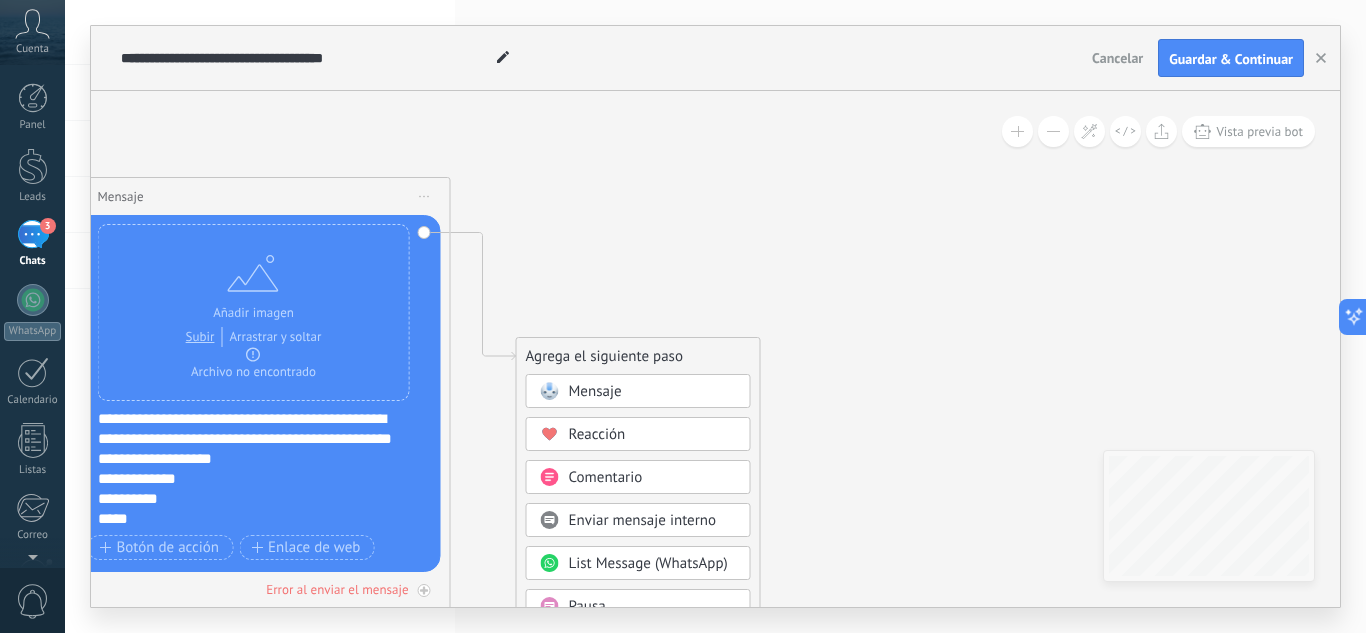 click on "Mensaje" at bounding box center (638, 391) 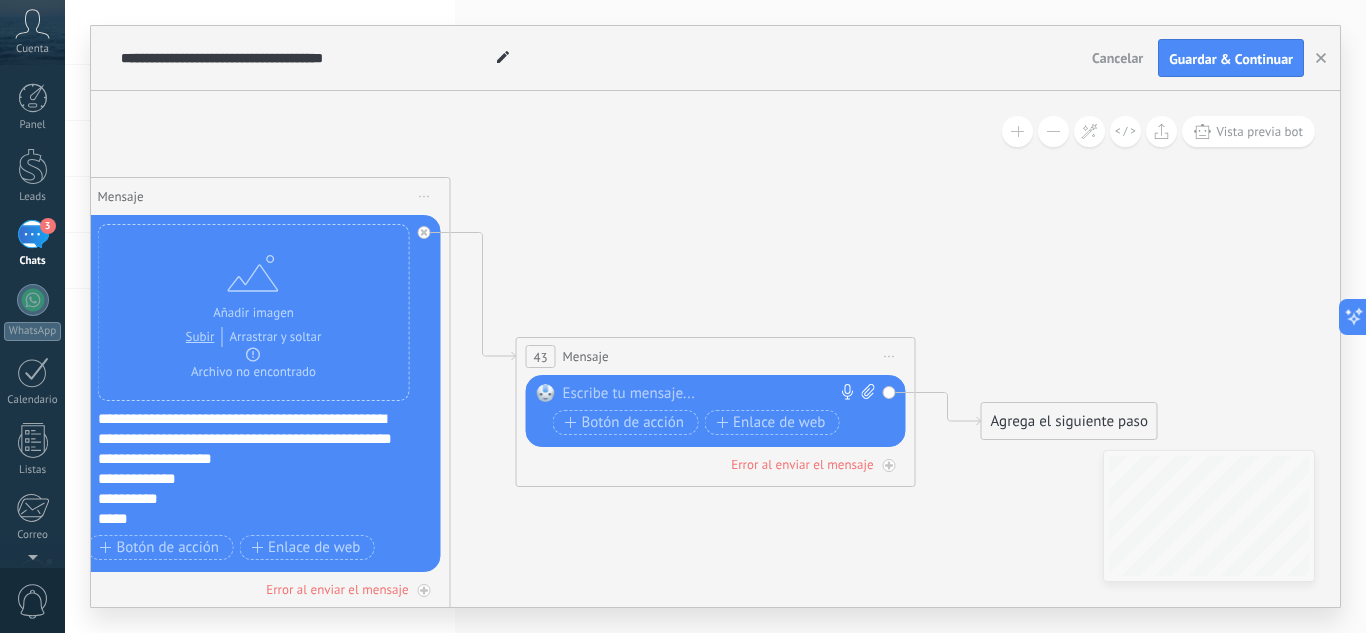 click at bounding box center [711, 394] 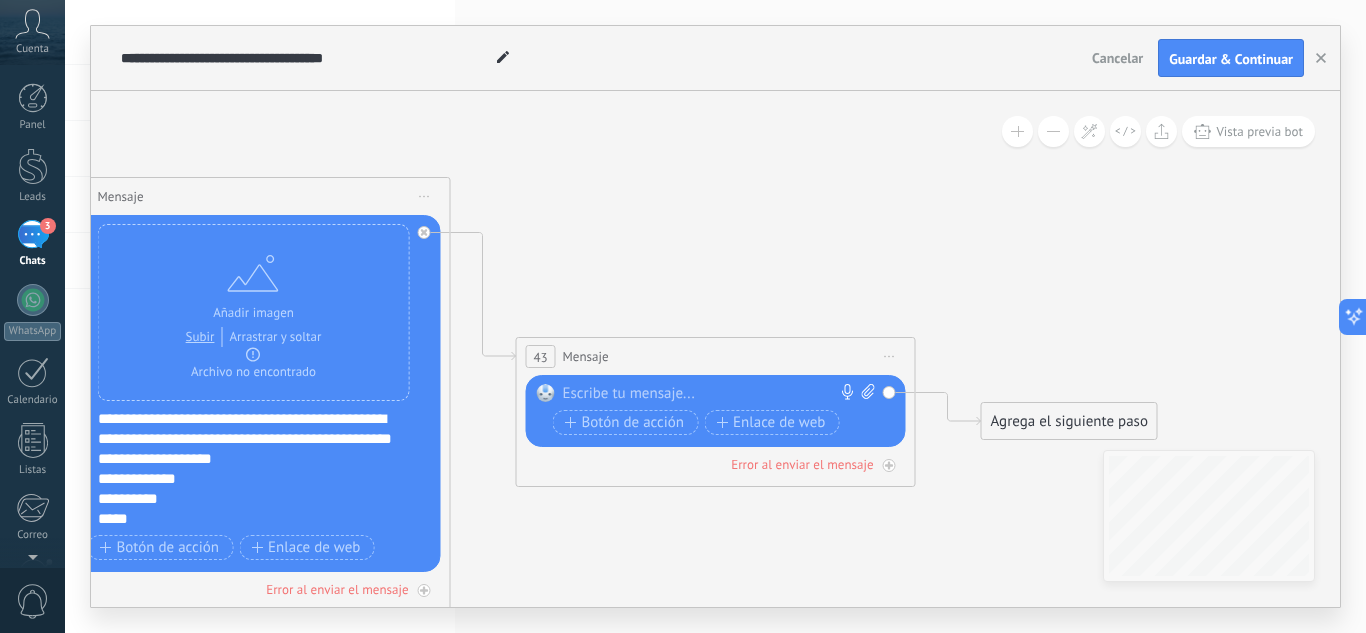 paste 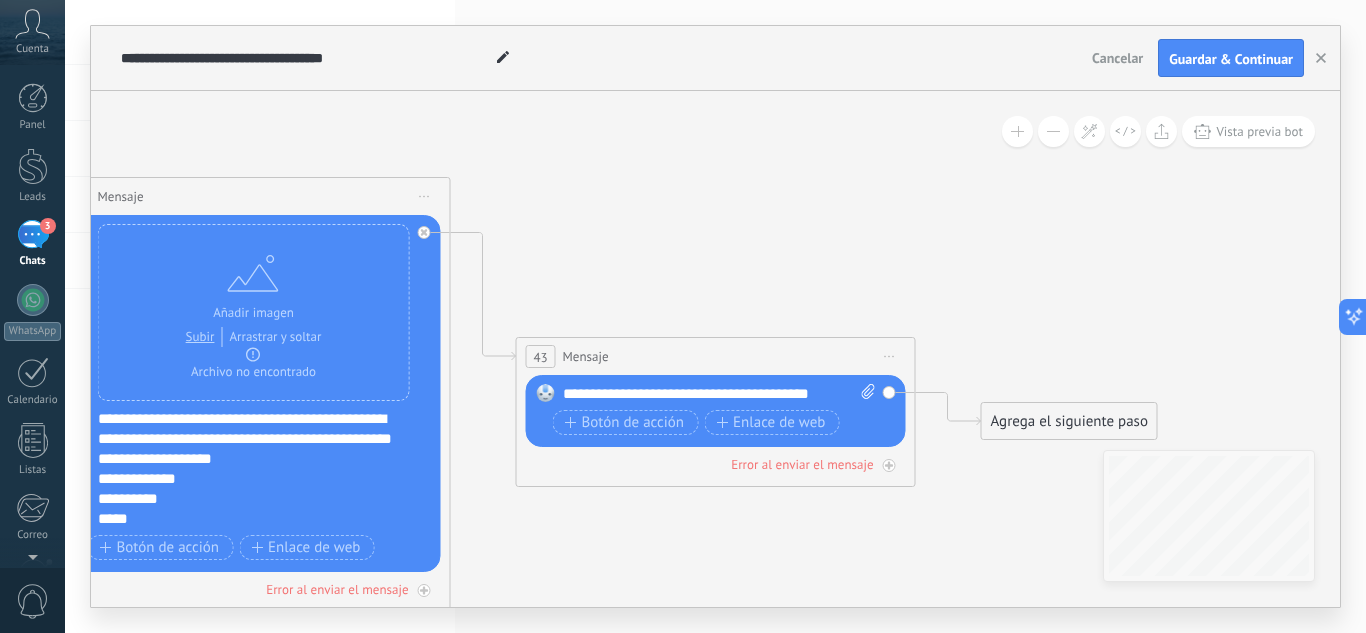 click on "**********" at bounding box center [719, 394] 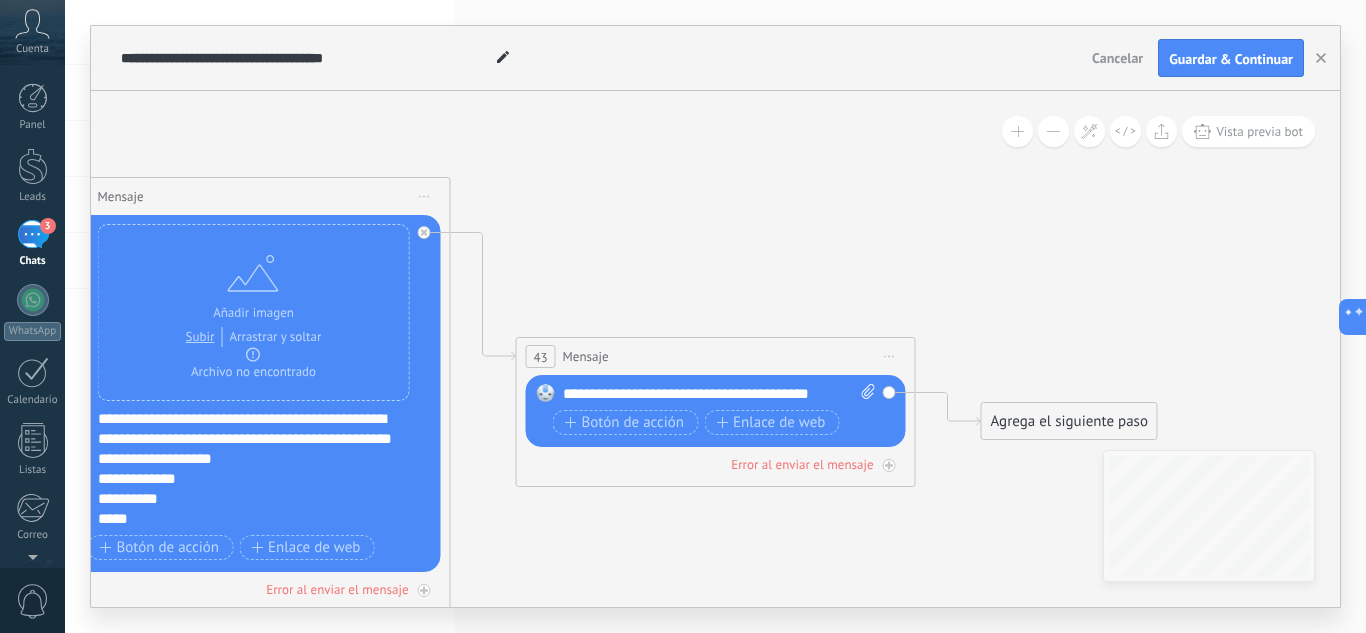 click on "**********" at bounding box center [719, 394] 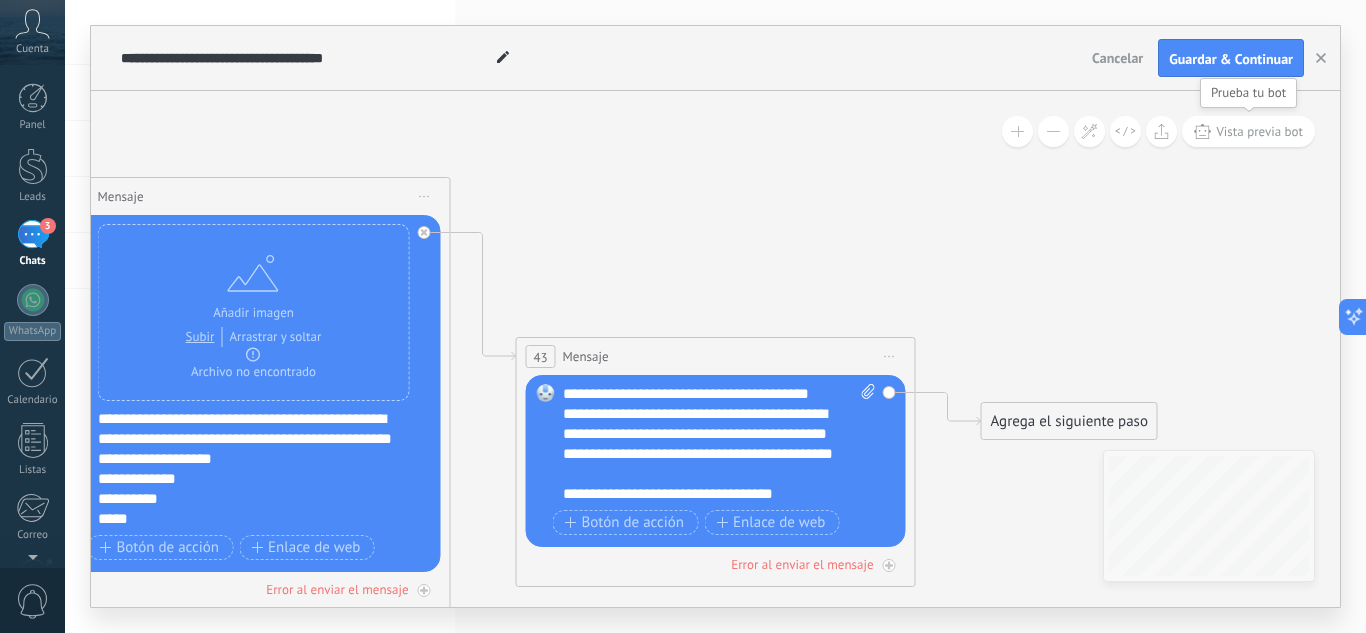 click on "Vista previa bot" at bounding box center [1259, 131] 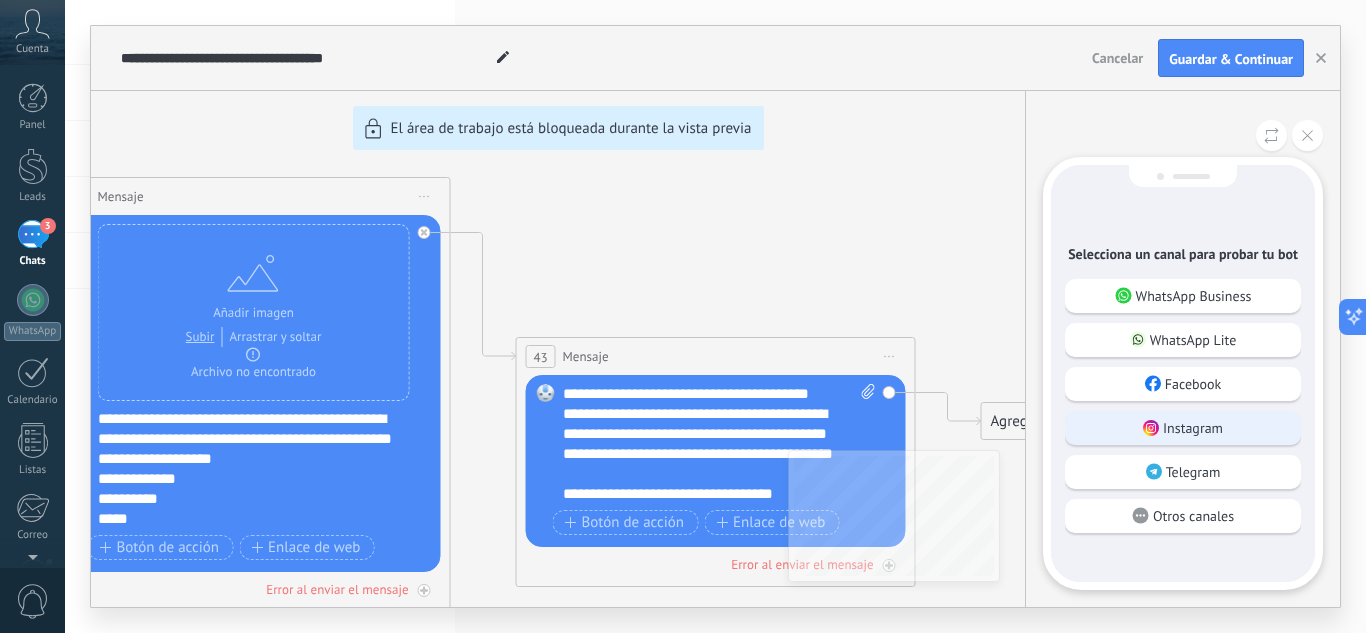 click on "Instagram" at bounding box center [1193, 428] 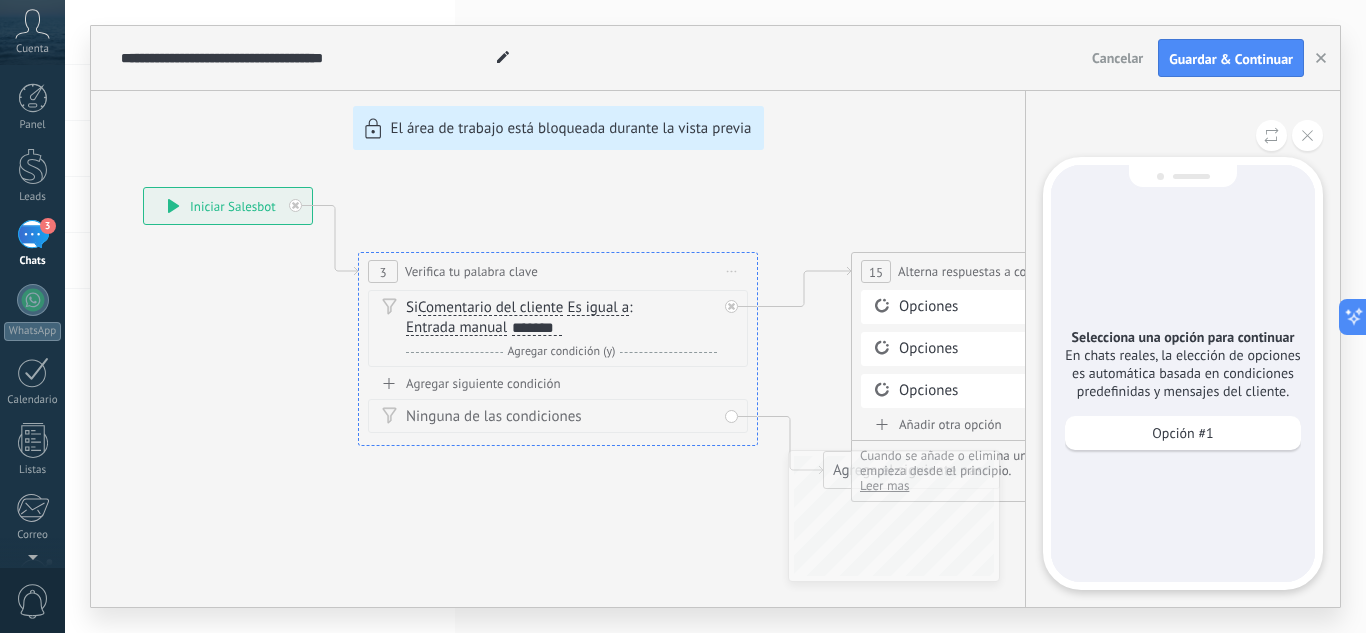 click on "Opción #1" at bounding box center (1182, 433) 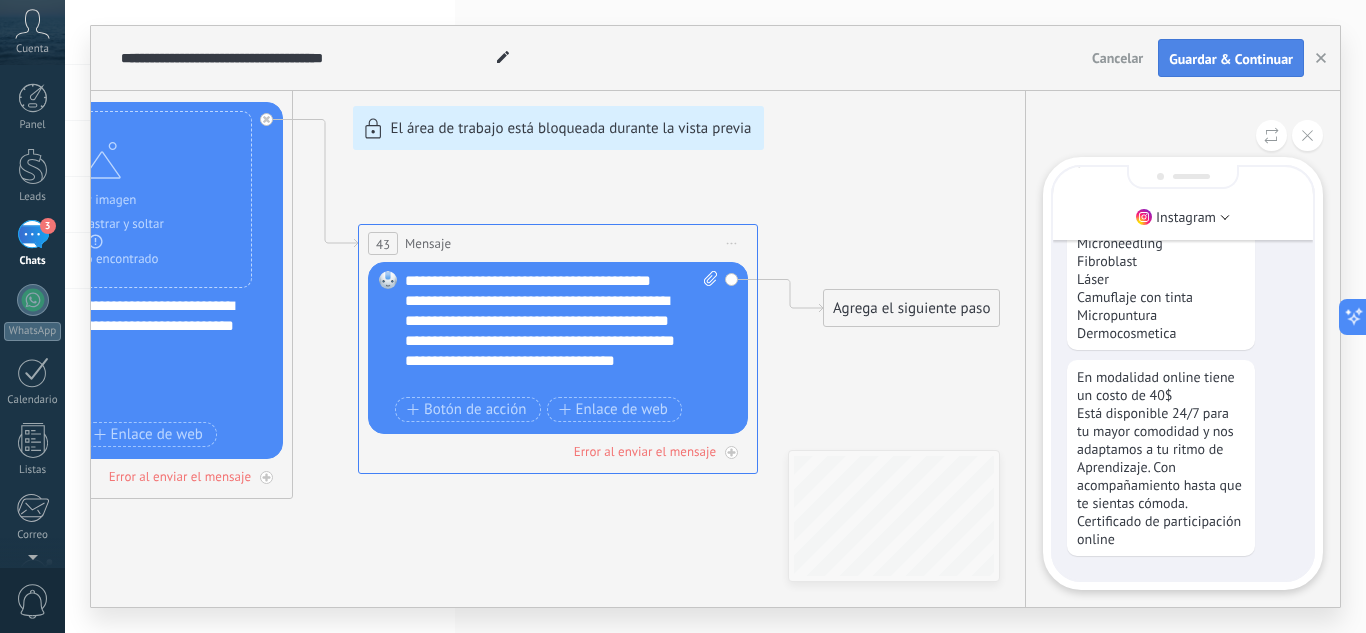 click on "Guardar & Continuar" at bounding box center [1231, 59] 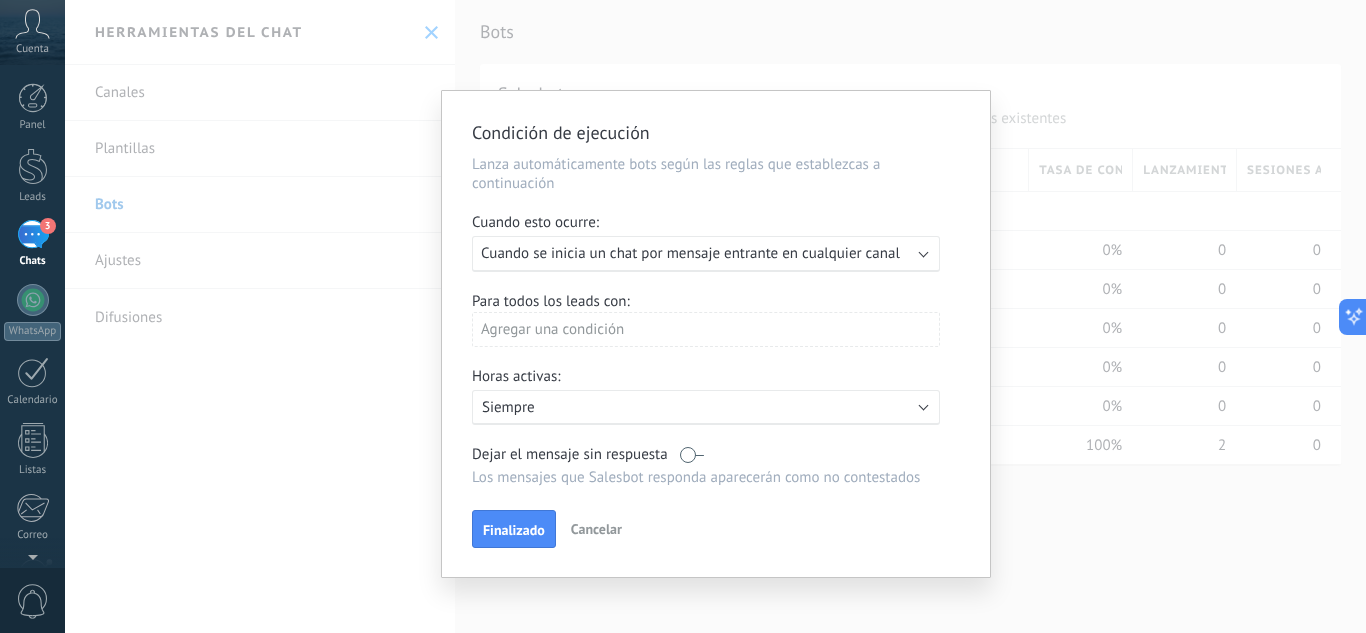 click on "Ejecutar:  Cuando se inicia un chat por mensaje entrante en cualquier canal" at bounding box center (698, 253) 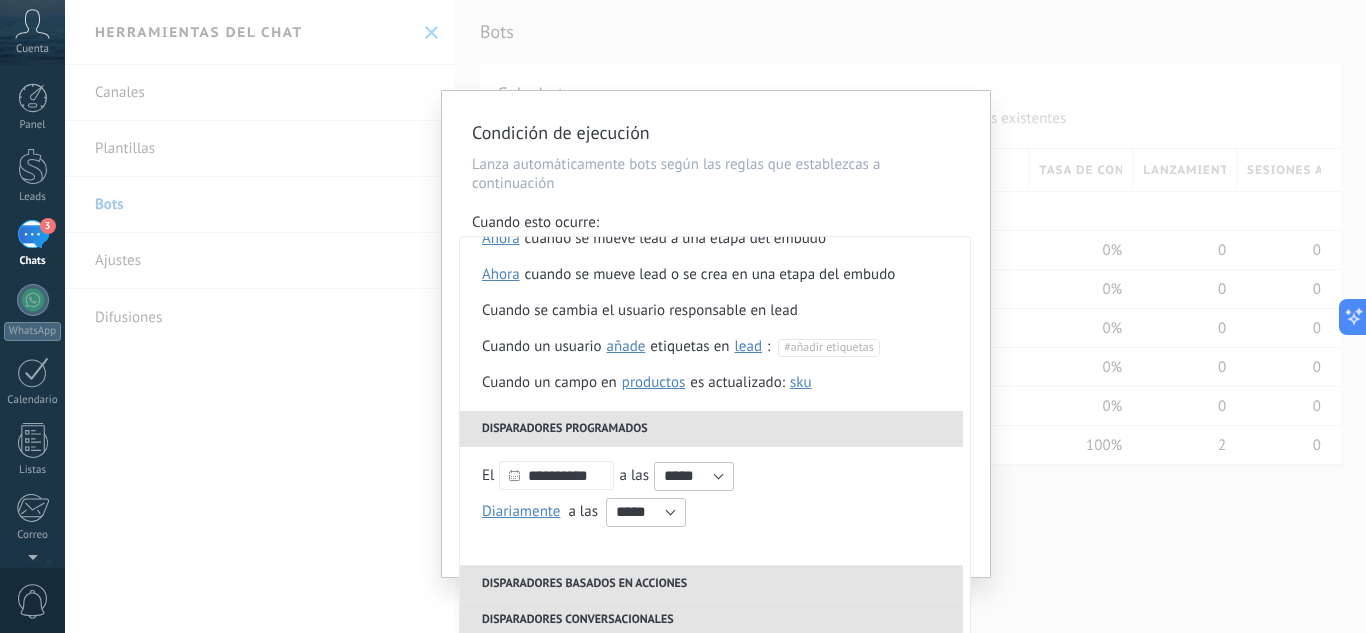 scroll, scrollTop: 0, scrollLeft: 0, axis: both 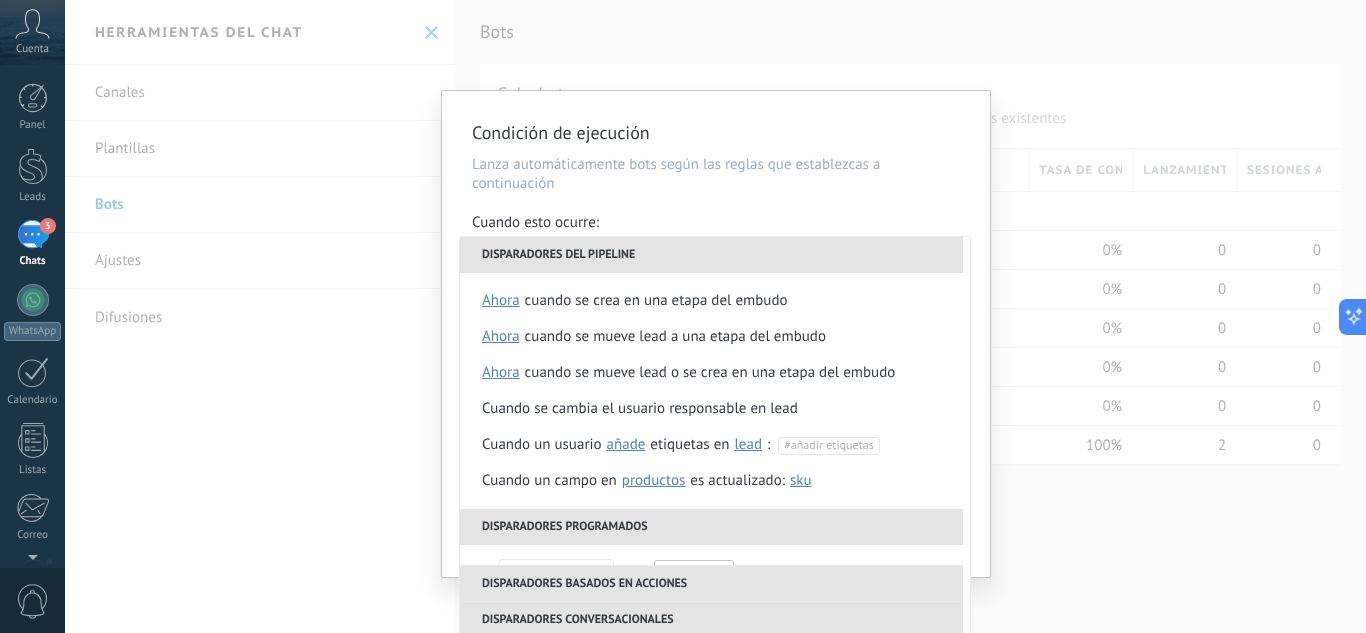 click on "Disparadores del pipeline" at bounding box center [711, 255] 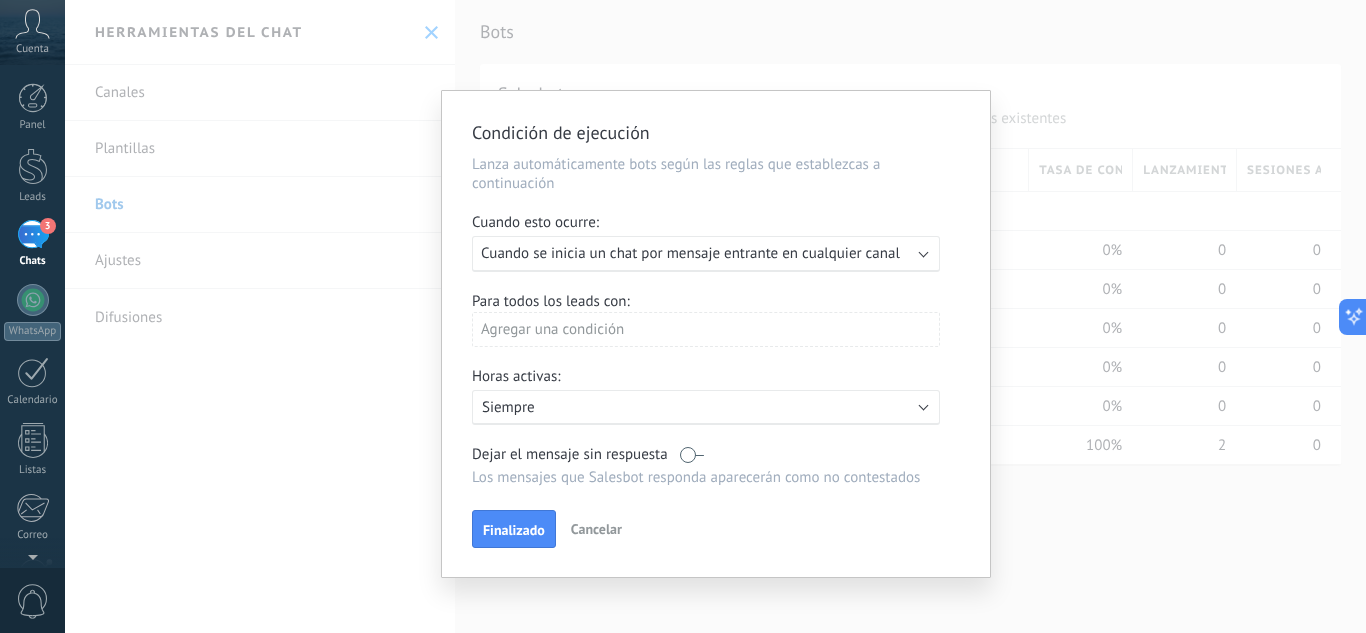 click on "Agregar una condición" at bounding box center (706, 329) 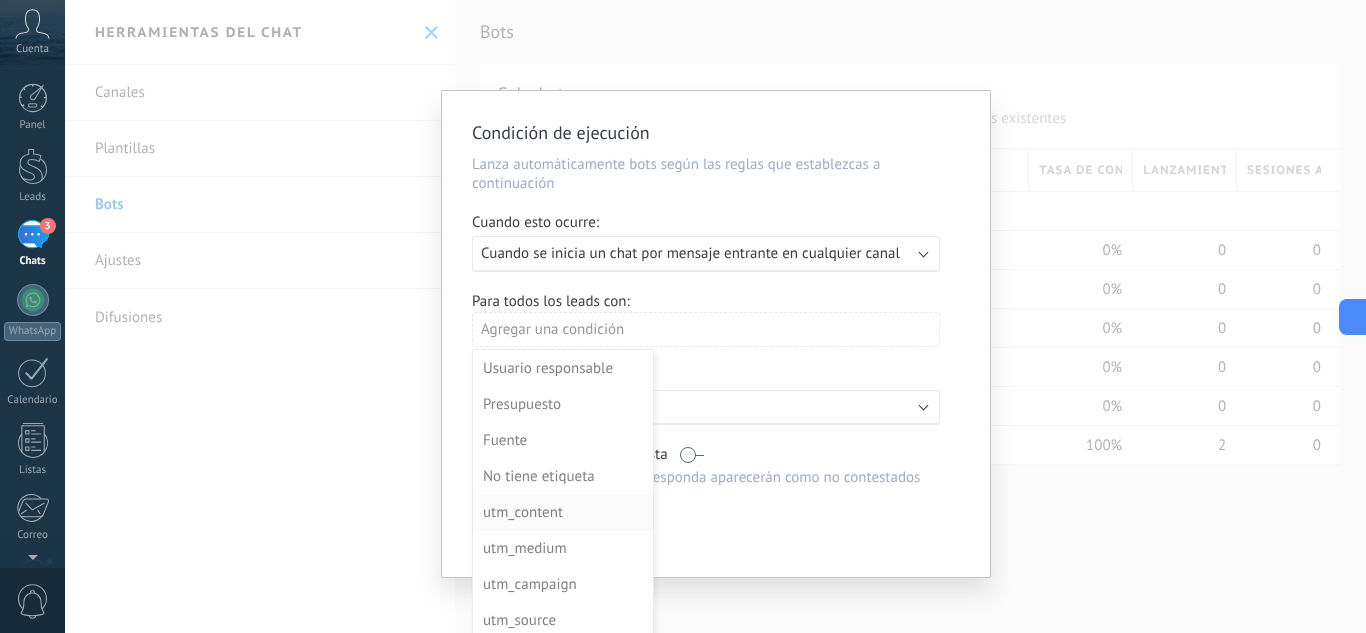 scroll, scrollTop: 216, scrollLeft: 0, axis: vertical 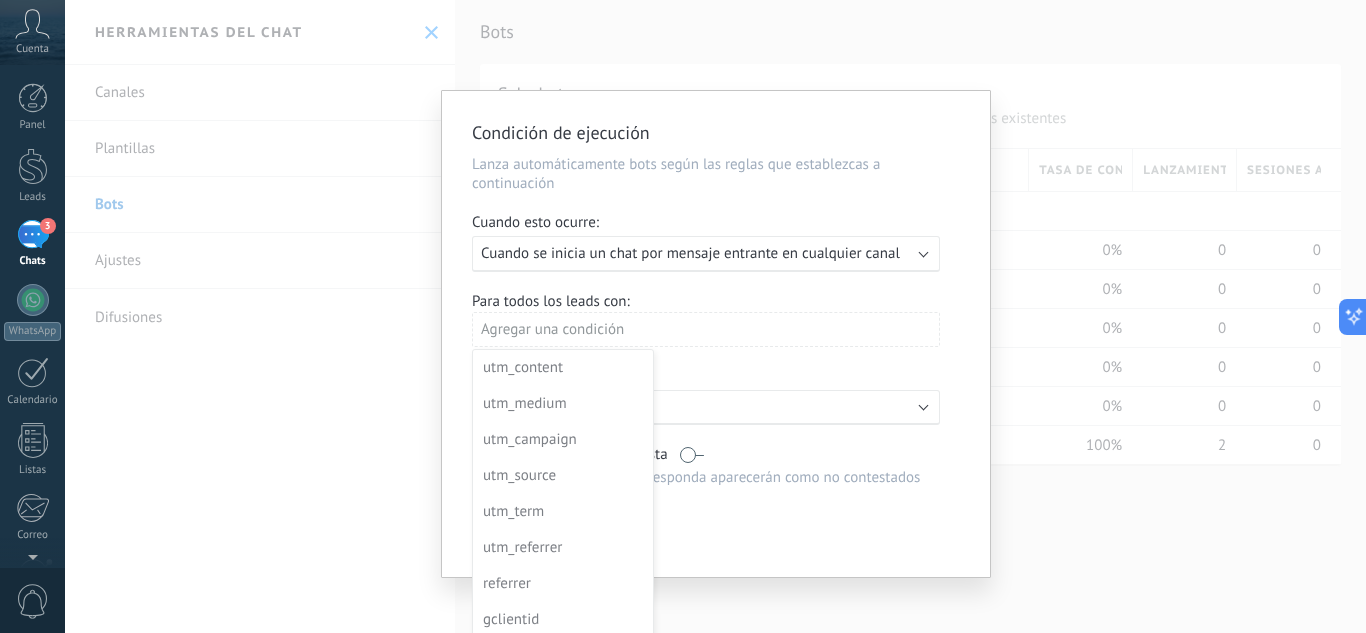 click at bounding box center [716, 334] 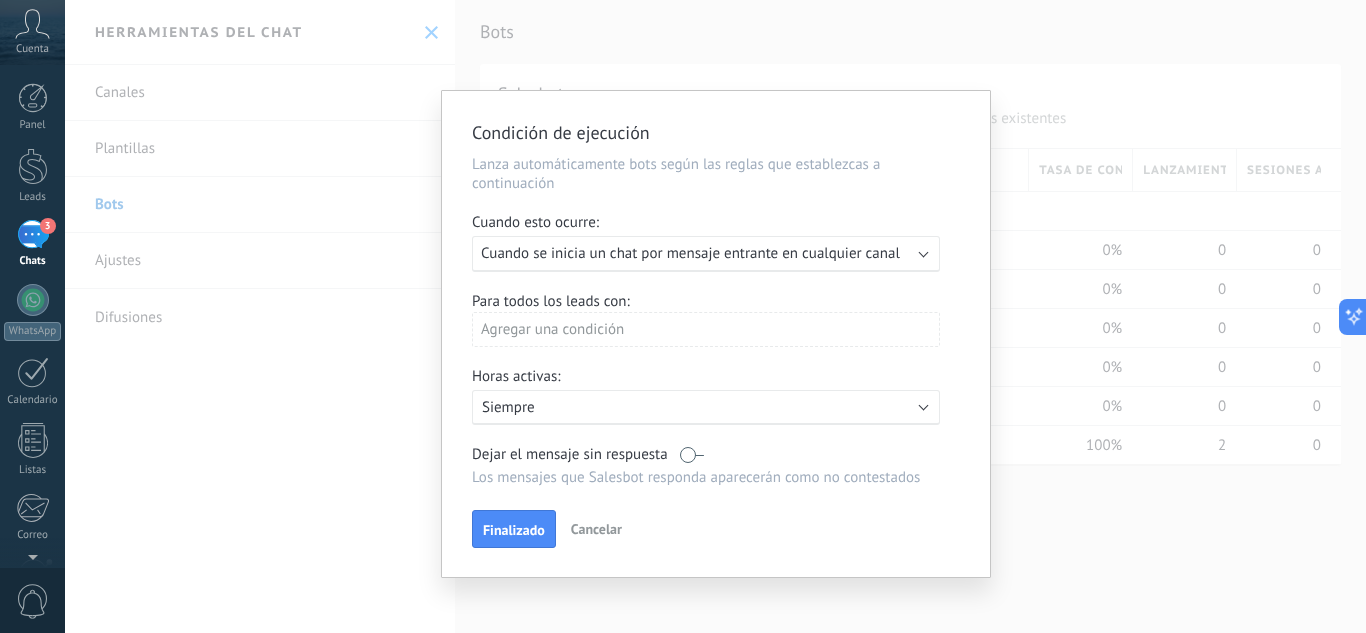 click at bounding box center (692, 454) 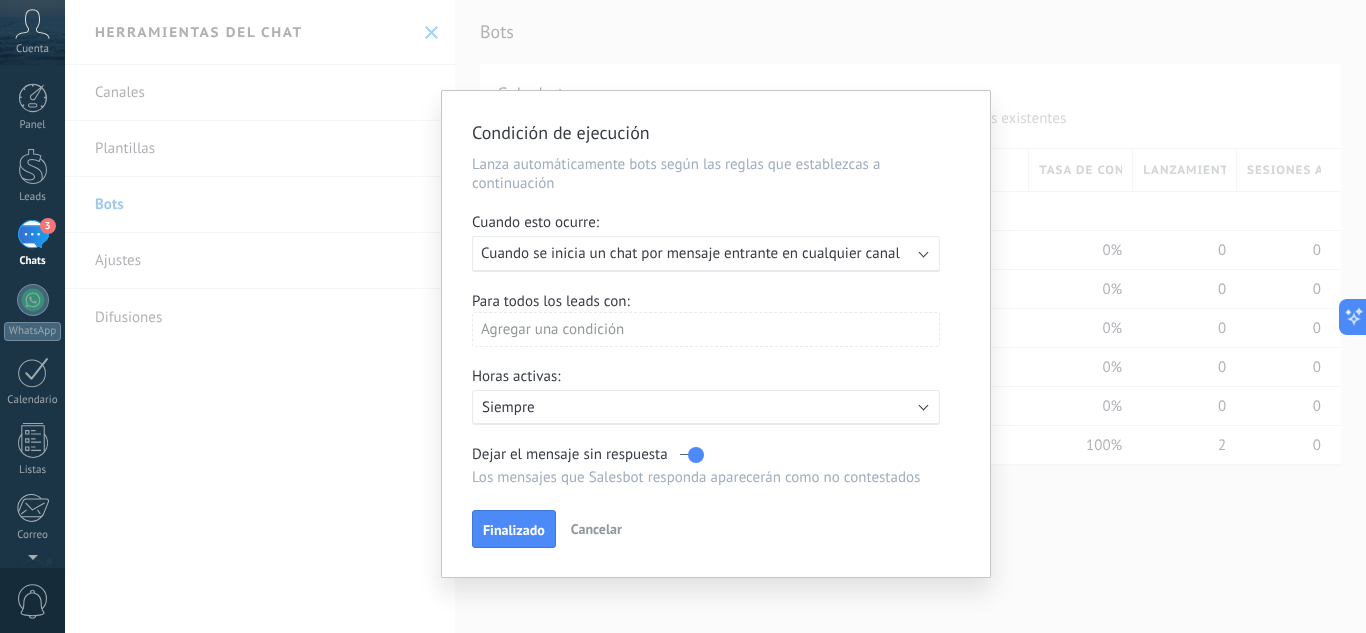 click at bounding box center (692, 454) 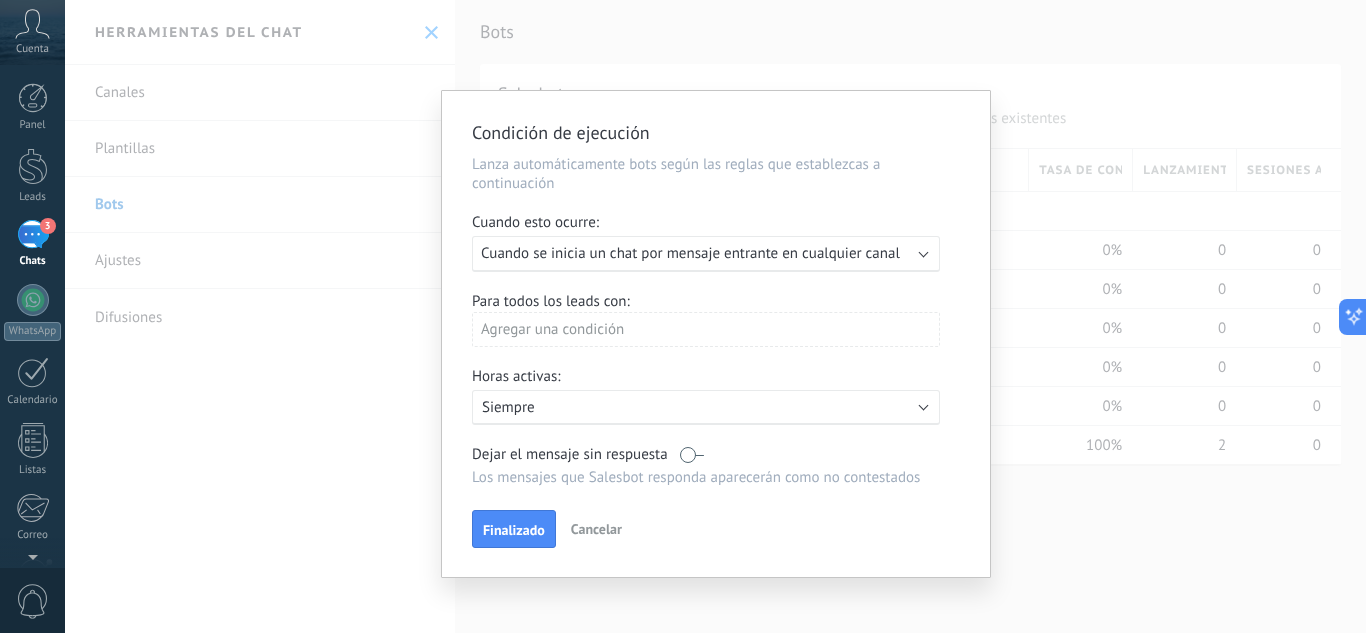 click on "Activo:  Siempre" at bounding box center (706, 407) 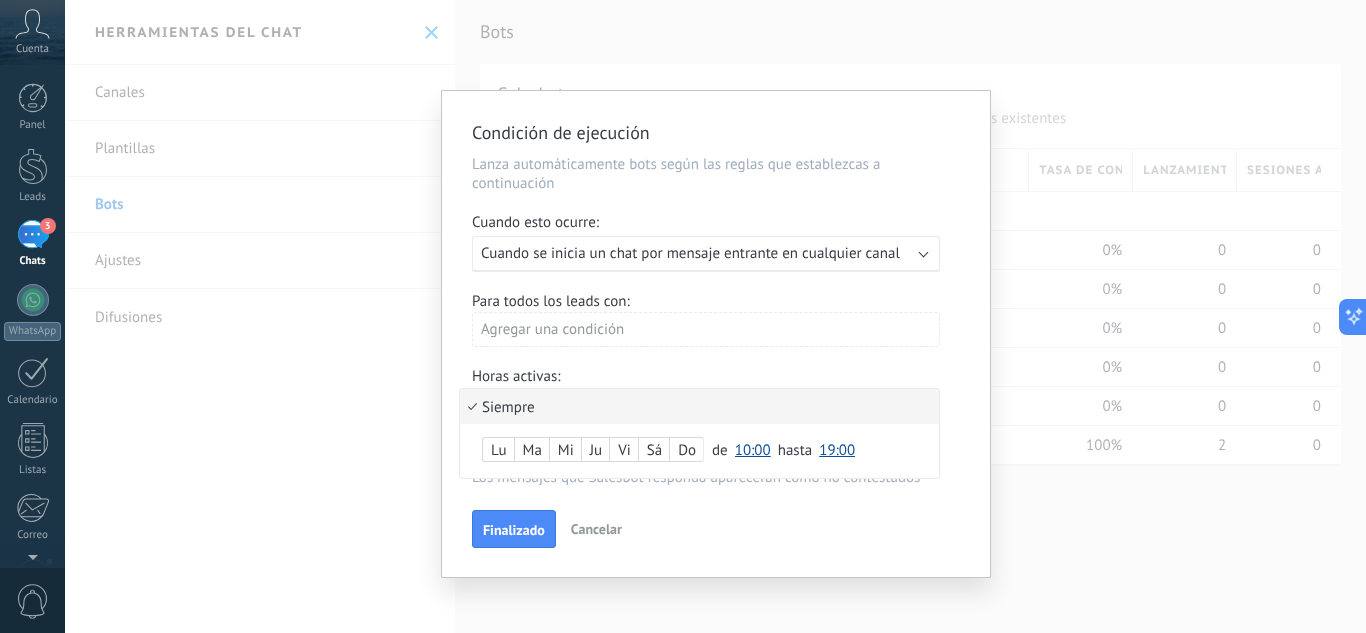 click on "19:00" at bounding box center [837, 450] 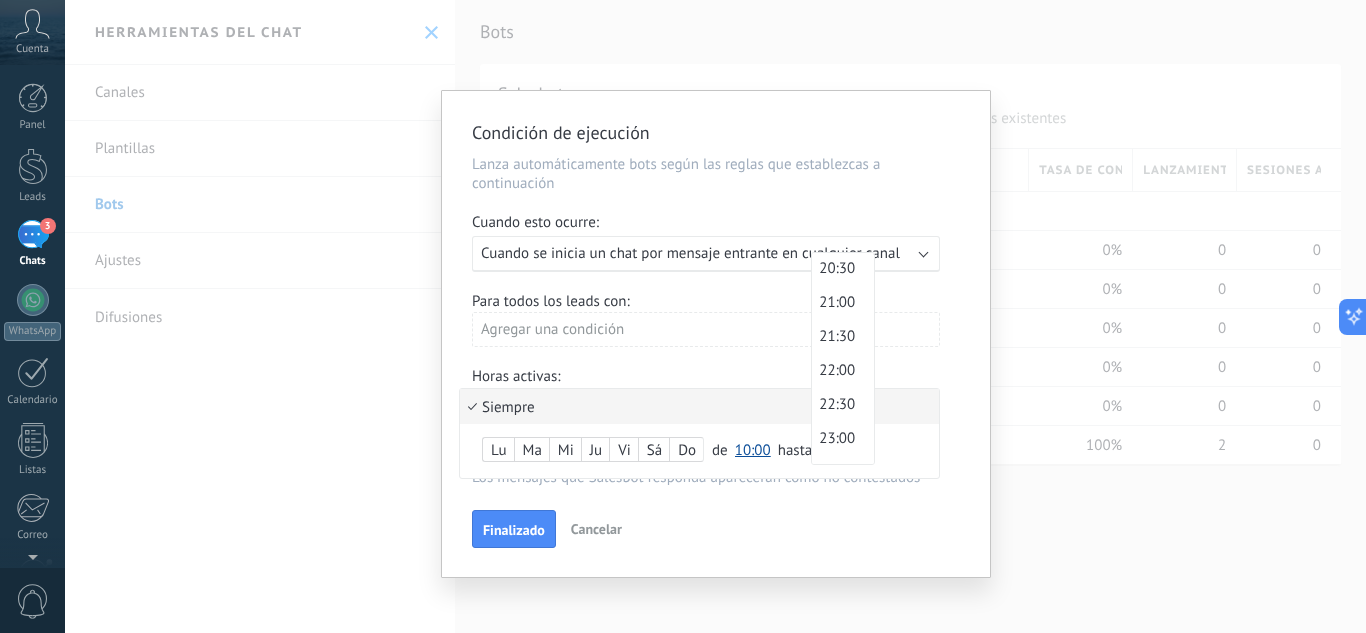 scroll, scrollTop: 1421, scrollLeft: 0, axis: vertical 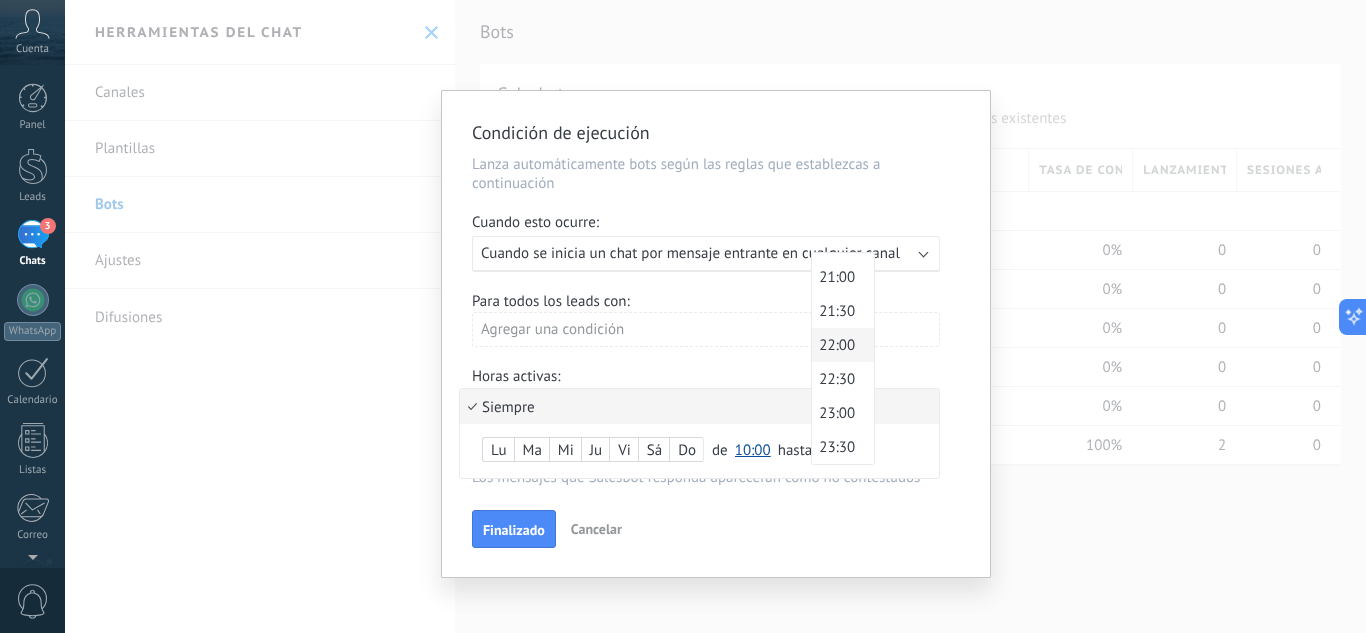 click on "22:00" at bounding box center (840, 345) 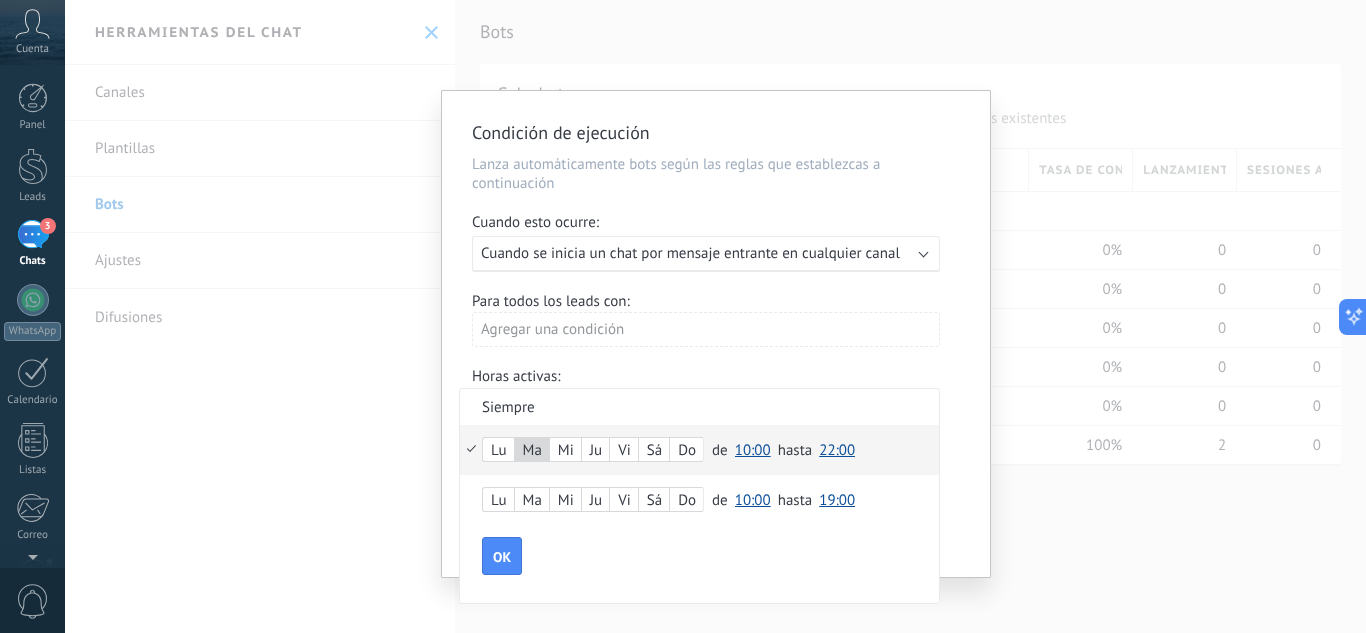 scroll, scrollTop: 0, scrollLeft: 0, axis: both 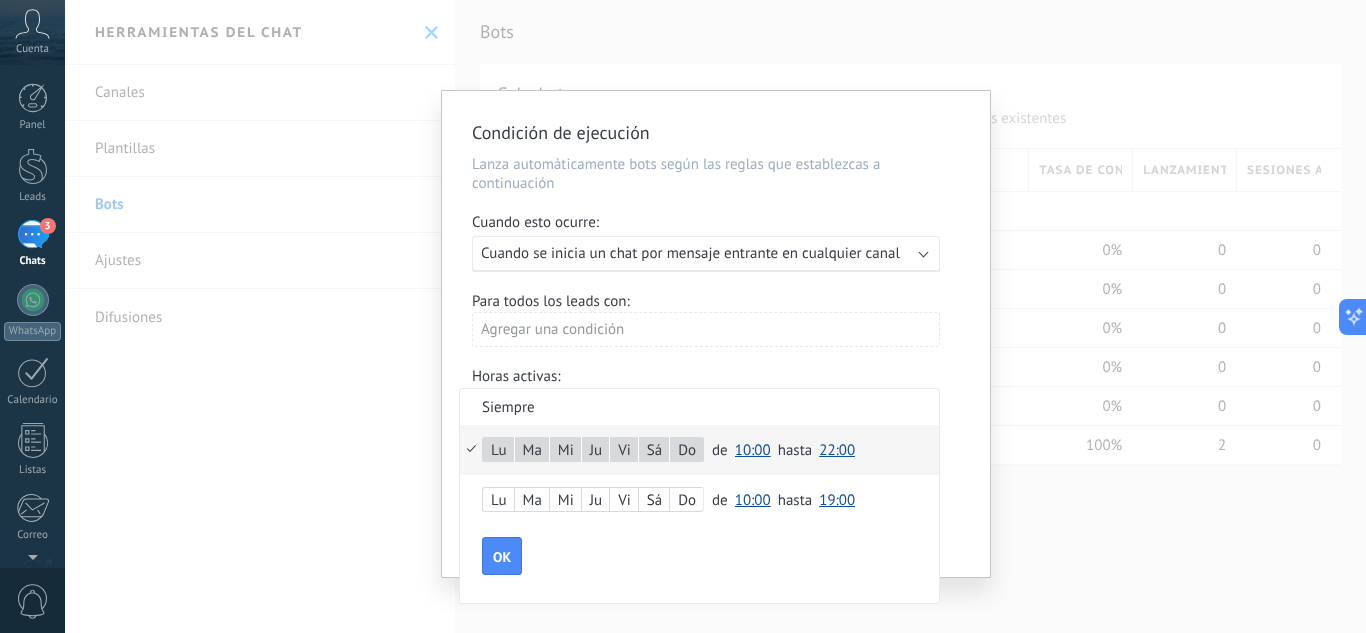 click on "10:00" at bounding box center (753, 450) 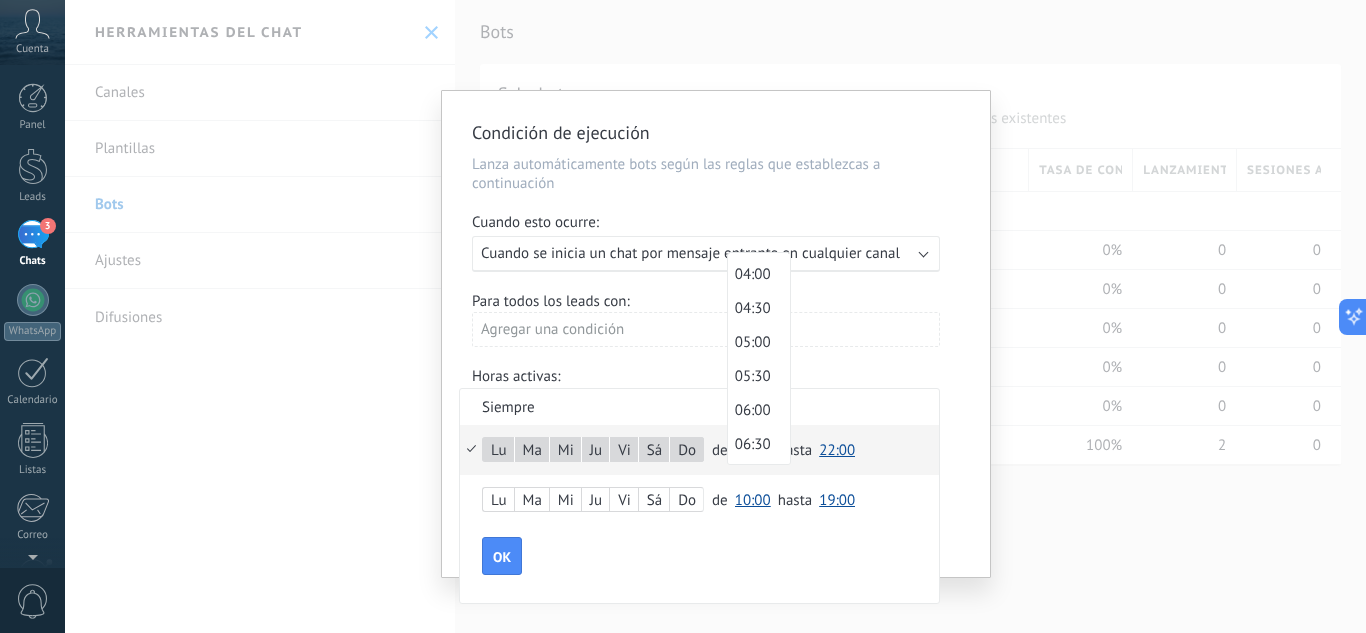 scroll, scrollTop: 300, scrollLeft: 0, axis: vertical 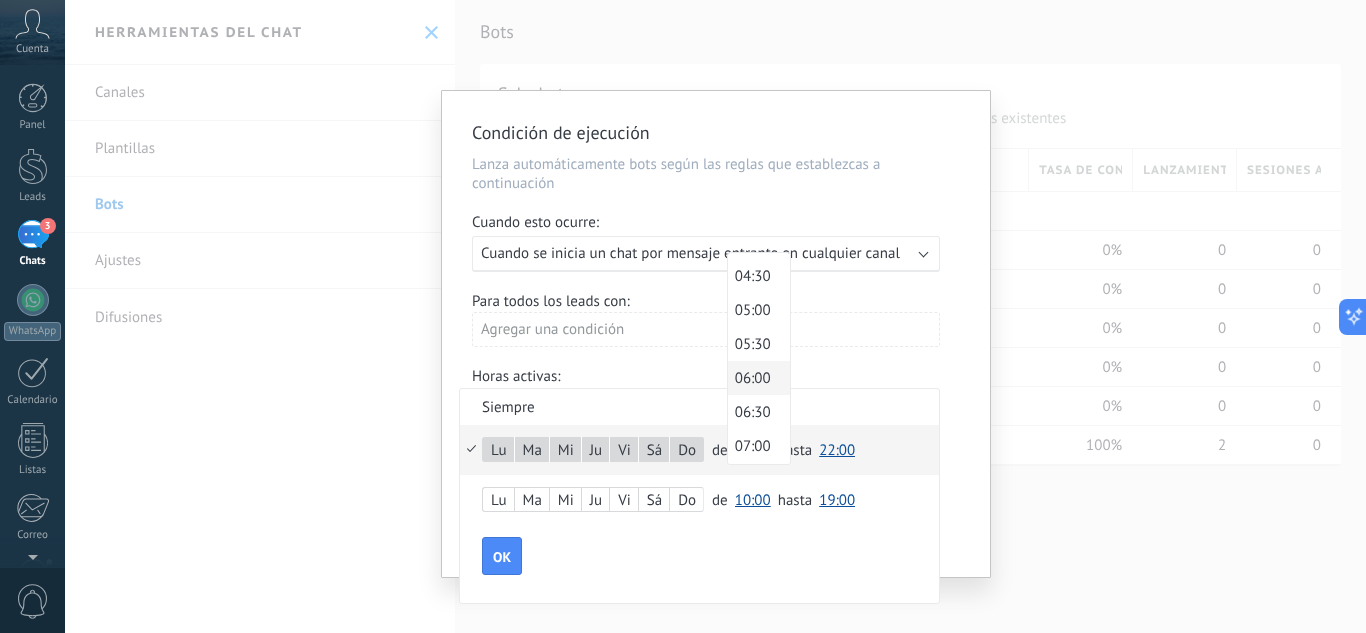 click on "06:00" at bounding box center [756, 378] 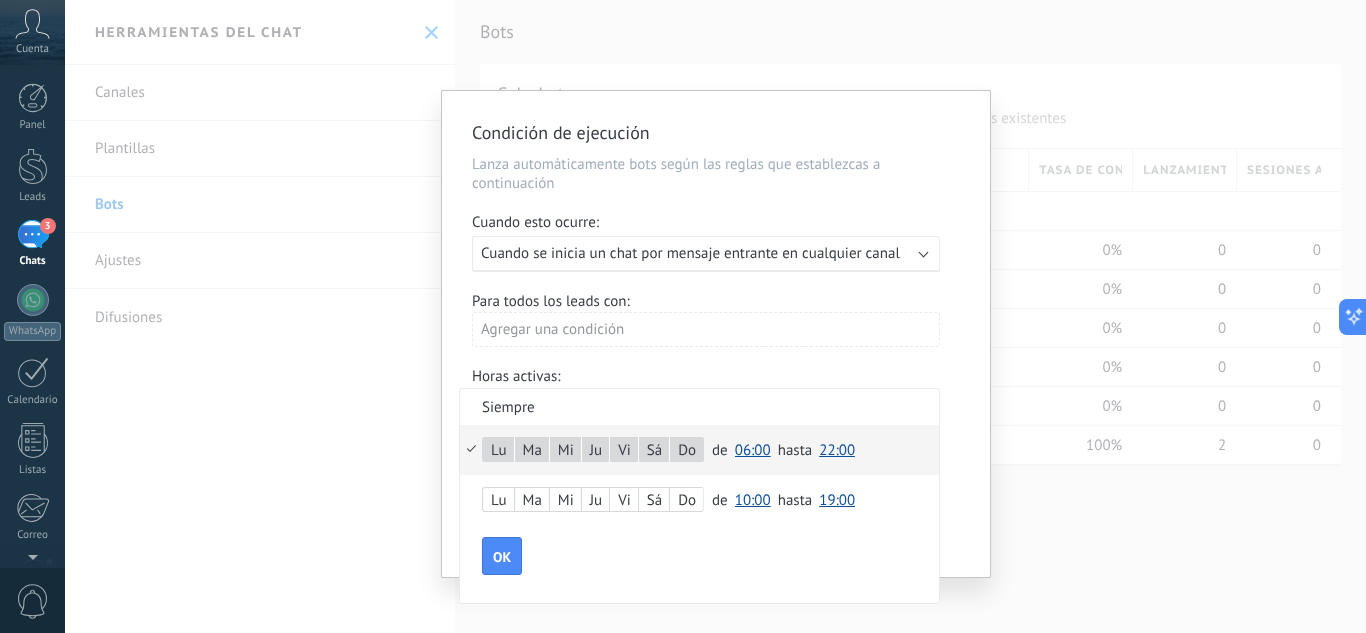 click at bounding box center [716, 334] 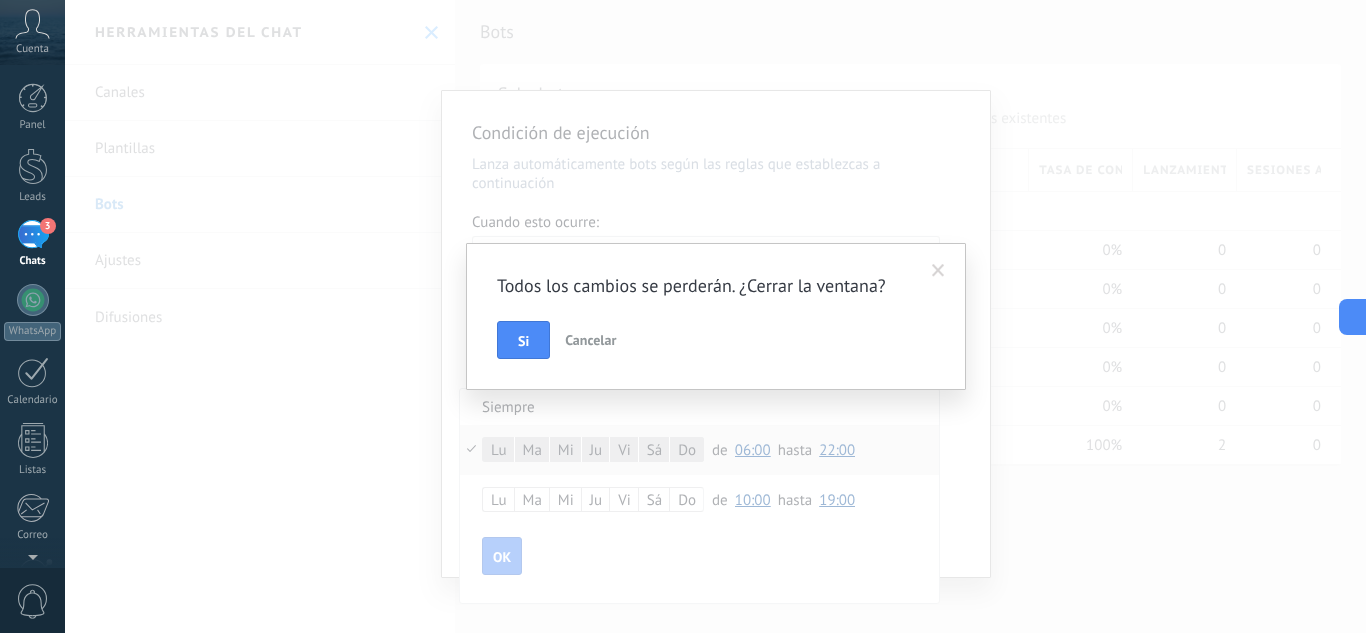 click at bounding box center (938, 271) 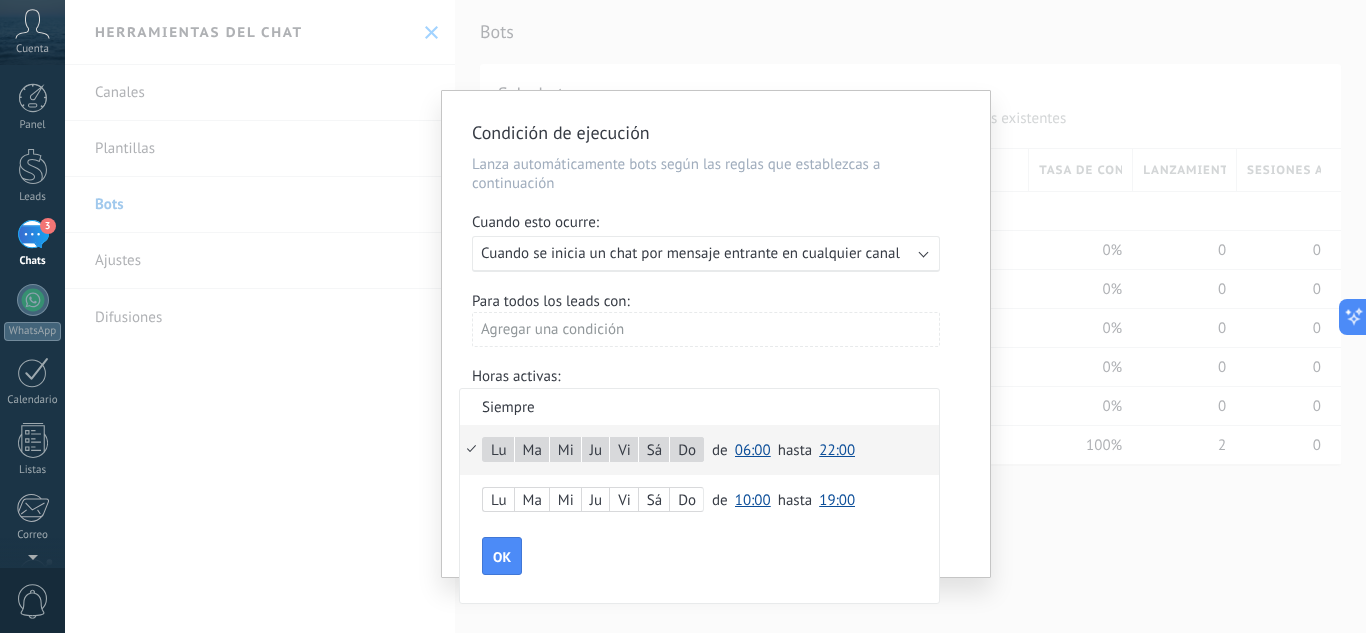 click at bounding box center (716, 334) 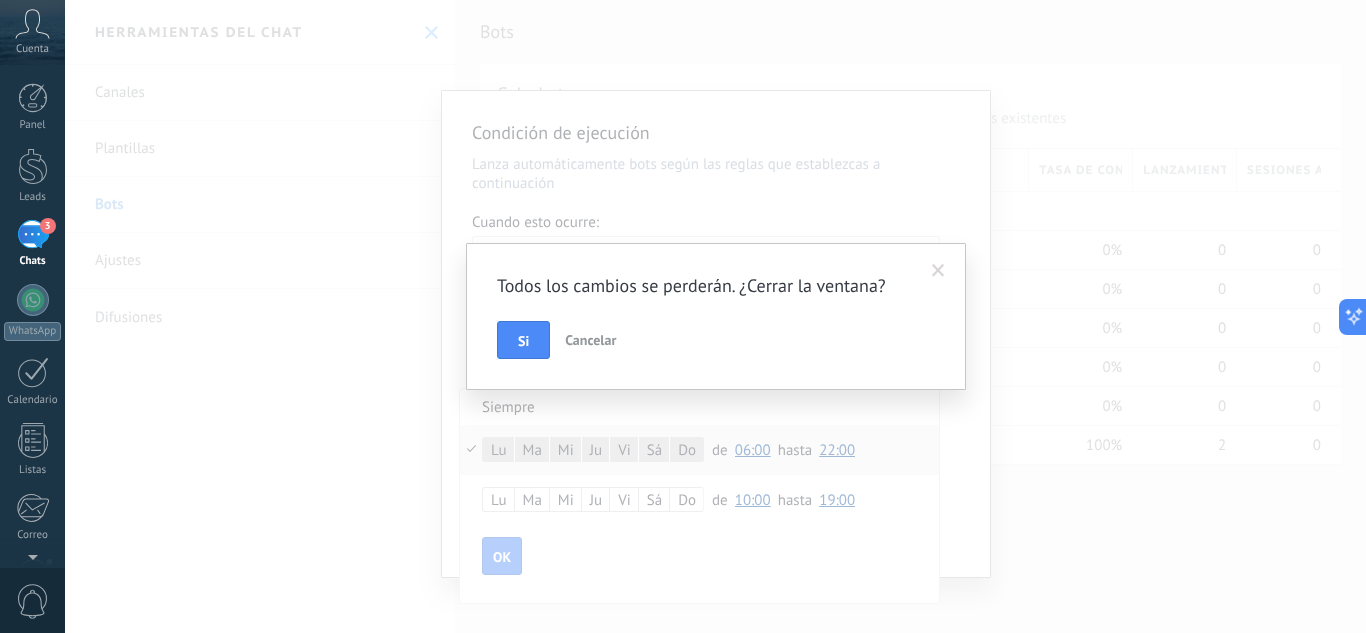 click on "Todos los cambios se perderán. ¿Cerrar la ventana?" at bounding box center (706, 286) 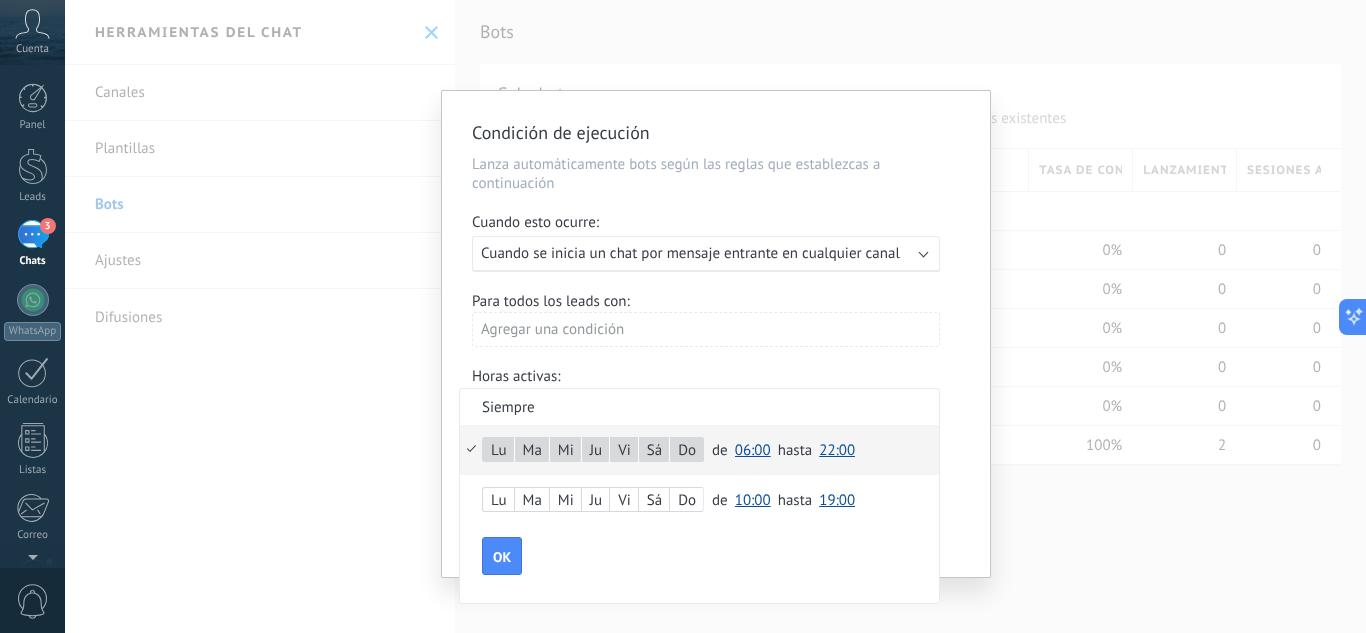 click at bounding box center [716, 334] 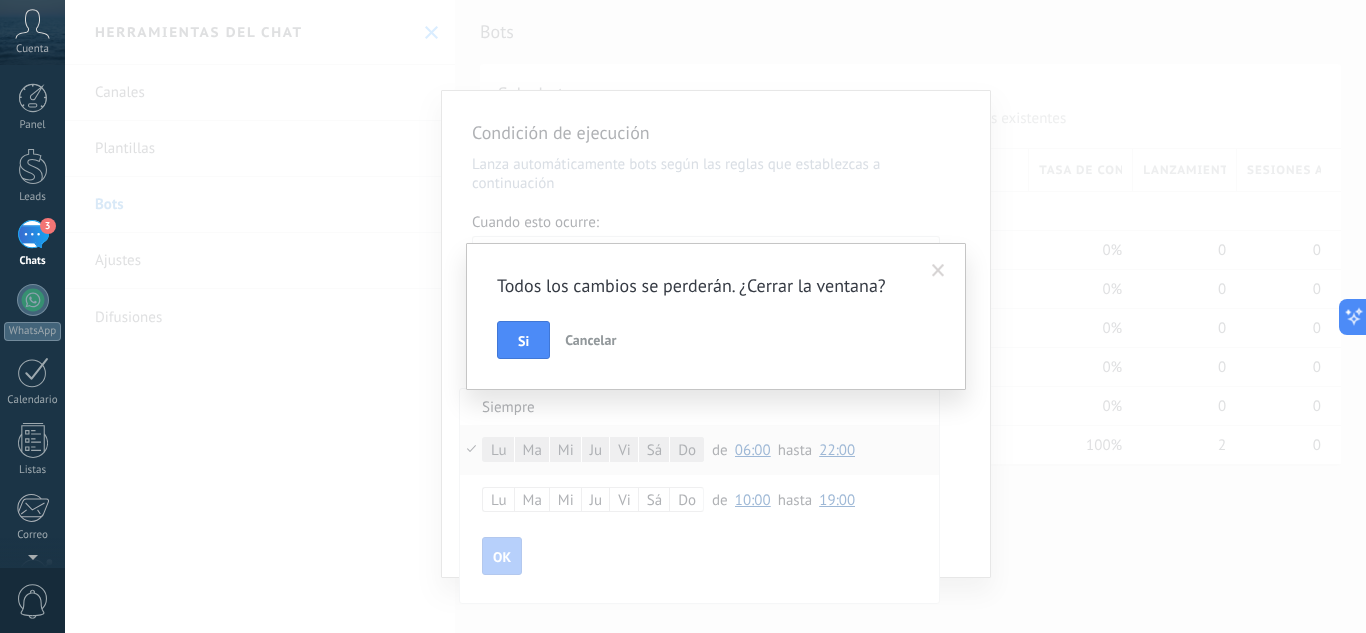 click on "Todos los cambios se perderán. ¿Cerrar la ventana? Si Cancelar" at bounding box center [715, 316] 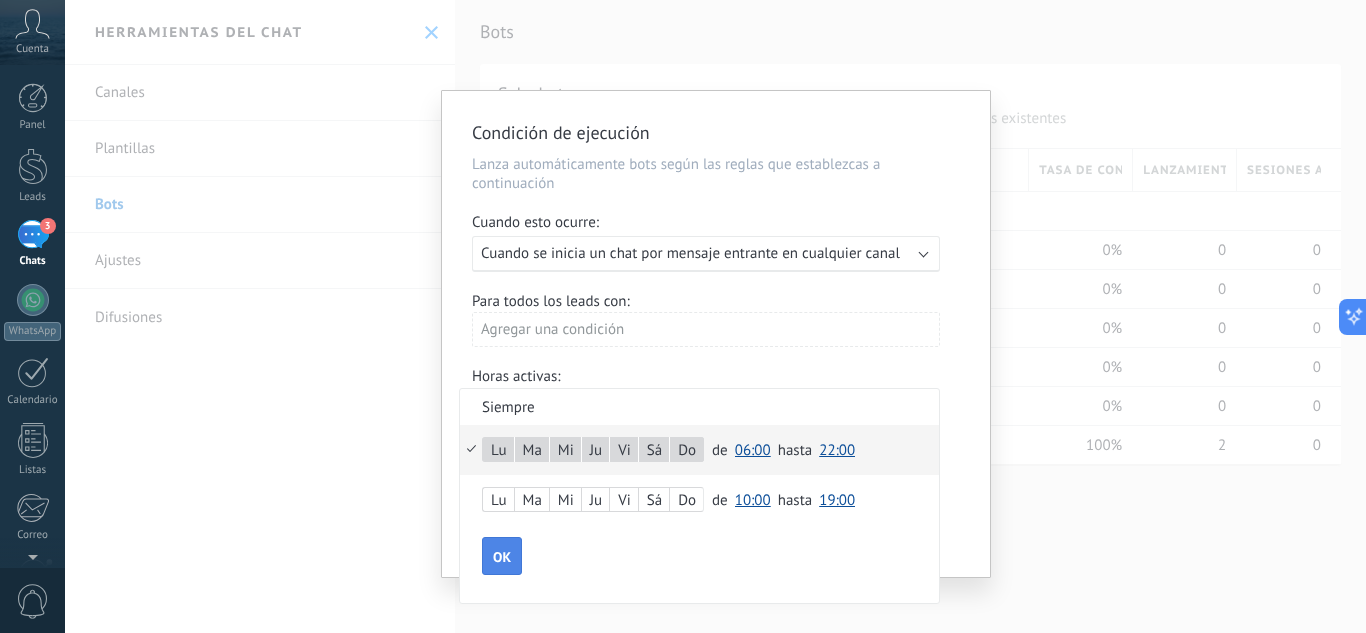 click on "OK" at bounding box center (502, 557) 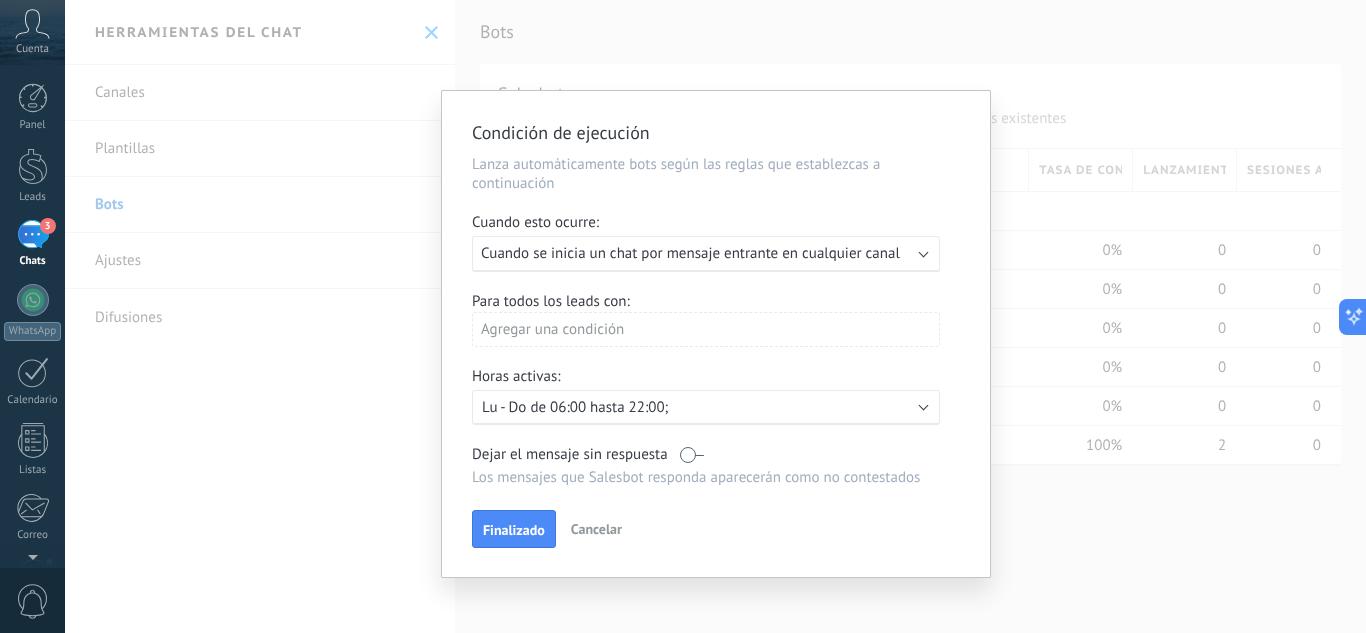 click on "Cuando se inicia un chat por mensaje entrante en cualquier canal" at bounding box center [690, 253] 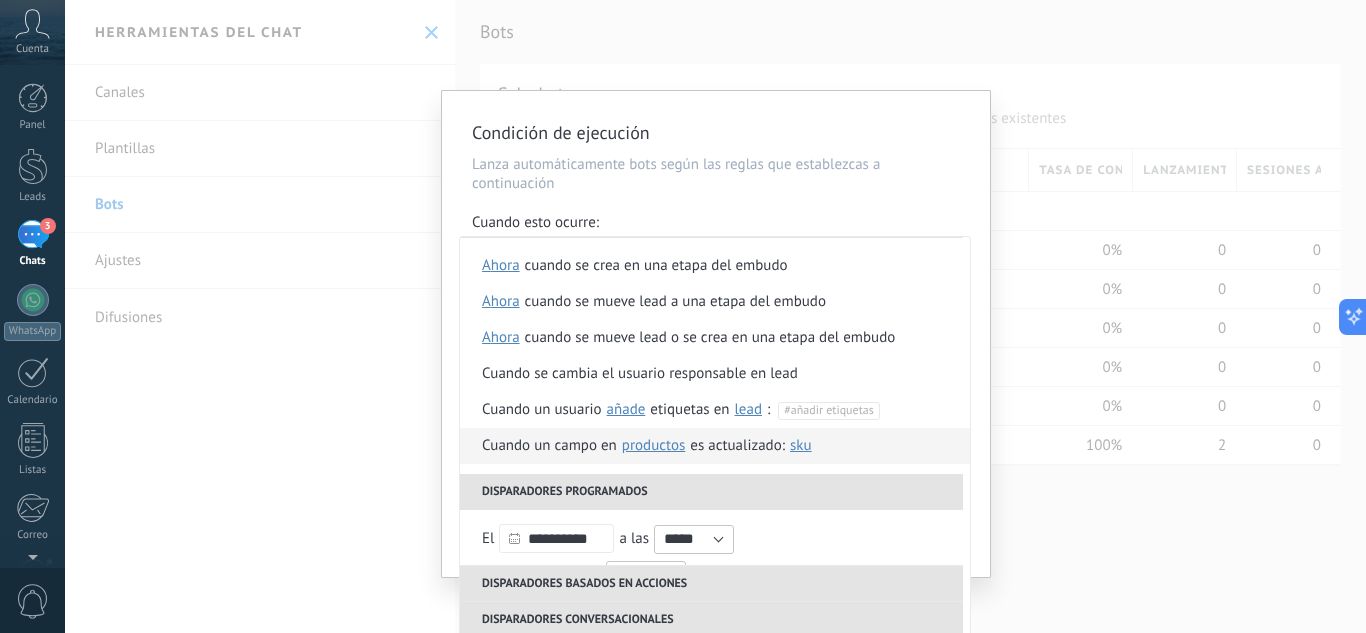 scroll, scrollTop: 0, scrollLeft: 0, axis: both 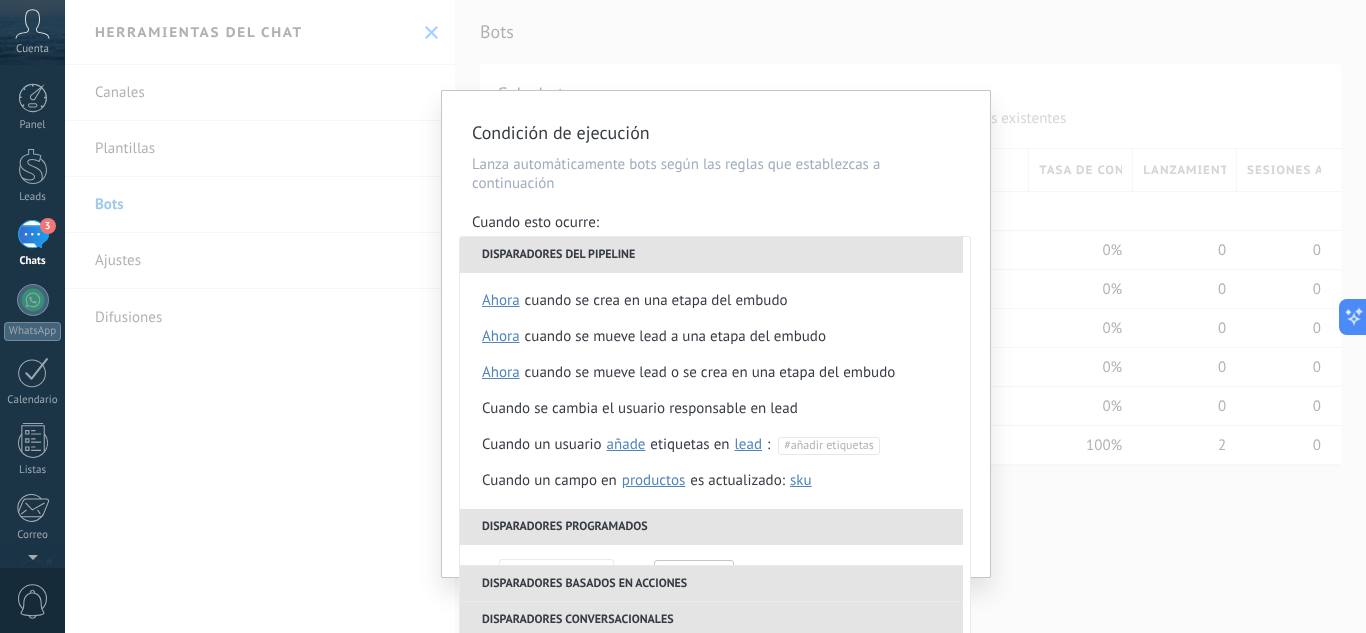 click on "Condición de ejecución  Lanza automáticamente bots según las reglas que establezcas a continuación Cuando esto ocurre: Ejecutar:  Cuando se inicia un chat por mensaje entrante en cualquier canal Disparadores del pipeline Cuando se crea en una etapa del embudo ahora después de 5 minutos después de 10 minutos un día Seleccionar un intervalo ahora Cuando se mueve lead a una etapa del embudo ahora después de 5 minutos después de 10 minutos un día Seleccionar un intervalo ahora Cuando se mueve lead o se crea en una etapa del embudo ahora después de 5 minutos después de 10 minutos un día Seleccionar un intervalo ahora Cuando se cambia el usuario responsable en lead Cuando un usuario  añade elimina añade  etiquetas en  lead contacto compañía lead : #añadir etiquetas Cuando un campo en  Productos contacto compañía lead Productos  es actualizado:  SKU Grupo Precio Descripción External ID Unit Oferta especial 1 Precio al por mayor Puntos por compra Imagen SKU Disparadores programados El  a las" at bounding box center [716, 334] 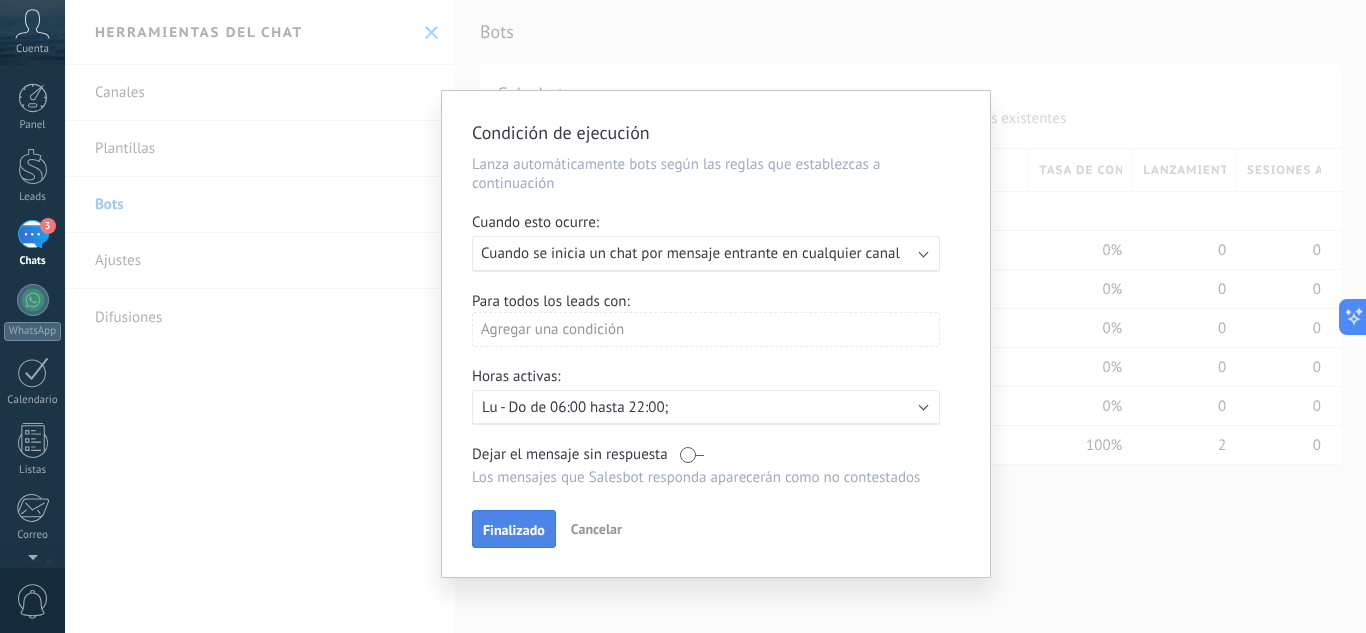 click on "Finalizado" at bounding box center (514, 530) 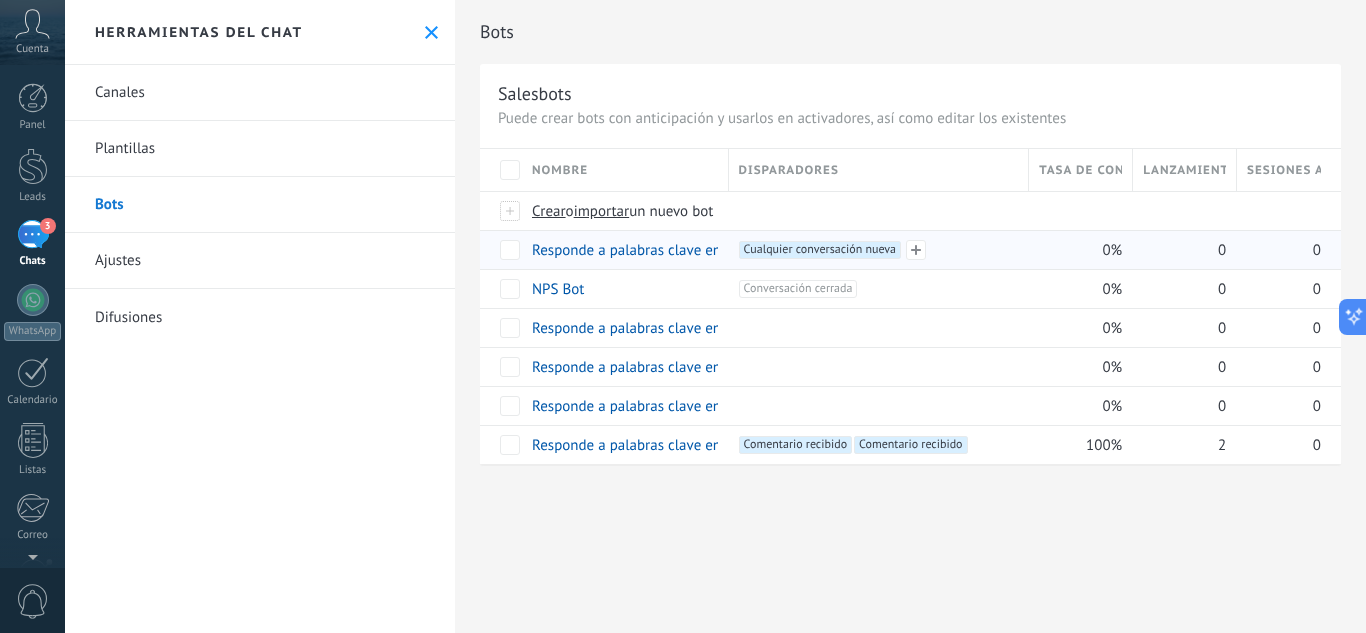 click on "Cualquier conversación nueva +0" at bounding box center [820, 250] 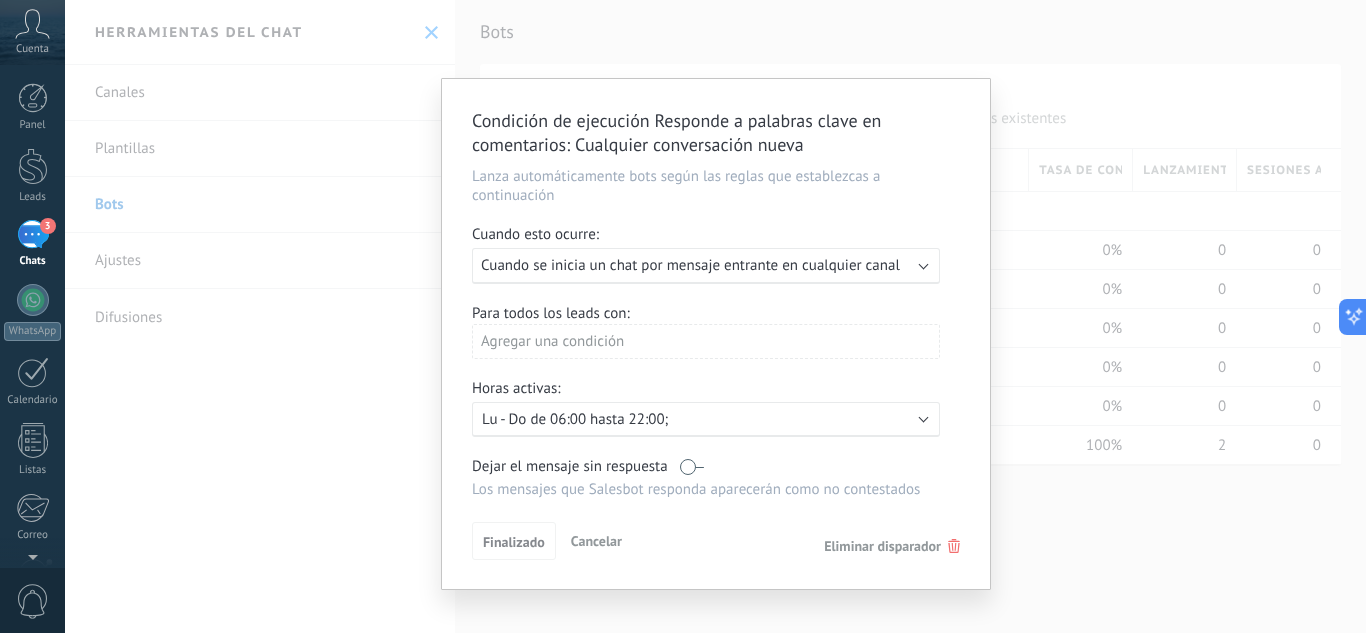 click on "Condición de ejecución Responde a palabras clave en comentarios : Cualquier conversación nueva Lanza automáticamente bots según las reglas que establezcas a continuación Cuando esto ocurre: Ejecutar:  Cuando se inicia un chat por mensaje entrante en cualquier canal Para todos los leads con: Agregar una condición Horas activas: Activo:  Lu - Do de 06:00 hasta 22:00;
Dejar el mensaje sin respuesta Los mensajes que Salesbot responda aparecerán como no contestados Aplicar a todos los leads en esta etapa Finalizado Cancelar Eliminar disparador" at bounding box center [715, 316] 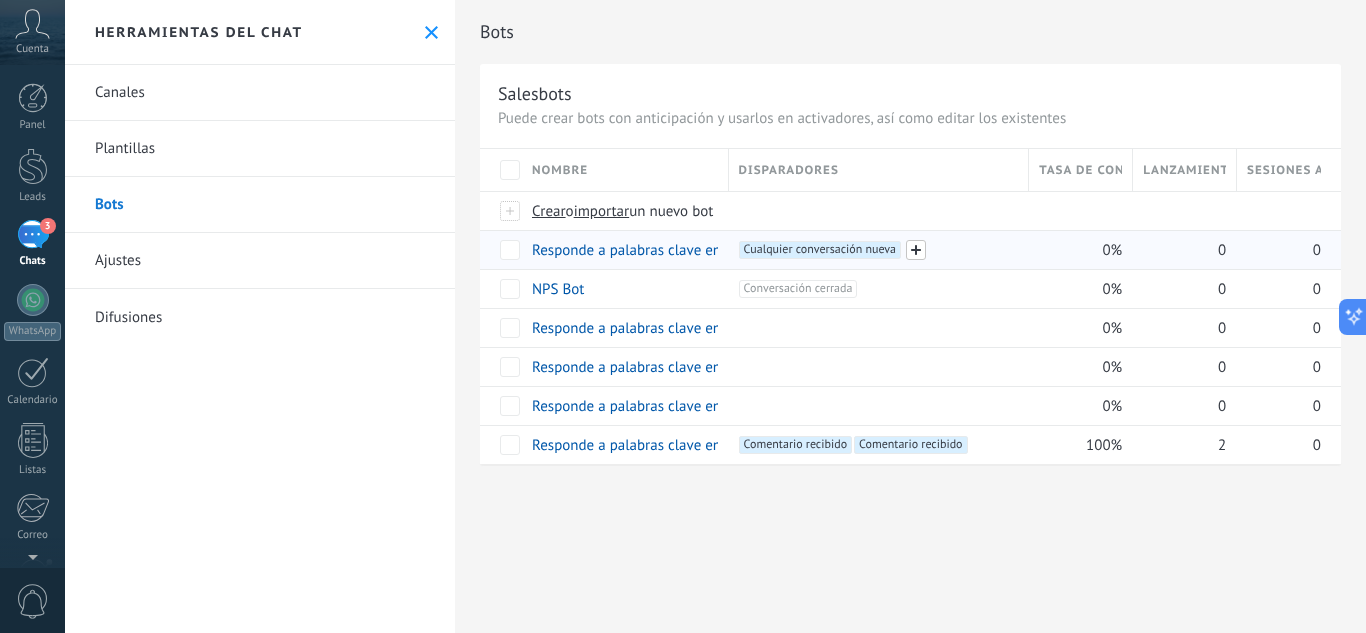 click at bounding box center (916, 250) 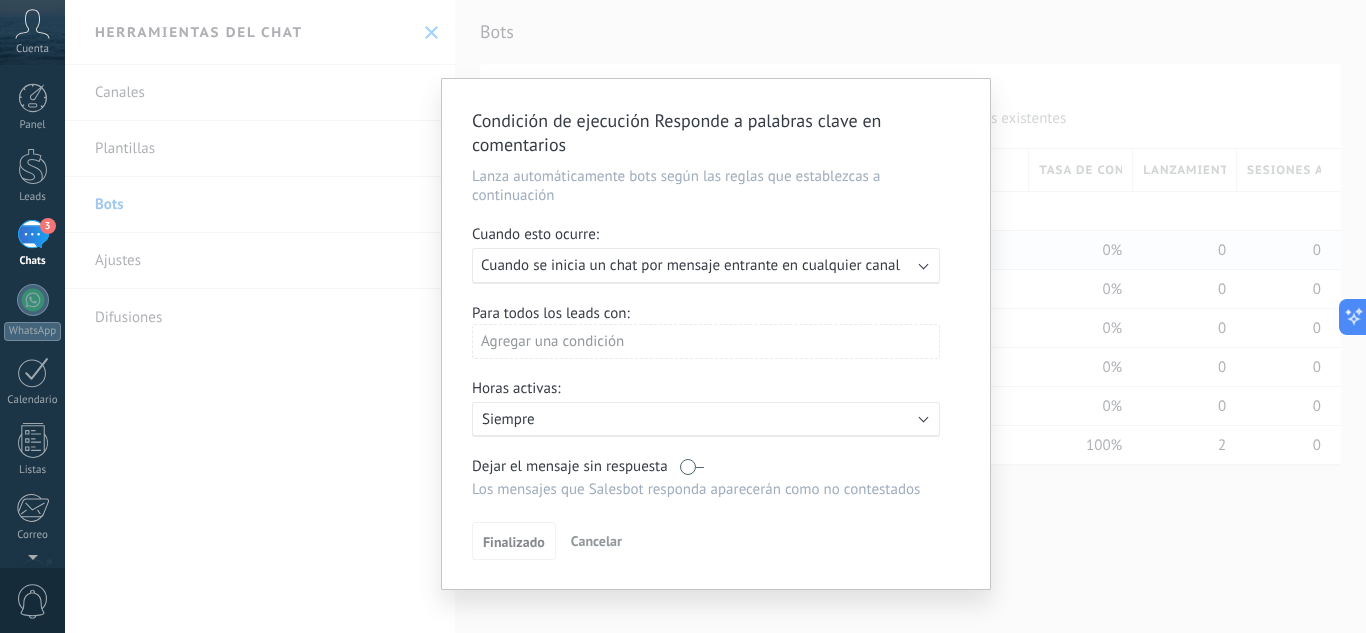 click on "Cuando se inicia un chat por mensaje entrante en cualquier canal" at bounding box center [690, 265] 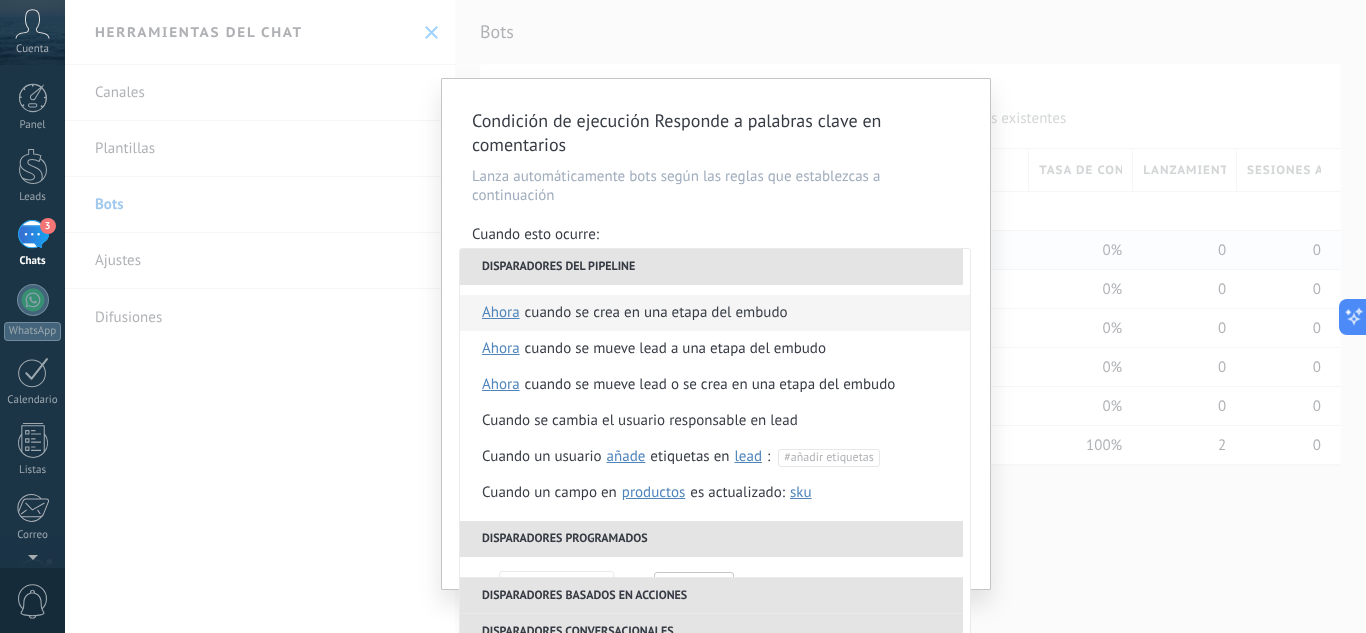 click on "Cuando se crea en una etapa del embudo" at bounding box center (656, 313) 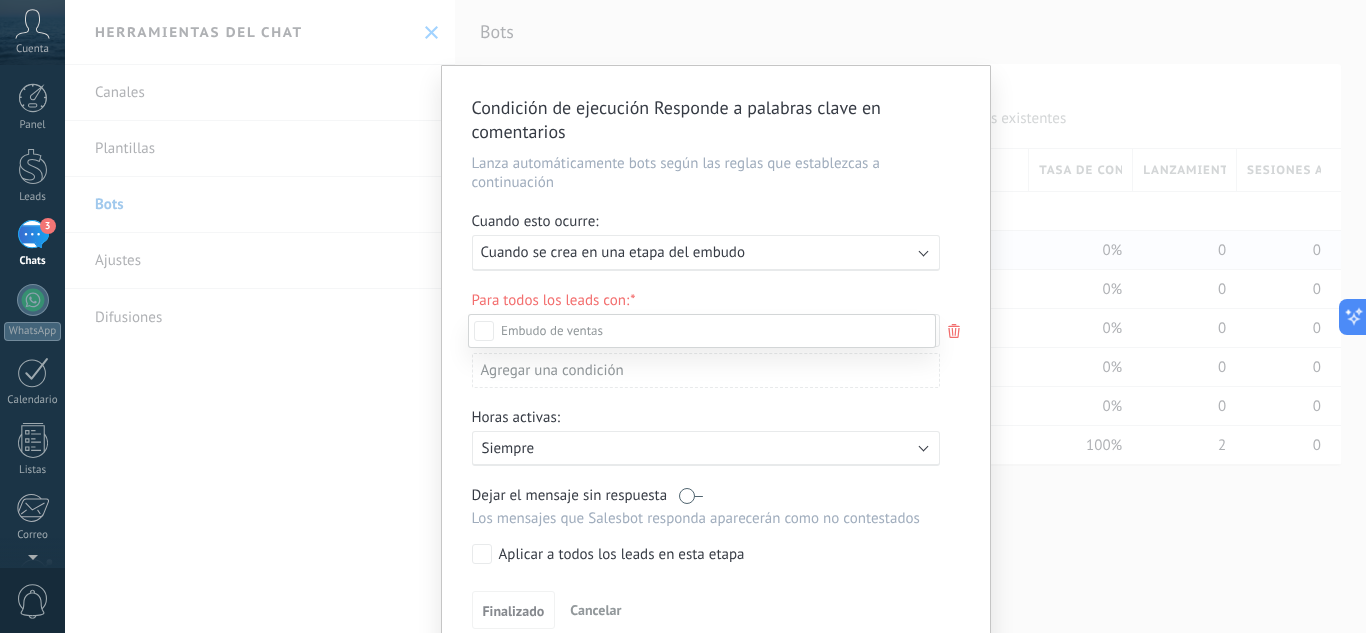 click on "Contacto inicial" at bounding box center [0, 0] 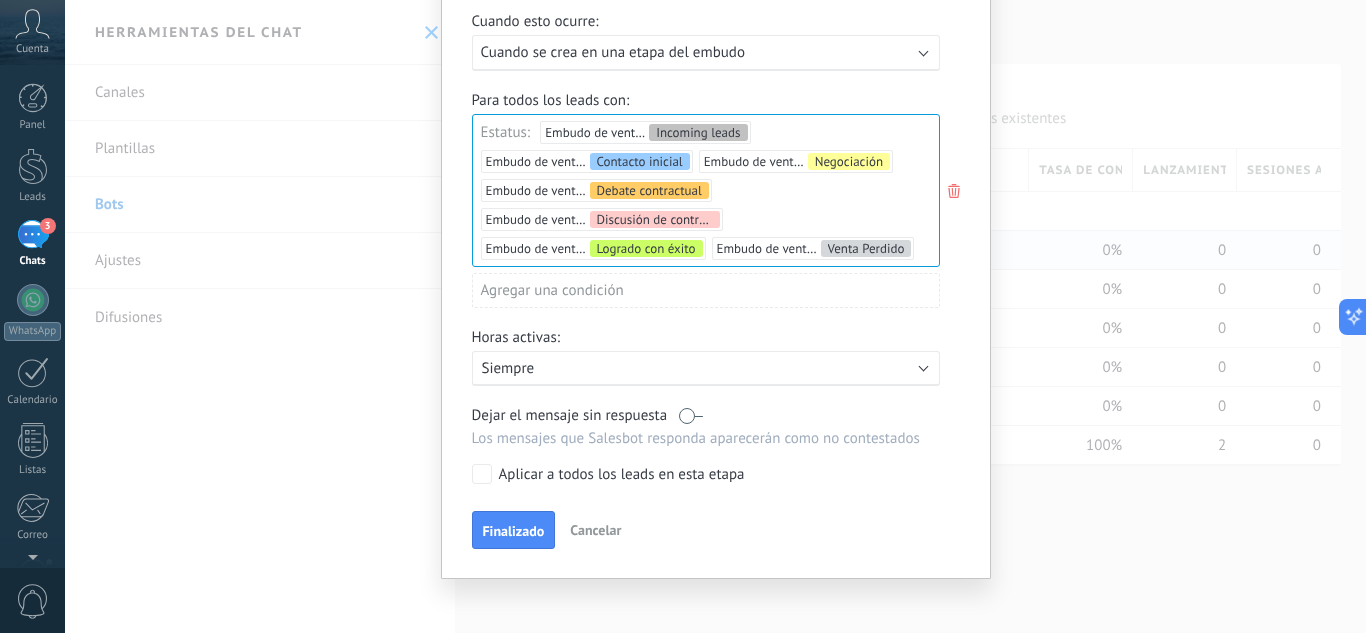 scroll, scrollTop: 211, scrollLeft: 0, axis: vertical 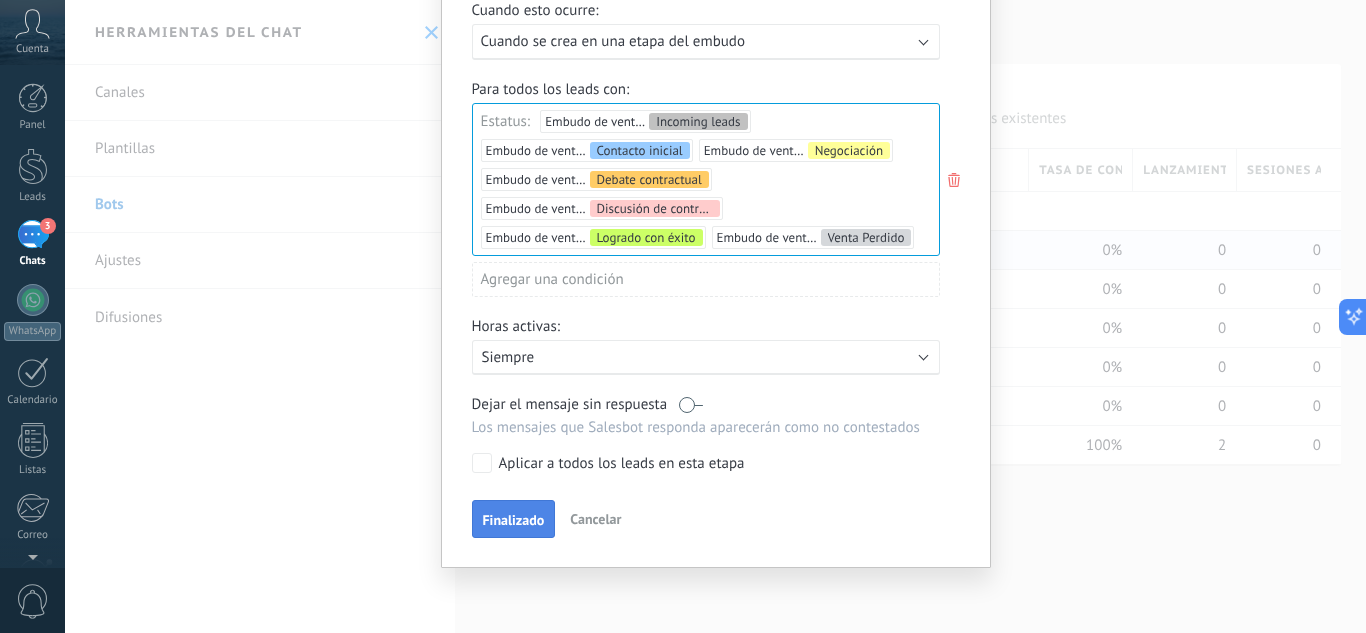 click on "Finalizado" at bounding box center [514, 520] 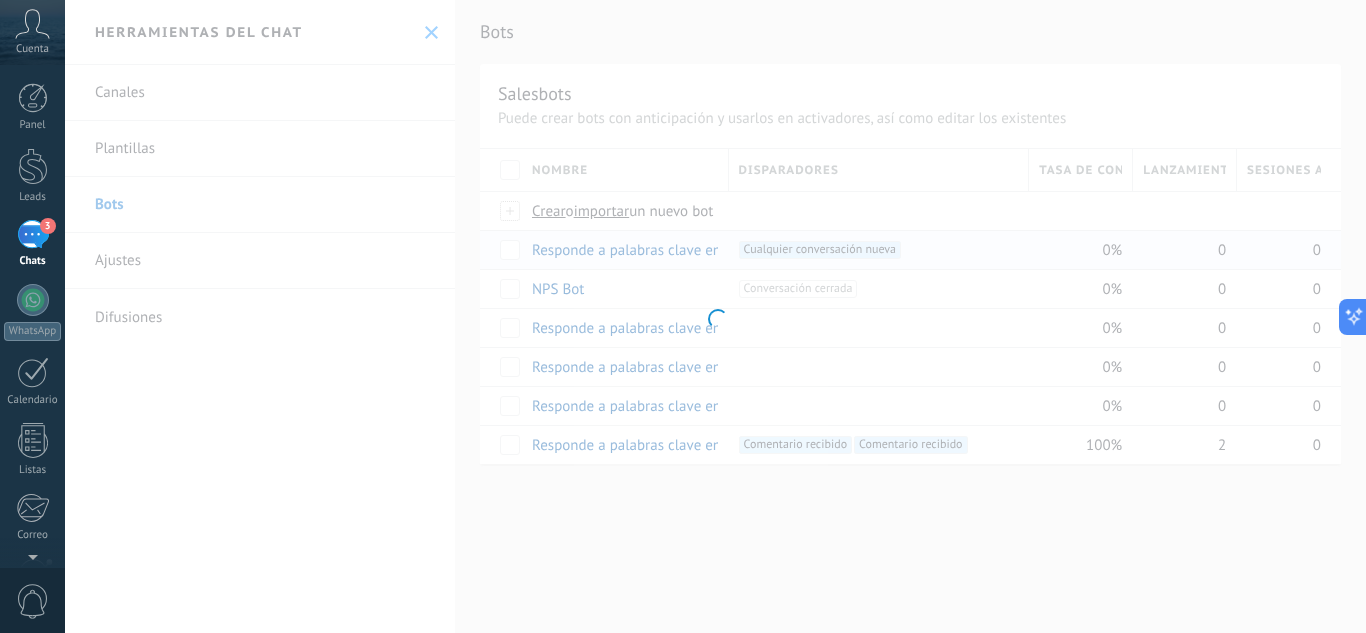 scroll, scrollTop: 0, scrollLeft: 0, axis: both 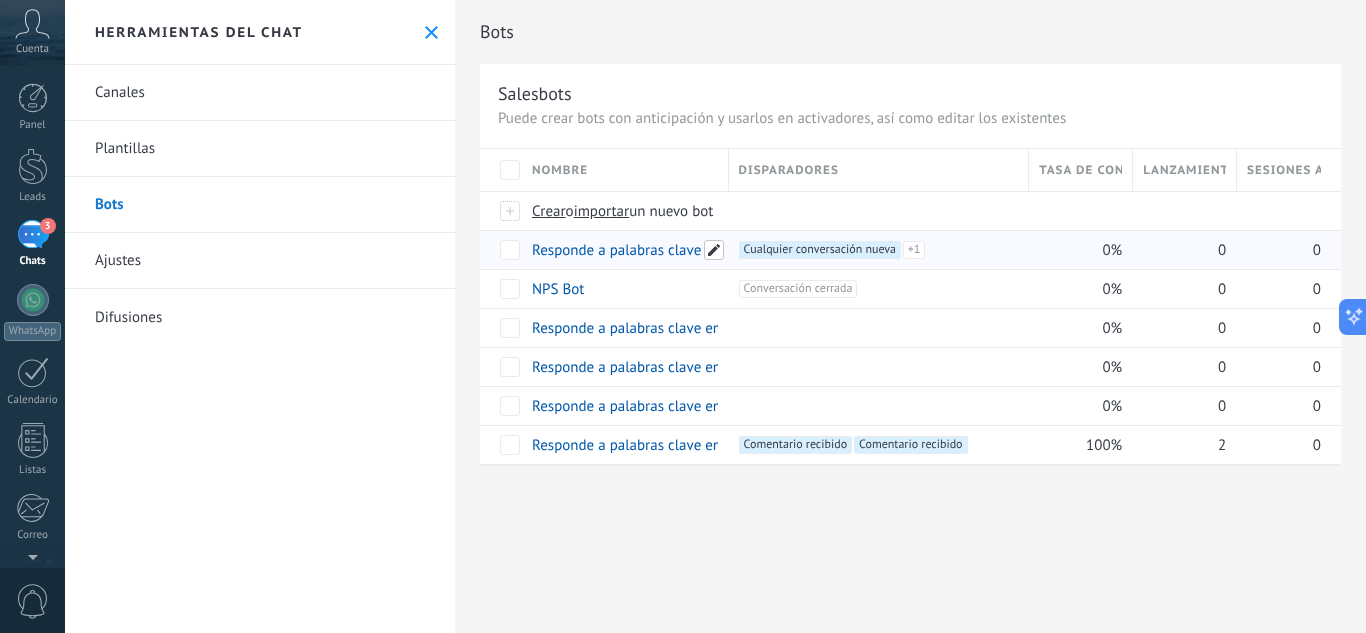 click at bounding box center [714, 250] 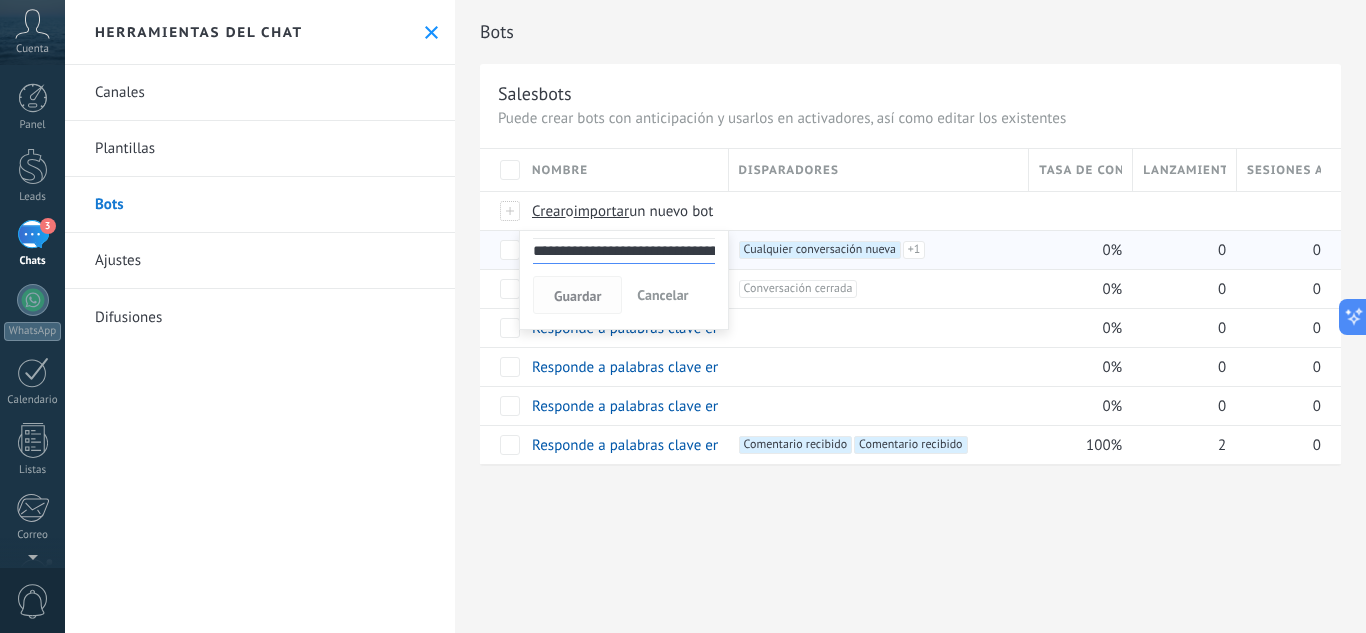 click on "Guardar" at bounding box center [577, 296] 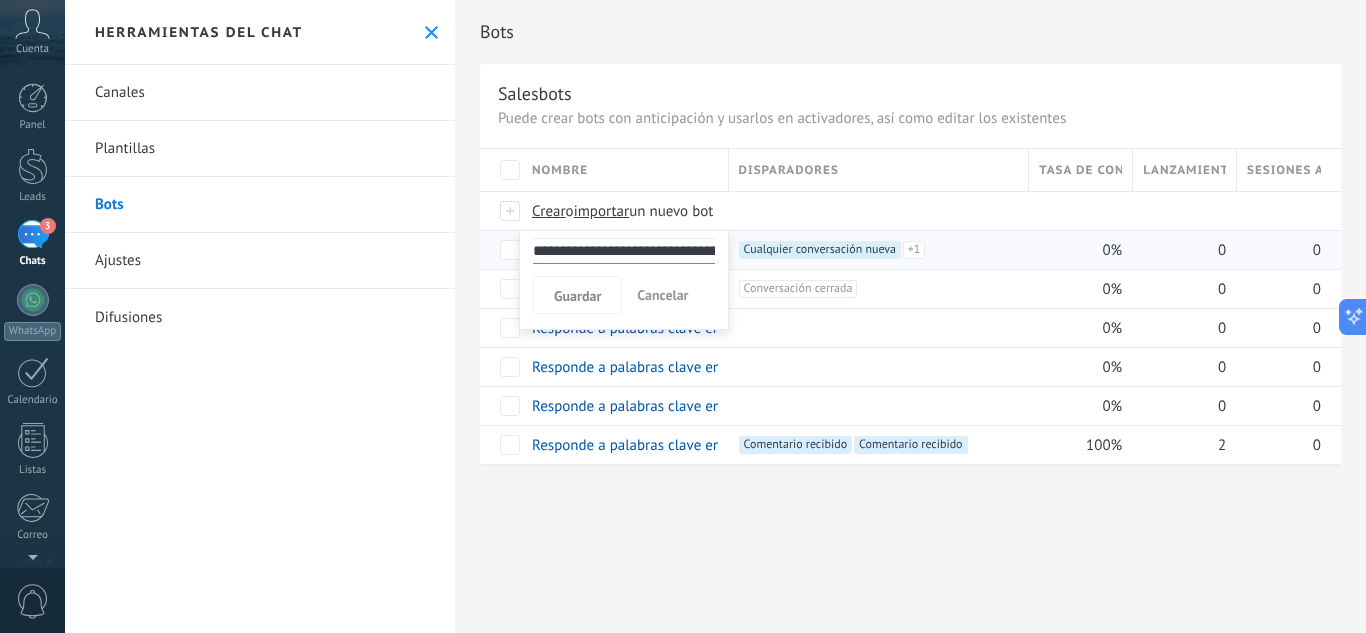 click on "**********" at bounding box center (910, 316) 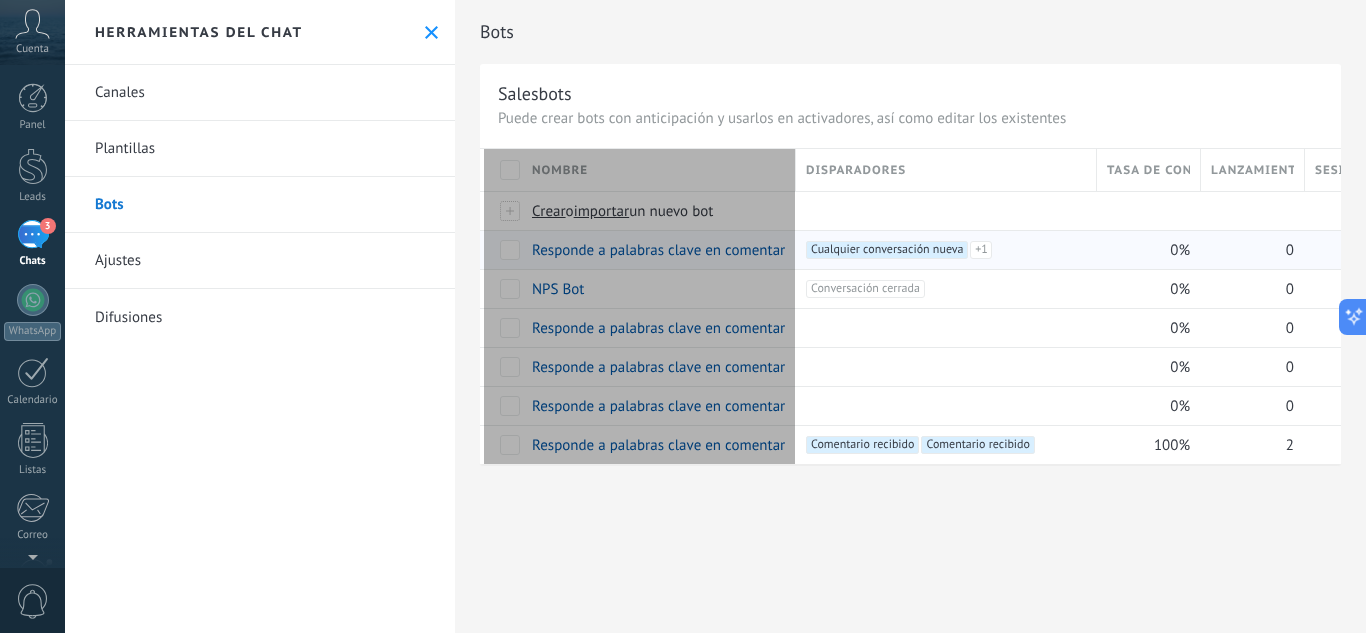 type on "**********" 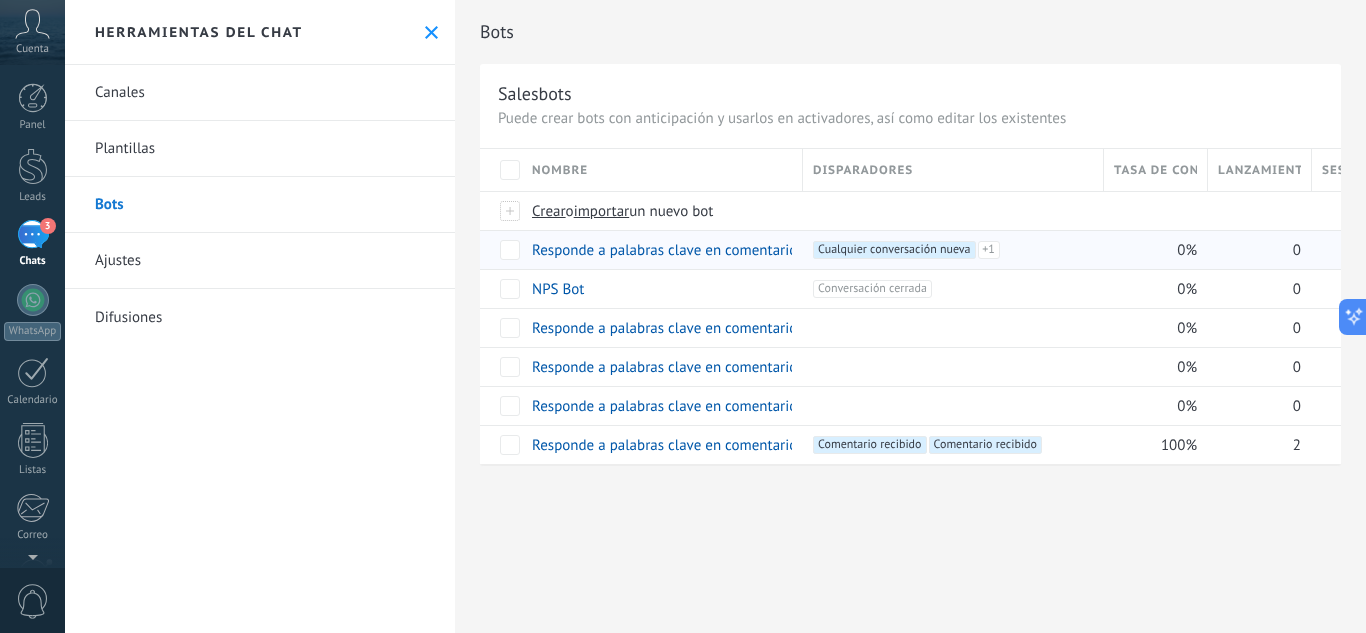 scroll, scrollTop: 60, scrollLeft: 0, axis: vertical 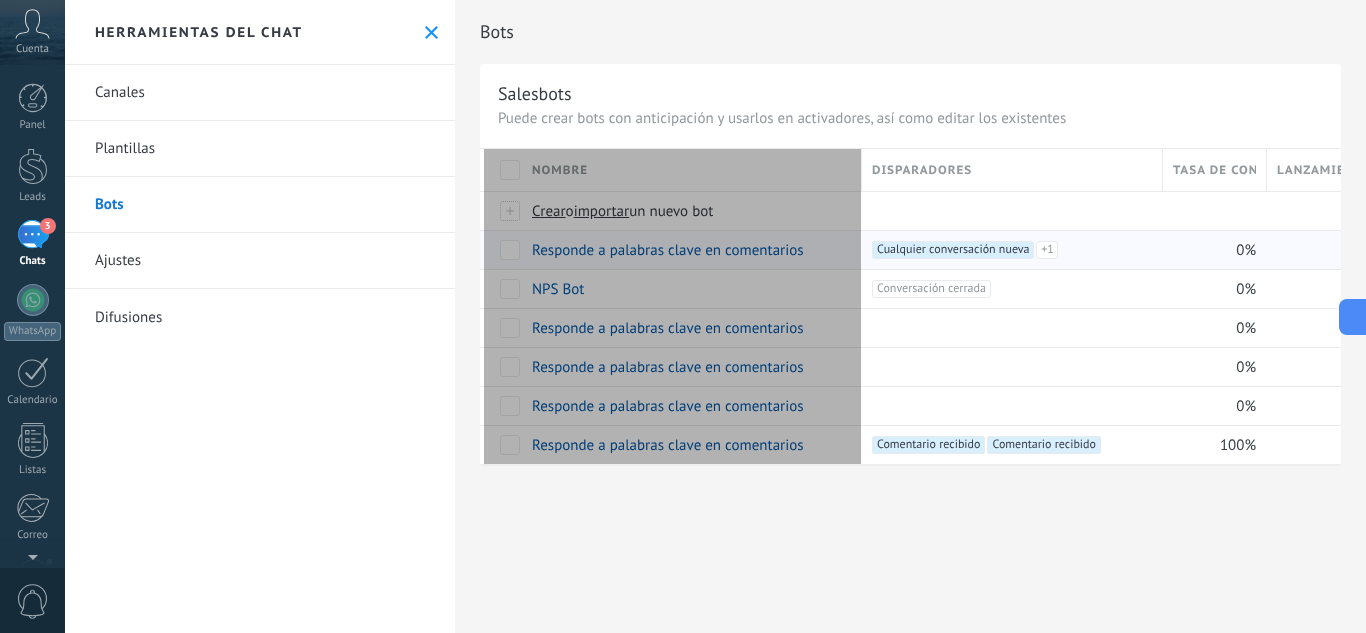 drag, startPoint x: 800, startPoint y: 166, endPoint x: 857, endPoint y: 142, distance: 61.846584 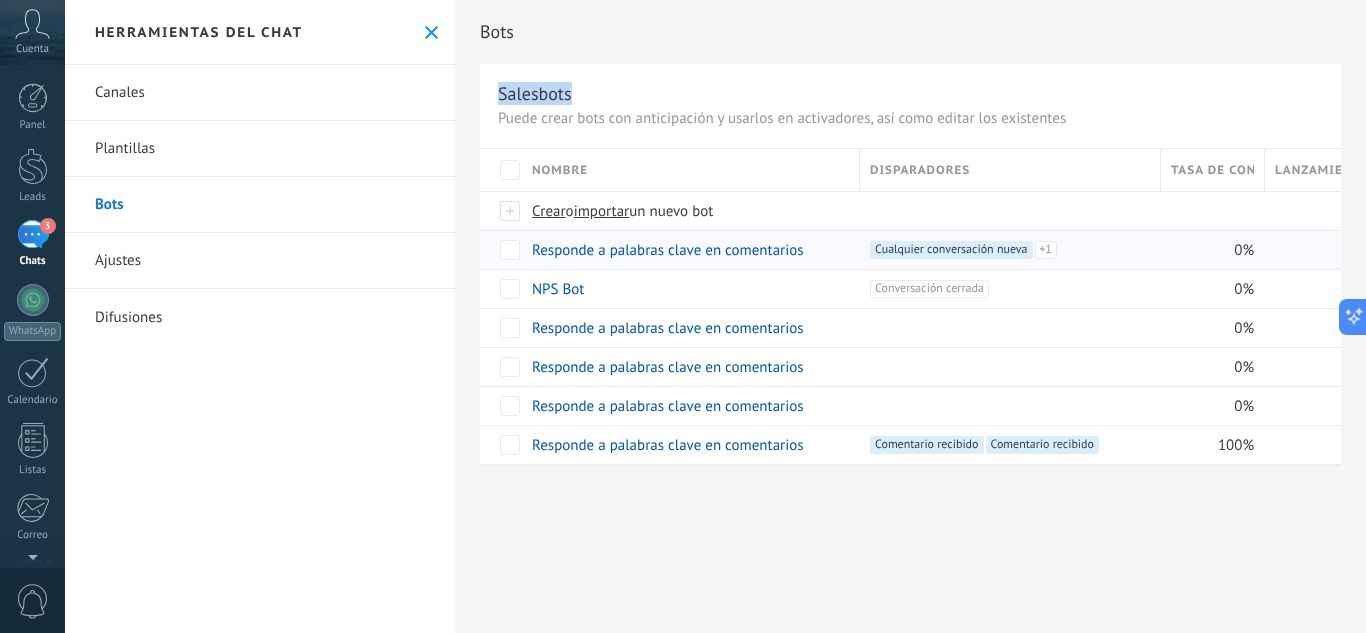 drag, startPoint x: 1167, startPoint y: 90, endPoint x: 1060, endPoint y: 51, distance: 113.88591 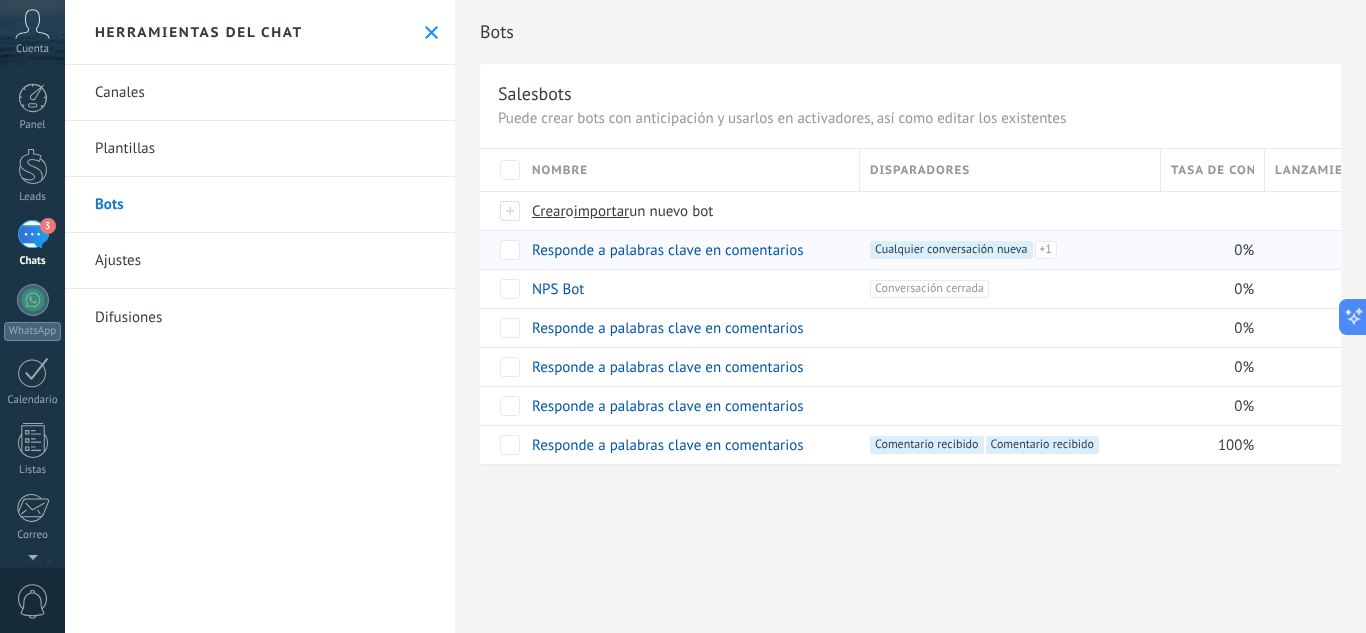 click on "Tasa de conversión" at bounding box center [1212, 170] 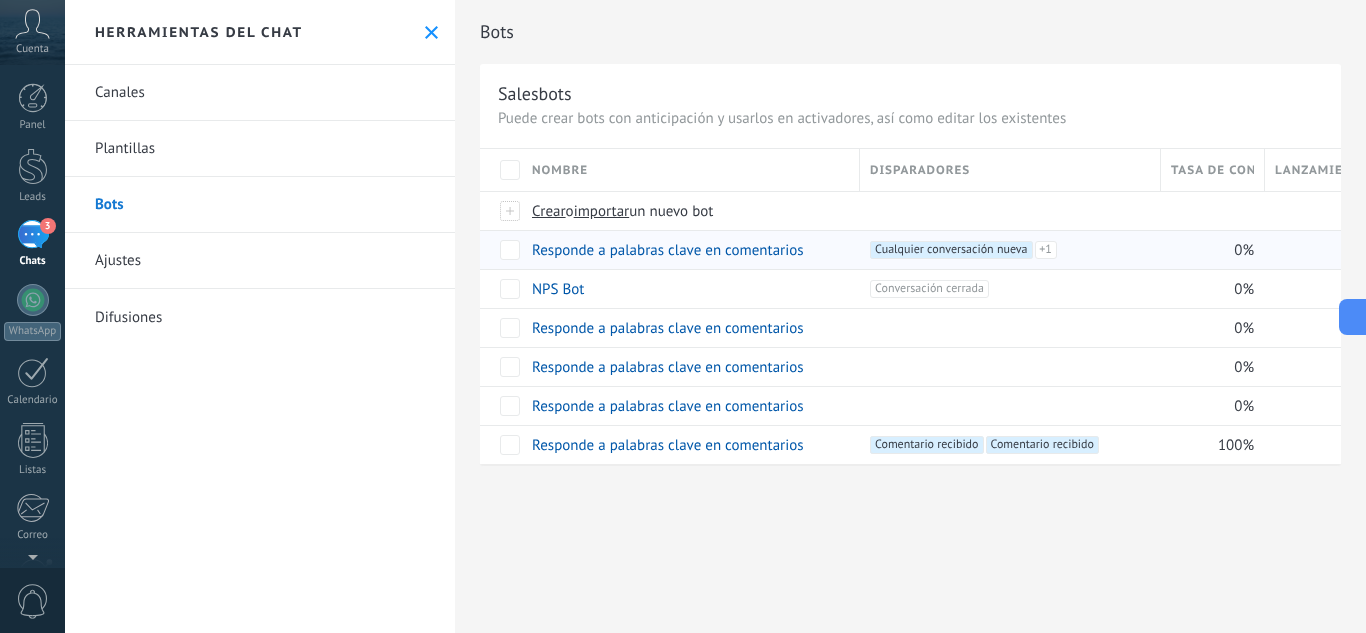 click on "Lanzamientos totales" at bounding box center (1316, 170) 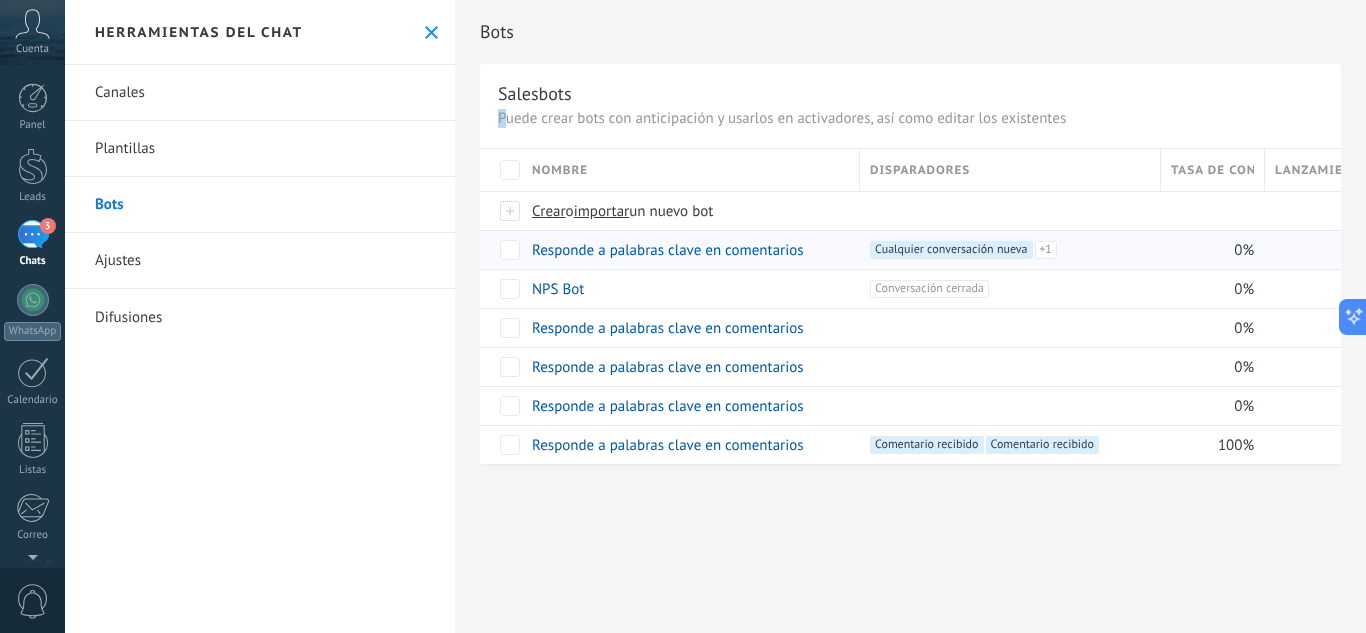 drag, startPoint x: 1155, startPoint y: 84, endPoint x: 503, endPoint y: 126, distance: 653.3514 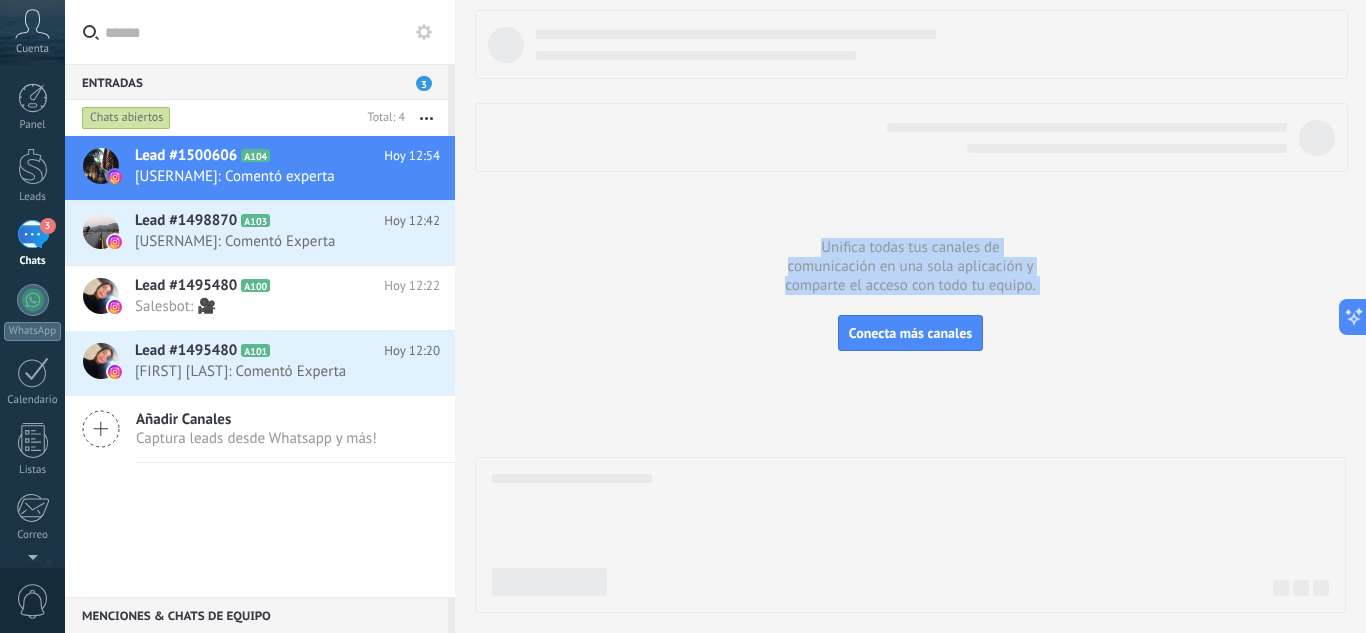 drag, startPoint x: 1173, startPoint y: 627, endPoint x: 951, endPoint y: 606, distance: 222.99103 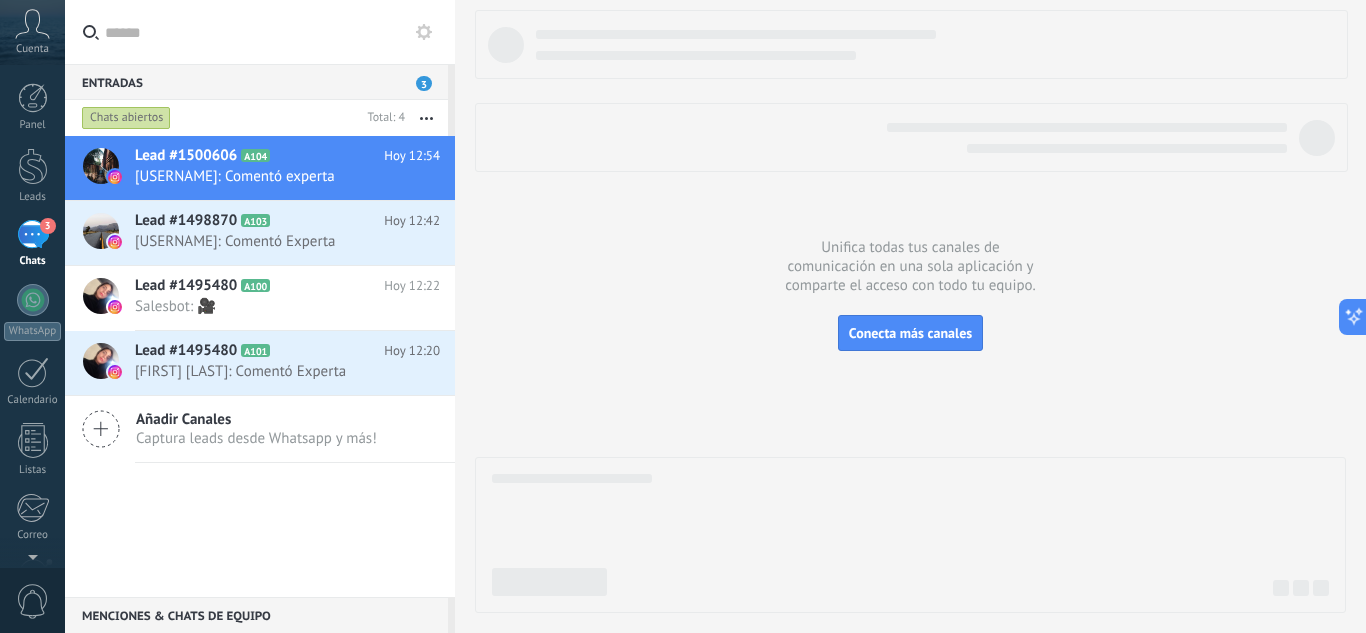 click at bounding box center [910, 311] 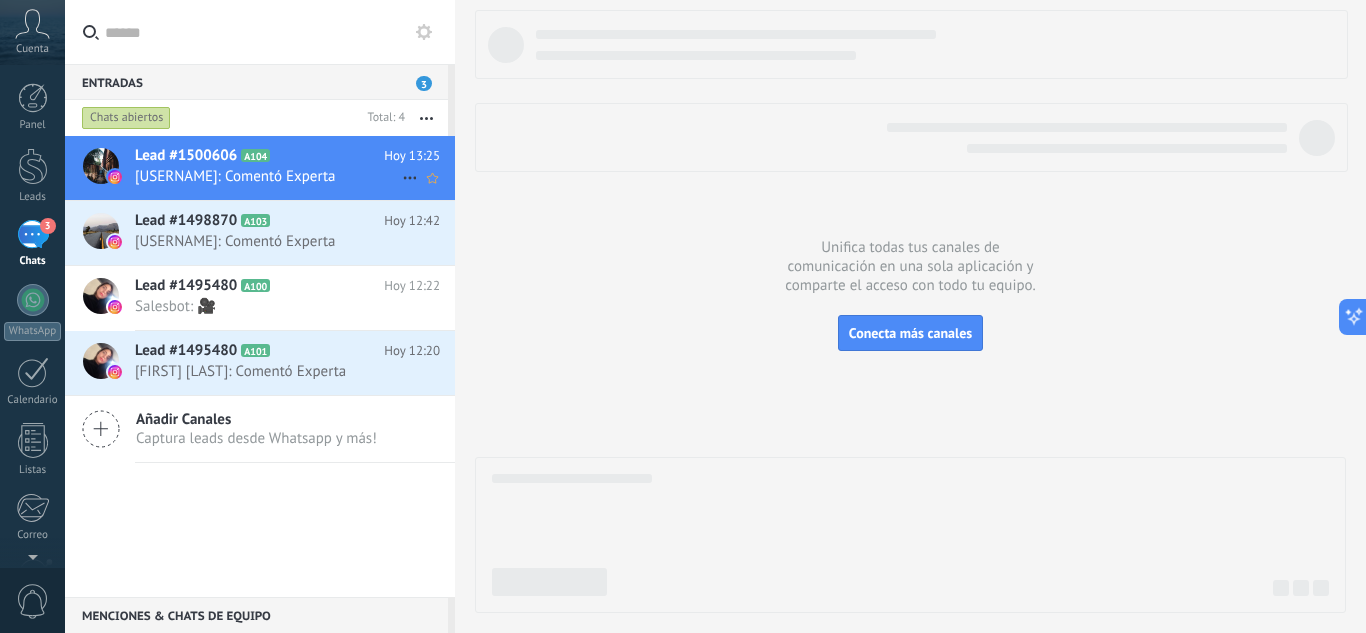 click 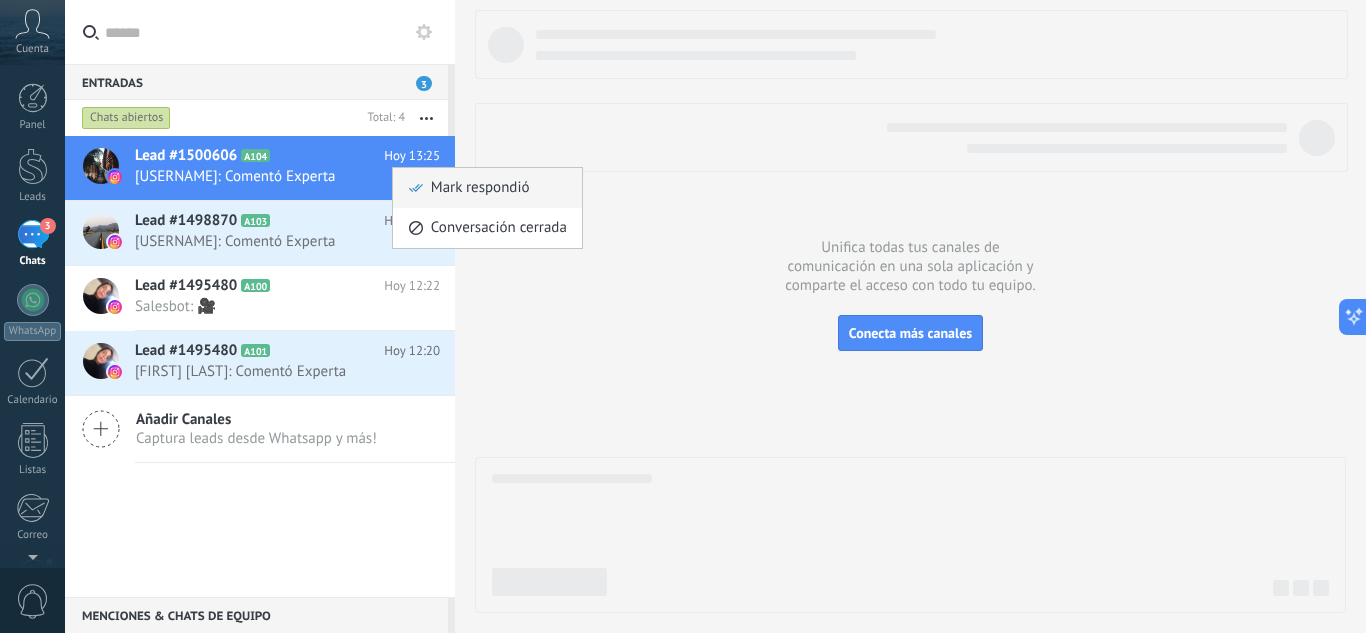 click on "Mark respondió" at bounding box center (480, 188) 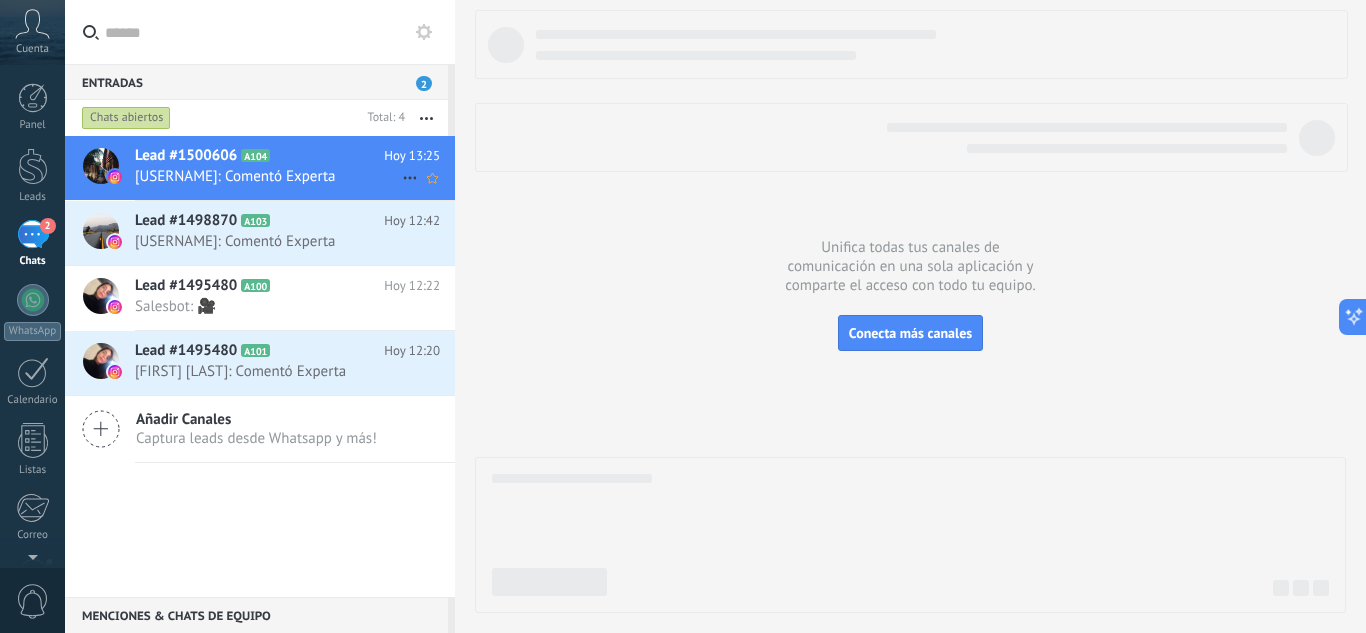 click 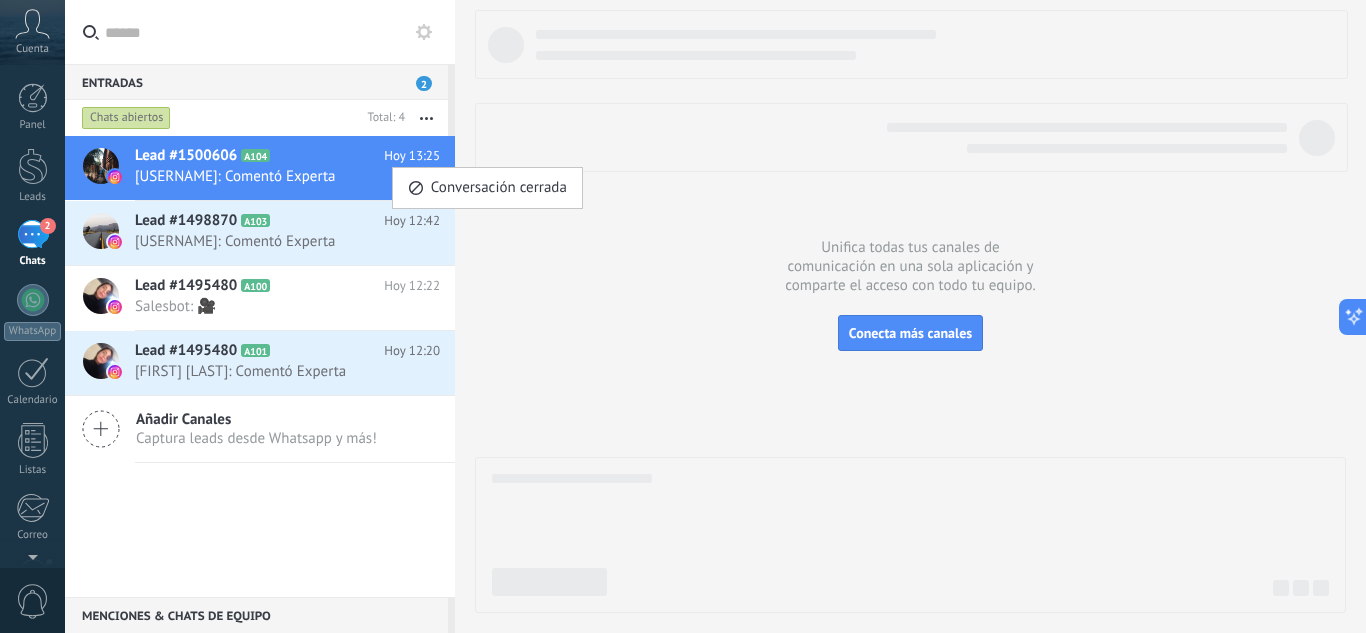 click at bounding box center (683, 316) 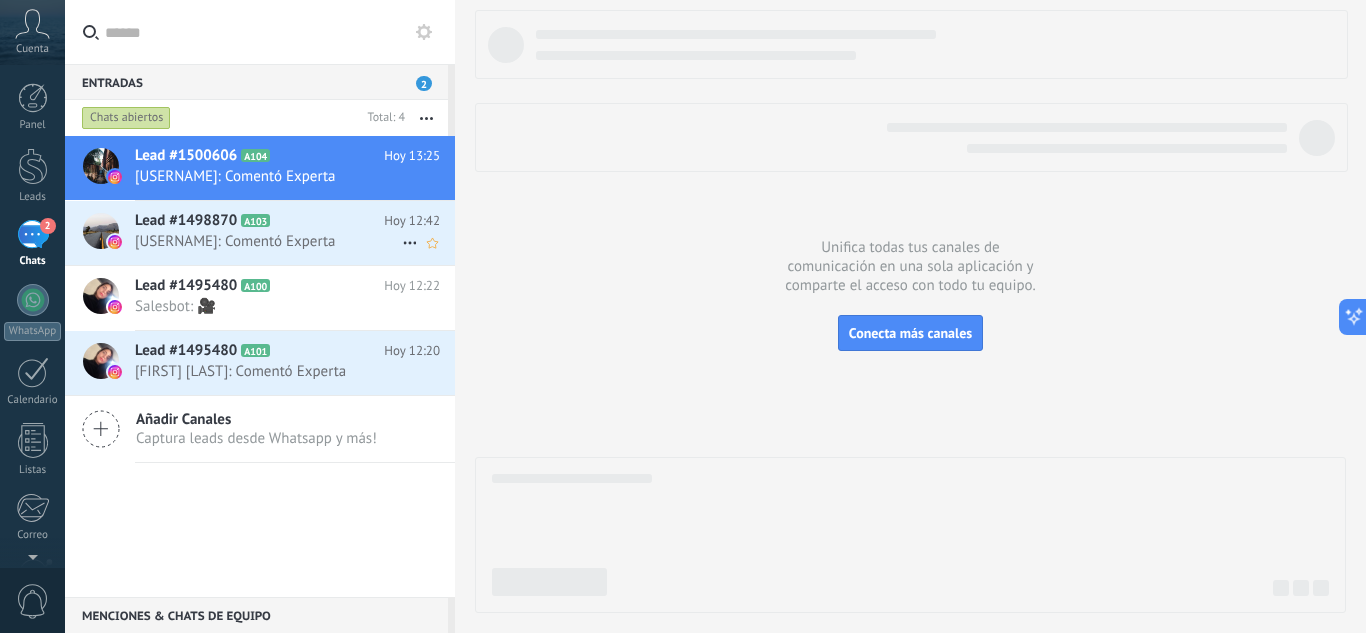 click 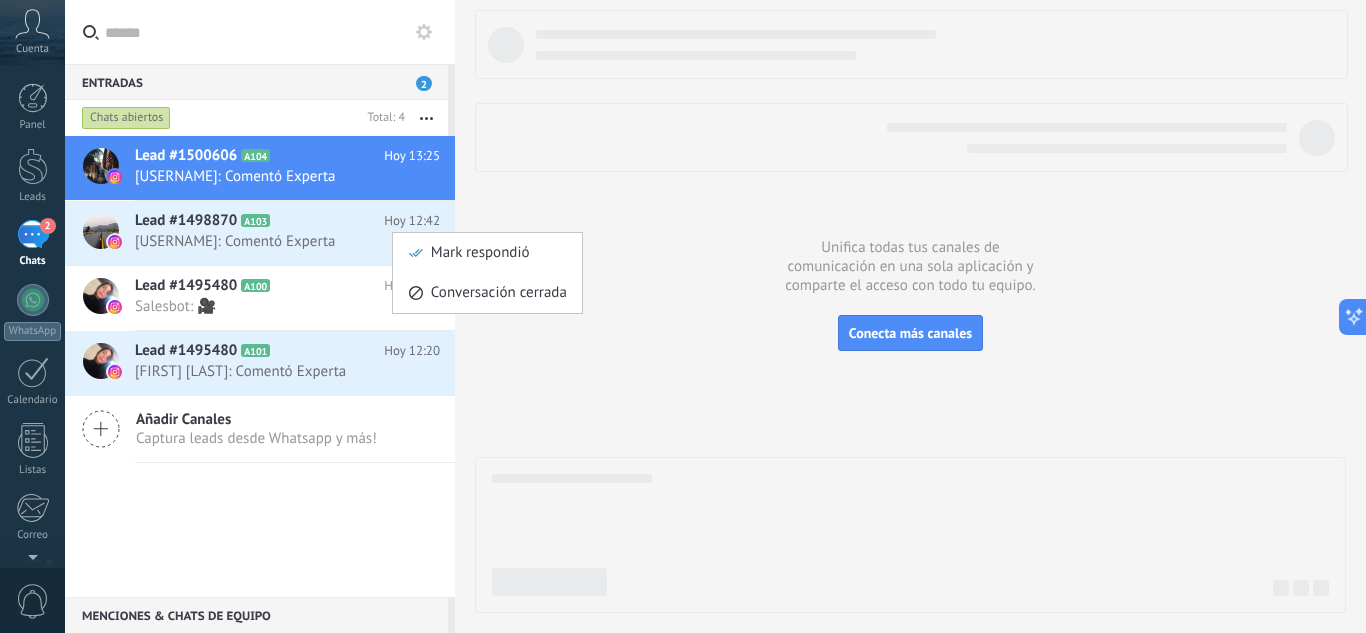 click at bounding box center [683, 316] 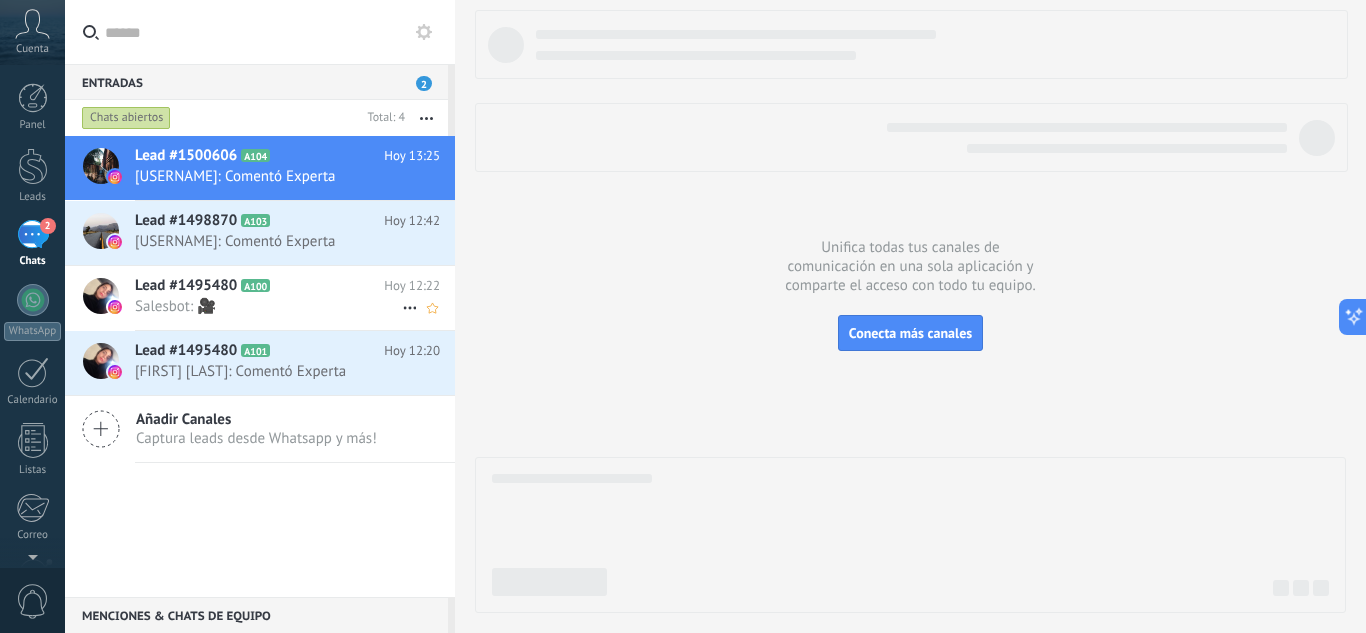 click on "Salesbot: 🎥" at bounding box center [268, 306] 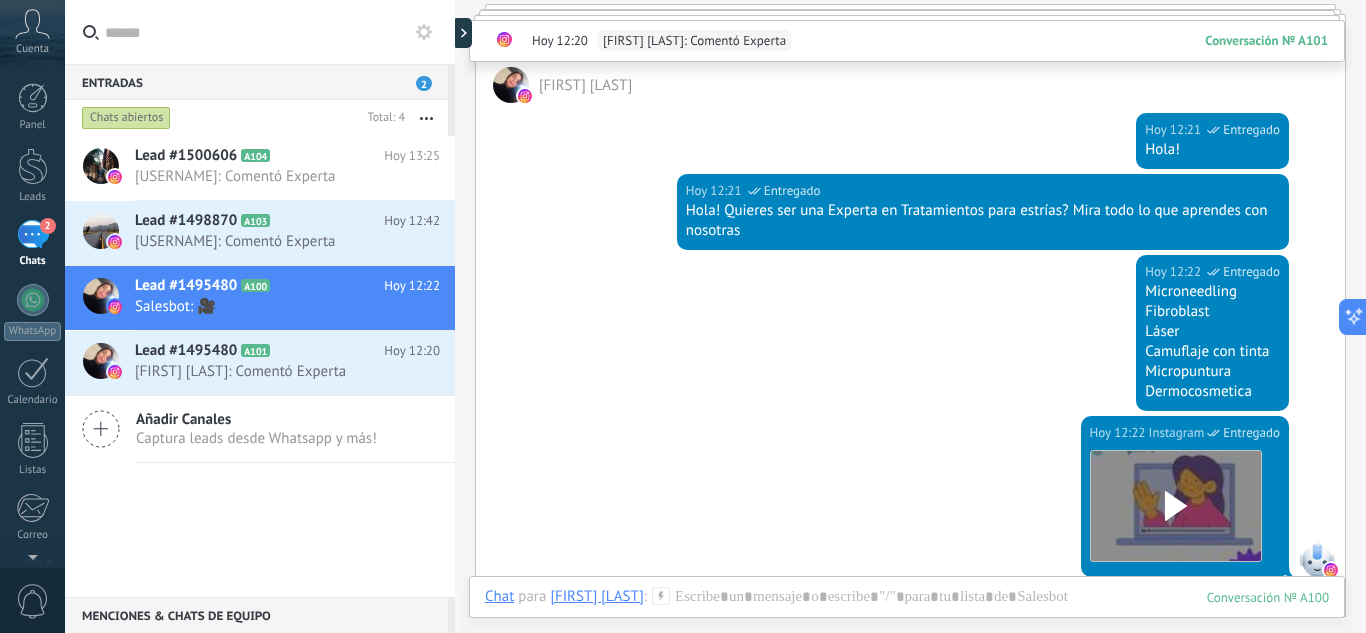 scroll, scrollTop: 948, scrollLeft: 0, axis: vertical 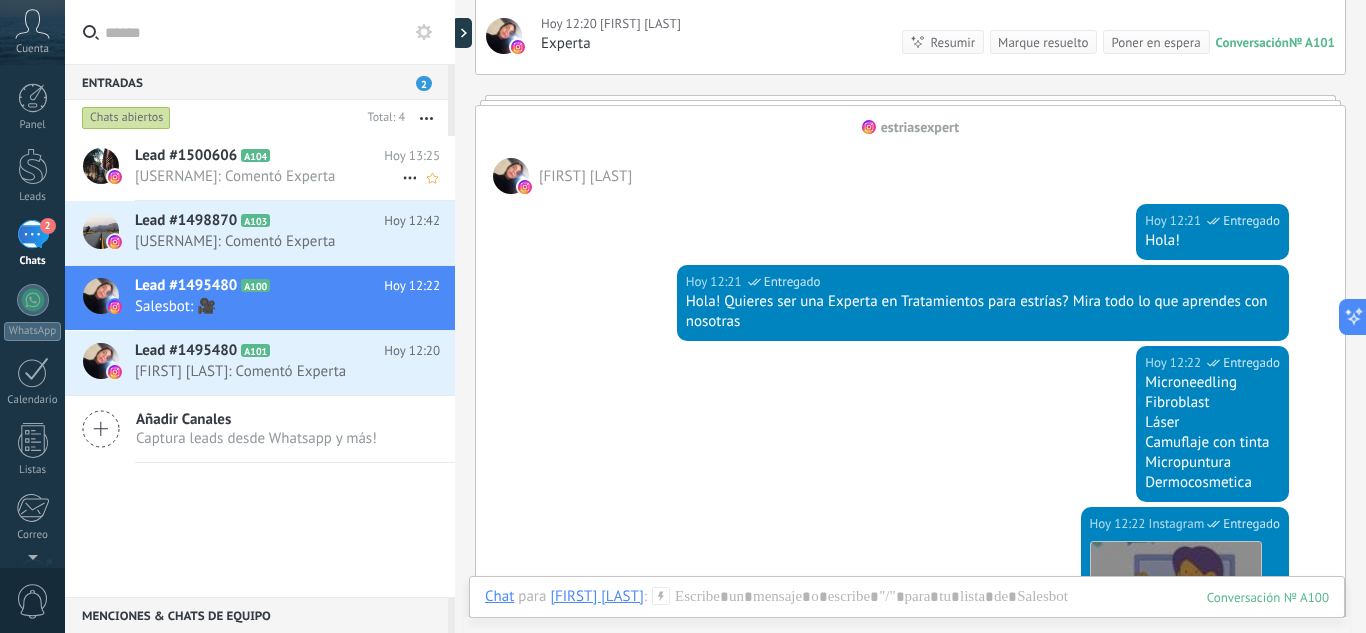 click on "fahelmifhb: Comentó Experta" at bounding box center (268, 176) 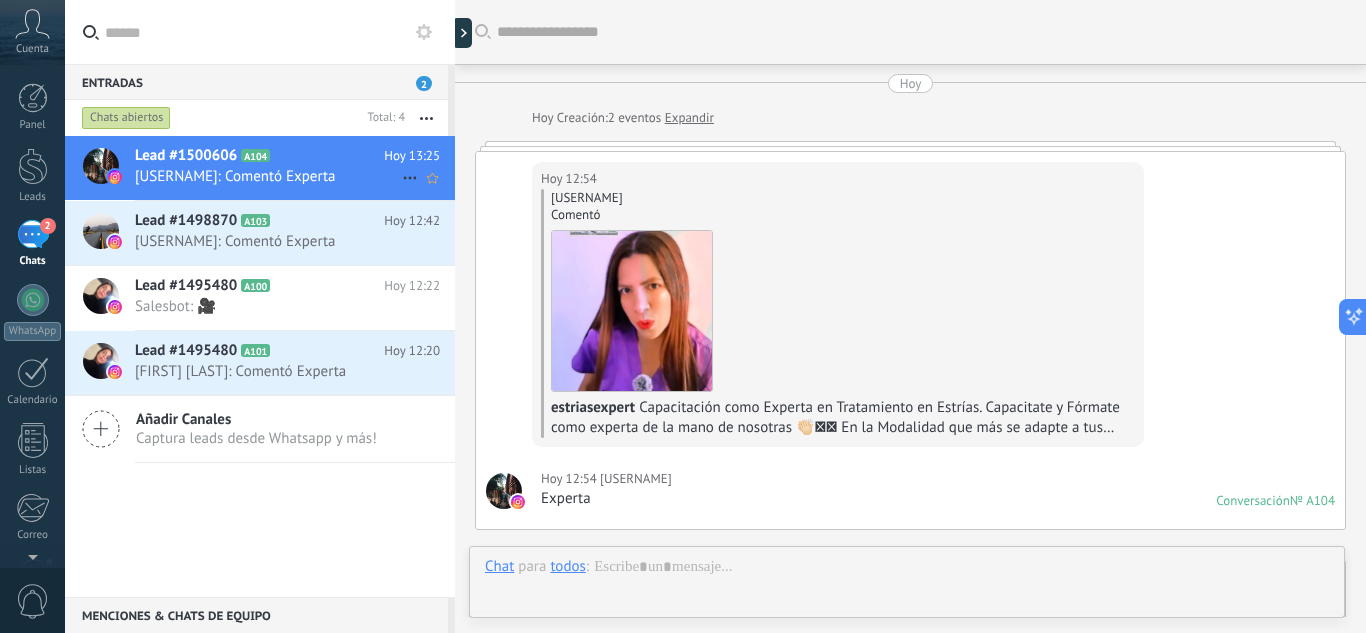 scroll, scrollTop: 470, scrollLeft: 0, axis: vertical 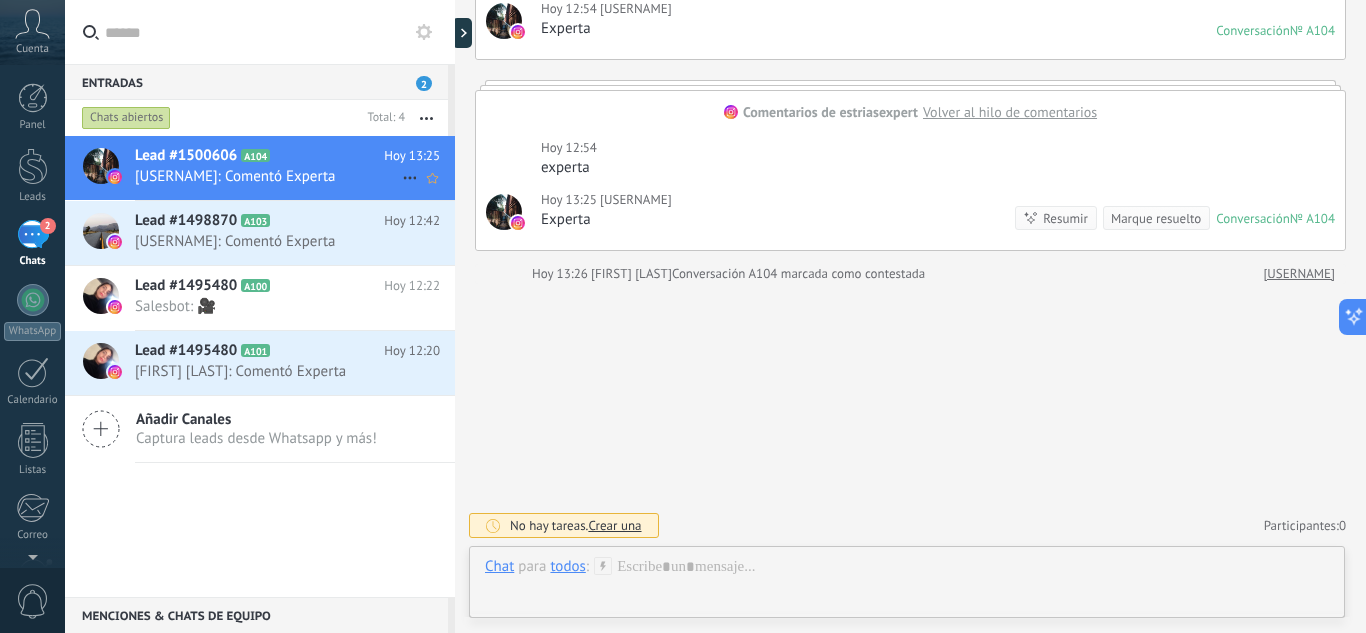 click on "Lead #1500606
A104
Hoy 13:25
fahelmifhb: Comentó Experta" at bounding box center [295, 167] 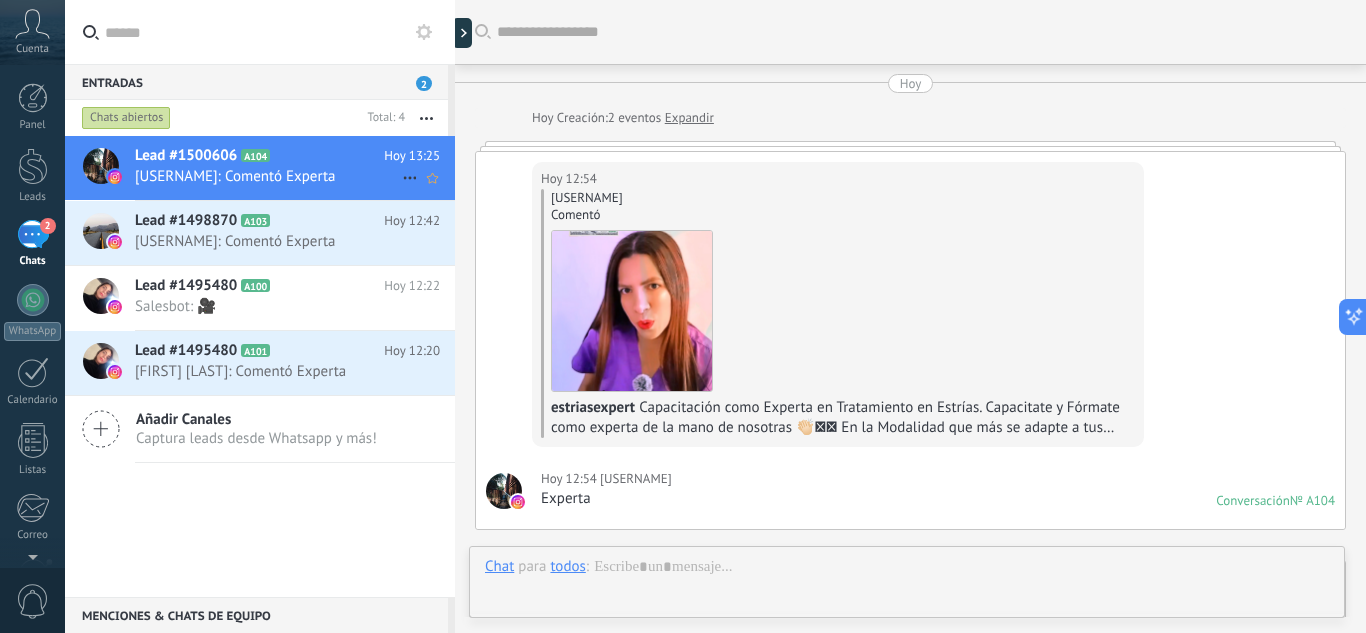 scroll, scrollTop: 470, scrollLeft: 0, axis: vertical 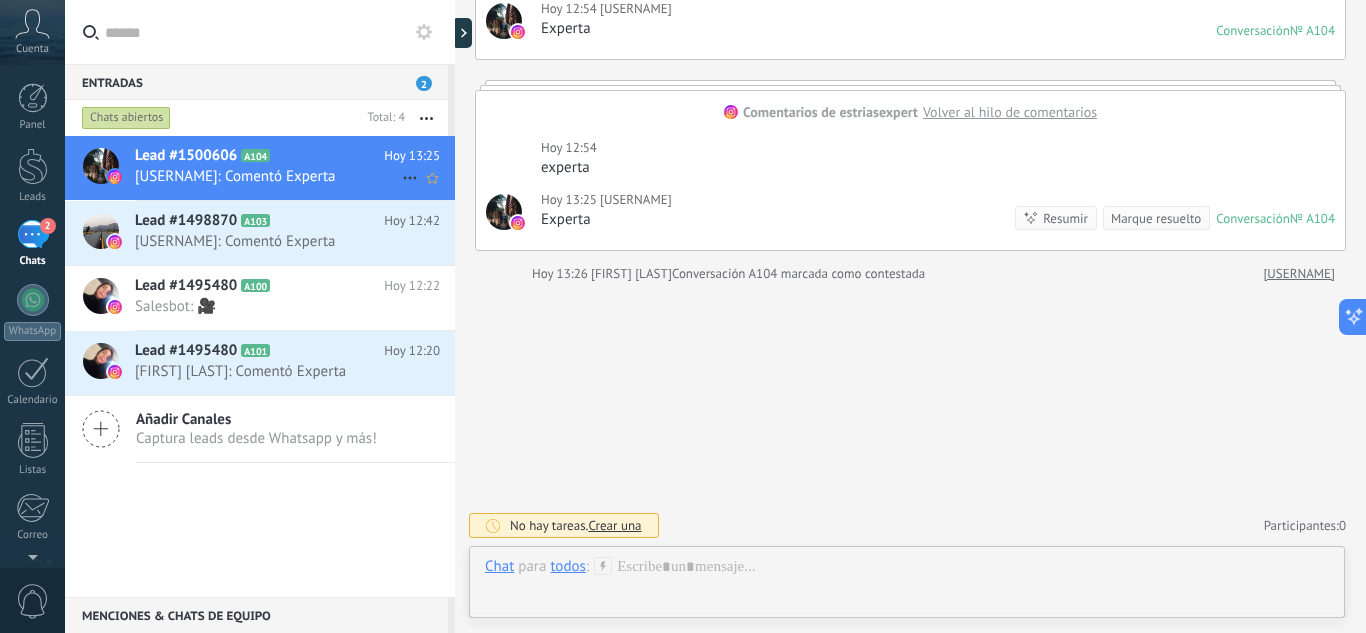 click on "fahelmifhb: Comentó Experta" at bounding box center [268, 176] 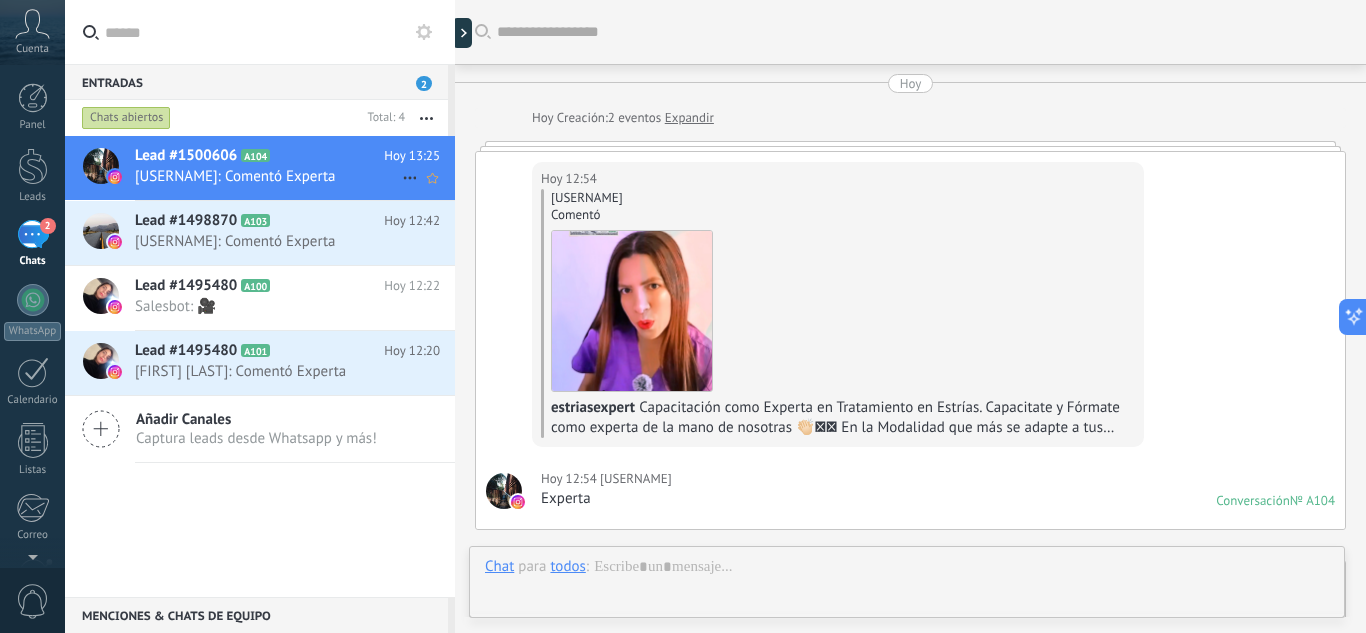 scroll, scrollTop: 470, scrollLeft: 0, axis: vertical 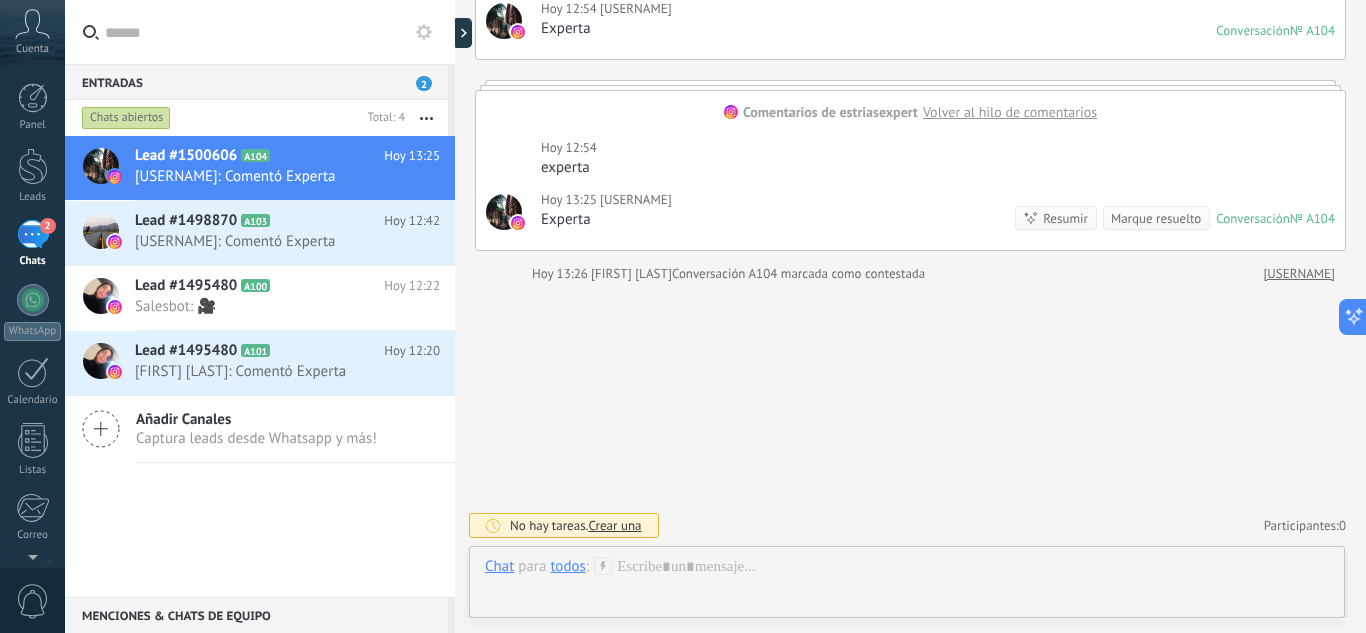 click on "Buscar Carga más Hoy Hoy Creación:  2  eventos   Expandir Hoy 12:54 fahelmifhb  fahelmifhb Comentó estriasexpert   Capacitación como Experta en Tratamiento en Estrías.  Capacitate y Fórmate como experta de la mano de nosotras 👏🏻🫶🏻
En la Modalidad que más se adapte a tus necesidades, Presencial, Online, por Módulos, individuales si ya tienes experiencia o como experta integral en Estrias! Nos adaptamos a tus necesidades!
#capacitacion #estrias #capacitaciones #online #presencial Hoy 12:54 fahelmifhb  Experta Conversación  № A104 Conversación № A104 Comentarios de estriasexpert Volver al hilo de comentarios Hoy 12:54 fahelmifhb  experta Hoy 13:25 fahelmifhb  Experta Conversación  № A104 Conversación № A104 Resumir Resumir Marque resuelto Hoy 13:25 fahelmifhb: Comentó Experta Conversación № A104 Hoy 13:26 Fadia Beiruti  Conversación A104 marcada como contestada fahelmifhb No hay tareas.  Crear una Participantes:  0 Agregar usuario Bots:  0" at bounding box center [910, 81] 